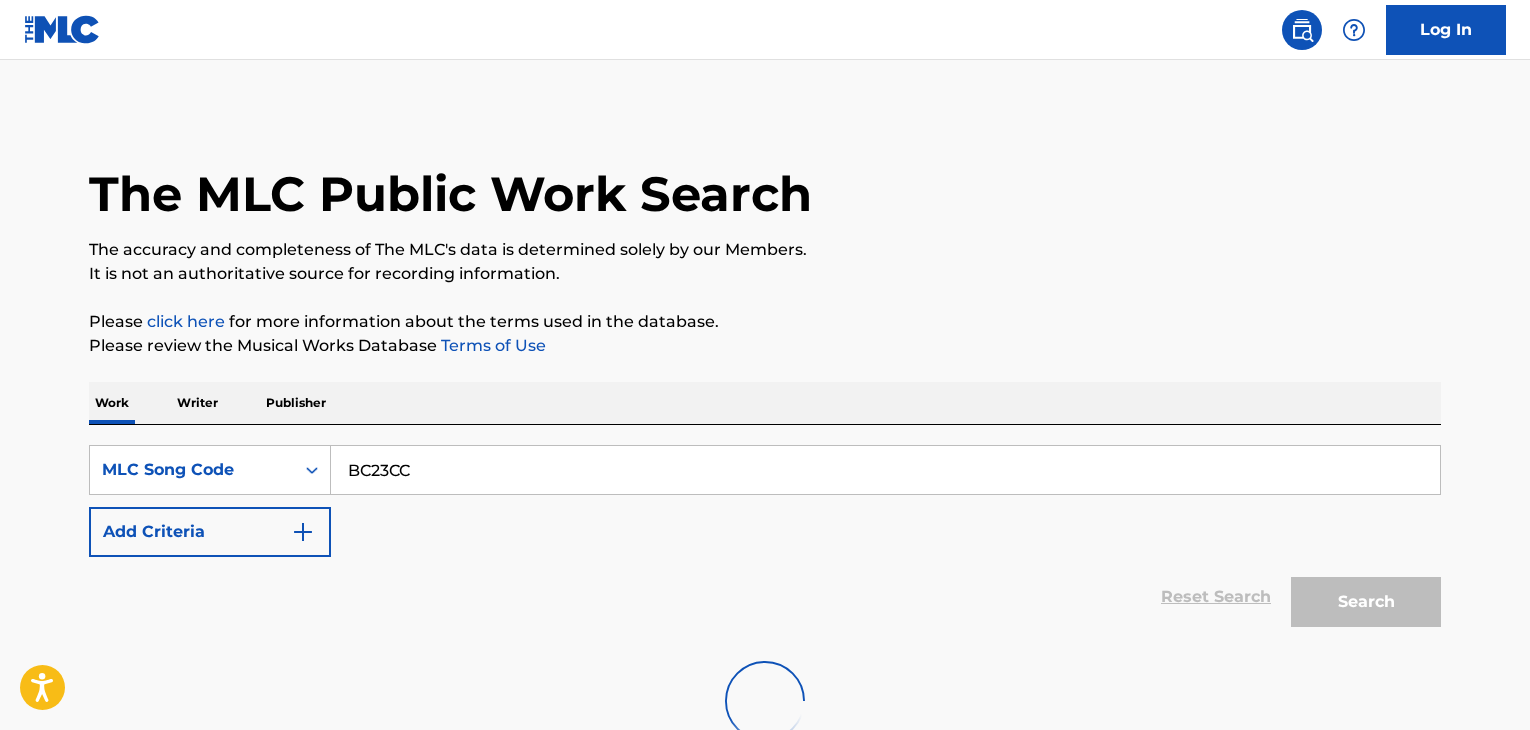 scroll, scrollTop: 65, scrollLeft: 0, axis: vertical 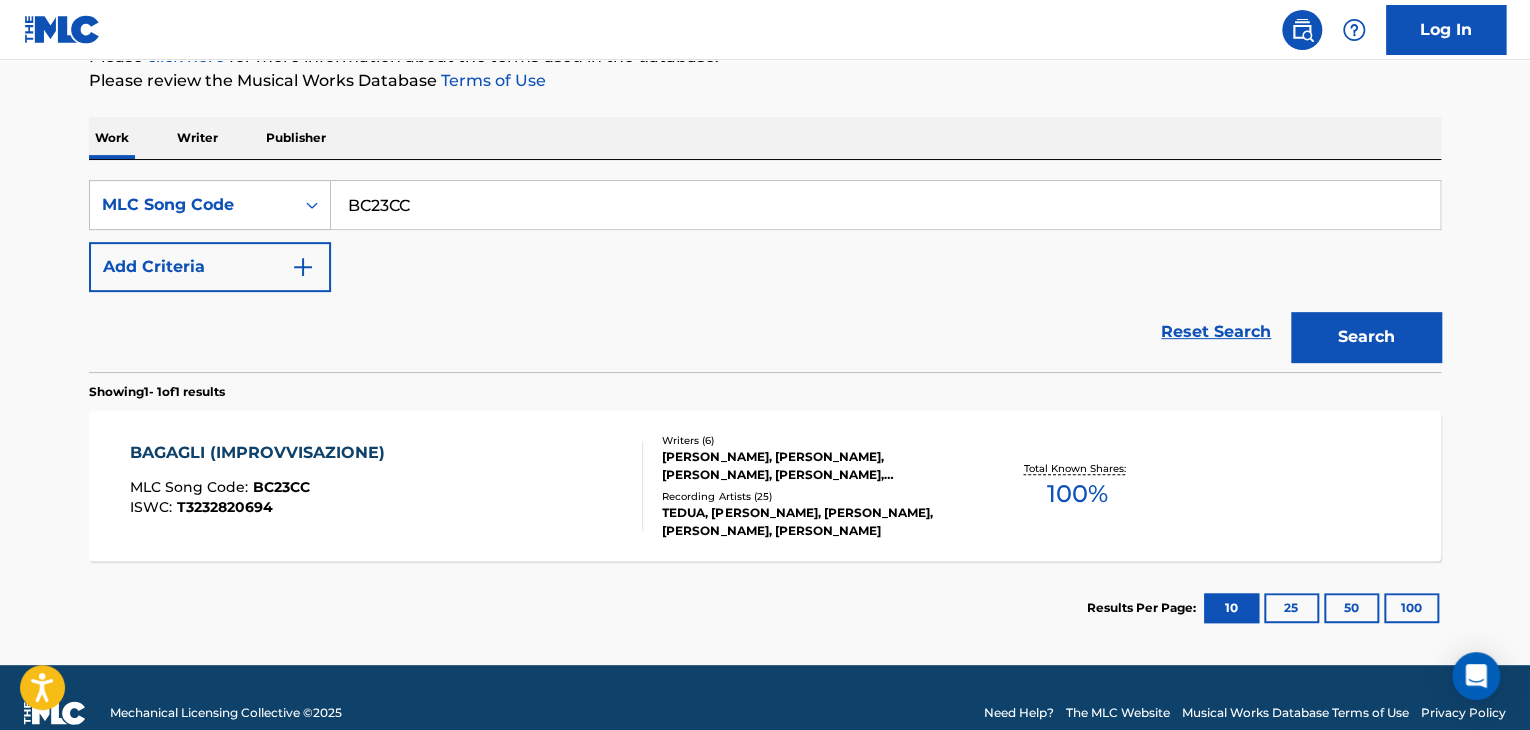 click on "BAGAGLI (IMPROVVISAZIONE) MLC Song Code : BC23CC ISWC : T3232820694" at bounding box center [387, 486] 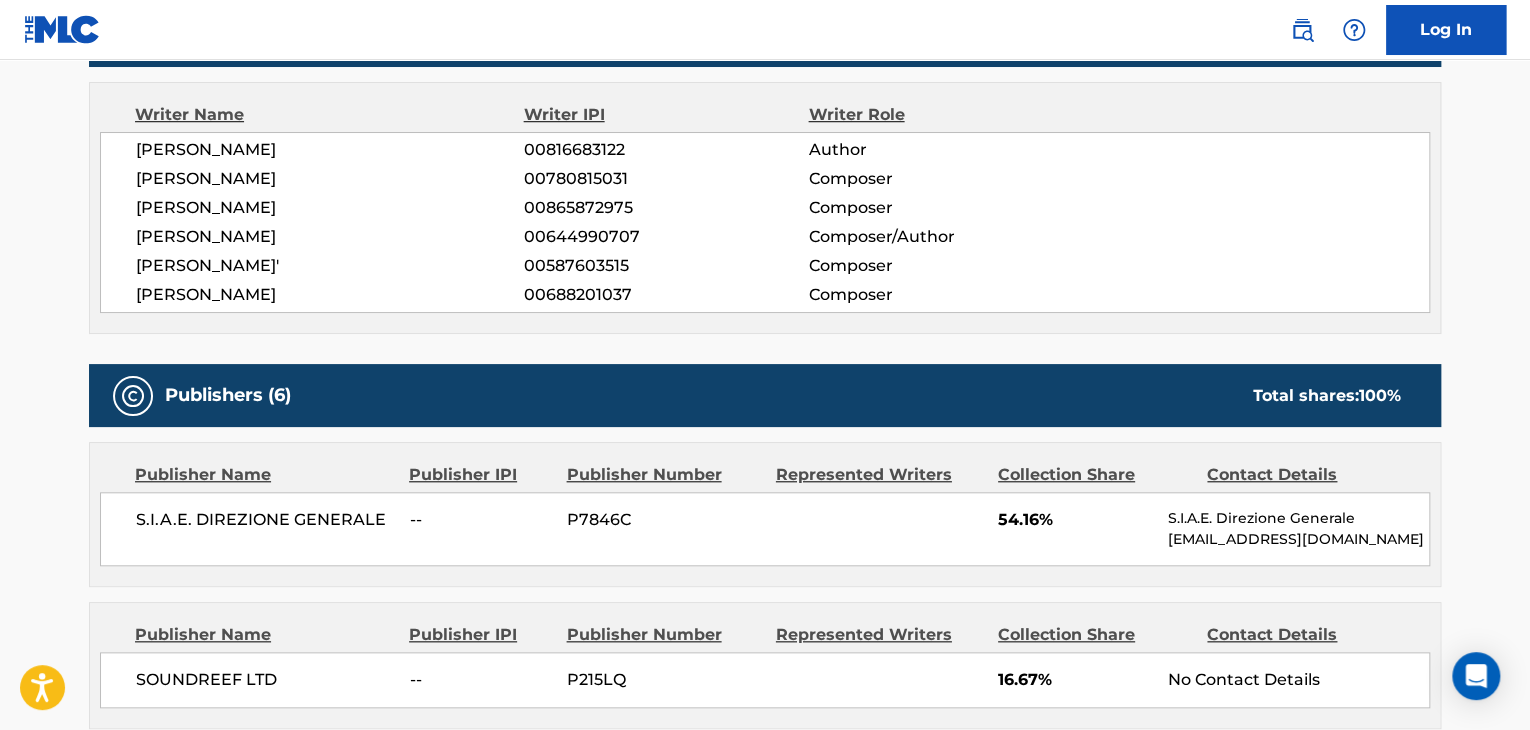 scroll, scrollTop: 500, scrollLeft: 0, axis: vertical 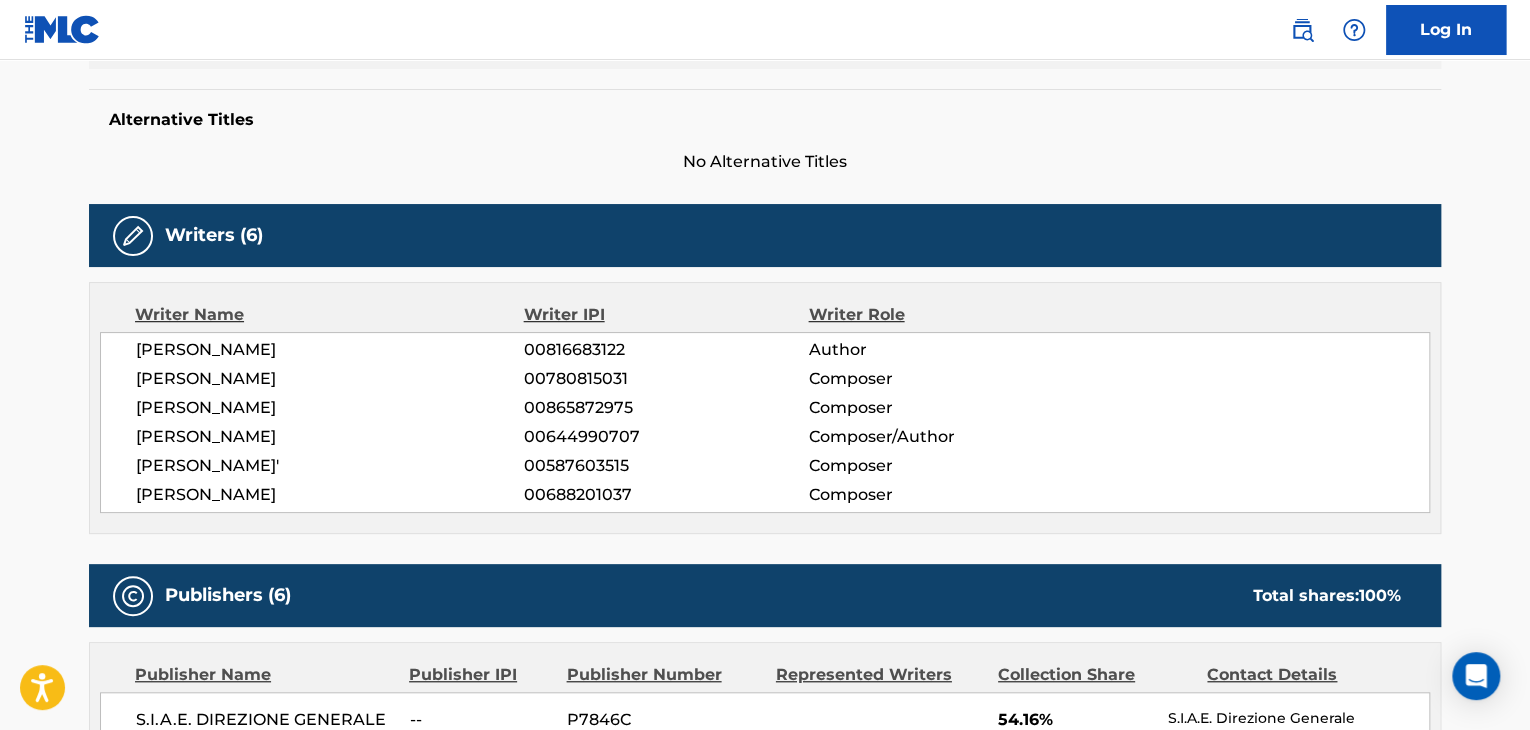 click on "[PERSON_NAME]" at bounding box center [330, 379] 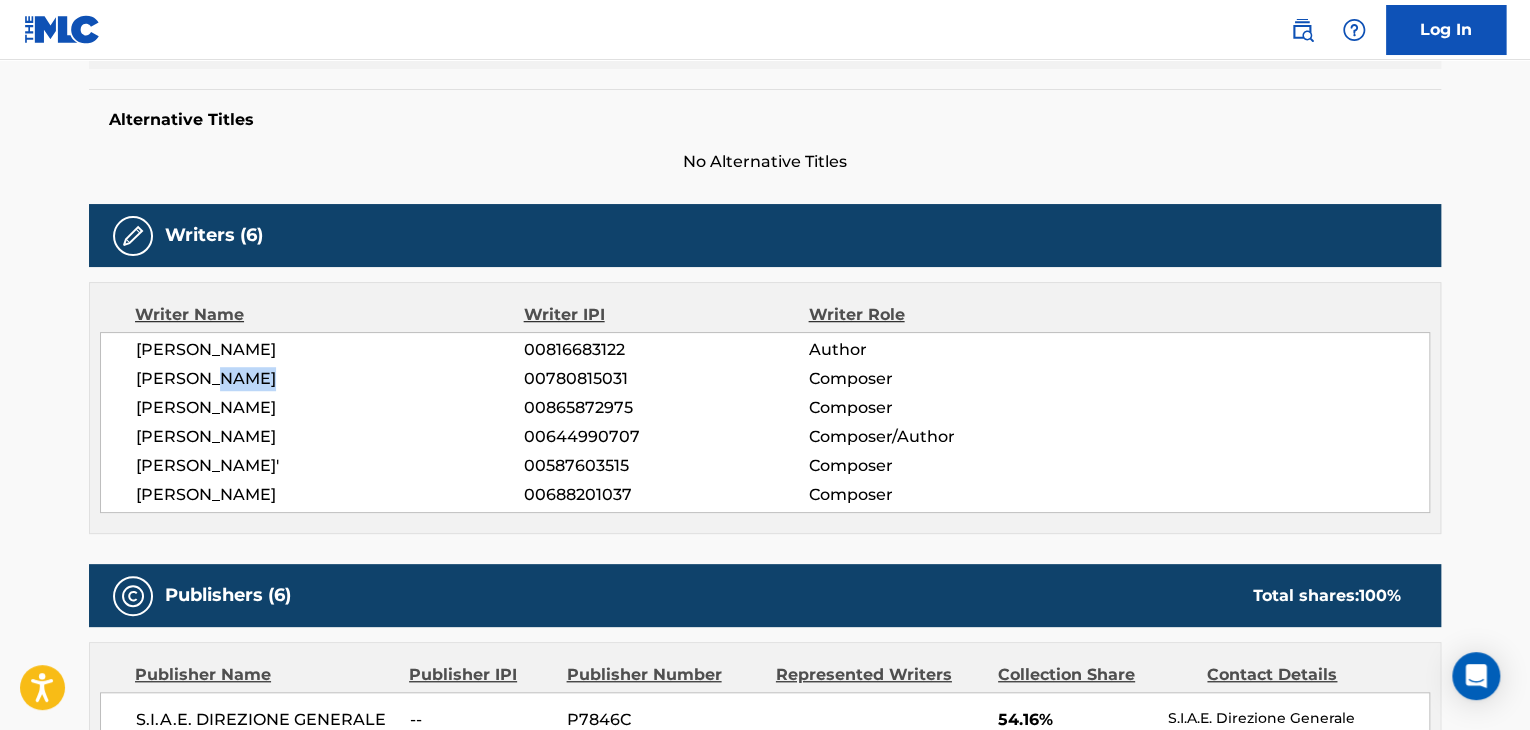 click on "[PERSON_NAME]" at bounding box center [330, 379] 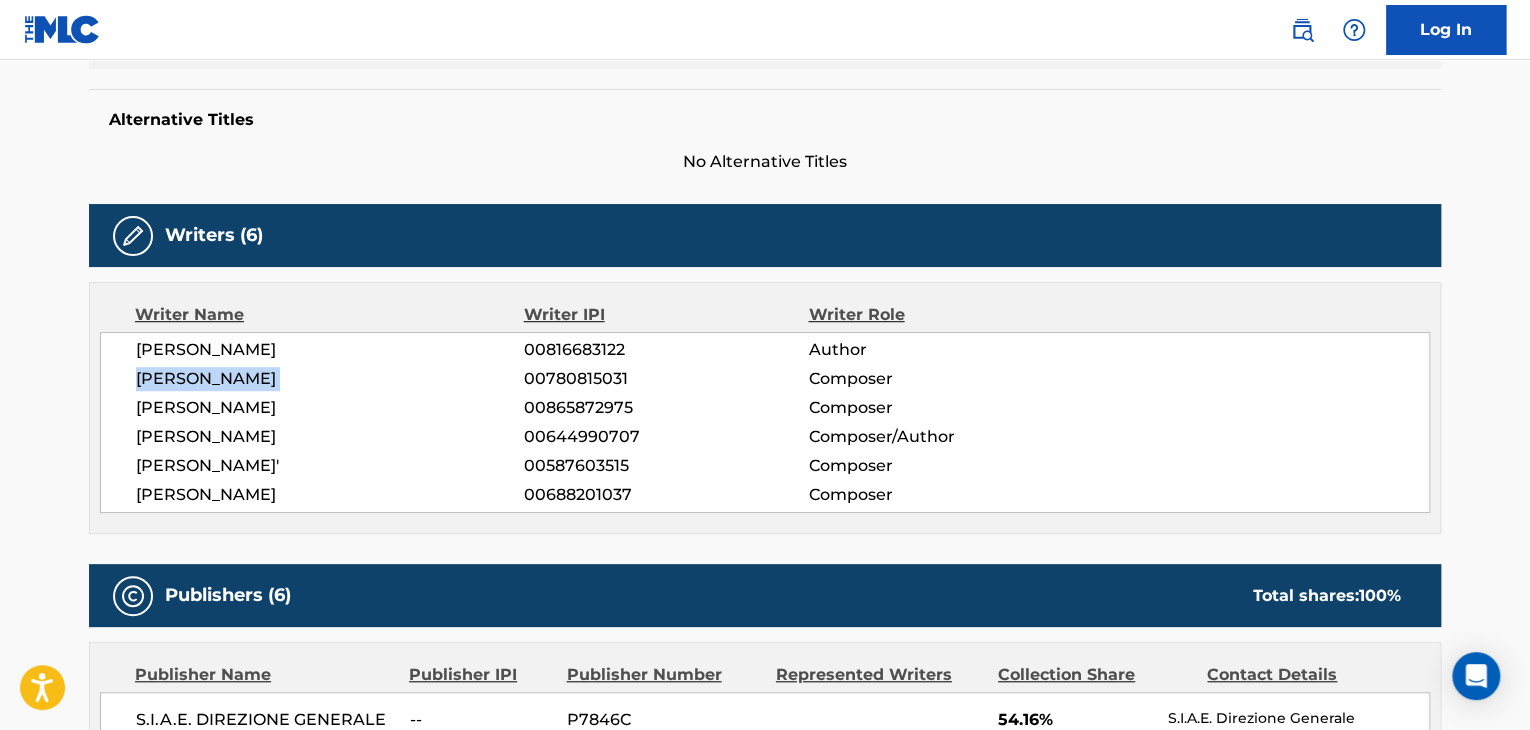 click on "[PERSON_NAME]" at bounding box center (330, 379) 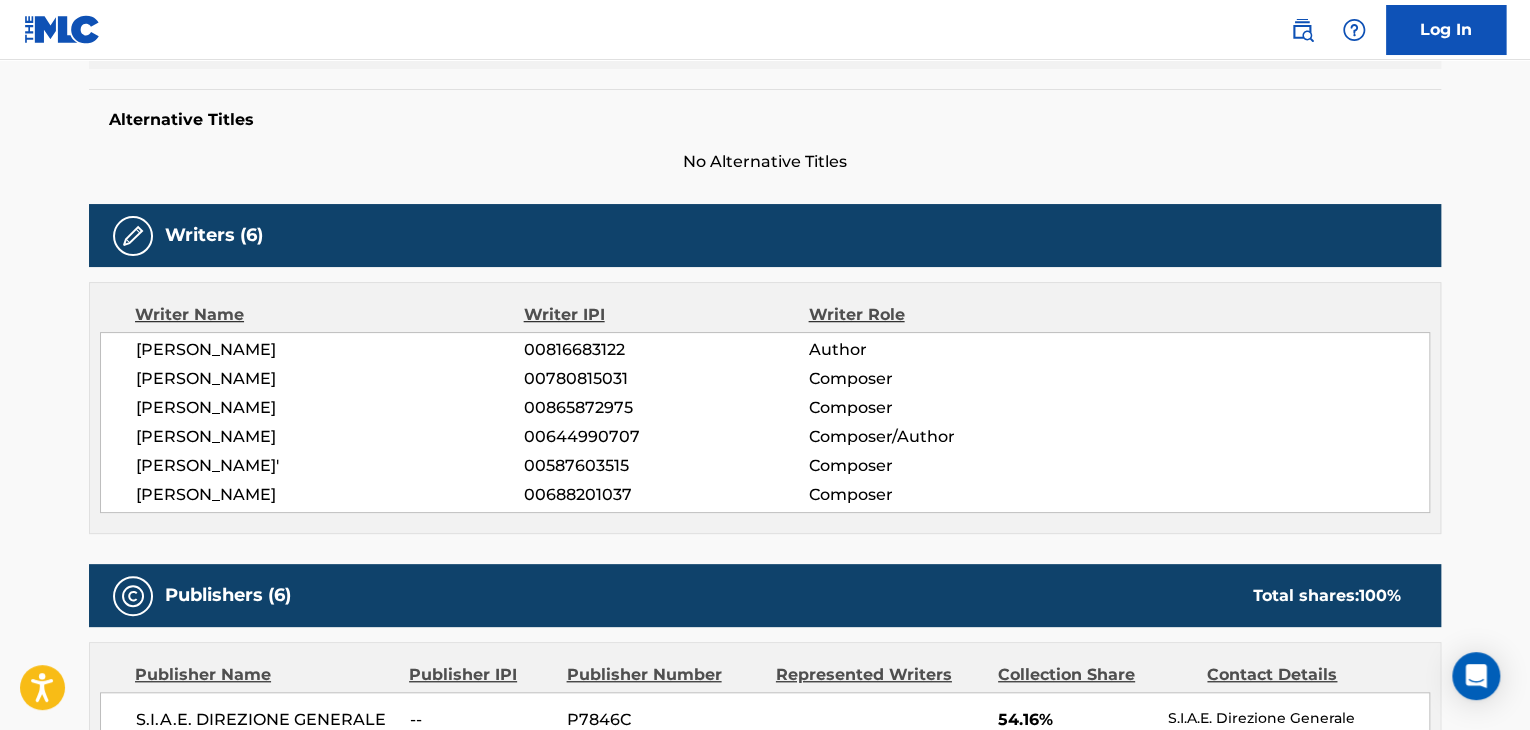 click on "00780815031" at bounding box center (666, 379) 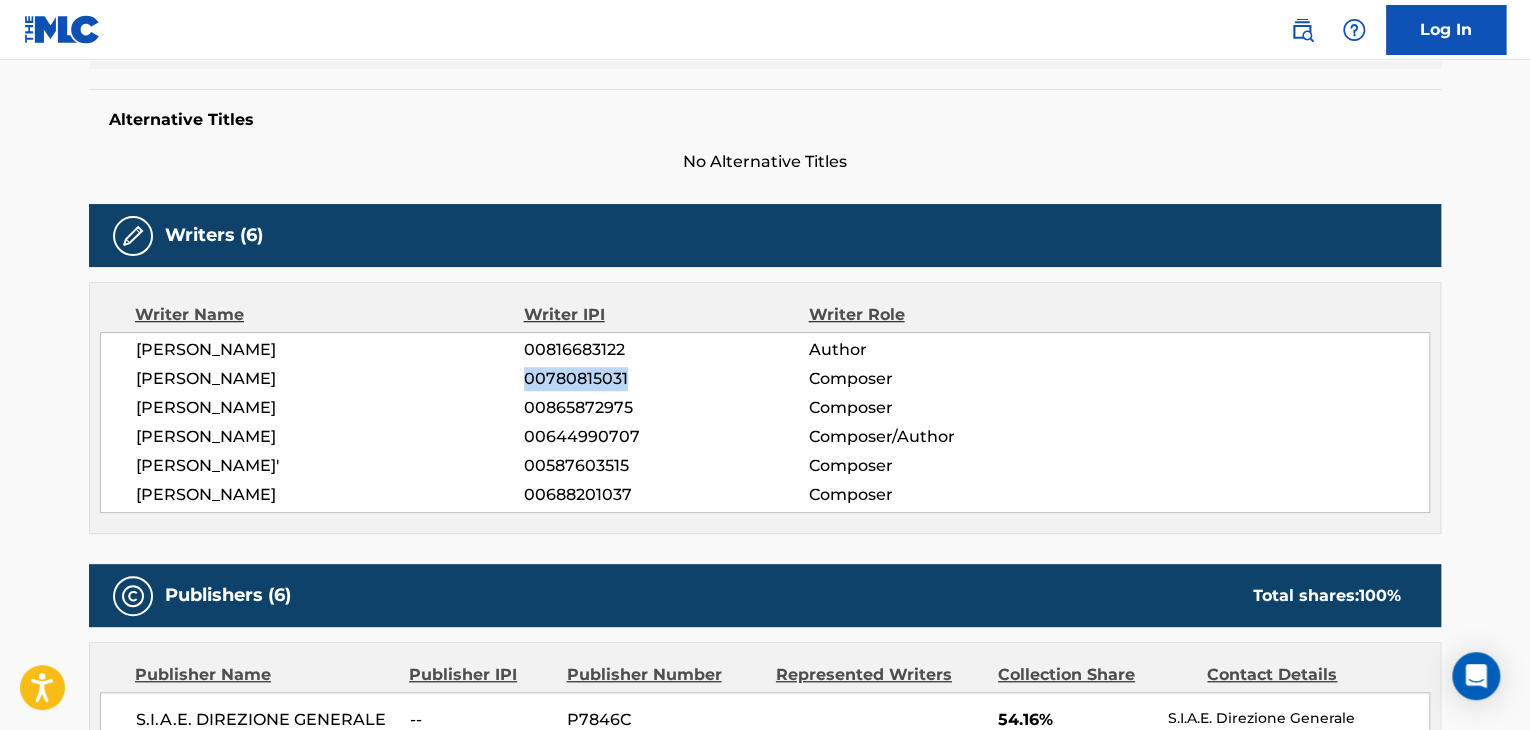click on "00780815031" at bounding box center (666, 379) 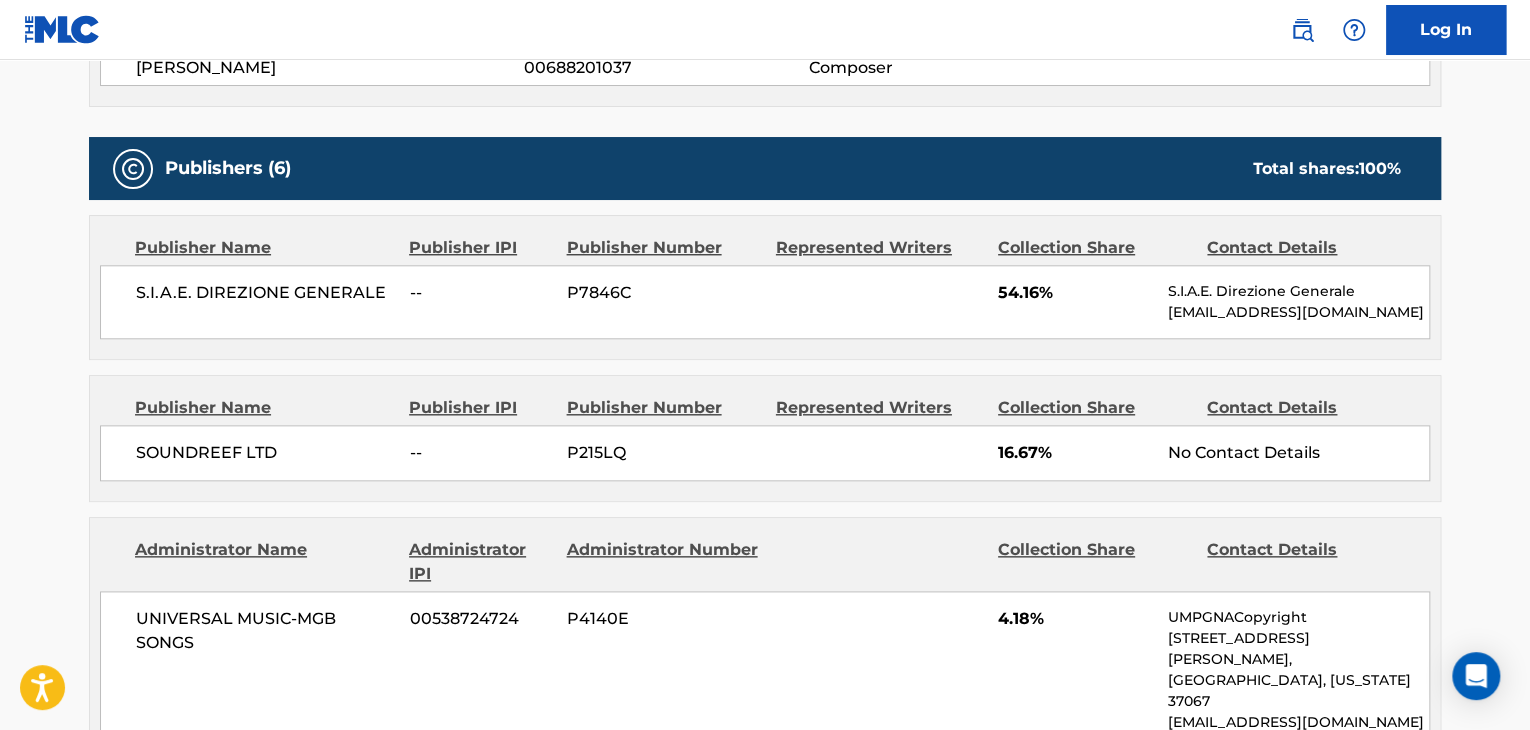 scroll, scrollTop: 1000, scrollLeft: 0, axis: vertical 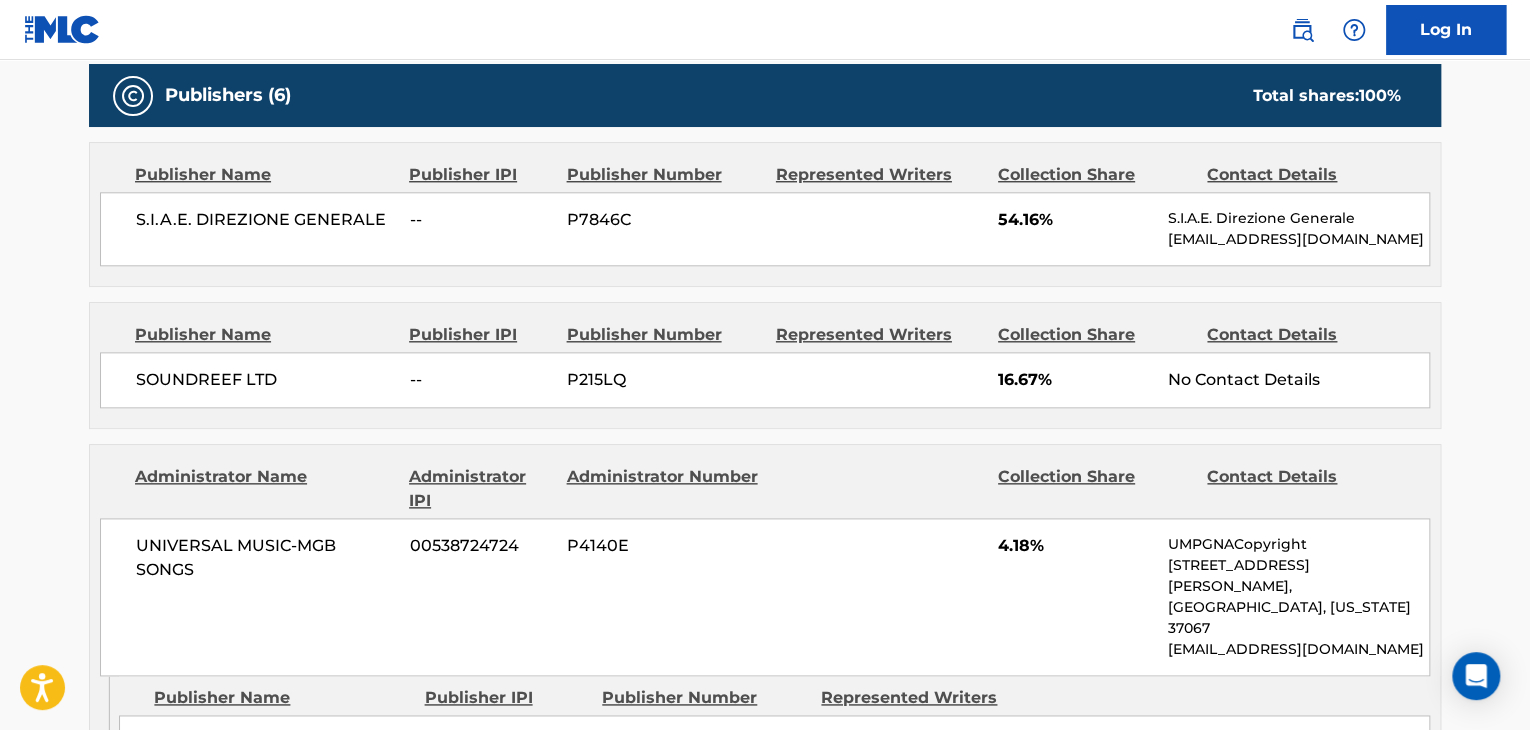 click on "UNIVERSAL MUSIC-MGB SONGS" at bounding box center [265, 558] 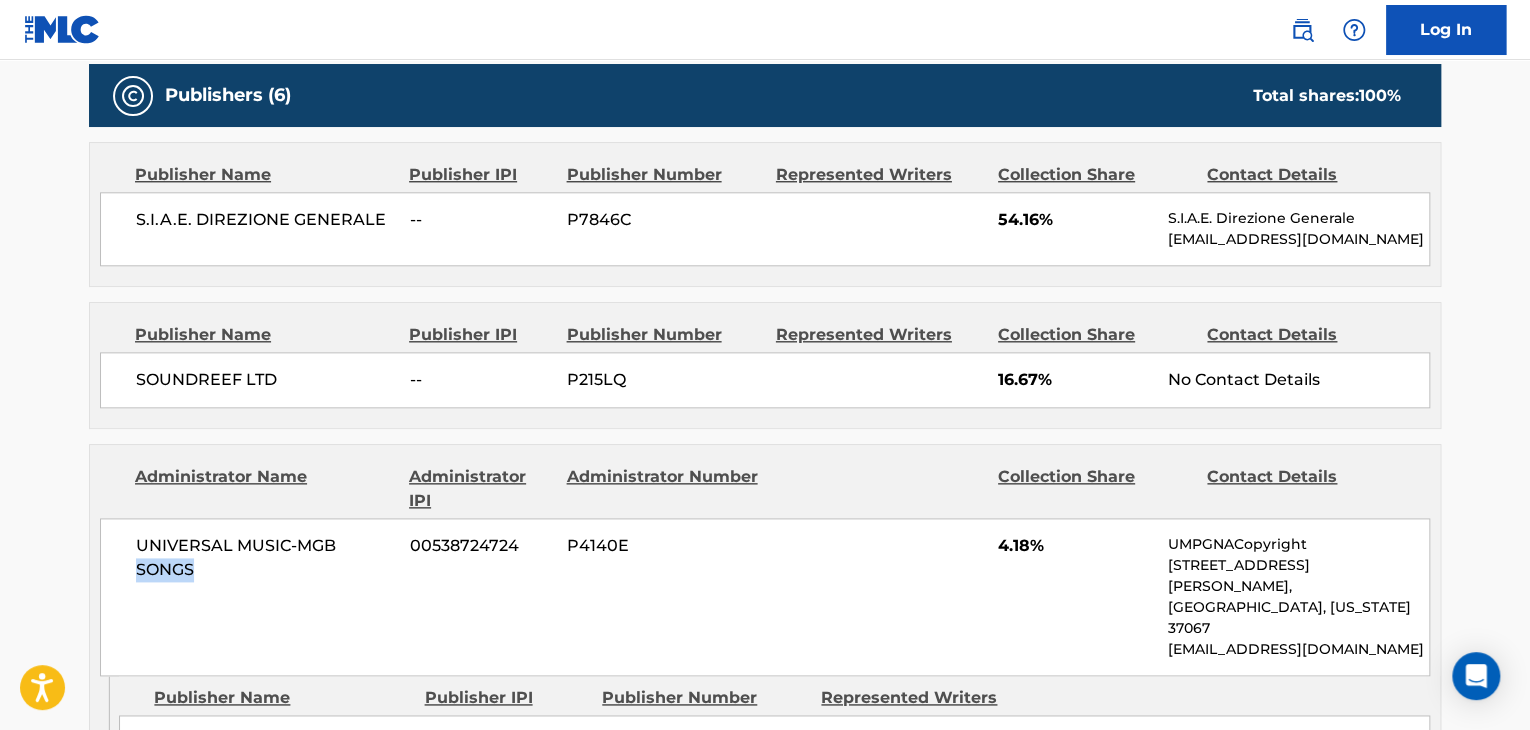 click on "UNIVERSAL MUSIC-MGB SONGS" at bounding box center [265, 558] 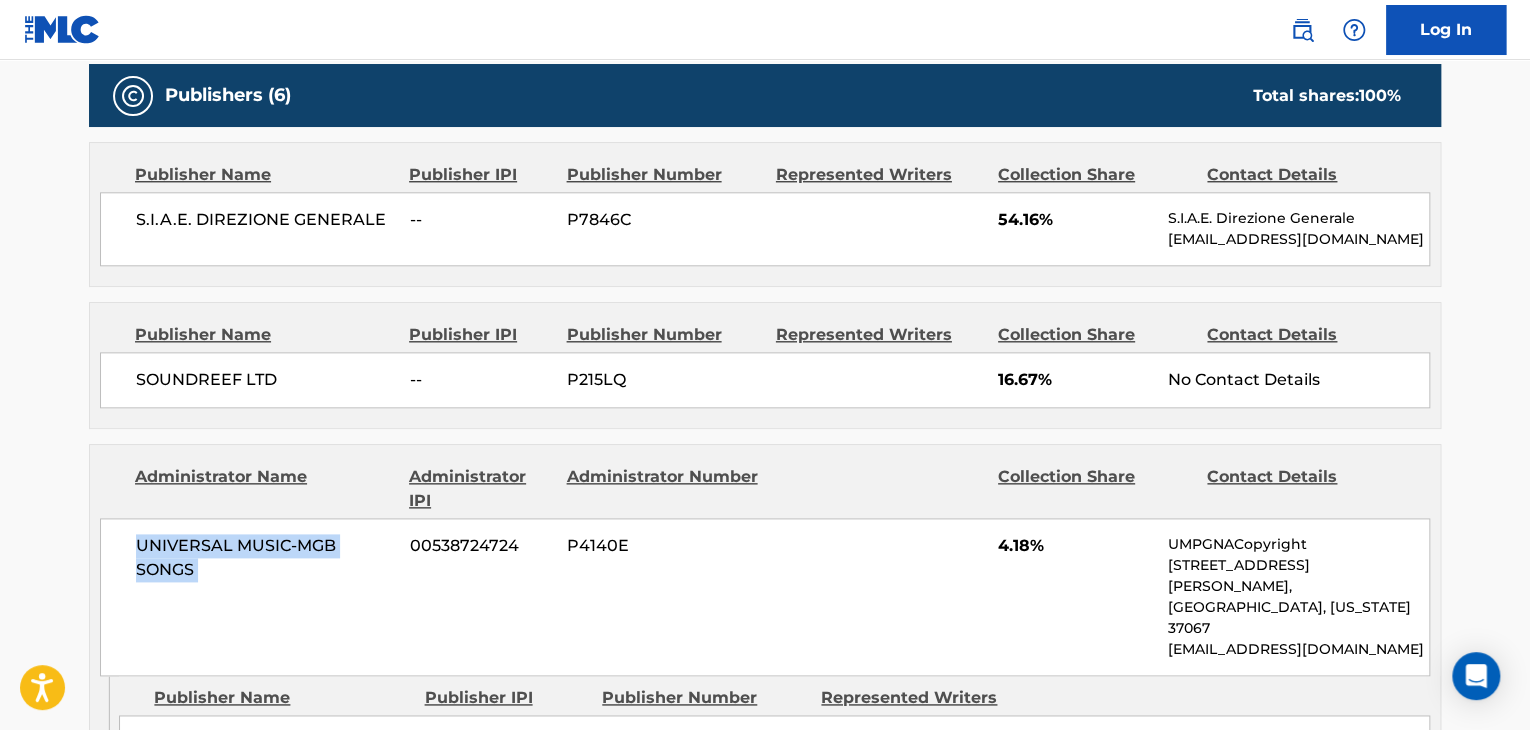 click on "UNIVERSAL MUSIC-MGB SONGS" at bounding box center (265, 558) 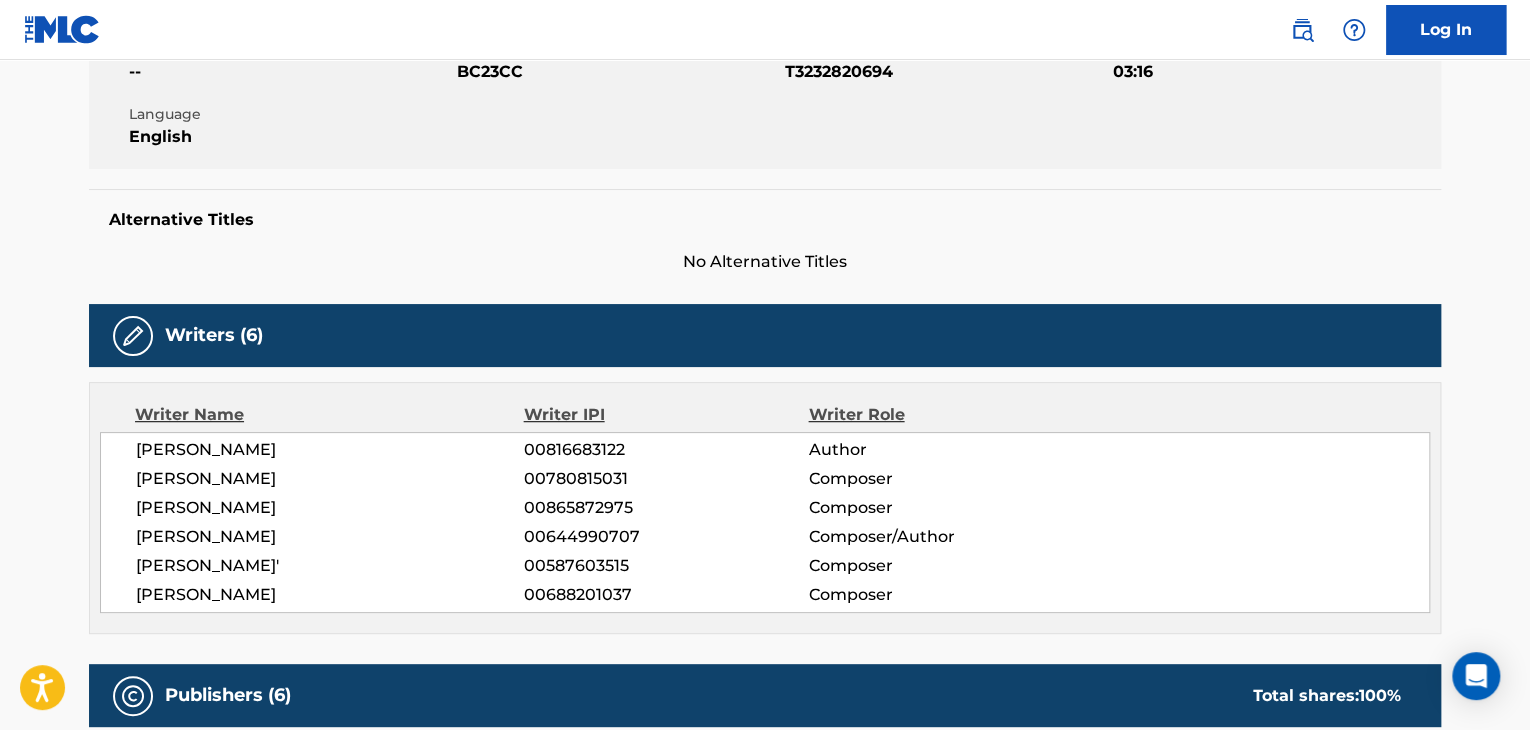 scroll, scrollTop: 300, scrollLeft: 0, axis: vertical 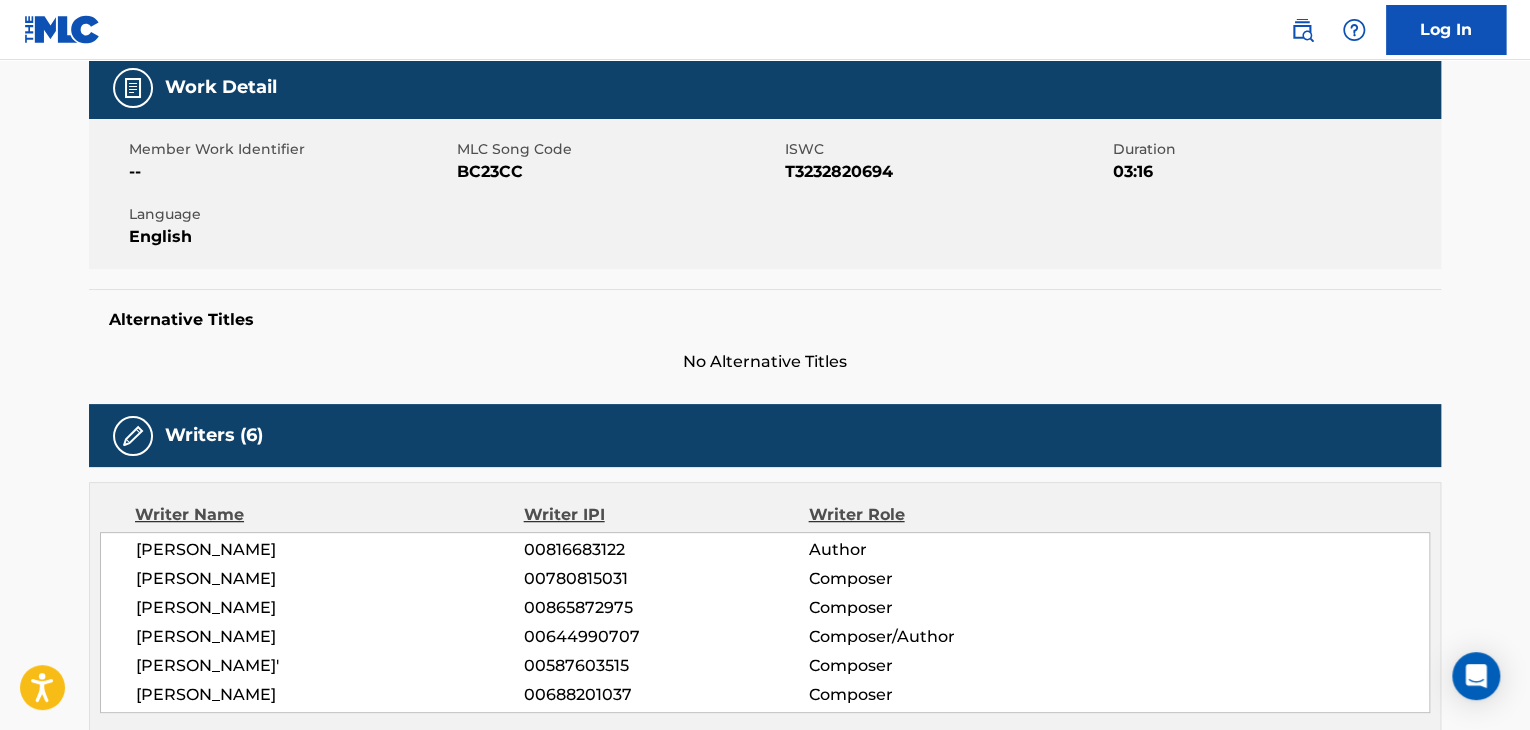 click on "BC23CC" at bounding box center (618, 172) 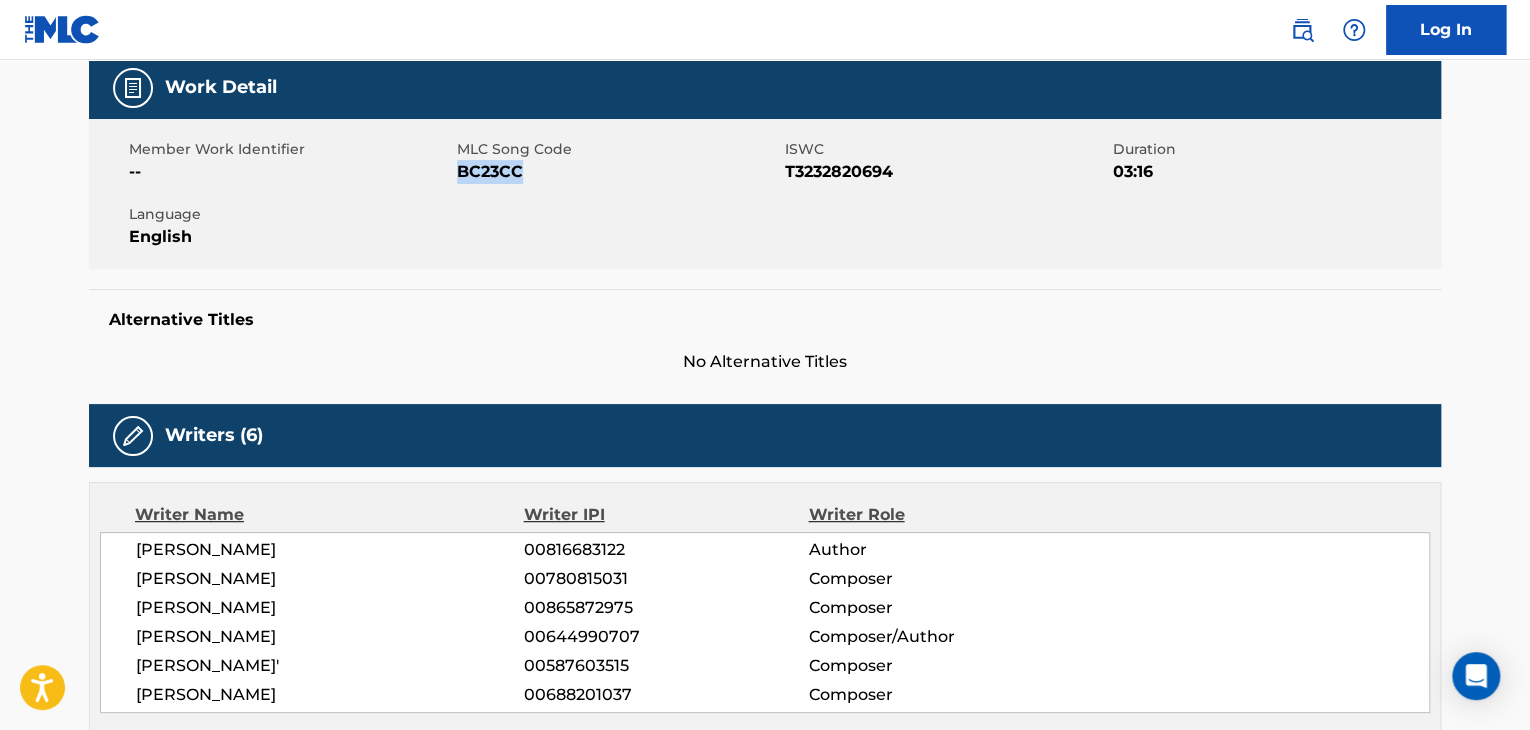 click on "BC23CC" at bounding box center [618, 172] 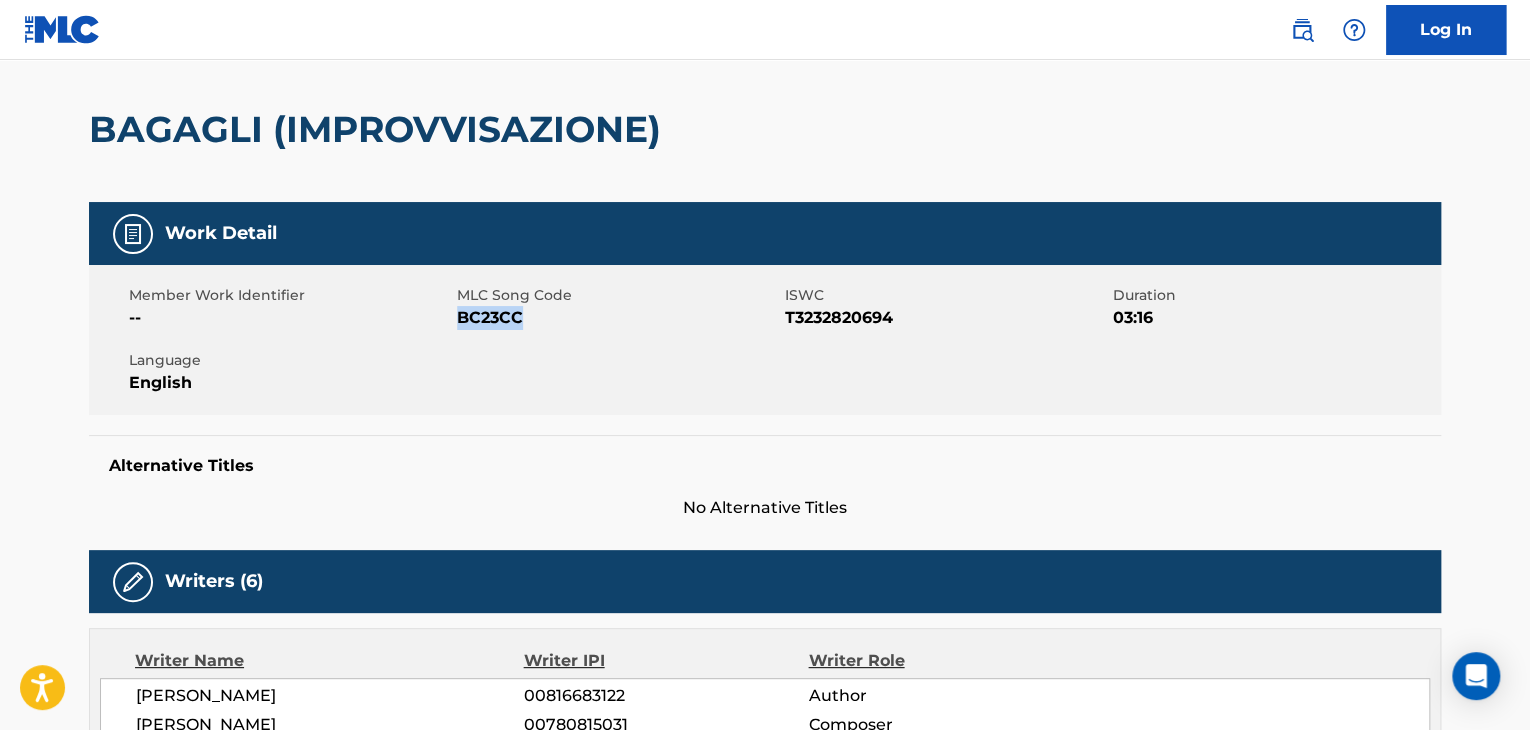 scroll, scrollTop: 0, scrollLeft: 0, axis: both 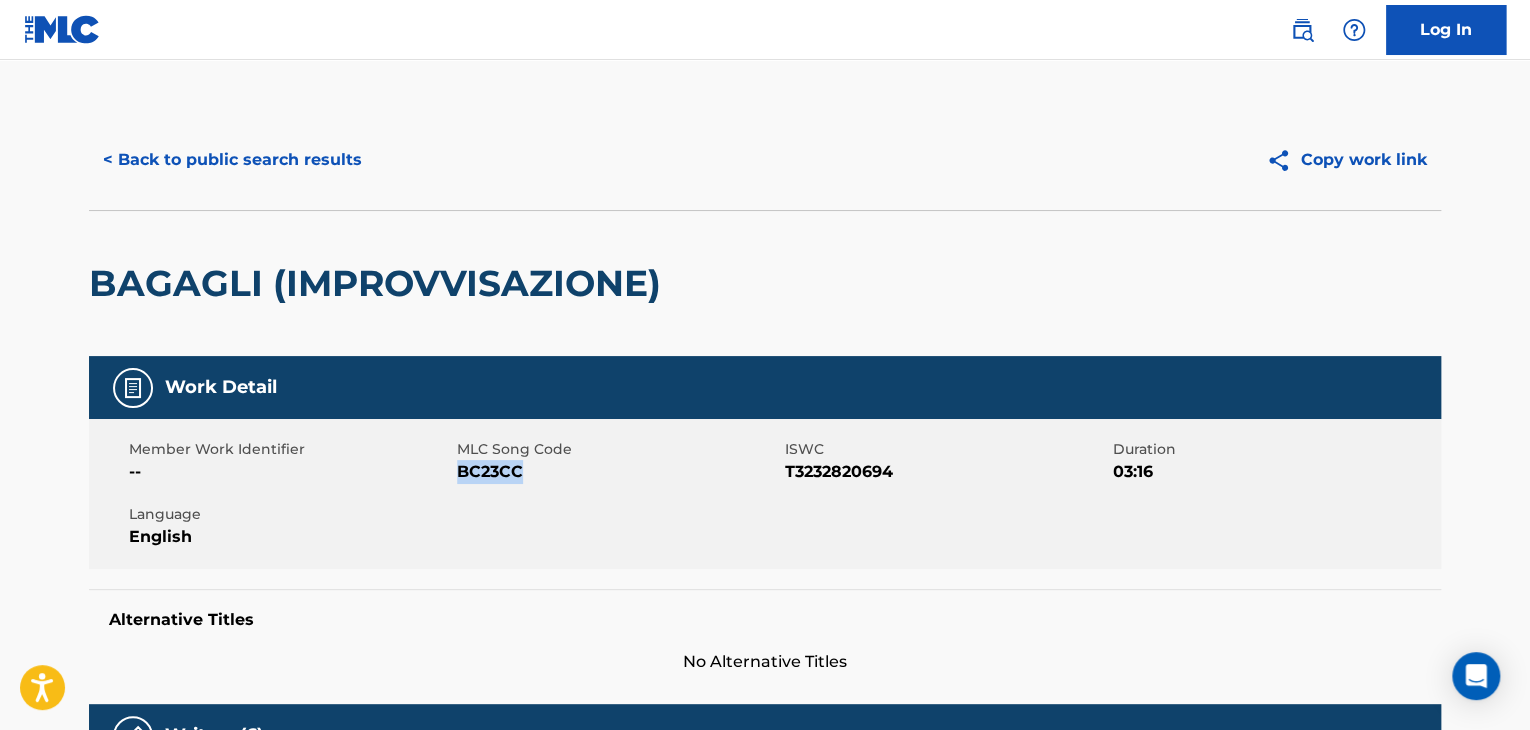 click on "< Back to public search results" at bounding box center (232, 160) 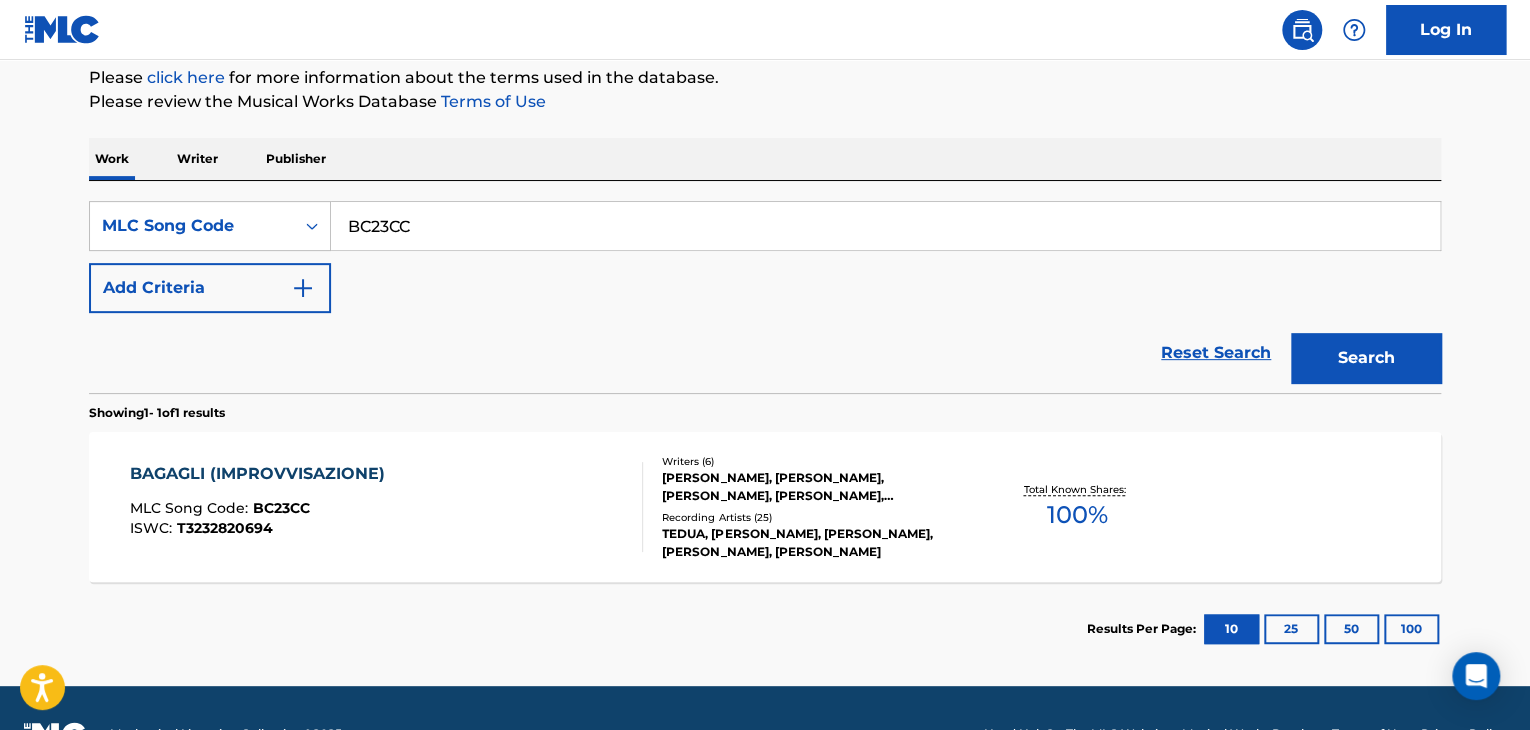 click on "BC23CC" at bounding box center [885, 226] 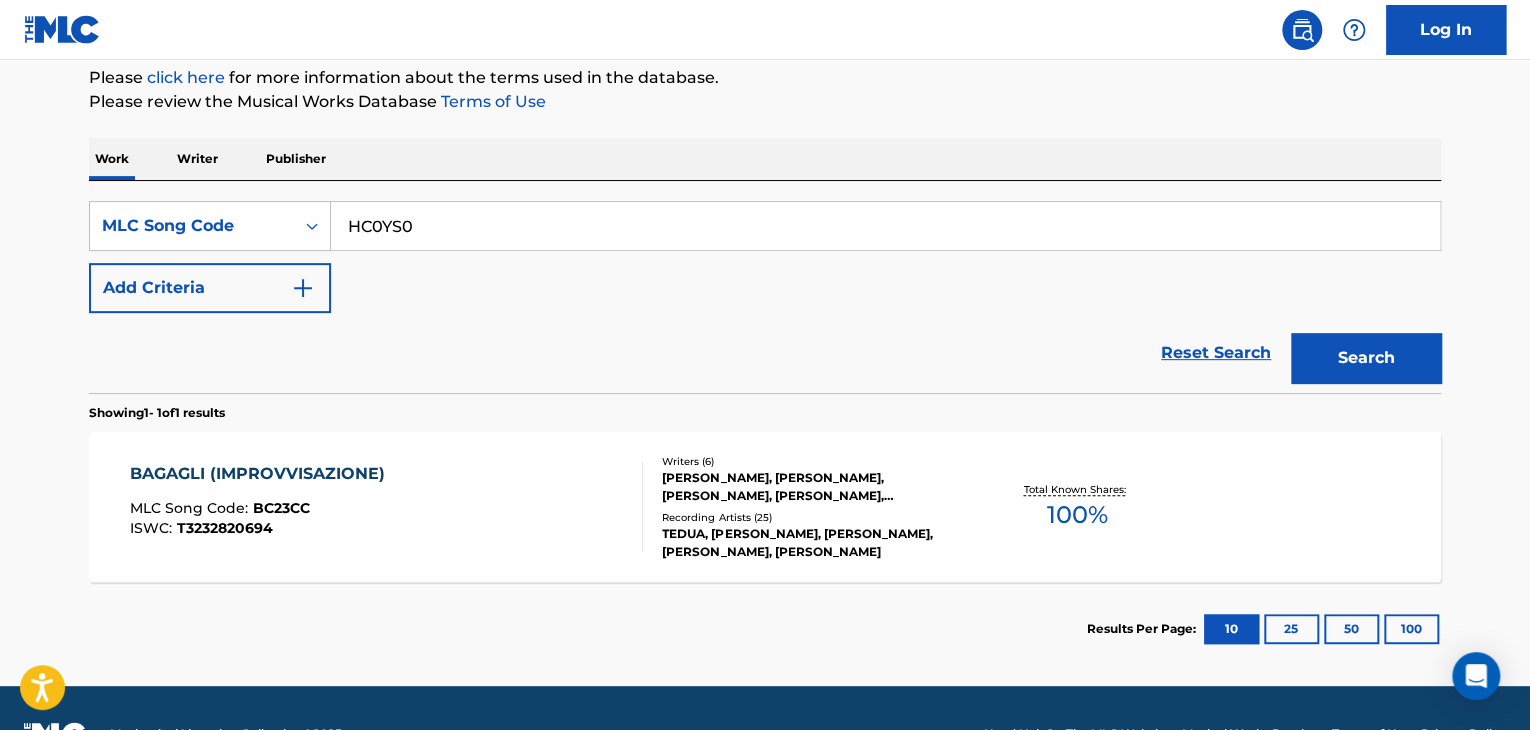 type on "HC0YS0" 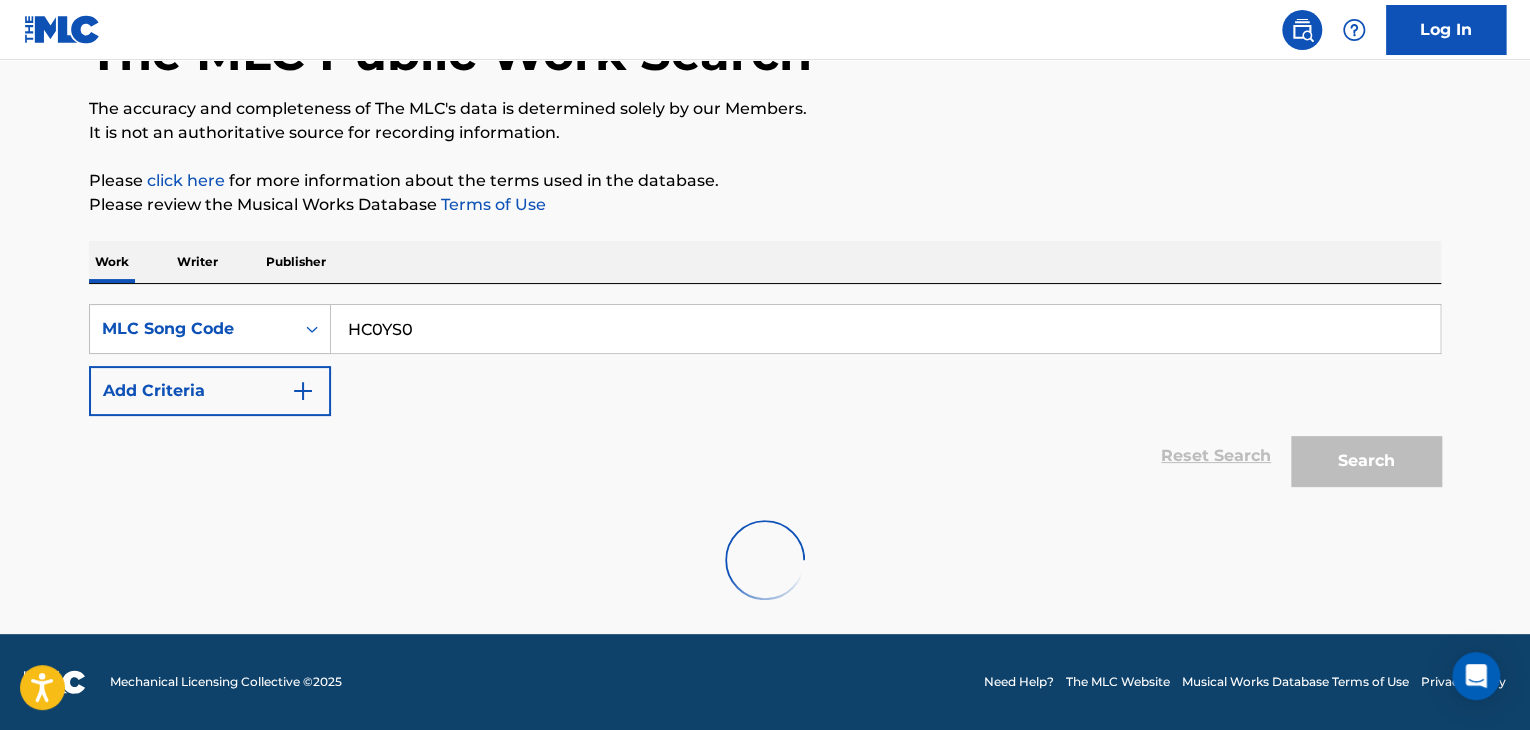 scroll, scrollTop: 244, scrollLeft: 0, axis: vertical 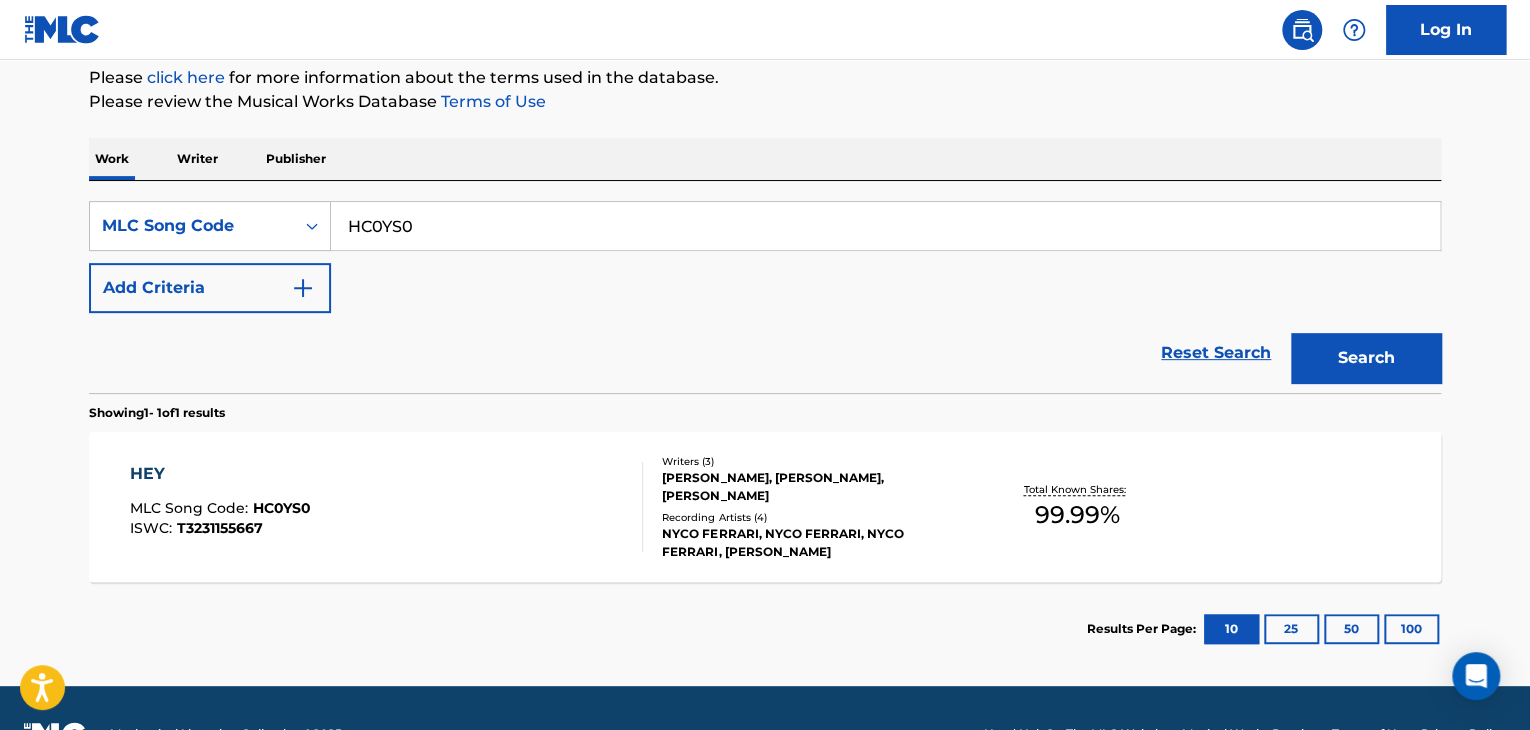 click on "HEY MLC Song Code : HC0YS0 ISWC : T3231155667" at bounding box center [387, 507] 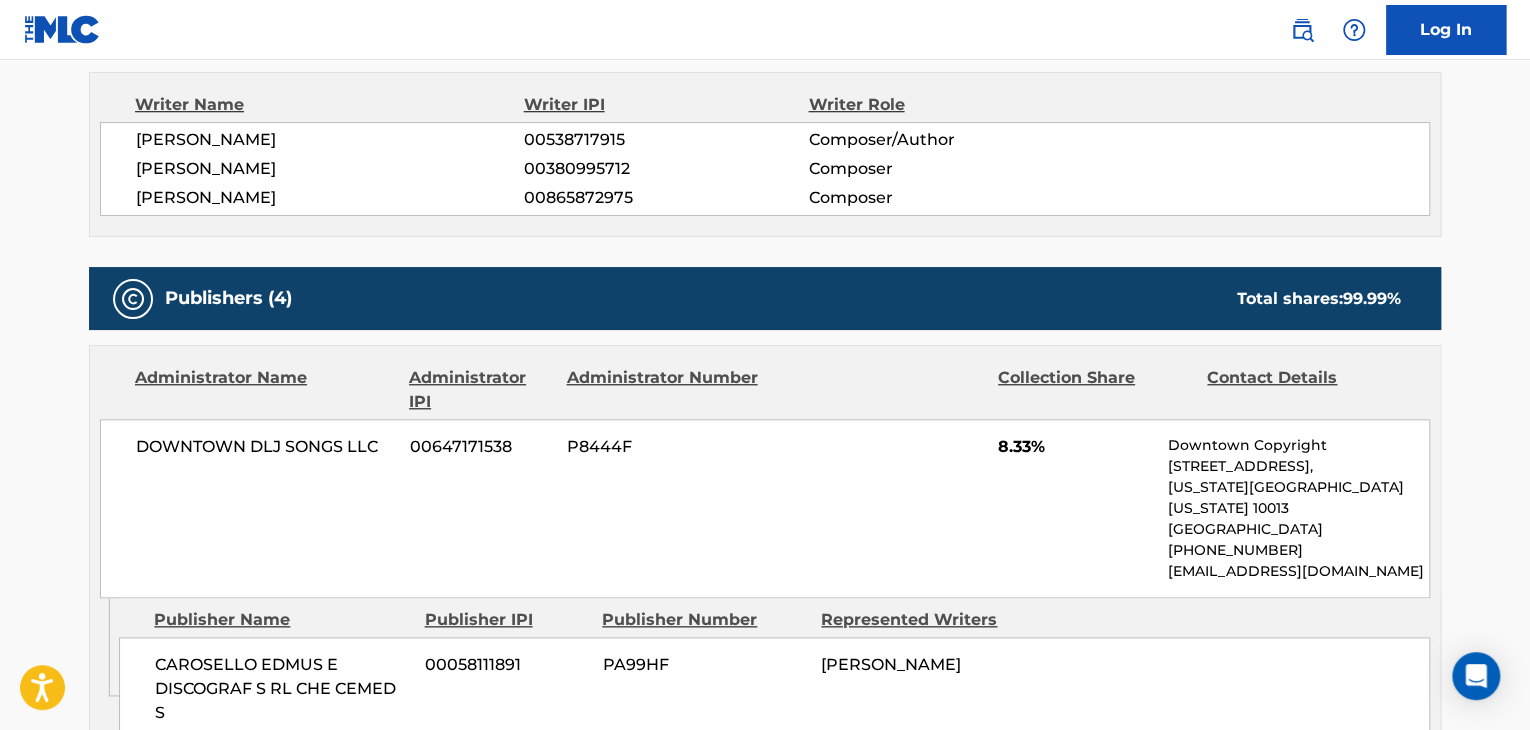 scroll, scrollTop: 600, scrollLeft: 0, axis: vertical 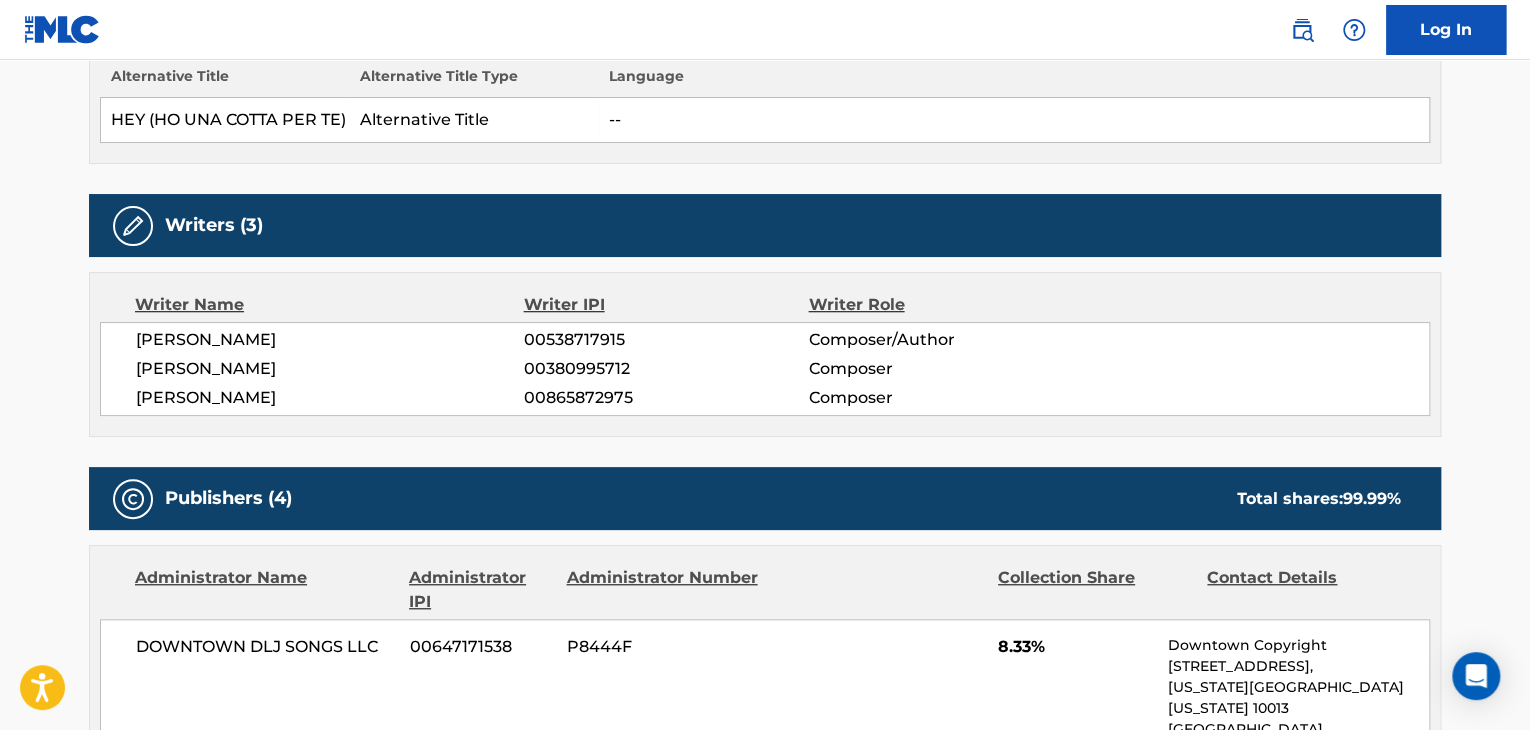 click on "[PERSON_NAME]" at bounding box center (330, 369) 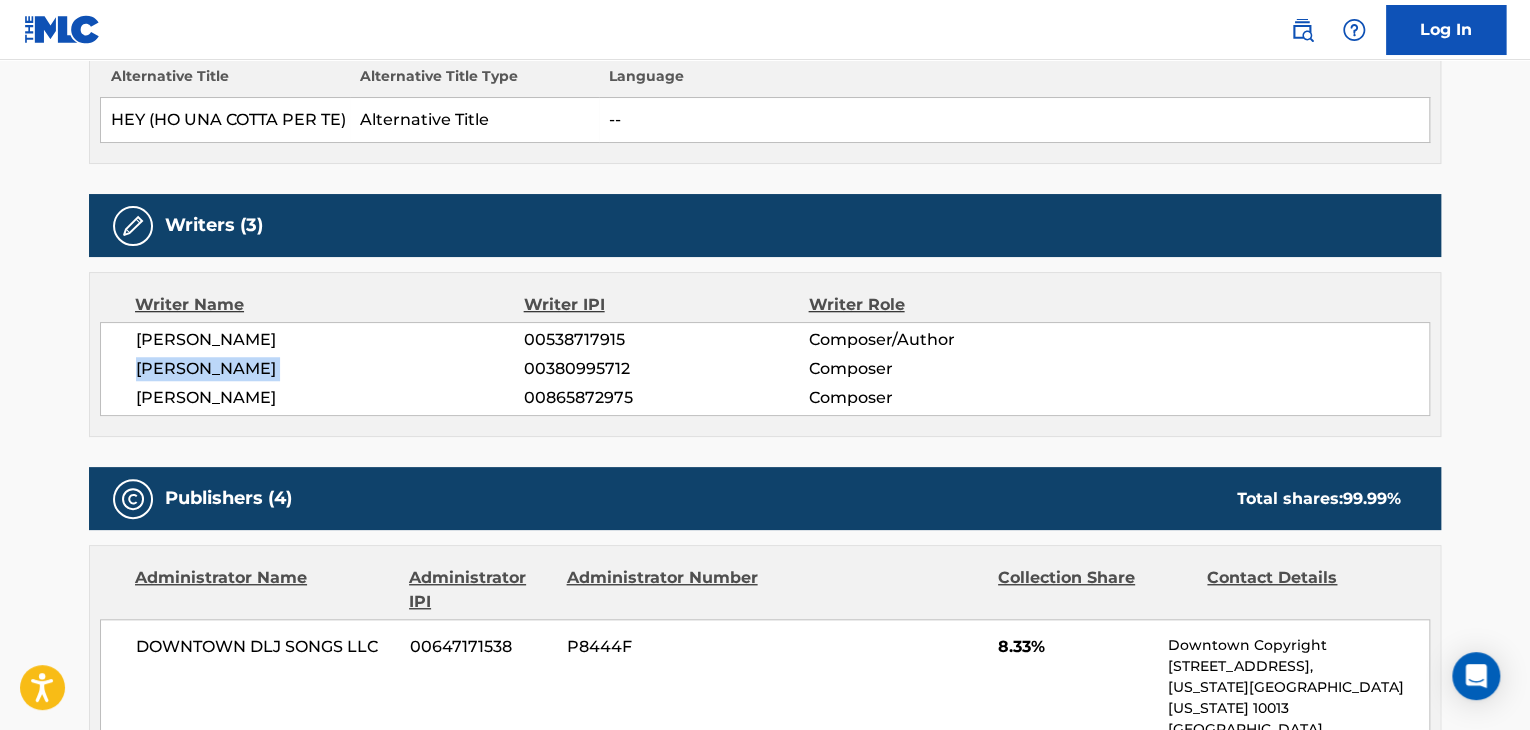 click on "[PERSON_NAME]" at bounding box center (330, 369) 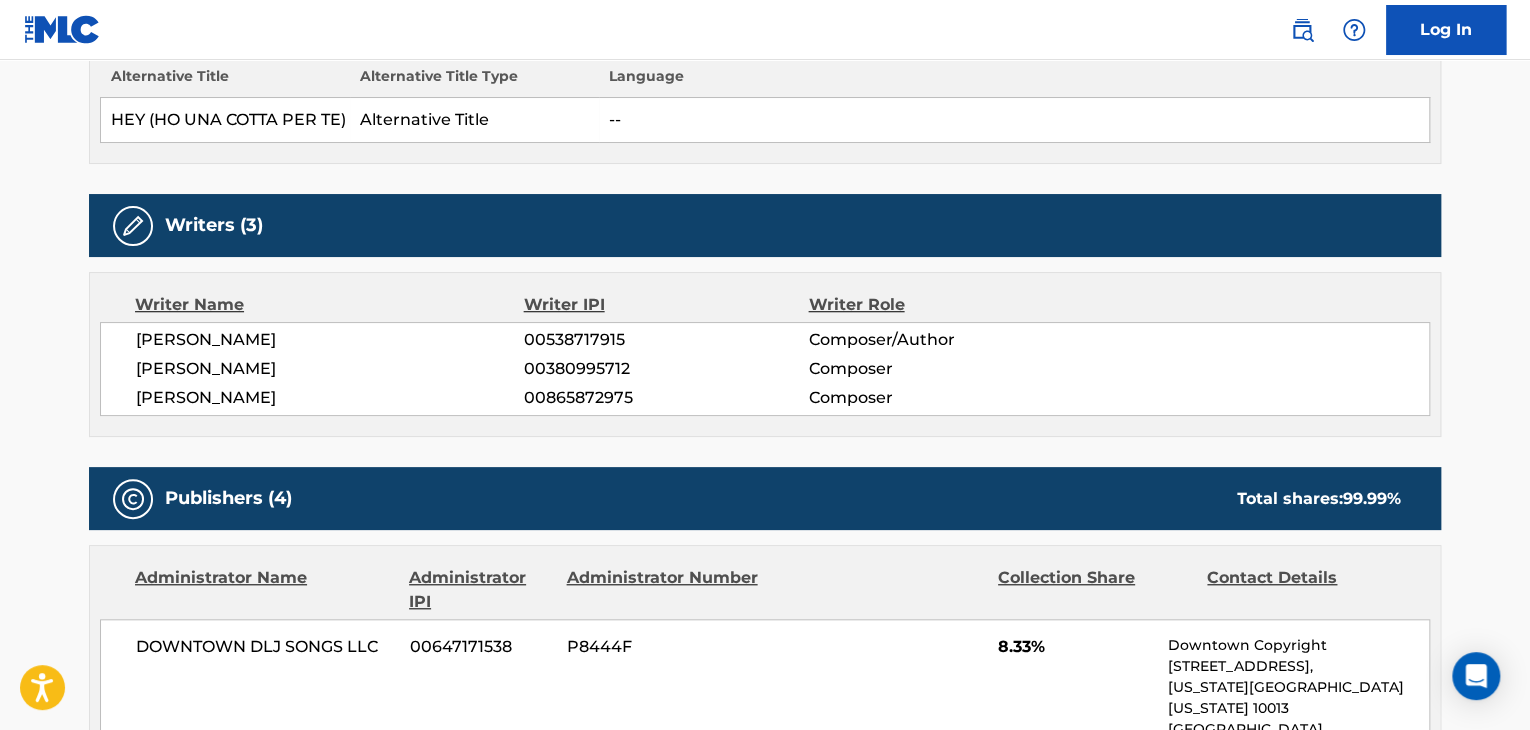 click on "00380995712" at bounding box center [666, 369] 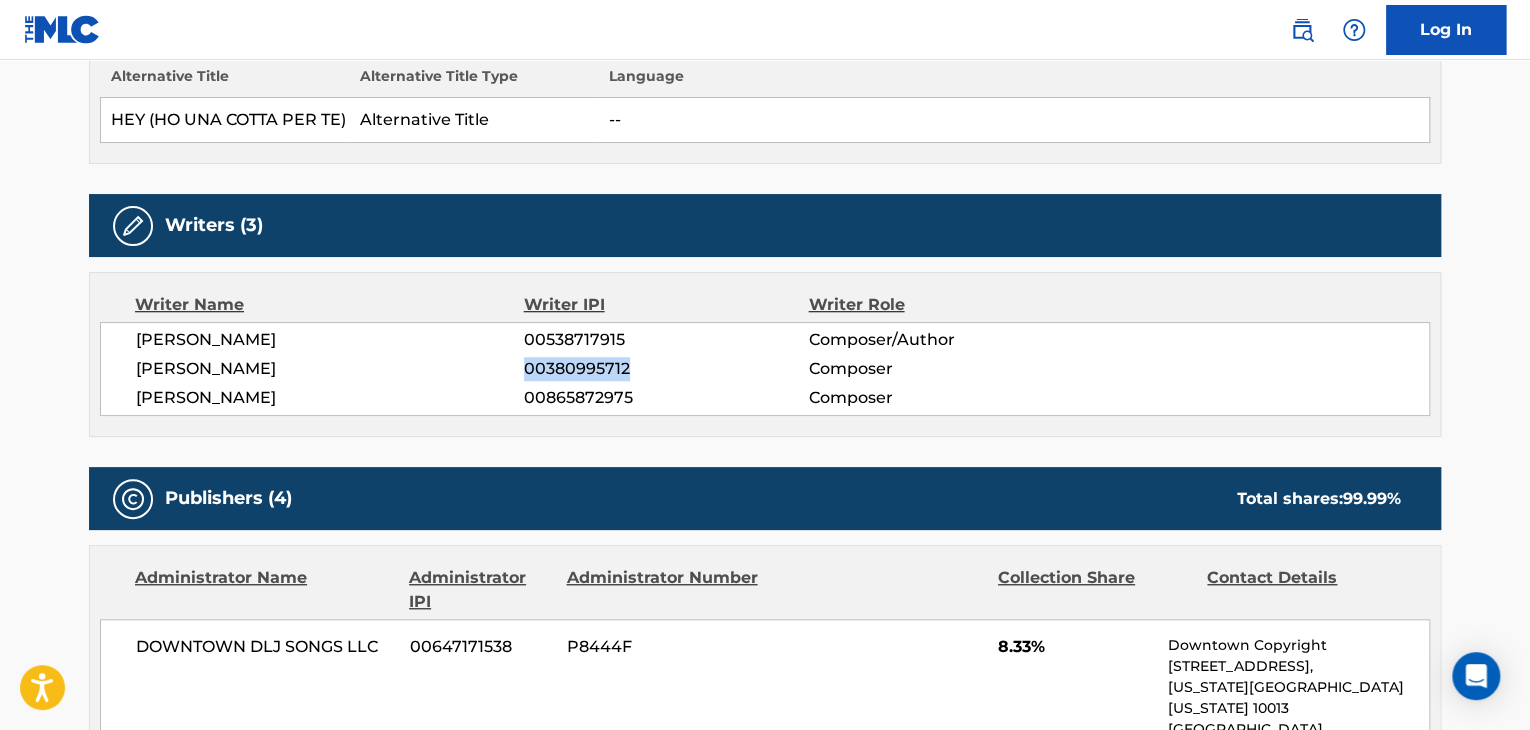 click on "00380995712" at bounding box center (666, 369) 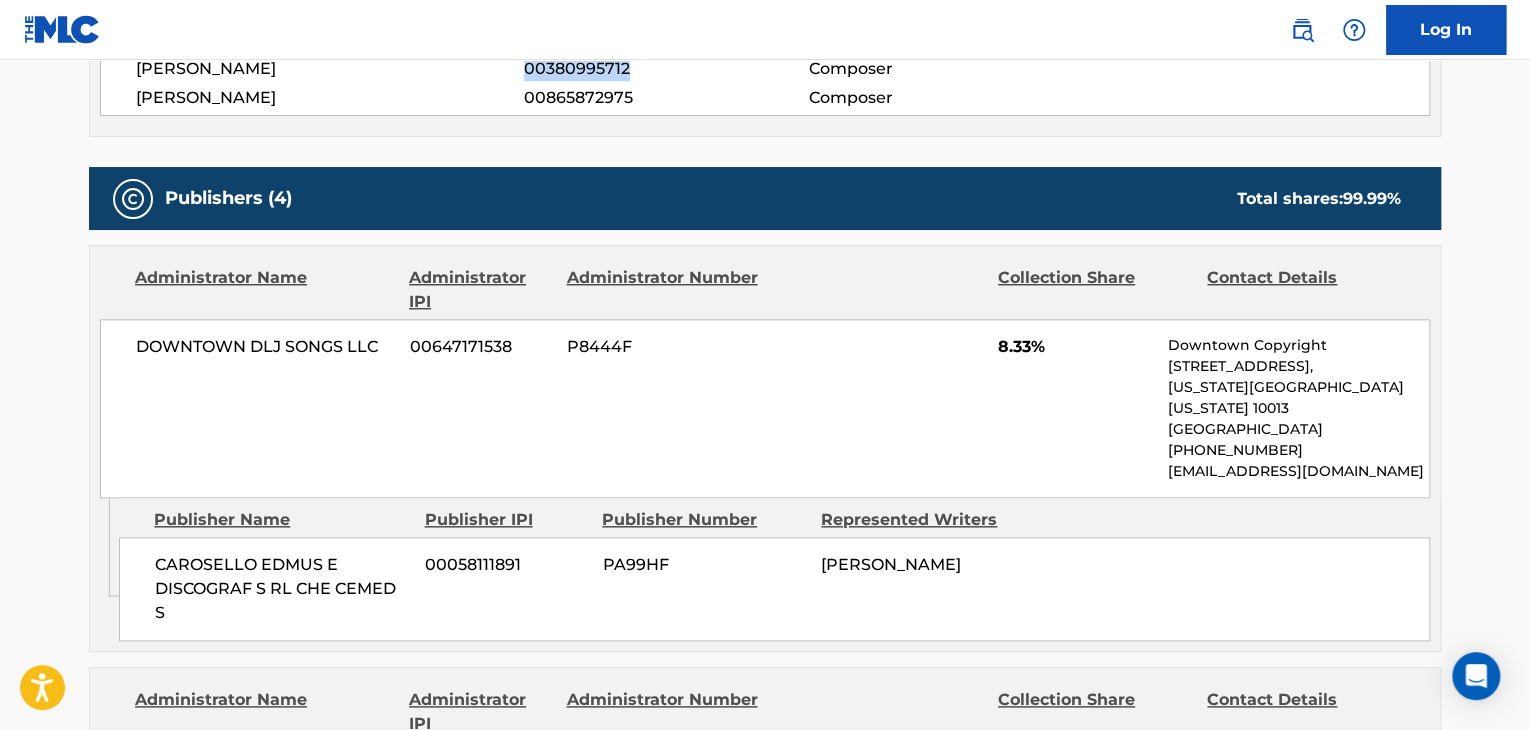 scroll, scrollTop: 1100, scrollLeft: 0, axis: vertical 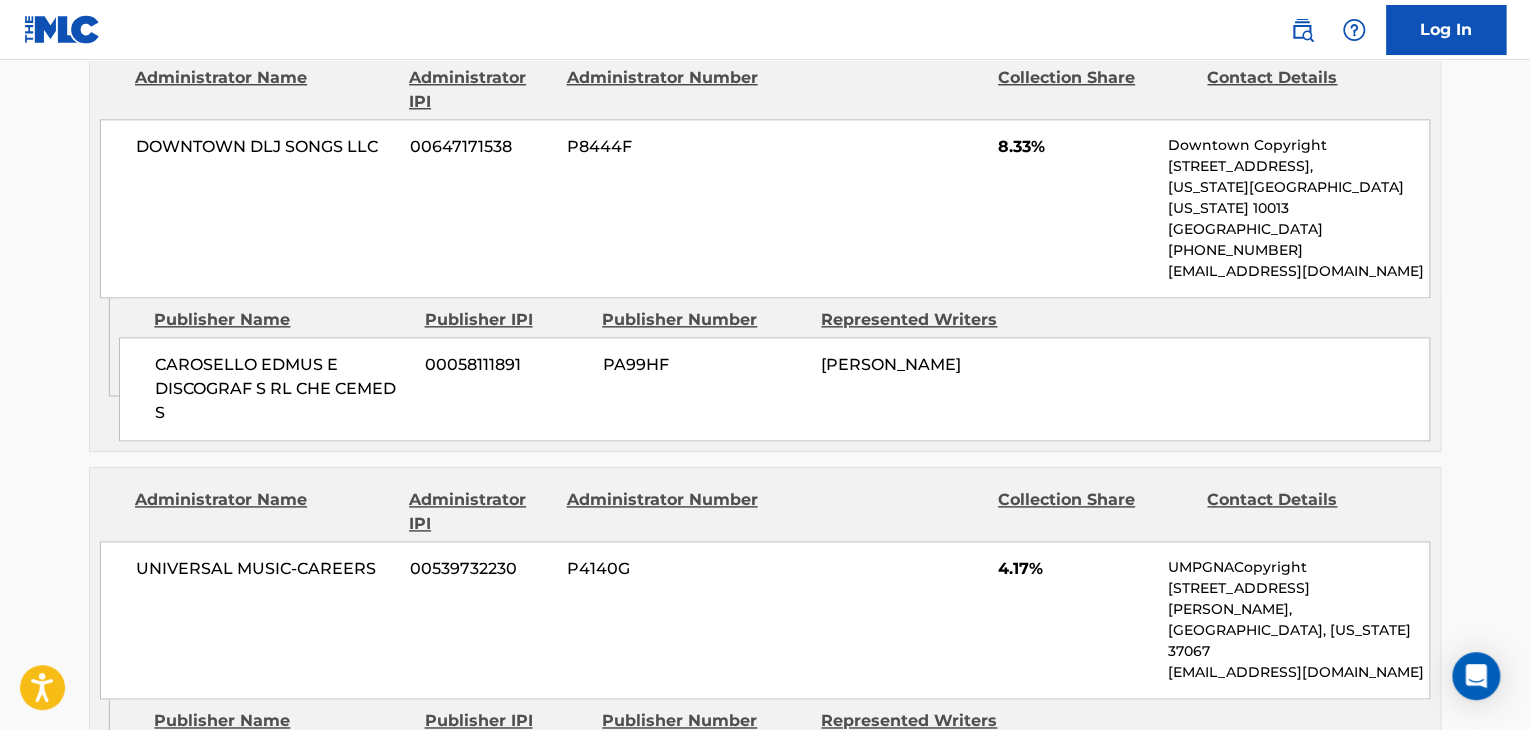 click on "DOWNTOWN DLJ SONGS LLC" at bounding box center (265, 147) 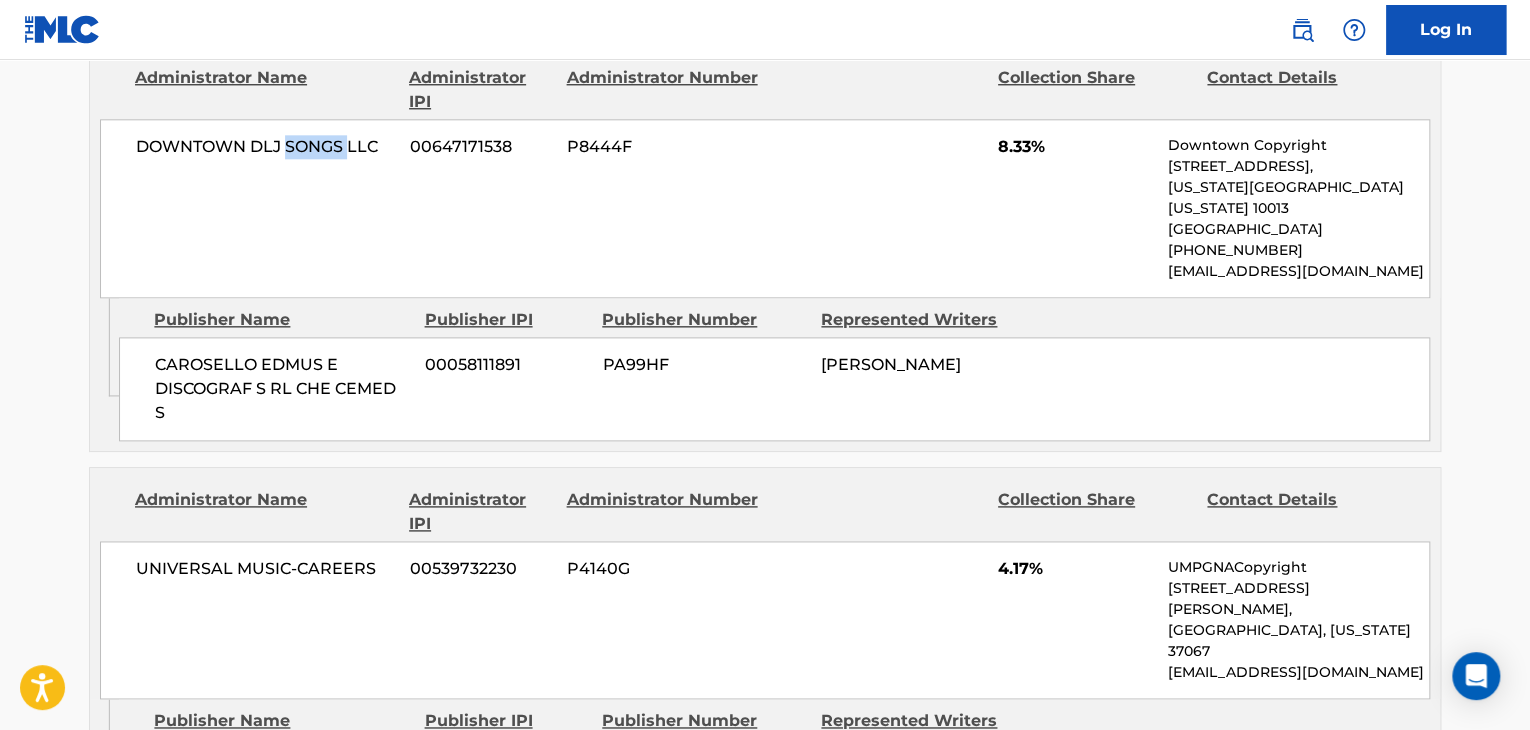 click on "DOWNTOWN DLJ SONGS LLC" at bounding box center [265, 147] 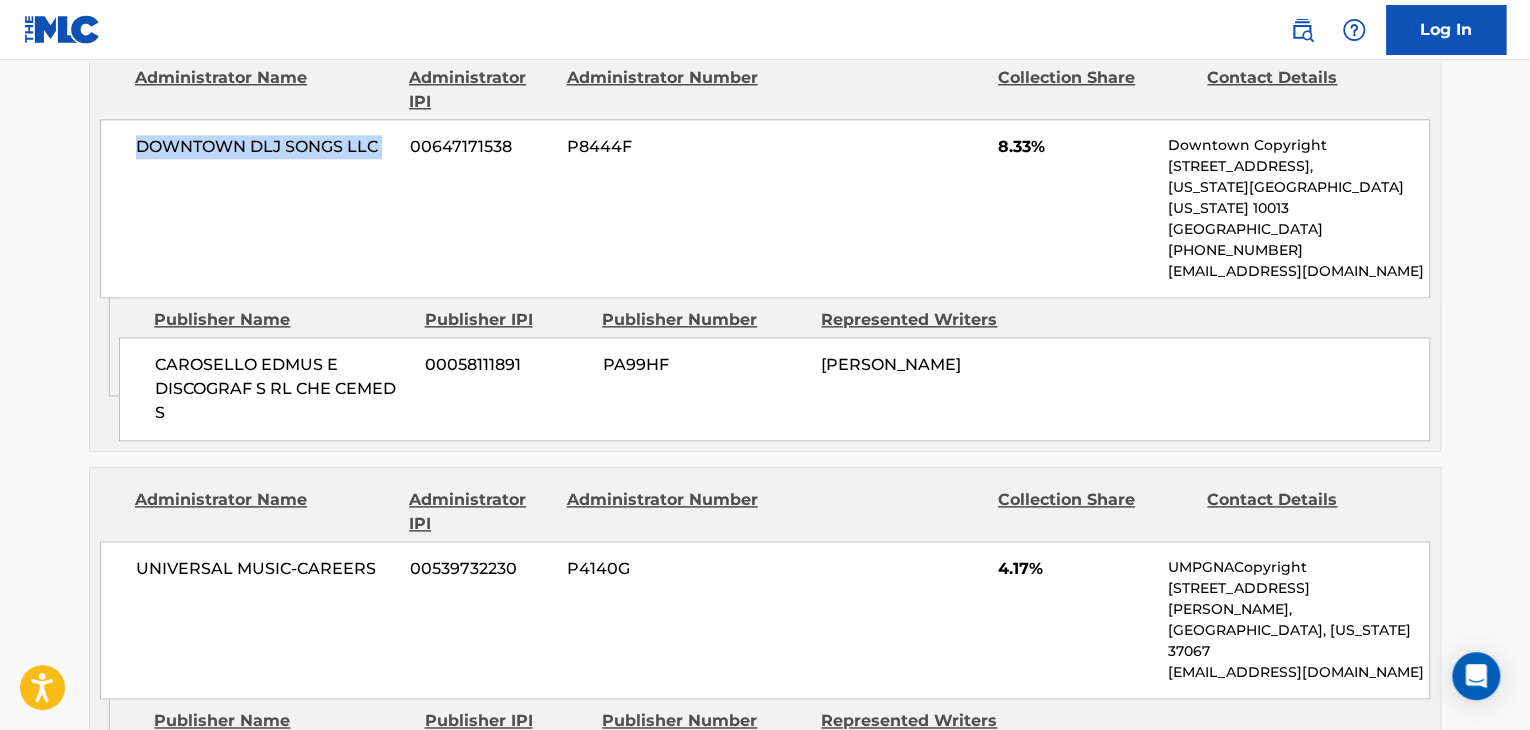 click on "DOWNTOWN DLJ SONGS LLC" at bounding box center [265, 147] 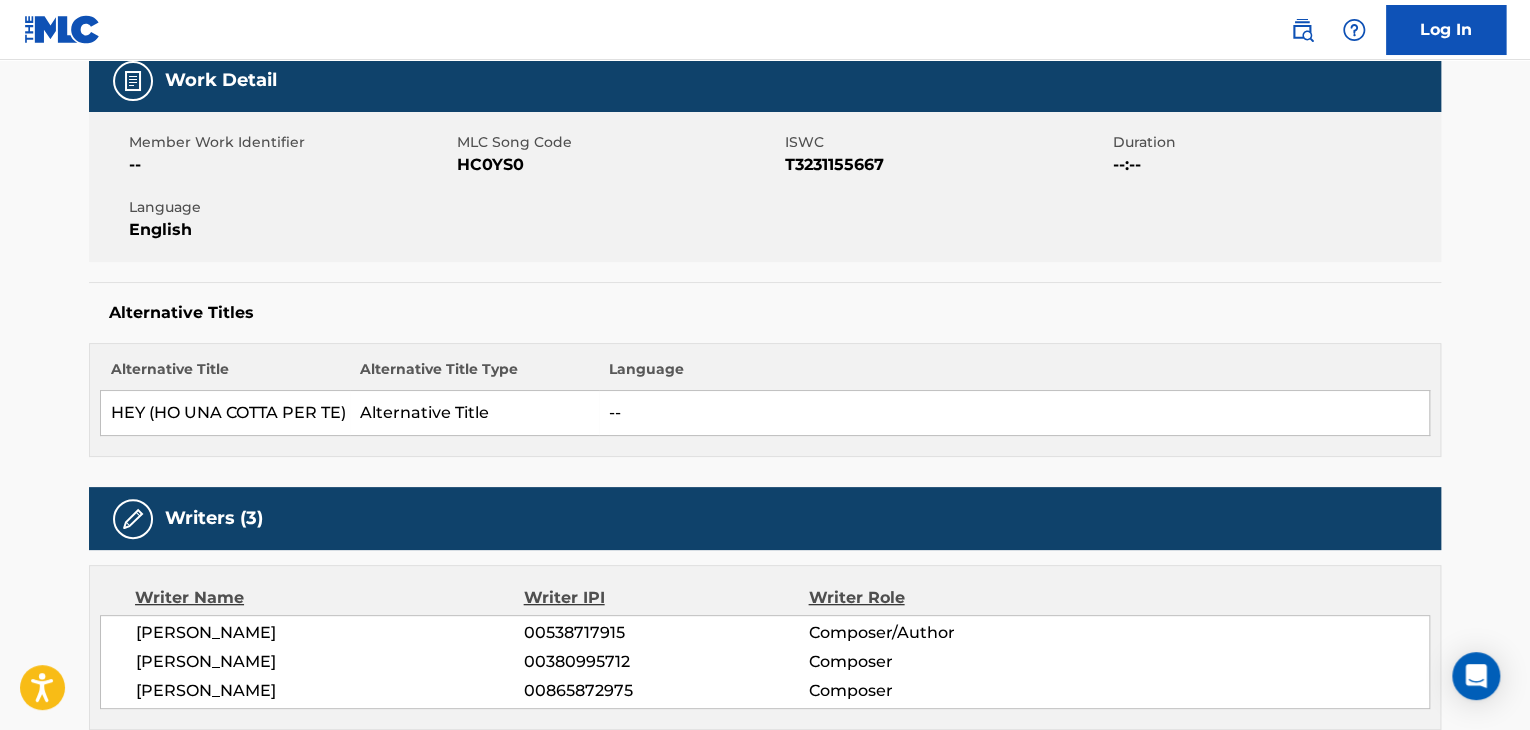scroll, scrollTop: 200, scrollLeft: 0, axis: vertical 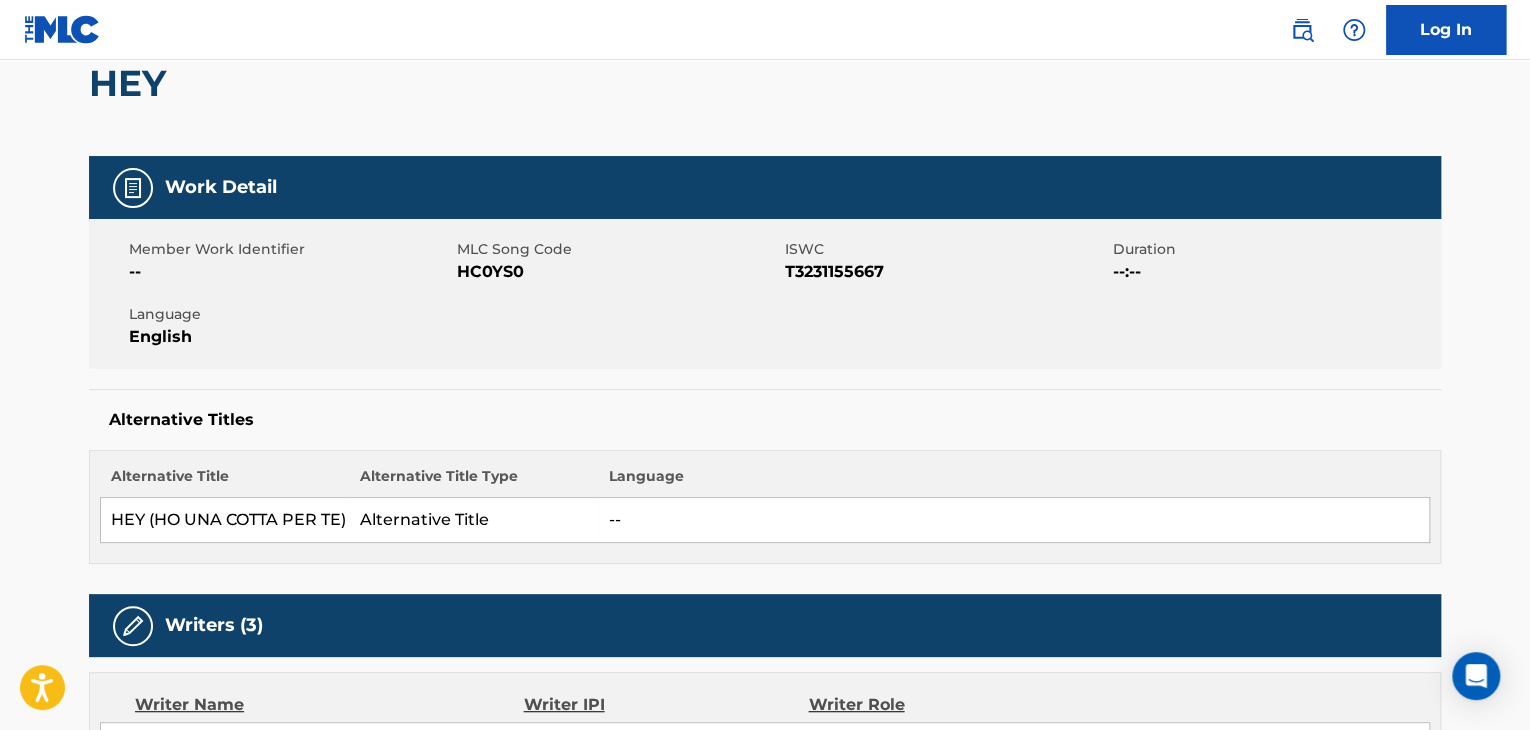 click on "Member Work Identifier -- MLC Song Code HC0YS0 ISWC T3231155667 Duration --:-- Language English" at bounding box center (765, 294) 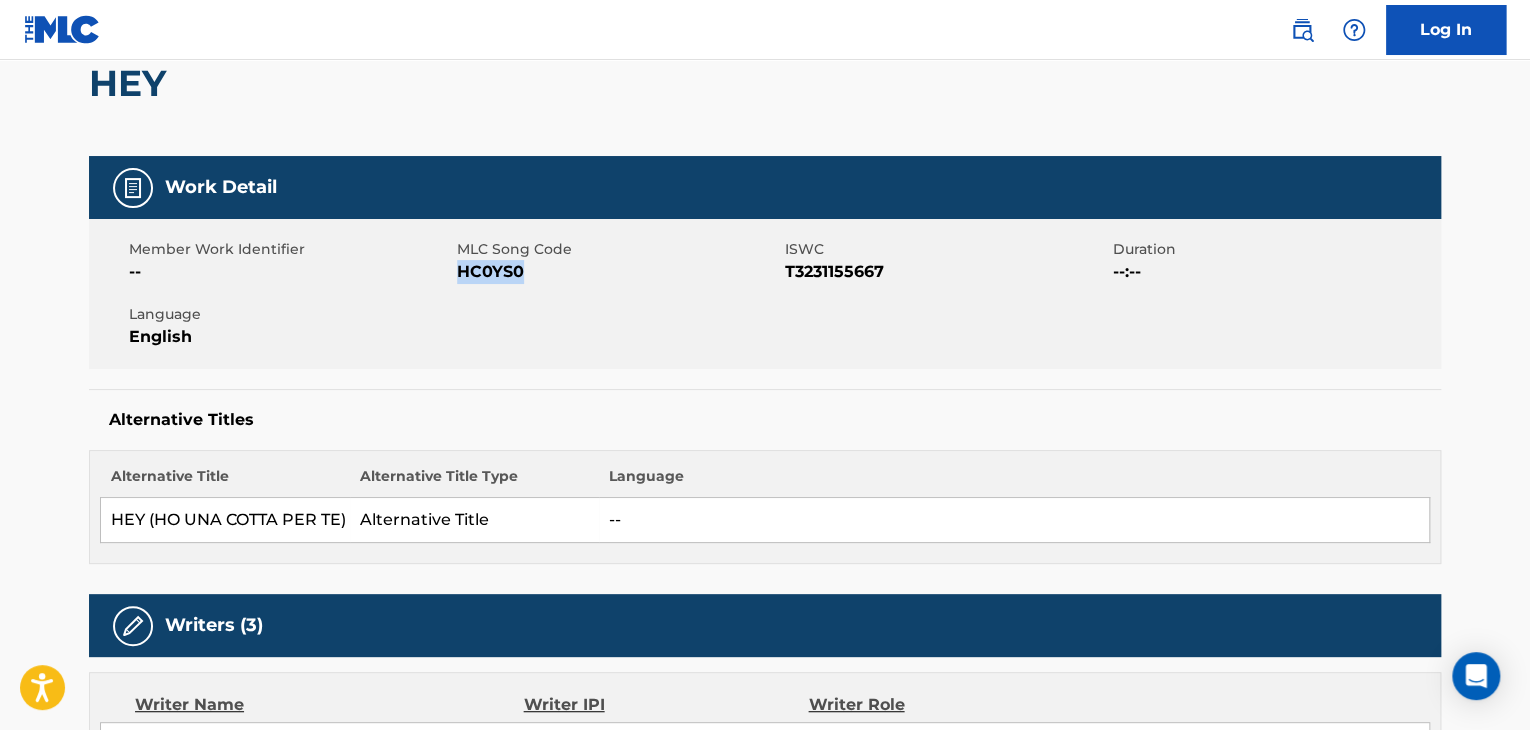 click on "Member Work Identifier -- MLC Song Code HC0YS0 ISWC T3231155667 Duration --:-- Language English" at bounding box center [765, 294] 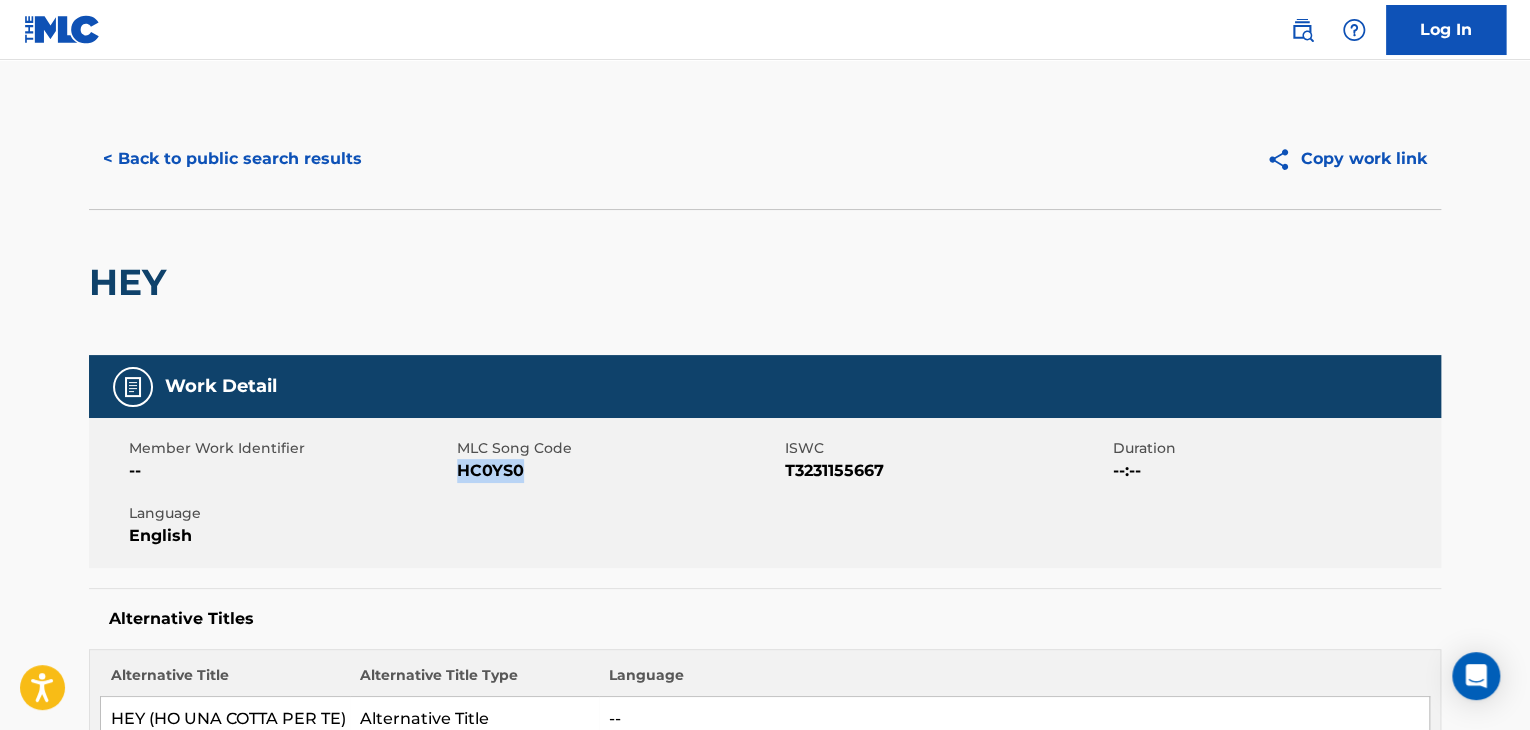 scroll, scrollTop: 0, scrollLeft: 0, axis: both 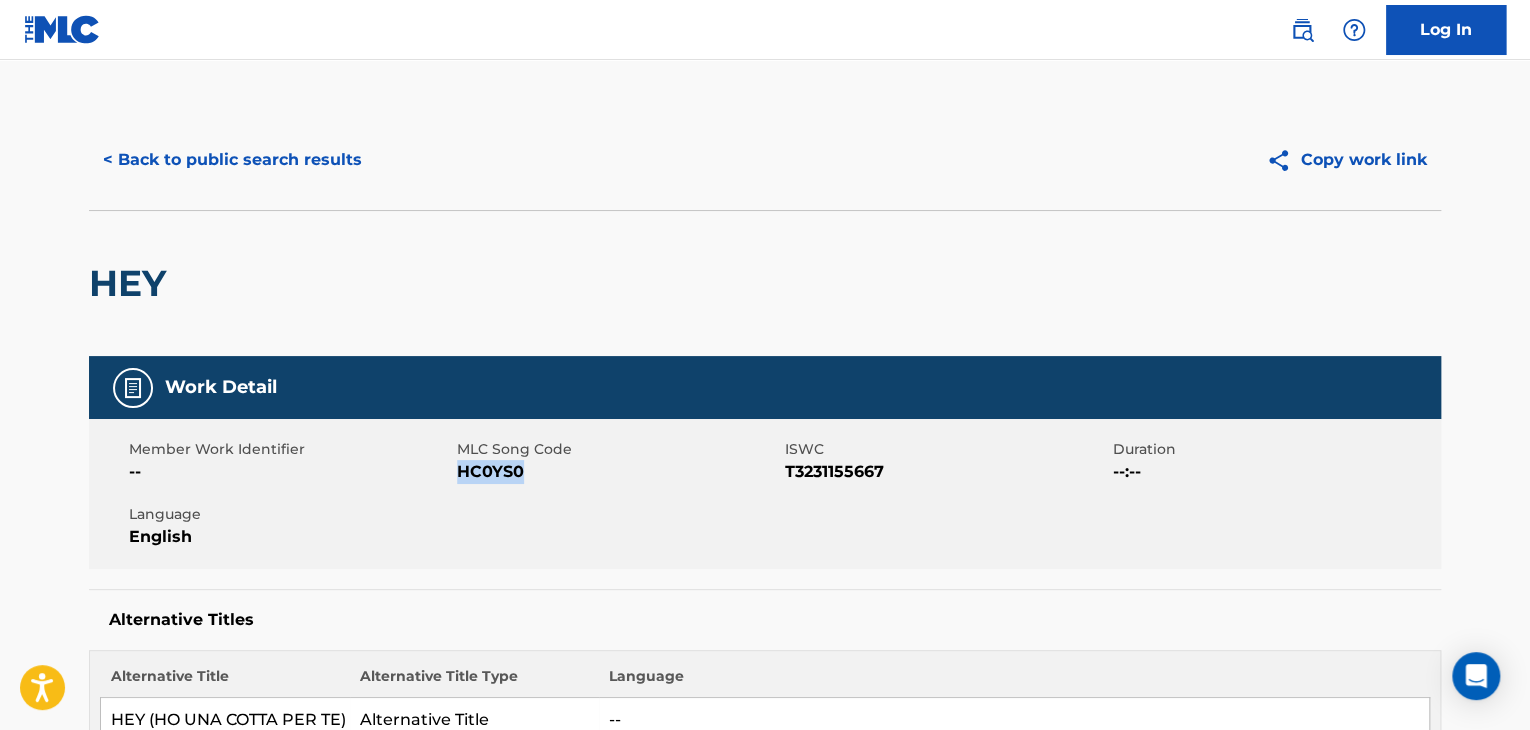 click on "< Back to public search results" at bounding box center (232, 160) 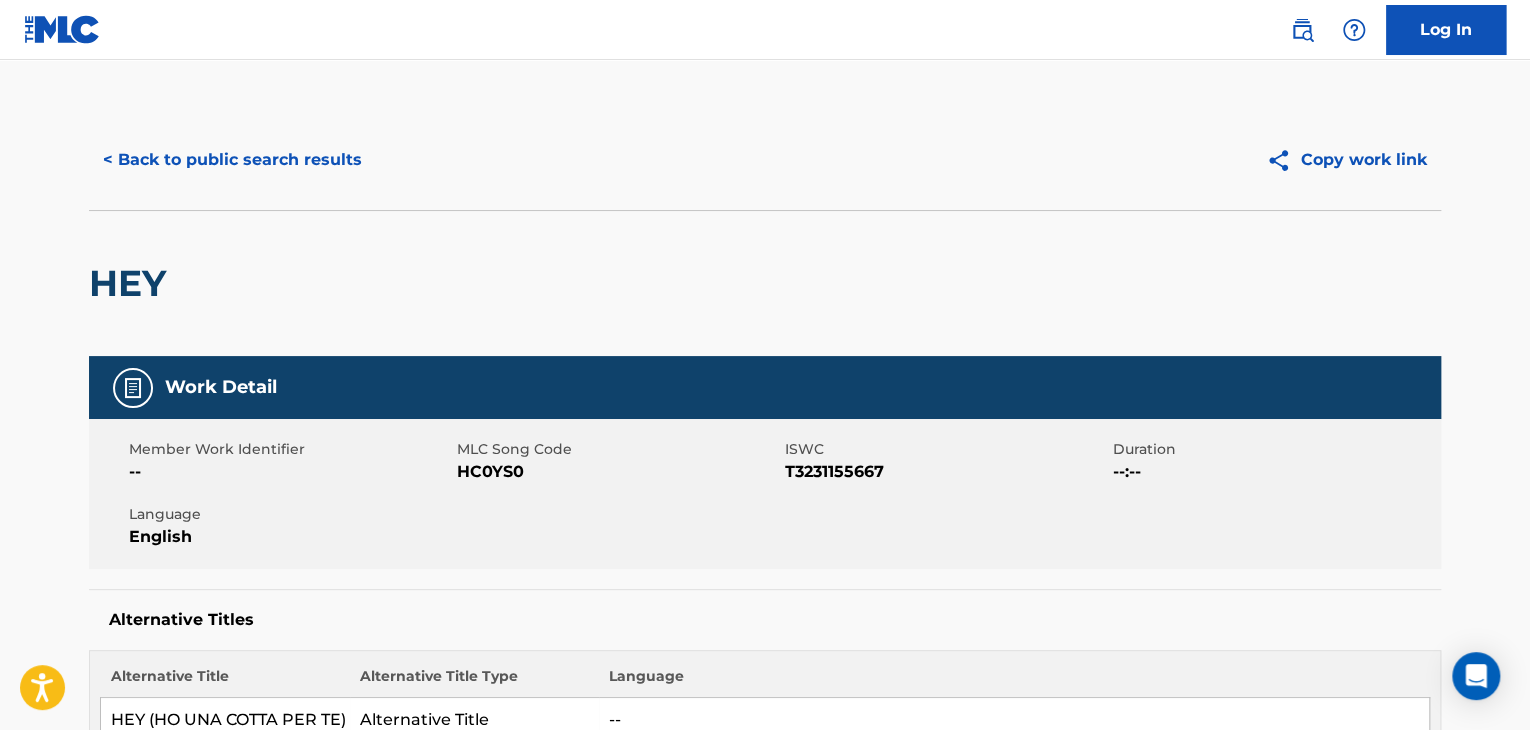 scroll, scrollTop: 244, scrollLeft: 0, axis: vertical 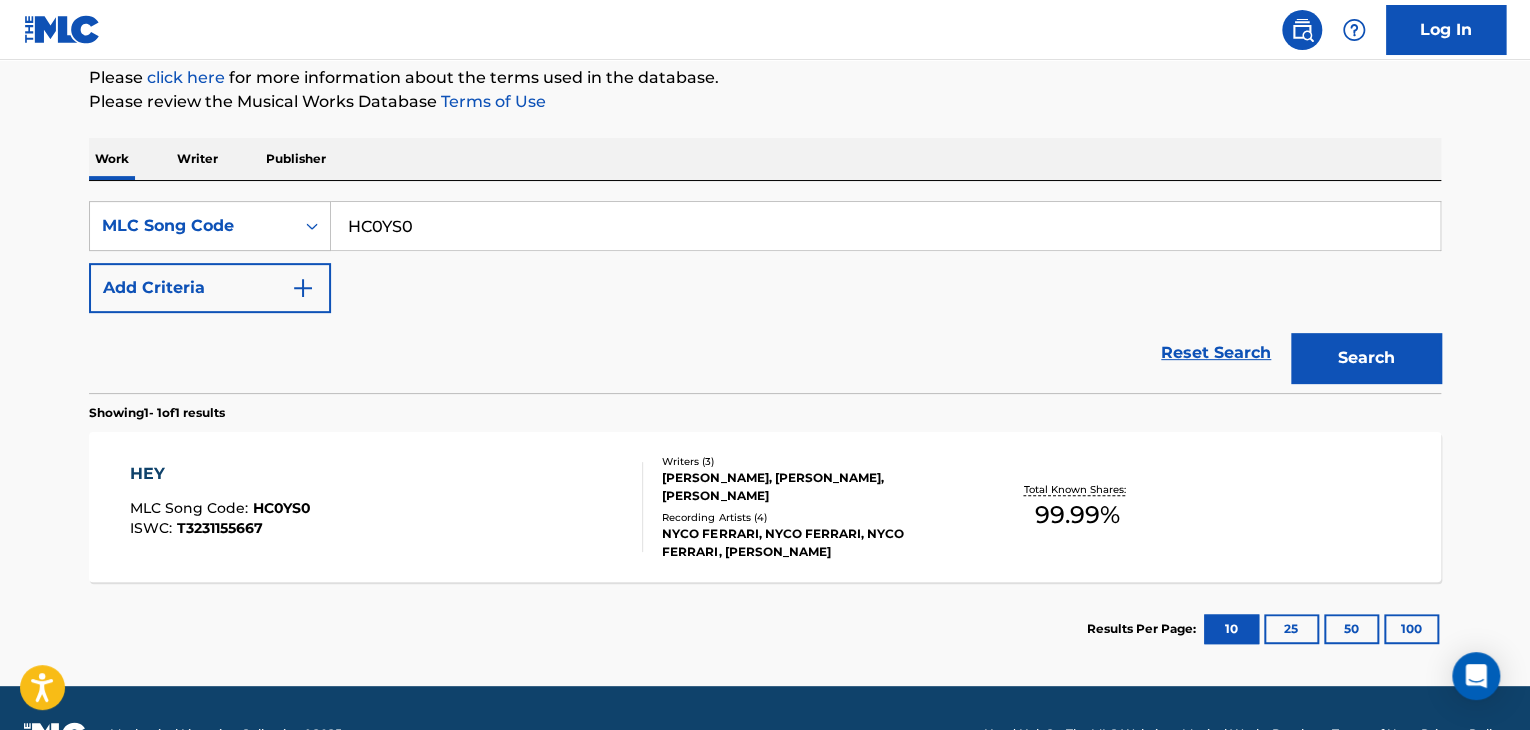 click on "HC0YS0" at bounding box center (885, 226) 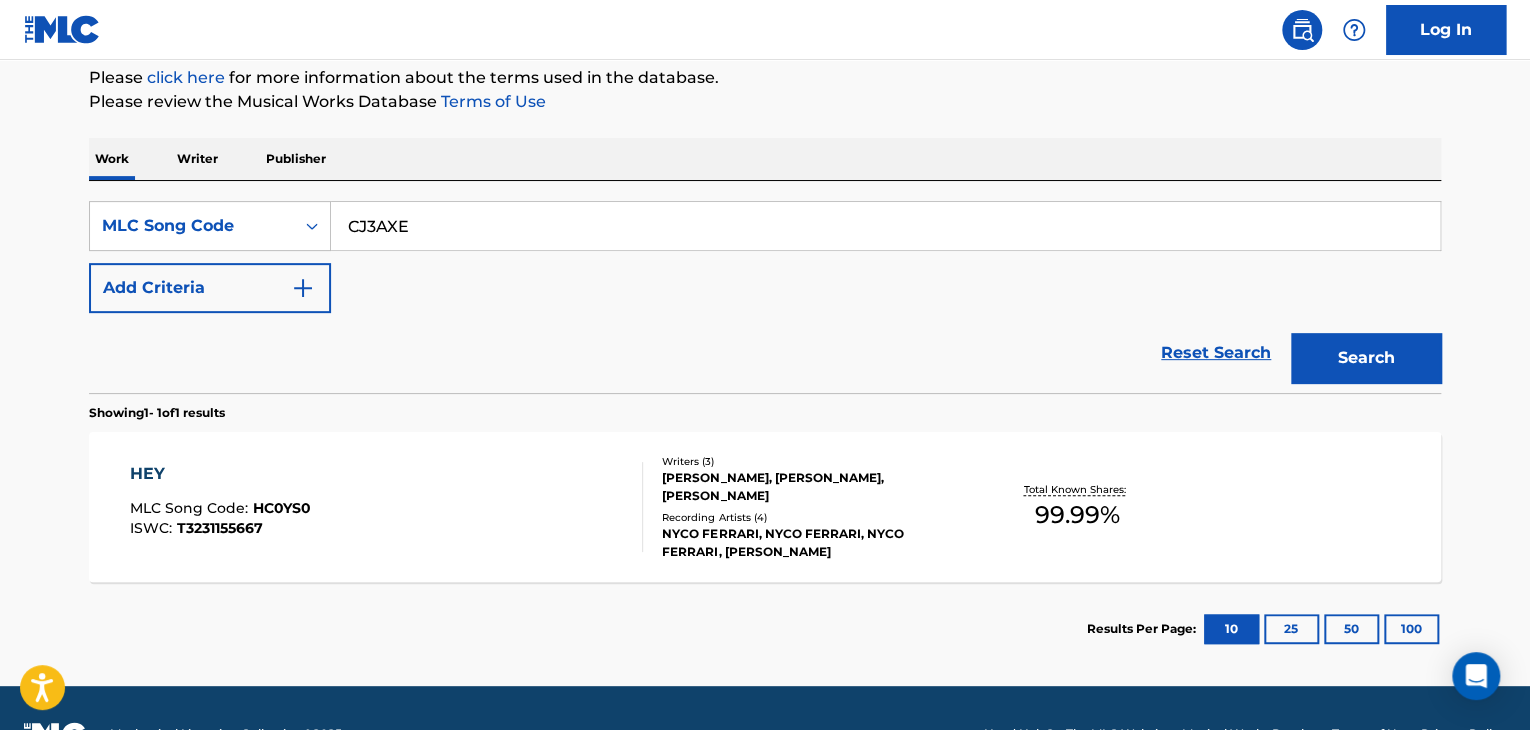 type on "CJ3AXE" 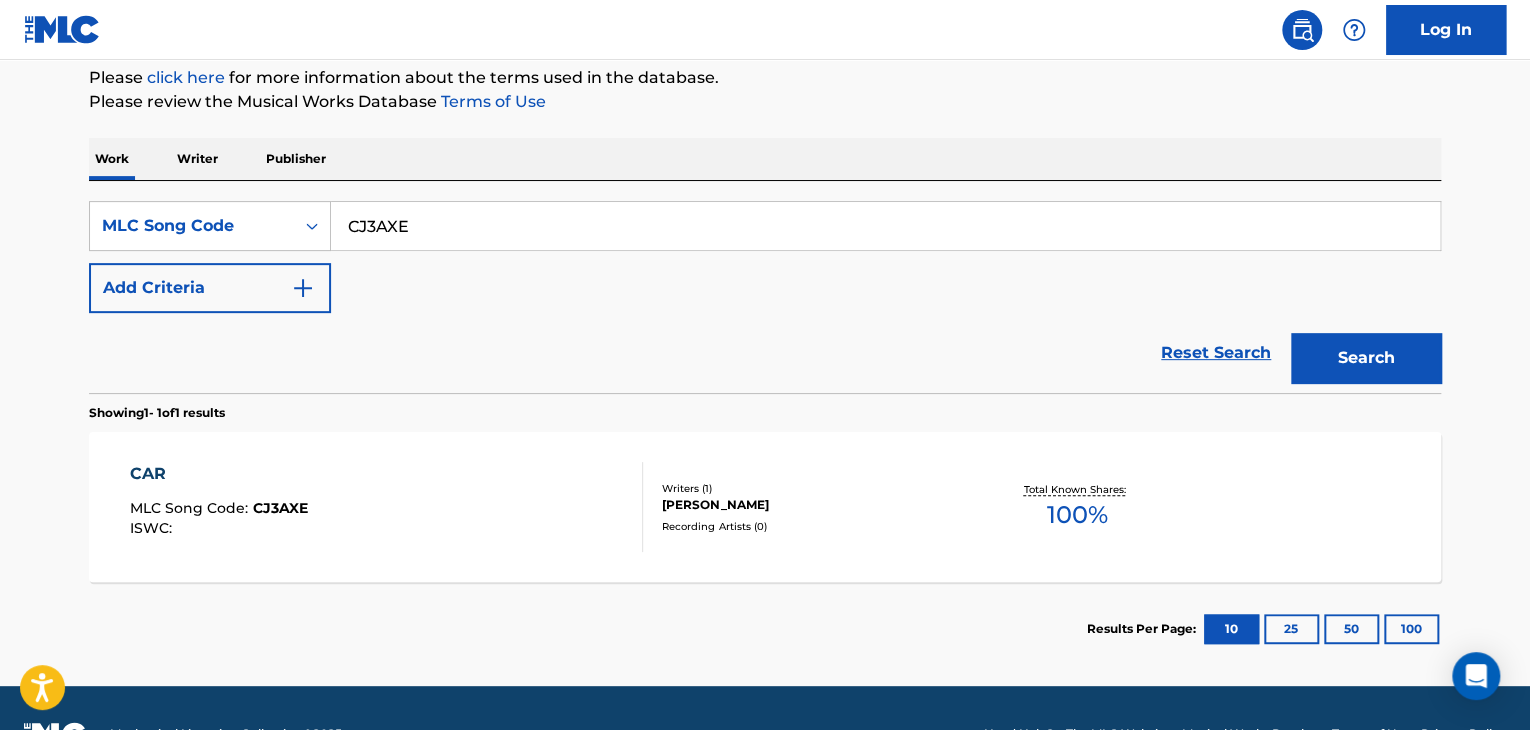 scroll, scrollTop: 296, scrollLeft: 0, axis: vertical 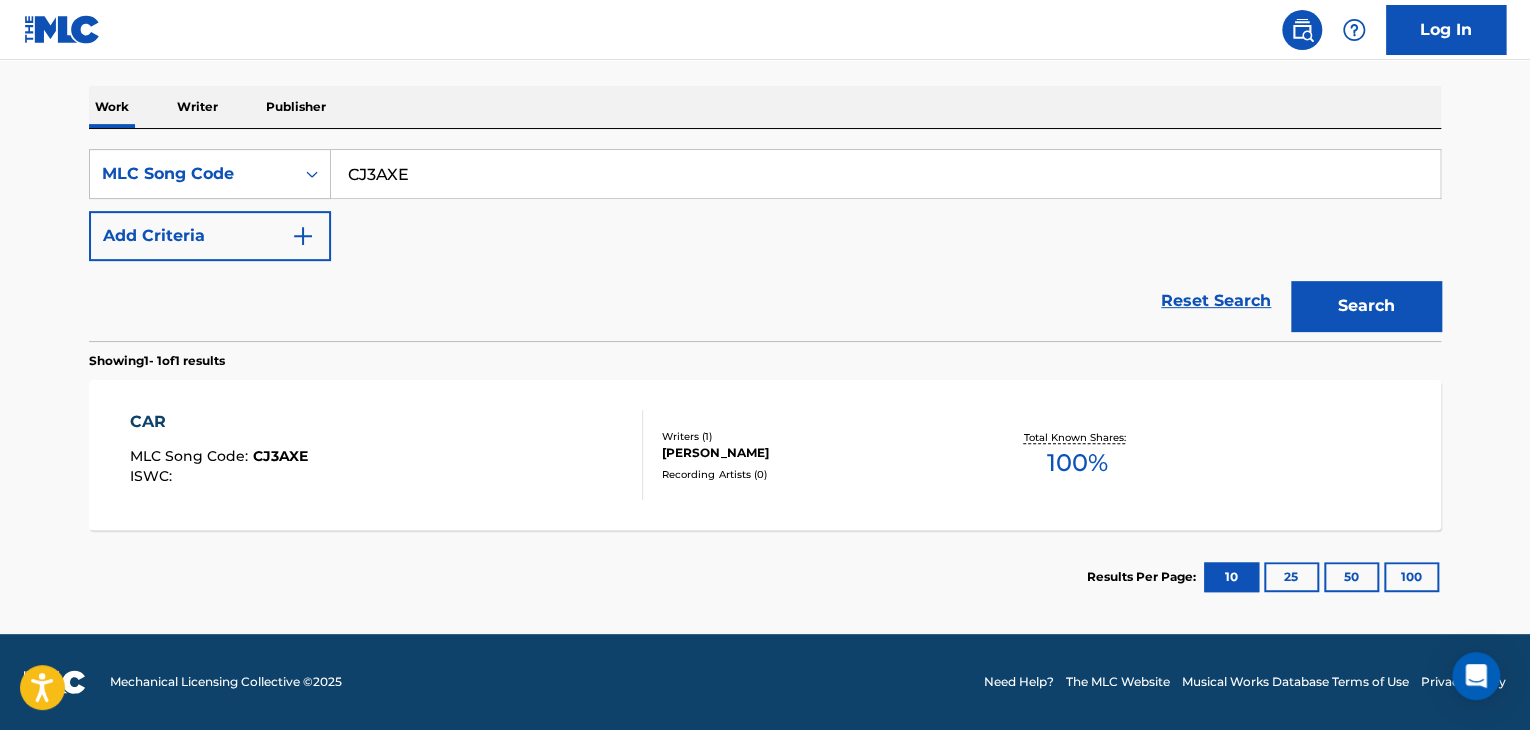 click on "CAR MLC Song Code : CJ3AXE ISWC :" at bounding box center [387, 455] 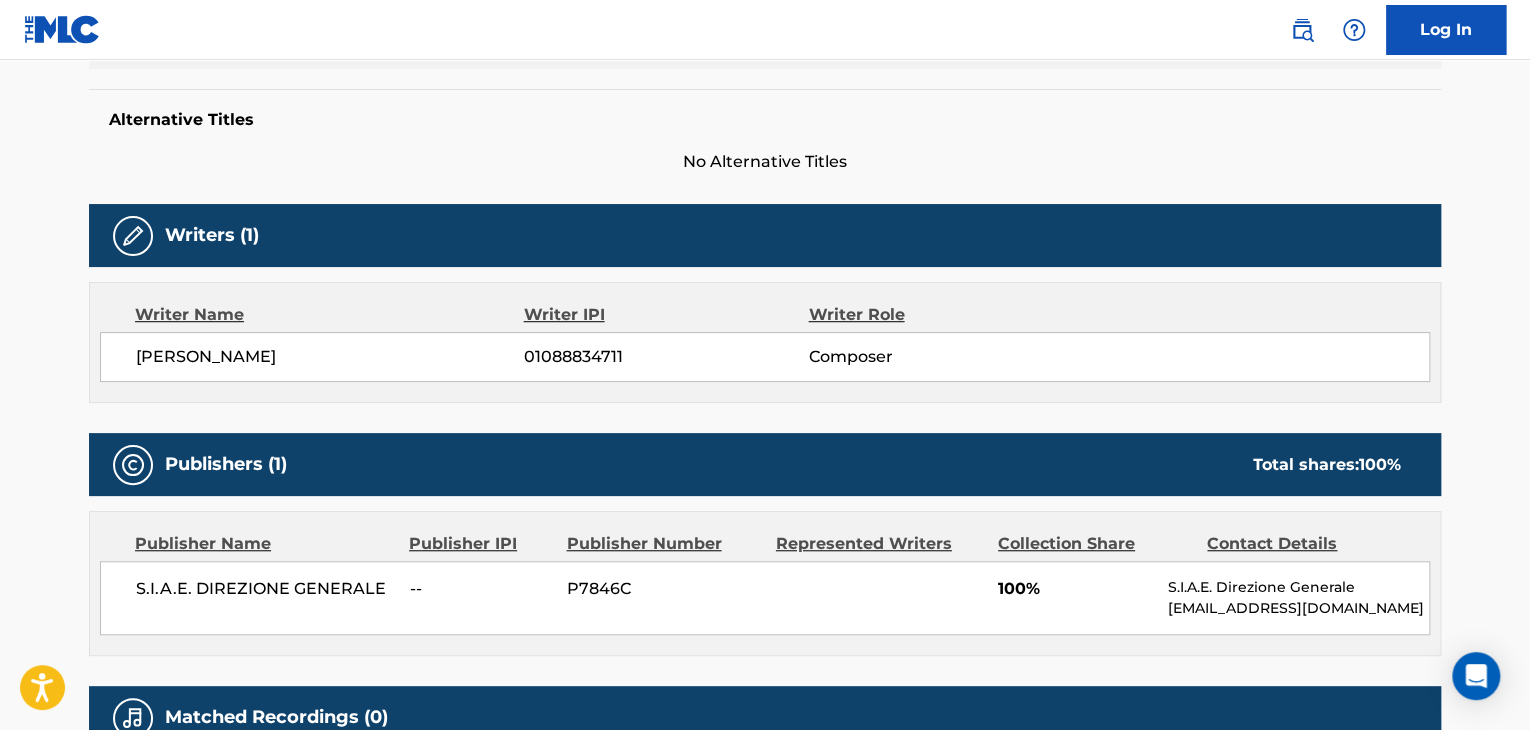 scroll, scrollTop: 600, scrollLeft: 0, axis: vertical 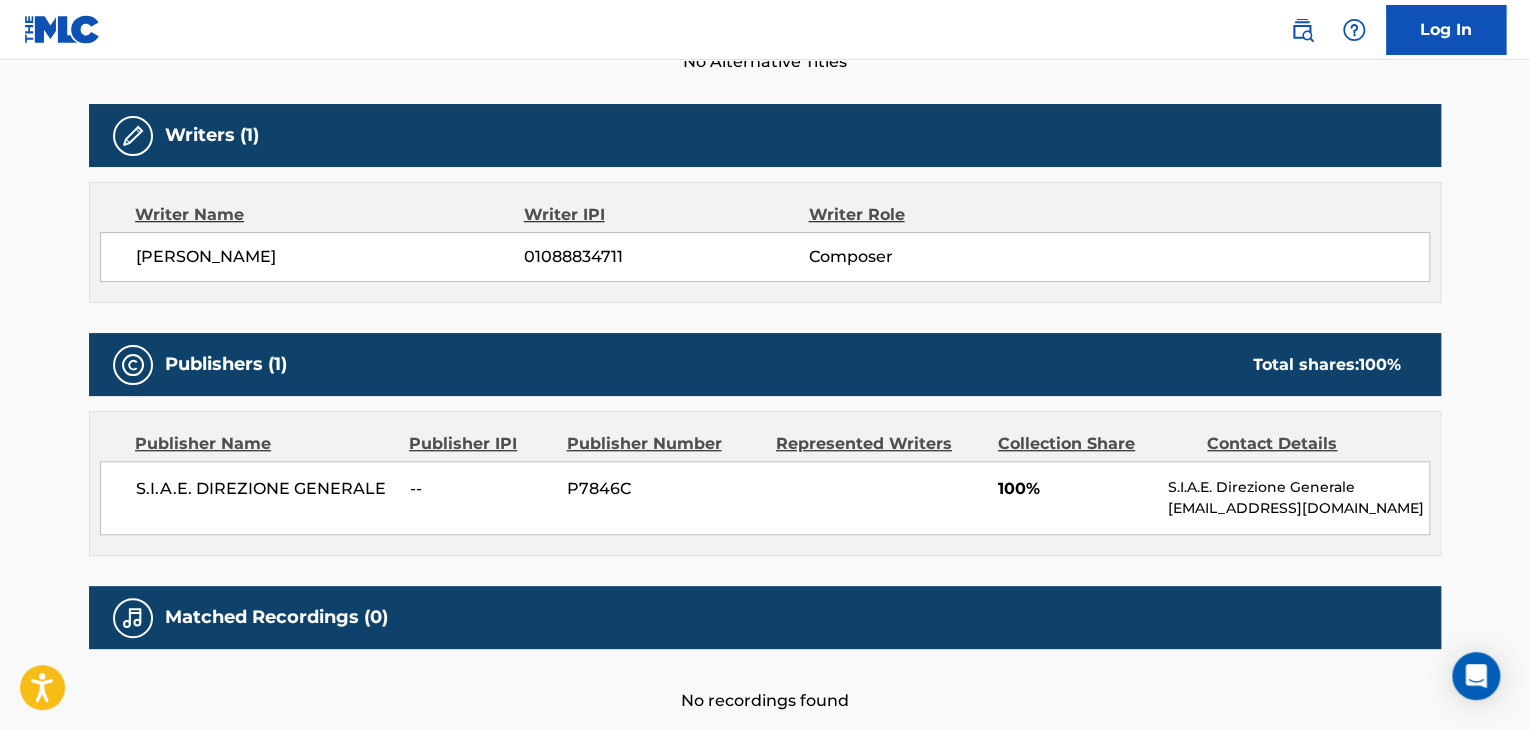 click on "[PERSON_NAME]" at bounding box center [330, 257] 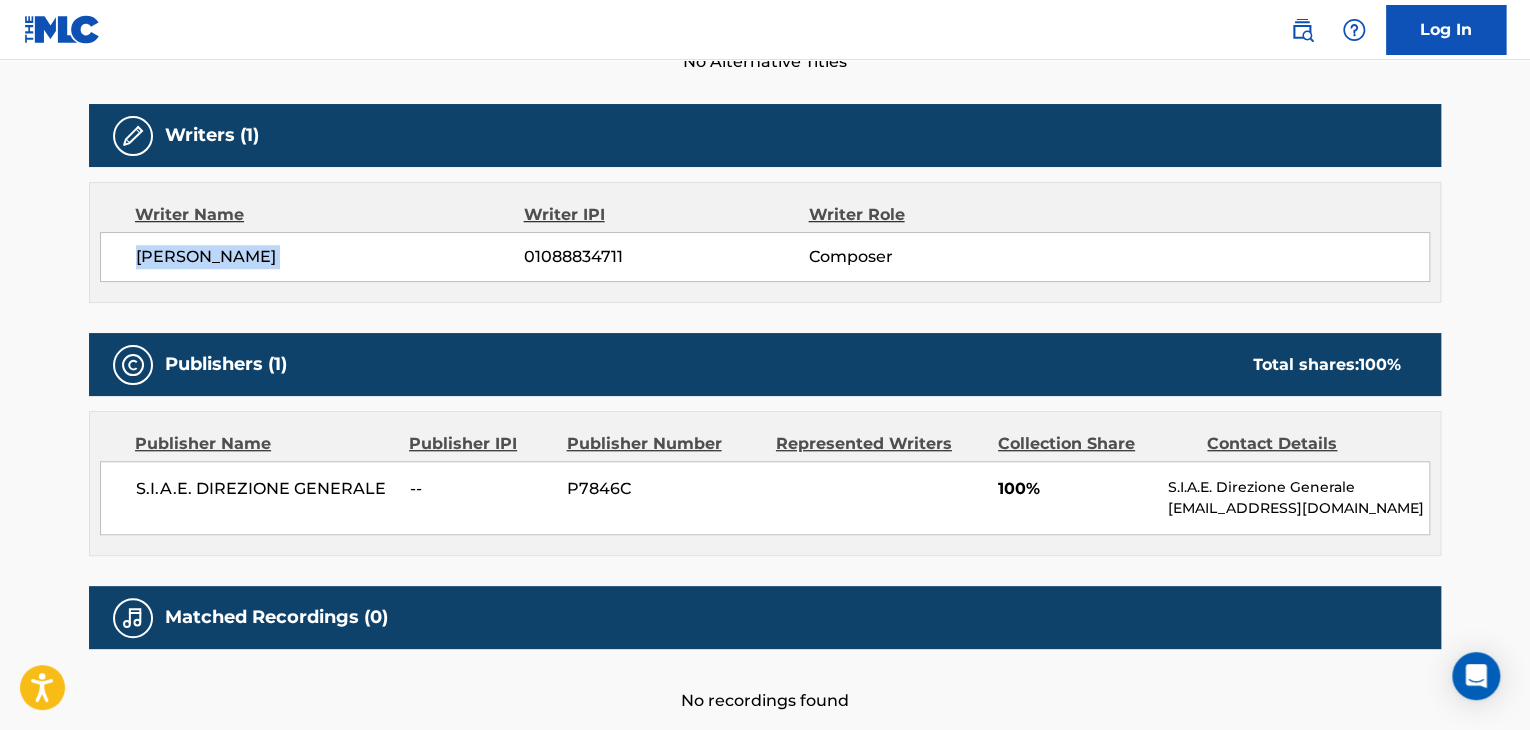 click on "[PERSON_NAME]" at bounding box center [330, 257] 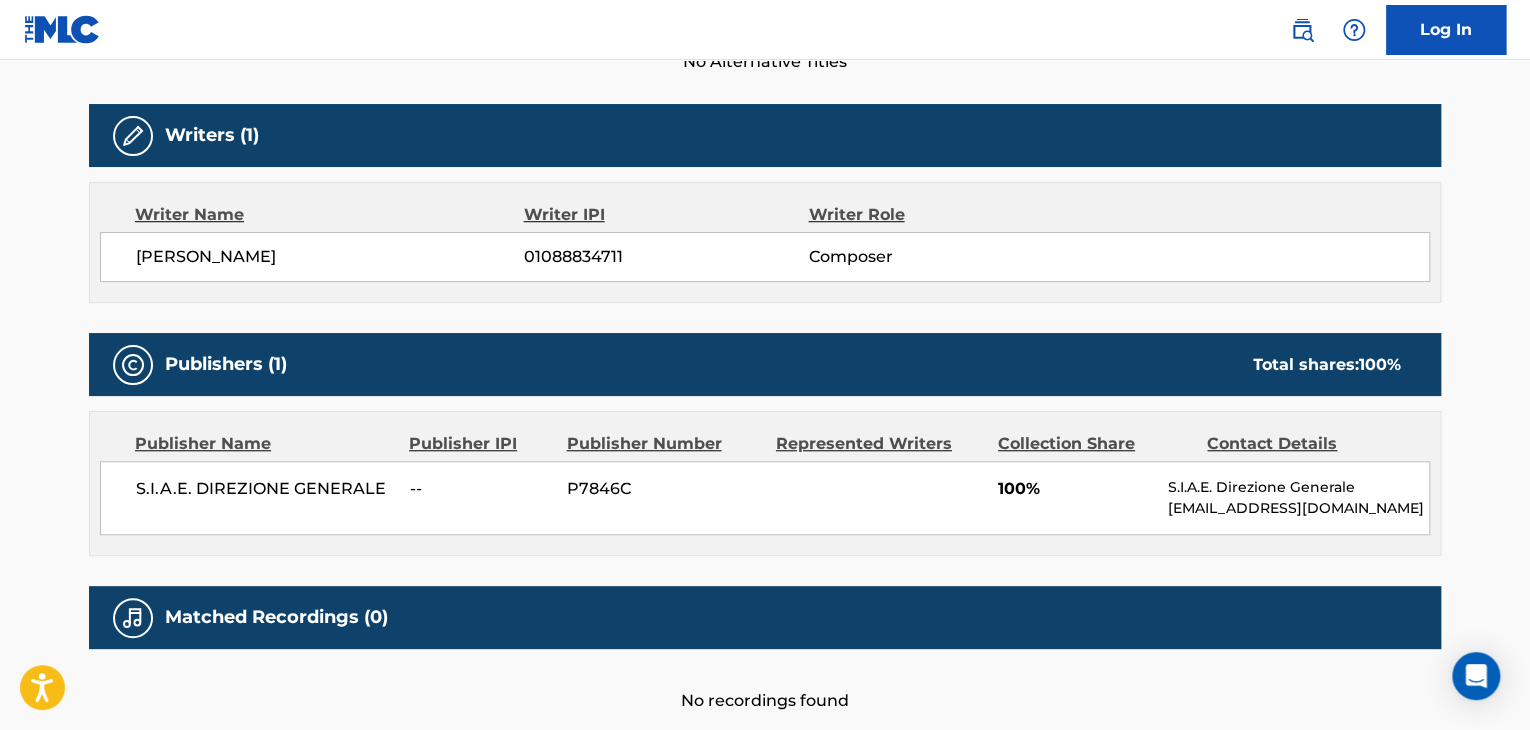 click on "01088834711" at bounding box center (666, 257) 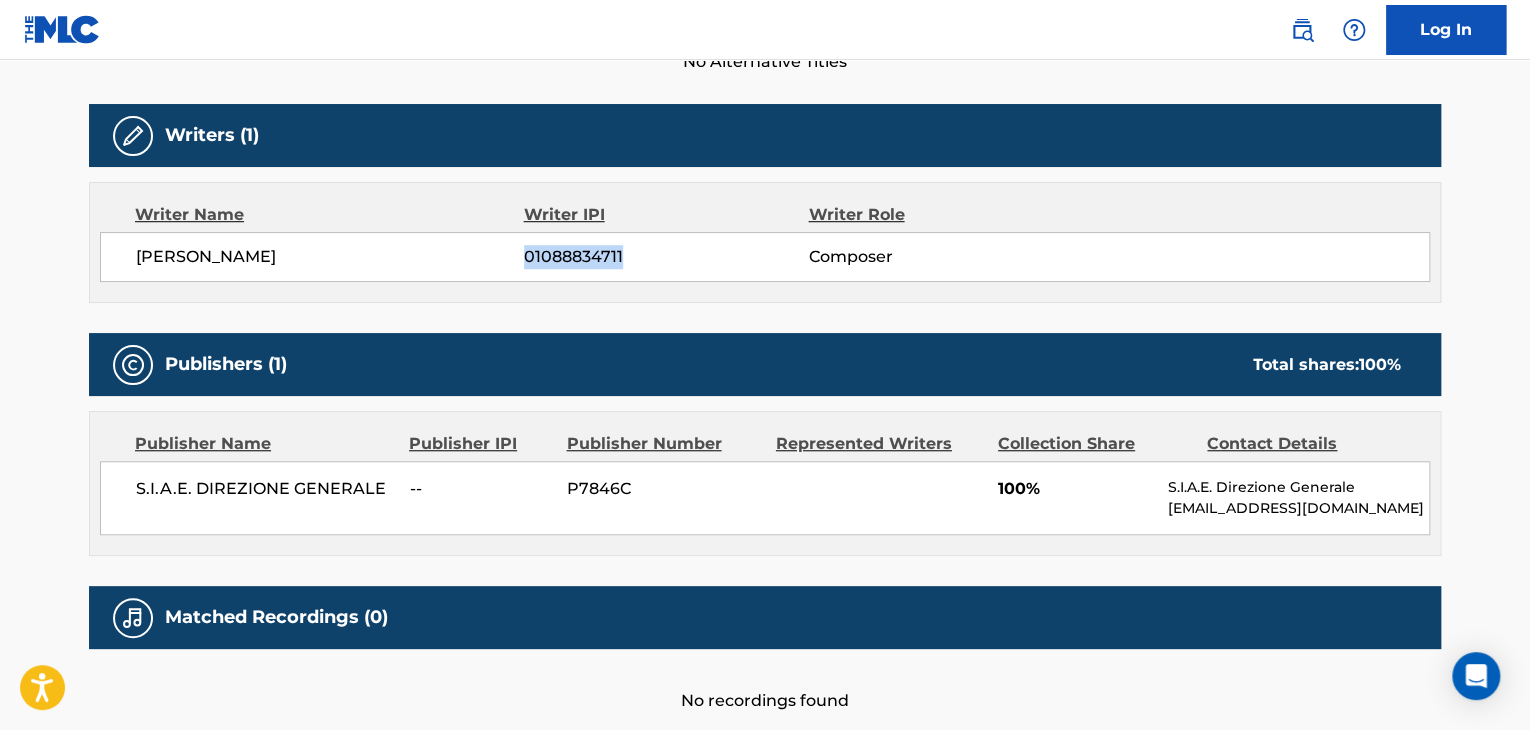 click on "01088834711" at bounding box center (666, 257) 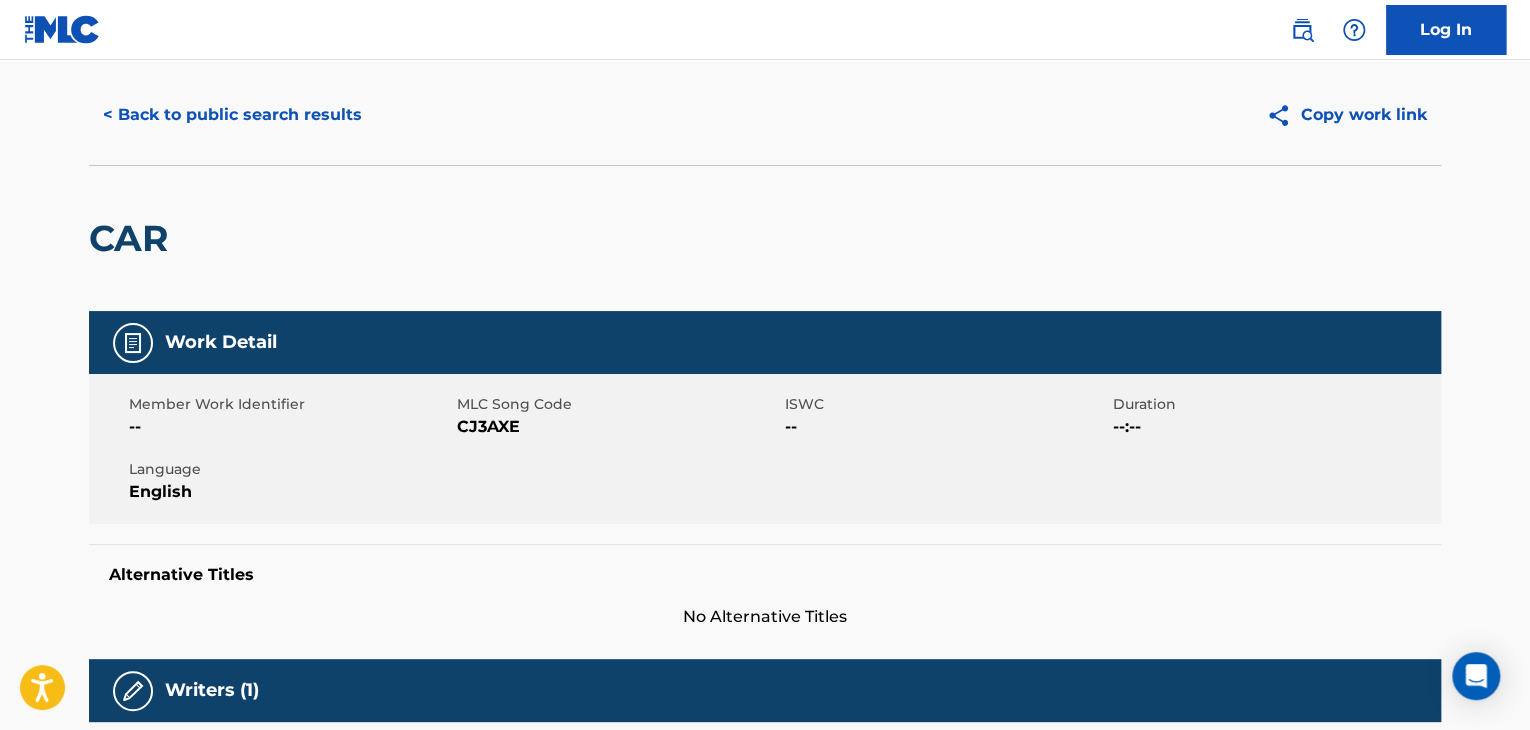 scroll, scrollTop: 0, scrollLeft: 0, axis: both 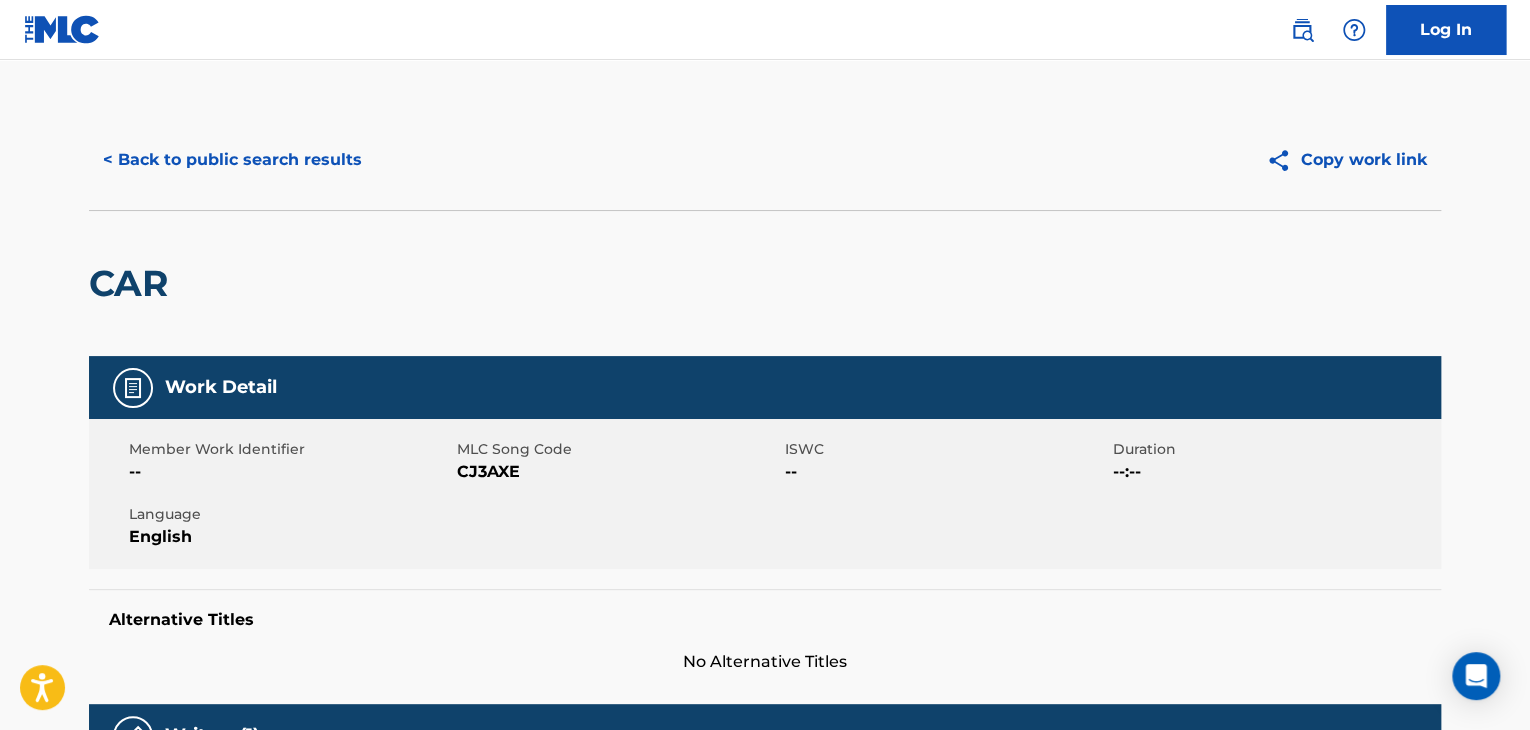 click on "< Back to public search results" at bounding box center [232, 160] 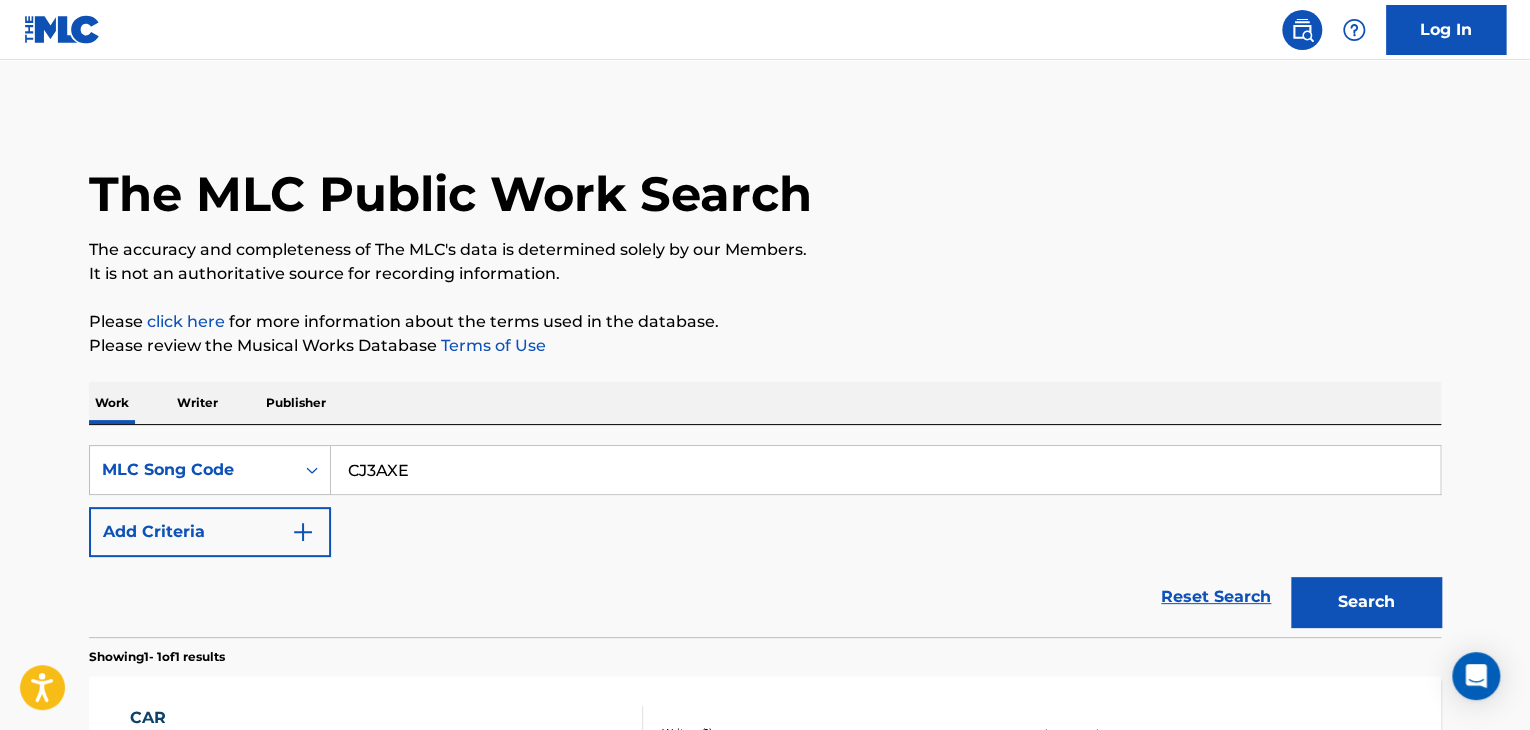 scroll, scrollTop: 244, scrollLeft: 0, axis: vertical 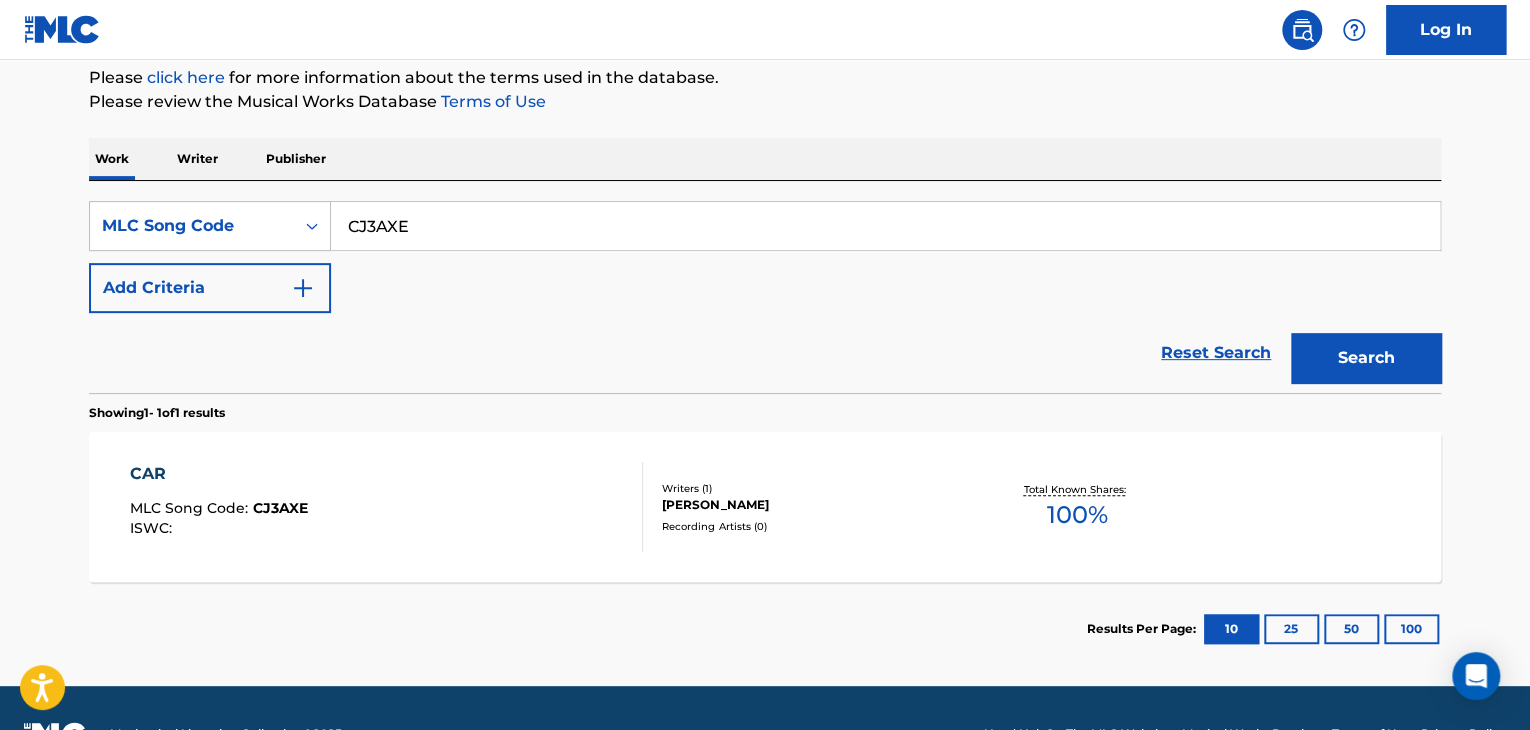 click on "Writer" at bounding box center [197, 159] 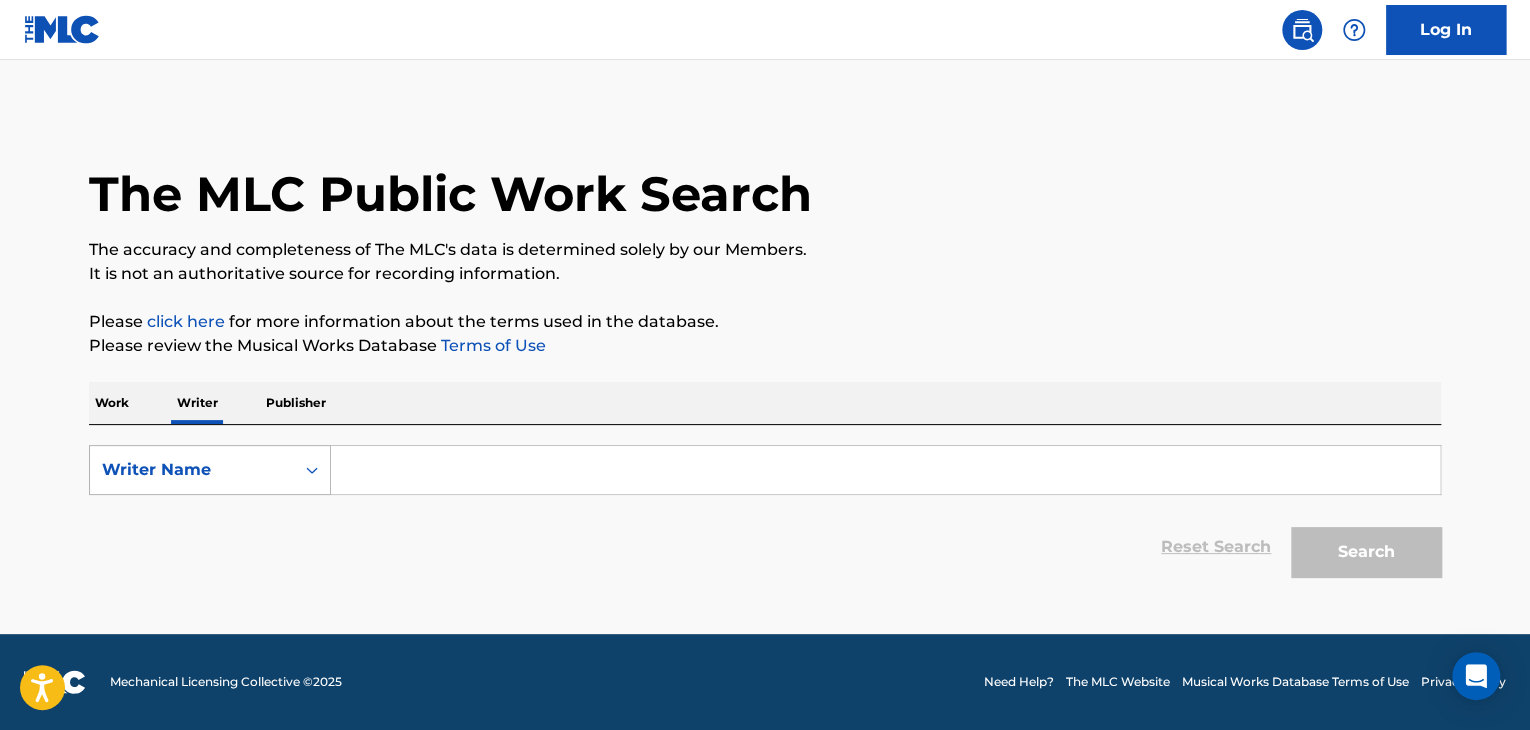 click on "Writer Name" at bounding box center [192, 470] 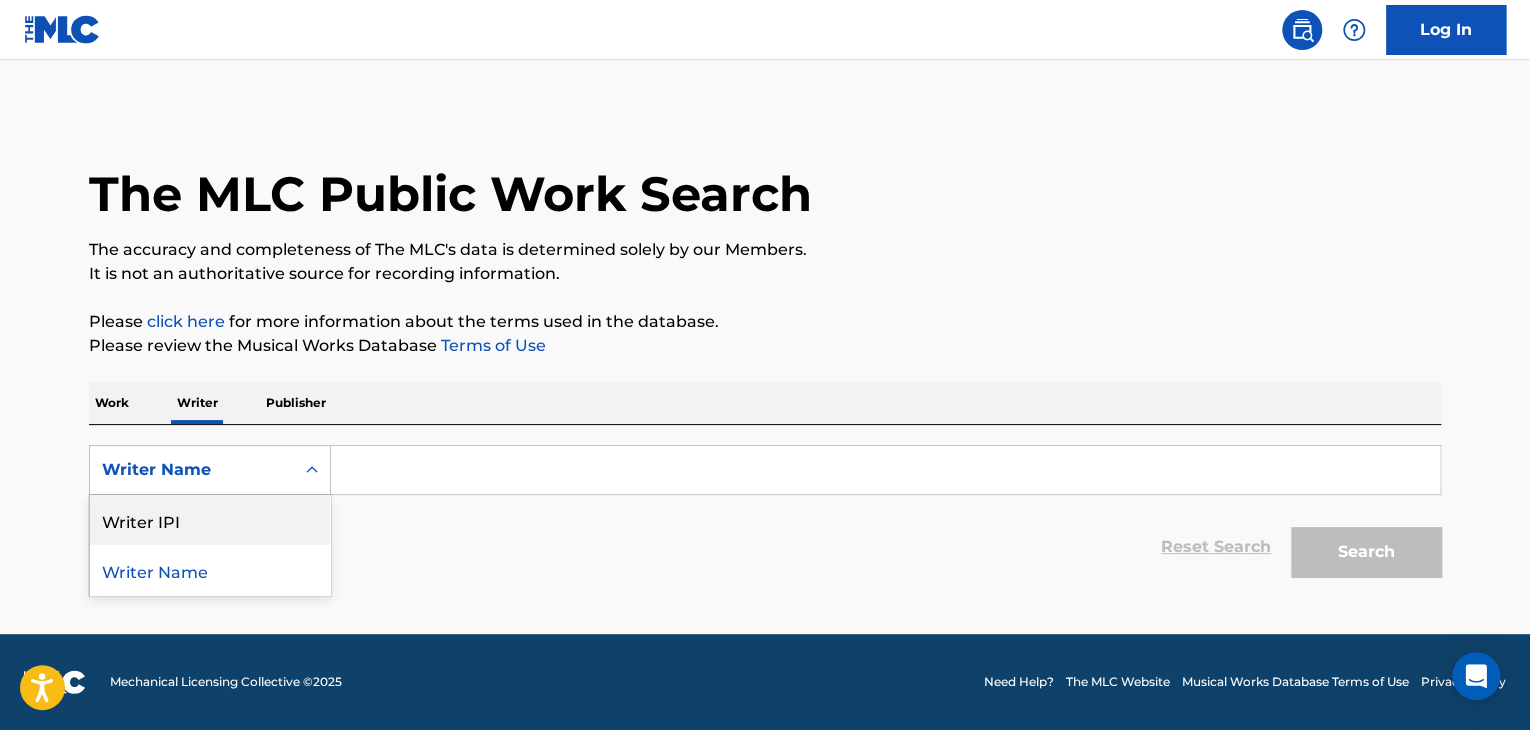 click on "Writer IPI" at bounding box center (210, 520) 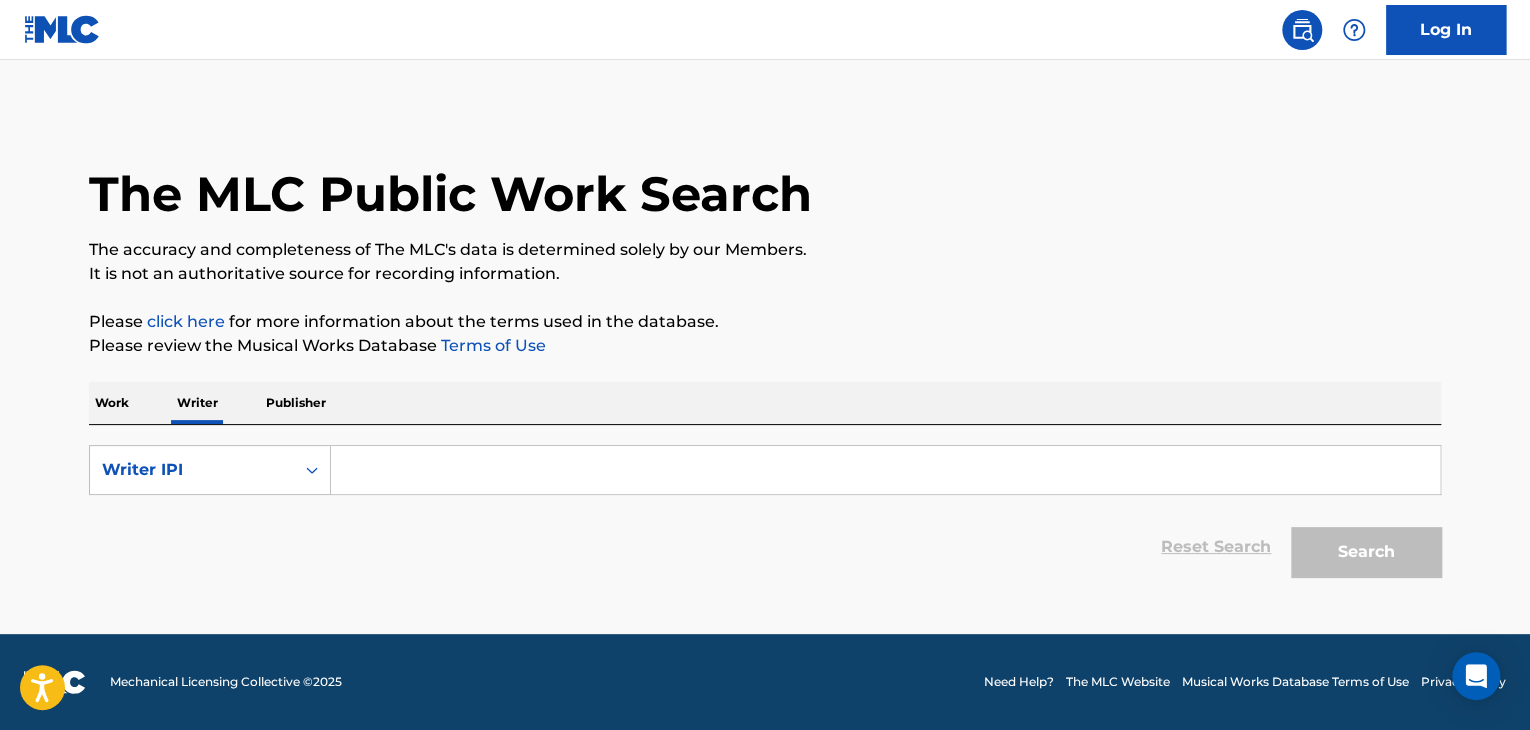 click at bounding box center (885, 470) 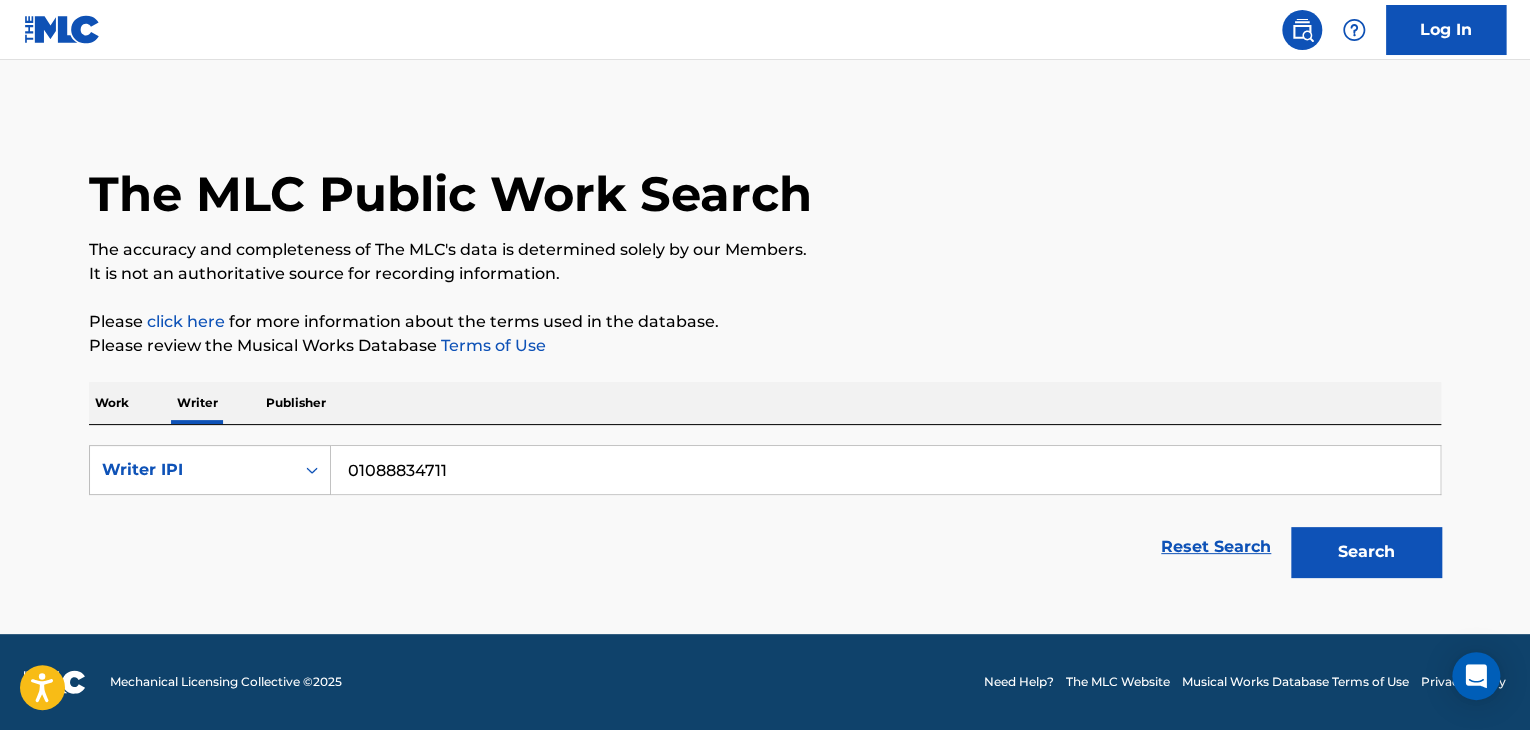 type on "01088834711" 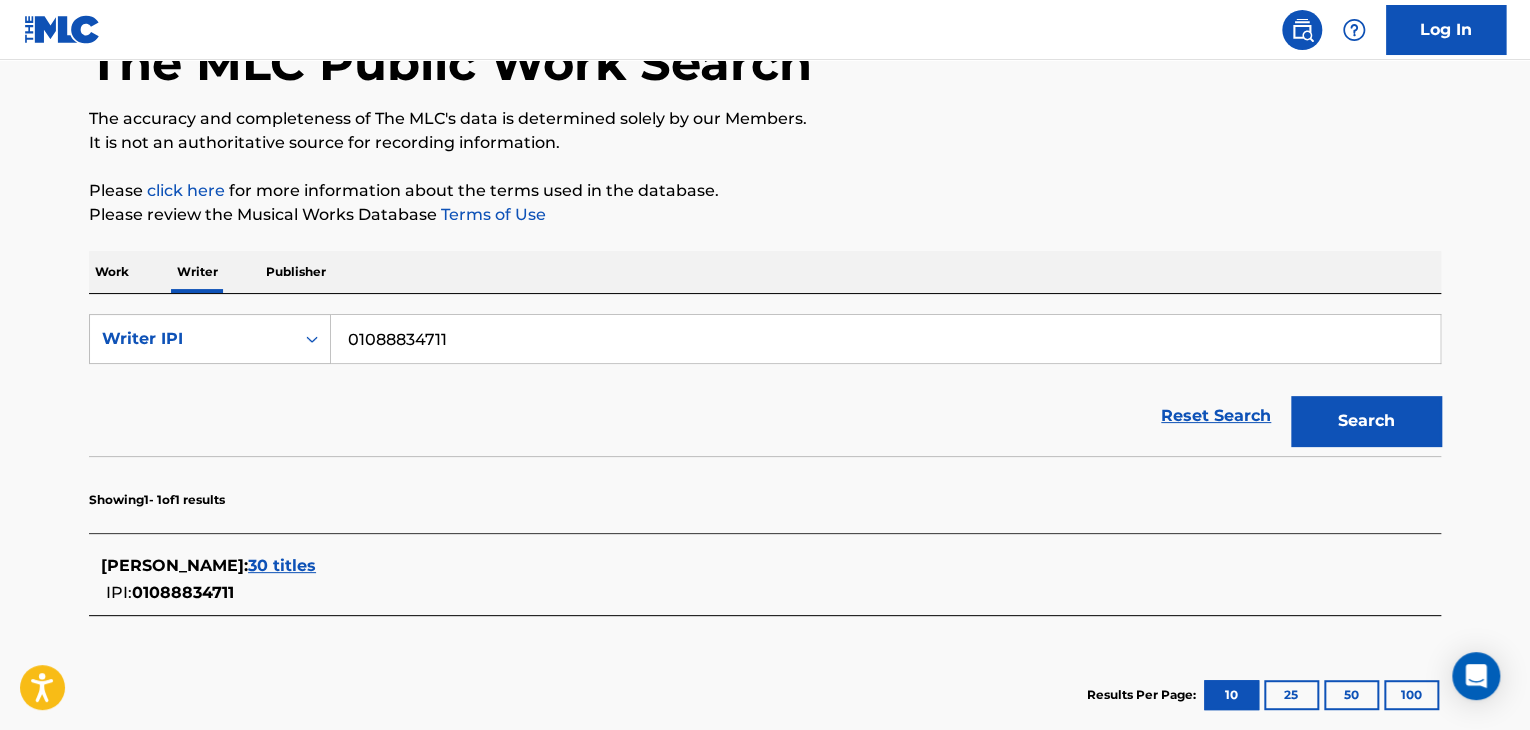 scroll, scrollTop: 248, scrollLeft: 0, axis: vertical 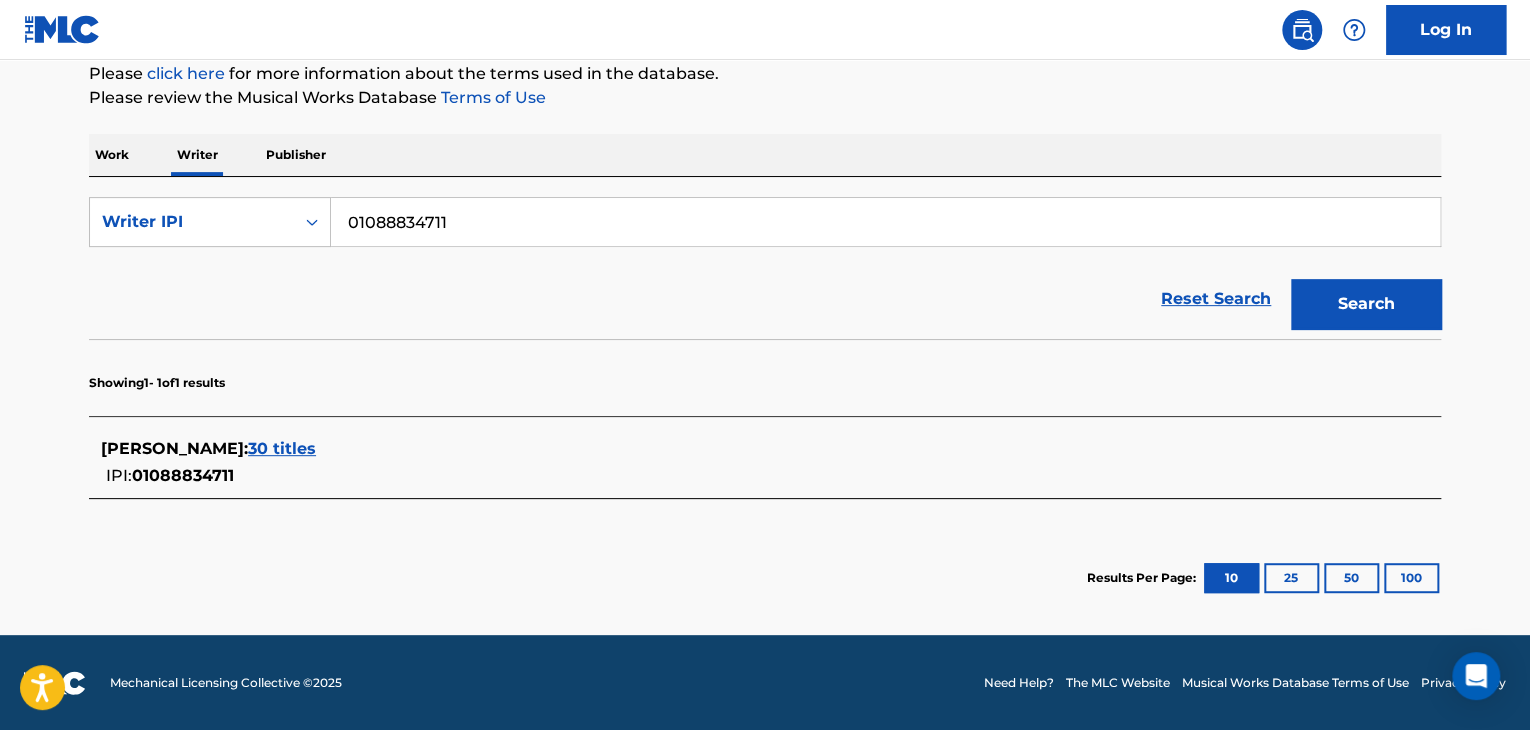 click on "30 titles" at bounding box center (282, 448) 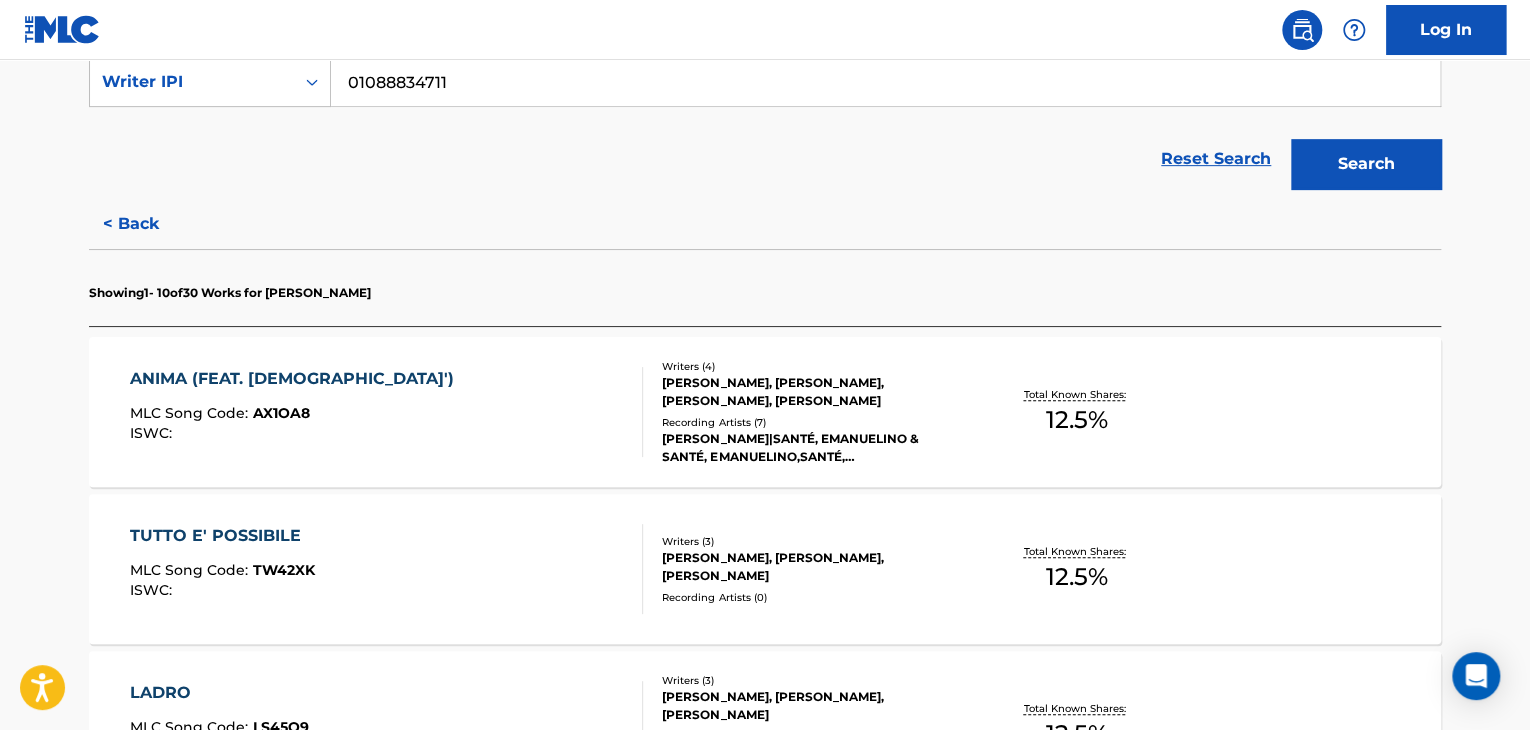 scroll, scrollTop: 548, scrollLeft: 0, axis: vertical 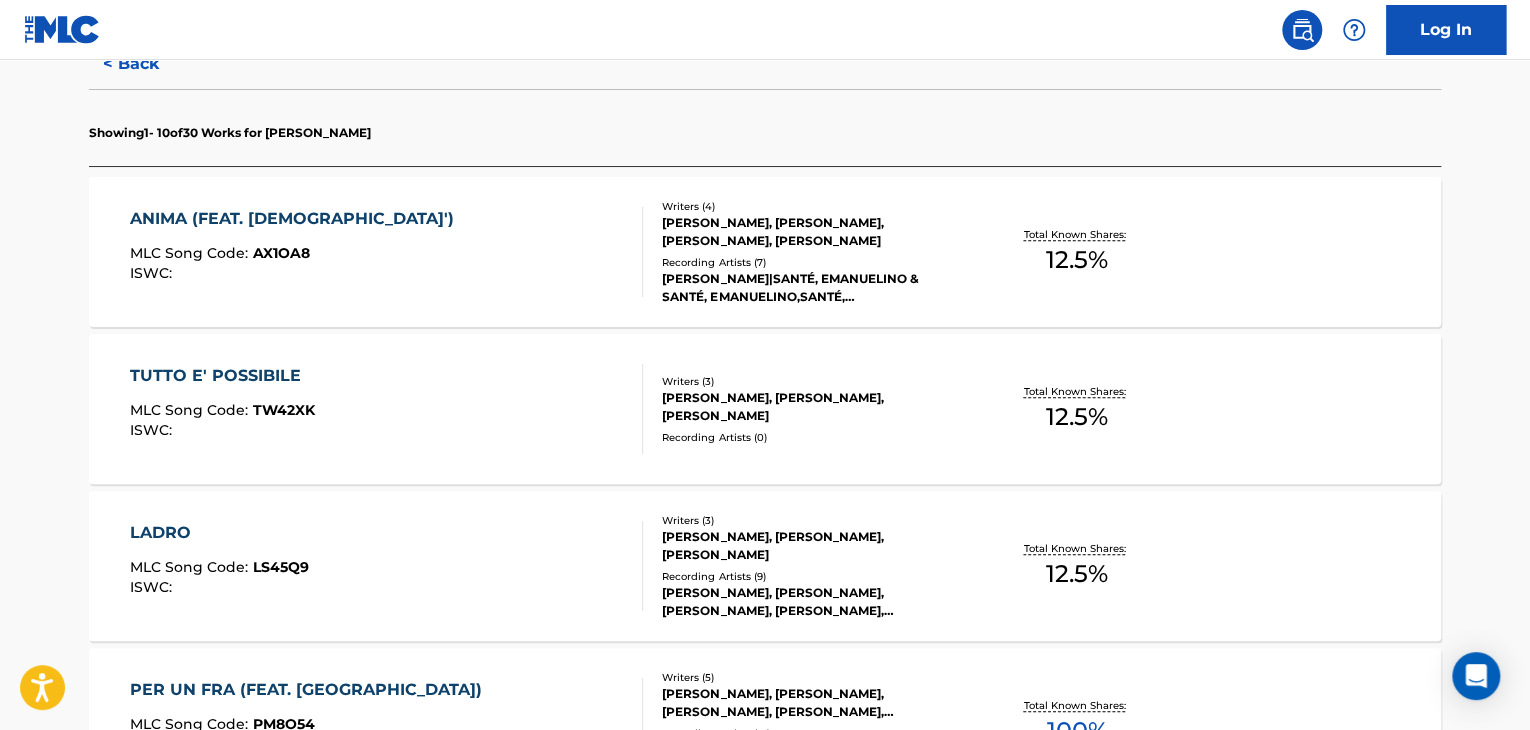 click on "ANIMA (FEAT. SANTE') MLC Song Code : AX1OA8 ISWC :" at bounding box center [387, 252] 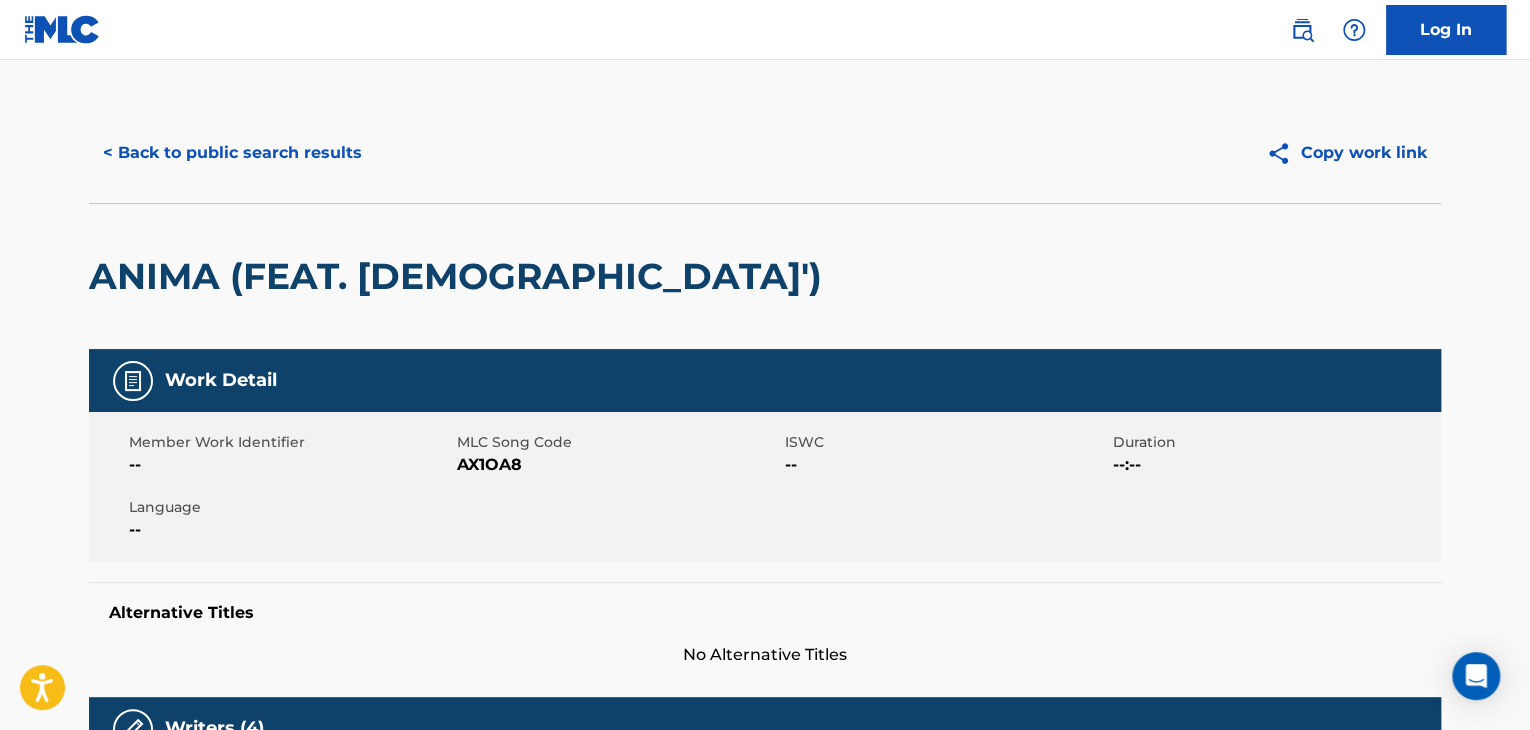 scroll, scrollTop: 0, scrollLeft: 0, axis: both 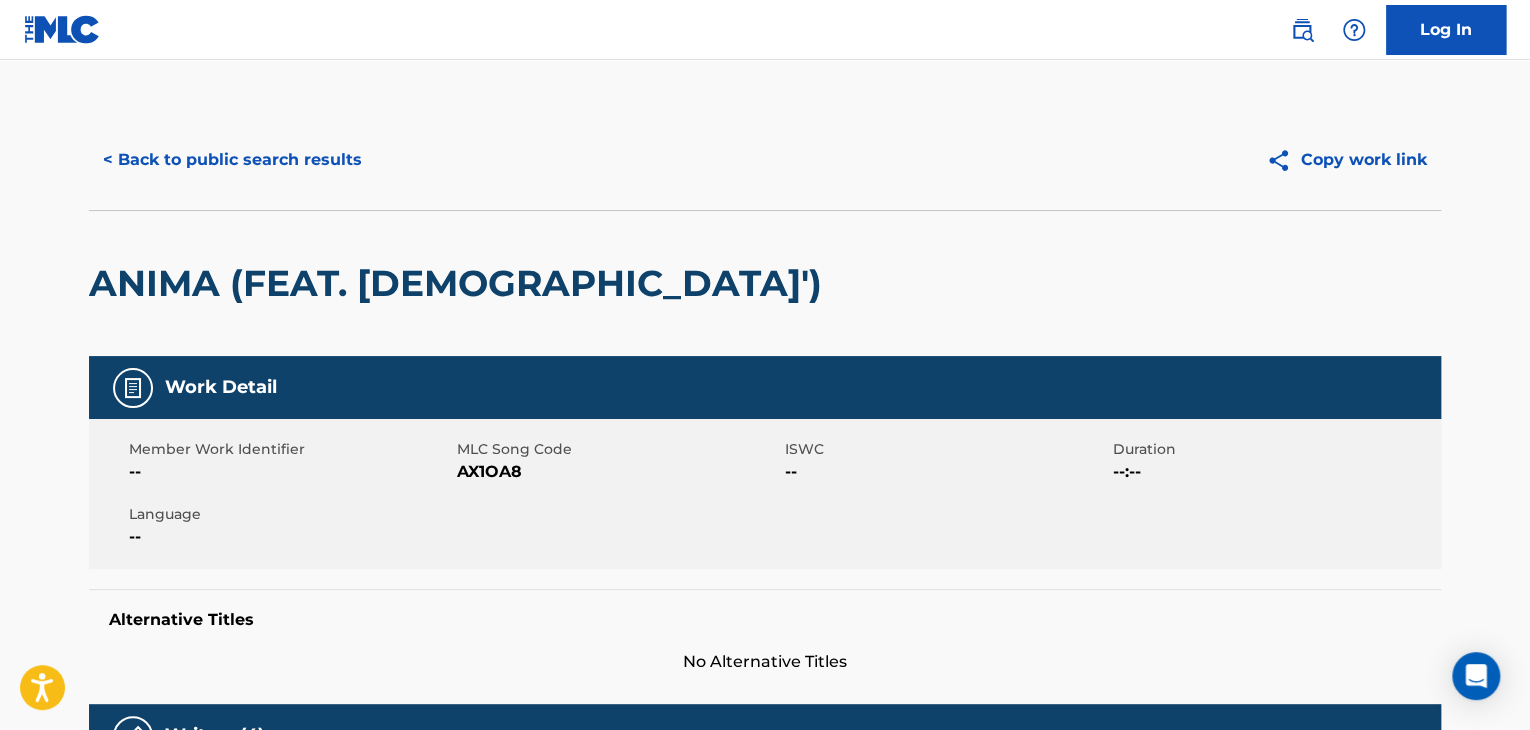 click on "< Back to public search results" at bounding box center [232, 160] 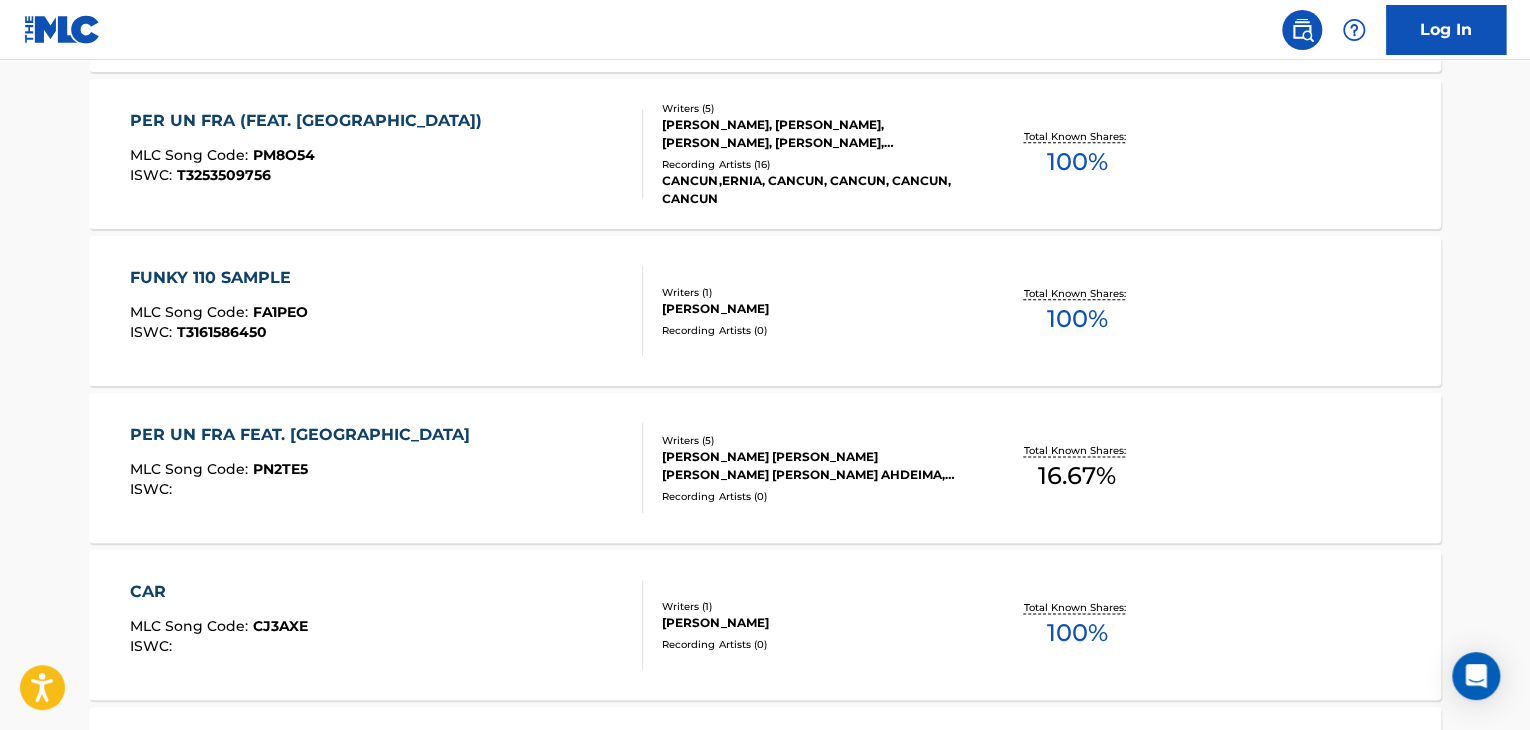 scroll, scrollTop: 1024, scrollLeft: 0, axis: vertical 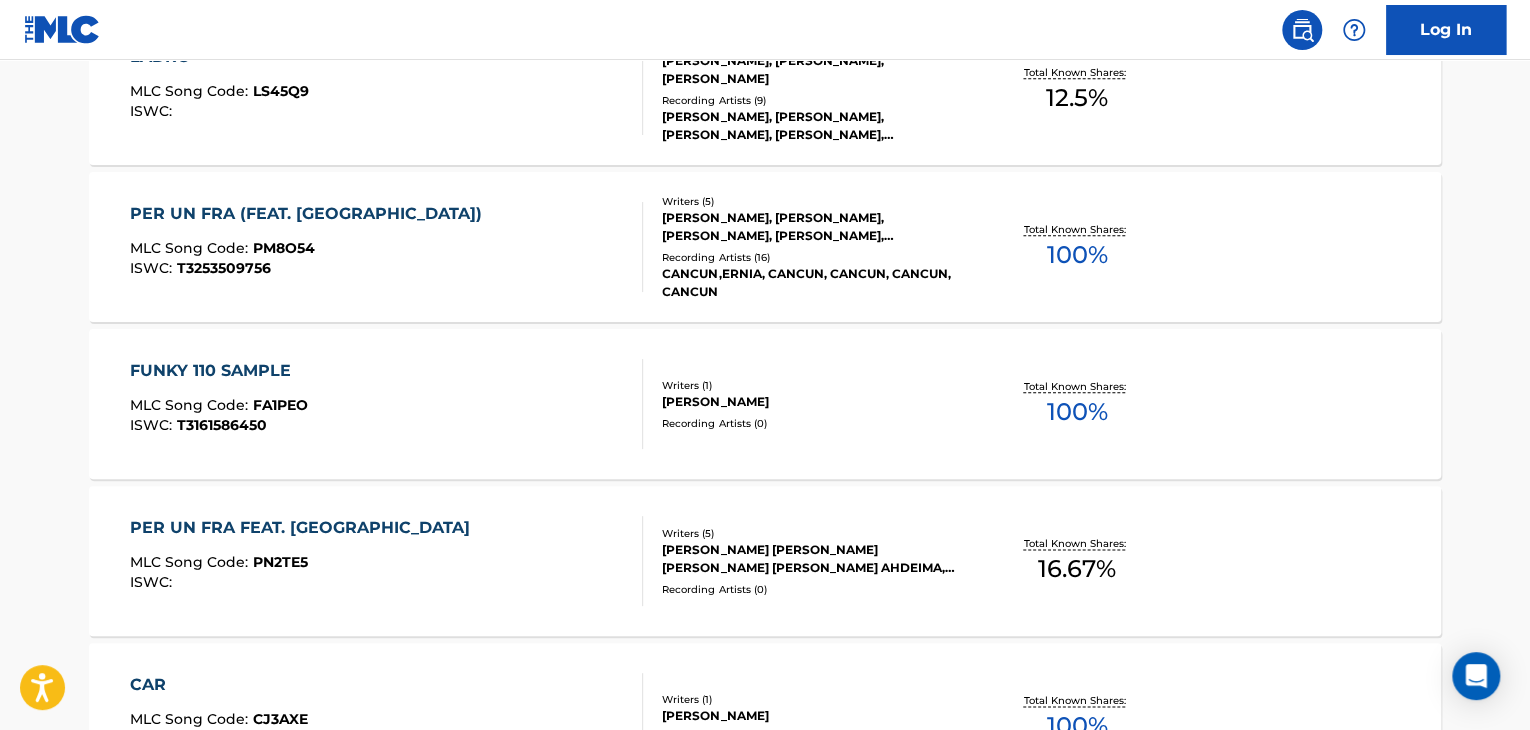 click on "PER UN FRA (FEAT. ERNIA) MLC Song Code : PM8O54 ISWC : T3253509756" at bounding box center (387, 247) 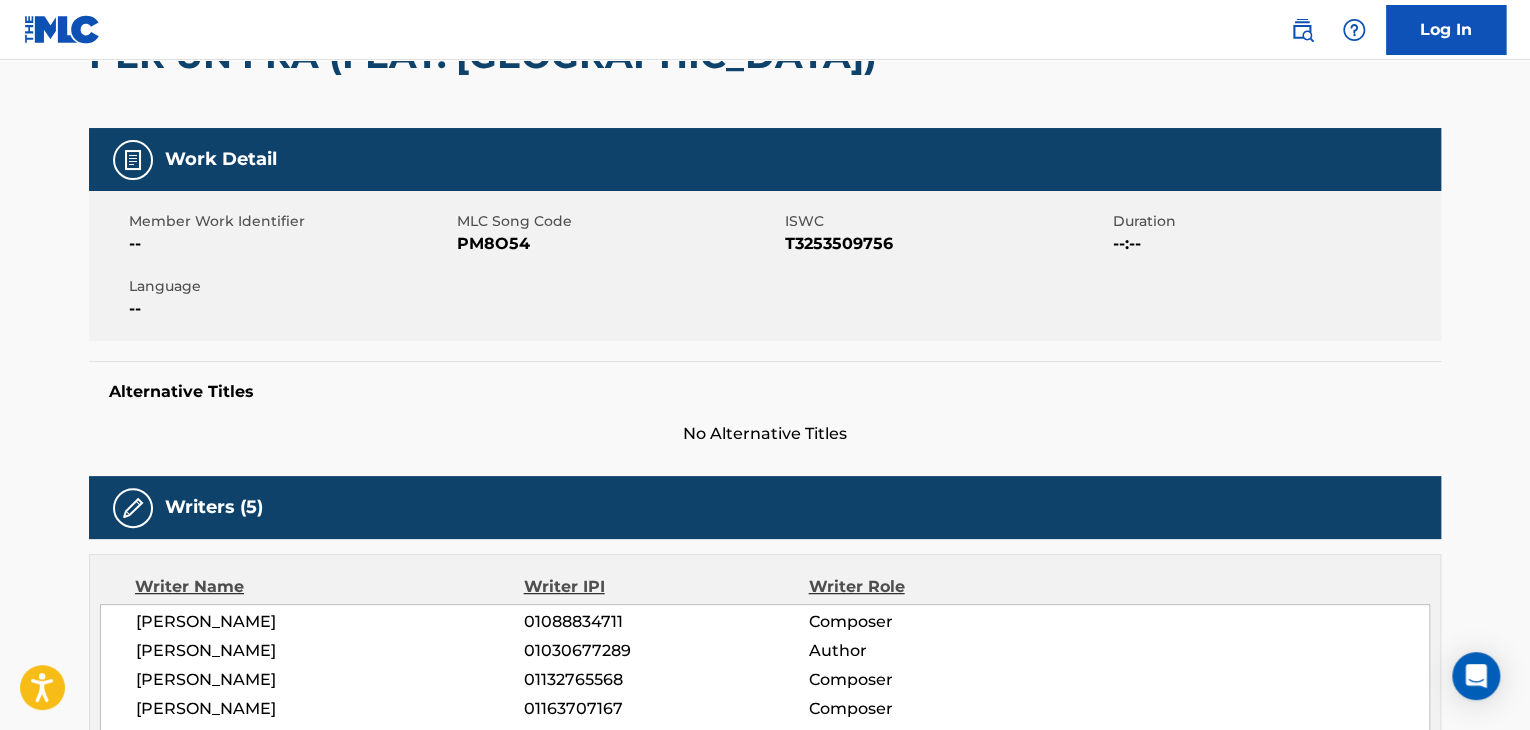 scroll, scrollTop: 0, scrollLeft: 0, axis: both 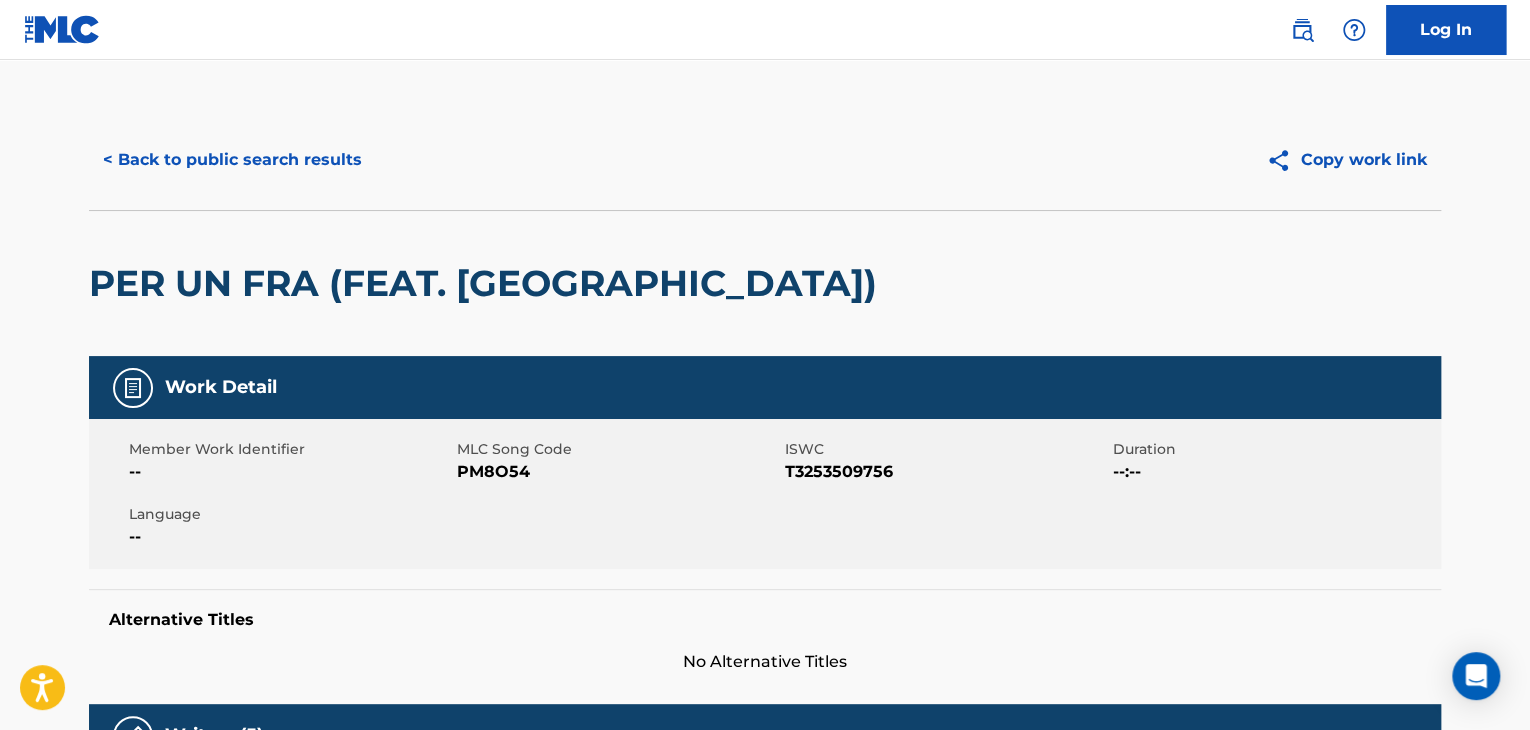 click on "< Back to public search results" at bounding box center [232, 160] 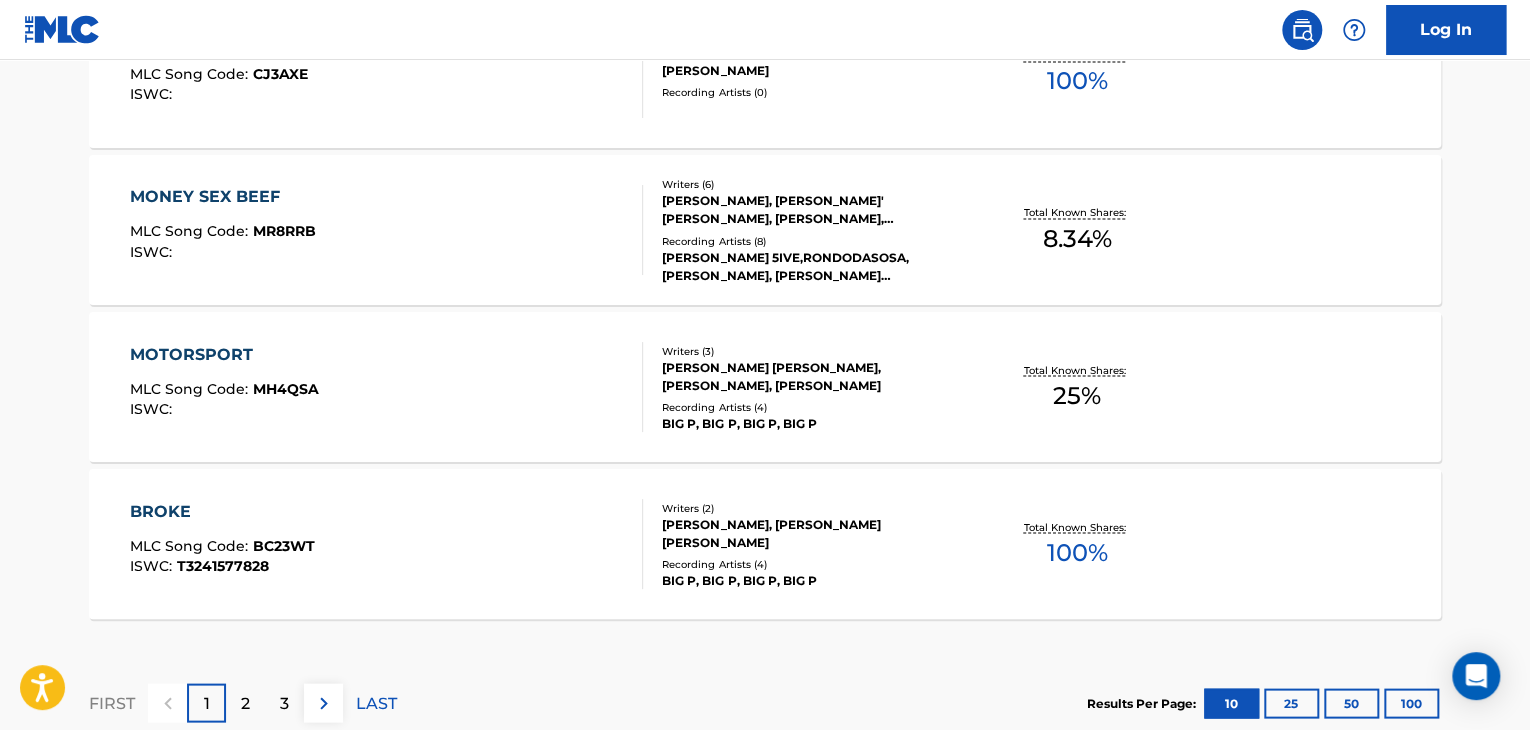 scroll, scrollTop: 1799, scrollLeft: 0, axis: vertical 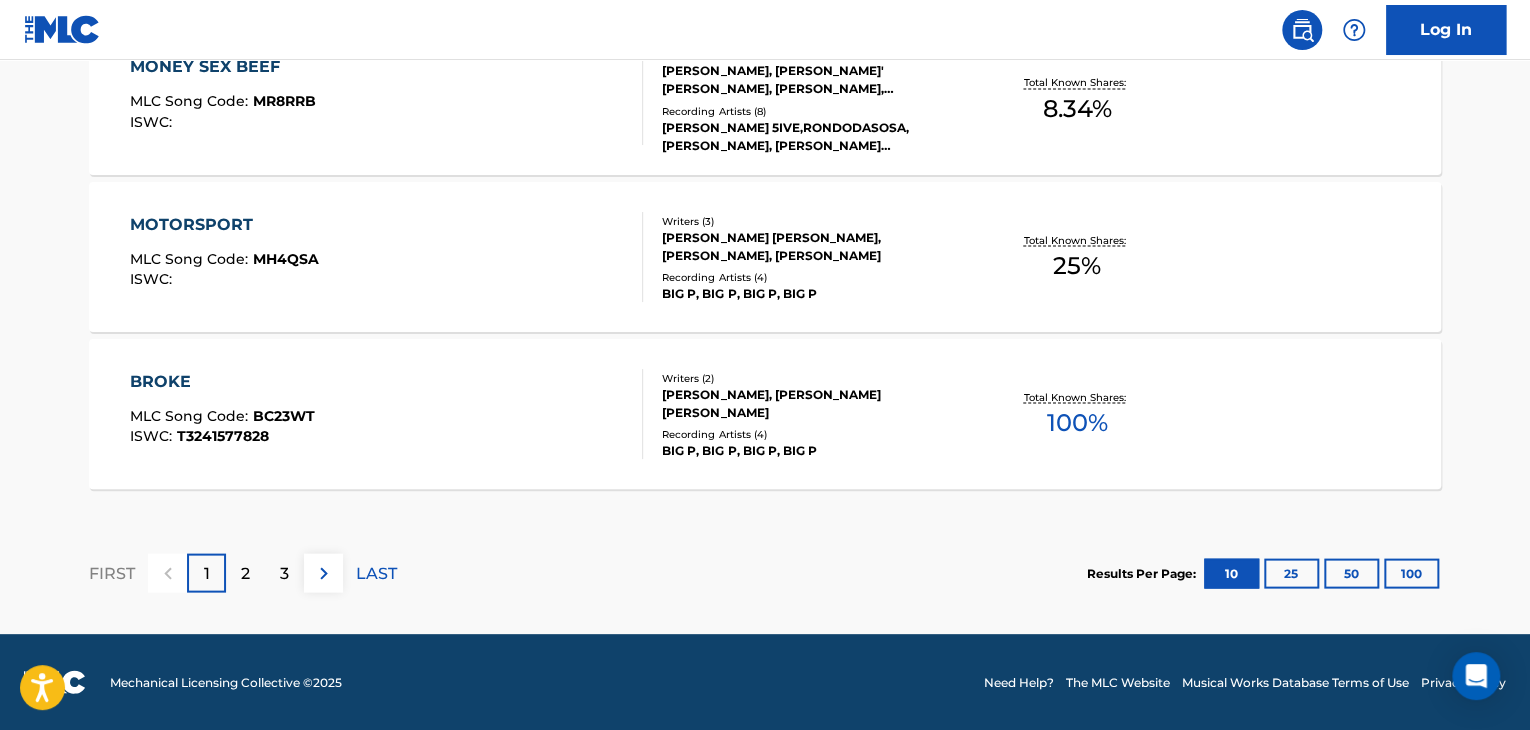 click on "BROKE MLC Song Code : BC23WT ISWC : T3241577828" at bounding box center (387, 414) 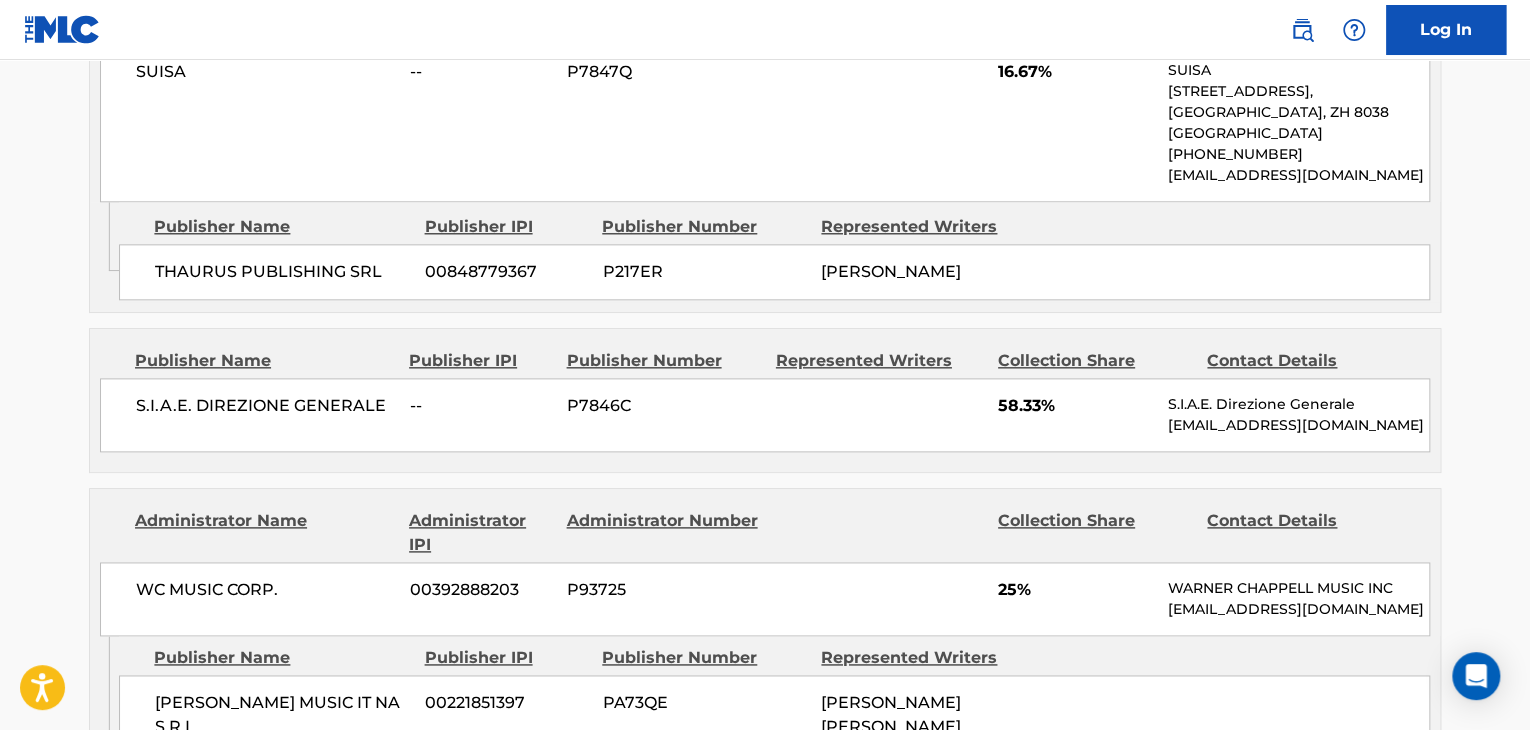 scroll, scrollTop: 900, scrollLeft: 0, axis: vertical 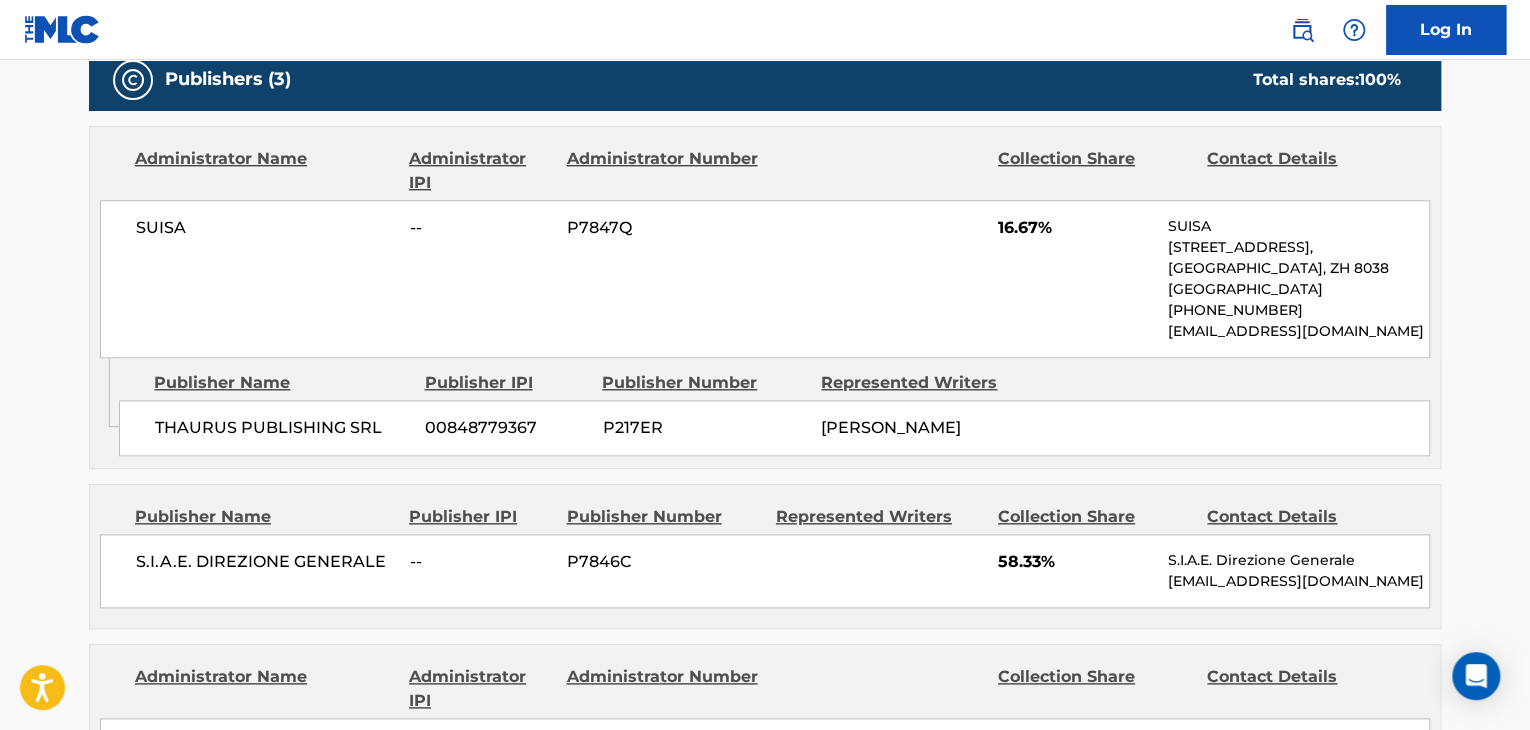 click on "SUISA" at bounding box center (265, 228) 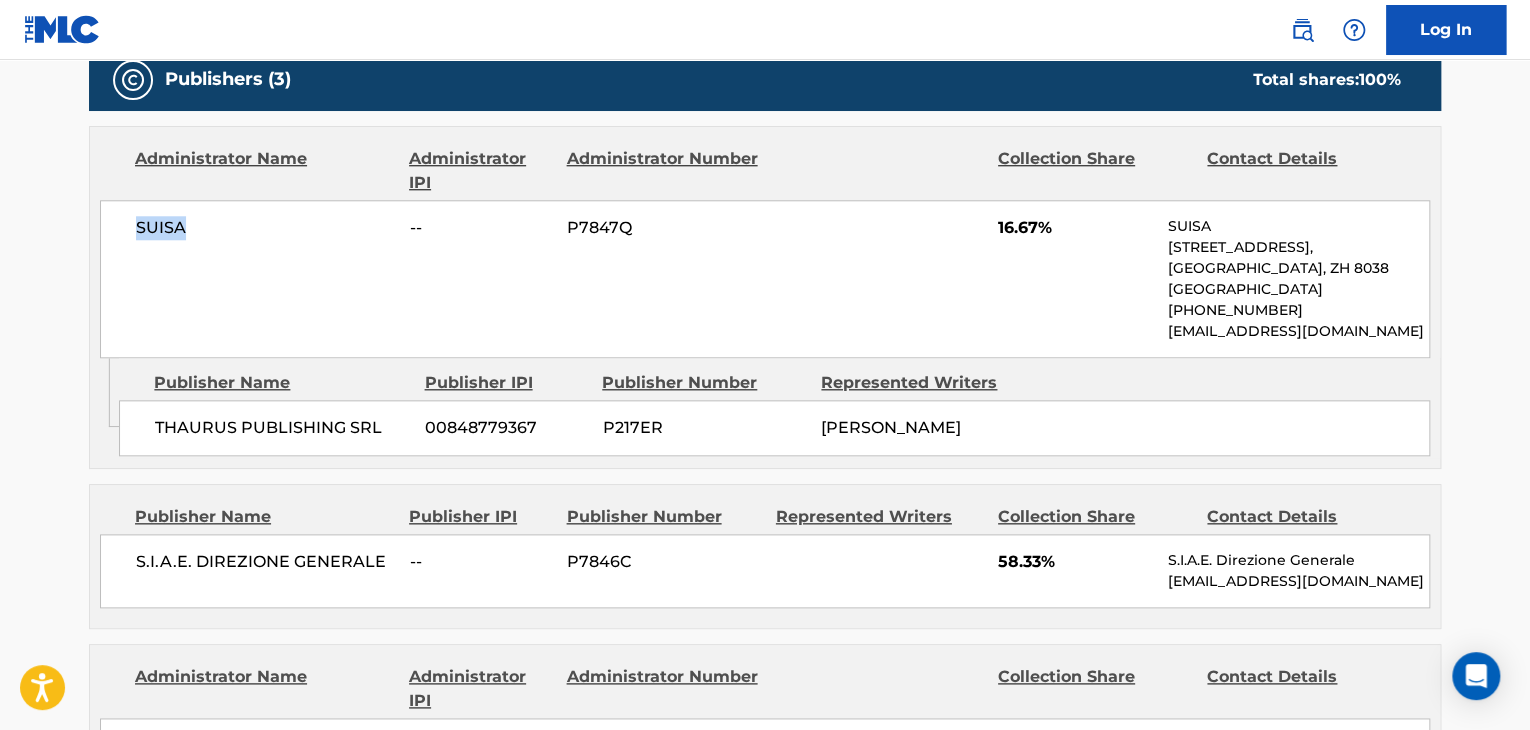click on "SUISA" at bounding box center [265, 228] 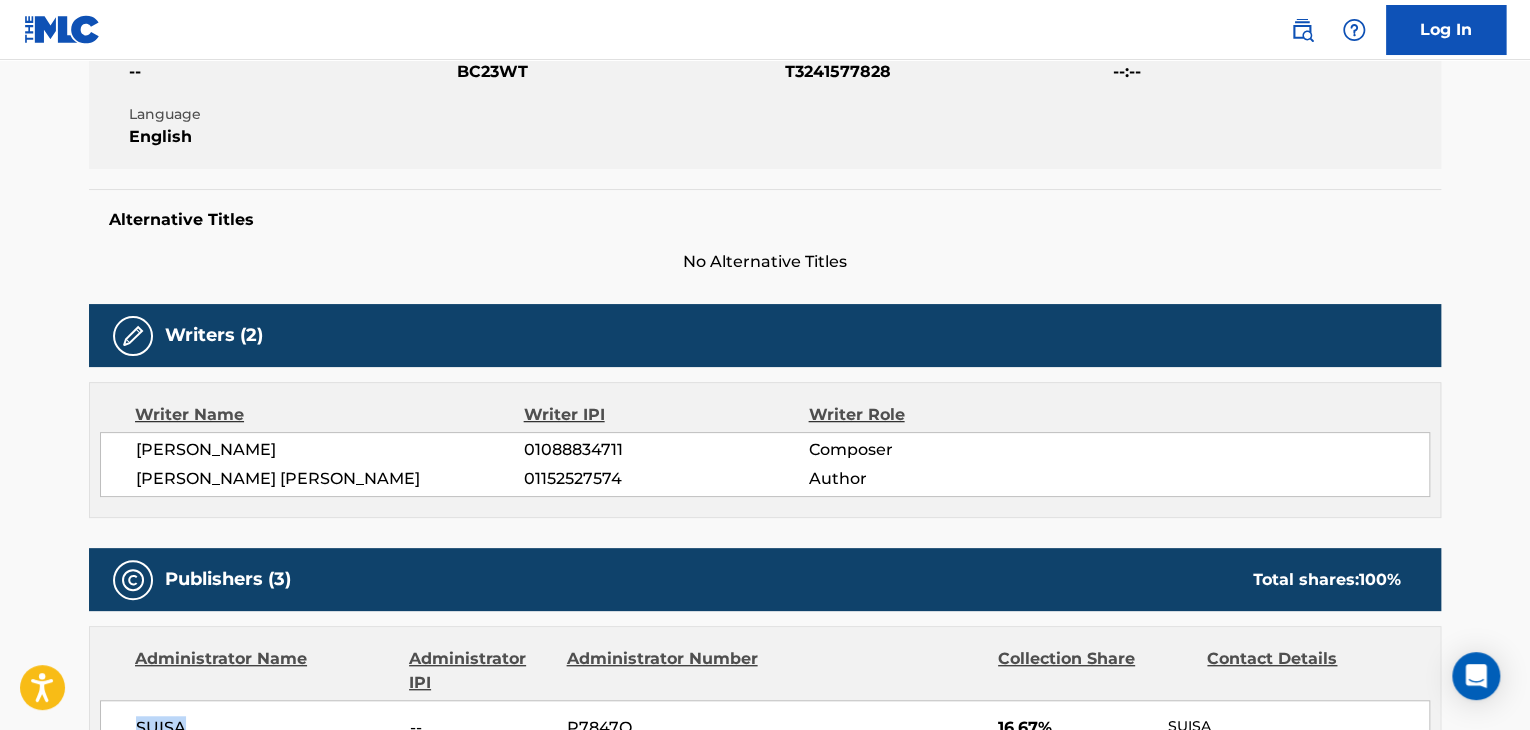 scroll, scrollTop: 200, scrollLeft: 0, axis: vertical 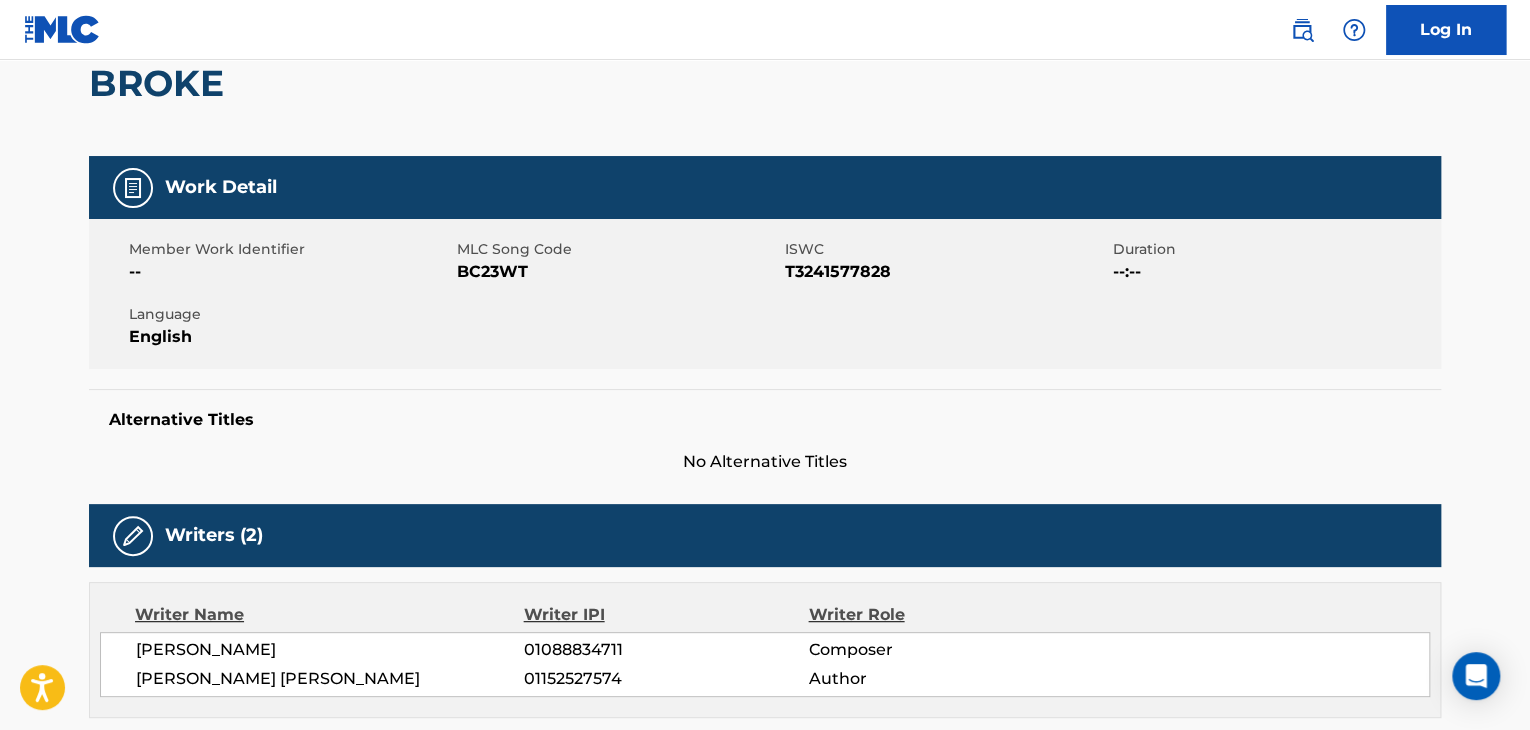 click on "BC23WT" at bounding box center [618, 272] 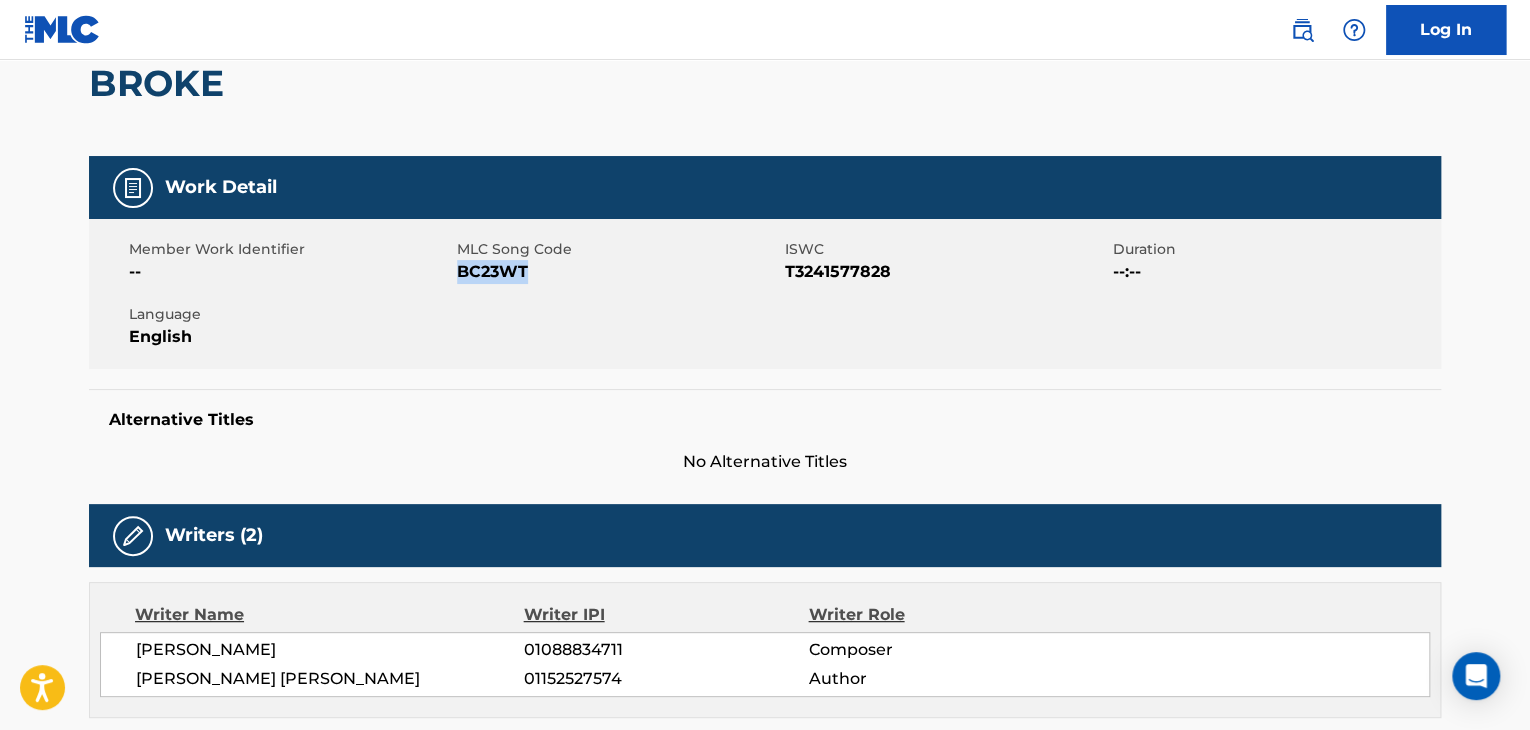 click on "BC23WT" at bounding box center [618, 272] 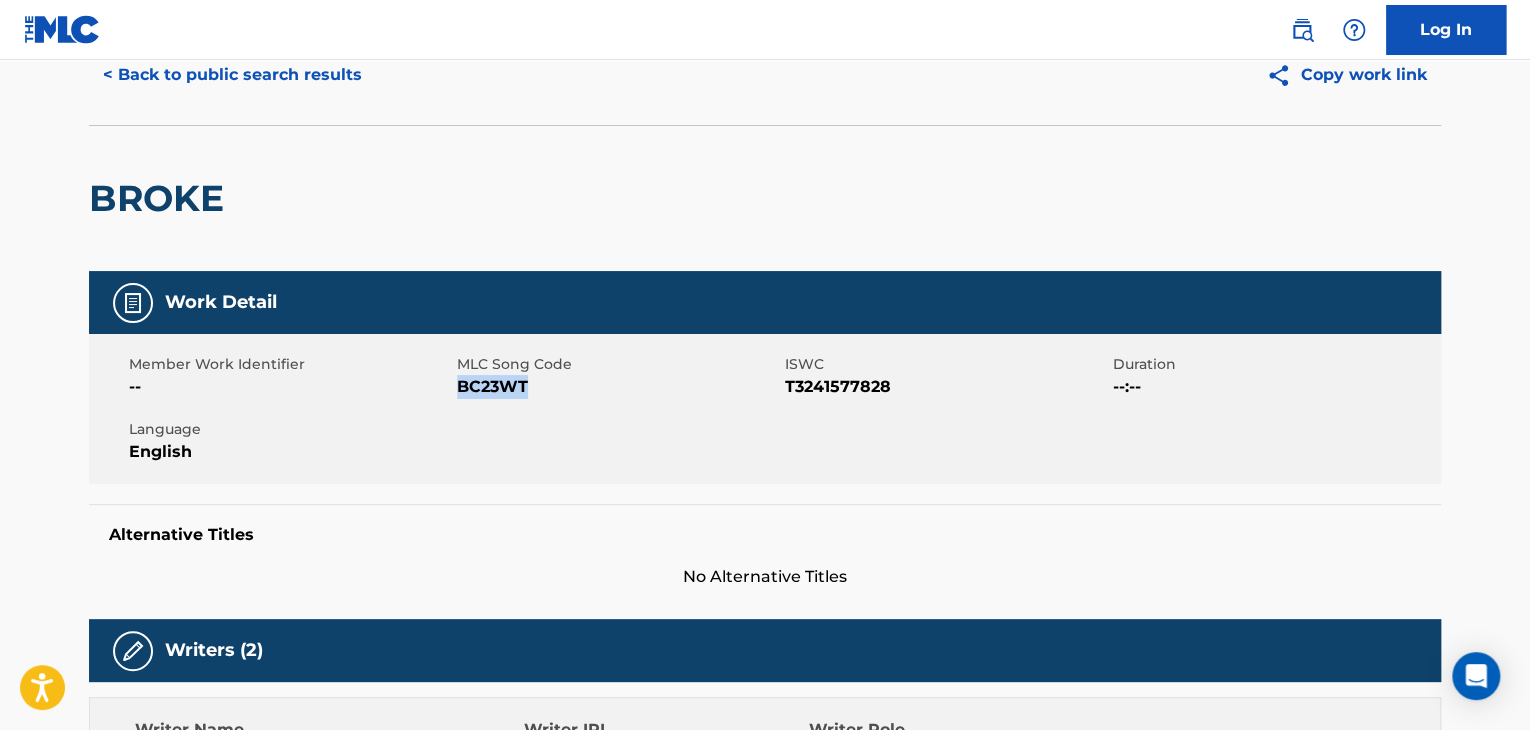 scroll, scrollTop: 0, scrollLeft: 0, axis: both 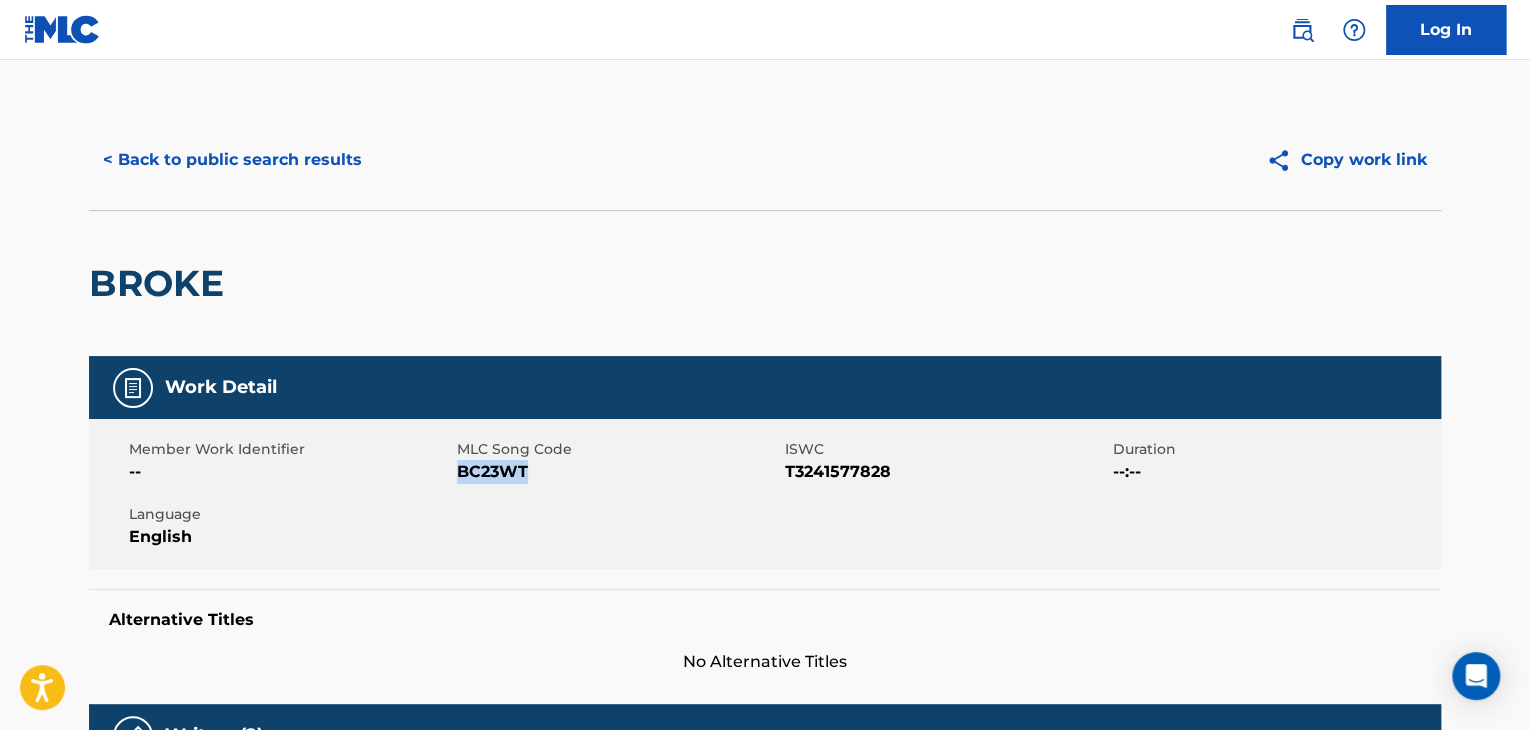 click on "< Back to public search results" at bounding box center [232, 160] 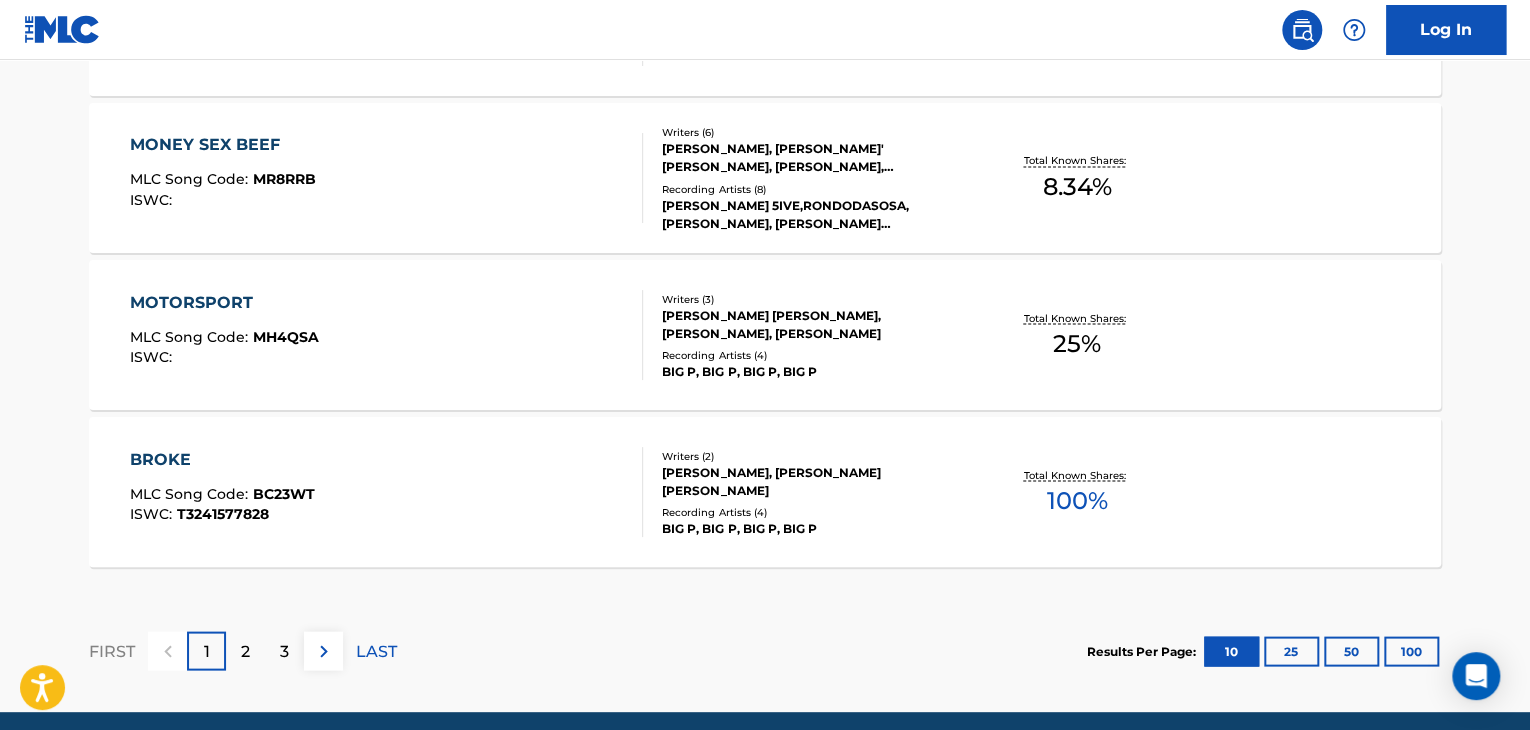 scroll, scrollTop: 1799, scrollLeft: 0, axis: vertical 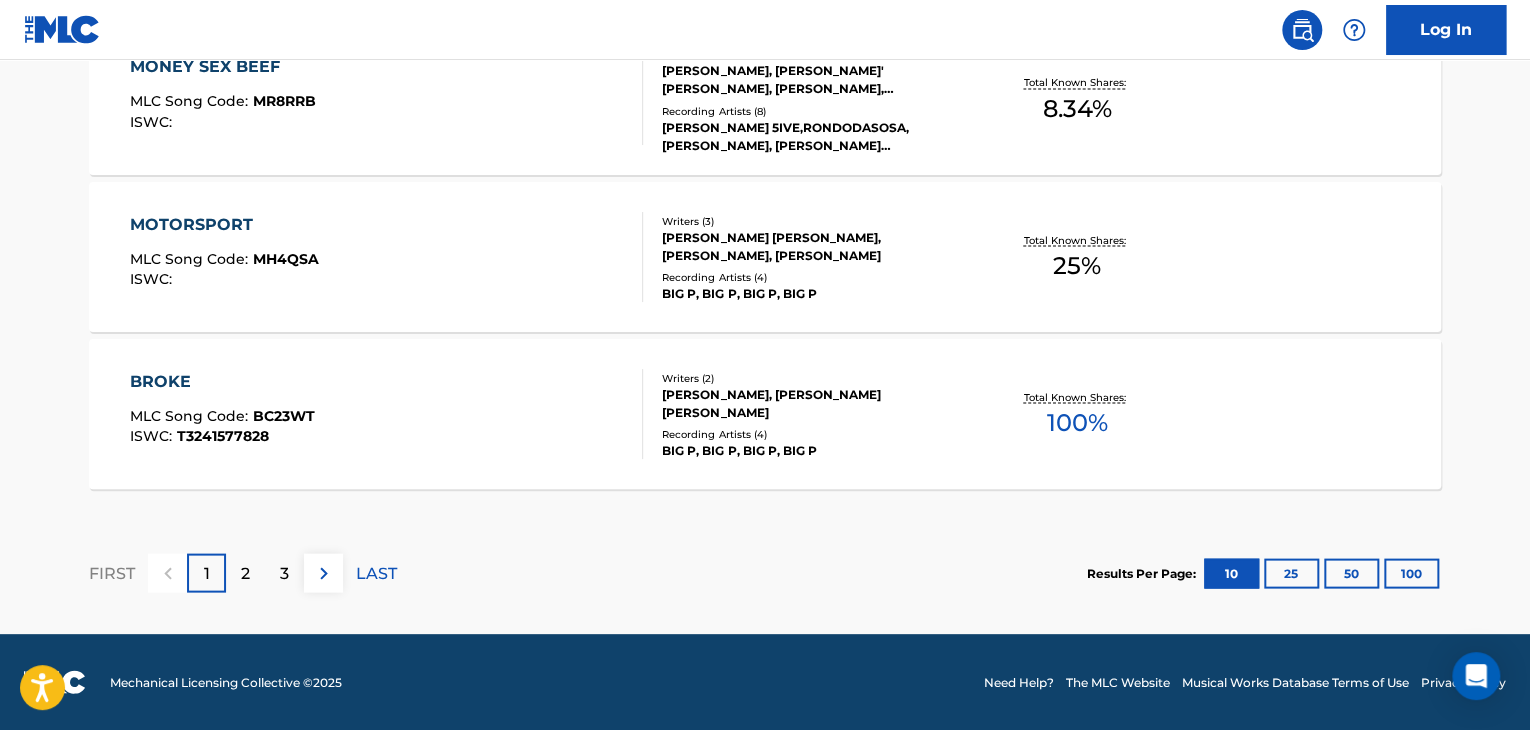 click on "2" at bounding box center (245, 573) 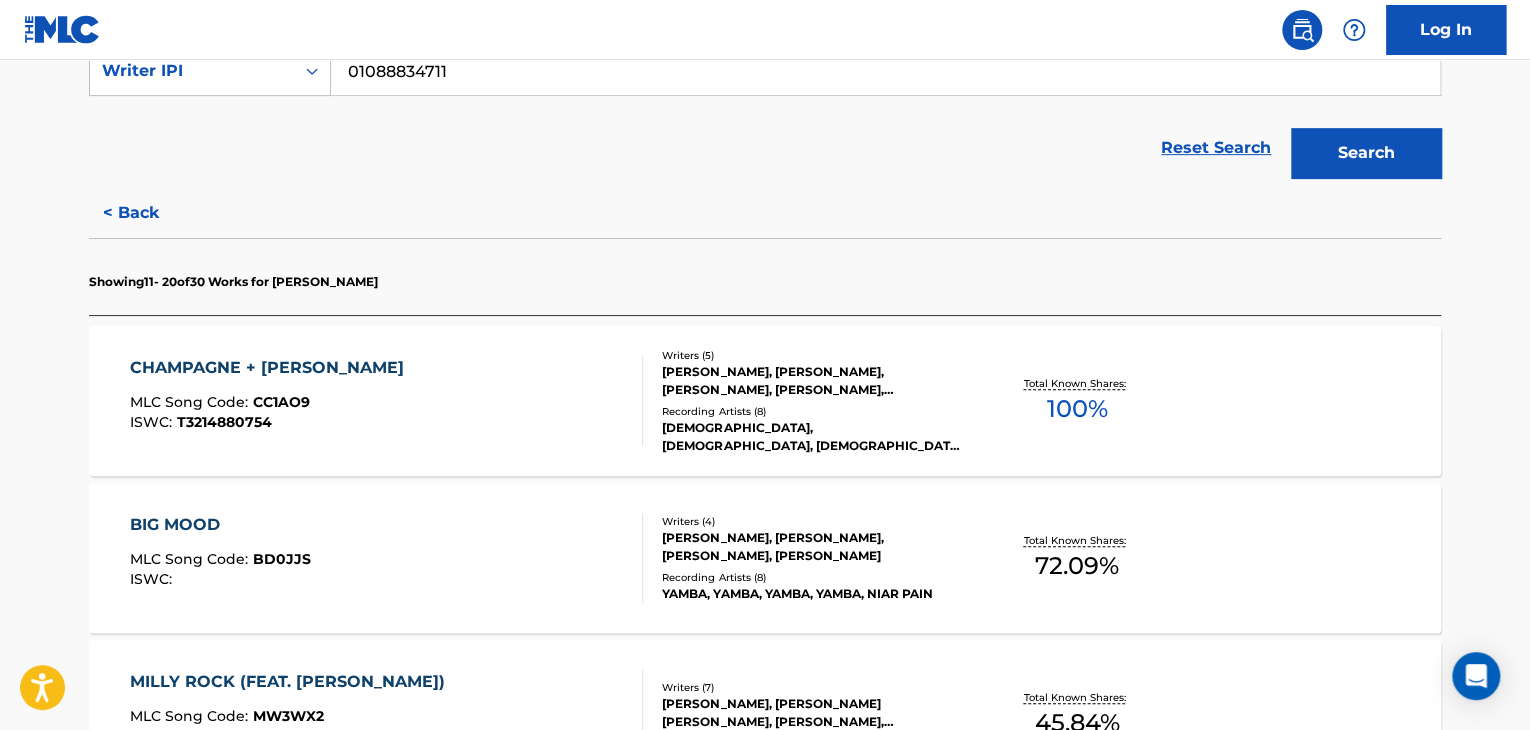 scroll, scrollTop: 299, scrollLeft: 0, axis: vertical 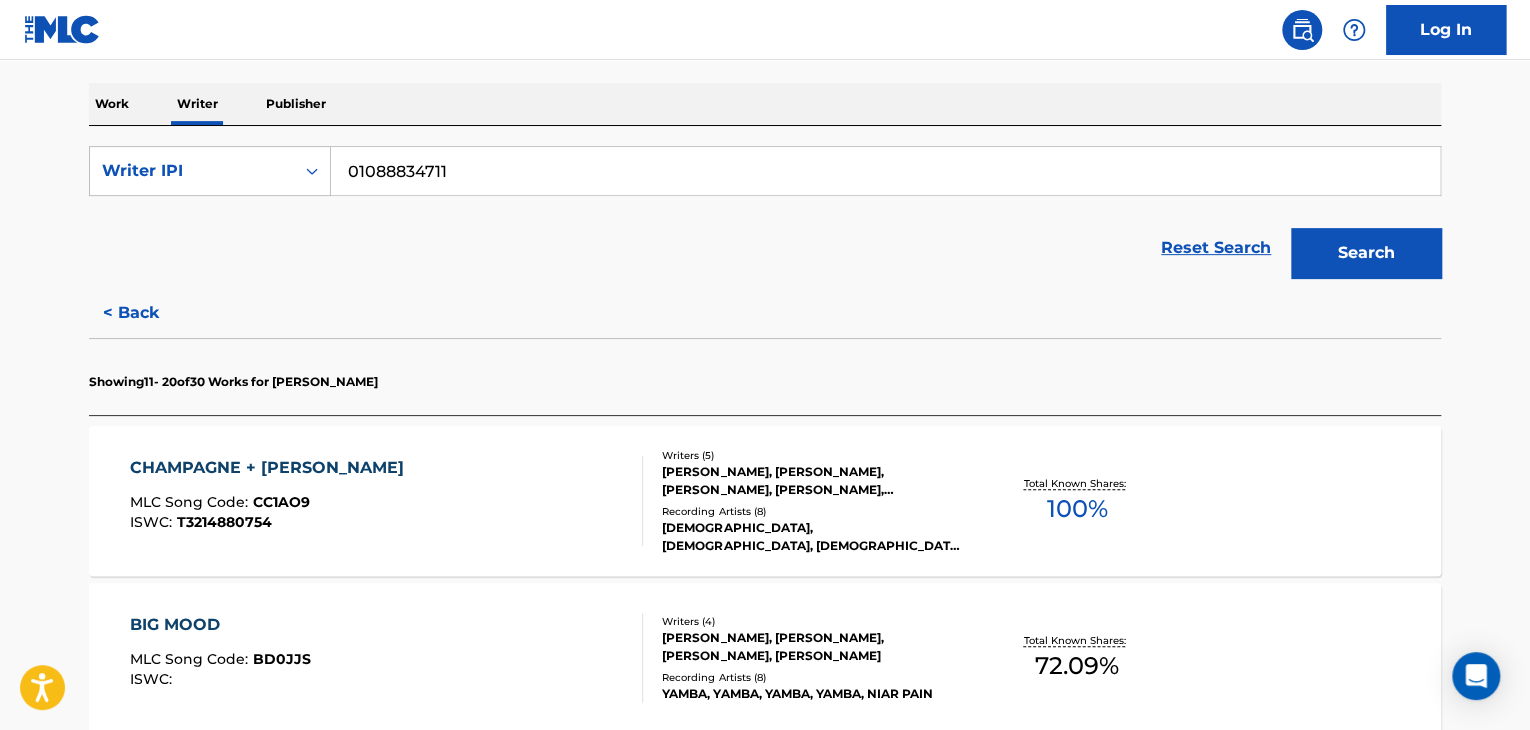 click on "CHAMPAGNE + [PERSON_NAME] MLC Song Code : CC1AO9 ISWC : T3214880754" at bounding box center (387, 501) 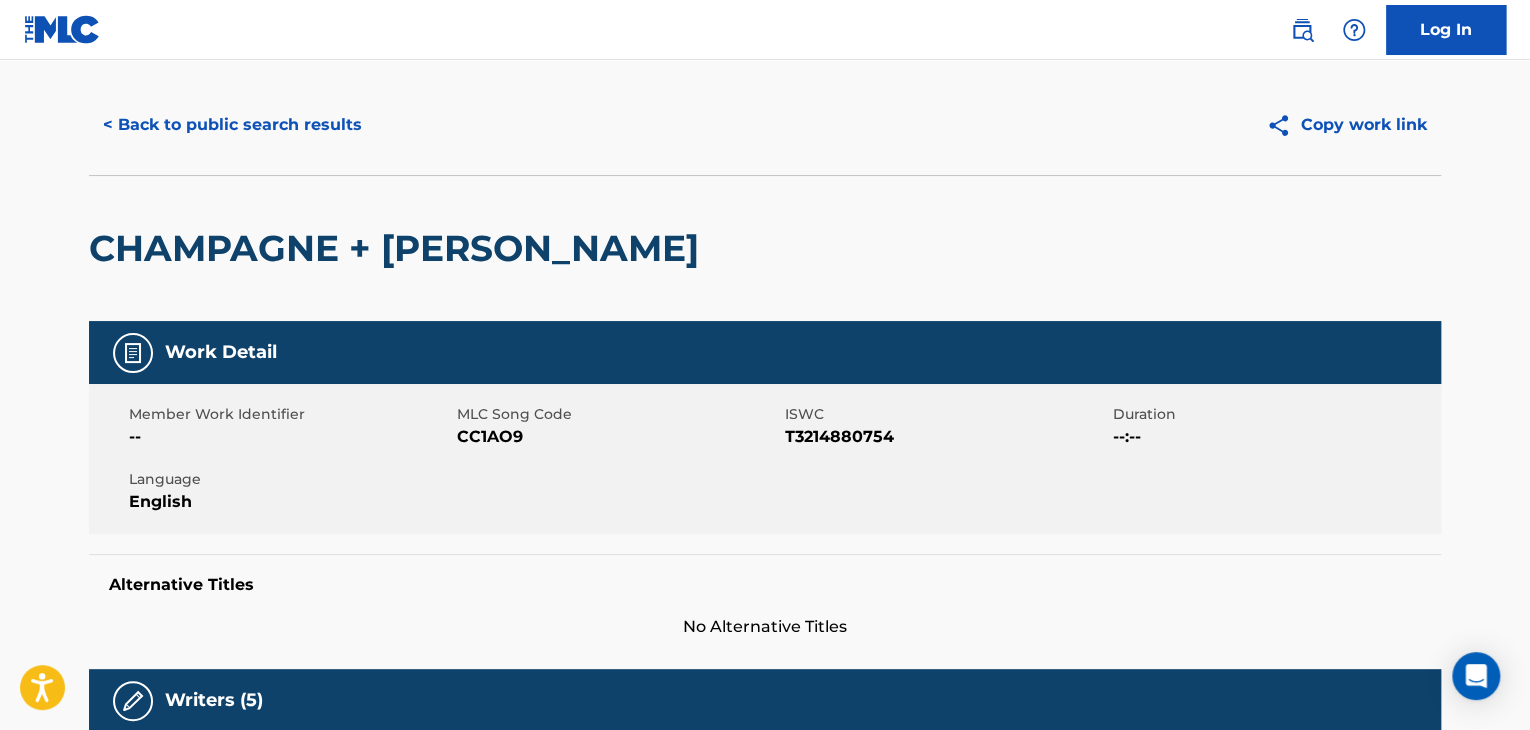 scroll, scrollTop: 0, scrollLeft: 0, axis: both 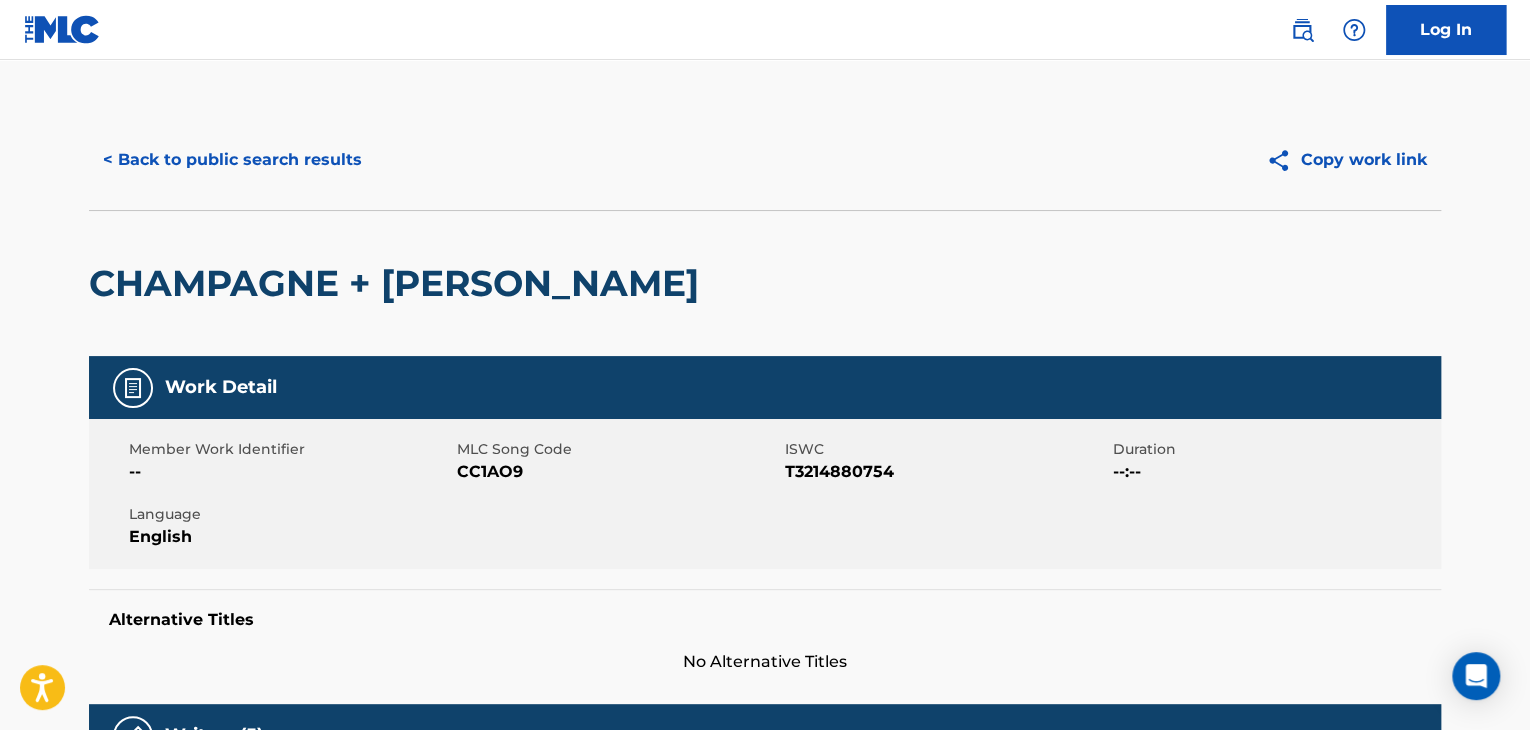 click on "< Back to public search results" at bounding box center [232, 160] 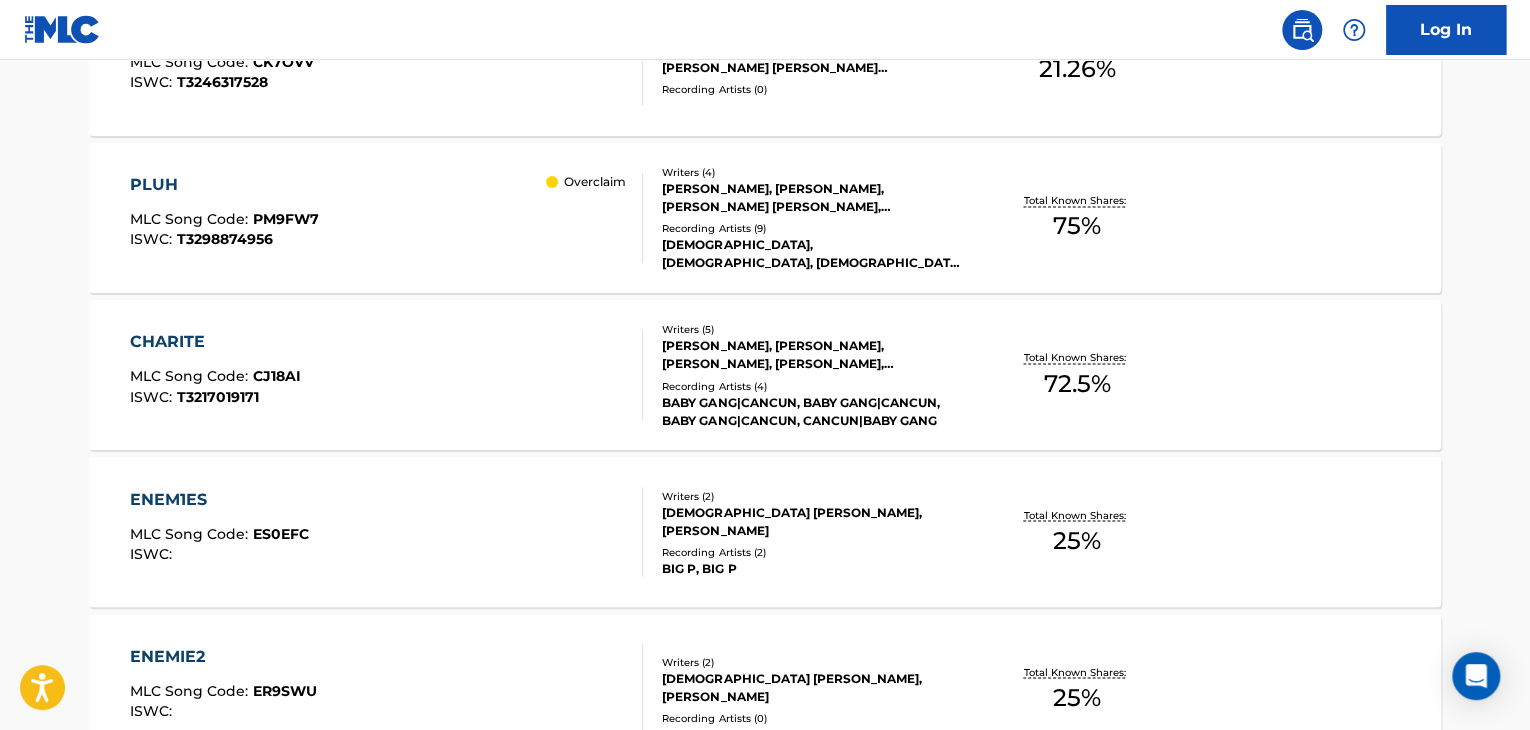 scroll, scrollTop: 1799, scrollLeft: 0, axis: vertical 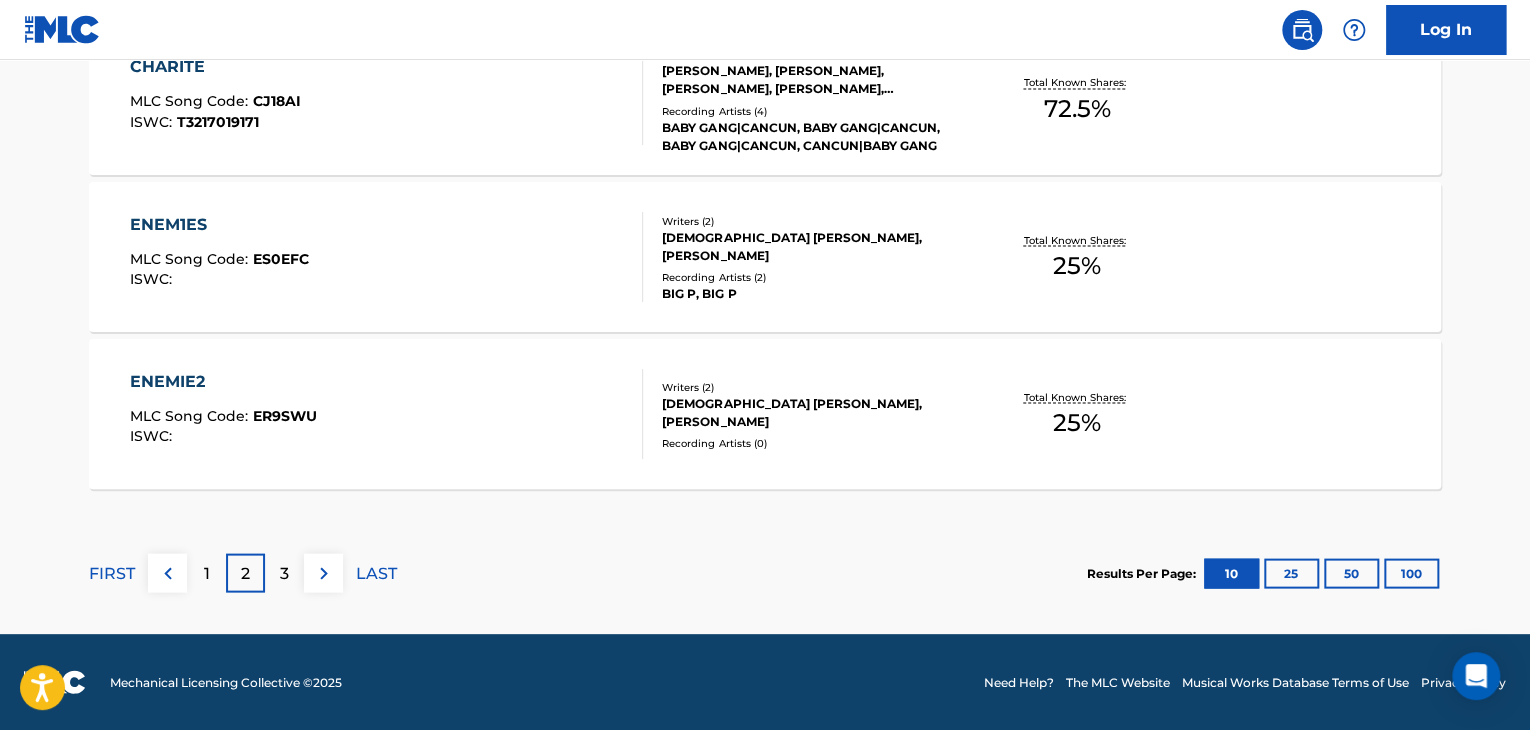 click on "ENEMIE2 MLC Song Code : ER9SWU ISWC :" at bounding box center (387, 414) 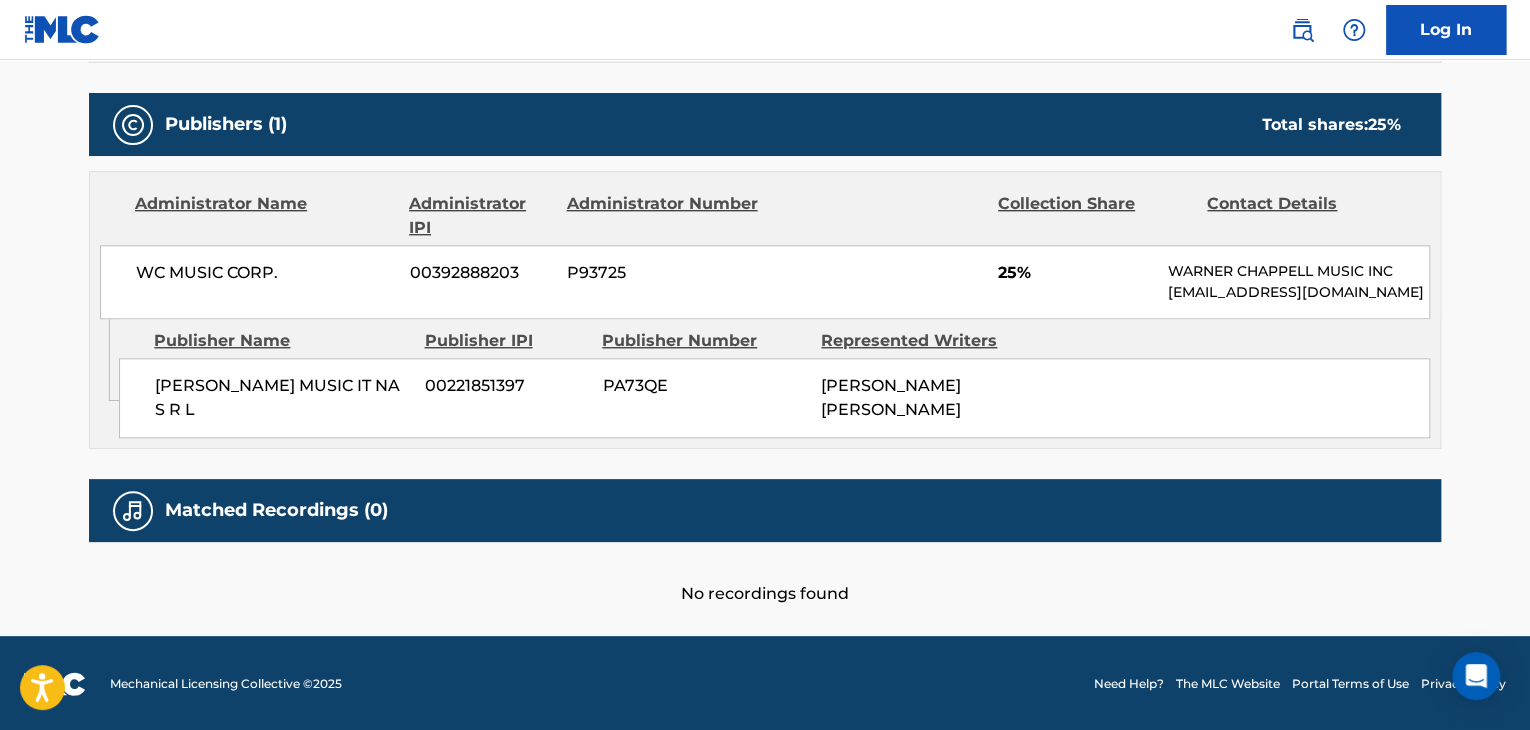 scroll 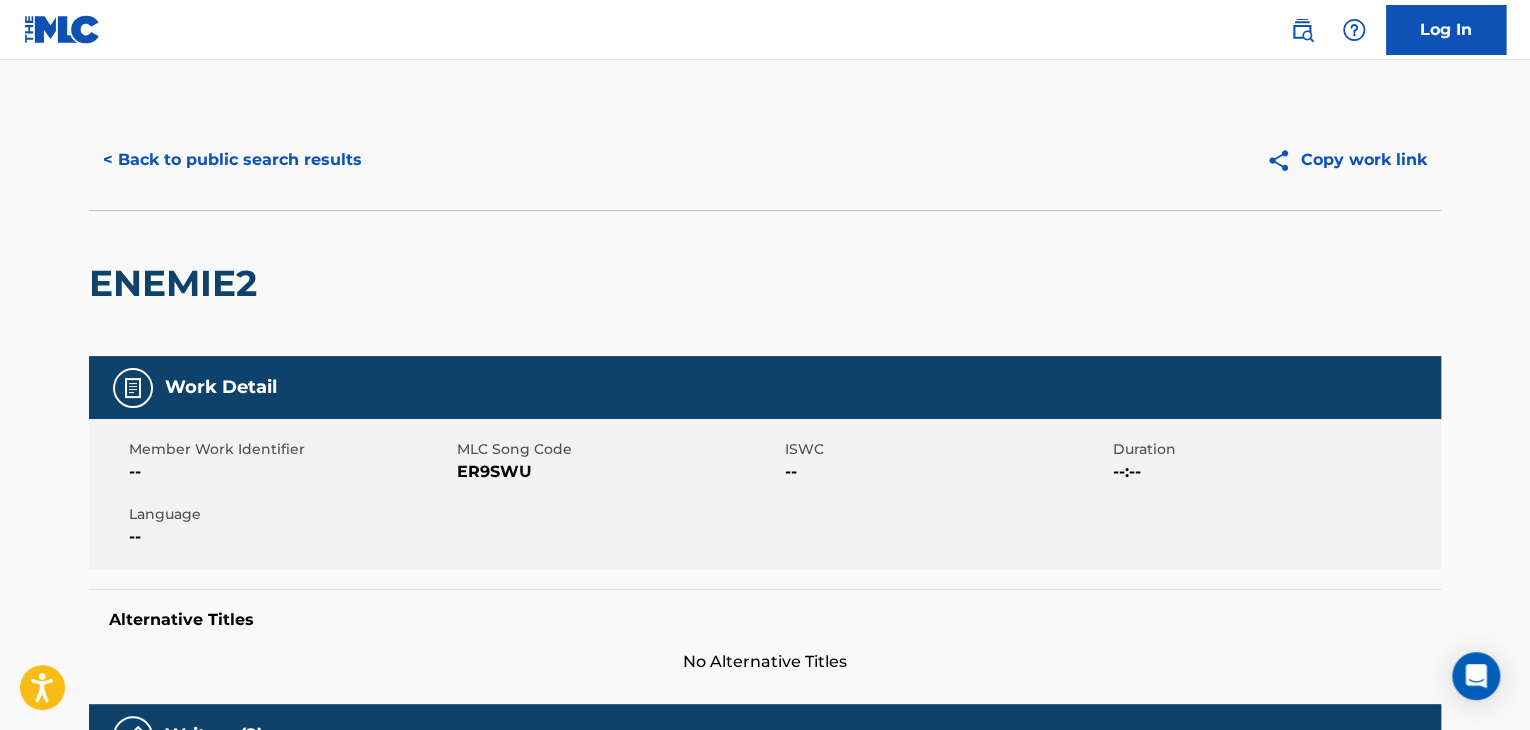 click on "< Back to public search results" at bounding box center [232, 160] 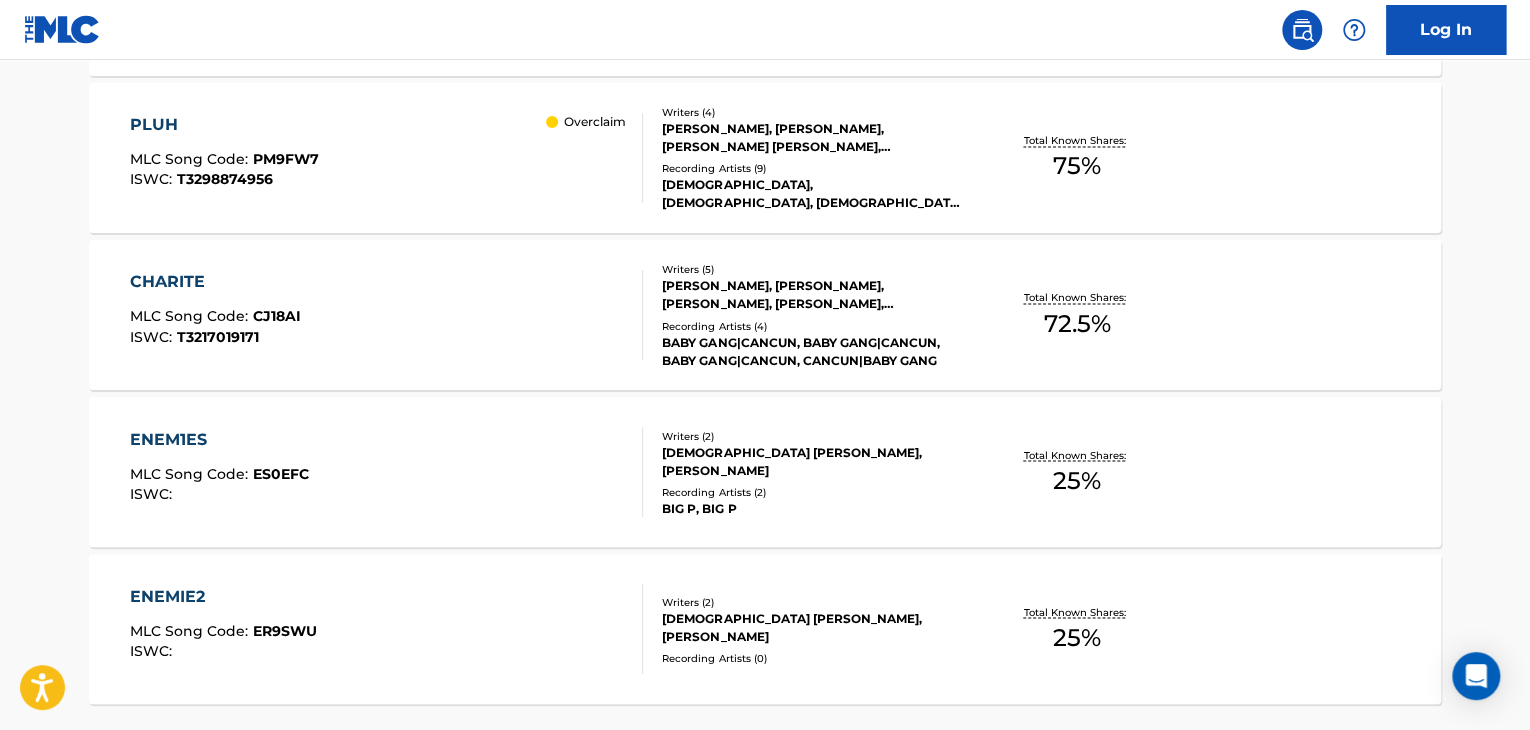 scroll, scrollTop: 1799, scrollLeft: 0, axis: vertical 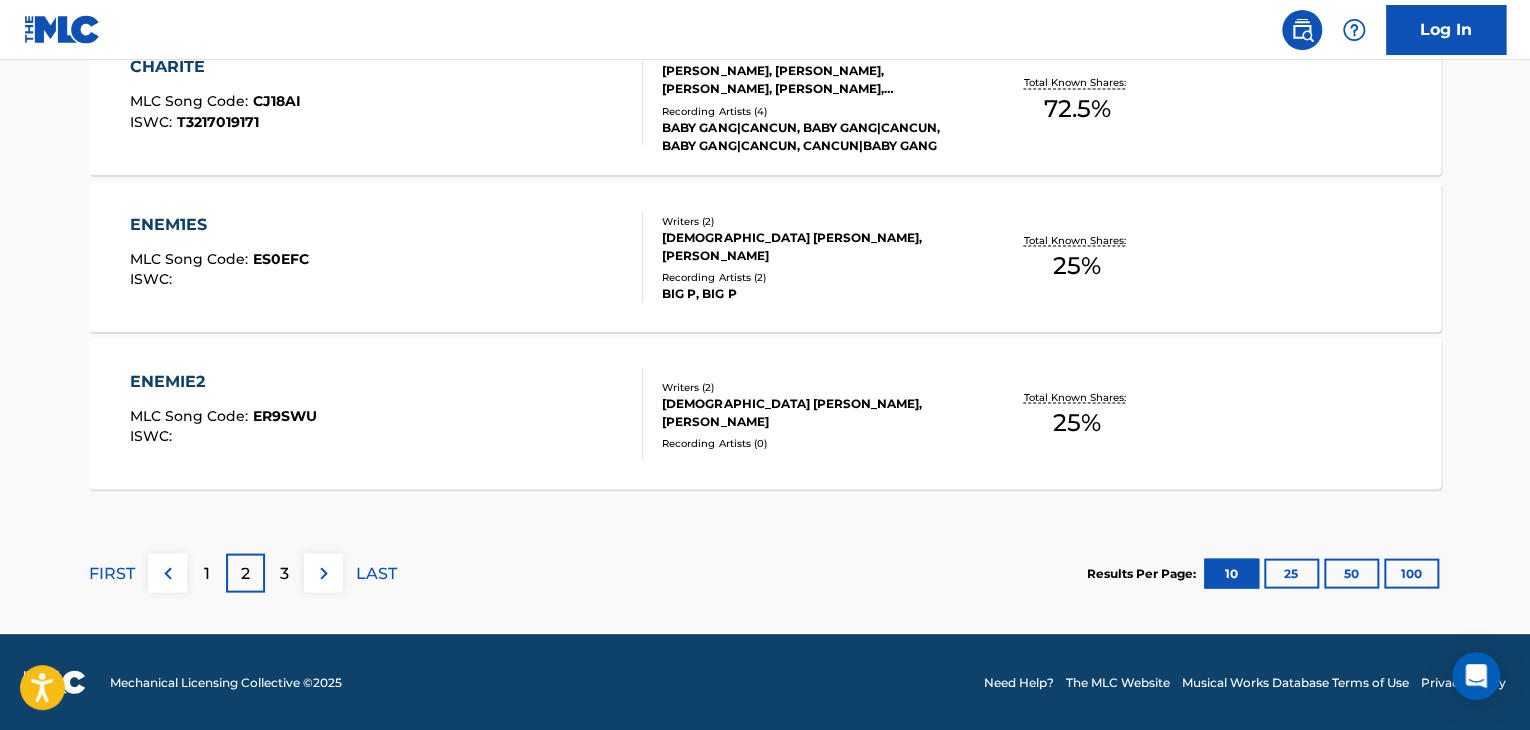 click on "3" at bounding box center [284, 572] 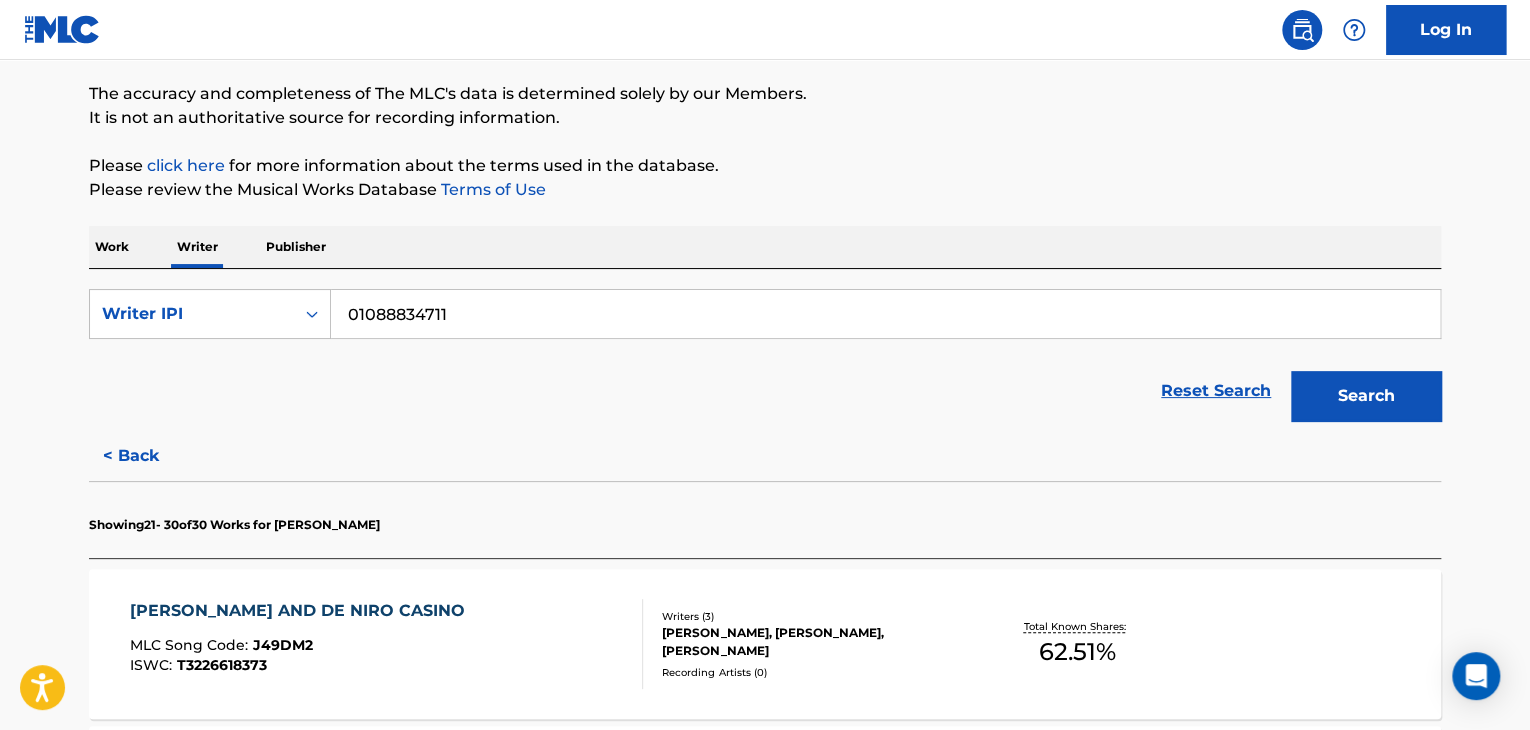 scroll, scrollTop: 1799, scrollLeft: 0, axis: vertical 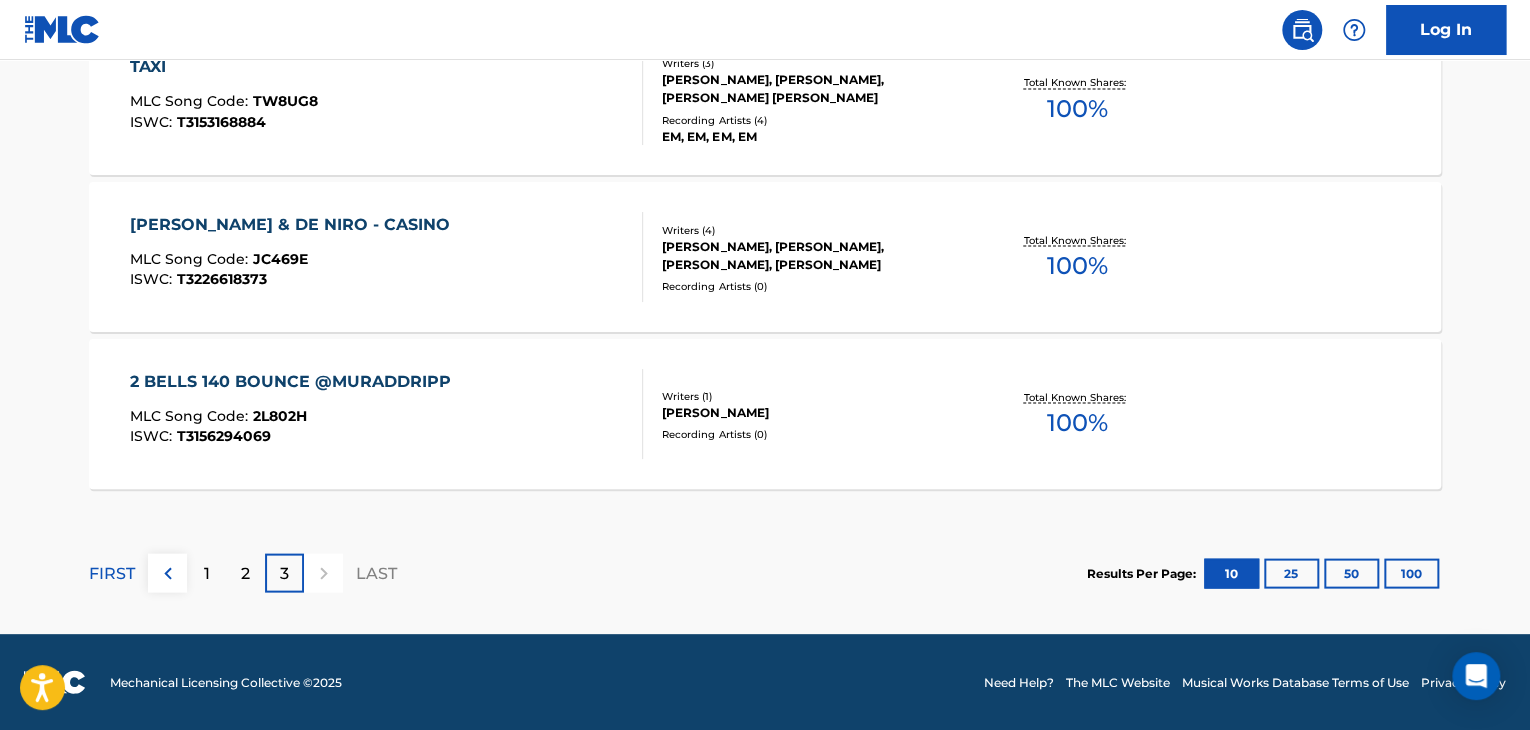click on "2 BELLS 140 BOUNCE @MURADDRIPP MLC Song Code : 2L802H ISWC : T3156294069" at bounding box center (387, 414) 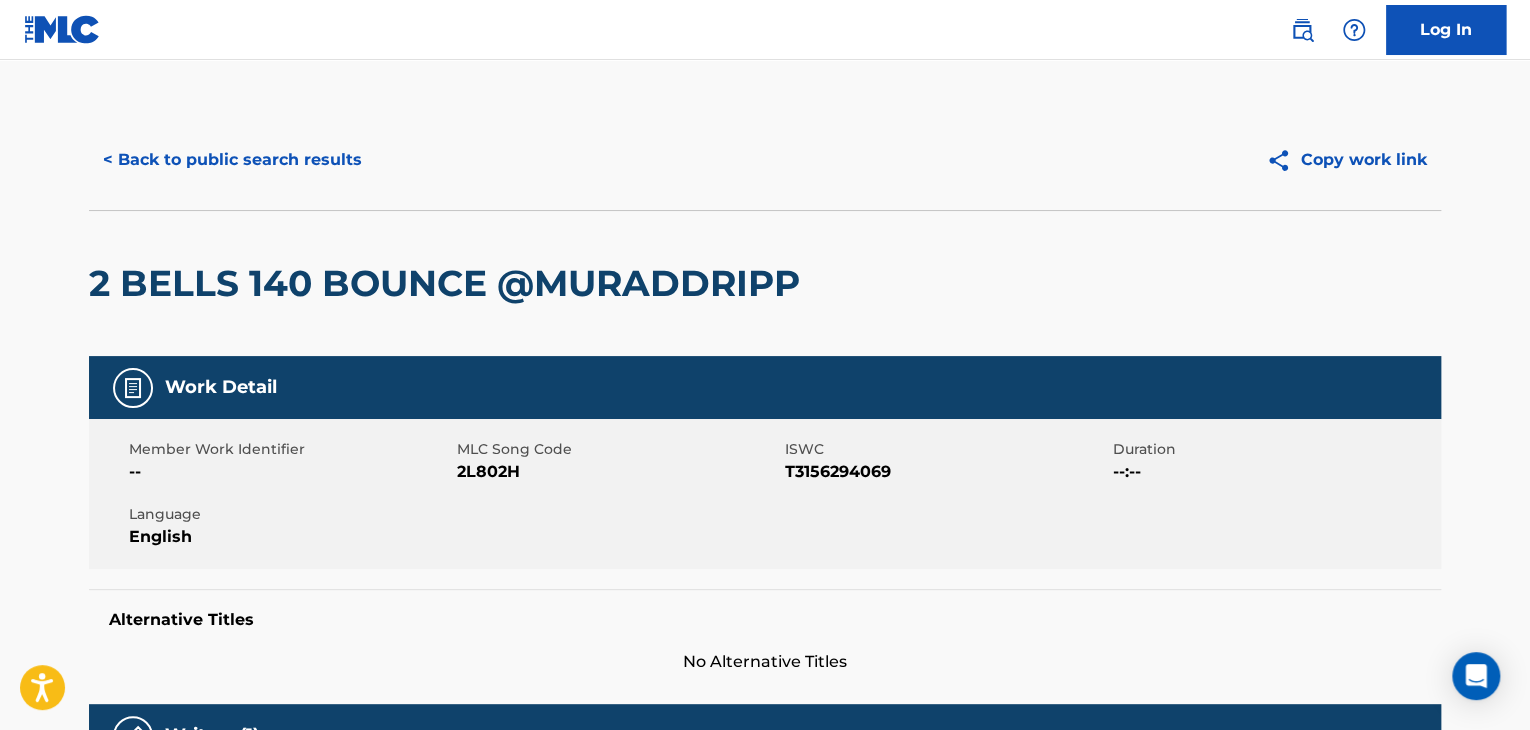 click on "< Back to public search results Copy work link" at bounding box center [765, 160] 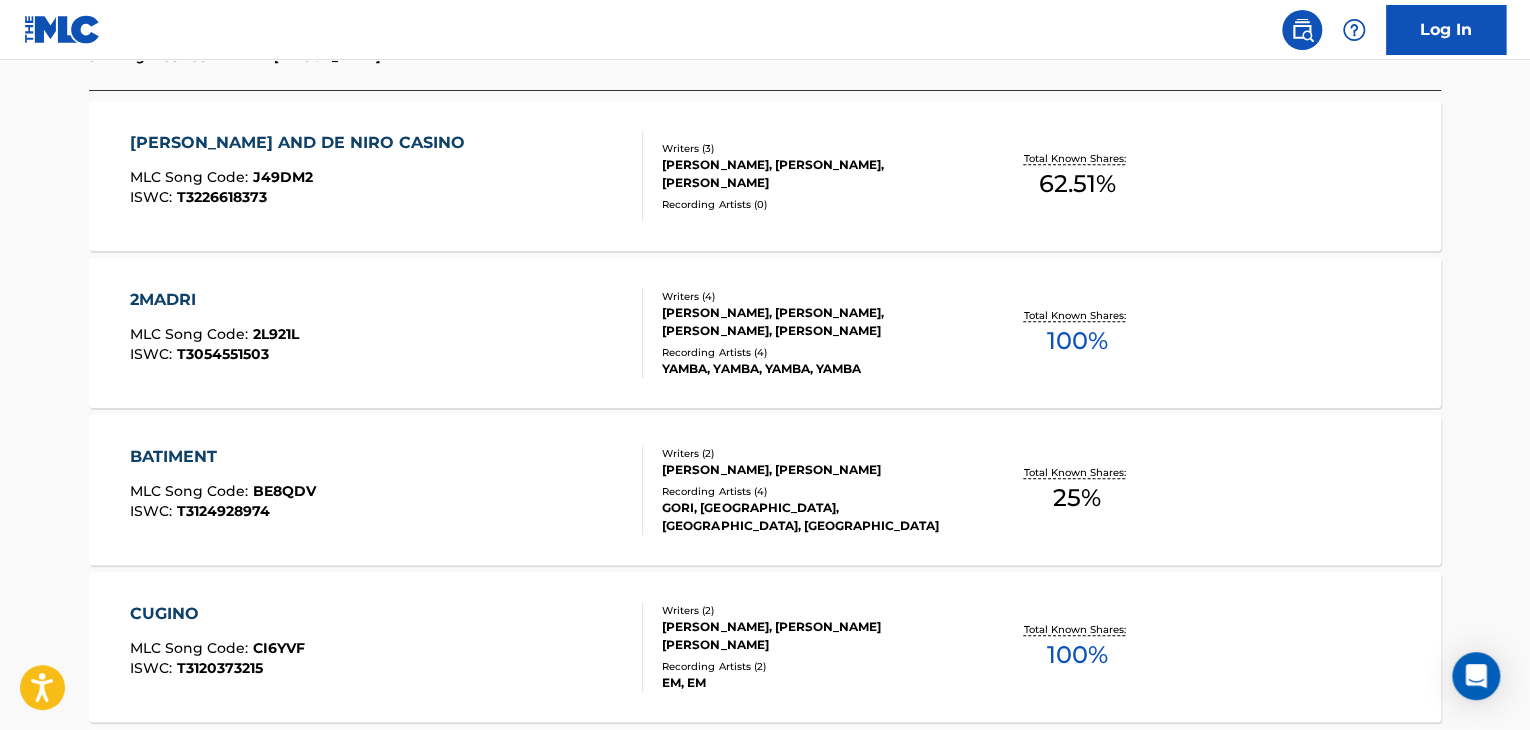 click on "2MADRI MLC Song Code : 2L921L ISWC : T3054551503" at bounding box center (387, 333) 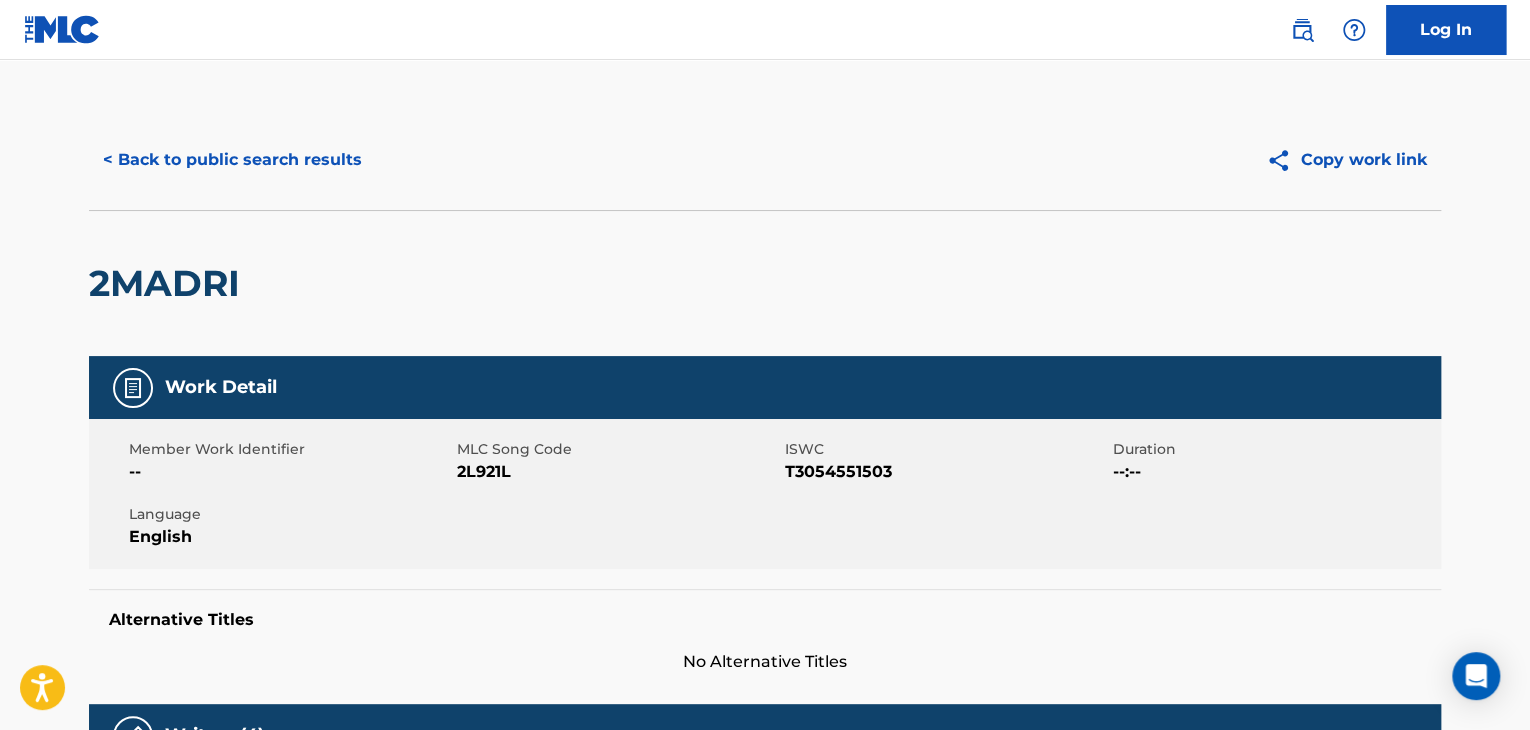 click on "< Back to public search results" at bounding box center [232, 160] 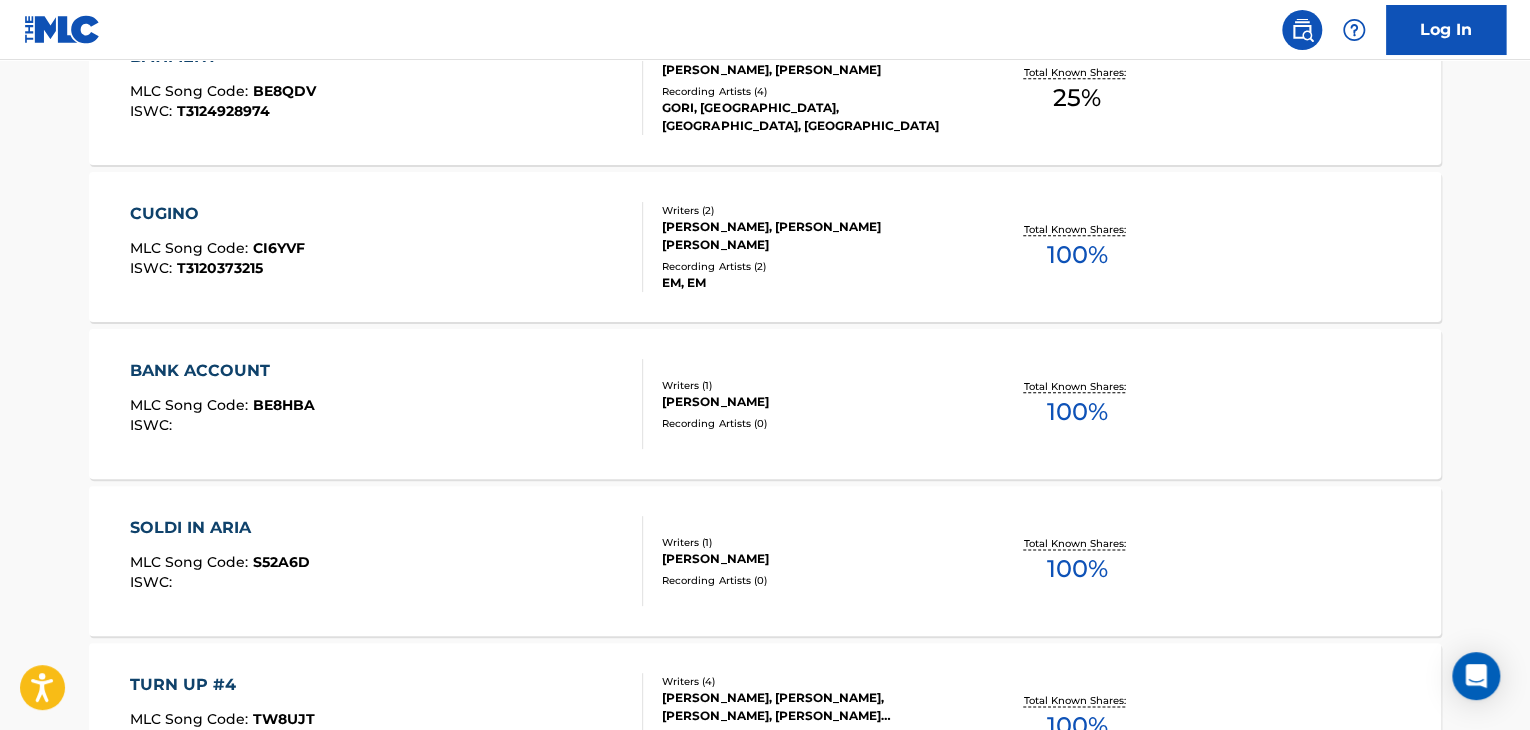 click on "CUGINO MLC Song Code : CI6YVF ISWC : T3120373215" at bounding box center [387, 247] 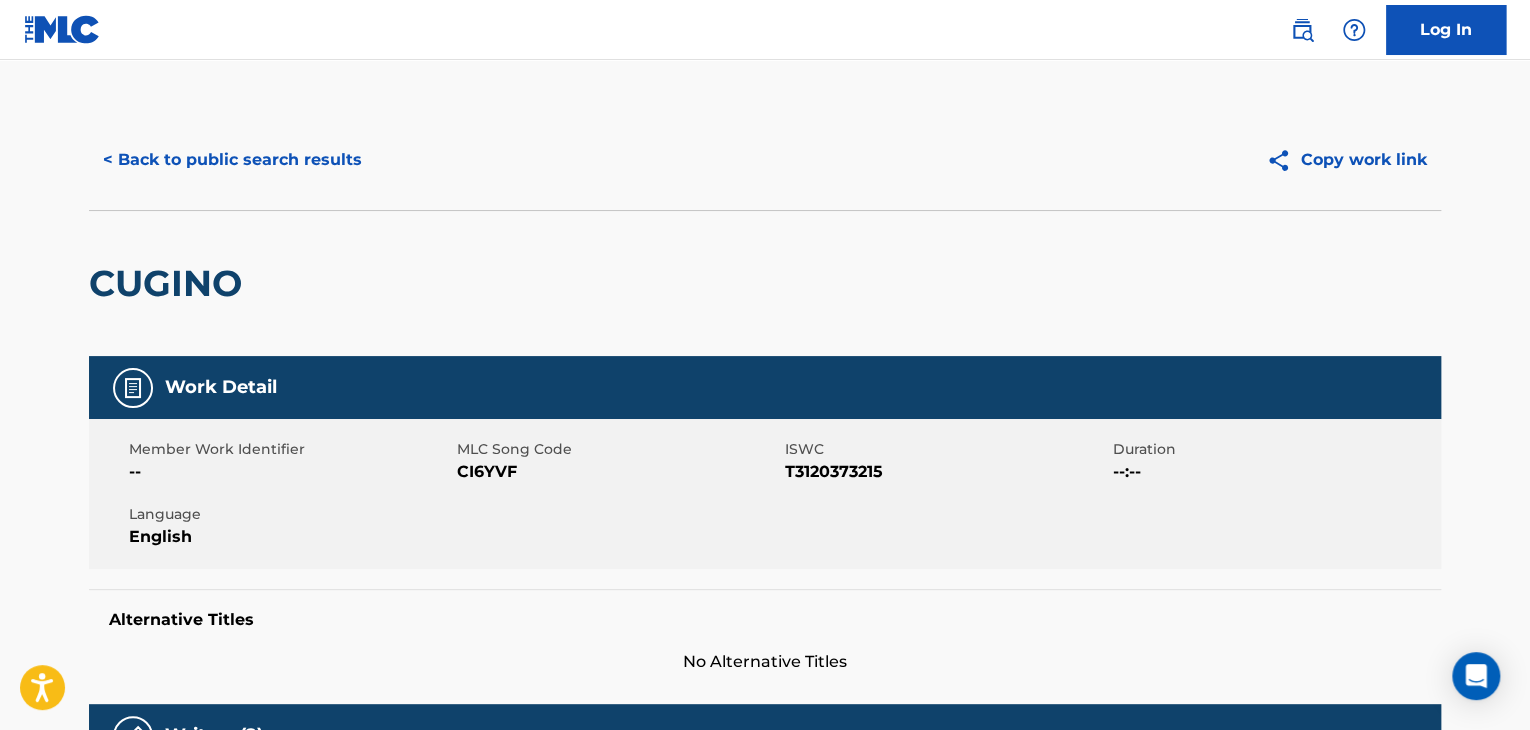 click on "< Back to public search results" at bounding box center (232, 160) 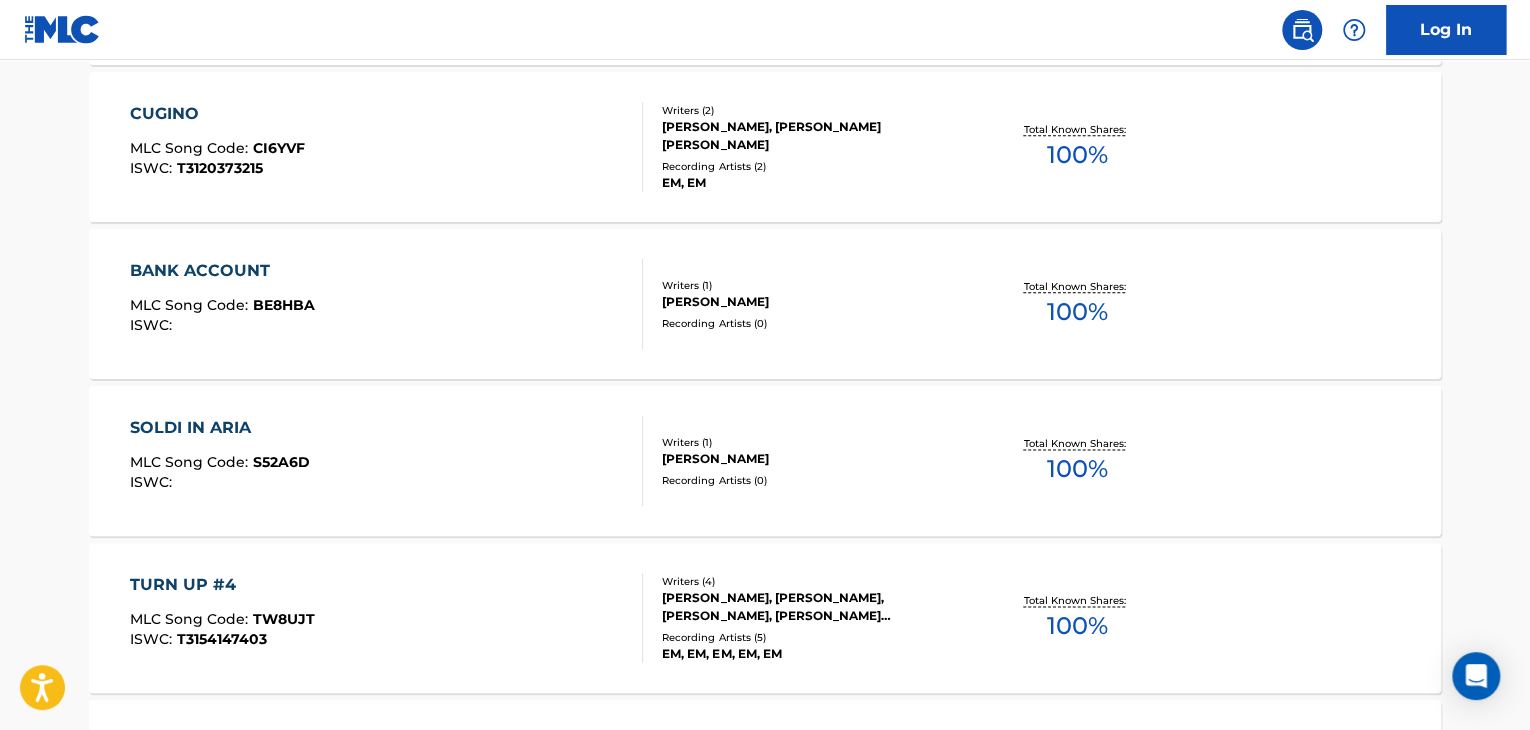 click on "SOLDI IN ARIA MLC Song Code : S52A6D ISWC :" at bounding box center [387, 461] 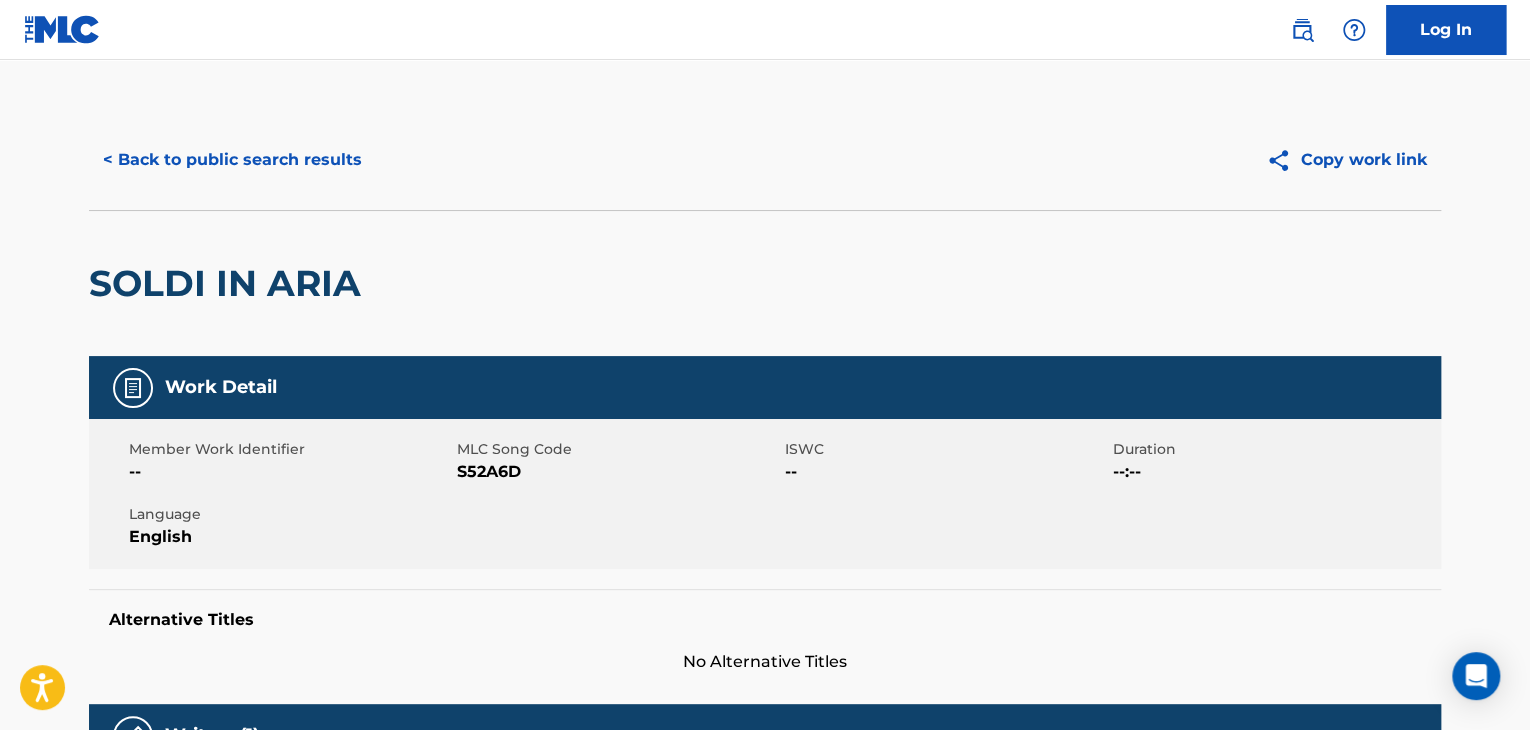 click on "< Back to public search results" at bounding box center (232, 160) 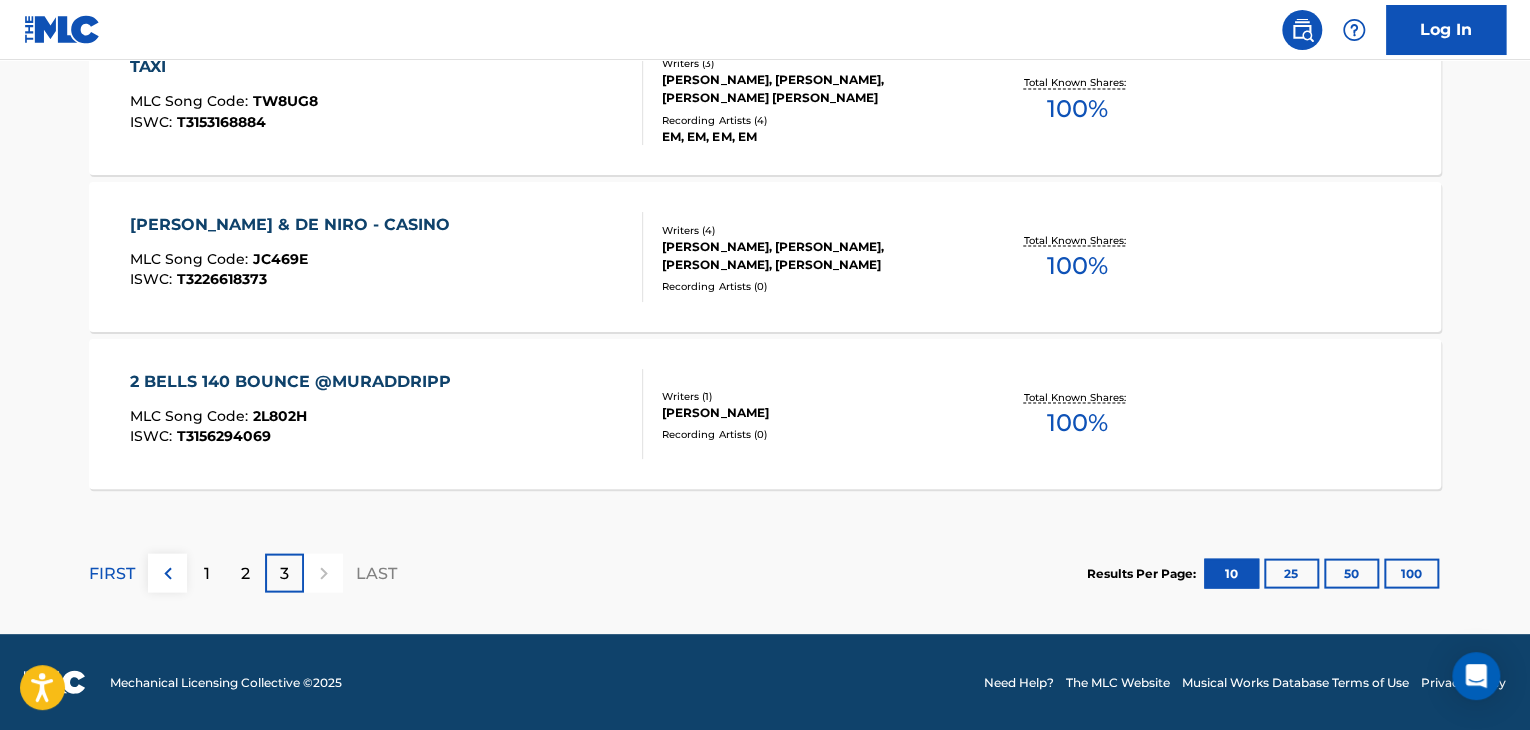 click on "[PERSON_NAME] & DE NIRO - CASINO MLC Song Code : JC469E ISWC : T3226618373" at bounding box center [387, 257] 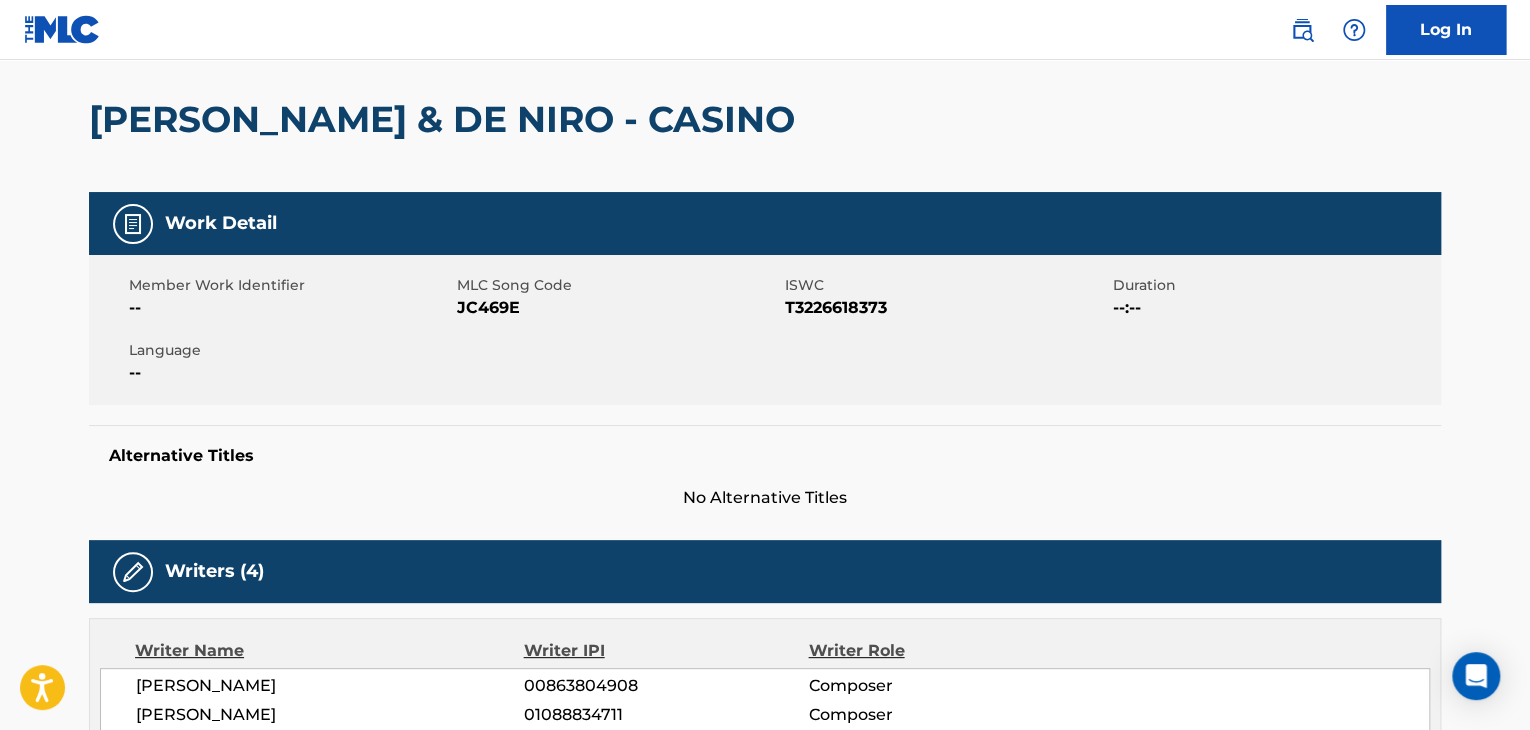 scroll, scrollTop: 0, scrollLeft: 0, axis: both 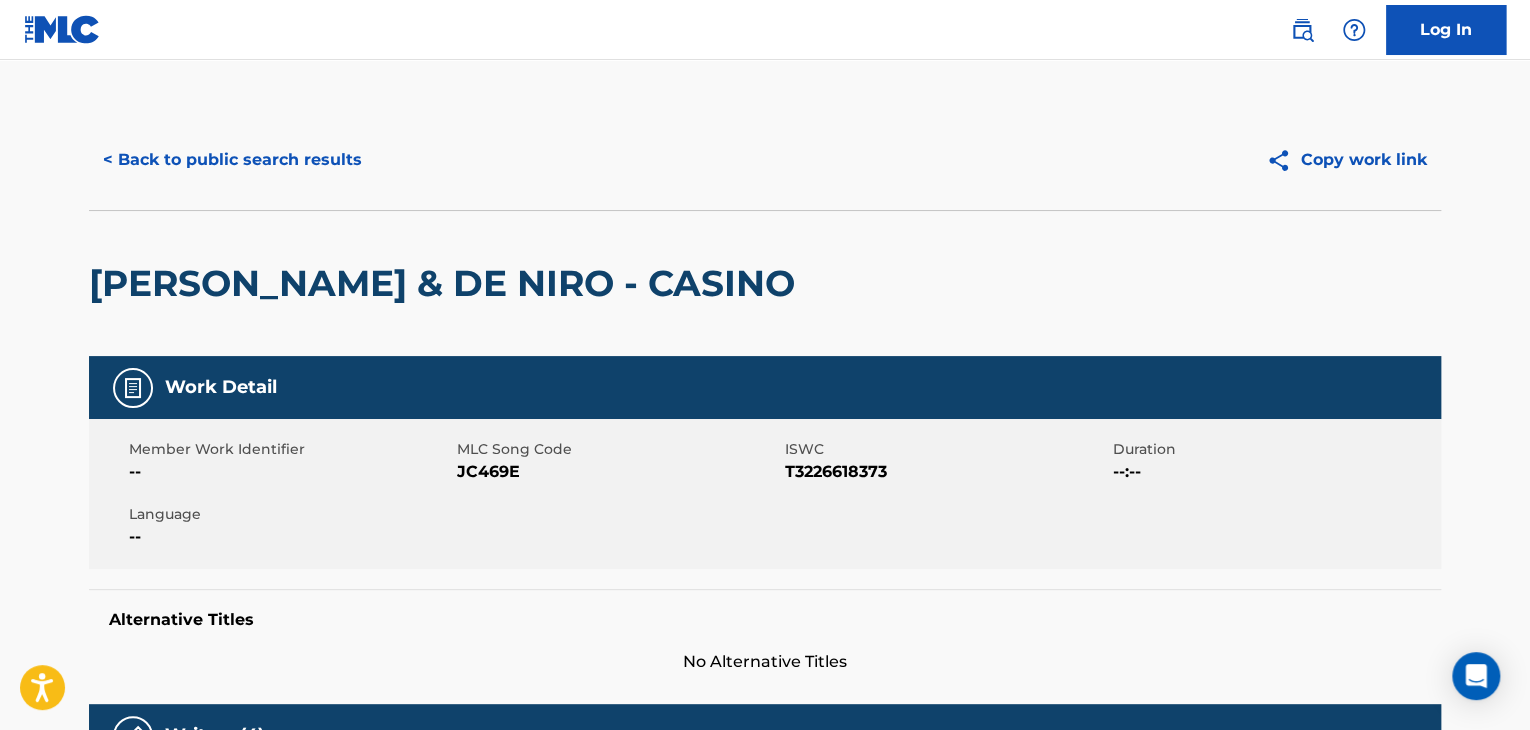 click on "< Back to public search results" at bounding box center (232, 160) 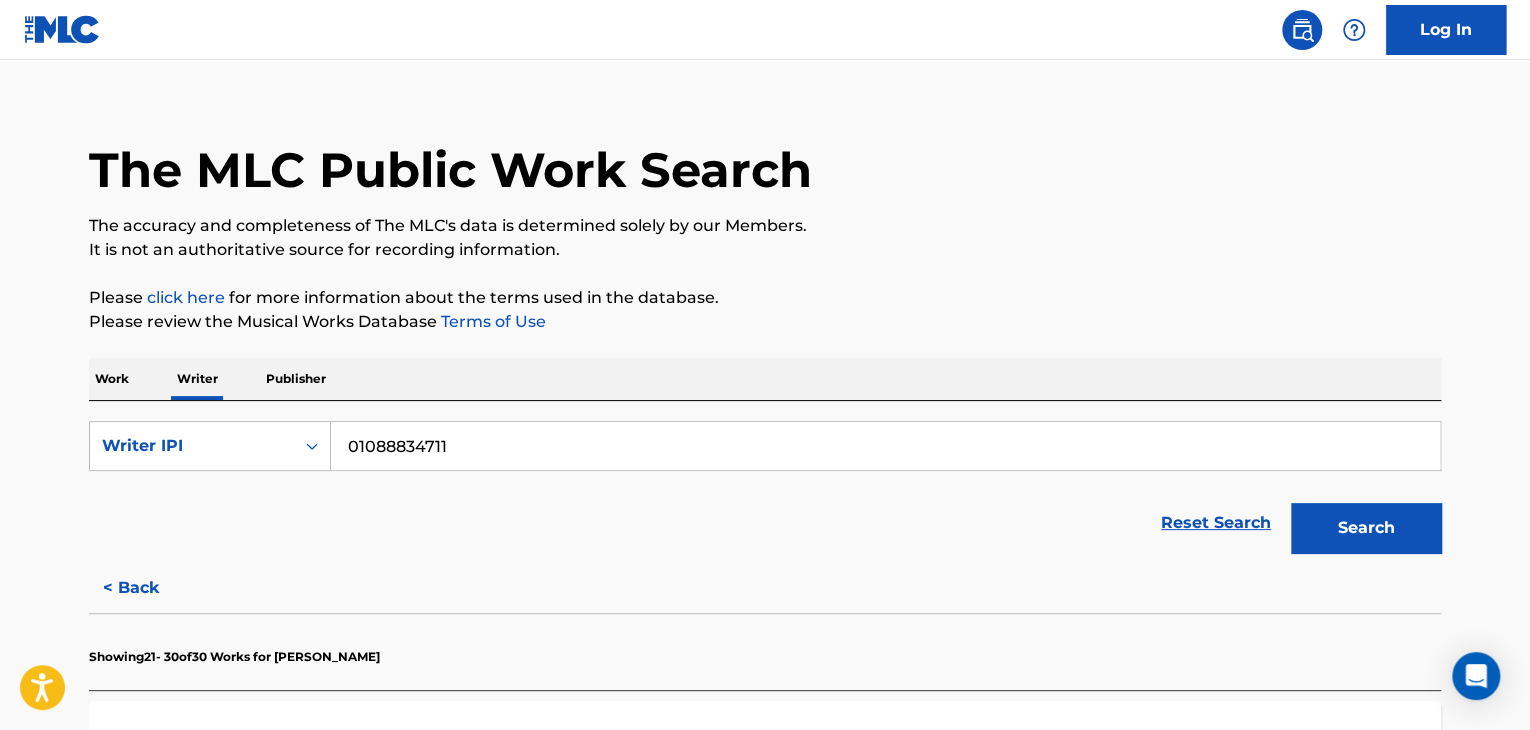 click on "Work" at bounding box center [112, 379] 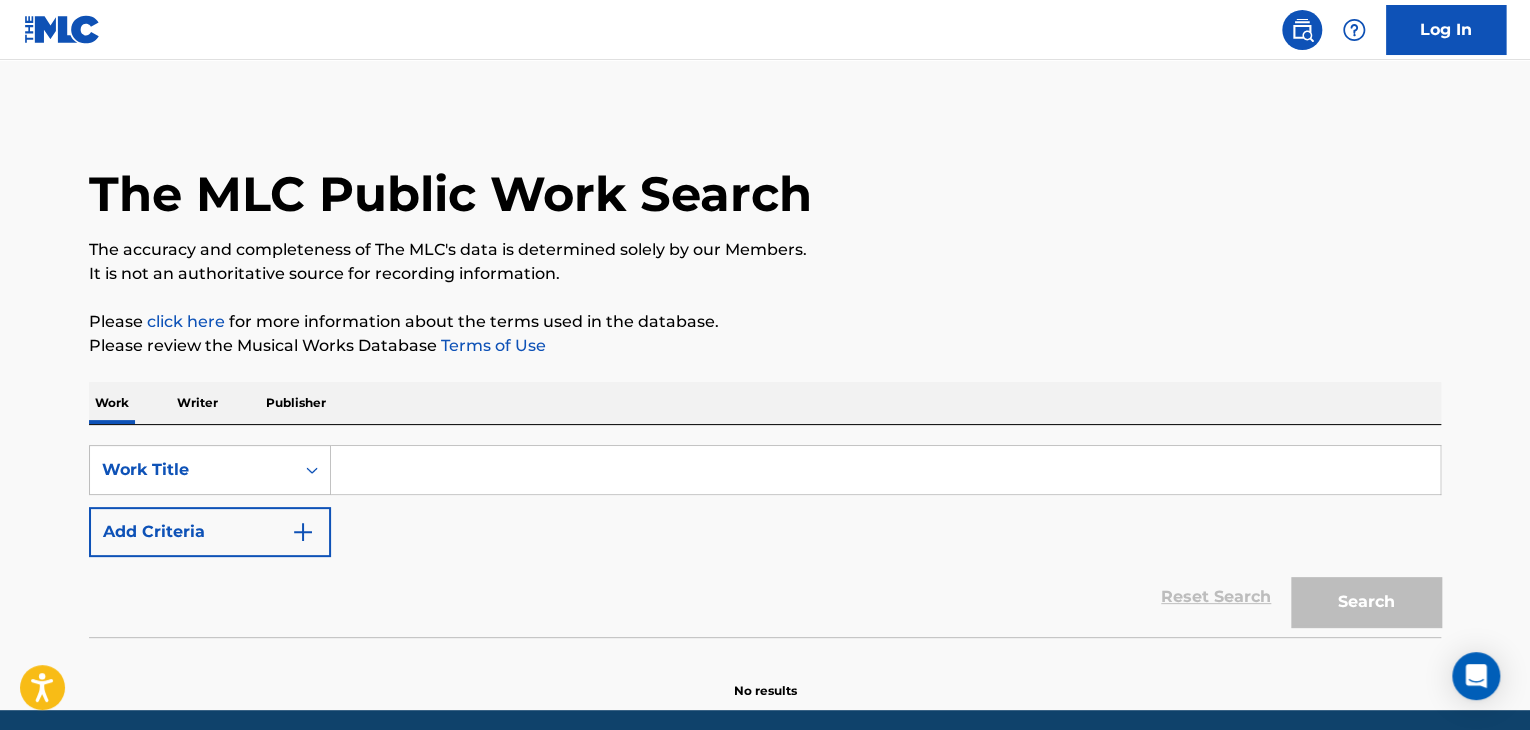 click at bounding box center [885, 470] 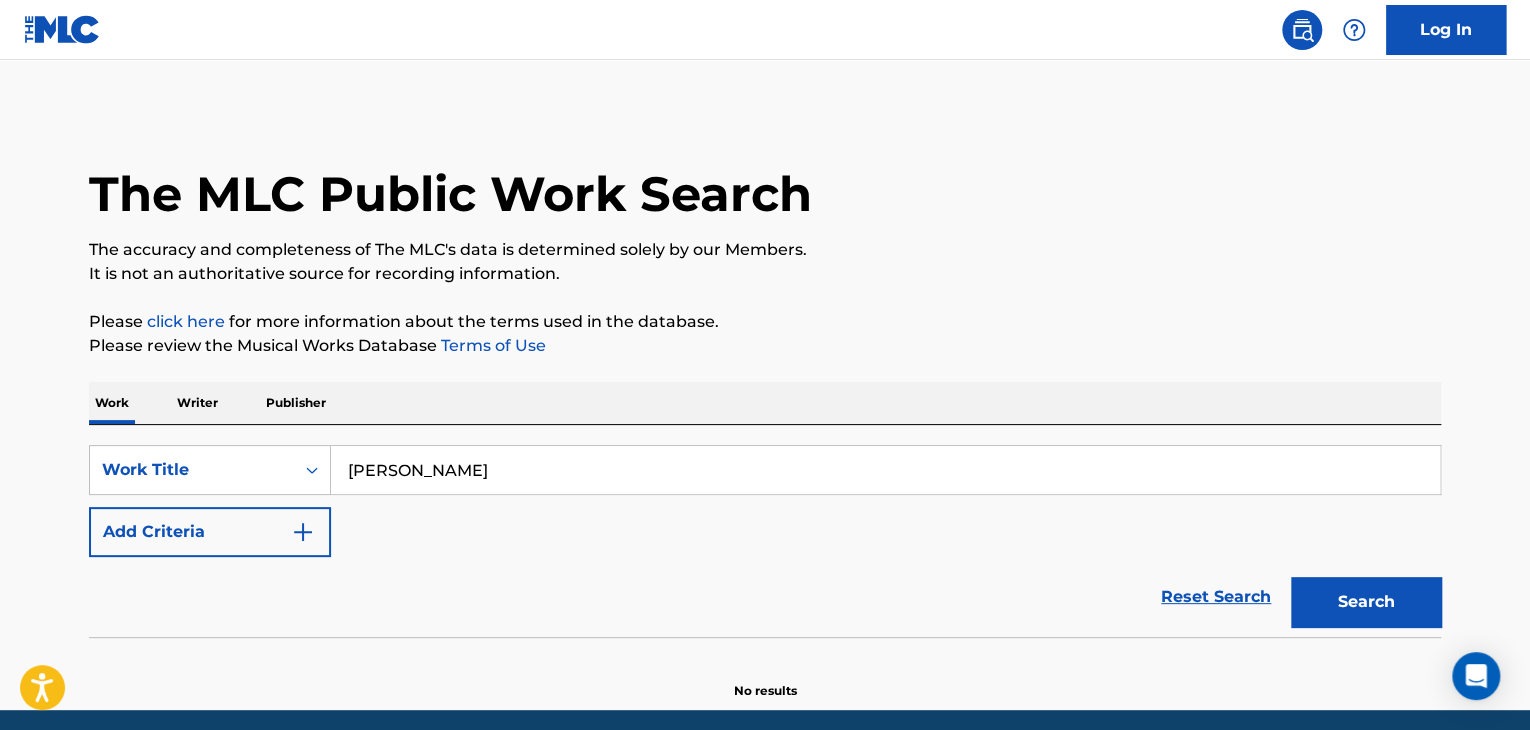 type on "[PERSON_NAME]" 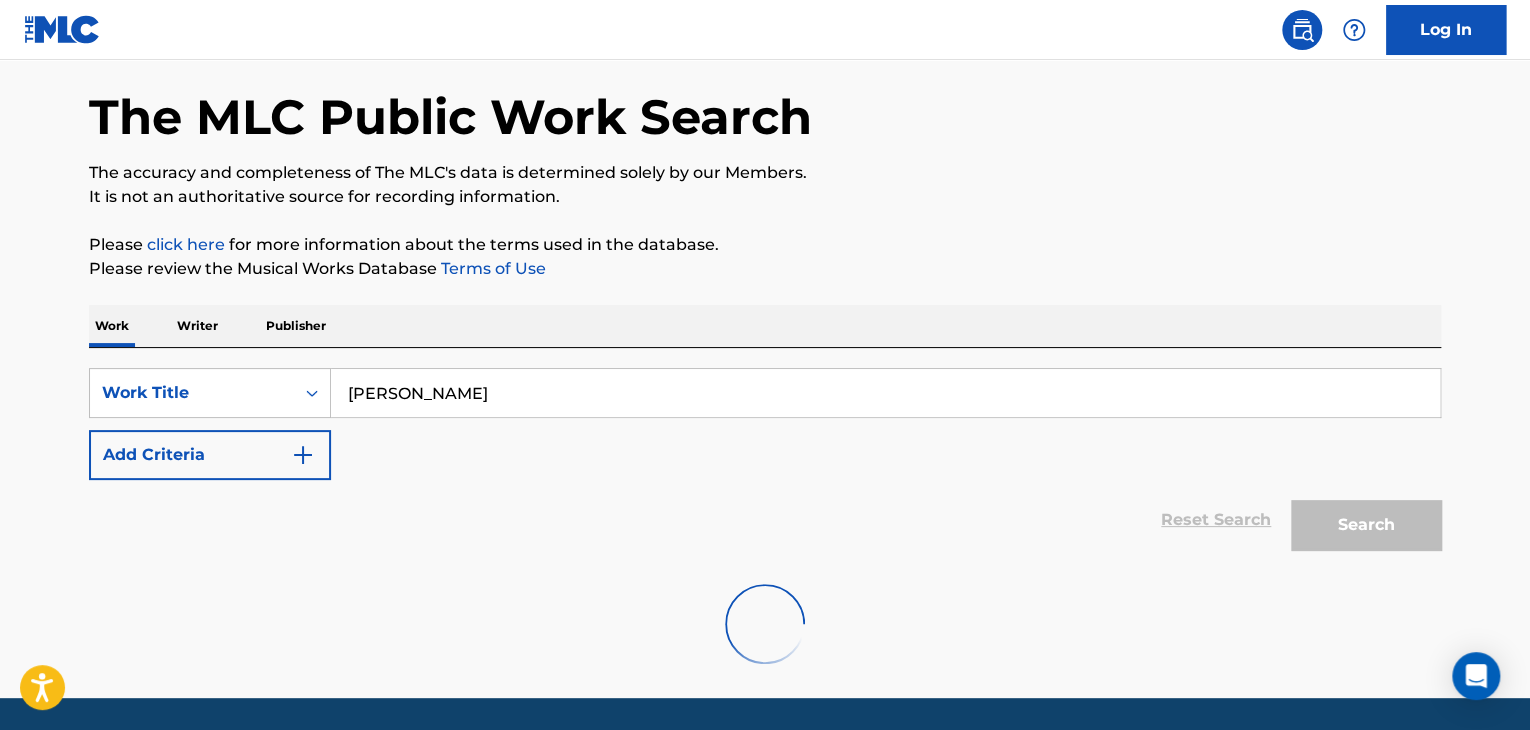 scroll, scrollTop: 100, scrollLeft: 0, axis: vertical 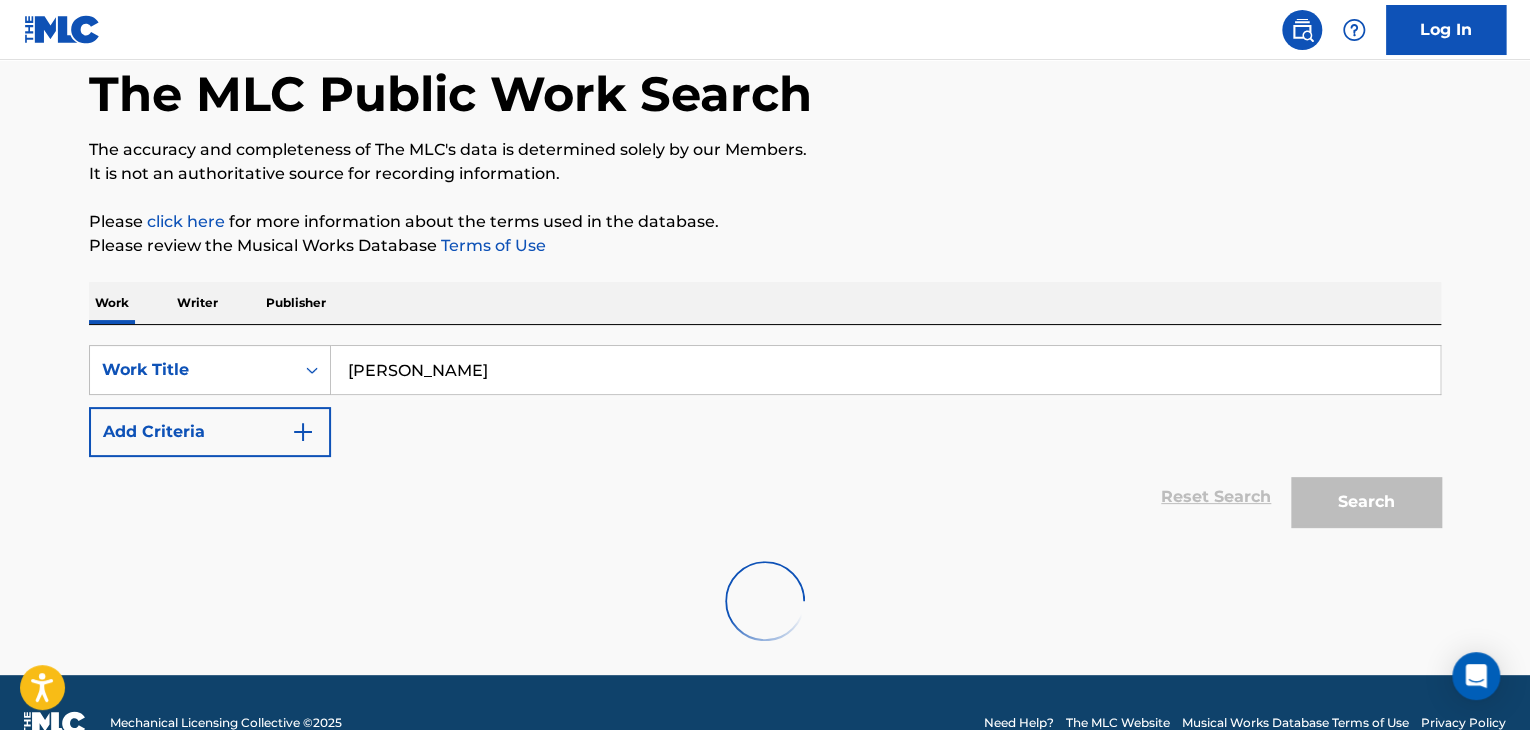 click on "Writer" at bounding box center (197, 303) 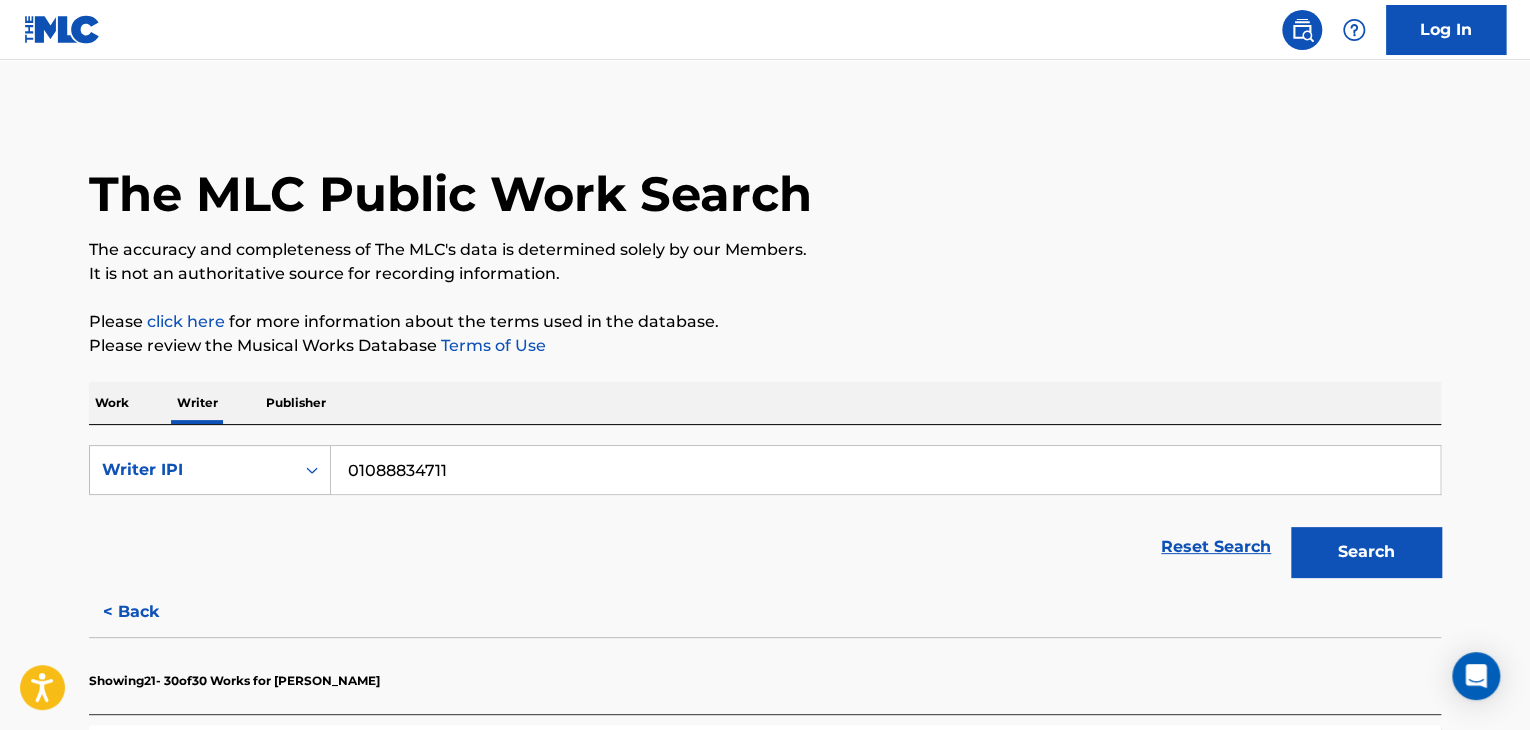 click on "01088834711" at bounding box center (885, 470) 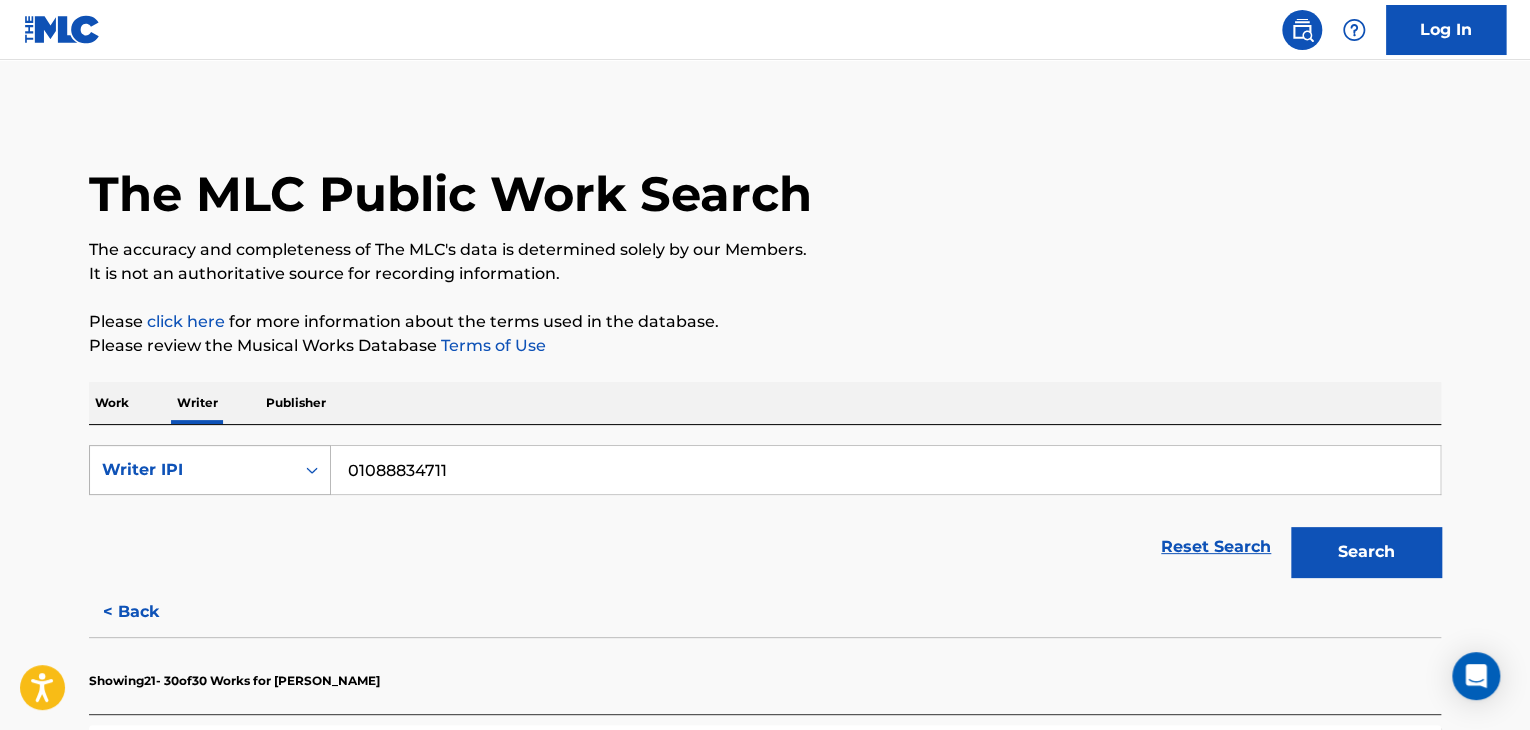 click at bounding box center [312, 470] 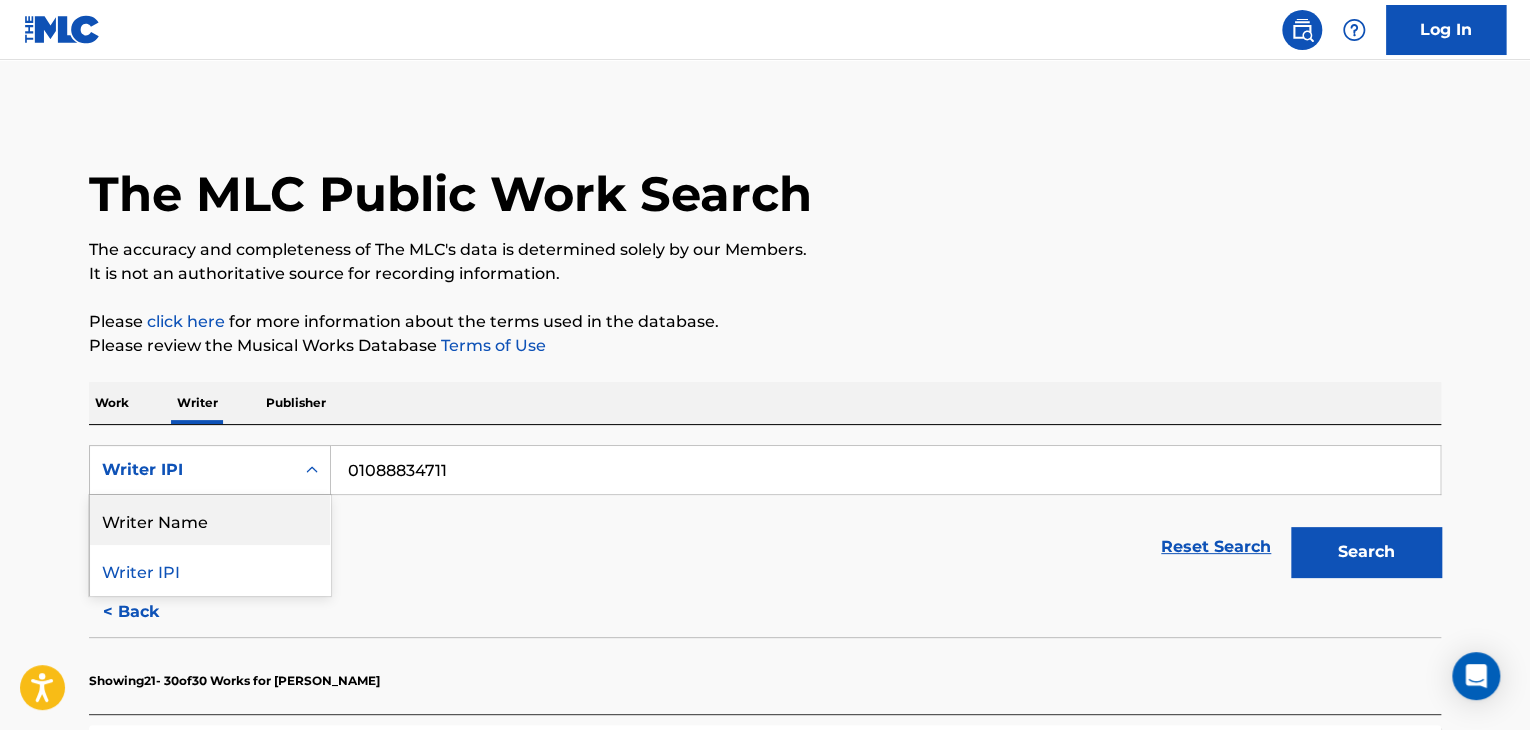 click on "Writer Name" at bounding box center (210, 520) 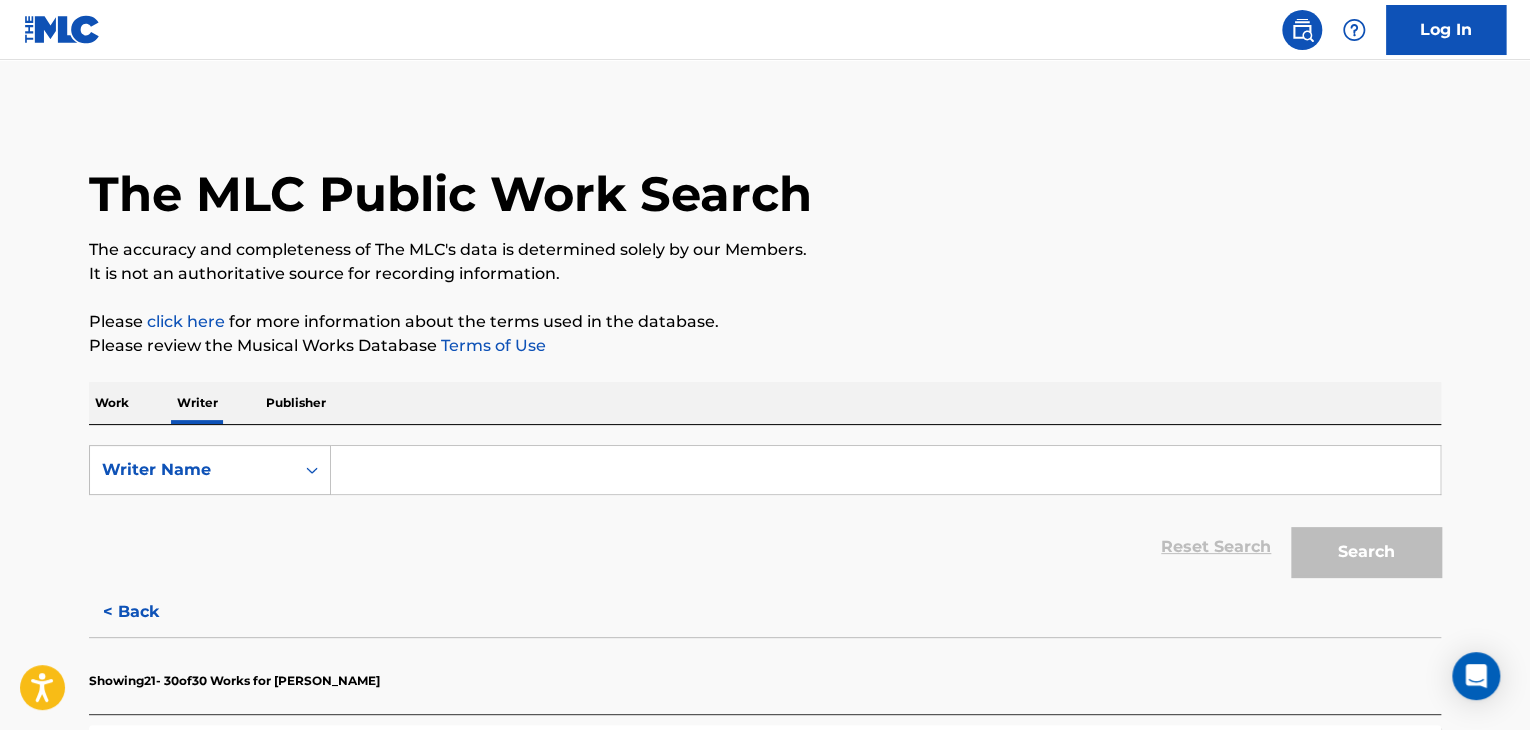 click at bounding box center (885, 470) 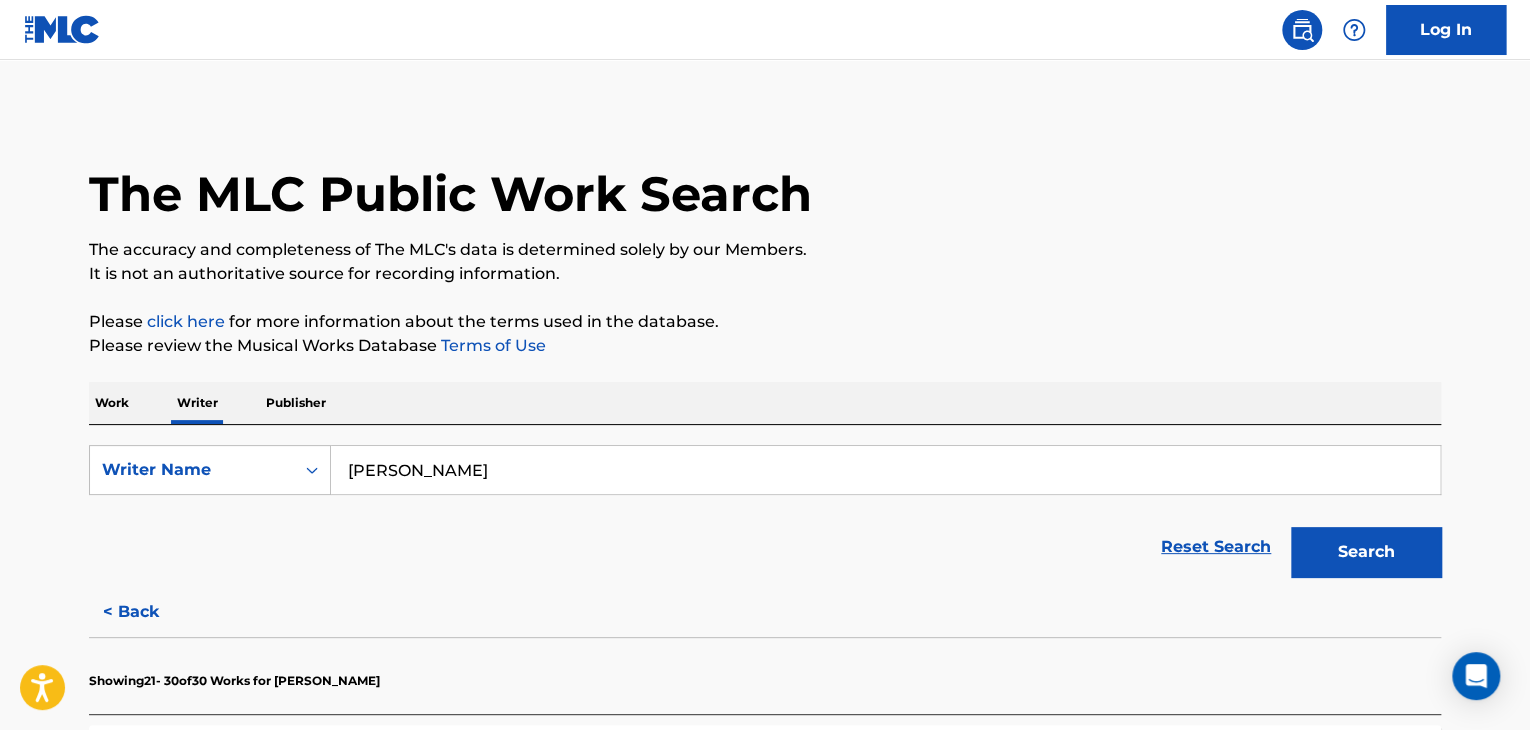 type on "[PERSON_NAME]" 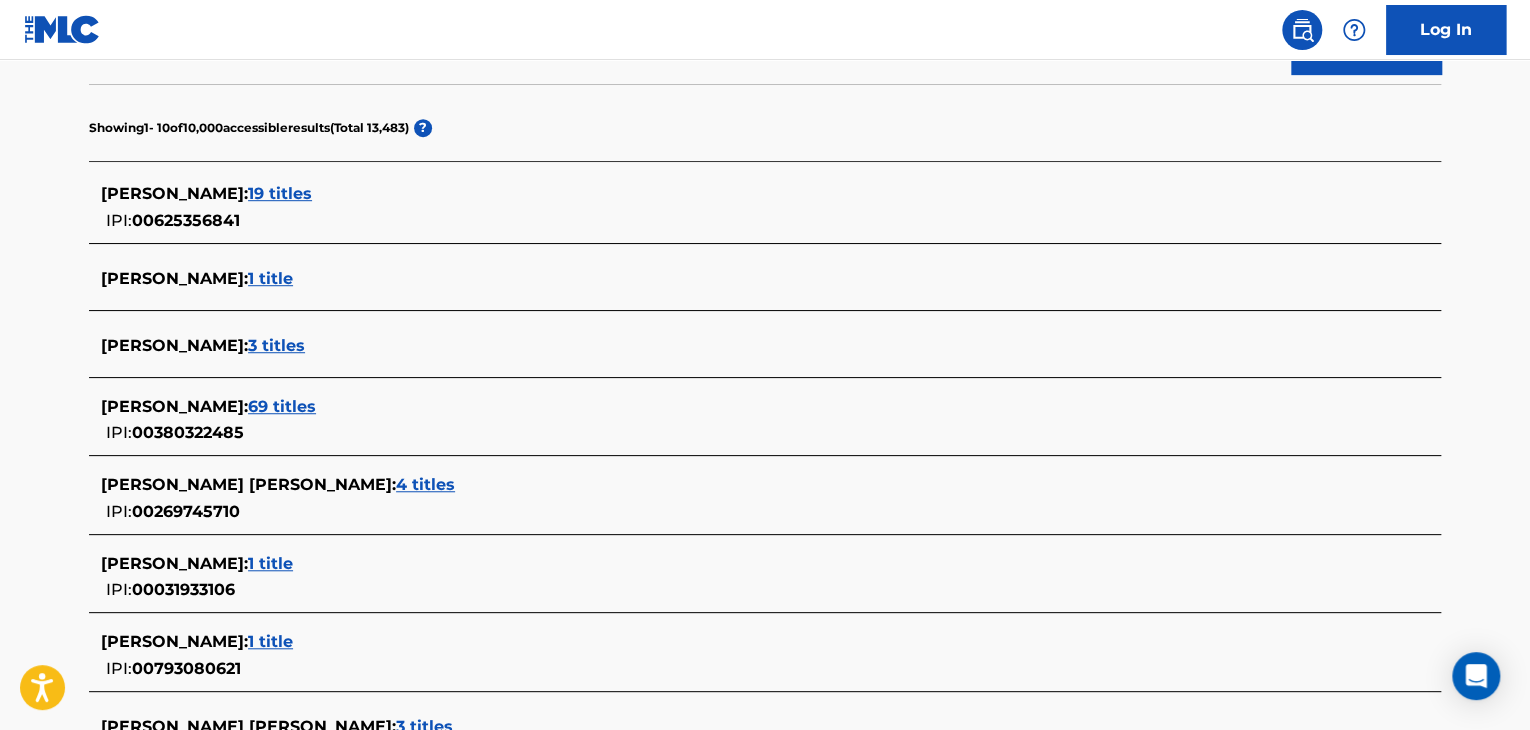 scroll, scrollTop: 491, scrollLeft: 0, axis: vertical 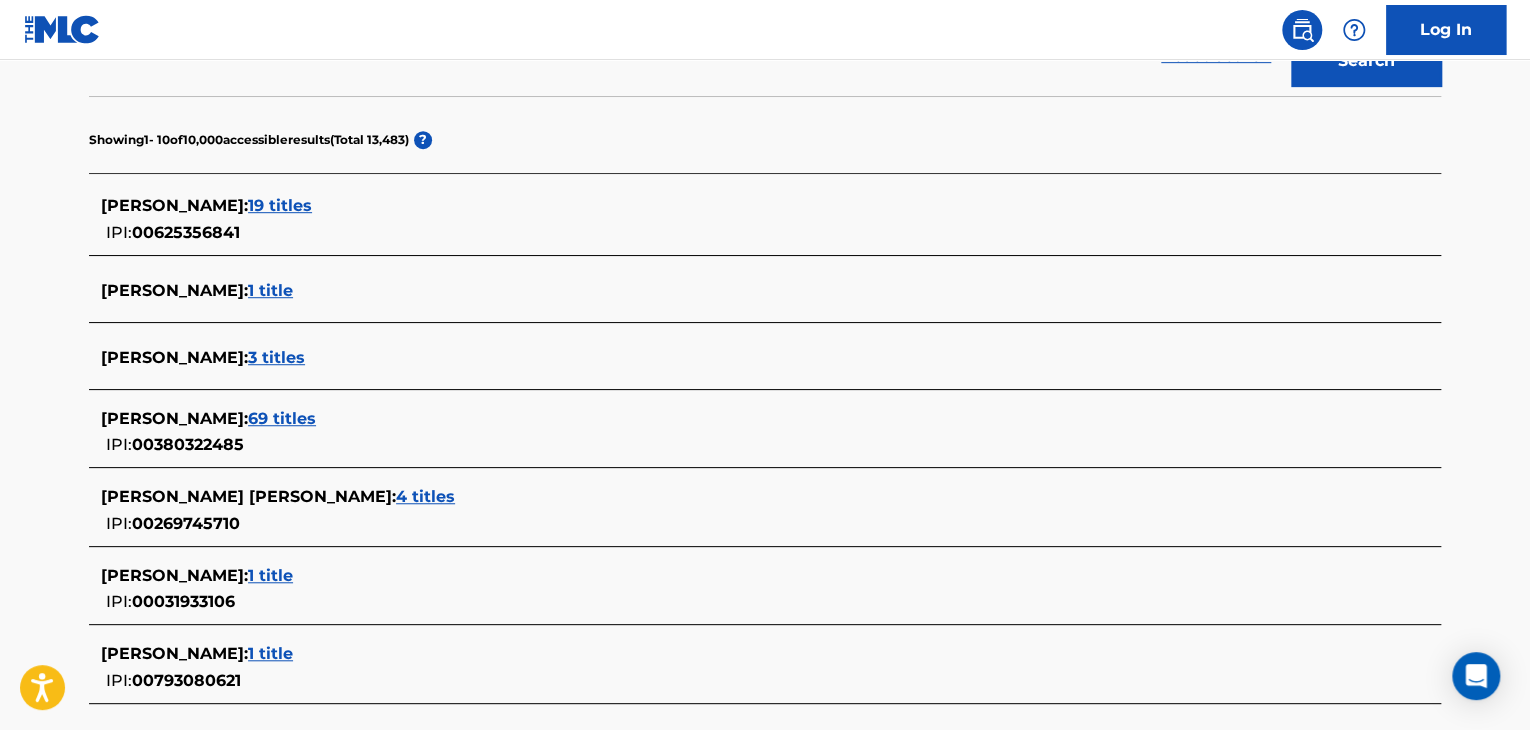 click on "69 titles" at bounding box center [282, 418] 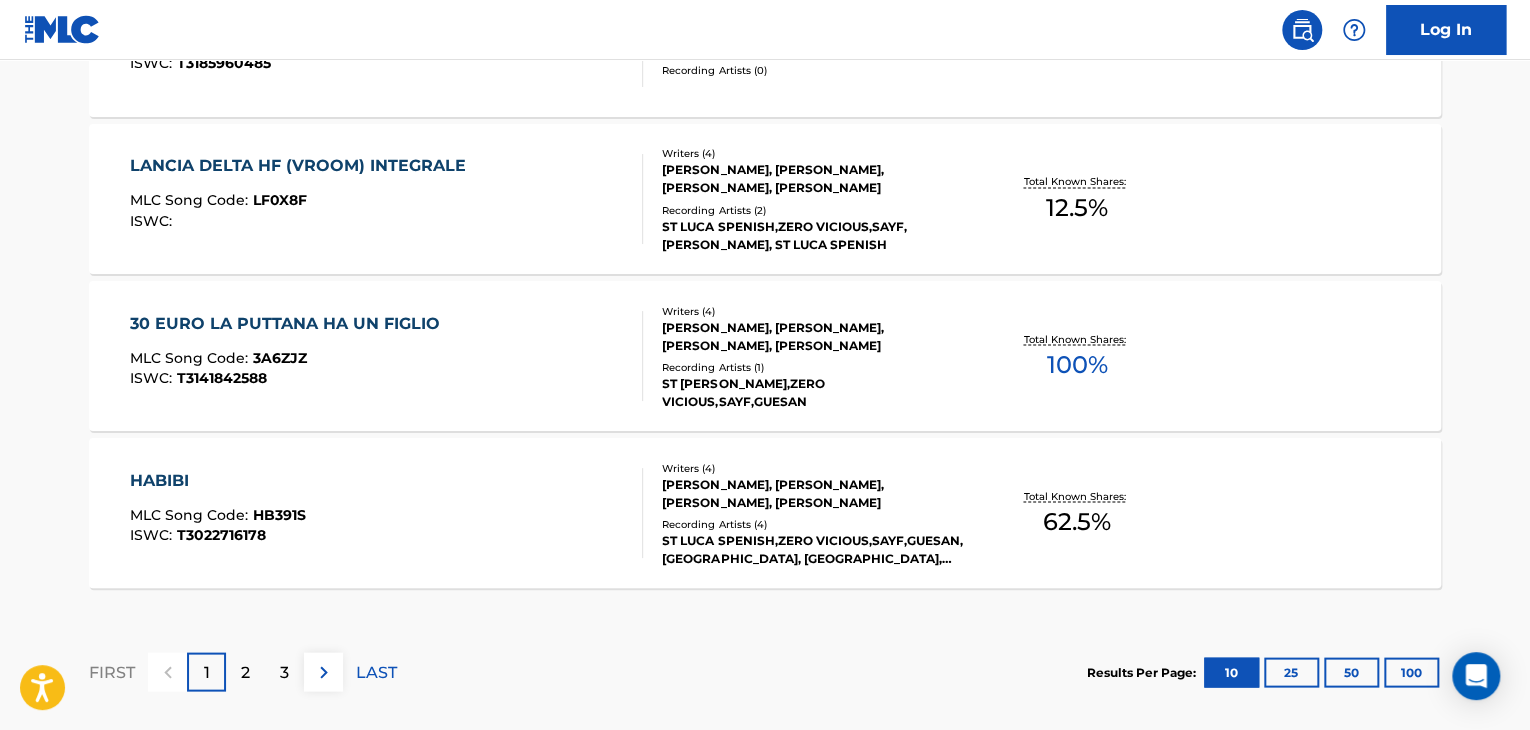 scroll, scrollTop: 1599, scrollLeft: 0, axis: vertical 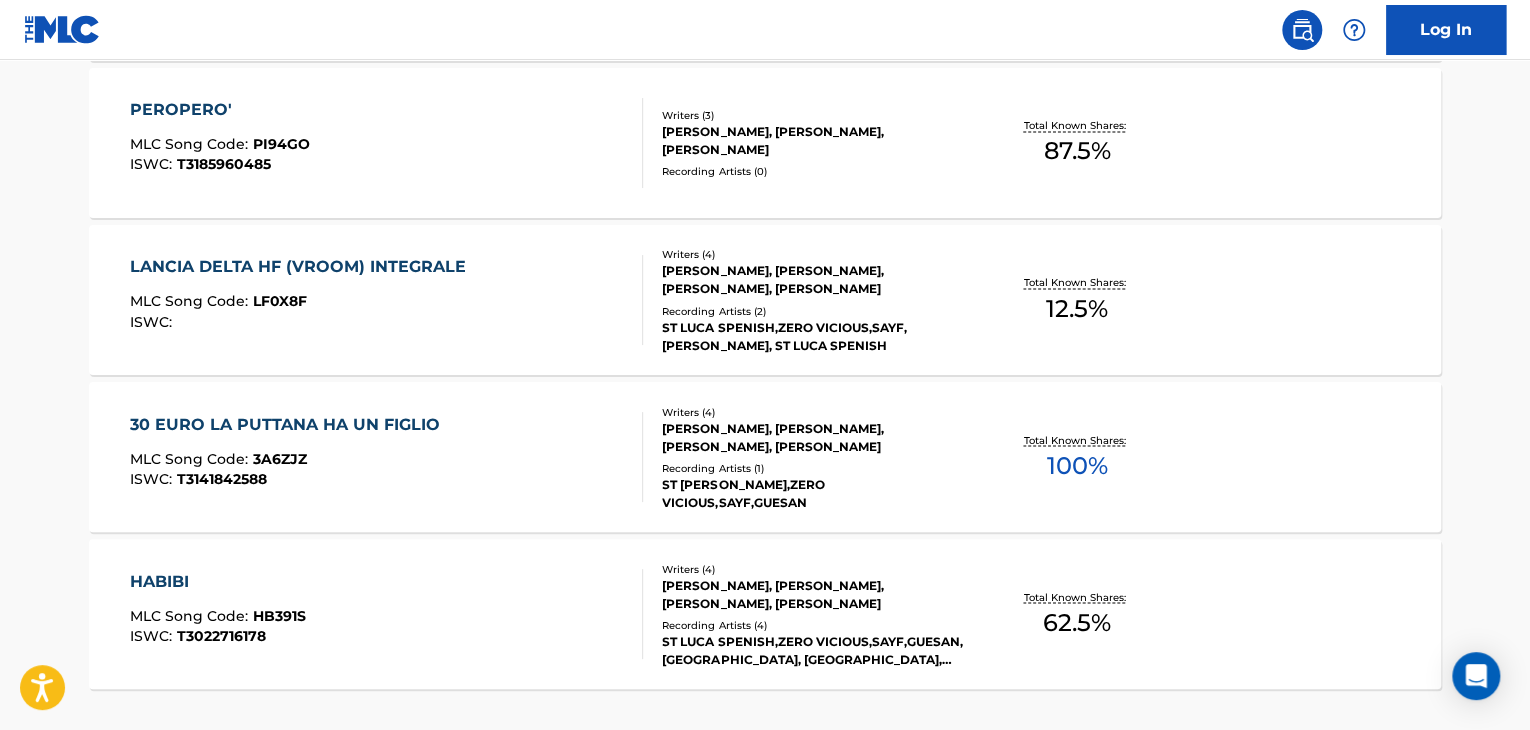 click on "30 EURO LA PUTTANA HA UN FIGLIO MLC Song Code : 3A6ZJZ ISWC : T3141842588" at bounding box center [387, 457] 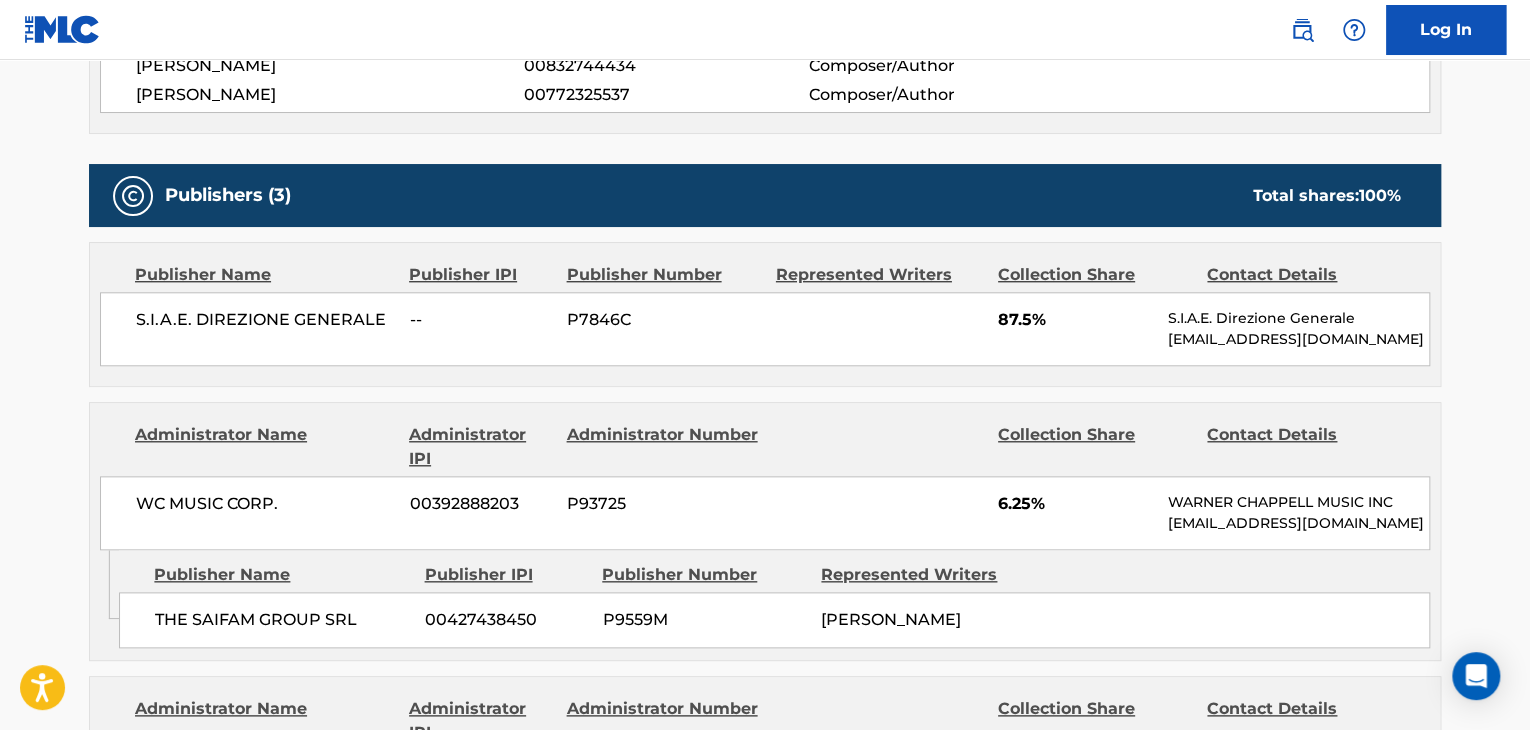 scroll, scrollTop: 592, scrollLeft: 0, axis: vertical 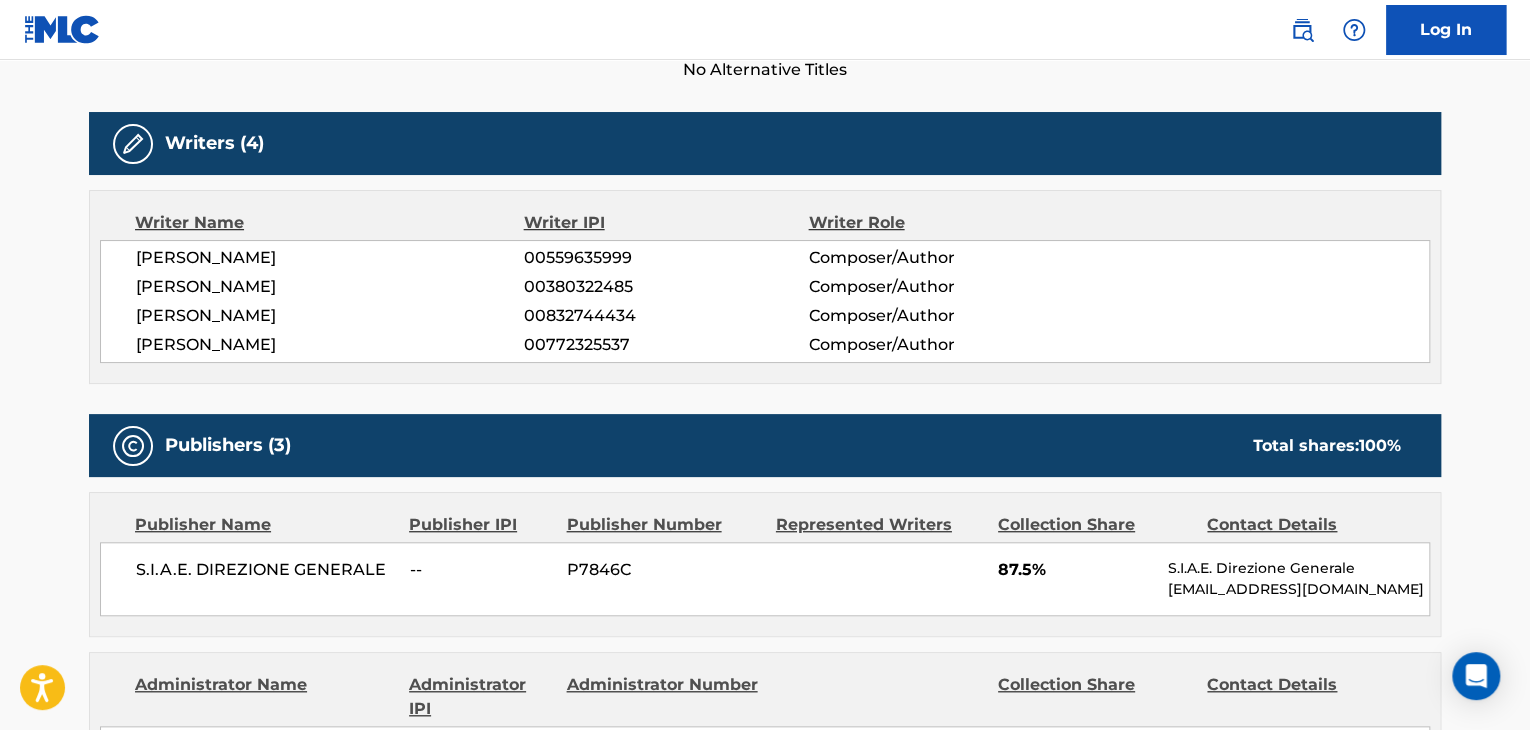 click on "[PERSON_NAME]" at bounding box center (330, 287) 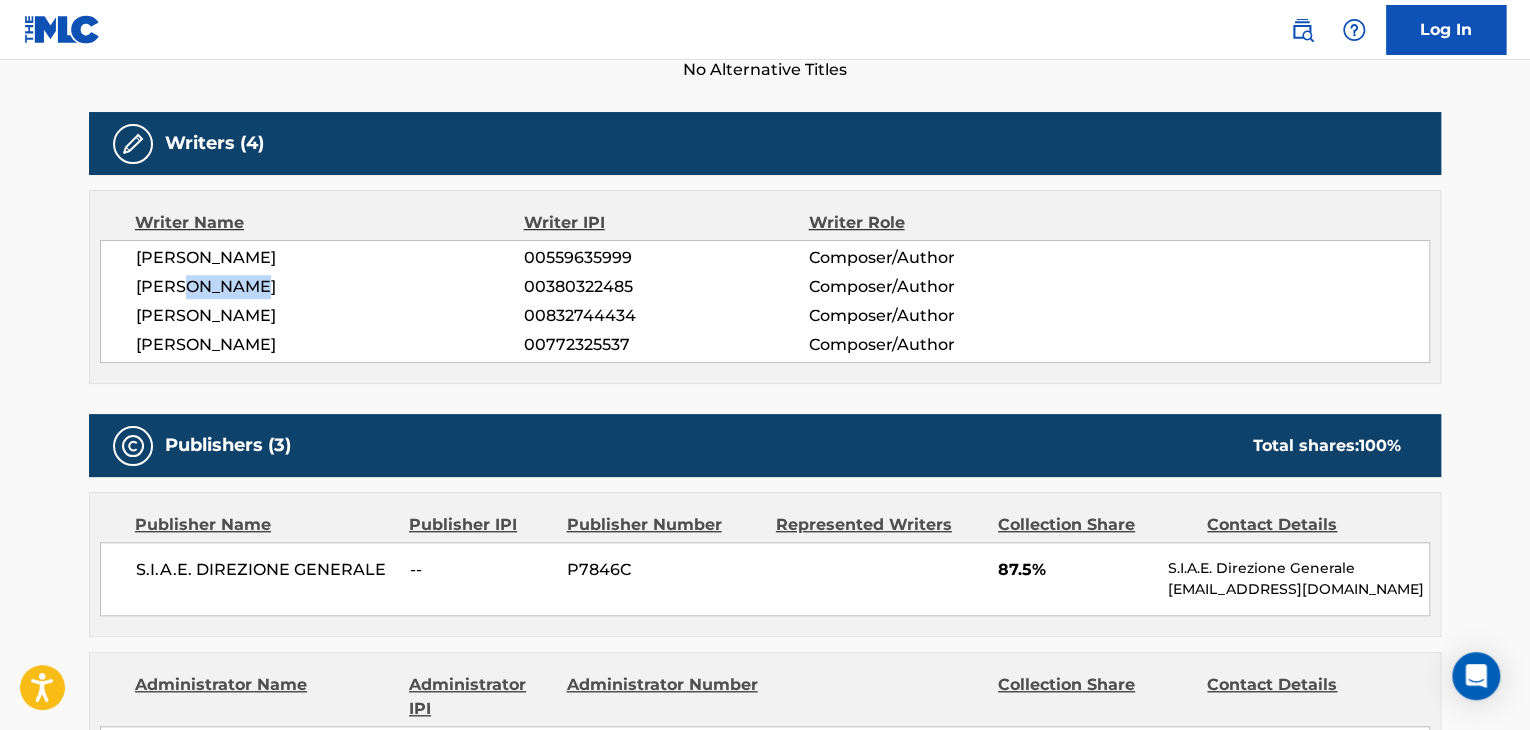 click on "[PERSON_NAME]" at bounding box center (330, 287) 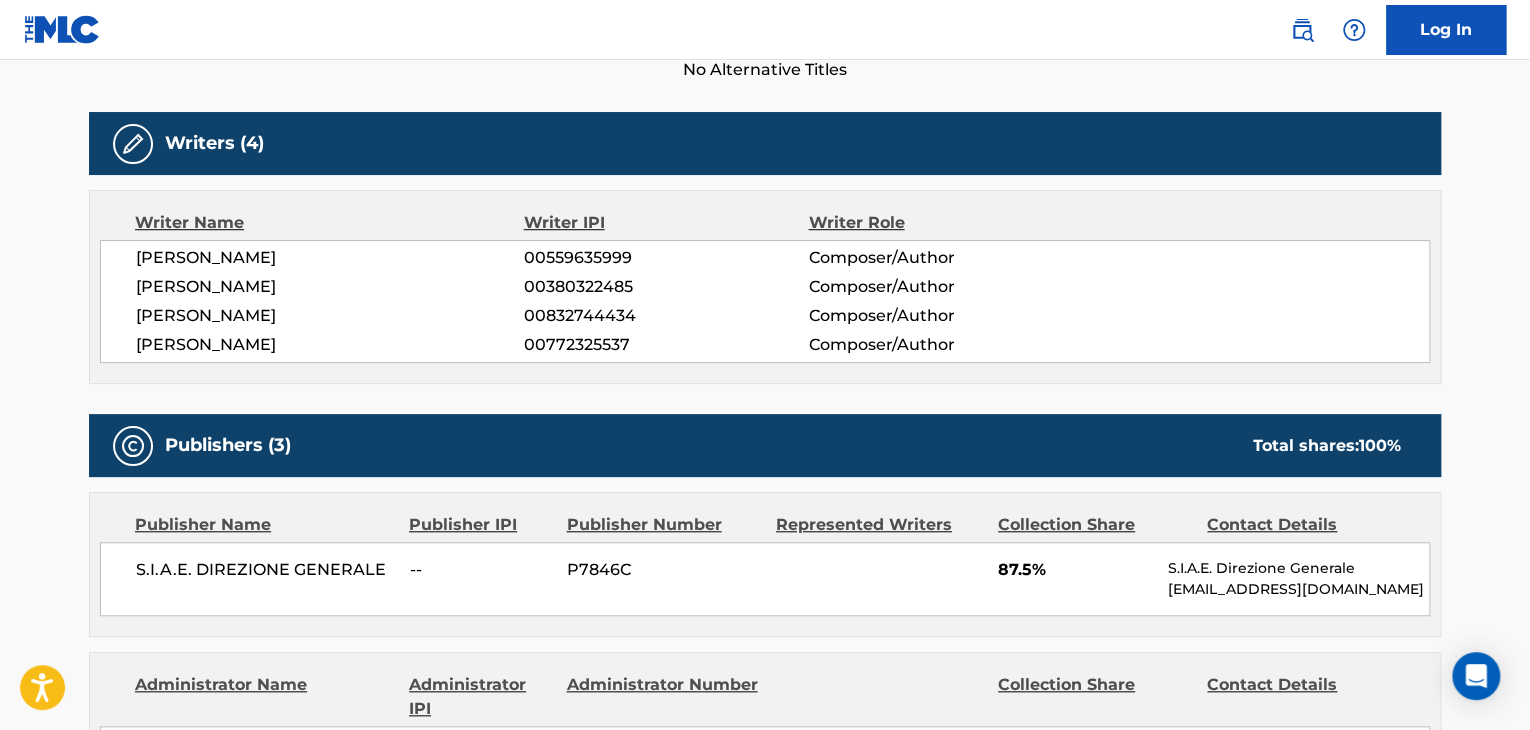 click on "[PERSON_NAME]" at bounding box center [330, 287] 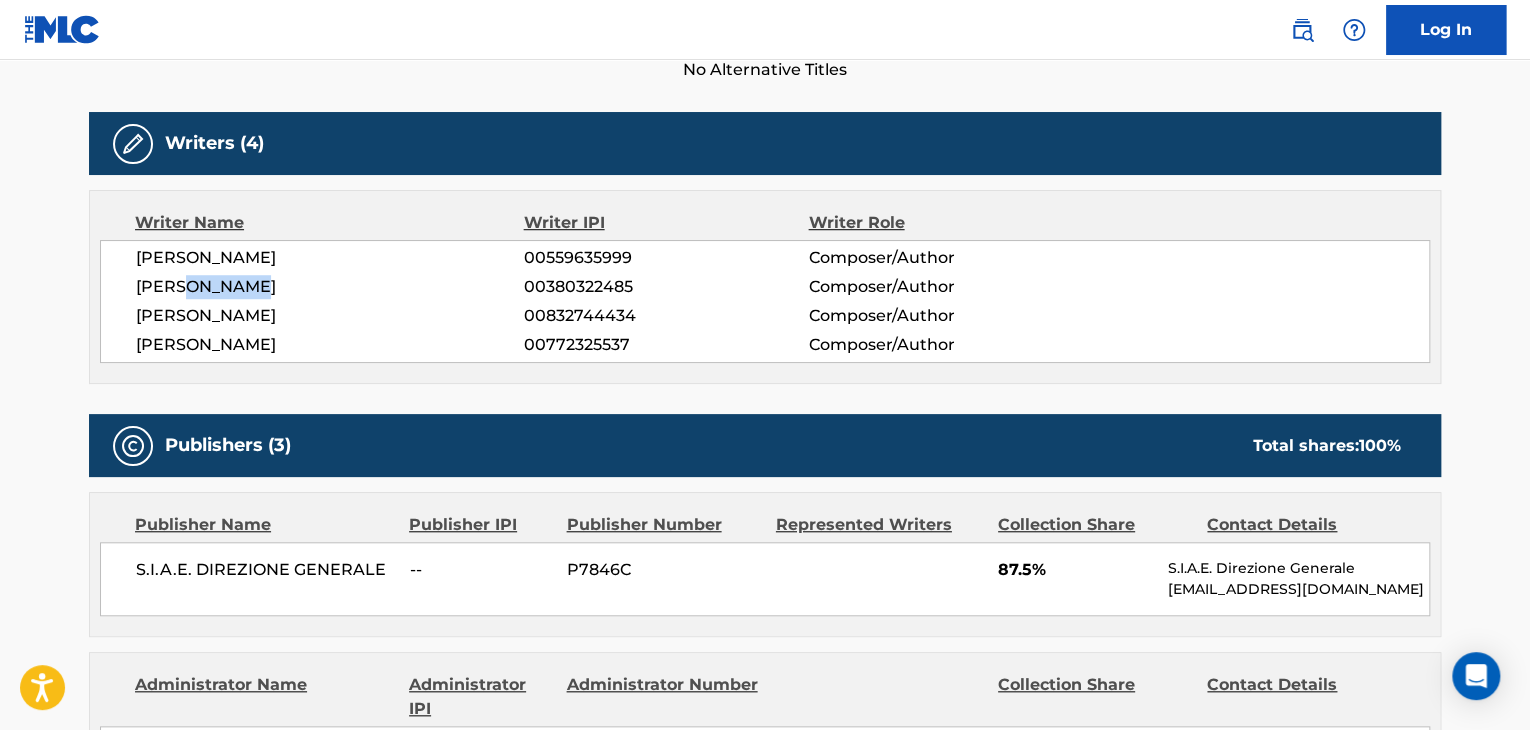 click on "[PERSON_NAME]" at bounding box center [330, 287] 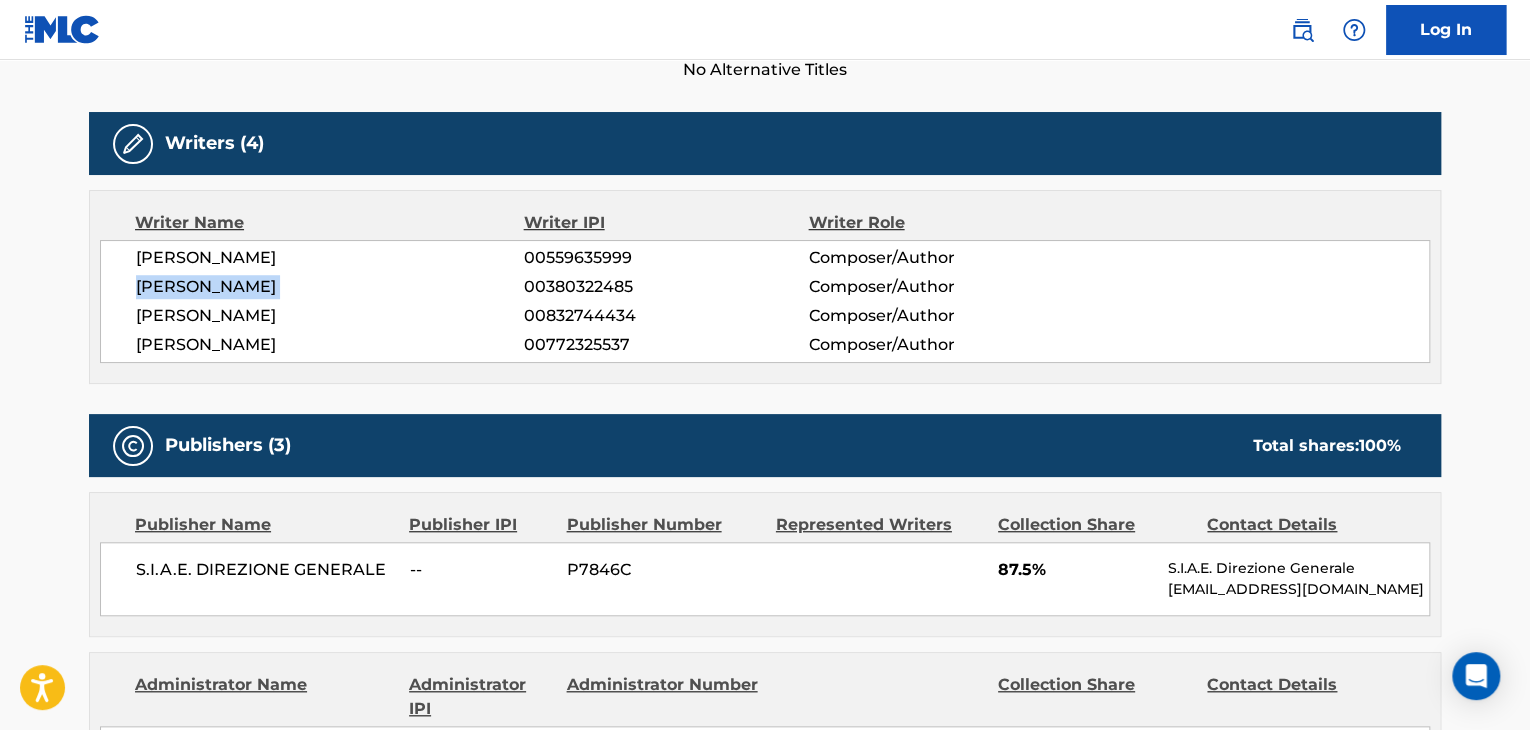 click on "[PERSON_NAME]" at bounding box center (330, 287) 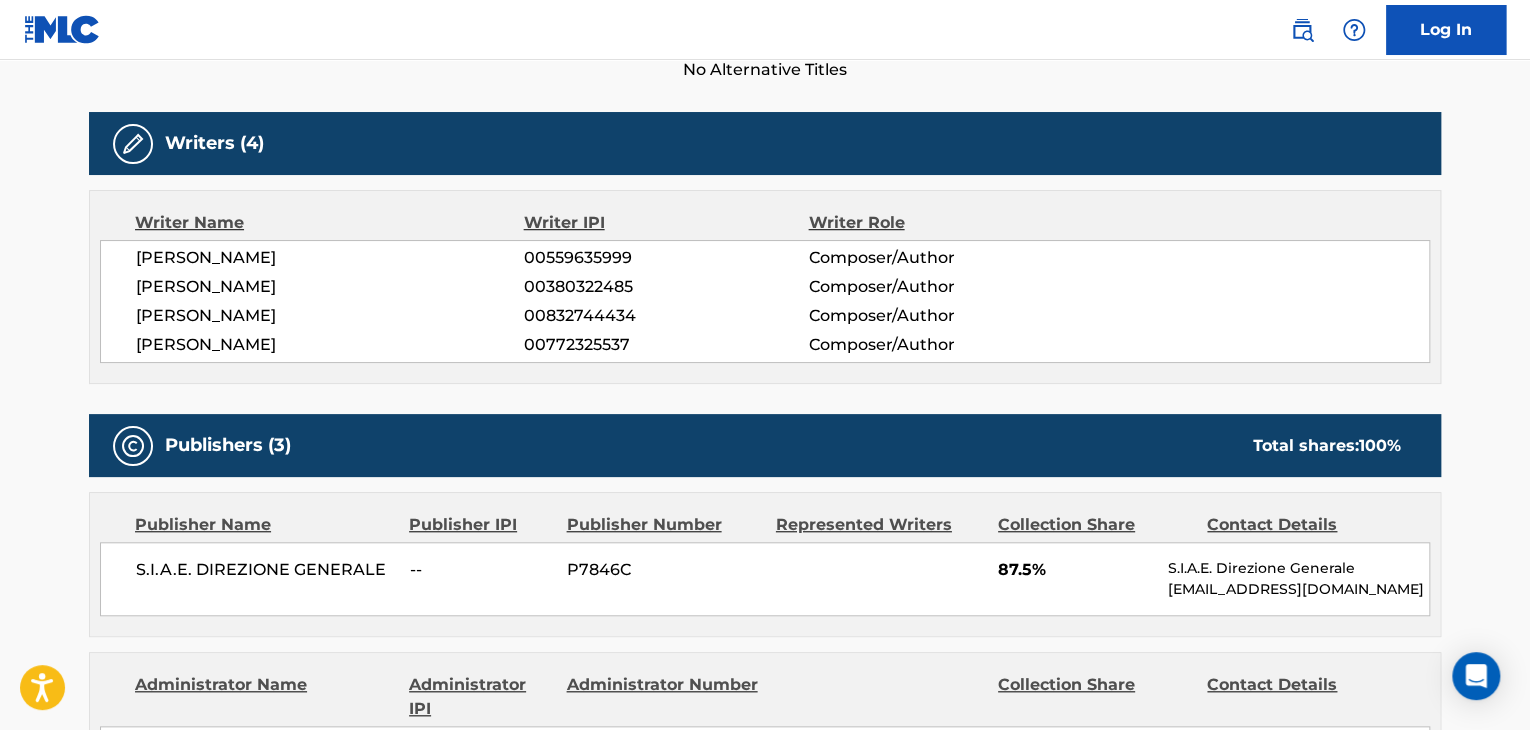 click on "00832744434" at bounding box center (666, 316) 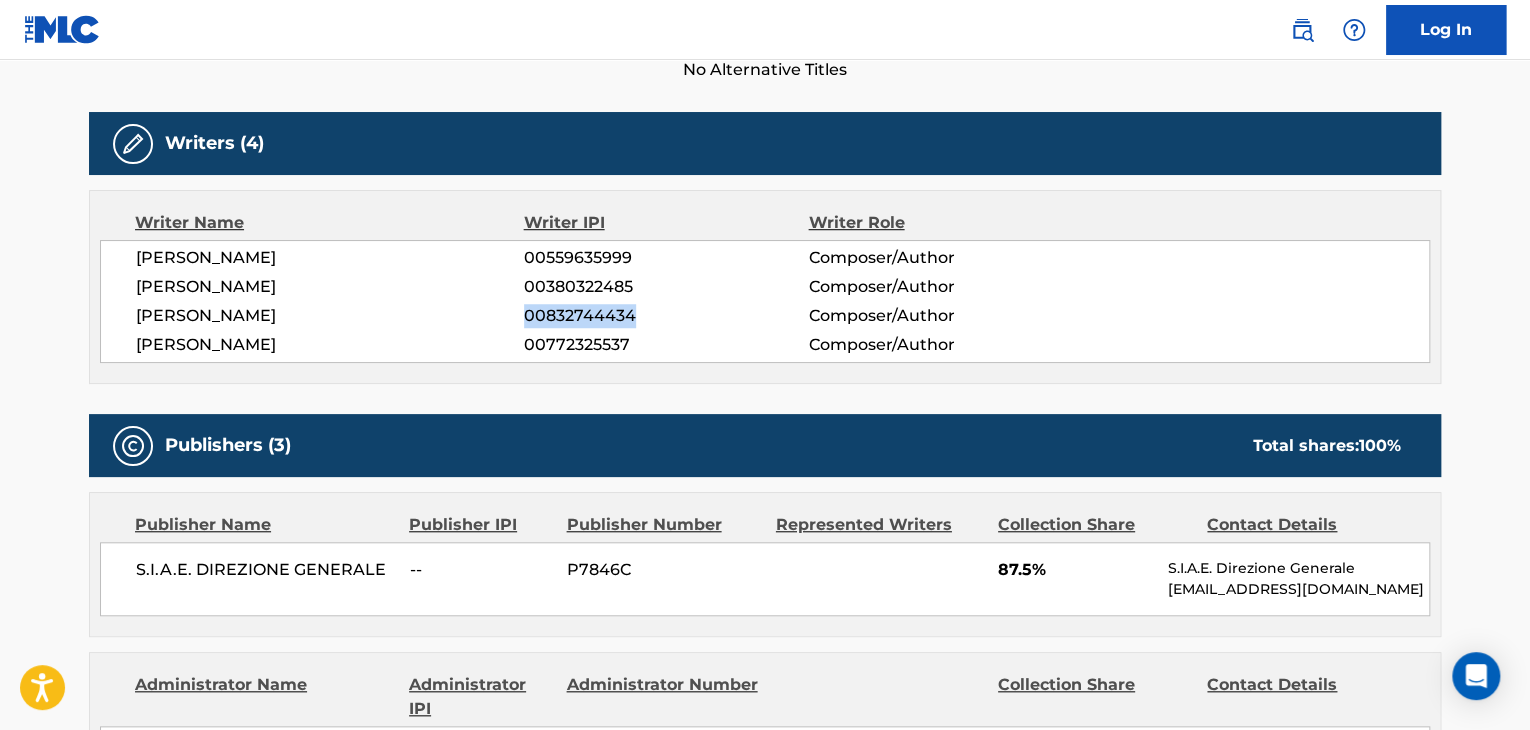 click on "00832744434" at bounding box center (666, 316) 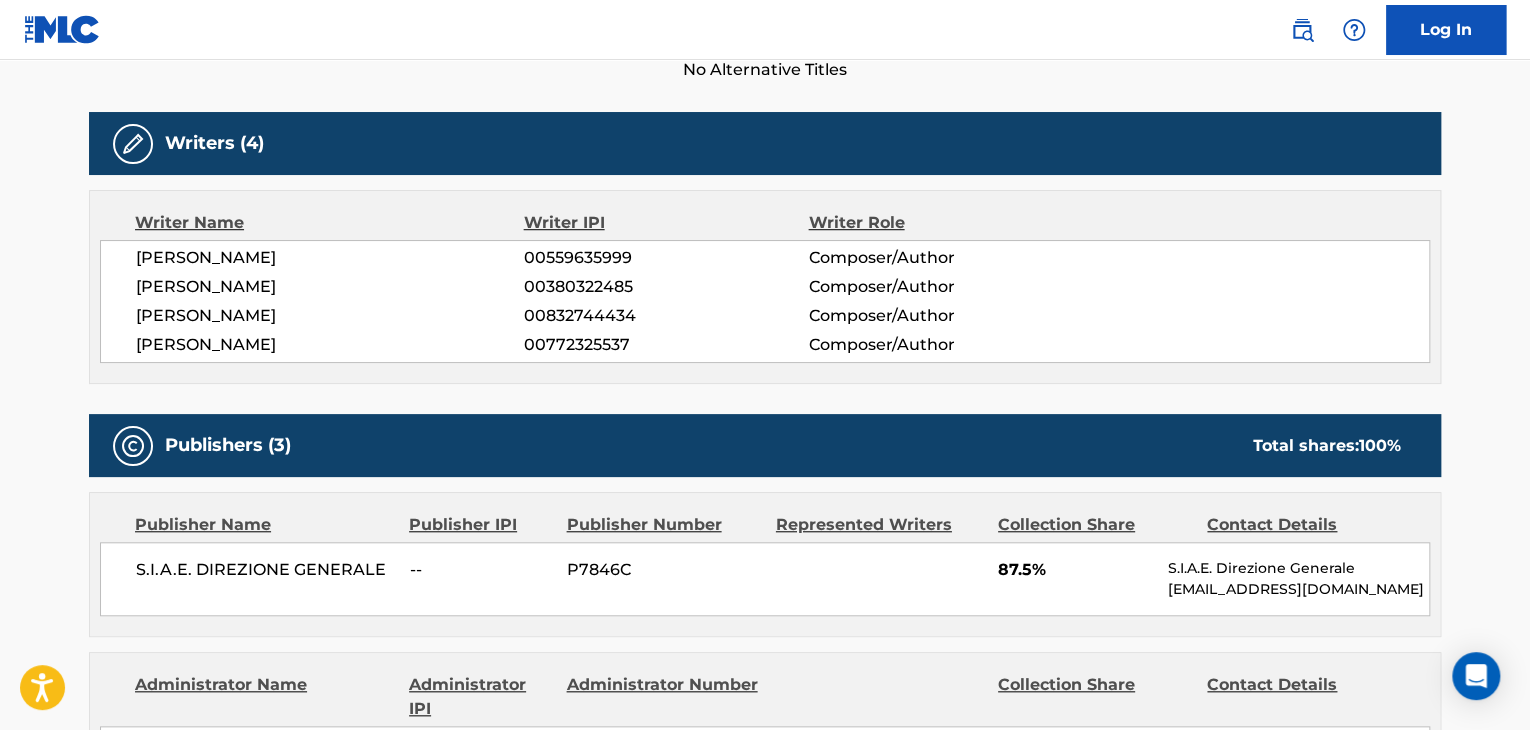 click on "00380322485" at bounding box center [666, 287] 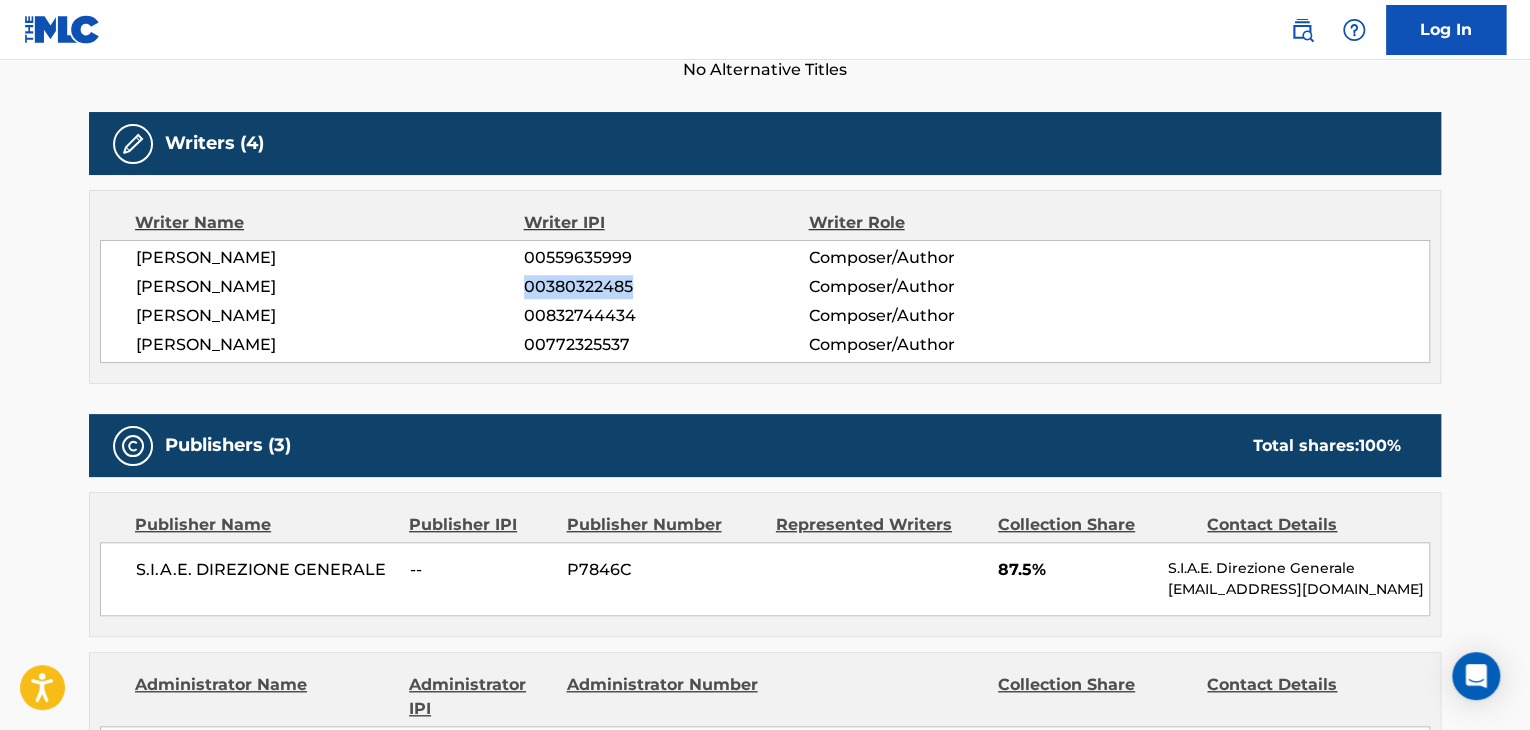 click on "00380322485" at bounding box center [666, 287] 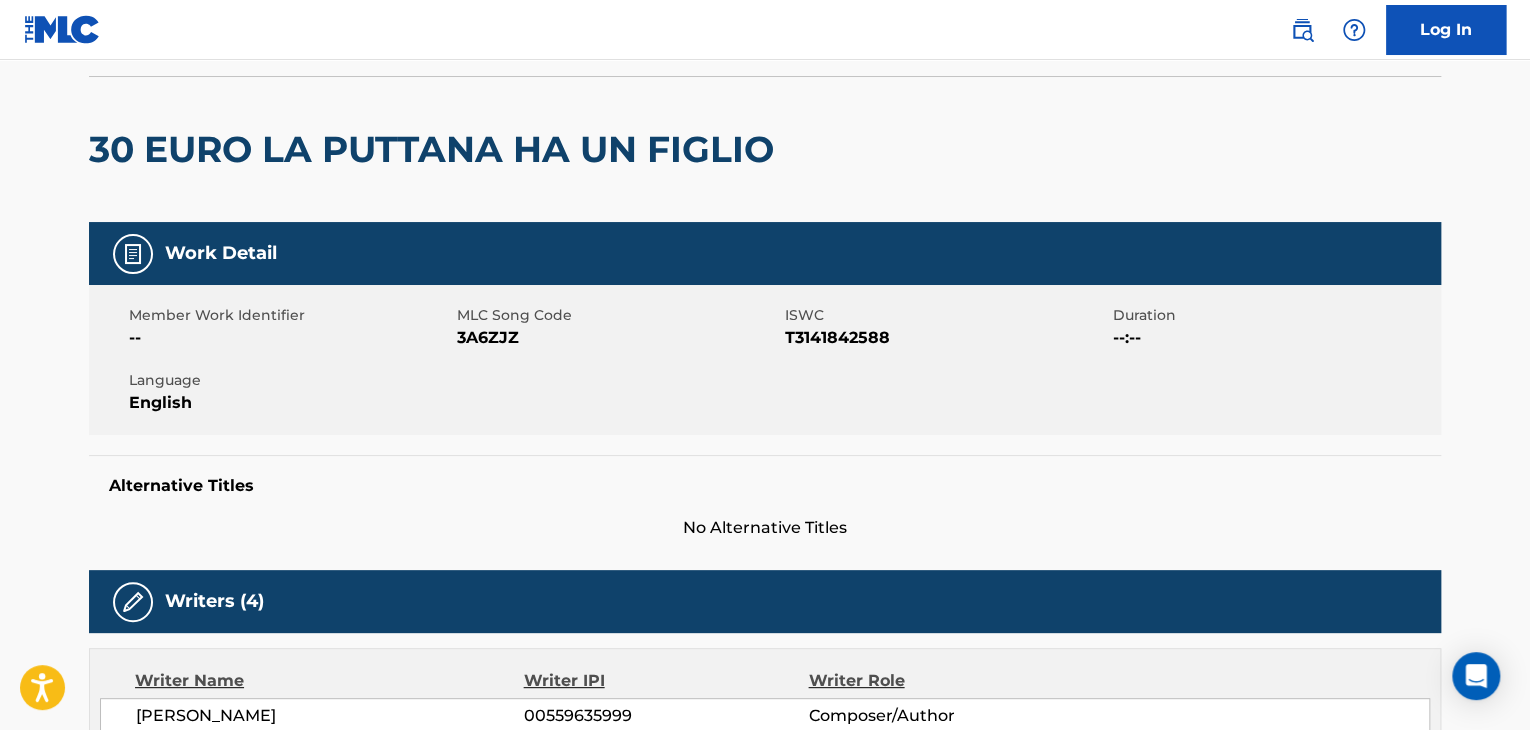 scroll, scrollTop: 0, scrollLeft: 0, axis: both 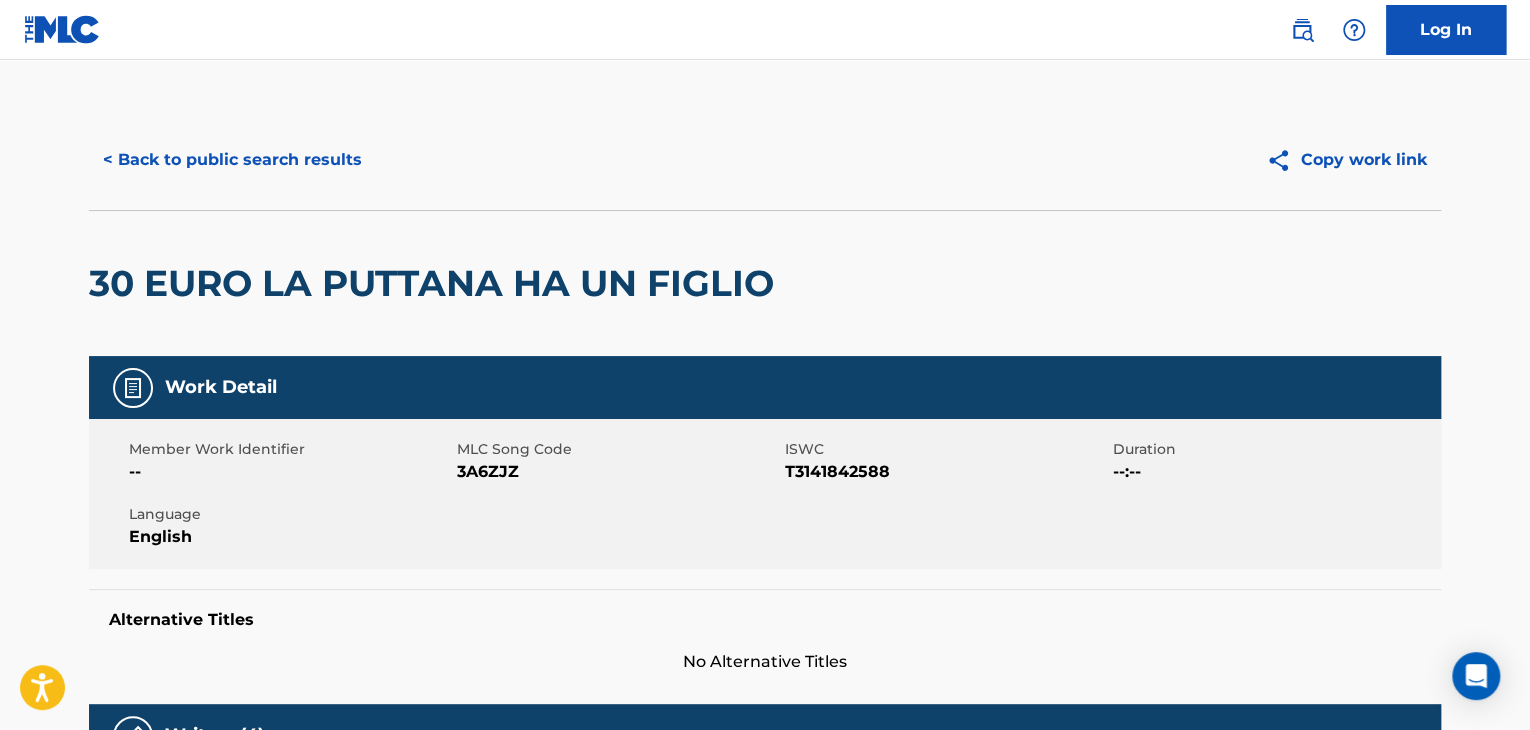 click on "< Back to public search results" at bounding box center [232, 160] 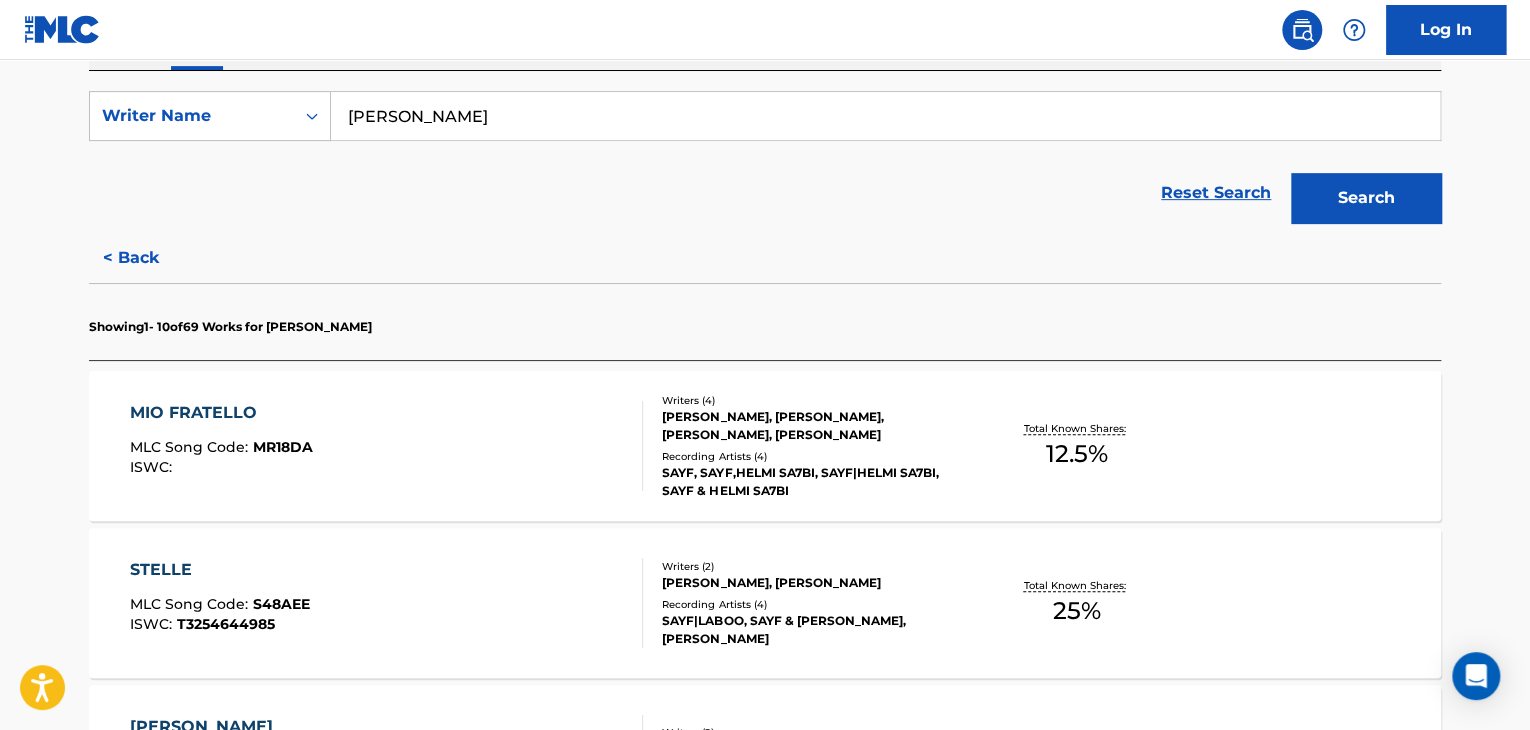scroll, scrollTop: 99, scrollLeft: 0, axis: vertical 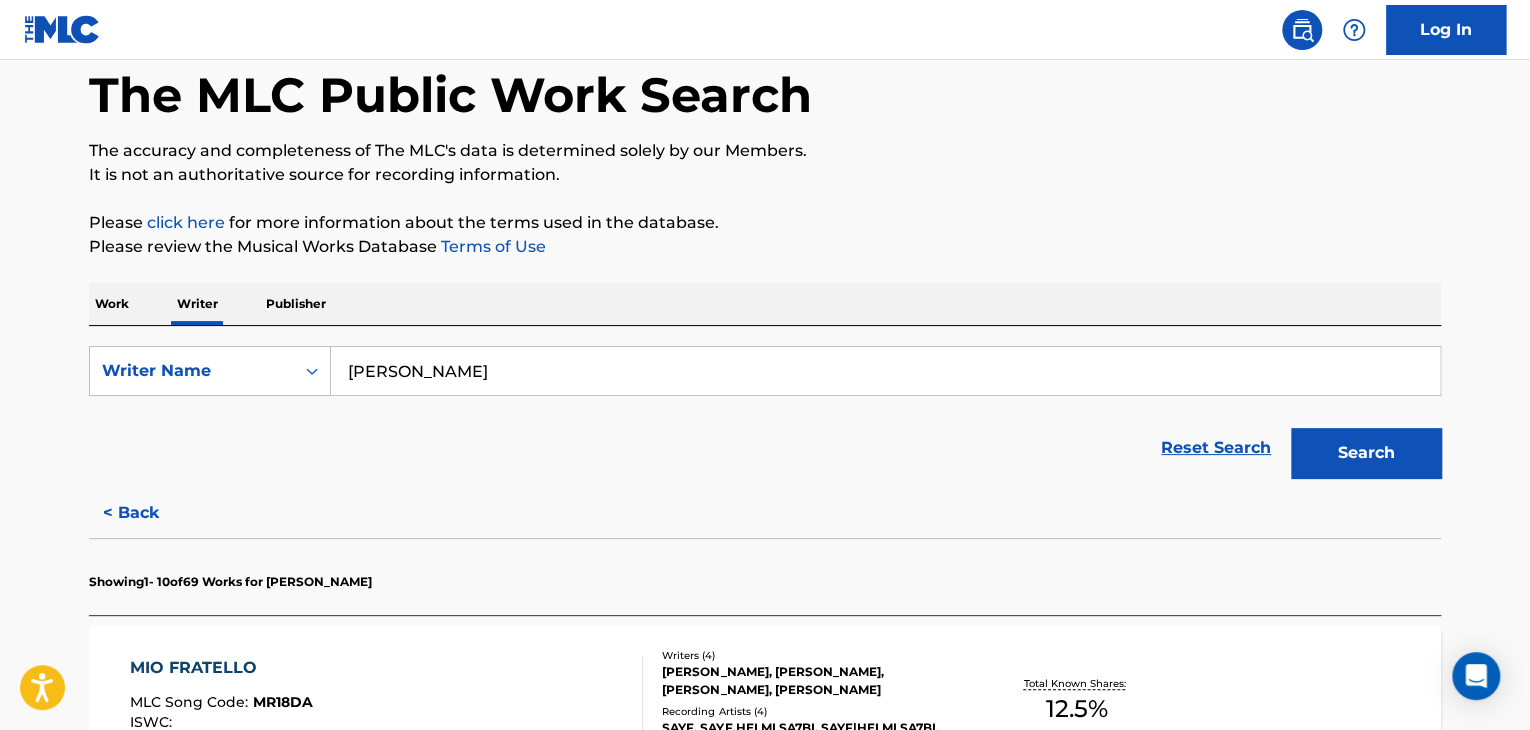 click on "[PERSON_NAME]" at bounding box center [885, 371] 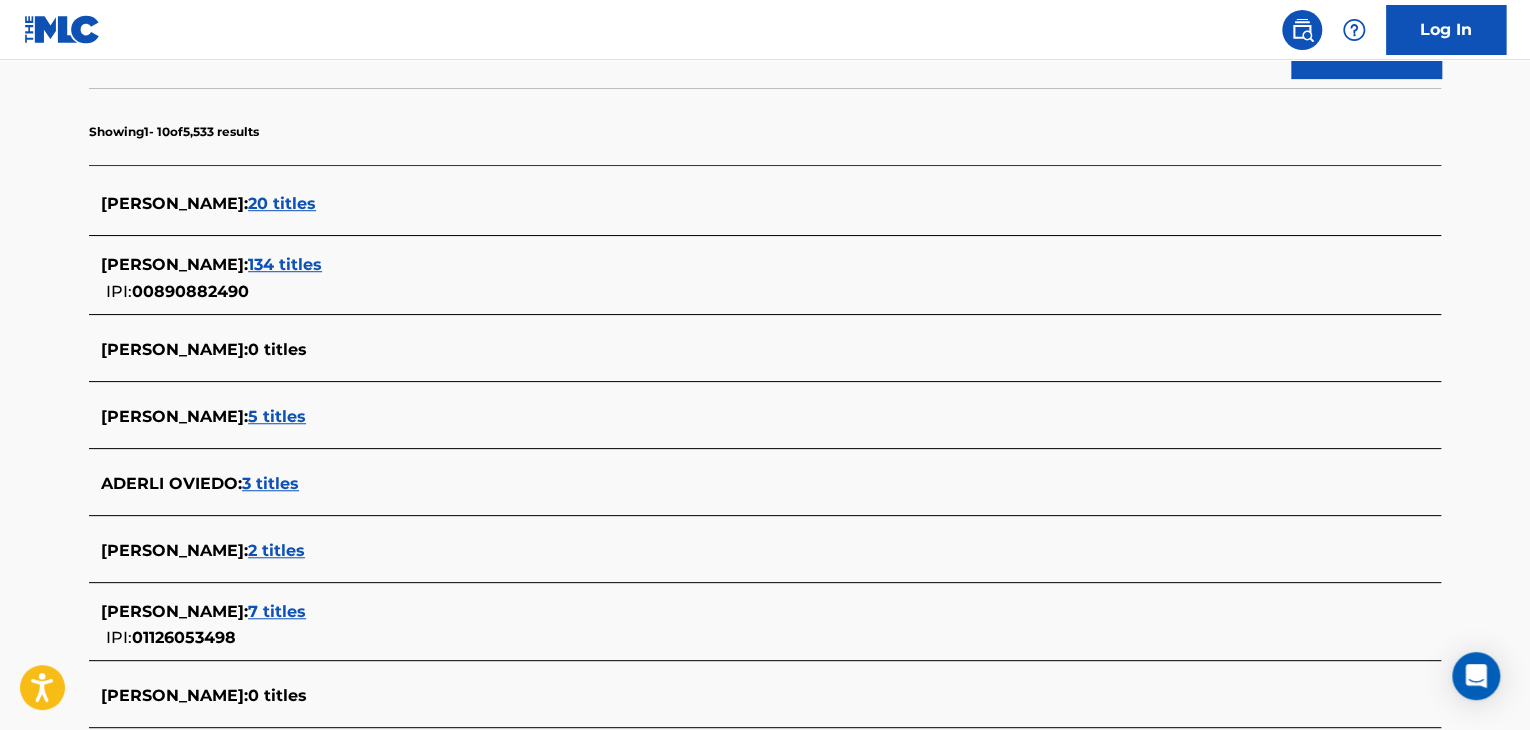 scroll, scrollTop: 699, scrollLeft: 0, axis: vertical 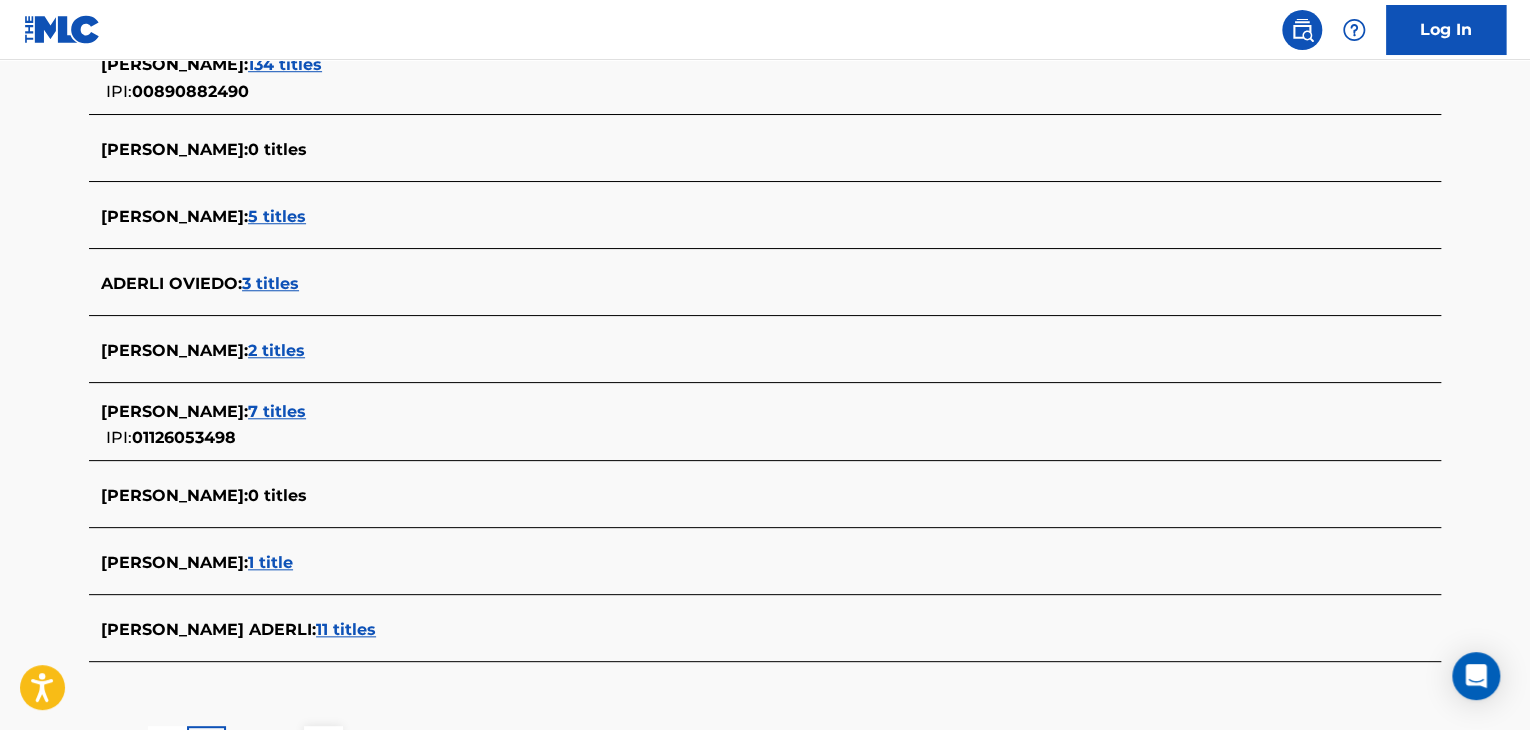 click on "7 titles" at bounding box center [277, 411] 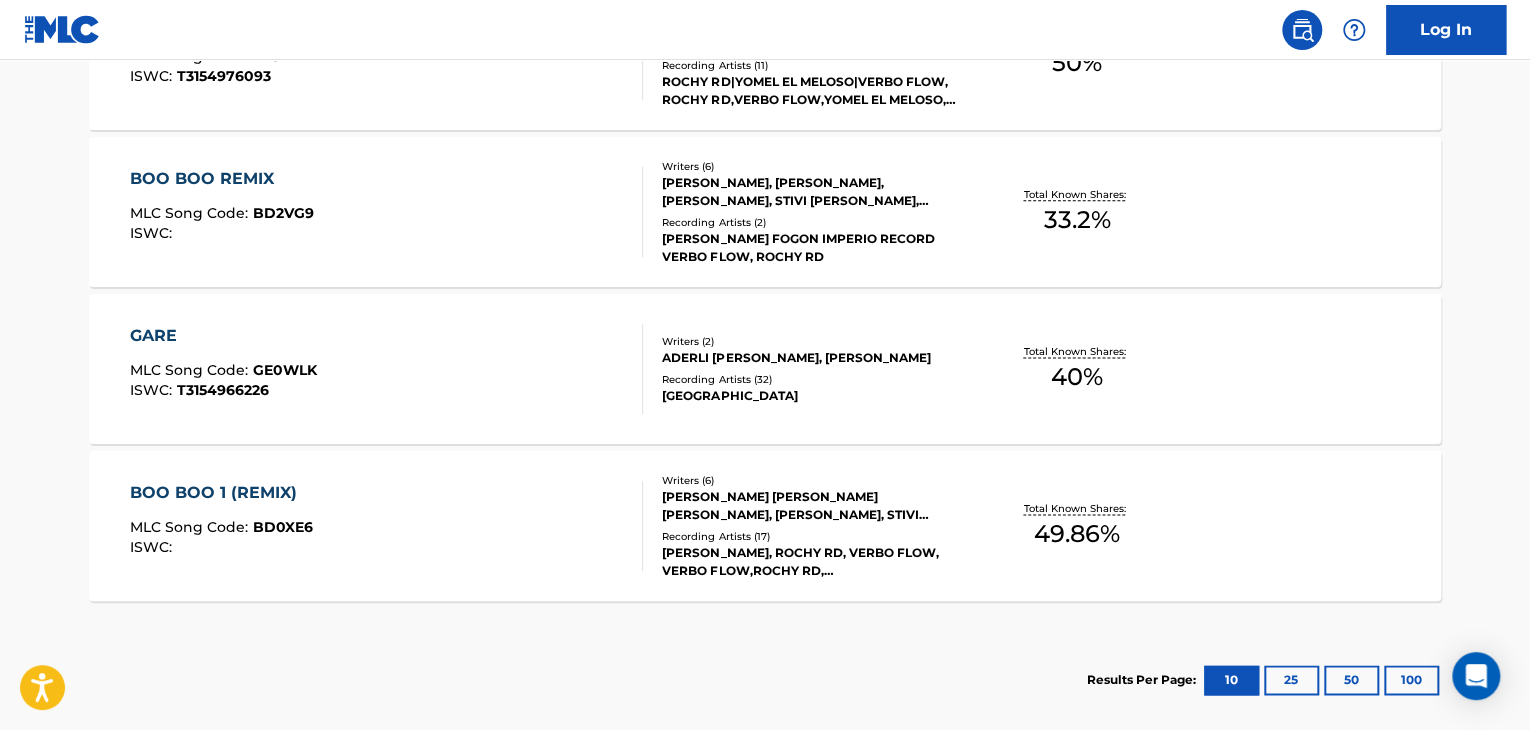 scroll, scrollTop: 1319, scrollLeft: 0, axis: vertical 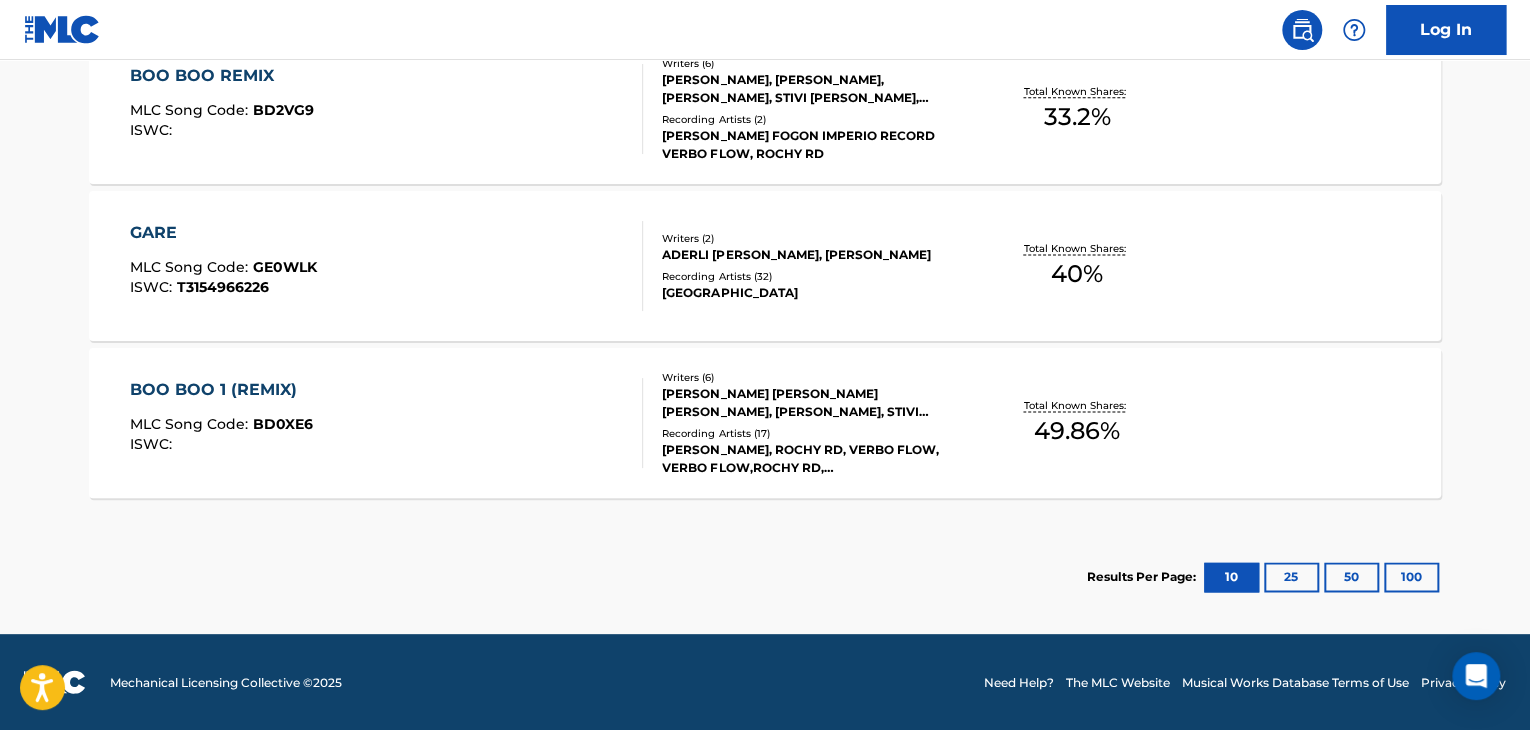 click on "BOO BOO 1 (REMIX) MLC Song Code : BD0XE6 ISWC :" at bounding box center (387, 423) 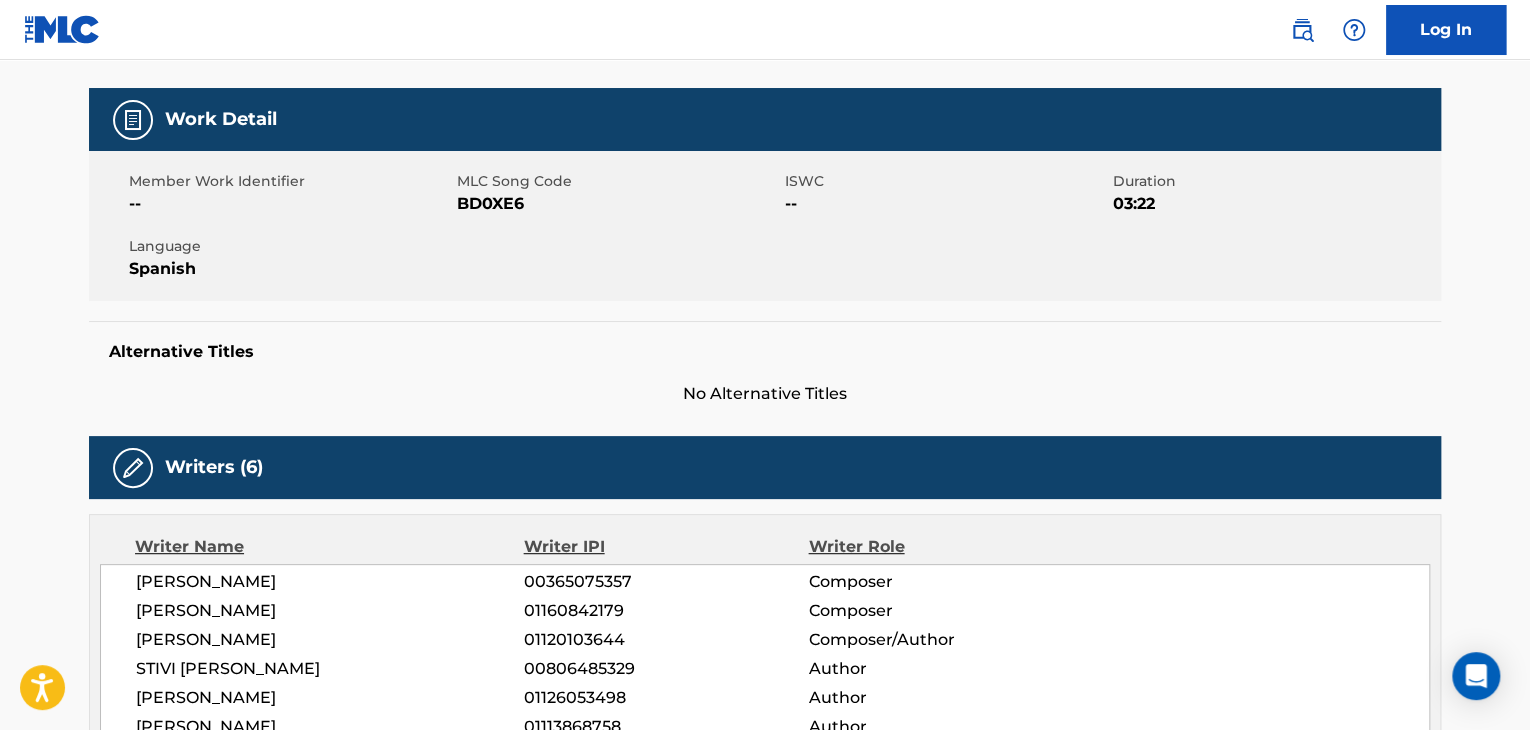 scroll, scrollTop: 0, scrollLeft: 0, axis: both 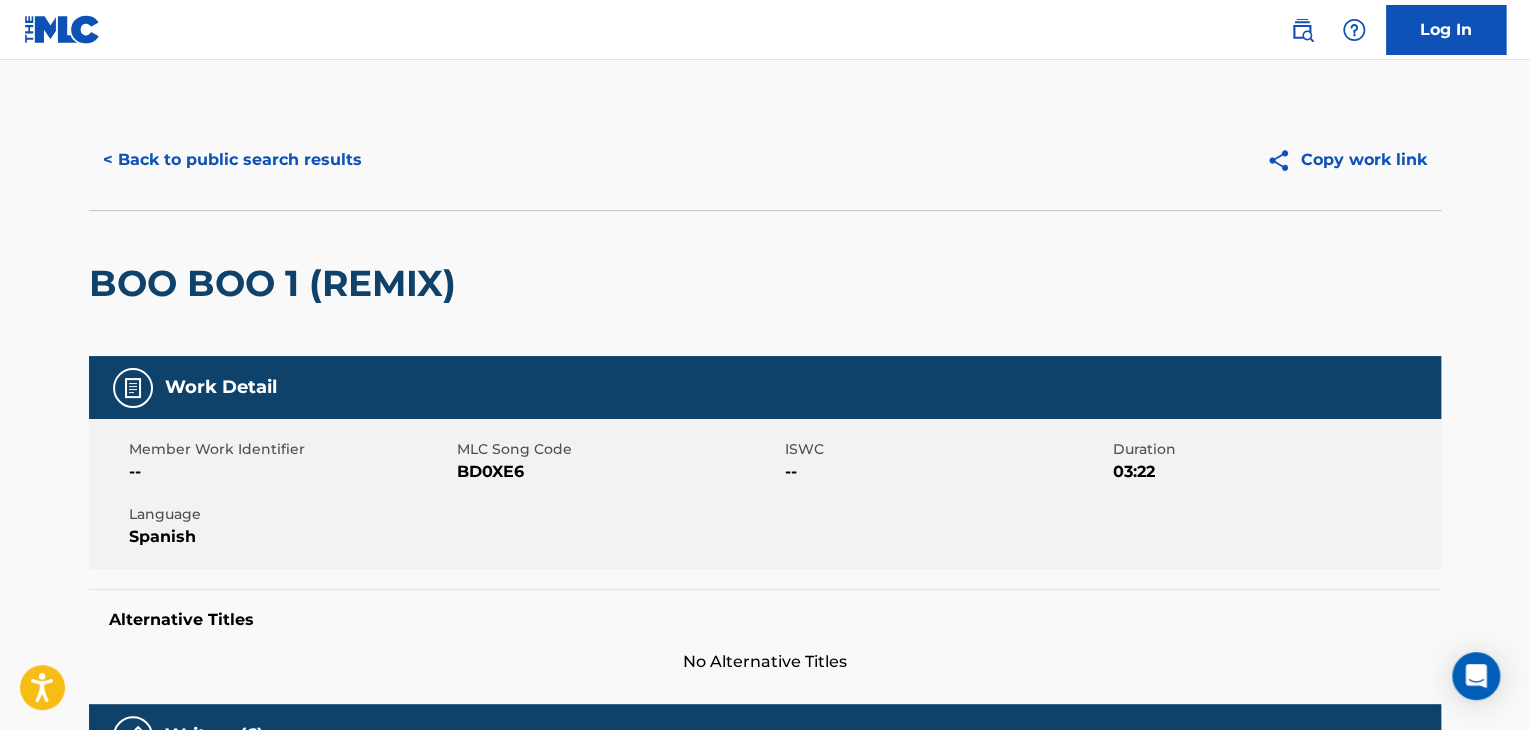 click on "< Back to public search results" at bounding box center [232, 160] 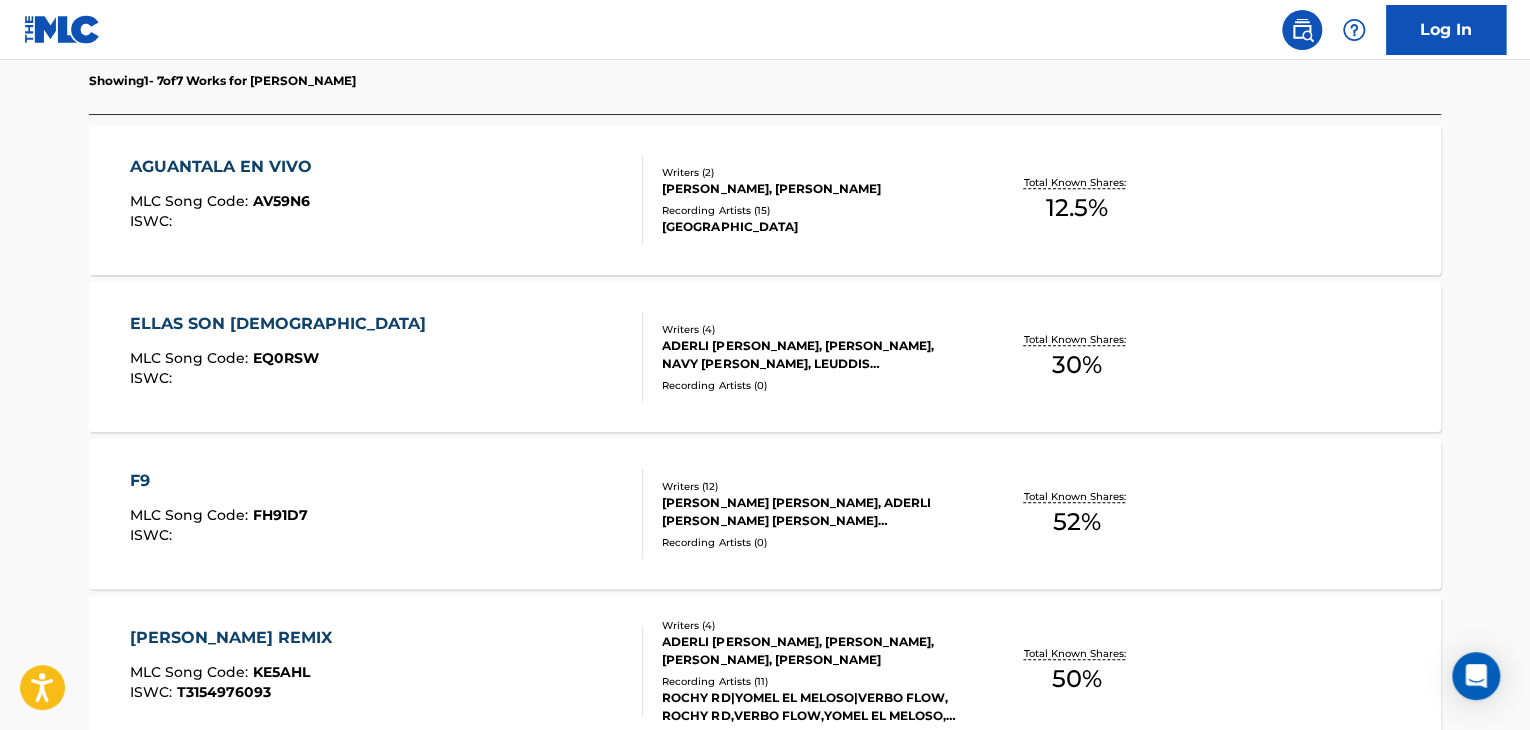scroll, scrollTop: 724, scrollLeft: 0, axis: vertical 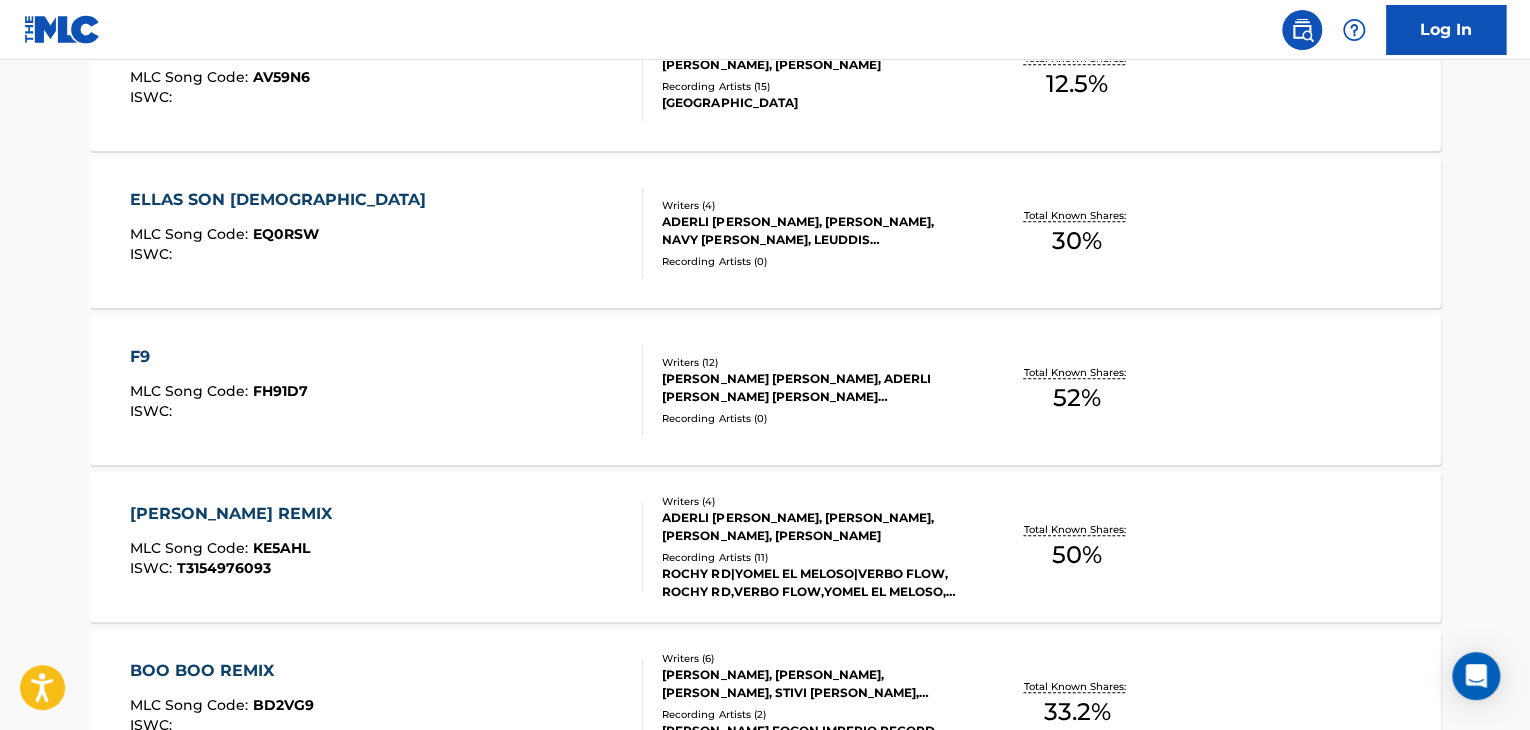 click on "[PERSON_NAME] [PERSON_NAME], ADERLI [PERSON_NAME] [PERSON_NAME] [PERSON_NAME] TORO, [PERSON_NAME][DATE], [PERSON_NAME], [PERSON_NAME] [PERSON_NAME] [PERSON_NAME] [PERSON_NAME] [PERSON_NAME], [PERSON_NAME], [PERSON_NAME], [PERSON_NAME] [PERSON_NAME] [PERSON_NAME] [PERSON_NAME]" at bounding box center [813, 388] 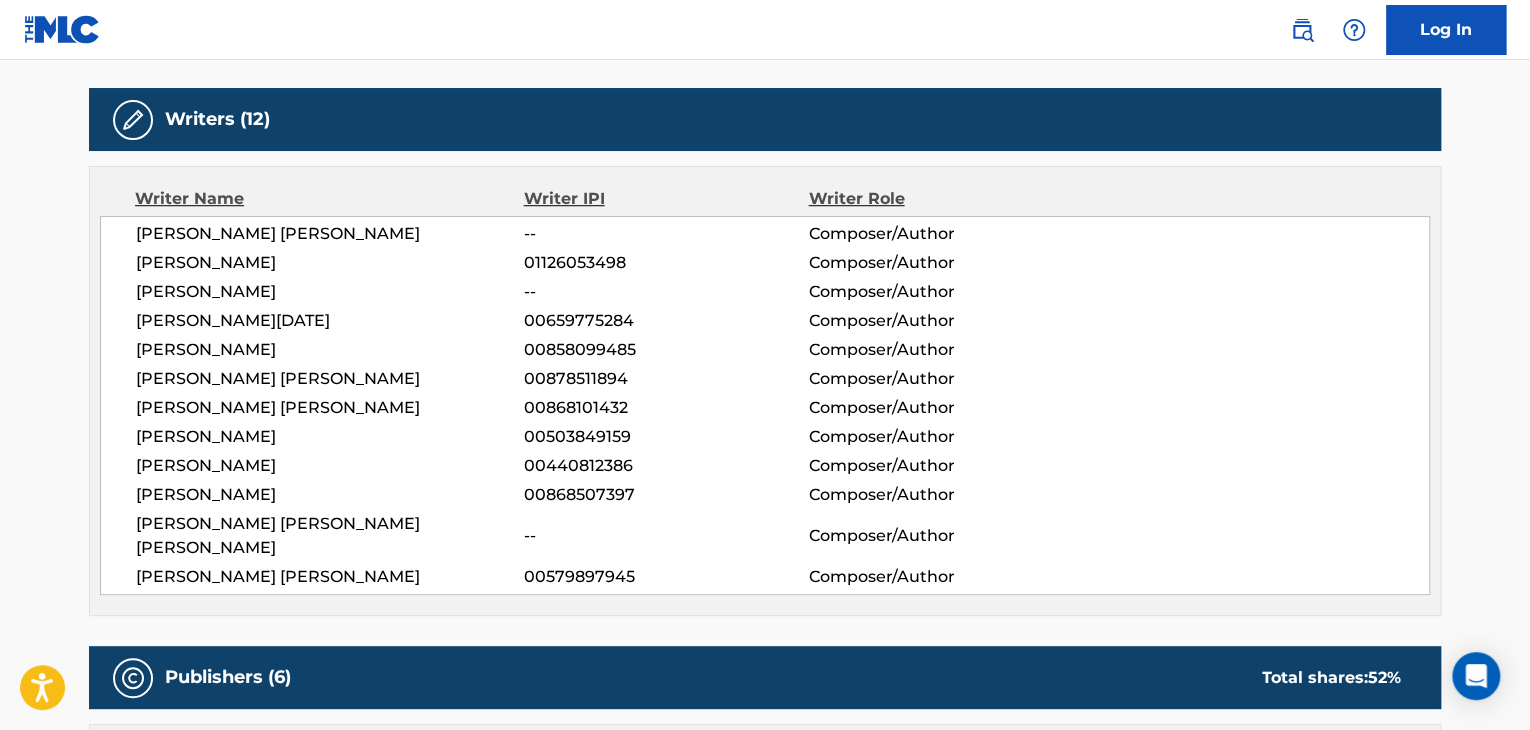 scroll, scrollTop: 700, scrollLeft: 0, axis: vertical 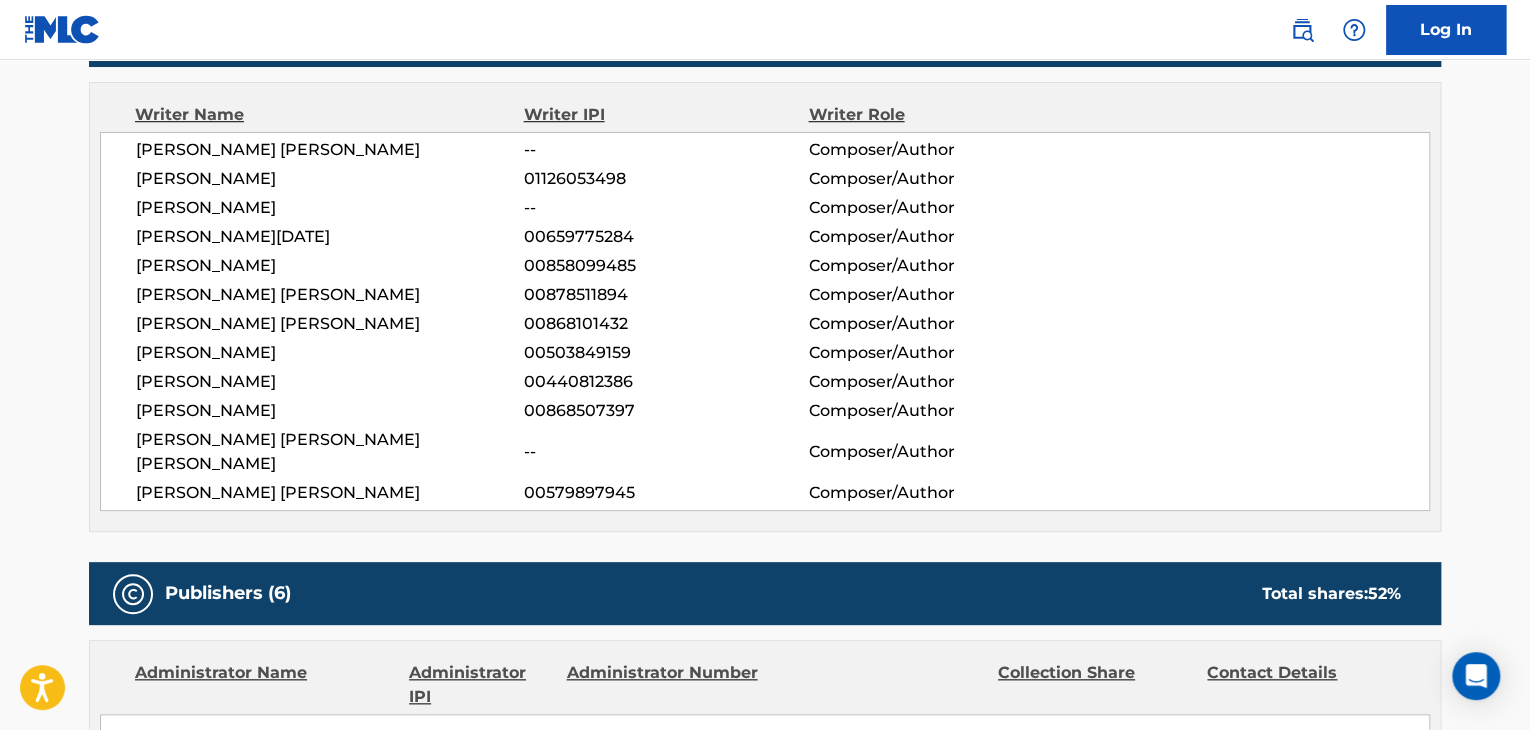 click on "[PERSON_NAME]" at bounding box center (330, 179) 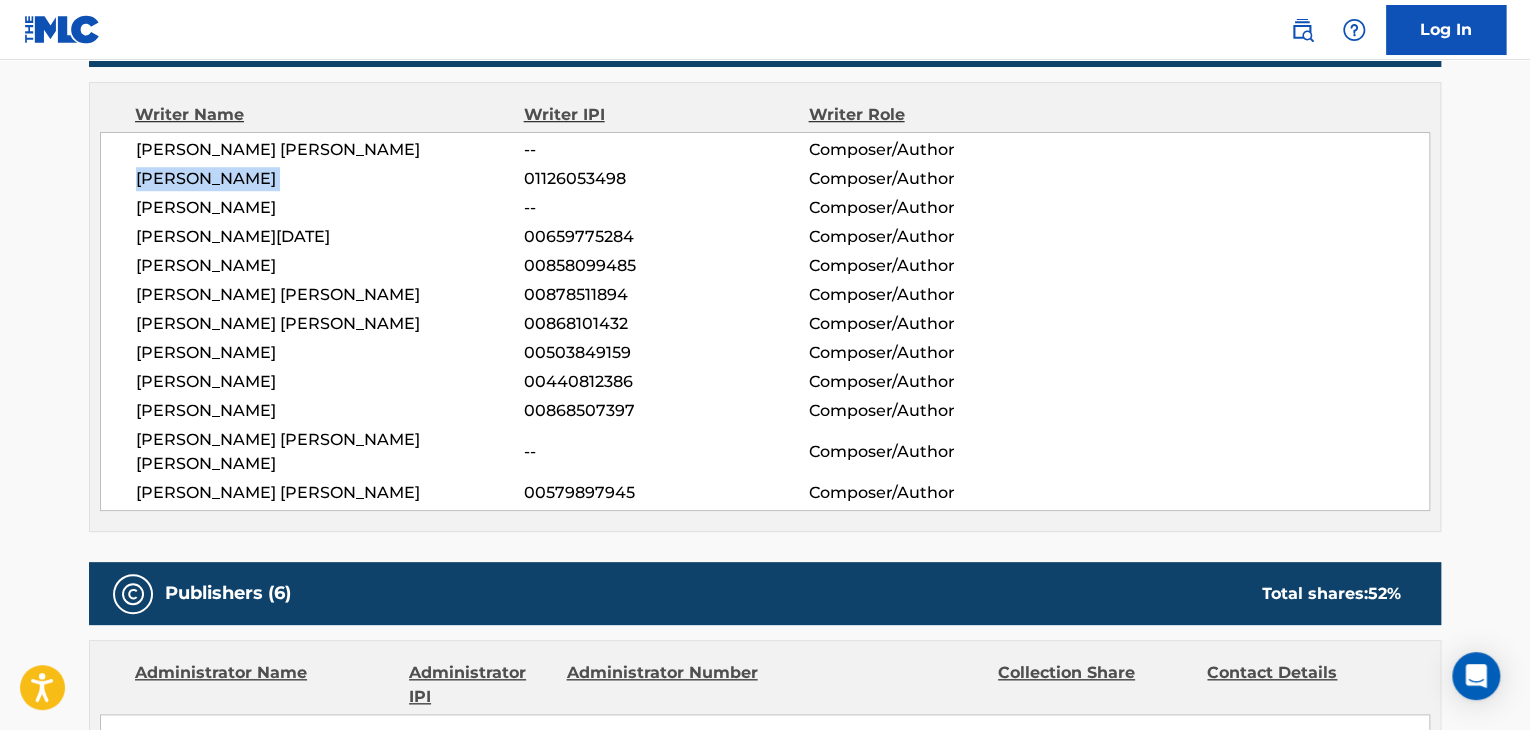 click on "[PERSON_NAME]" at bounding box center [330, 179] 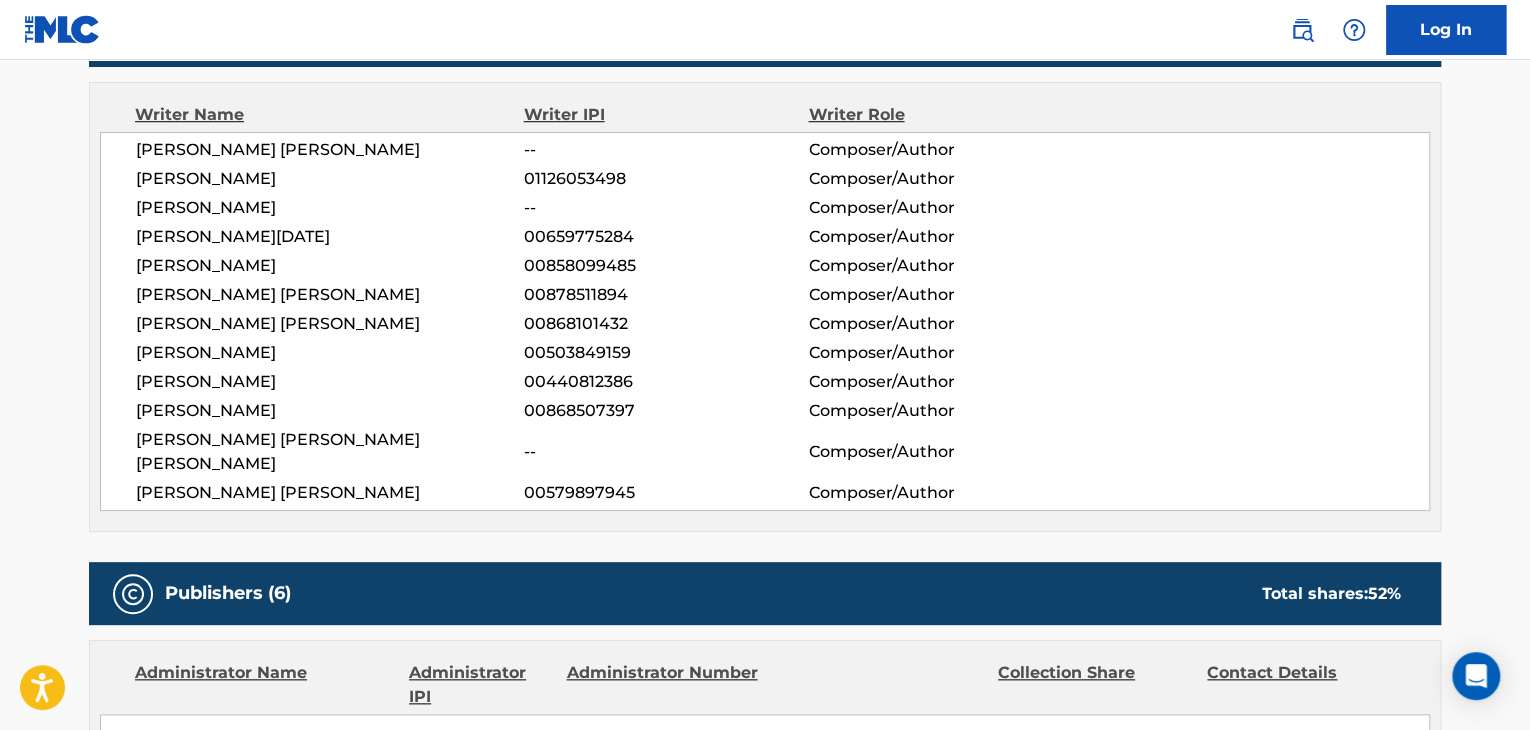 click on "01126053498" at bounding box center (666, 179) 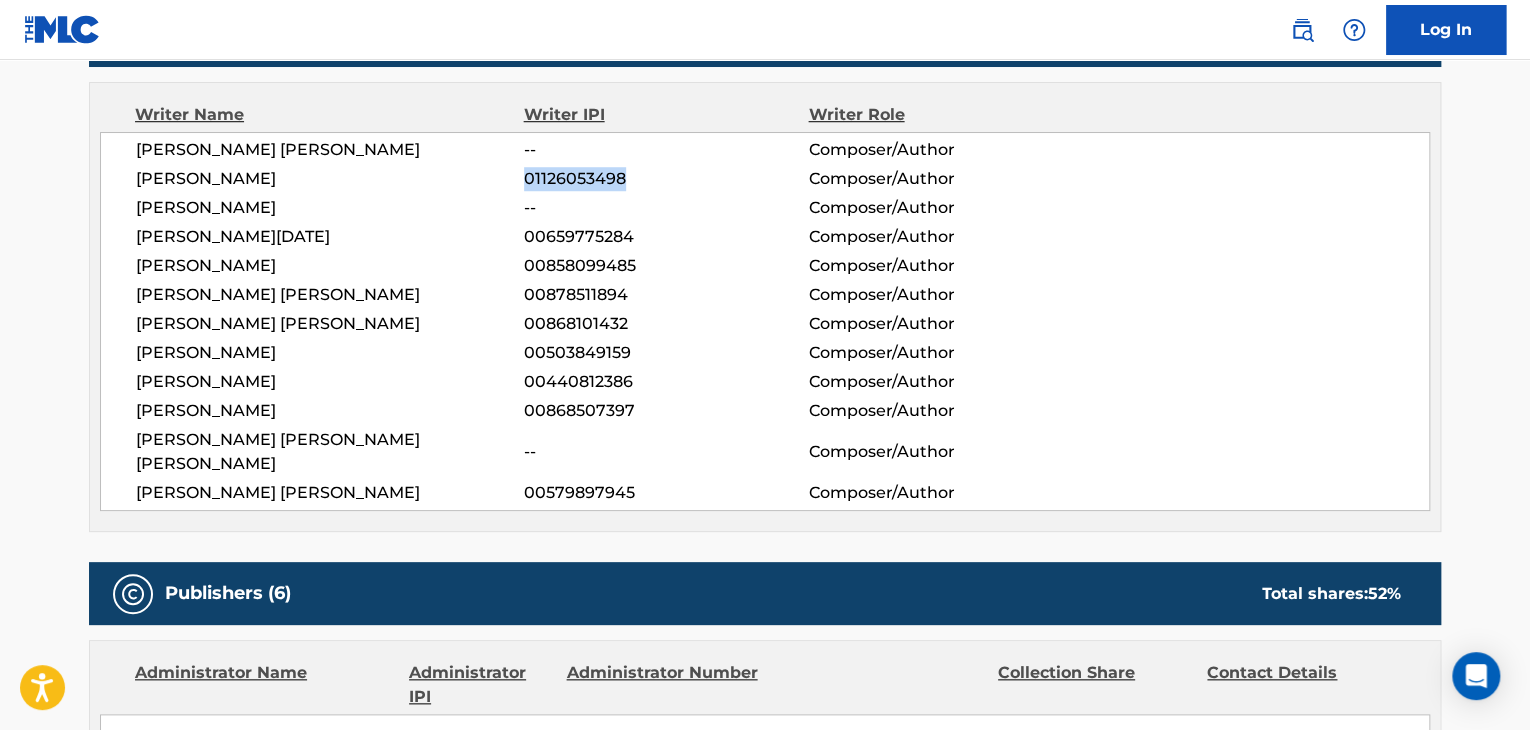 click on "01126053498" at bounding box center [666, 179] 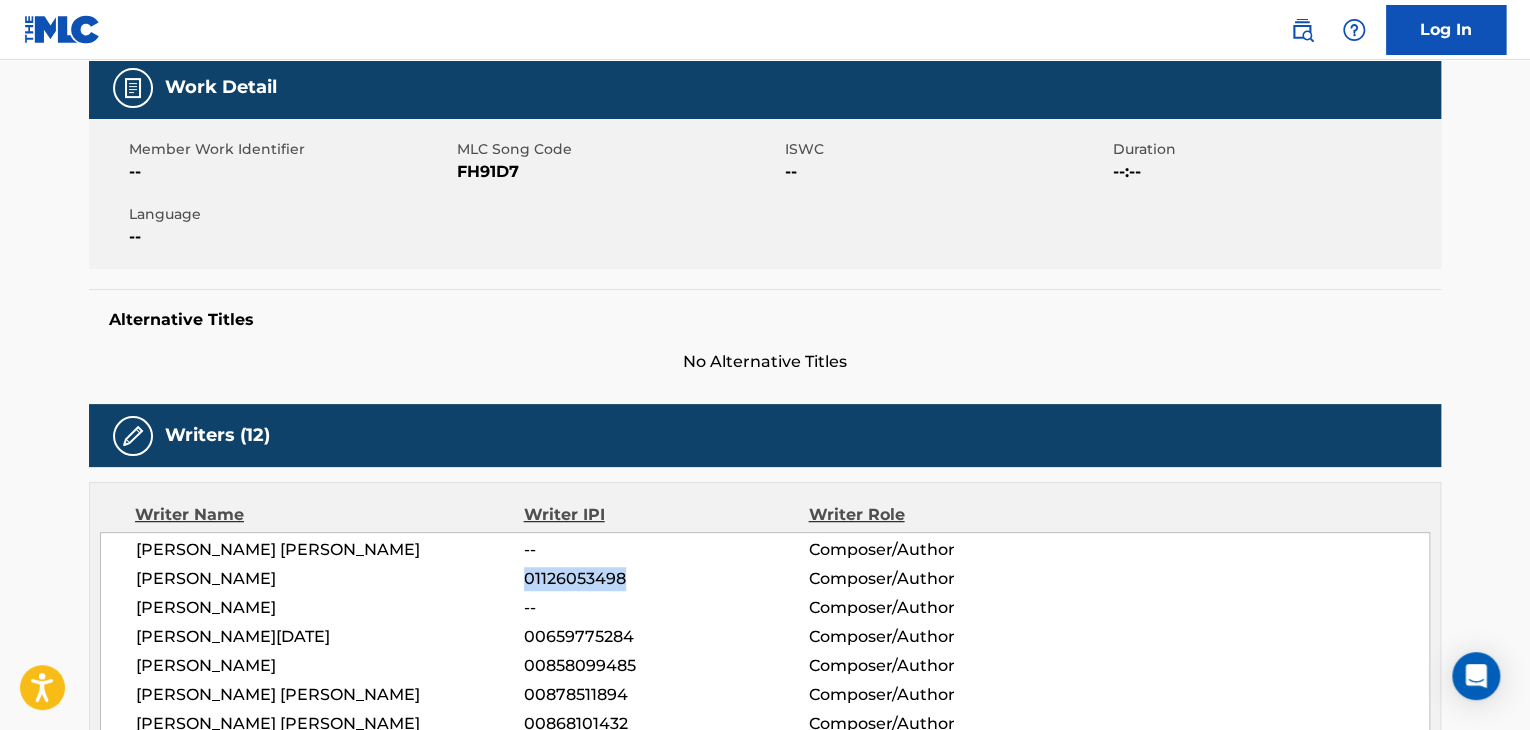 scroll, scrollTop: 0, scrollLeft: 0, axis: both 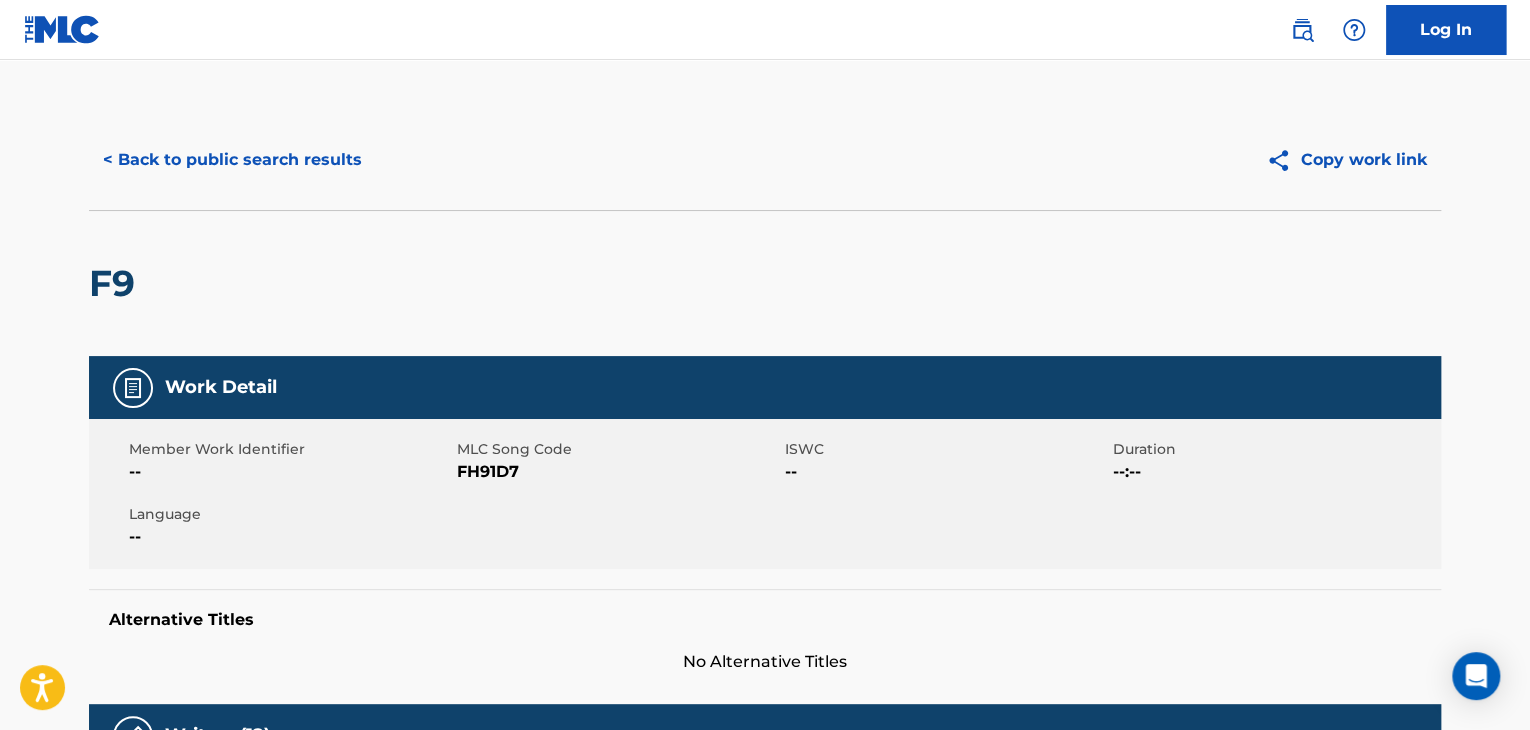 click on "Member Work Identifier -- MLC Song Code FH91D7 ISWC -- Duration --:-- Language --" at bounding box center [765, 494] 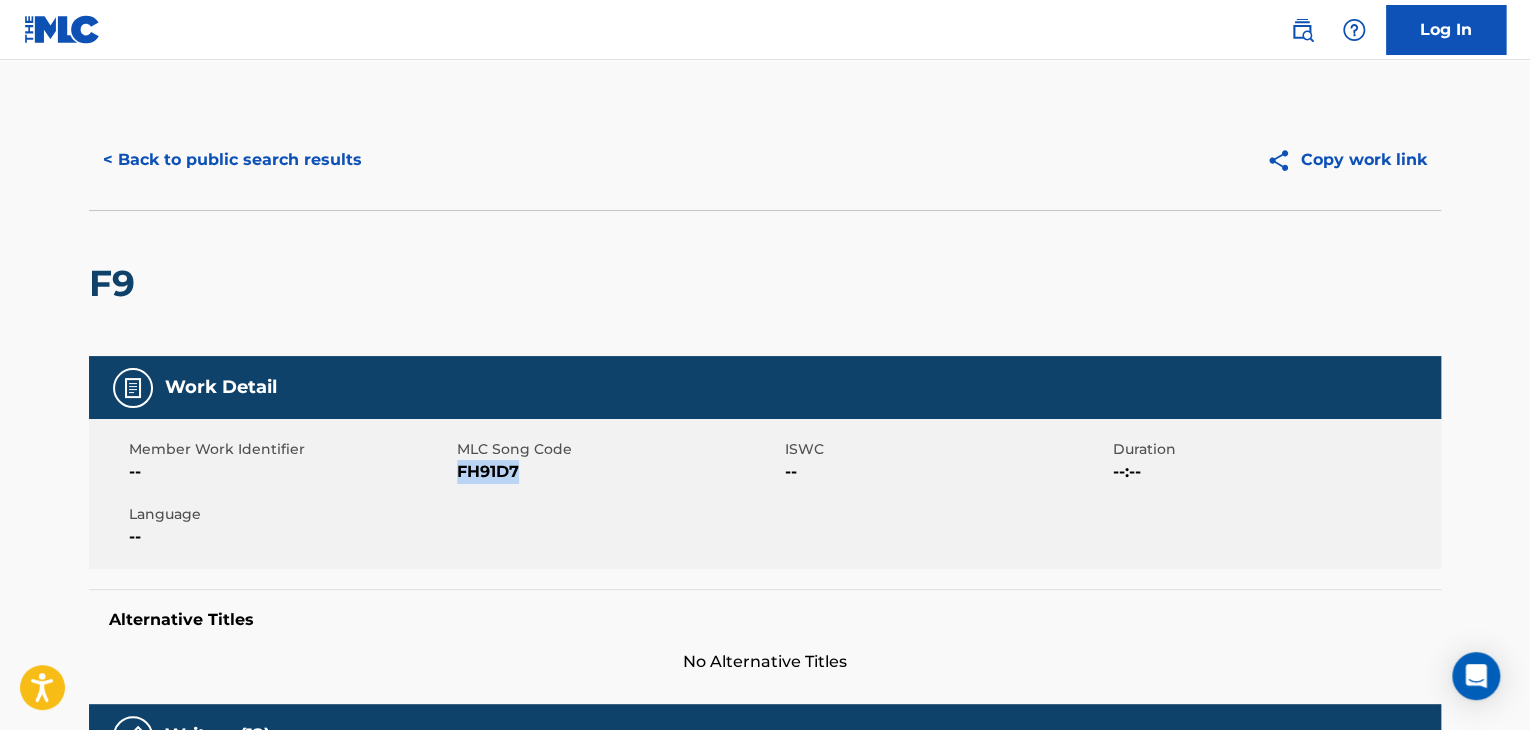 click on "Member Work Identifier -- MLC Song Code FH91D7 ISWC -- Duration --:-- Language --" at bounding box center (765, 494) 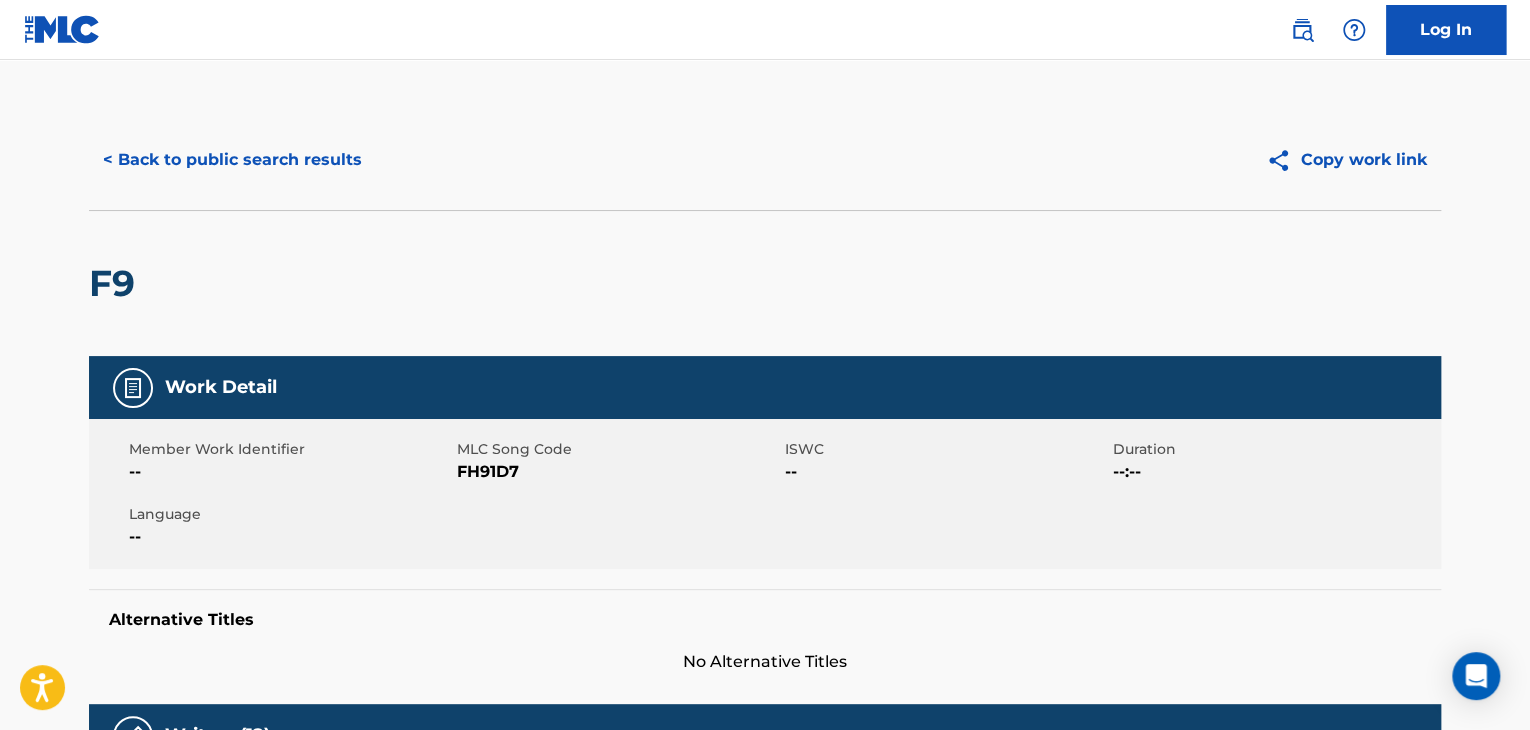 scroll, scrollTop: 24, scrollLeft: 0, axis: vertical 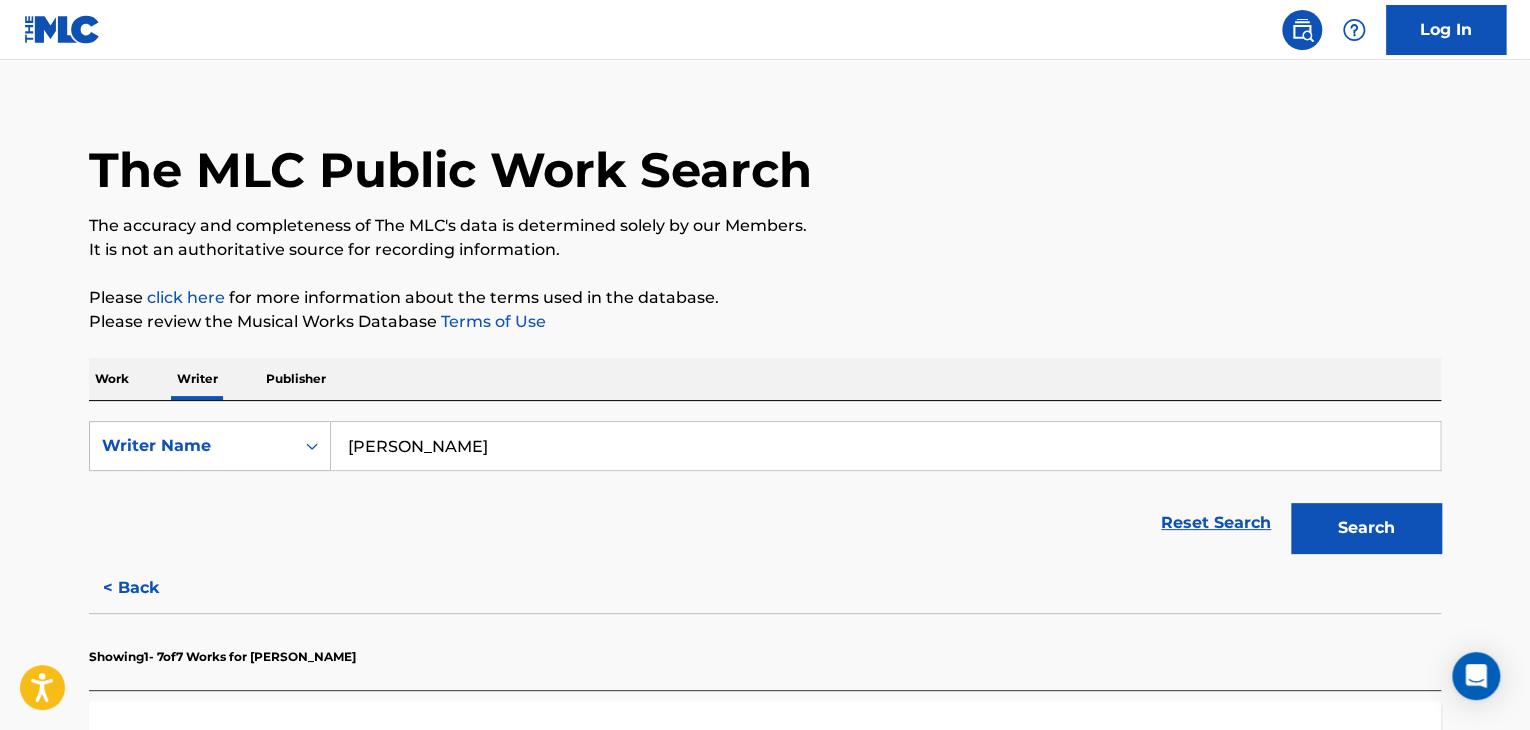 click on "[PERSON_NAME]" at bounding box center [885, 446] 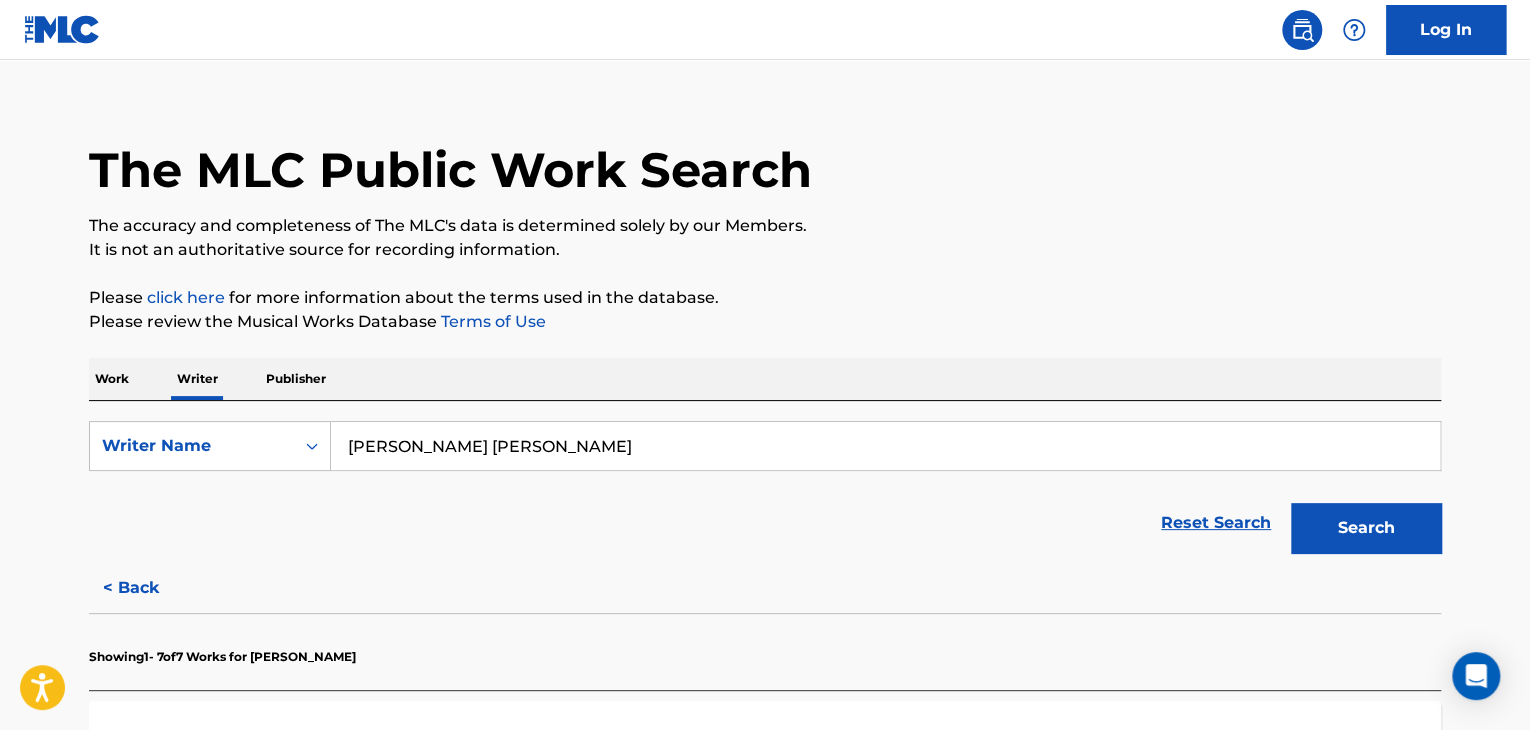 click on "Search" at bounding box center (1366, 528) 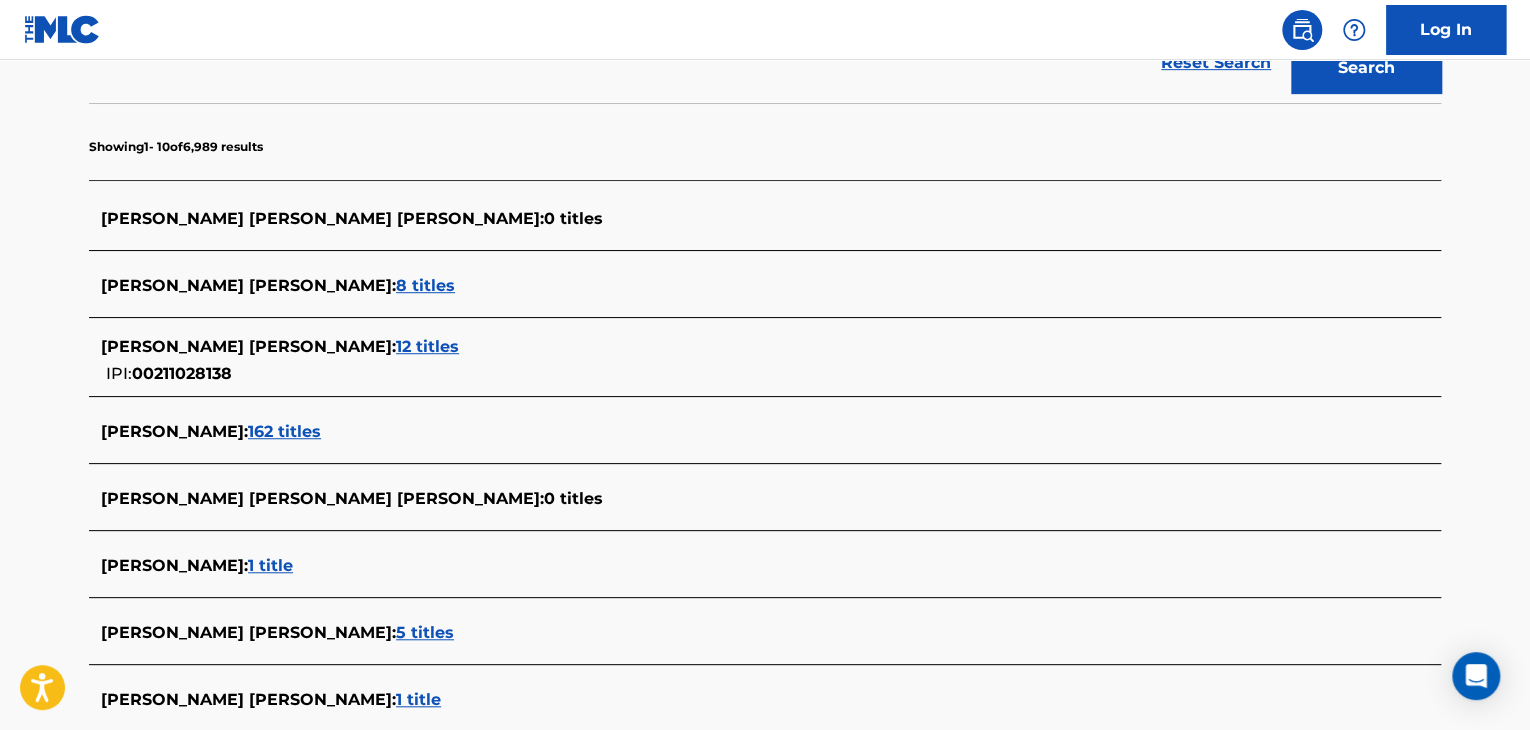 scroll, scrollTop: 324, scrollLeft: 0, axis: vertical 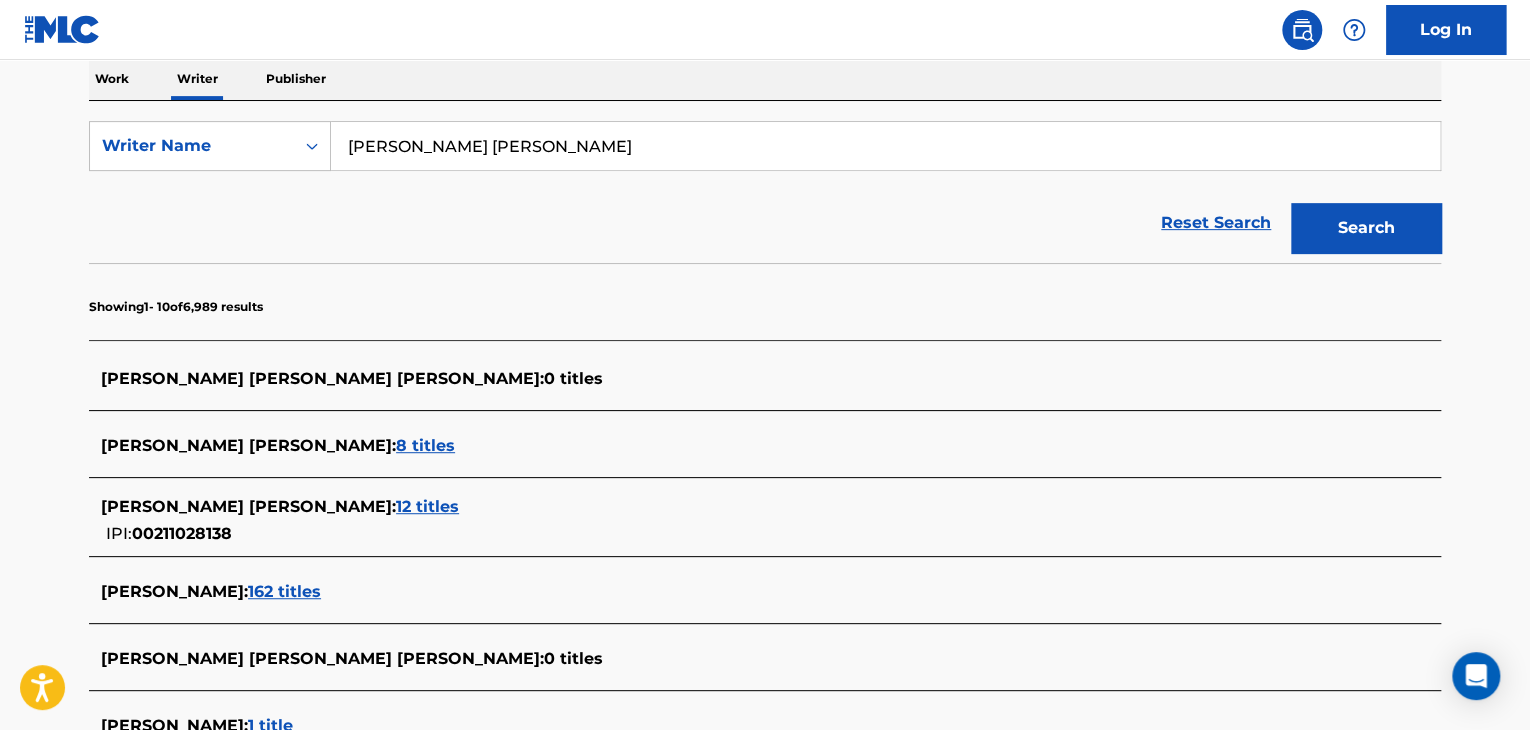 click on "[PERSON_NAME] [PERSON_NAME]" at bounding box center (885, 146) 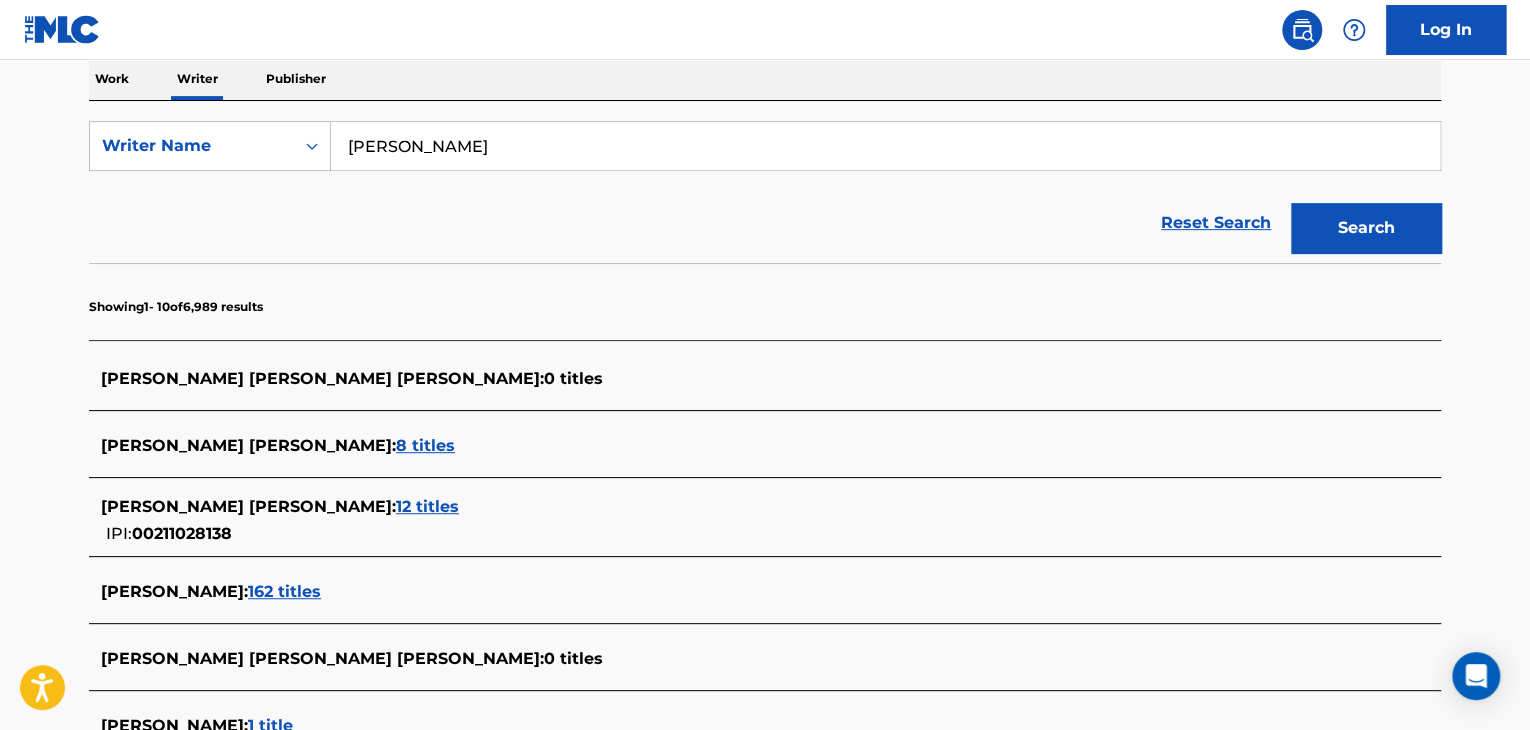 click on "Search" at bounding box center (1366, 228) 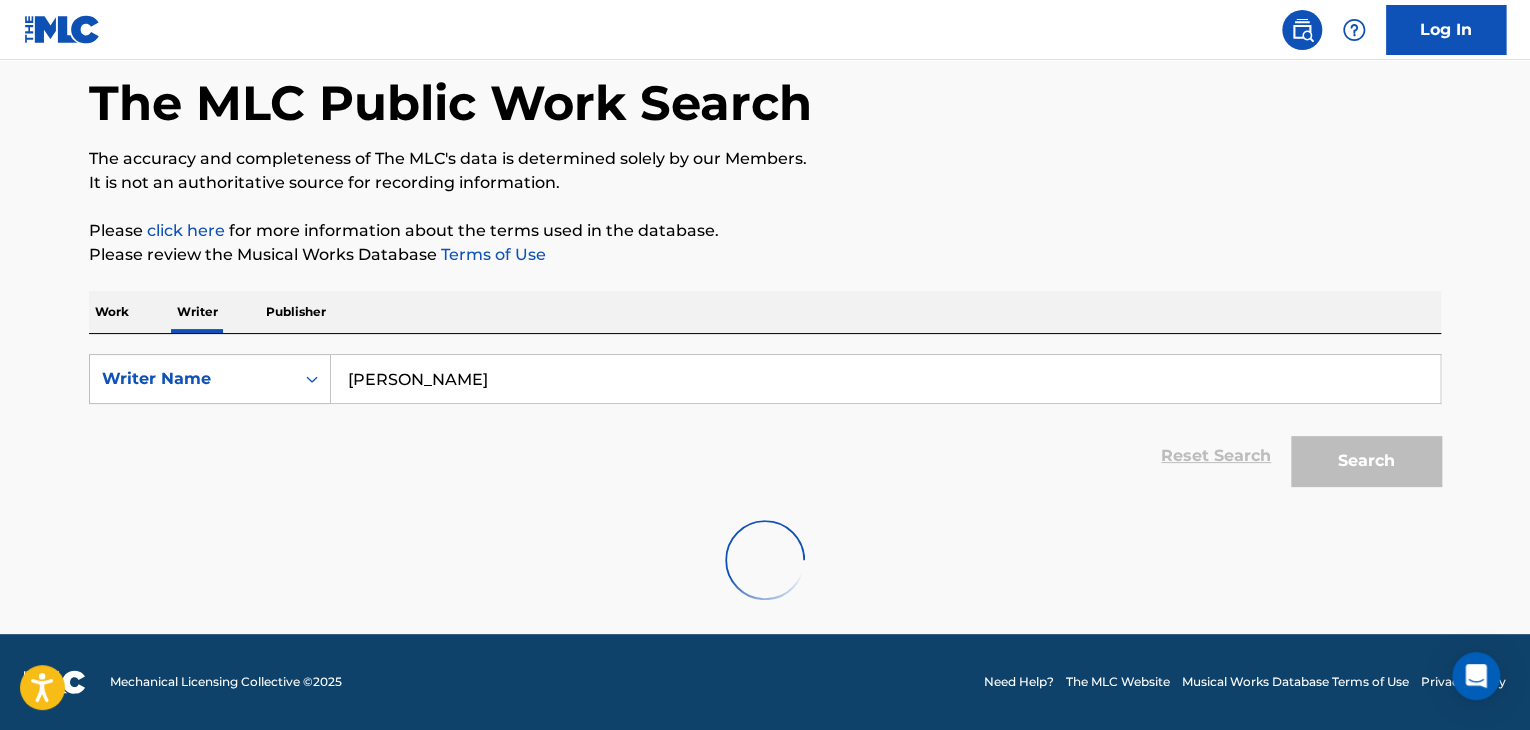 scroll, scrollTop: 0, scrollLeft: 0, axis: both 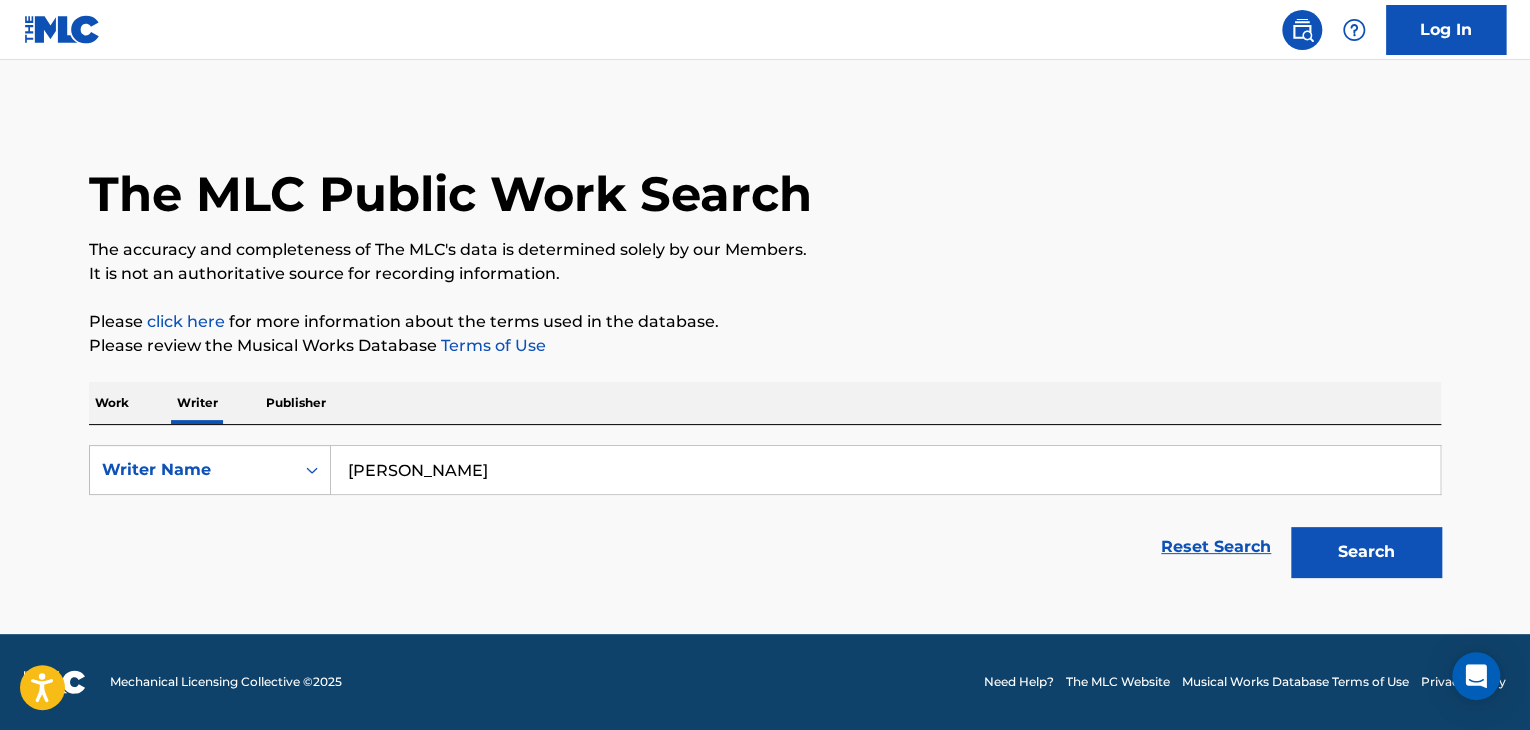 click on "[PERSON_NAME]" at bounding box center [885, 470] 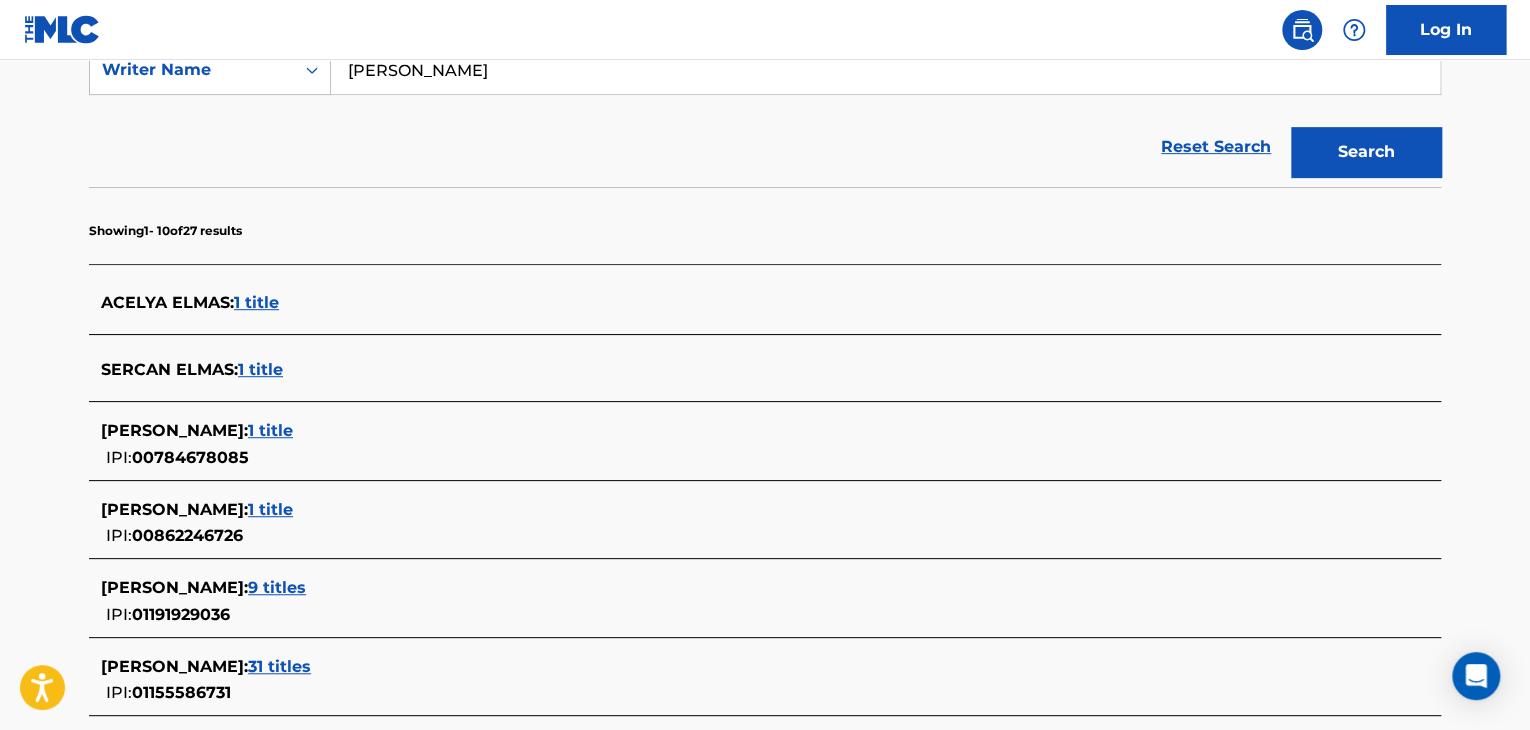 scroll, scrollTop: 100, scrollLeft: 0, axis: vertical 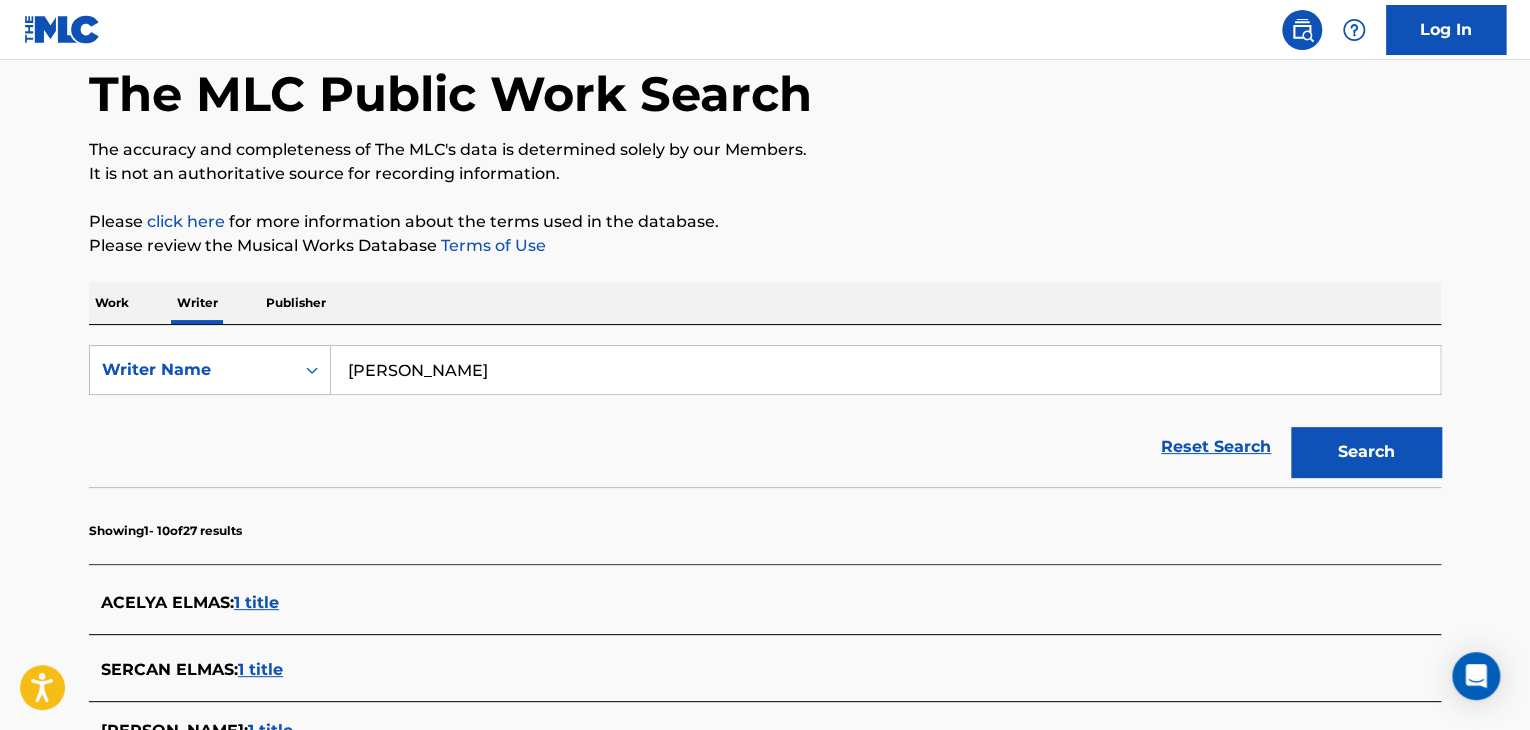 click on "SearchWithCriteria36165ec8-4562-400e-94ad-e161d327a2bc Writer Name [PERSON_NAME] Reset Search Search" at bounding box center (765, 406) 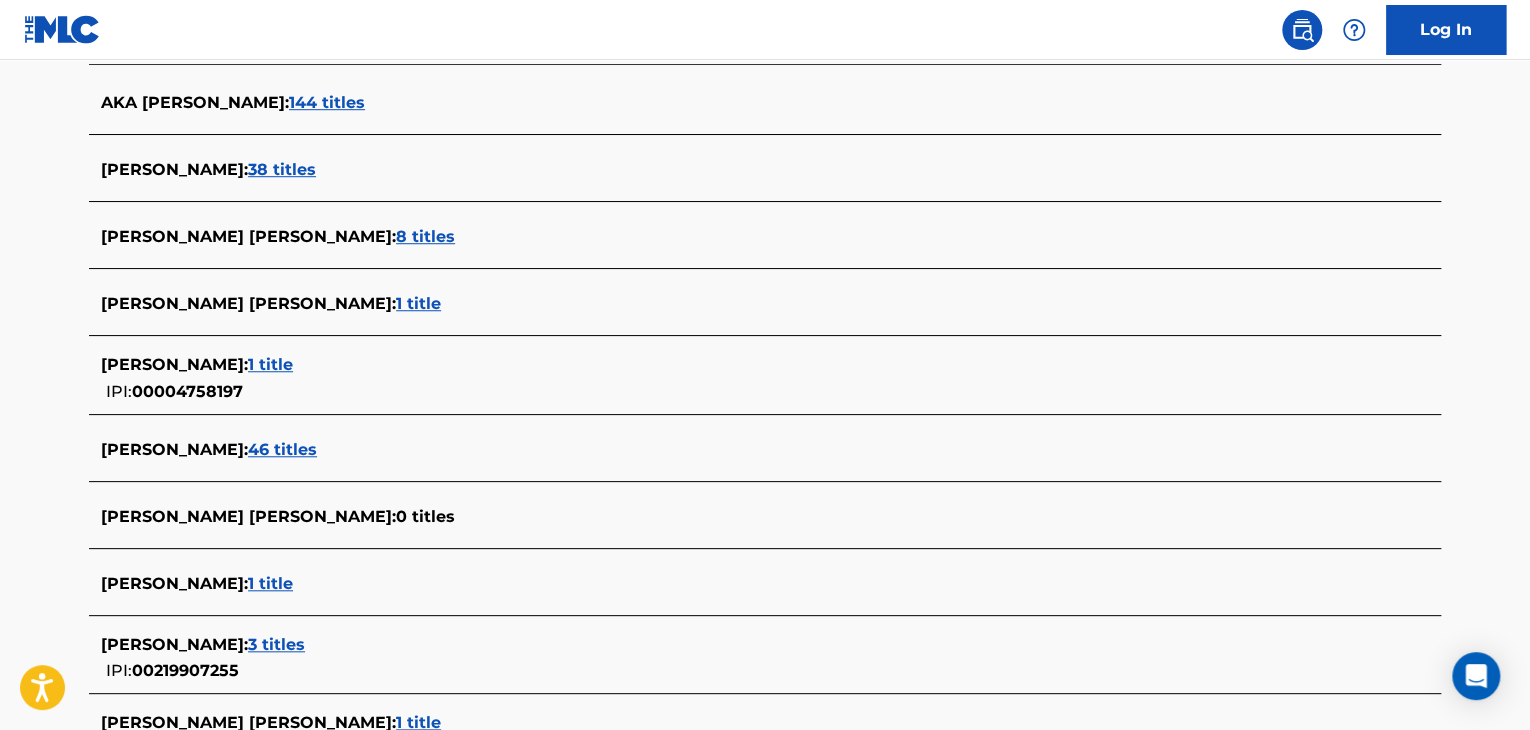 scroll, scrollTop: 700, scrollLeft: 0, axis: vertical 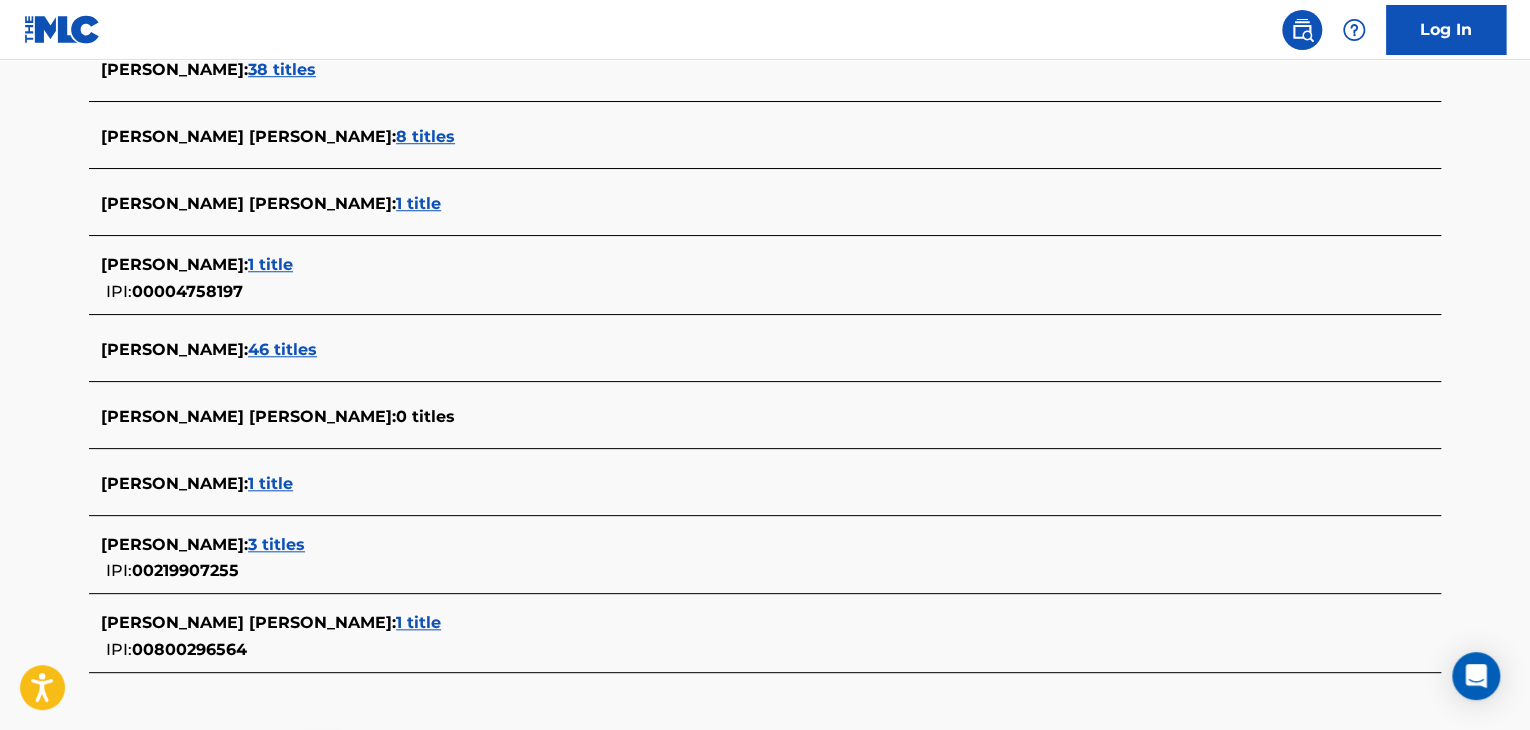 click on "3 titles" at bounding box center (276, 544) 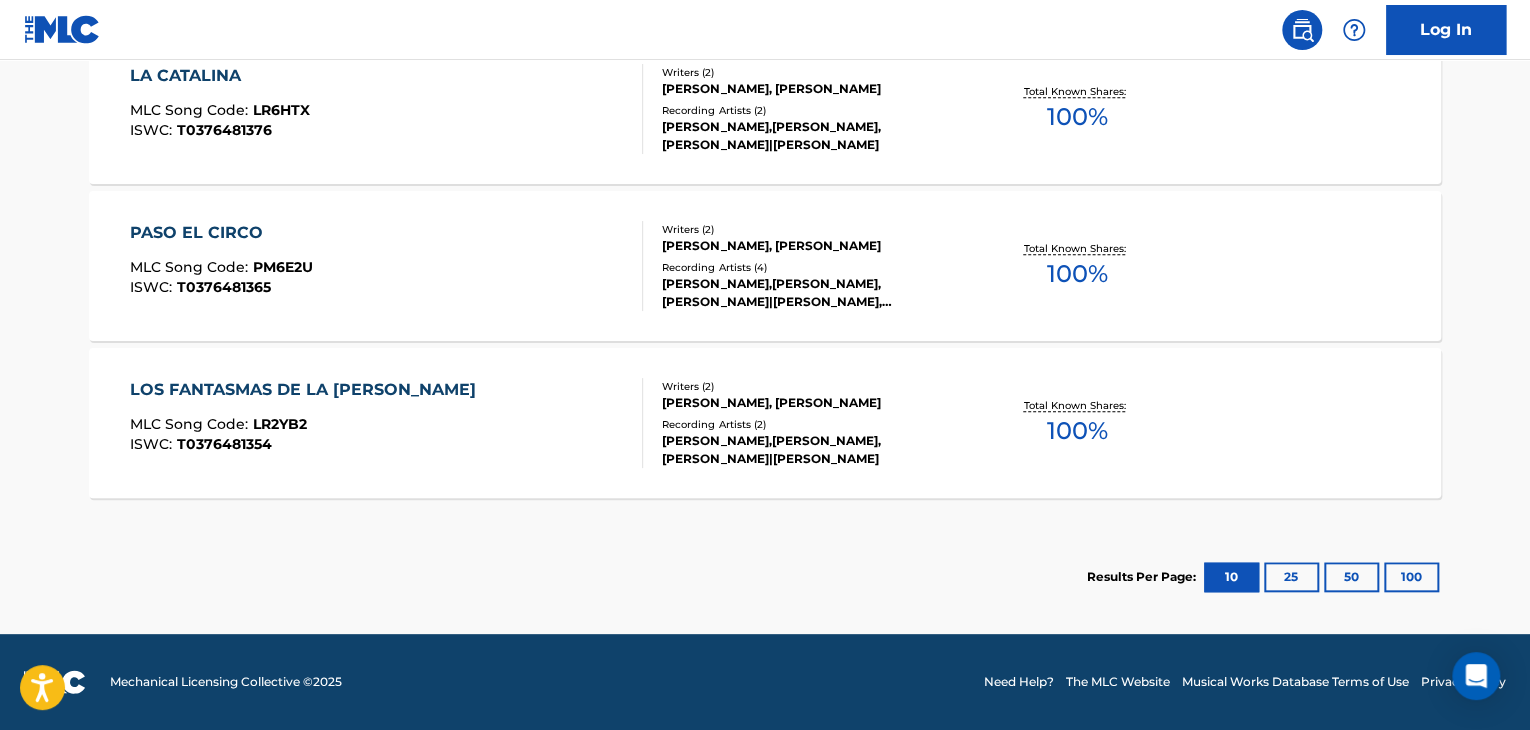 scroll, scrollTop: 491, scrollLeft: 0, axis: vertical 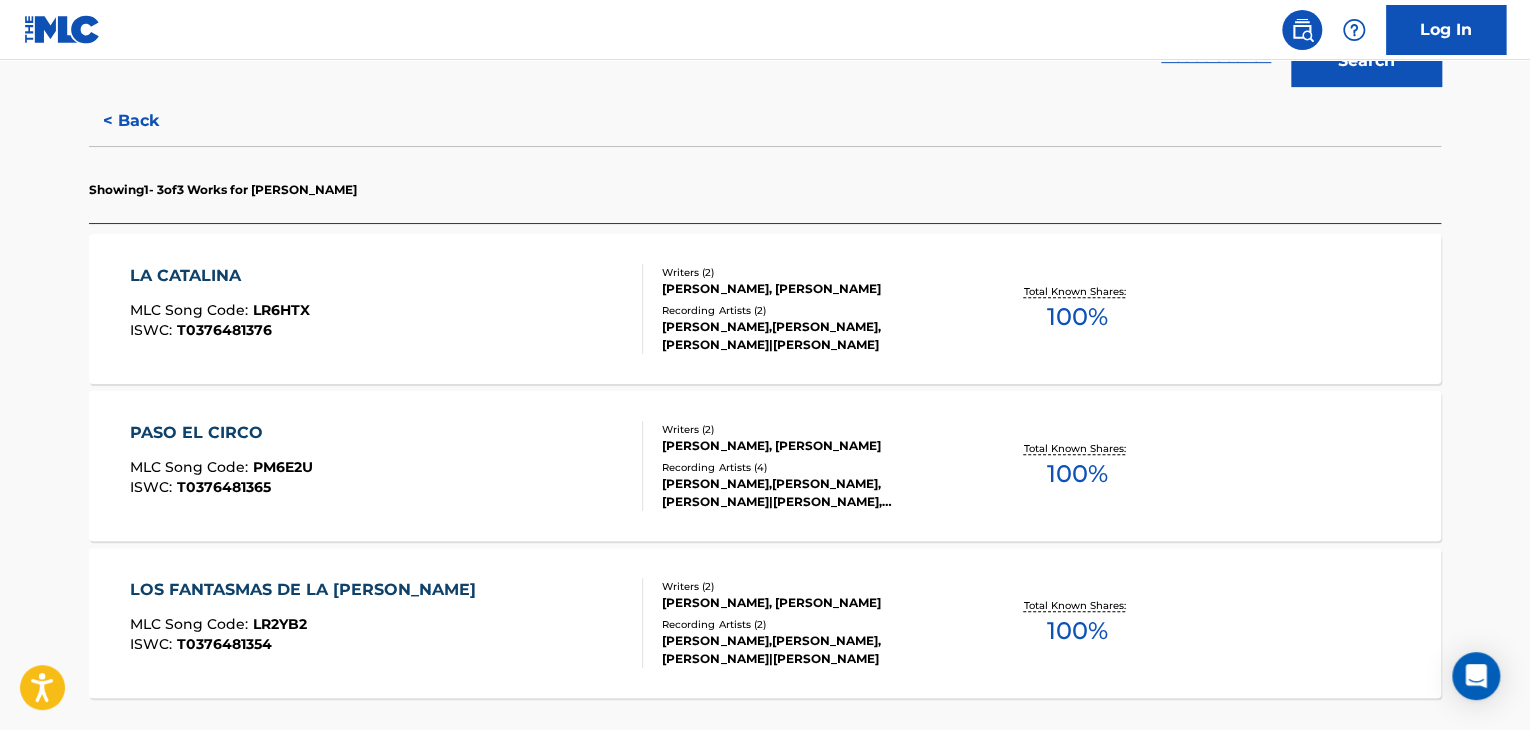 click on "< Back" at bounding box center [149, 121] 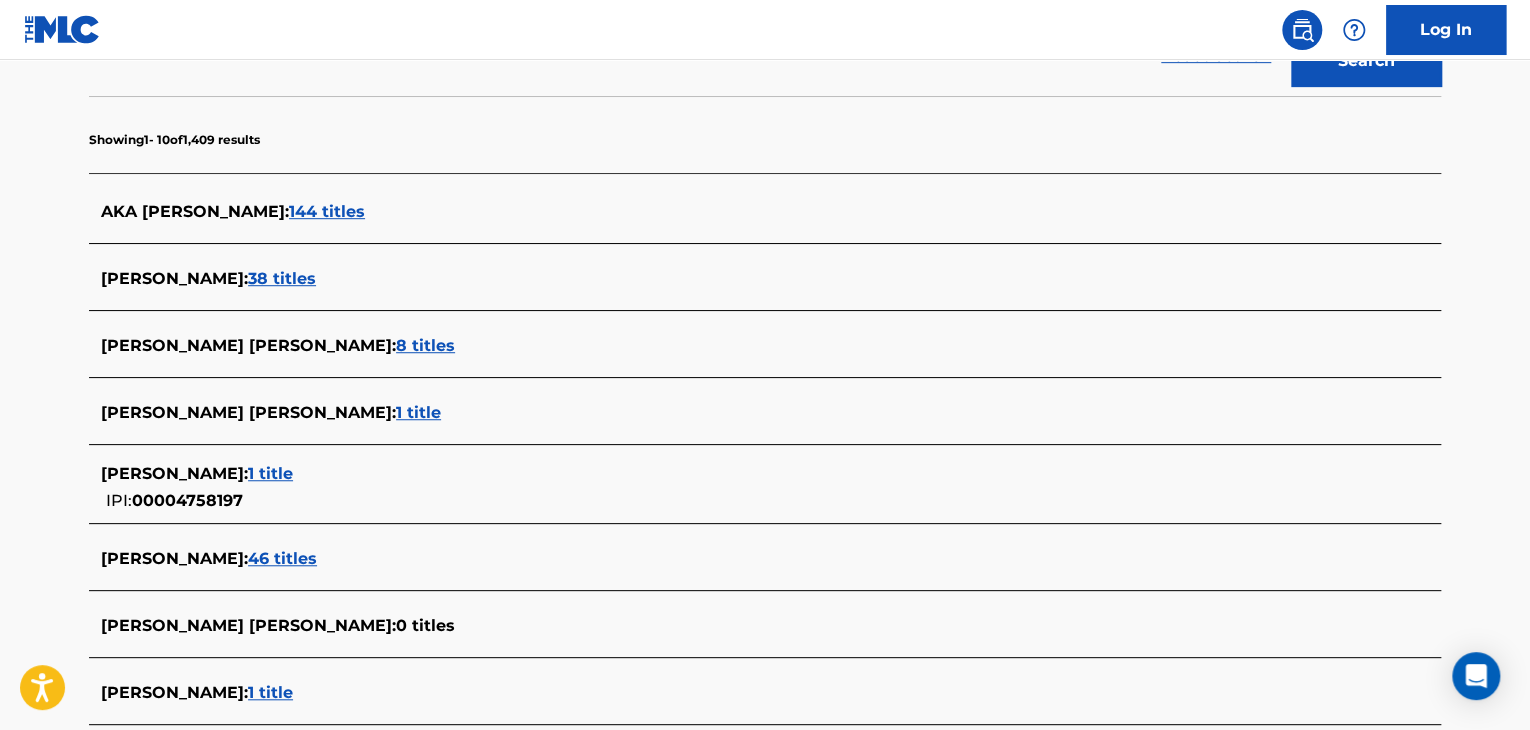click on "38 titles" at bounding box center [282, 278] 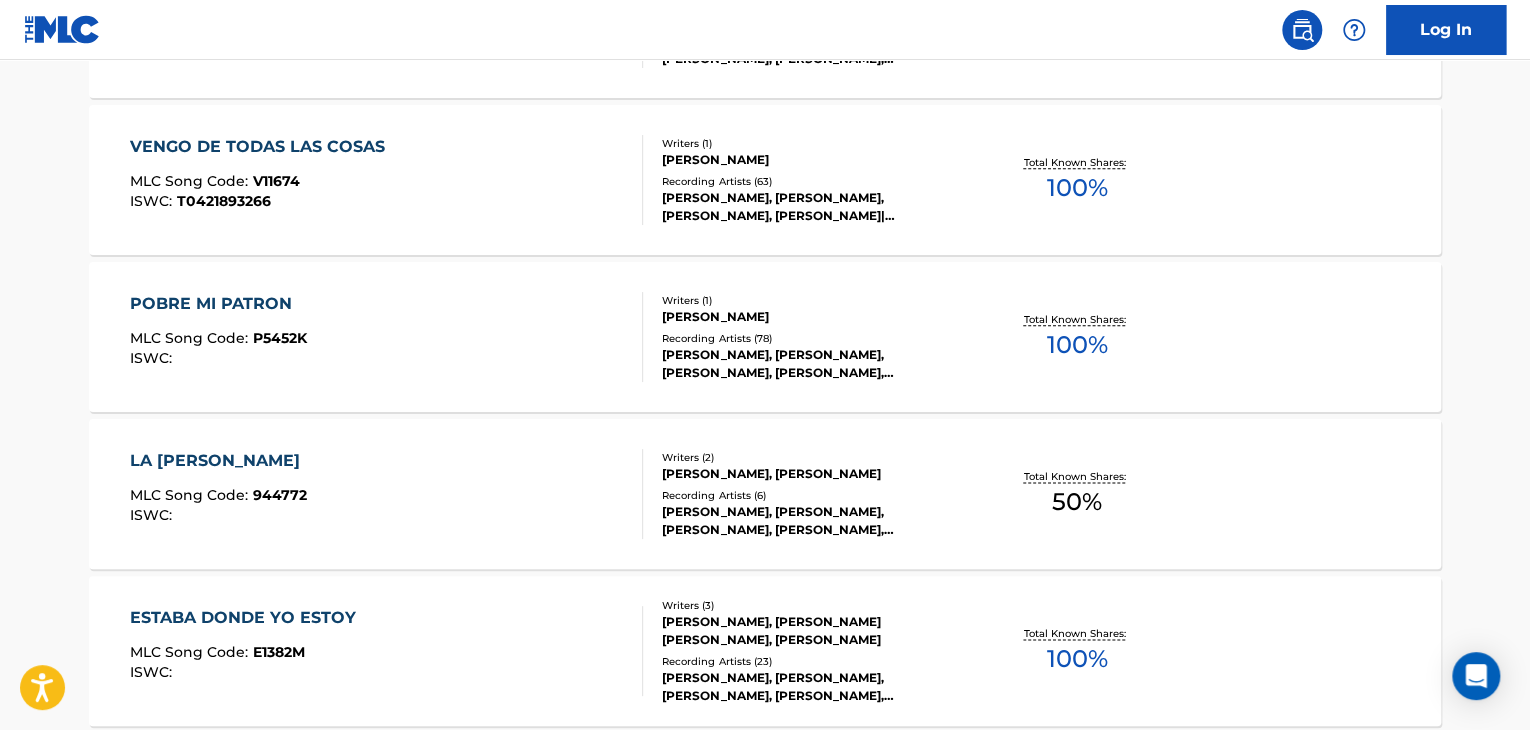 scroll, scrollTop: 1291, scrollLeft: 0, axis: vertical 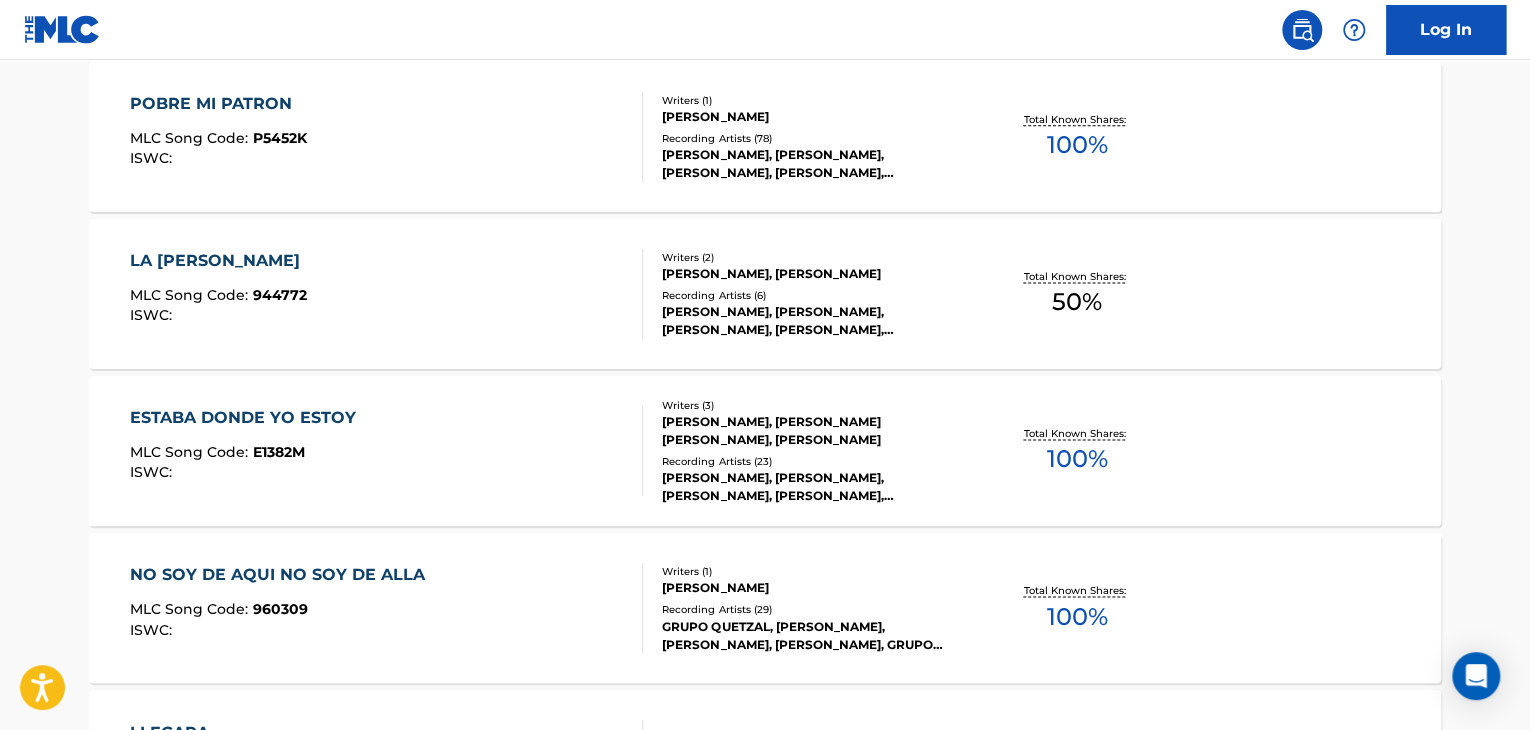 click on "ESTABA DONDE YO ESTOY MLC Song Code : E1382M ISWC :" at bounding box center (387, 451) 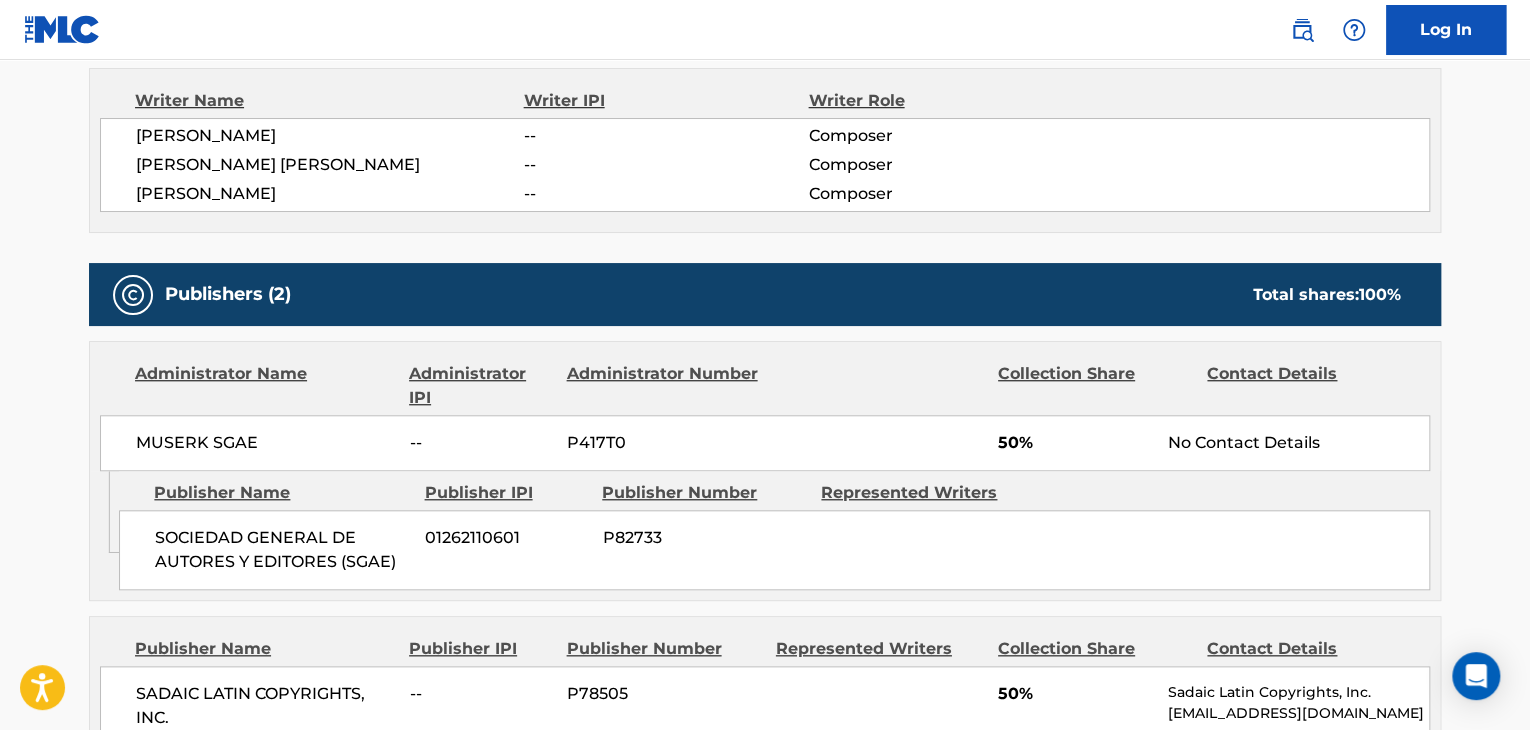 scroll, scrollTop: 800, scrollLeft: 0, axis: vertical 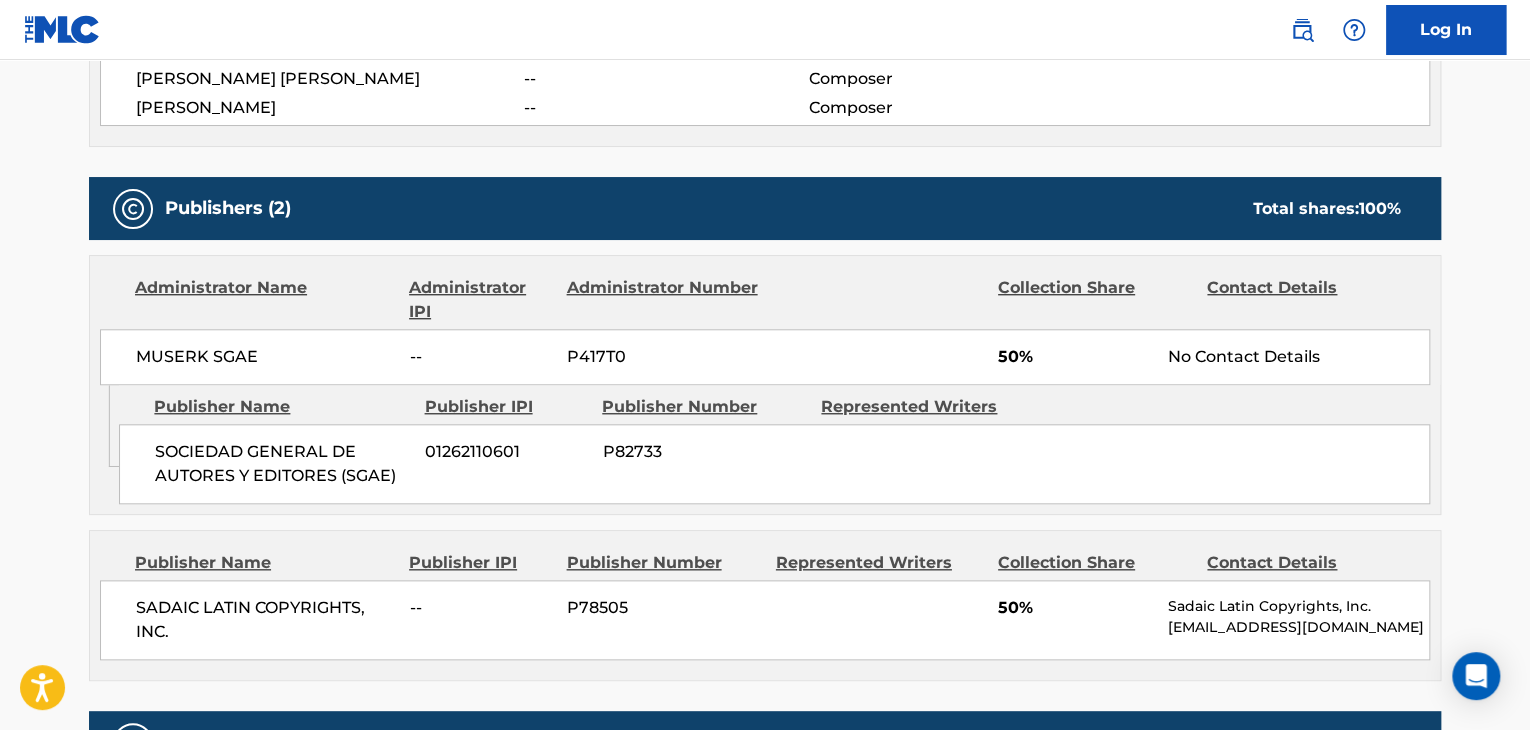 click on "MUSERK SGAE" at bounding box center [265, 357] 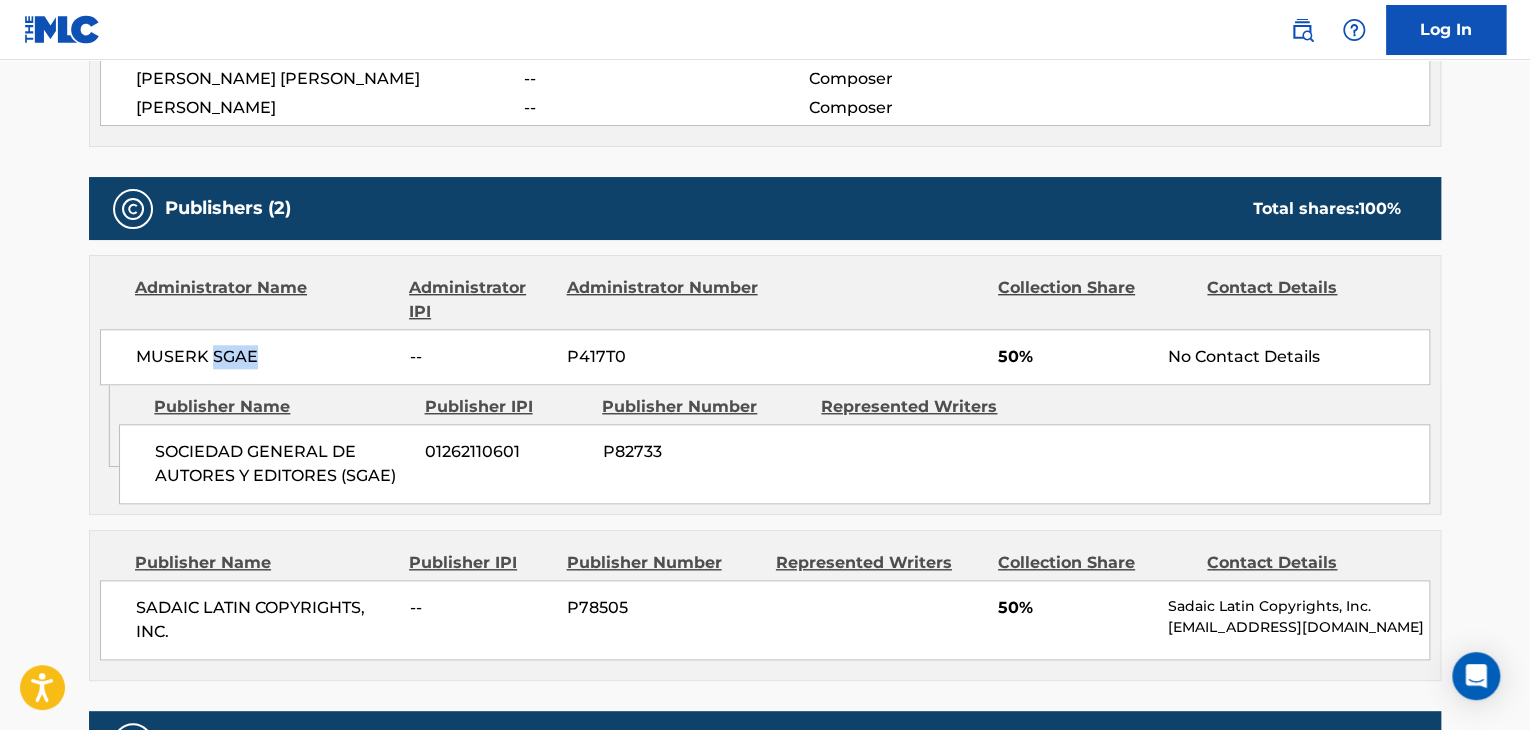 click on "MUSERK SGAE" at bounding box center (265, 357) 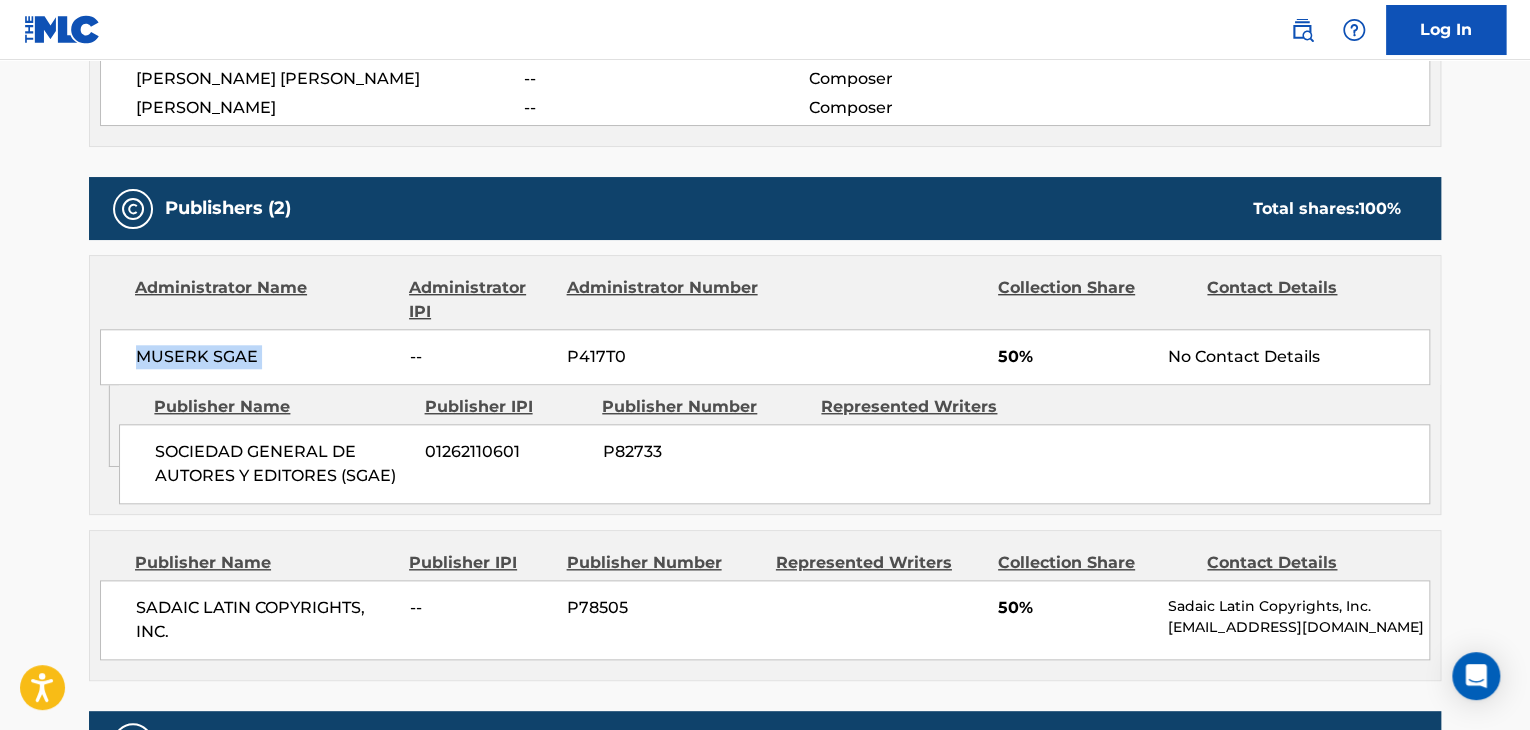 click on "MUSERK SGAE" at bounding box center (265, 357) 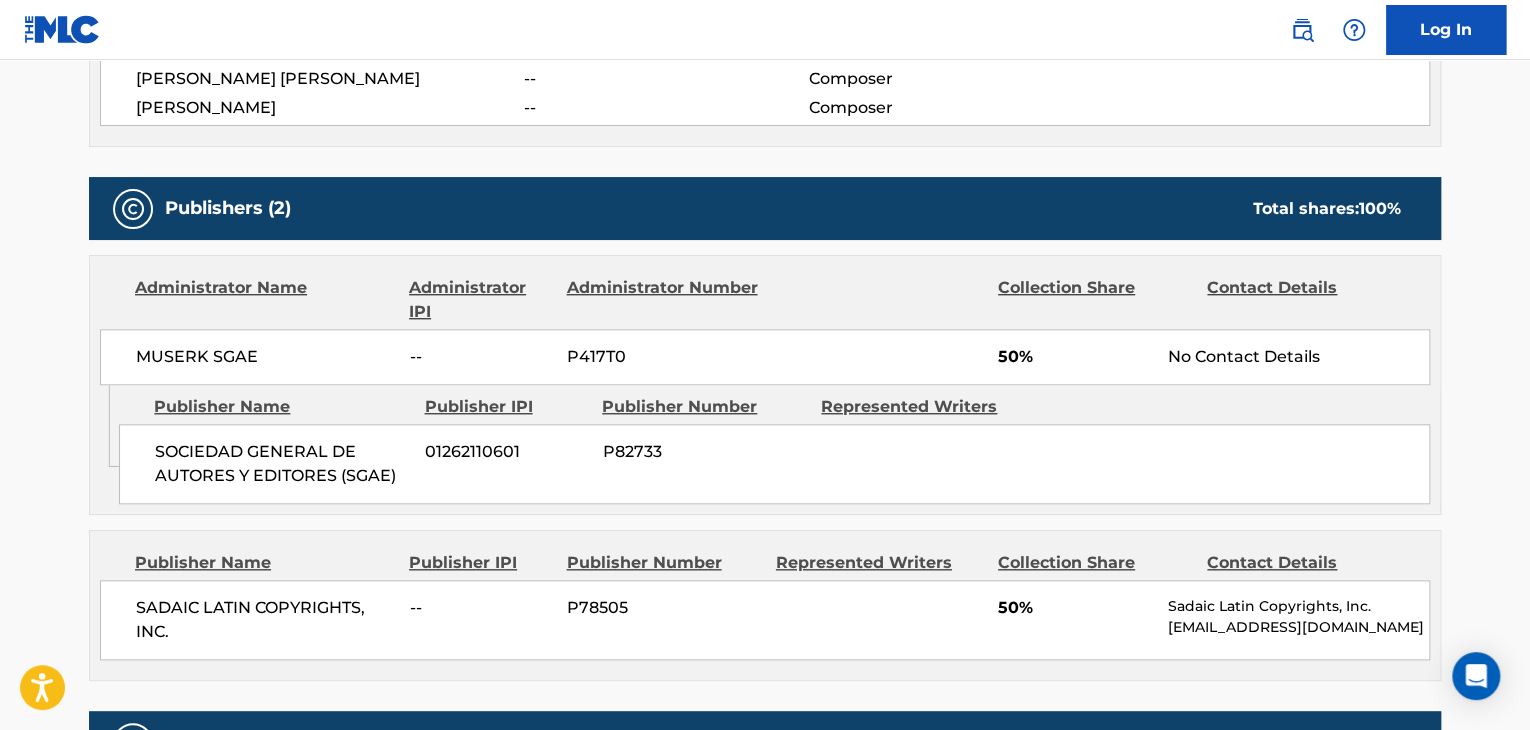 click on "Publisher Name Publisher IPI Publisher Number Represented Writers SOCIEDAD GENERAL DE AUTORES Y EDITORES (SGAE) 01262110601 P82733" at bounding box center [779, 444] 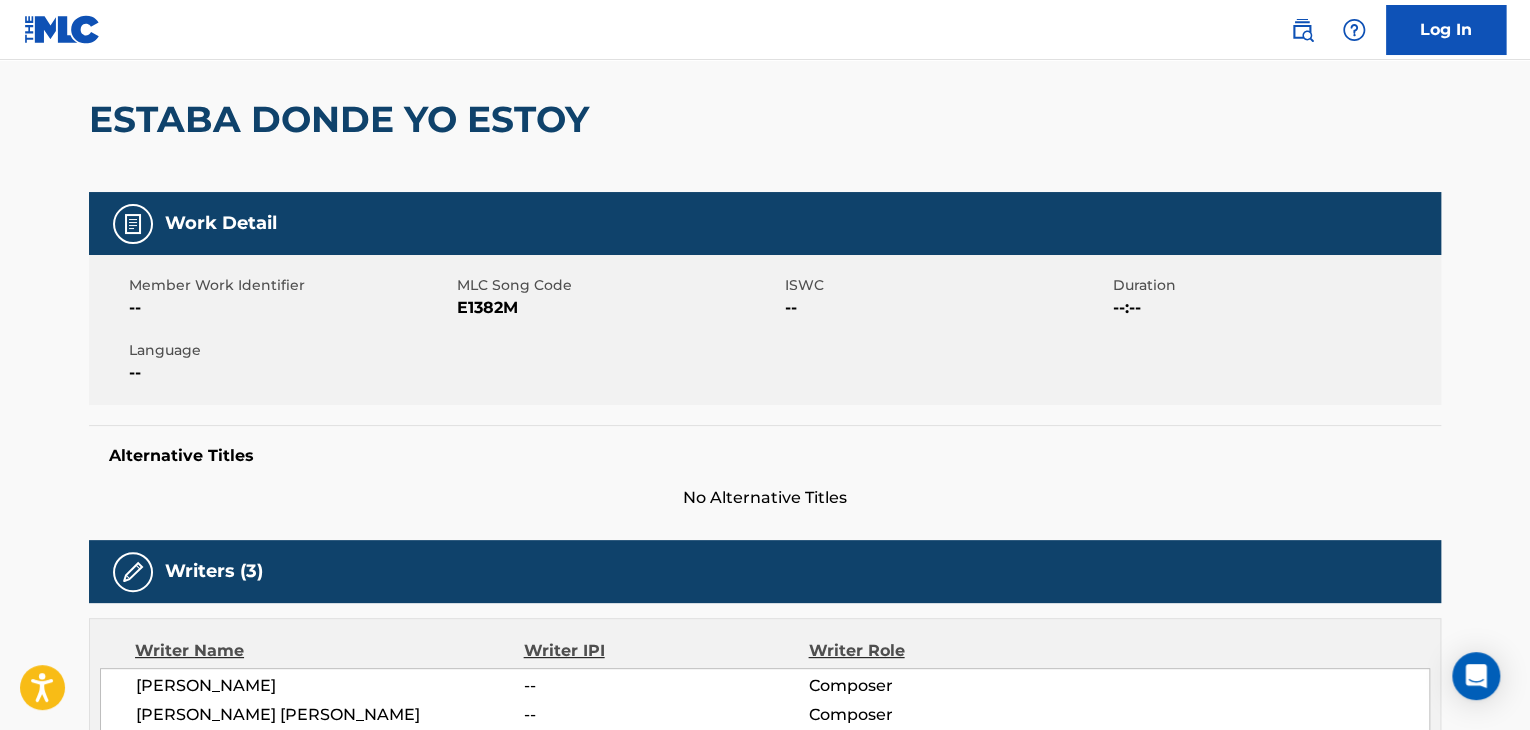 scroll, scrollTop: 0, scrollLeft: 0, axis: both 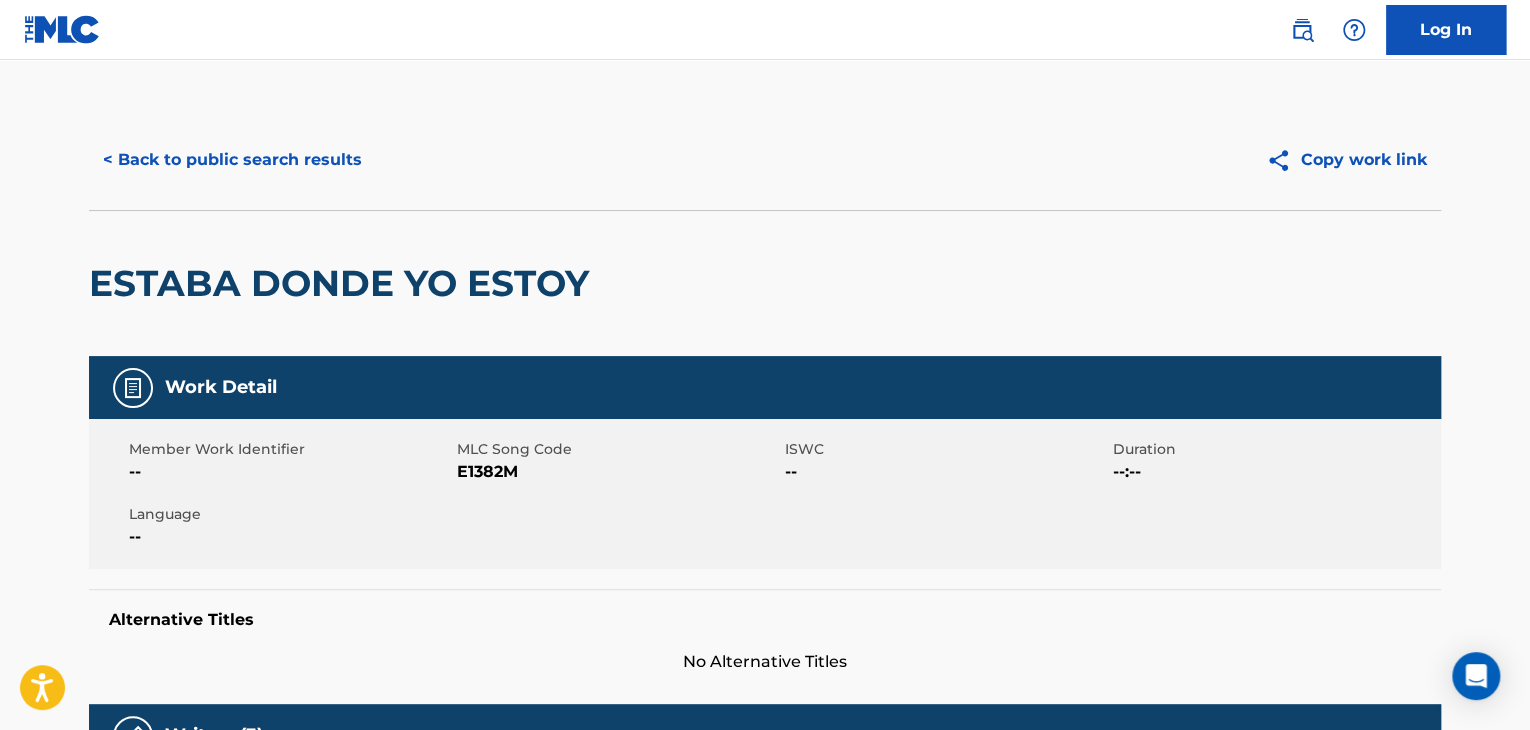 click on "< Back to public search results" at bounding box center [232, 160] 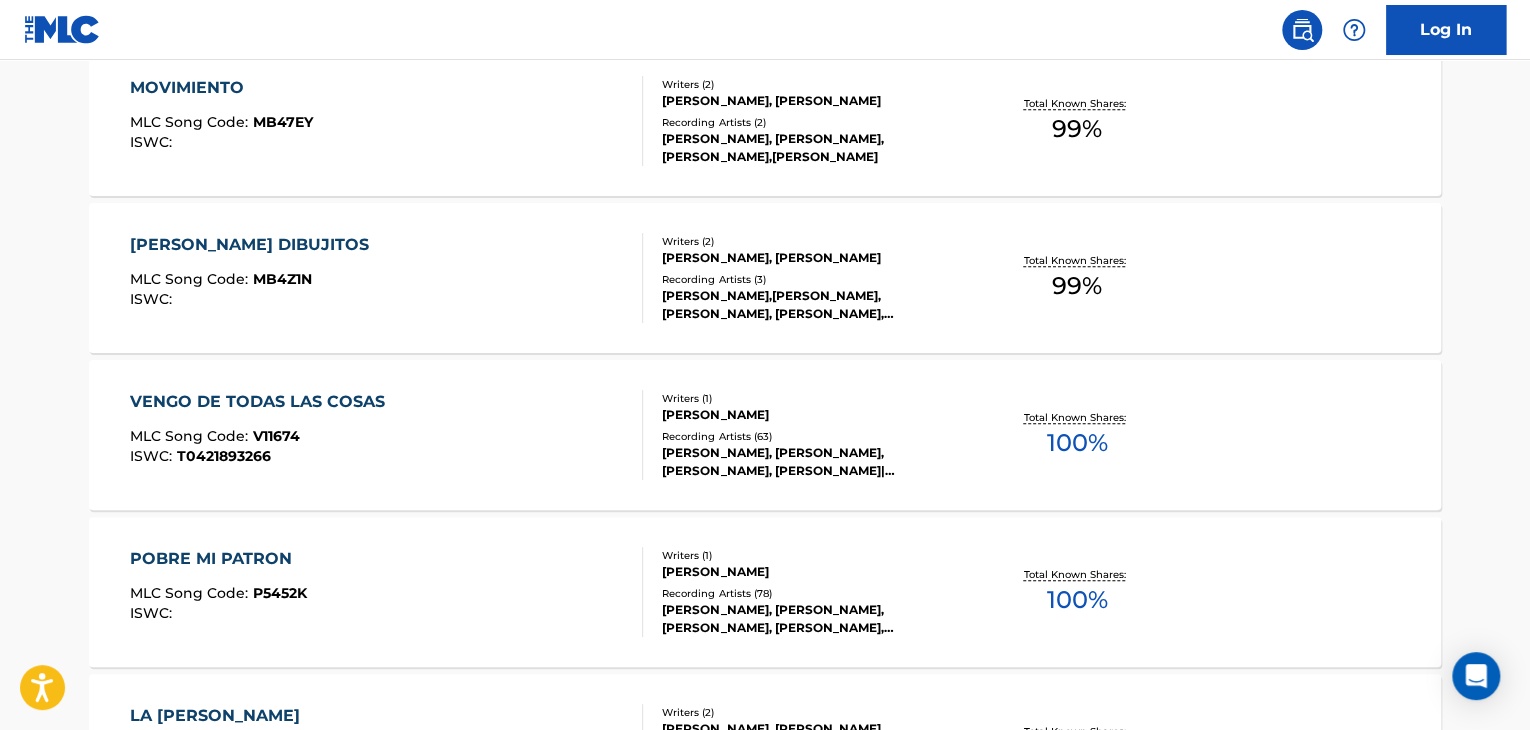 scroll, scrollTop: 1224, scrollLeft: 0, axis: vertical 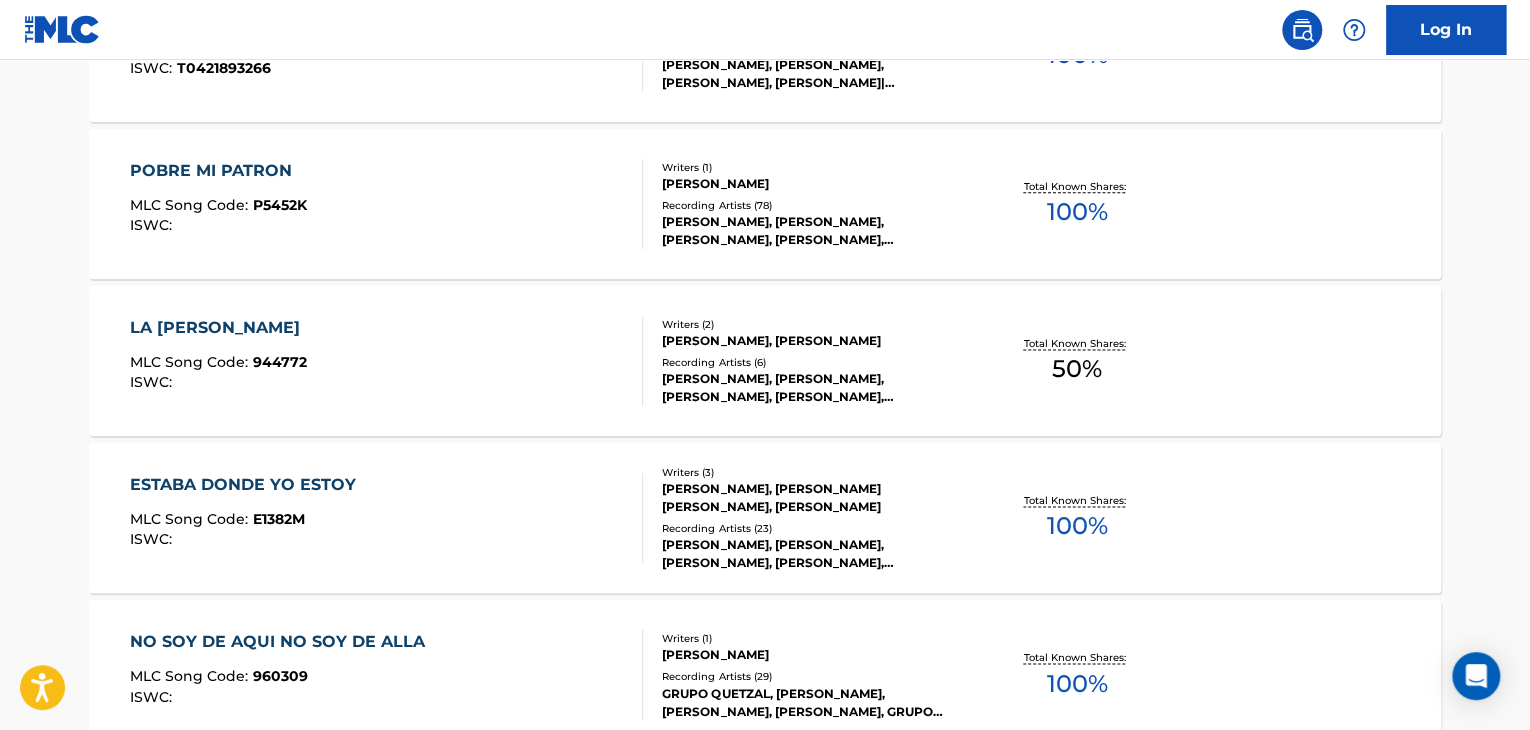 click on "POBRE MI PATRON MLC Song Code : P5452K ISWC :" at bounding box center (387, 204) 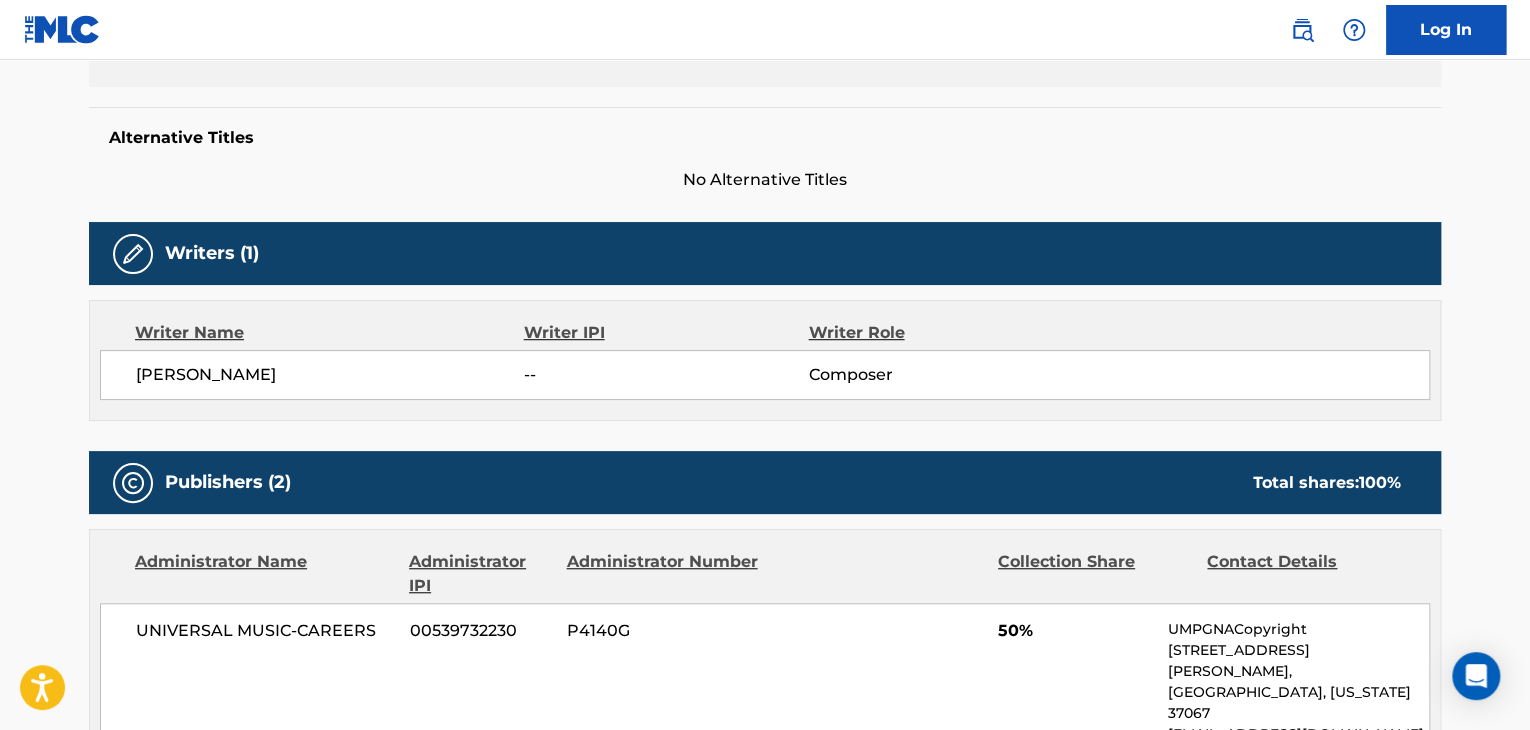 scroll, scrollTop: 200, scrollLeft: 0, axis: vertical 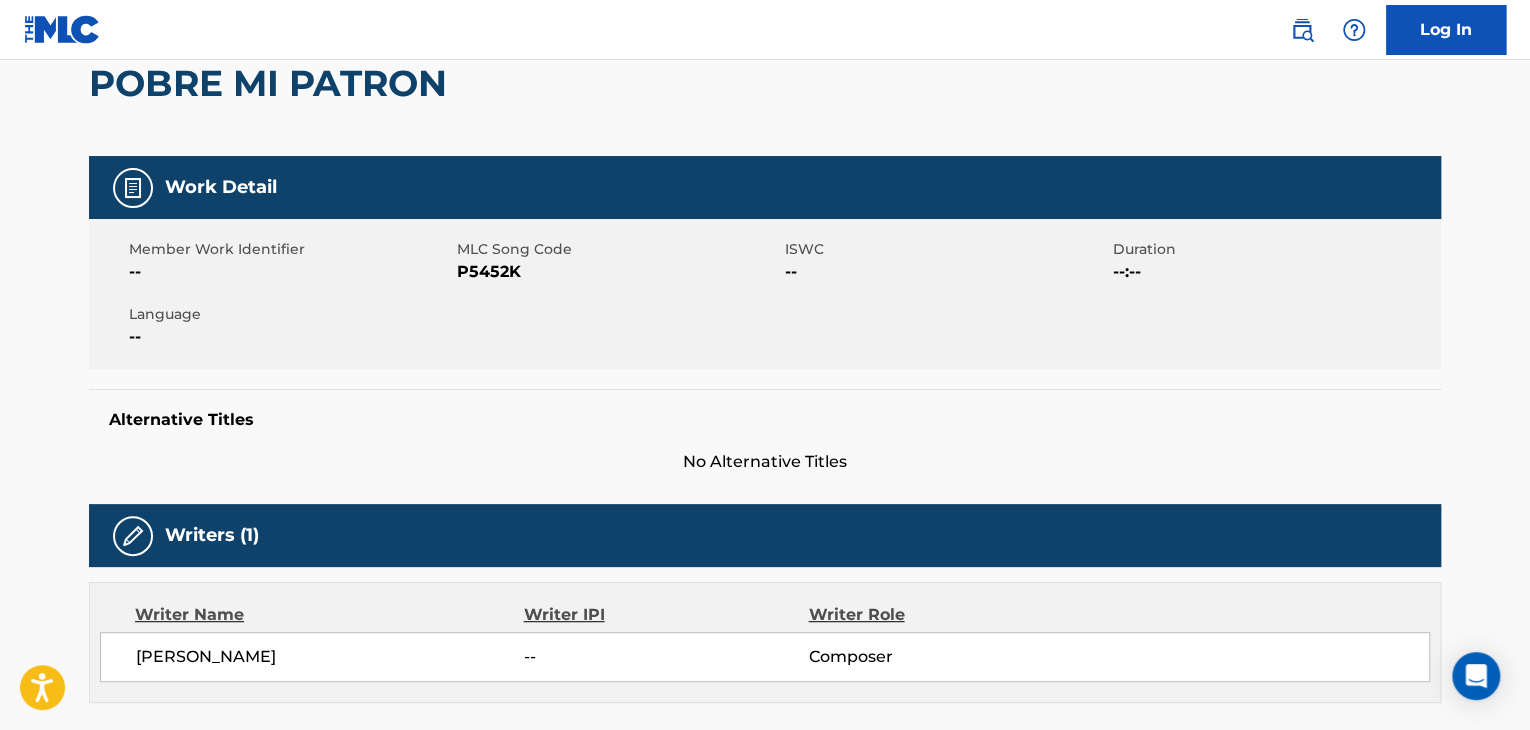 click on "P5452K" at bounding box center (618, 272) 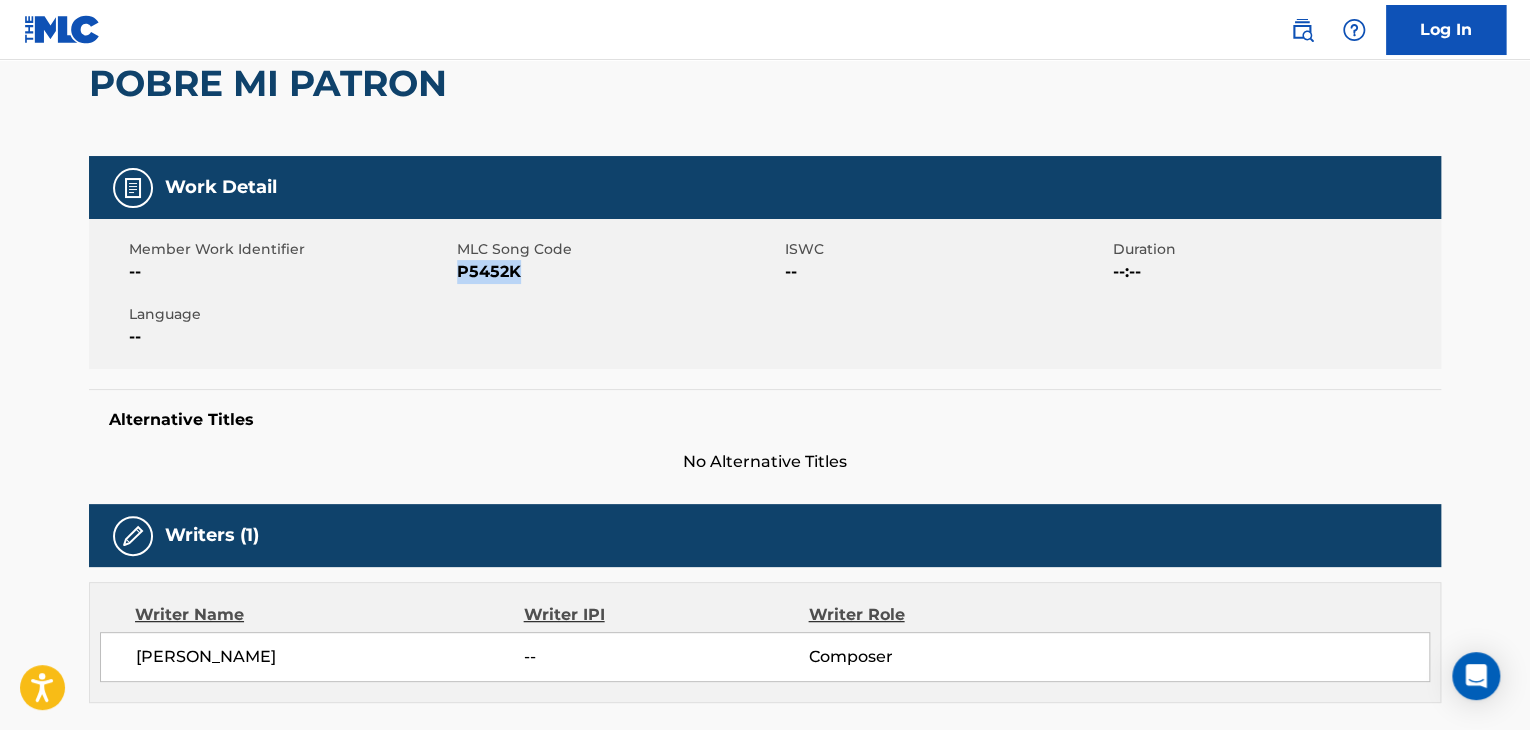 click on "P5452K" at bounding box center (618, 272) 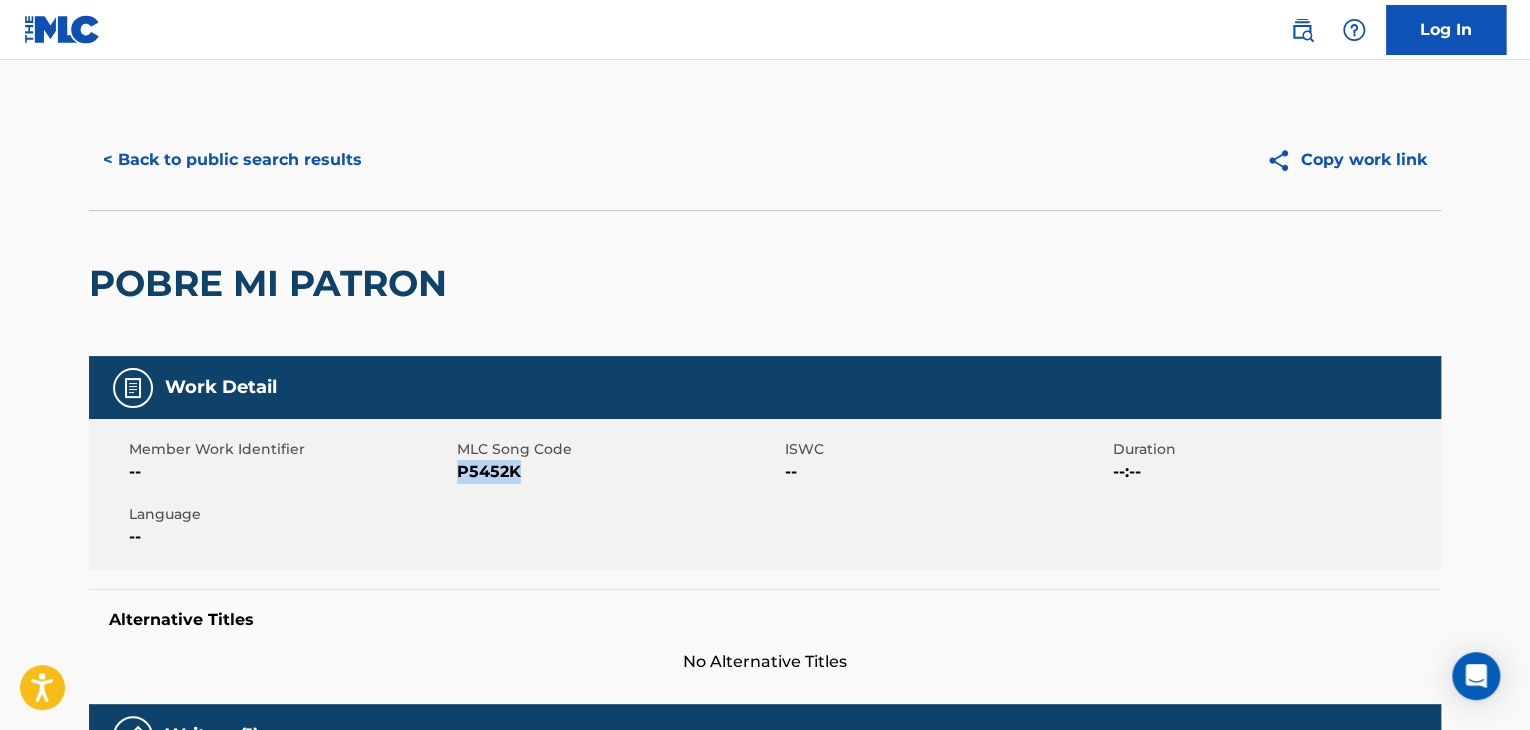 click on "< Back to public search results" at bounding box center [232, 160] 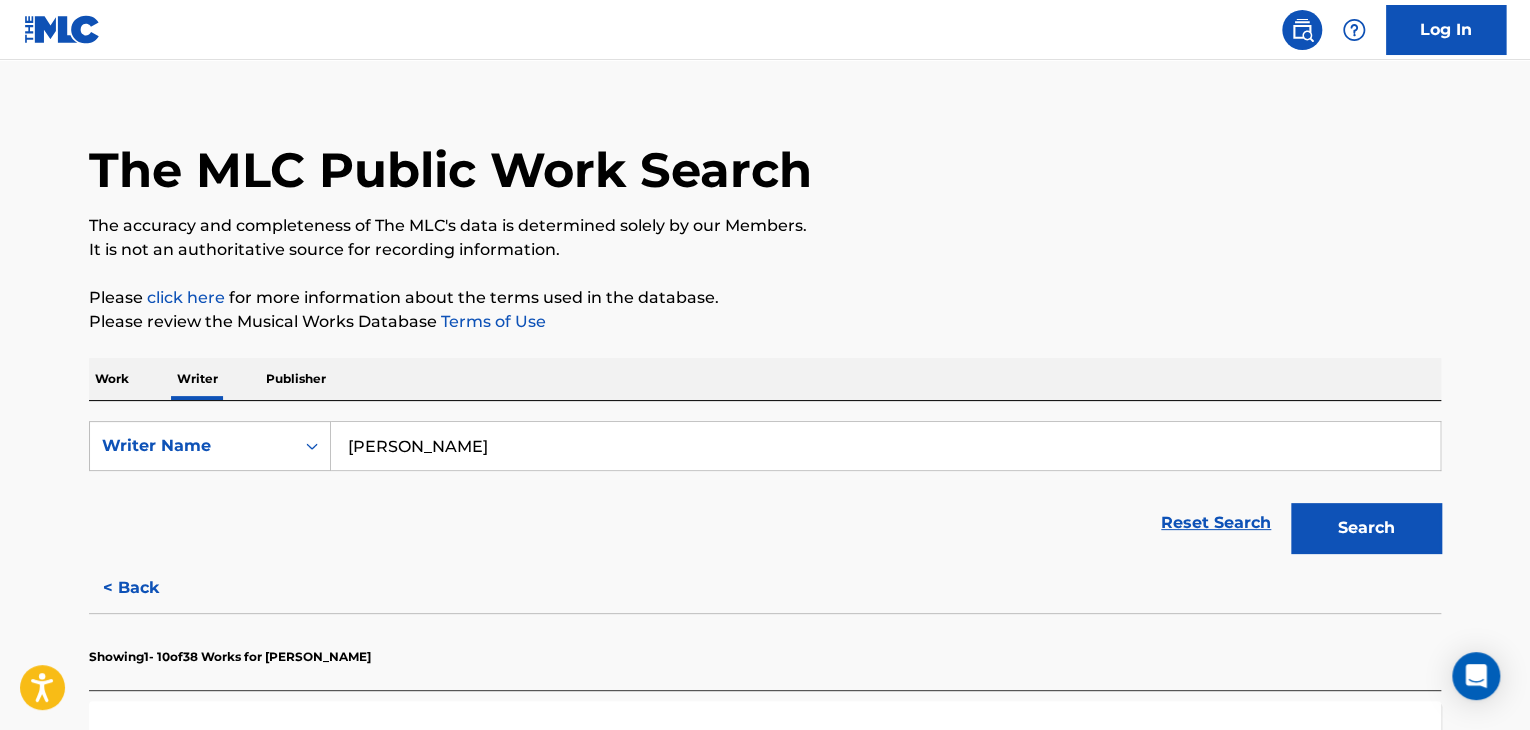 click on "[PERSON_NAME]" at bounding box center (885, 446) 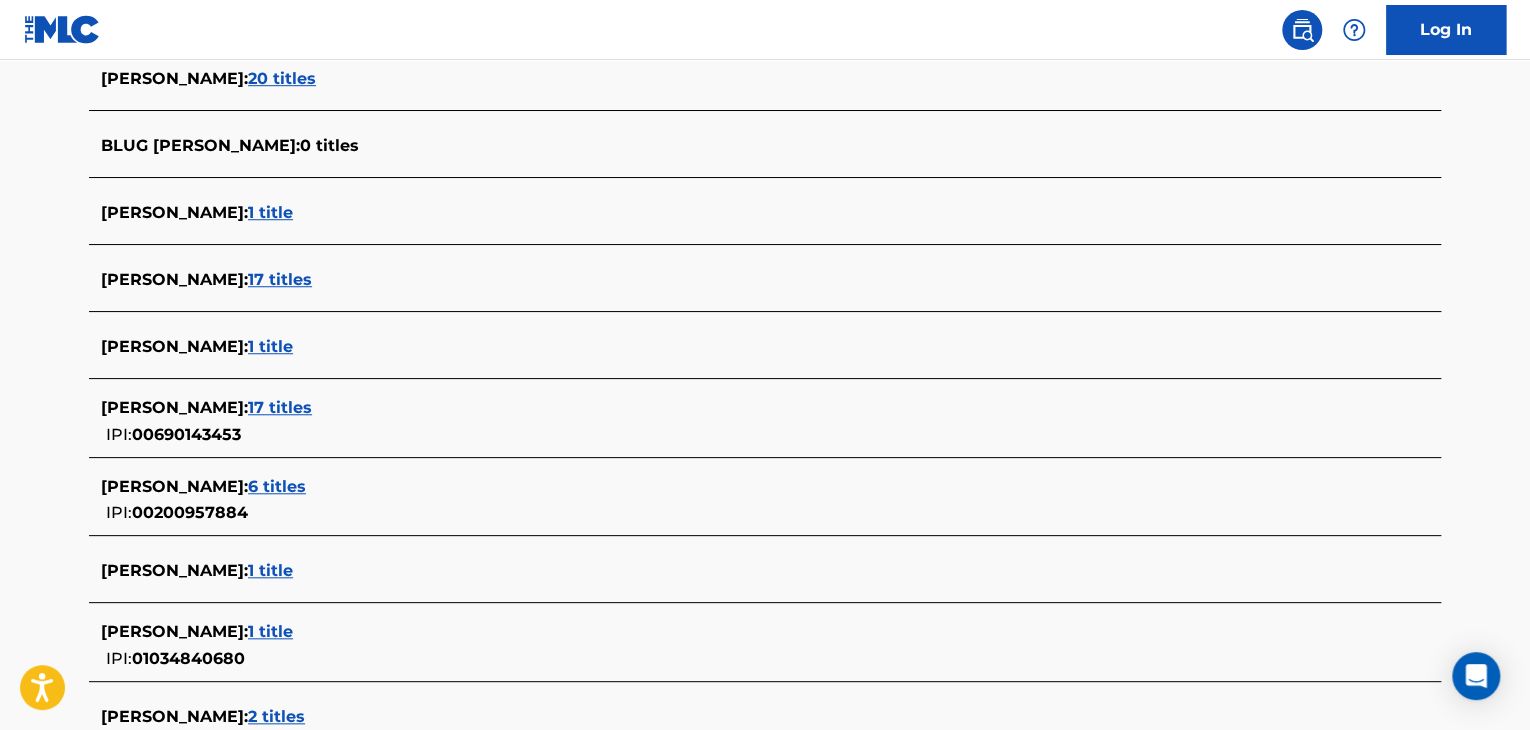 scroll, scrollTop: 724, scrollLeft: 0, axis: vertical 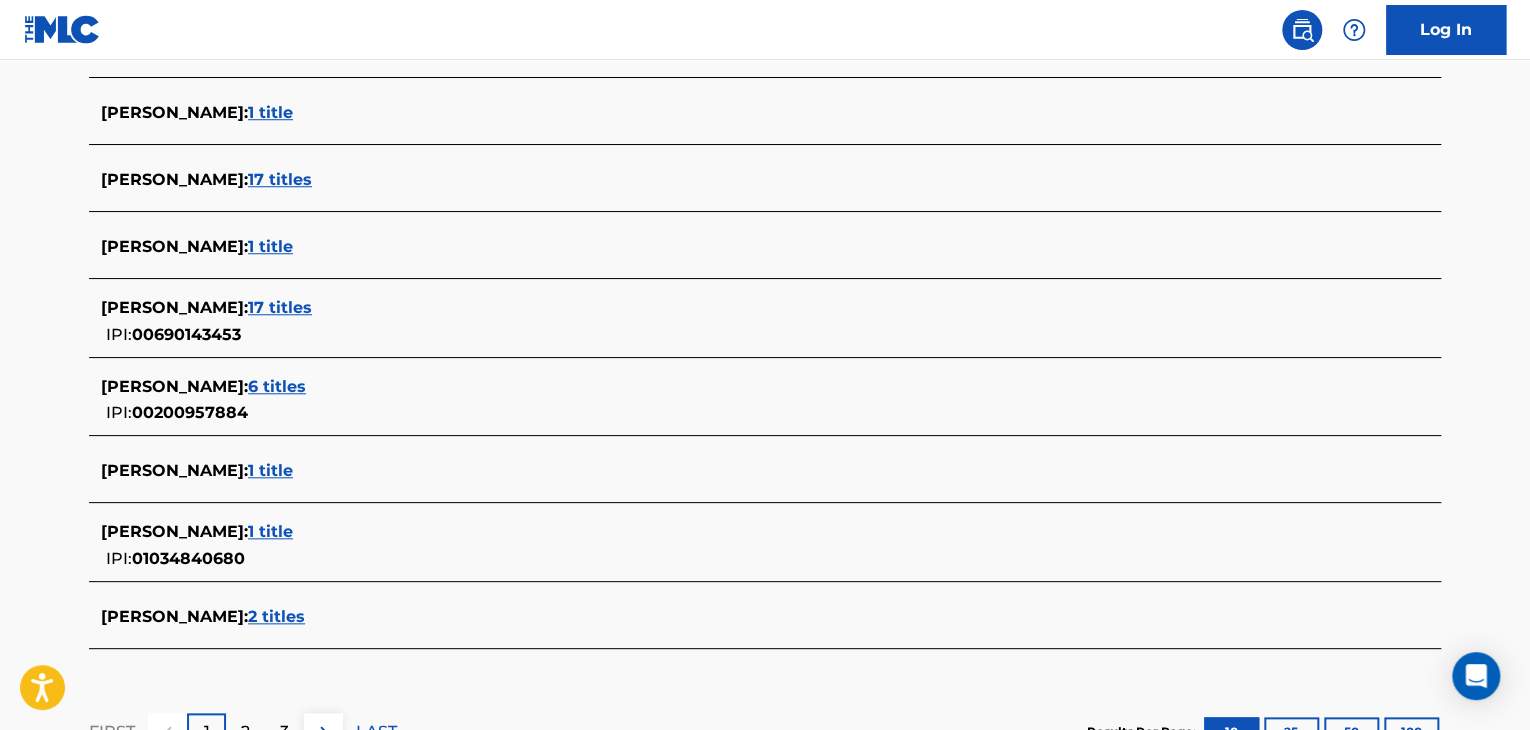 click on "1 title" at bounding box center (270, 531) 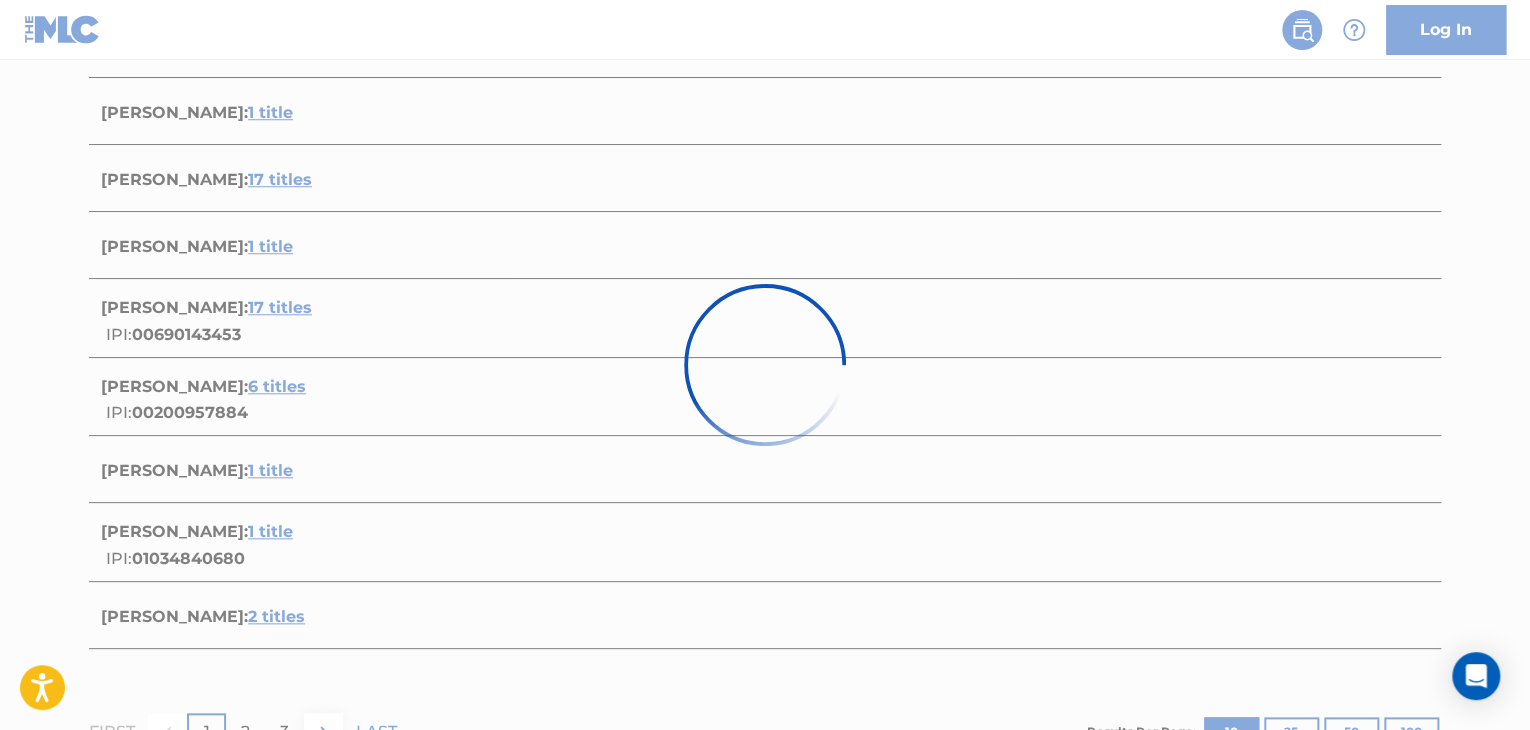 scroll, scrollTop: 376, scrollLeft: 0, axis: vertical 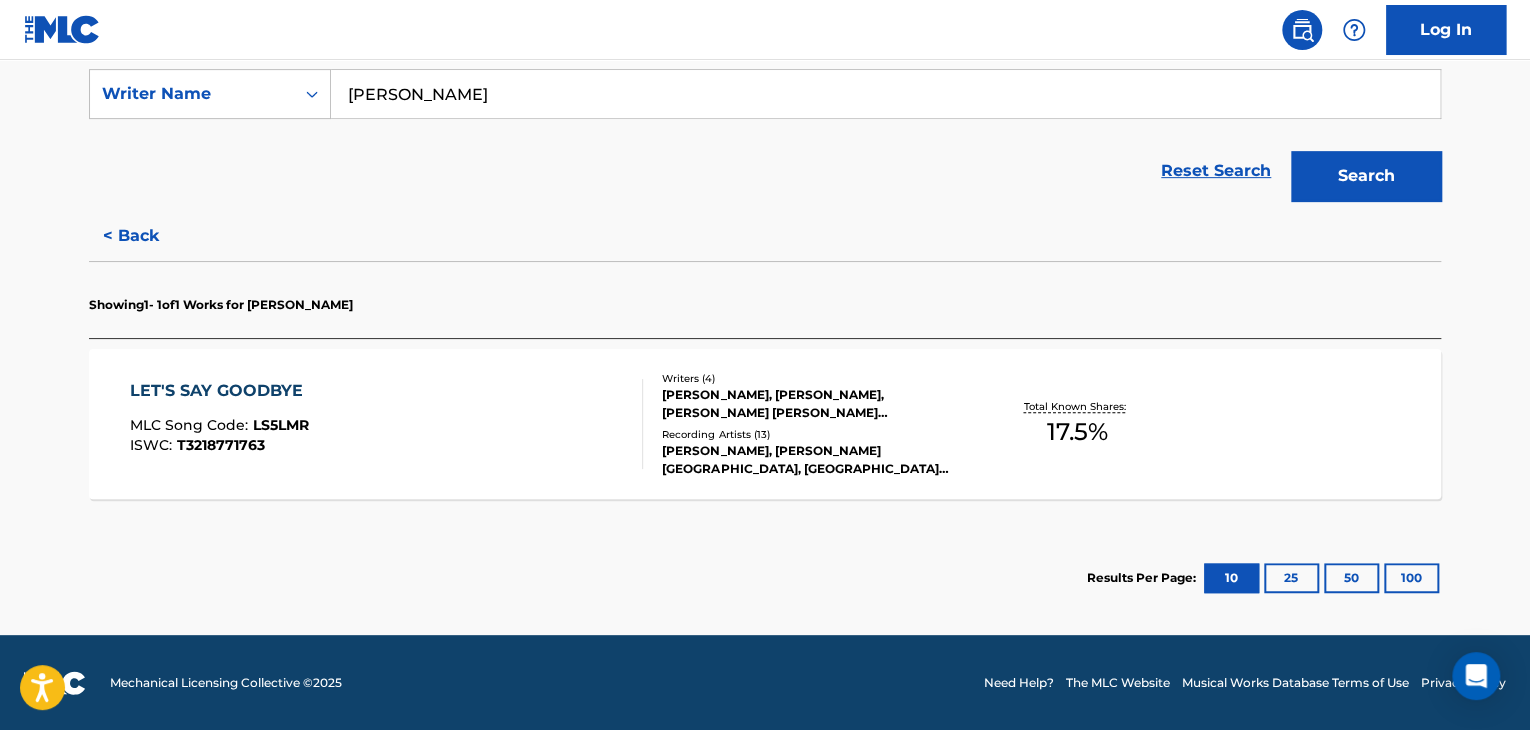 click on "LET'S SAY GOODBYE MLC Song Code : LS5LMR ISWC : T3218771763" at bounding box center (387, 424) 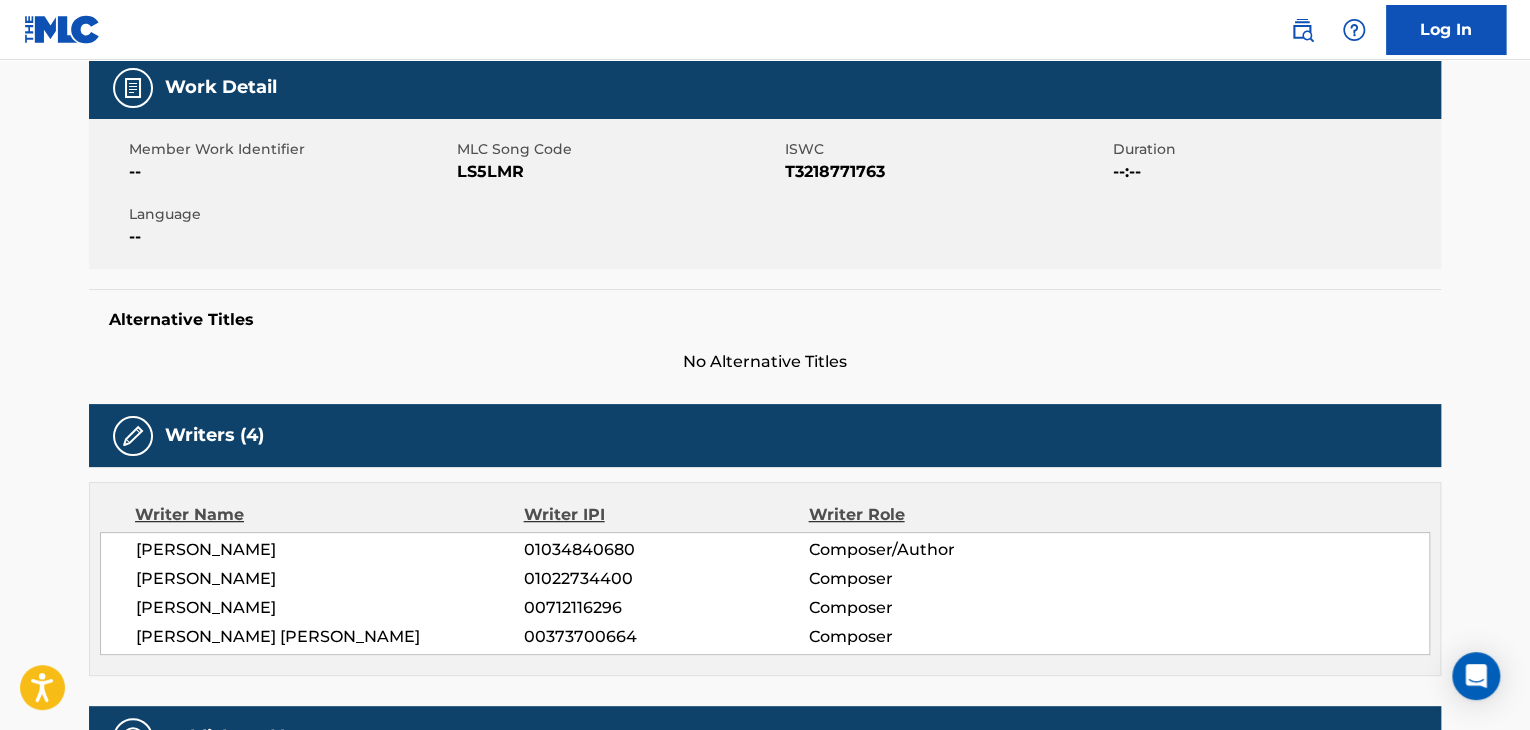scroll, scrollTop: 0, scrollLeft: 0, axis: both 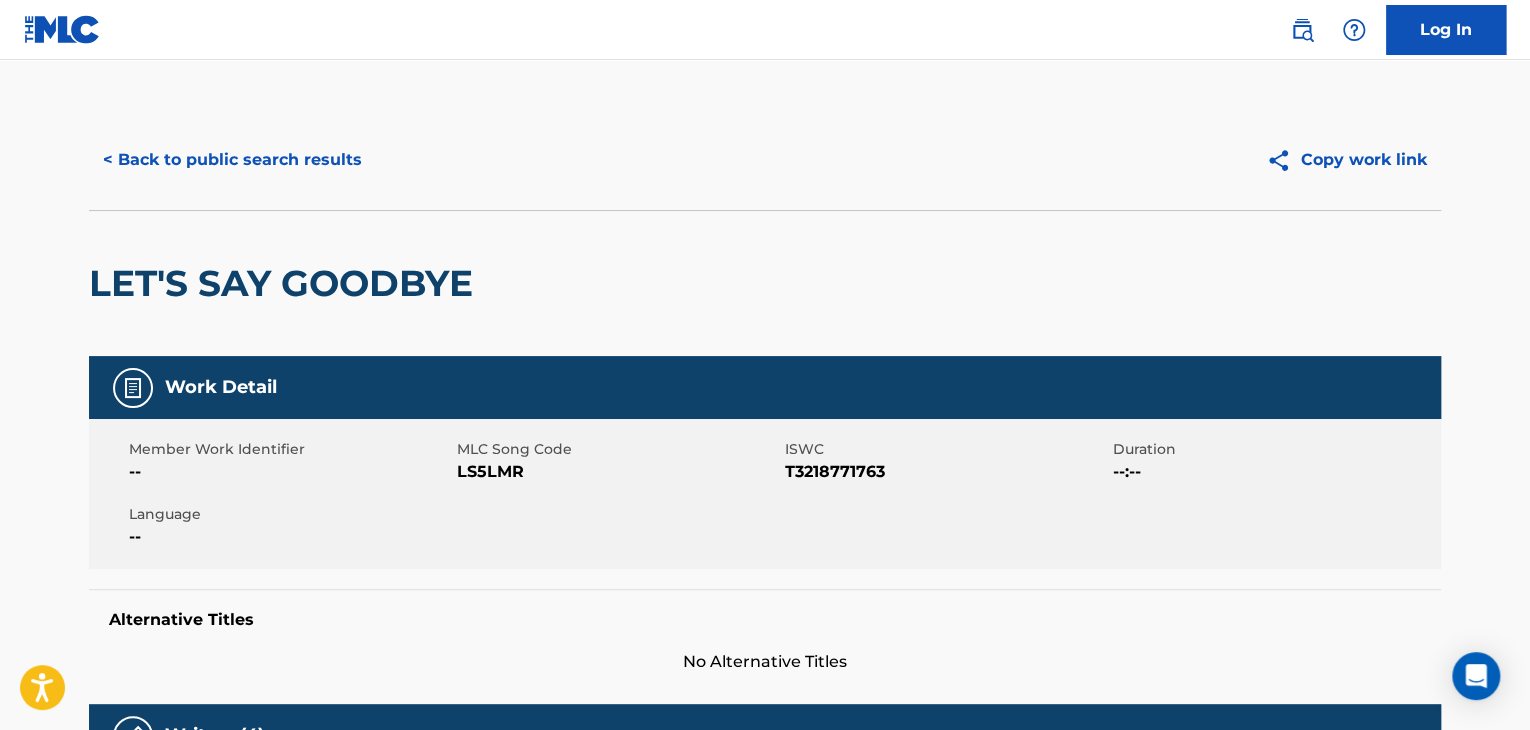 click on "< Back to public search results" at bounding box center [232, 160] 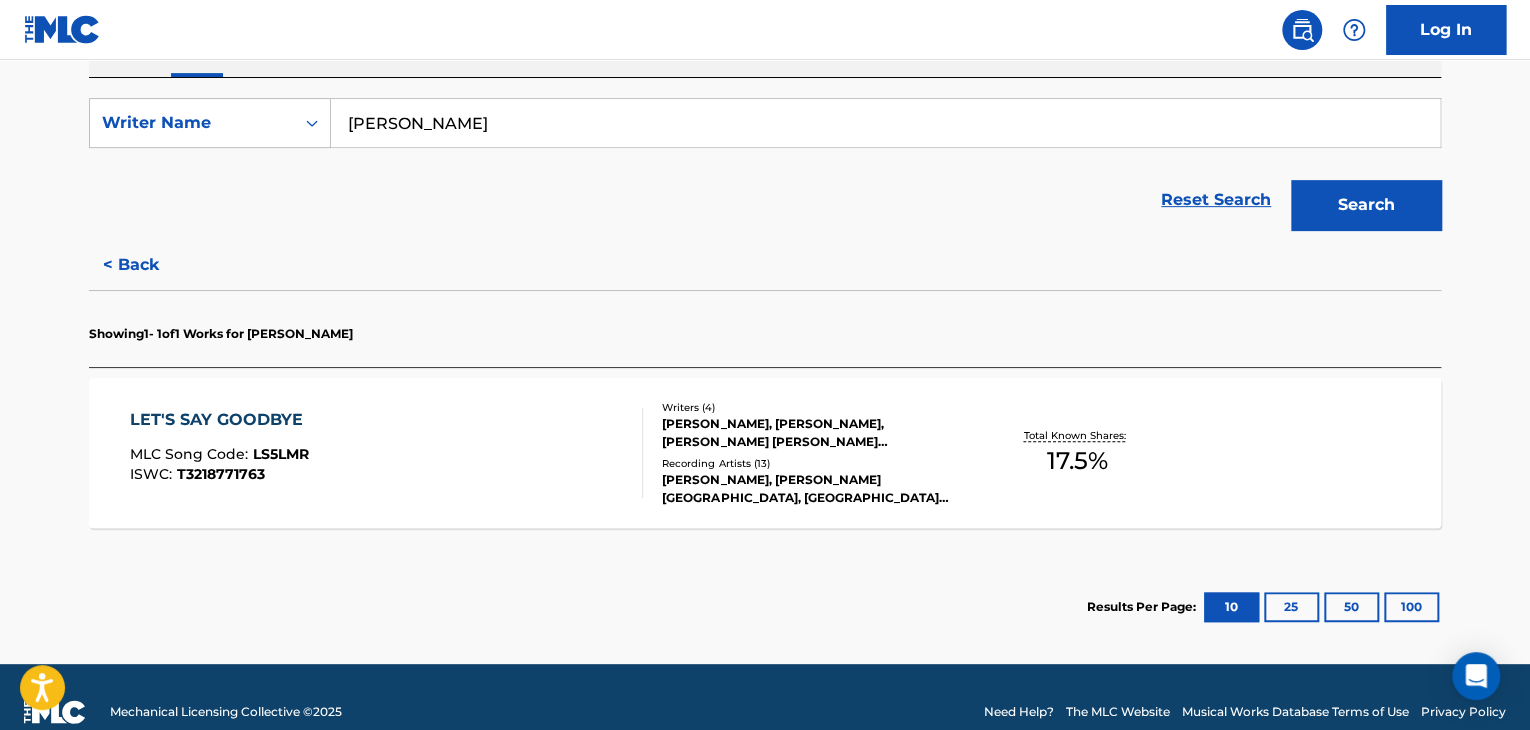 scroll, scrollTop: 376, scrollLeft: 0, axis: vertical 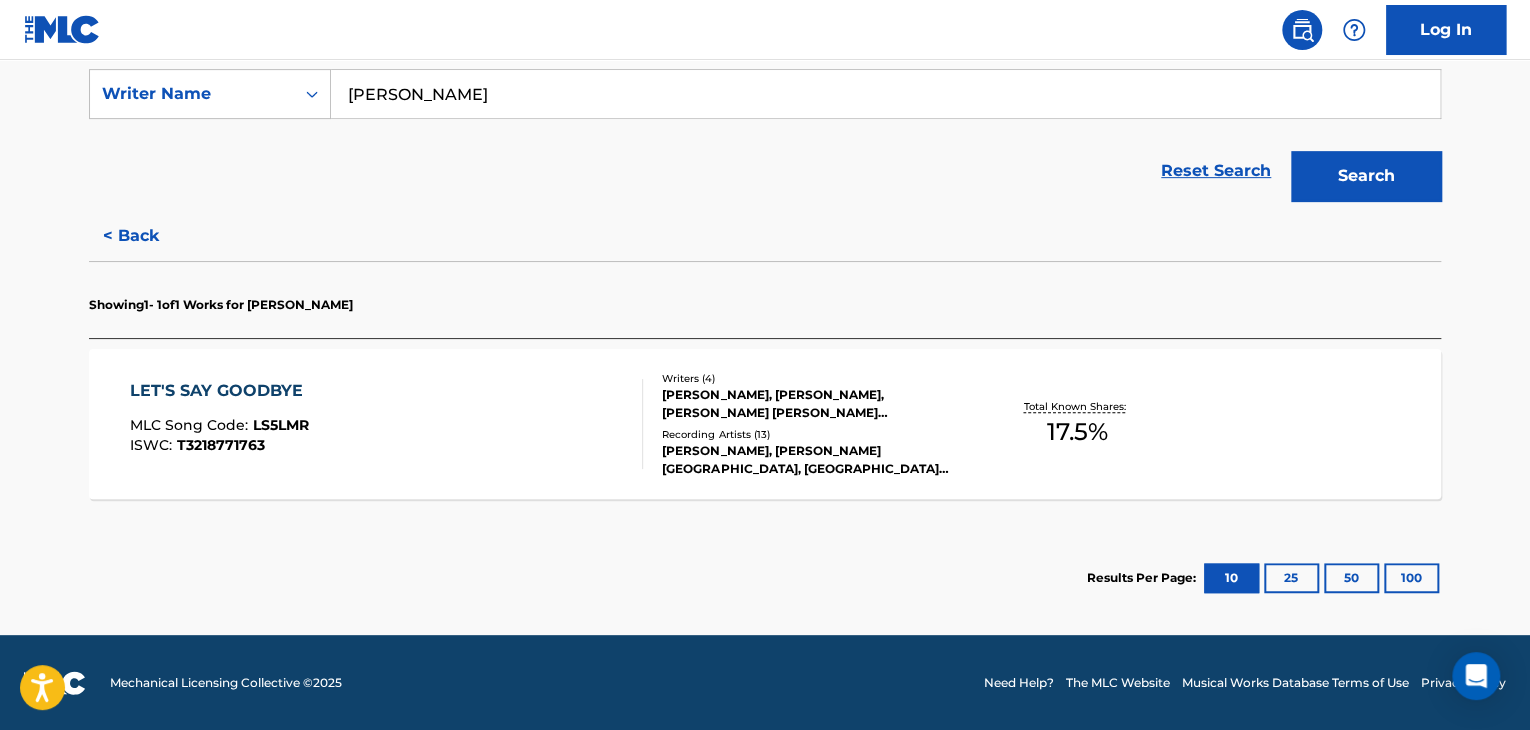 click on "< Back" at bounding box center (149, 236) 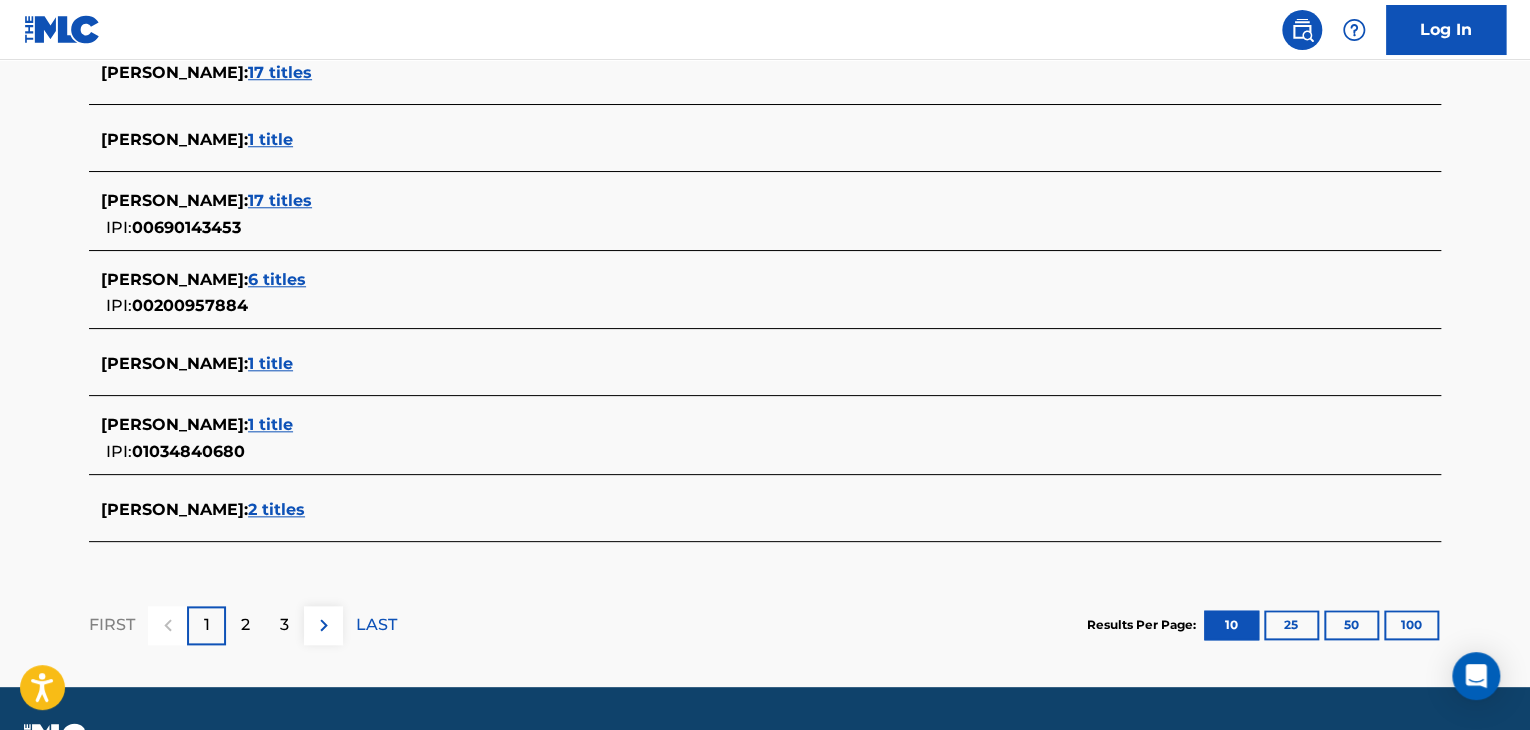 scroll, scrollTop: 882, scrollLeft: 0, axis: vertical 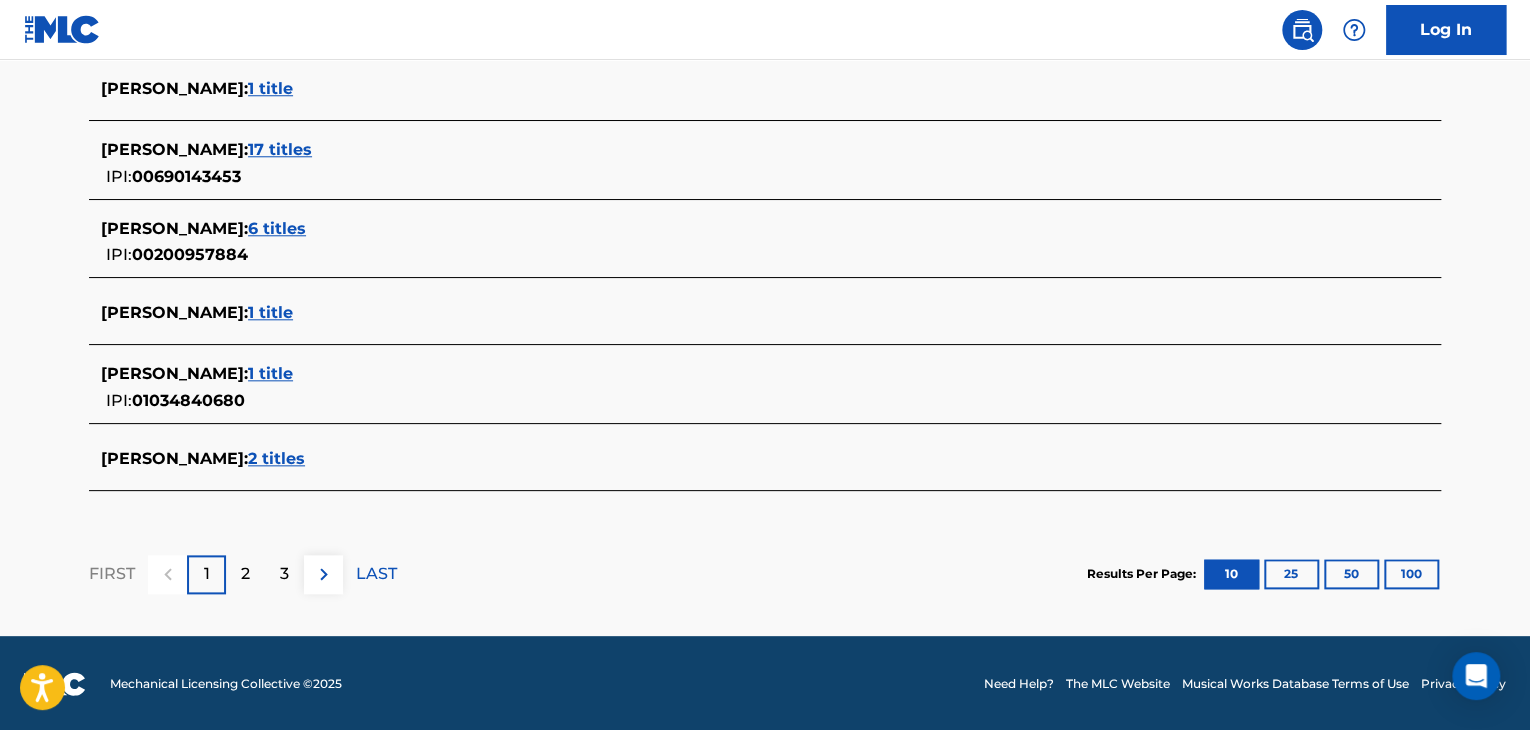 click on "2 titles" at bounding box center (276, 458) 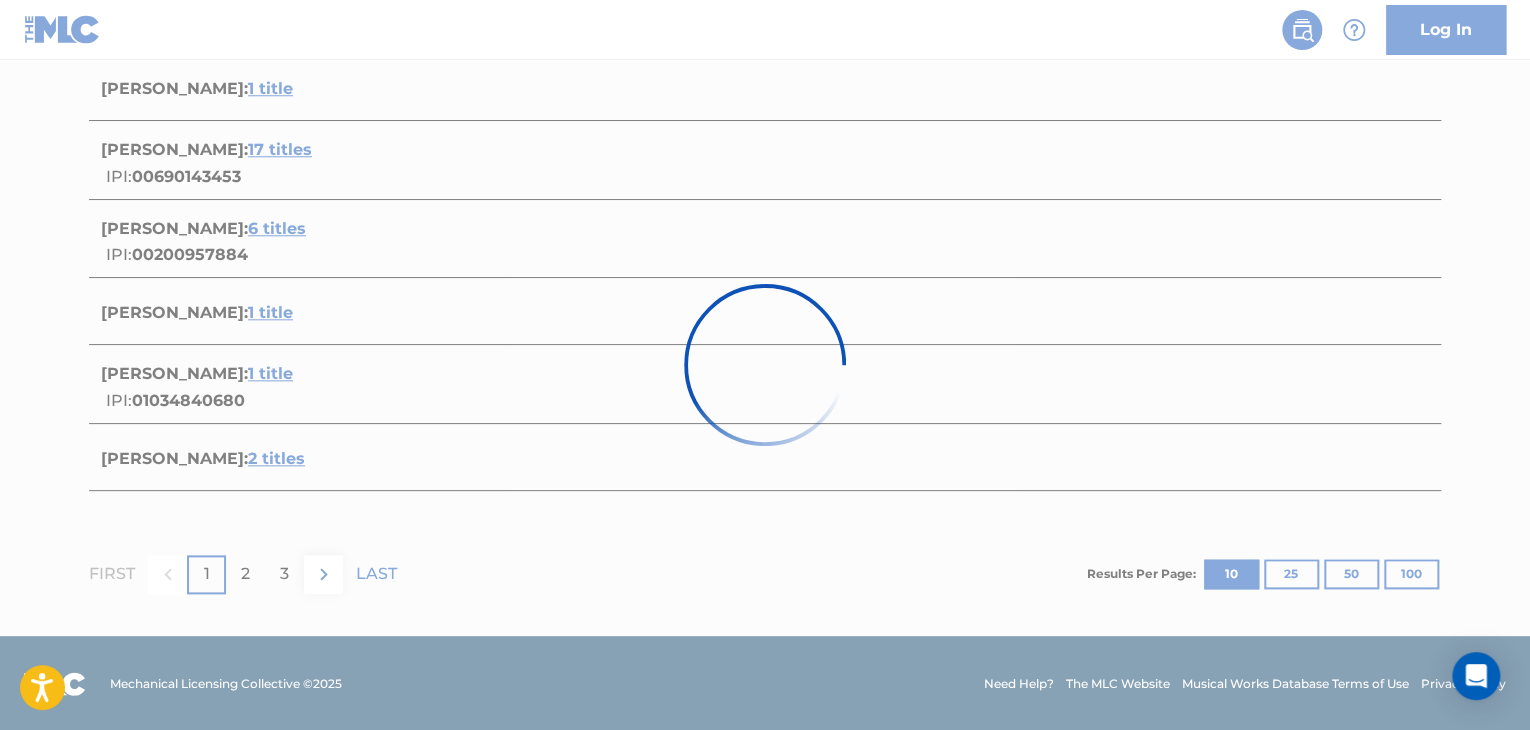 scroll, scrollTop: 533, scrollLeft: 0, axis: vertical 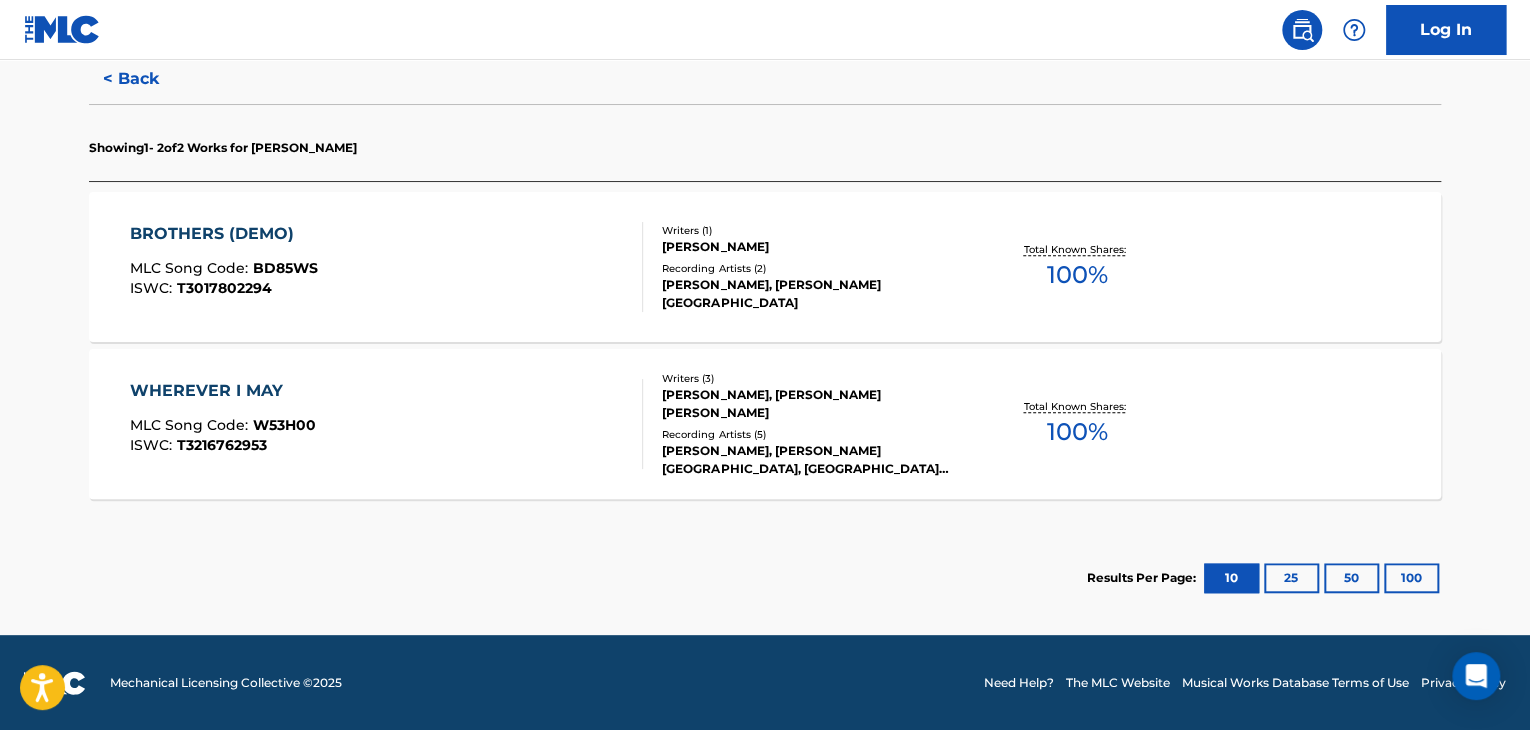 click on "BROTHERS (DEMO) MLC Song Code : BD85WS ISWC : T3017802294" at bounding box center [387, 267] 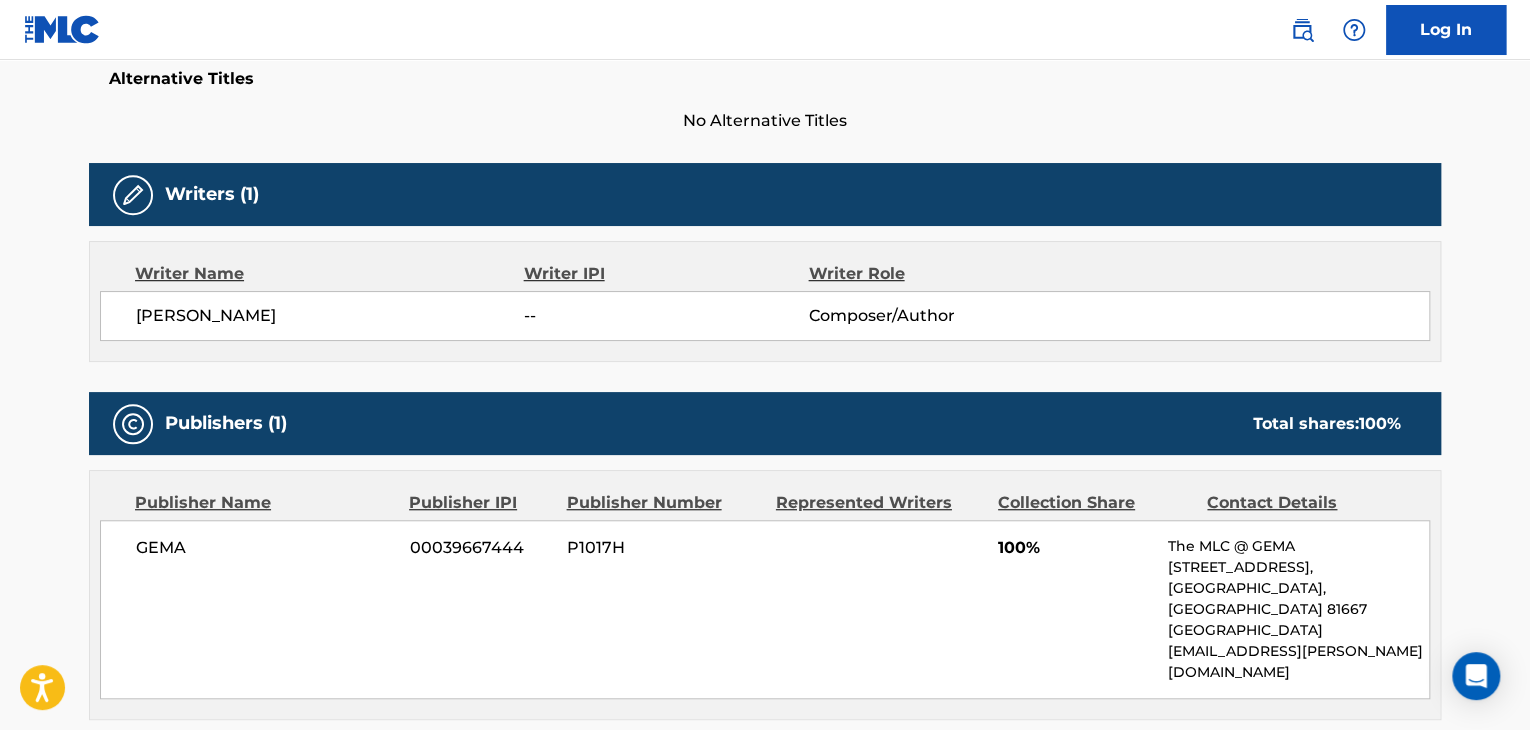 scroll, scrollTop: 600, scrollLeft: 0, axis: vertical 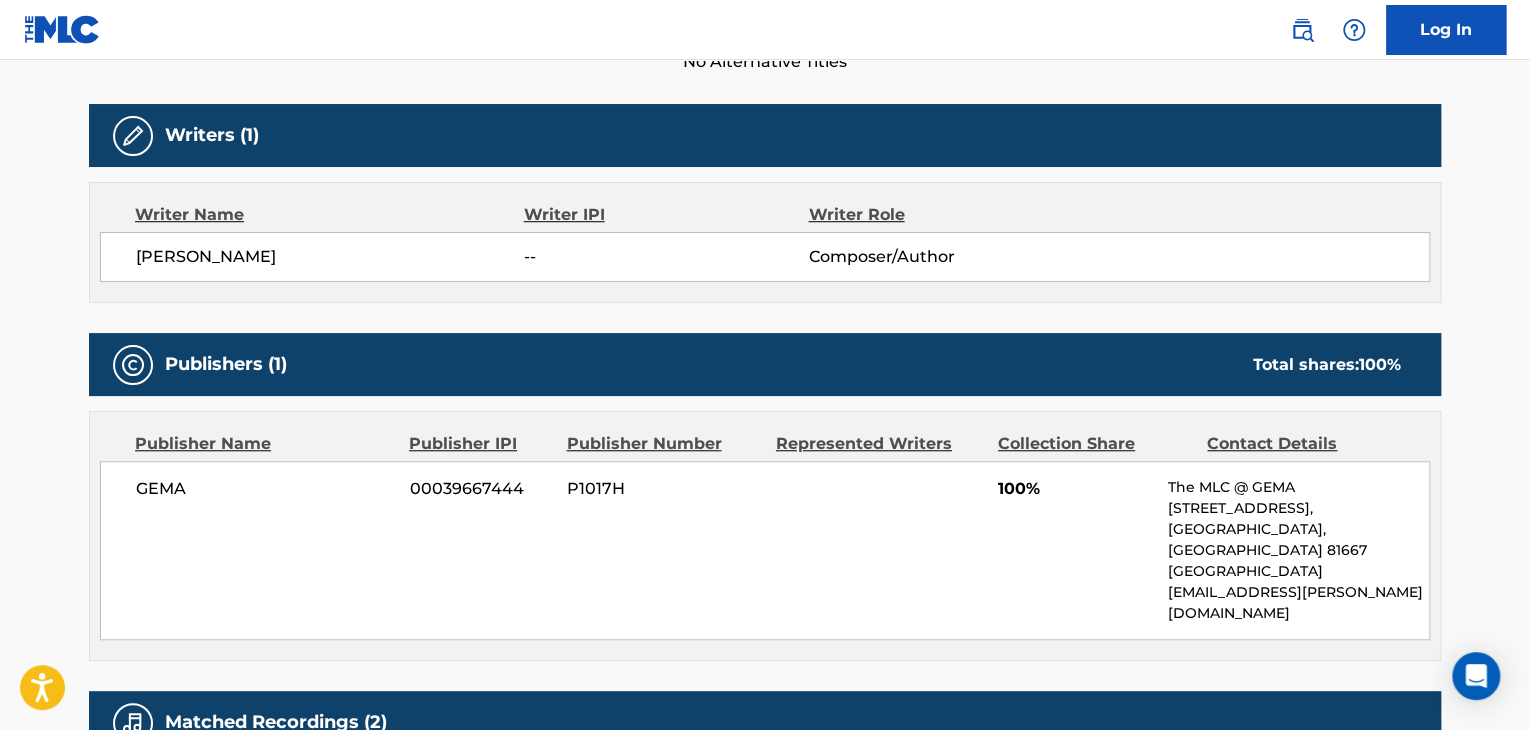 click on "GEMA" at bounding box center [265, 489] 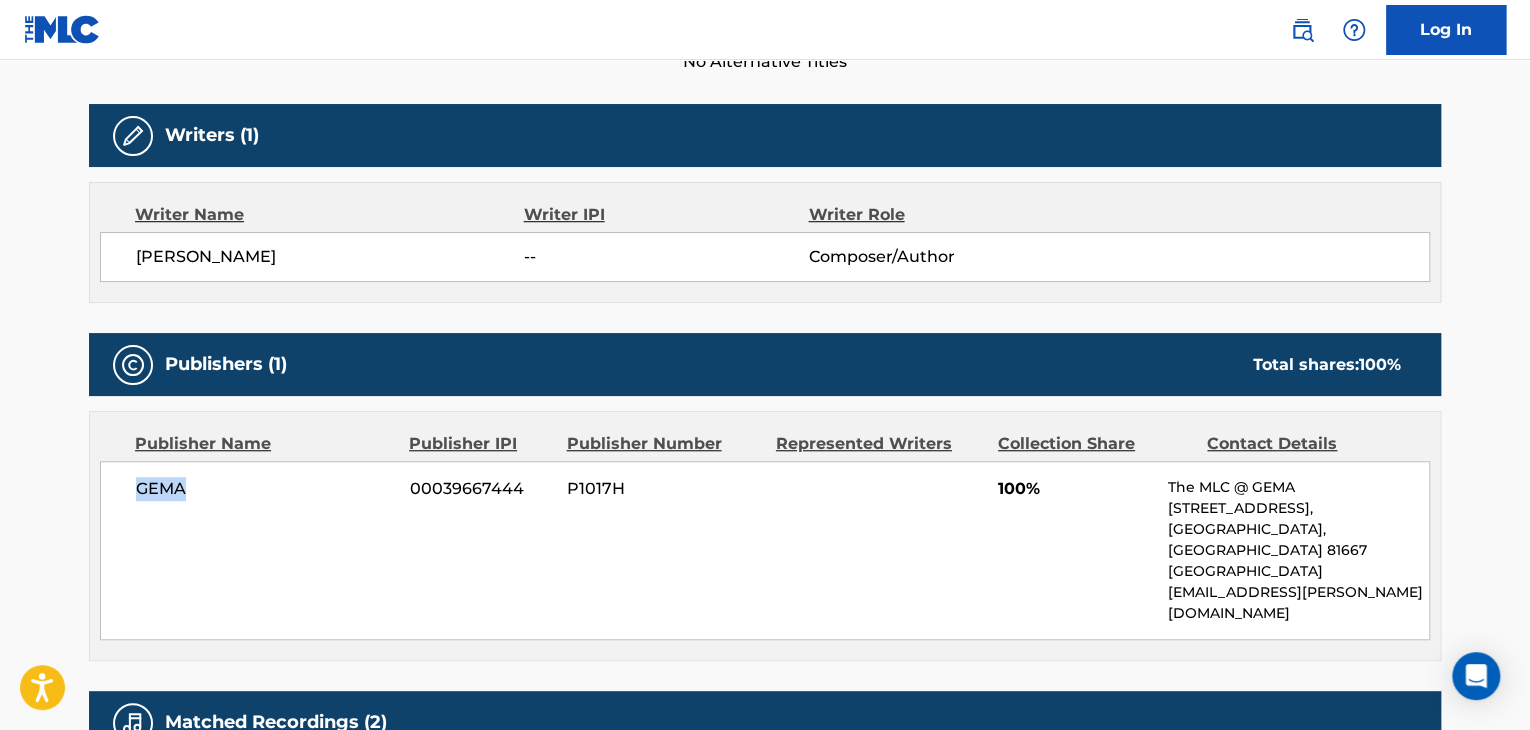 click on "GEMA" at bounding box center (265, 489) 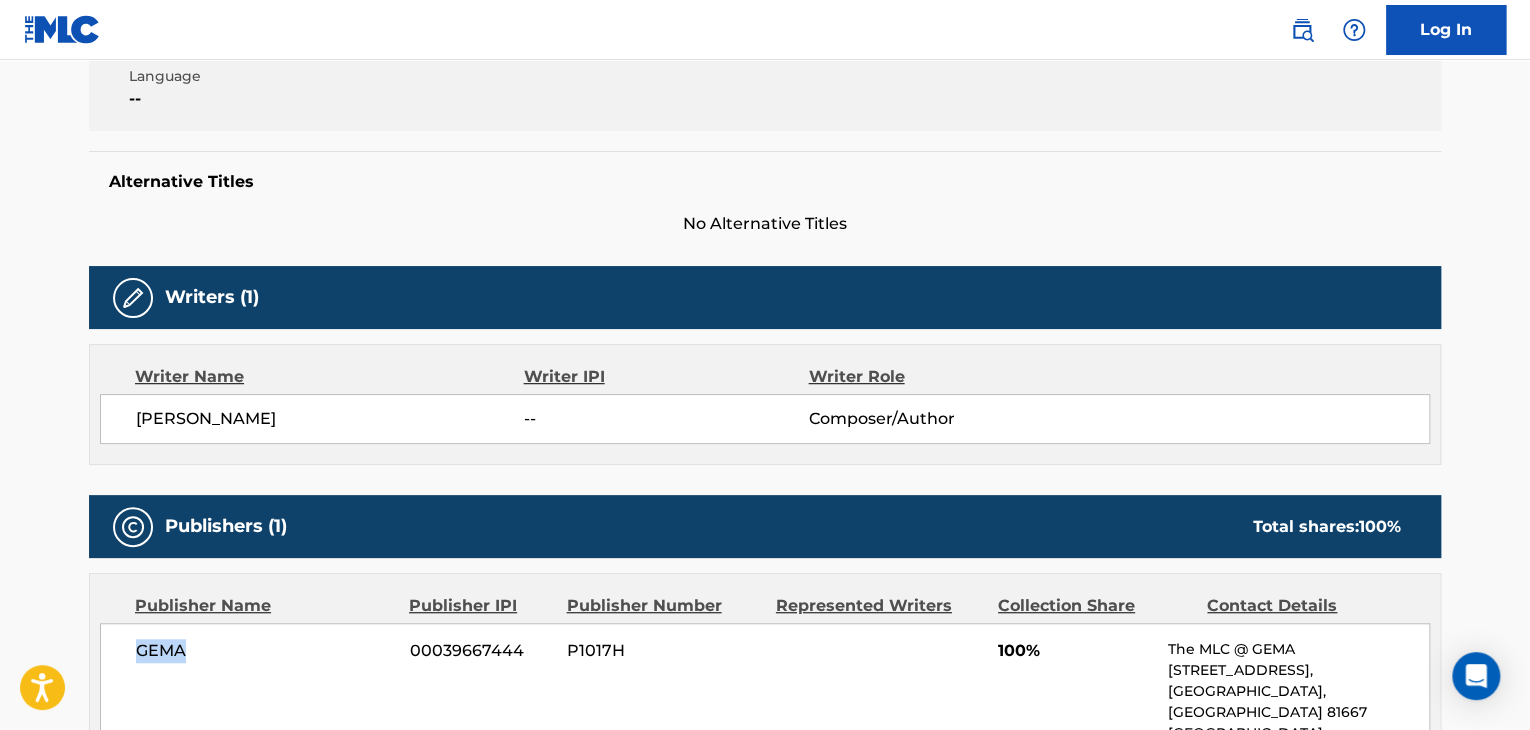 scroll, scrollTop: 200, scrollLeft: 0, axis: vertical 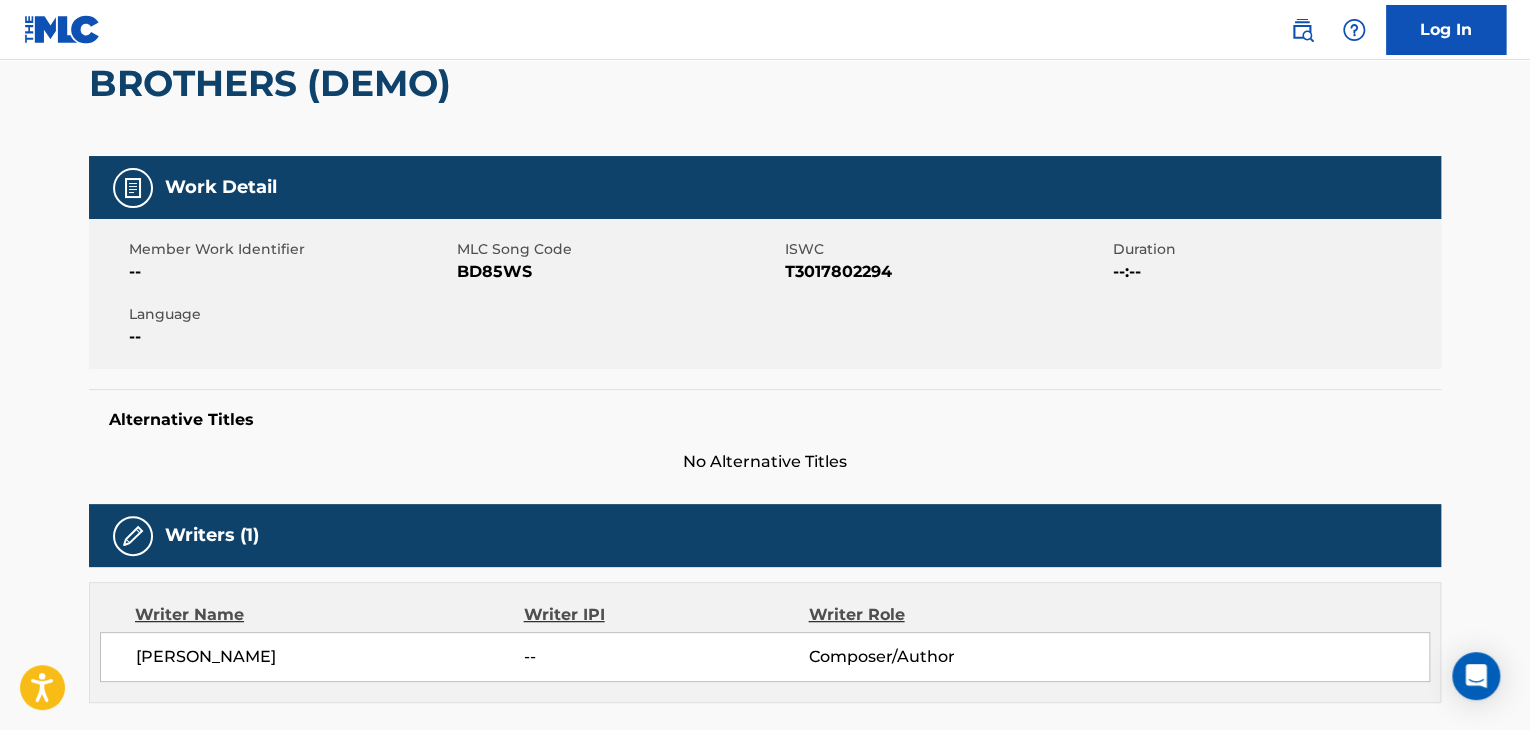click on "BD85WS" at bounding box center [618, 272] 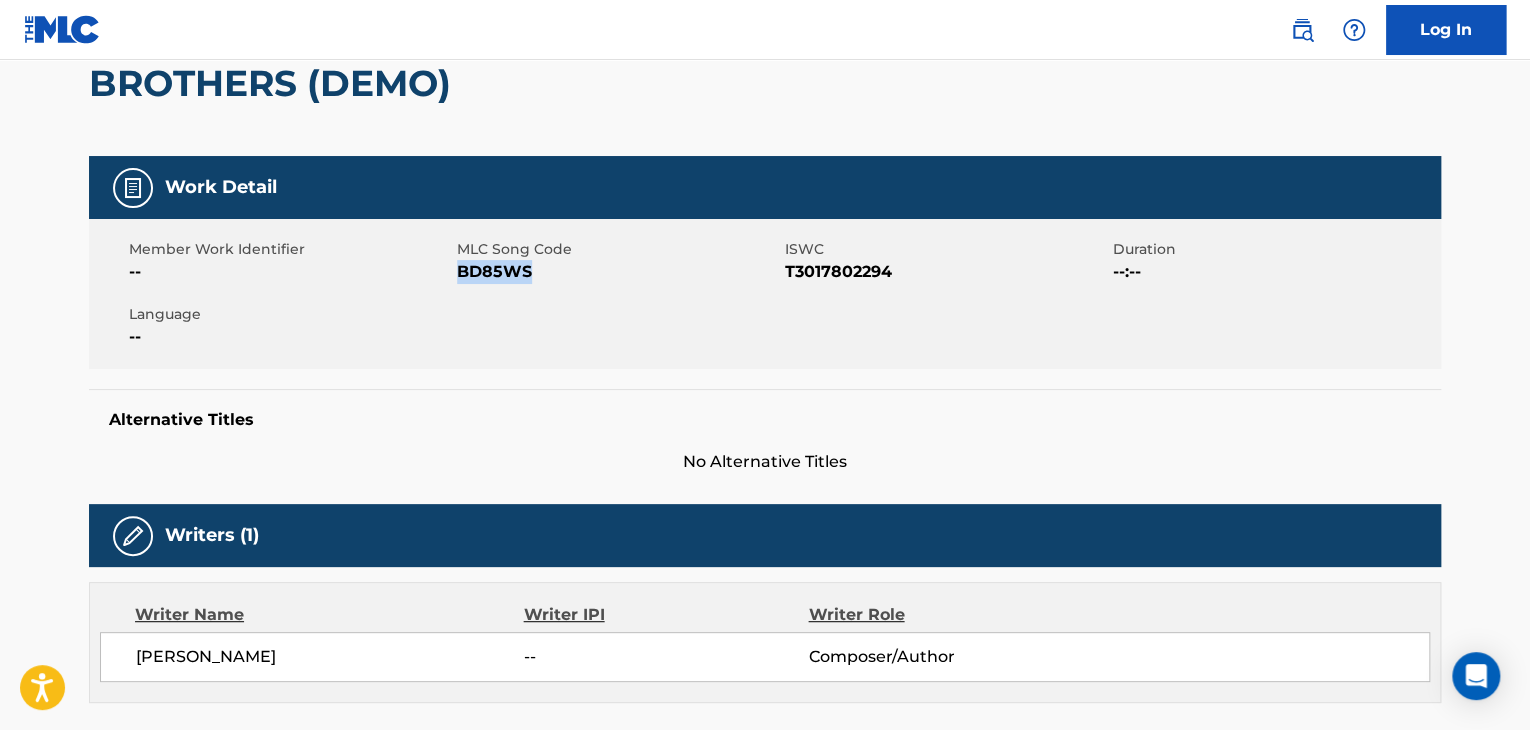 click on "BD85WS" at bounding box center [618, 272] 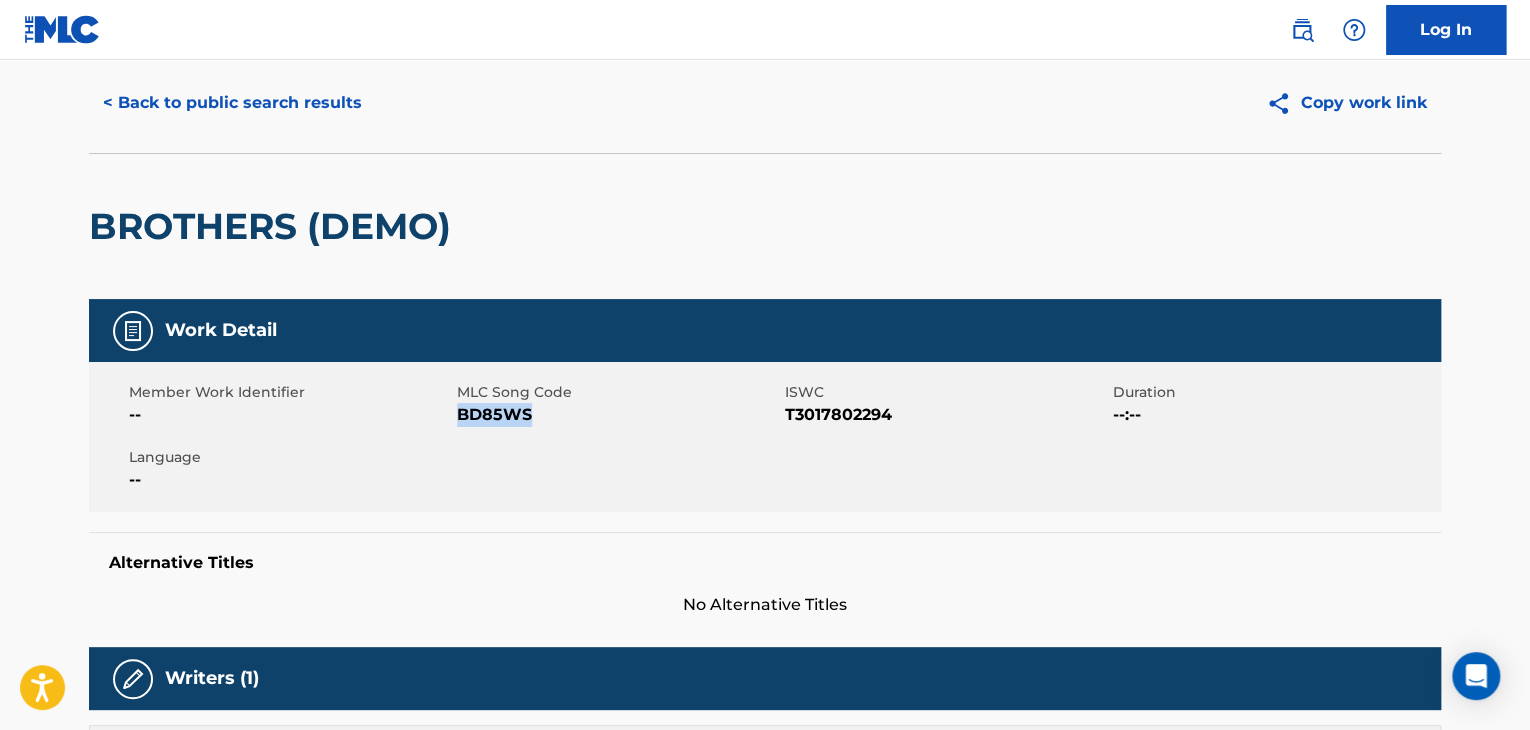 scroll, scrollTop: 0, scrollLeft: 0, axis: both 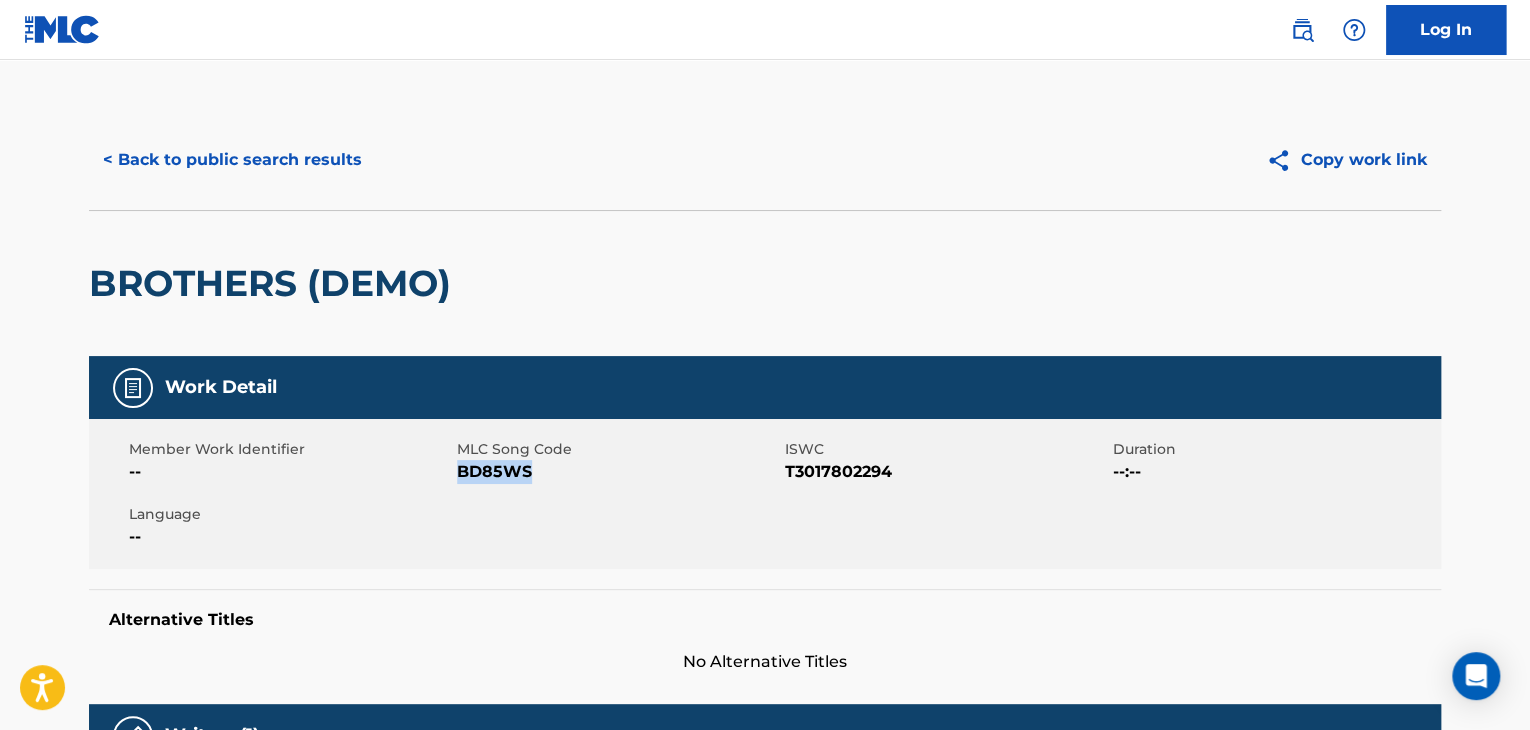 click on "< Back to public search results" at bounding box center [232, 160] 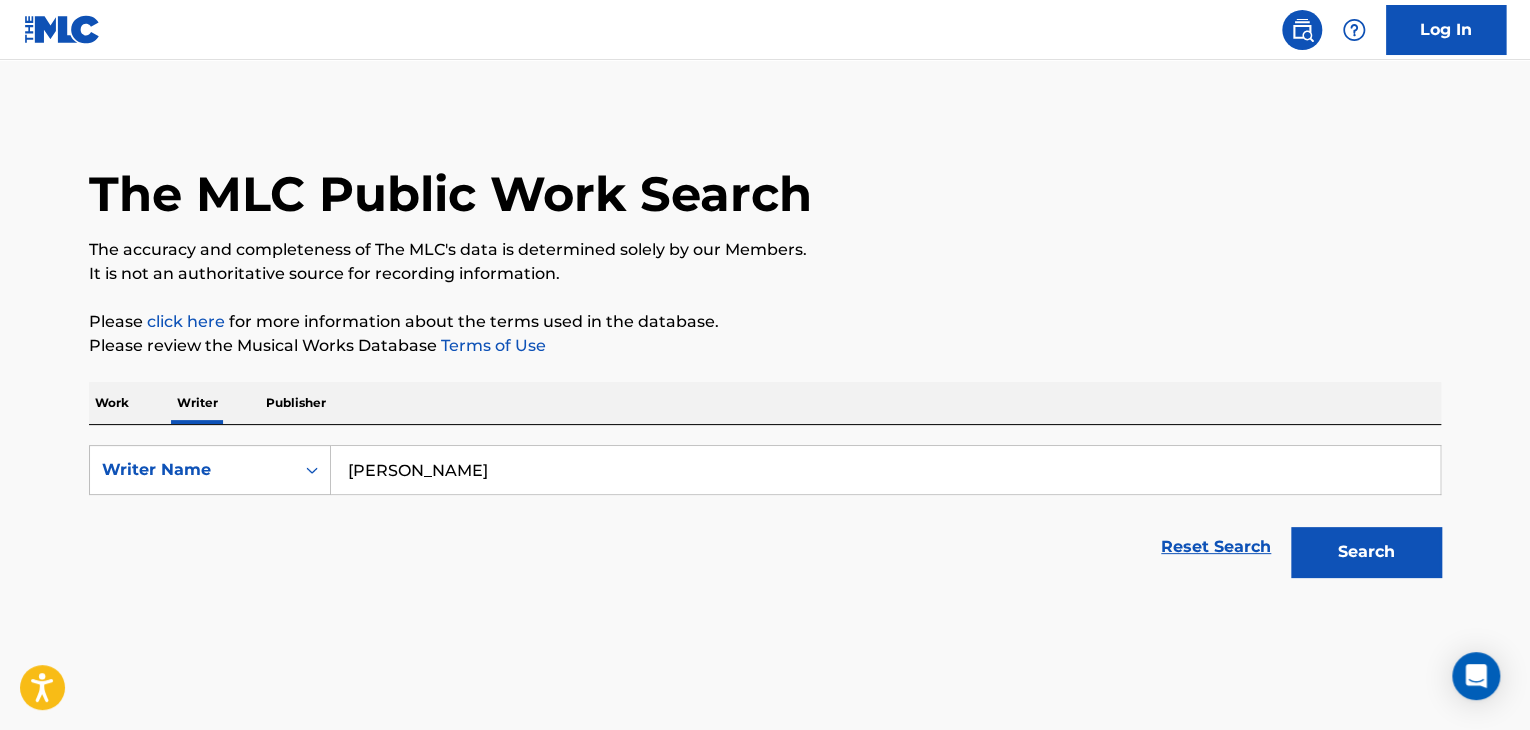 scroll, scrollTop: 24, scrollLeft: 0, axis: vertical 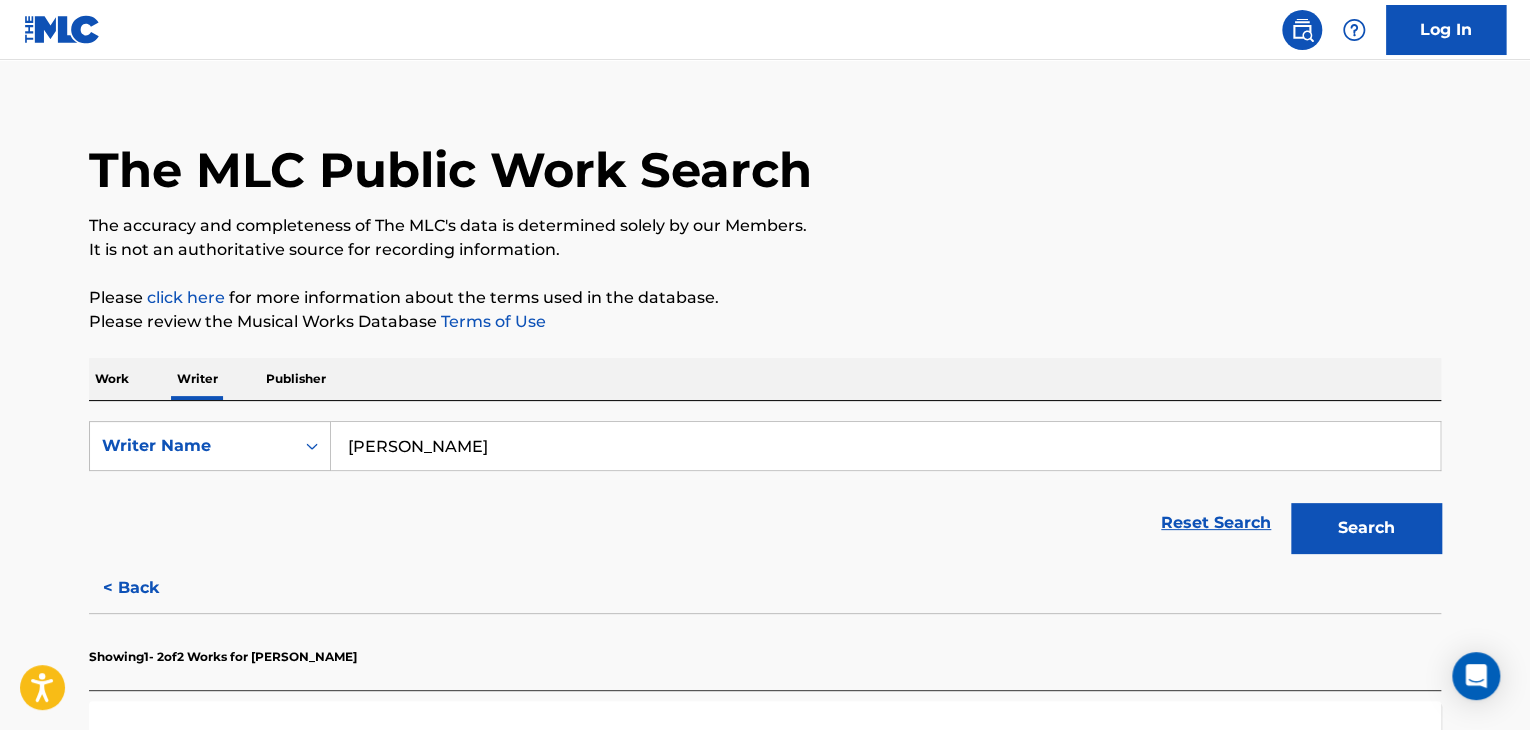 click on "Work" at bounding box center [112, 379] 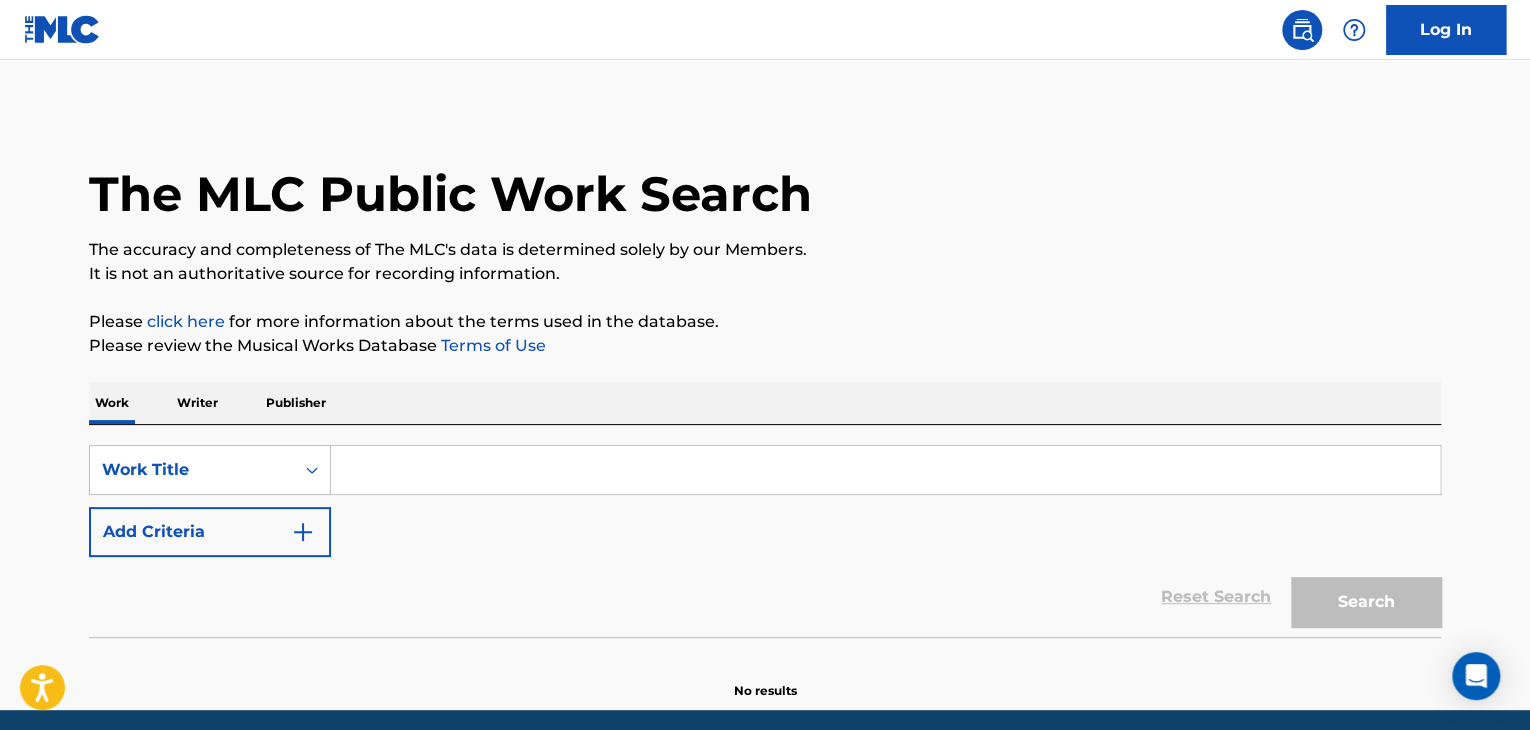 click at bounding box center [885, 470] 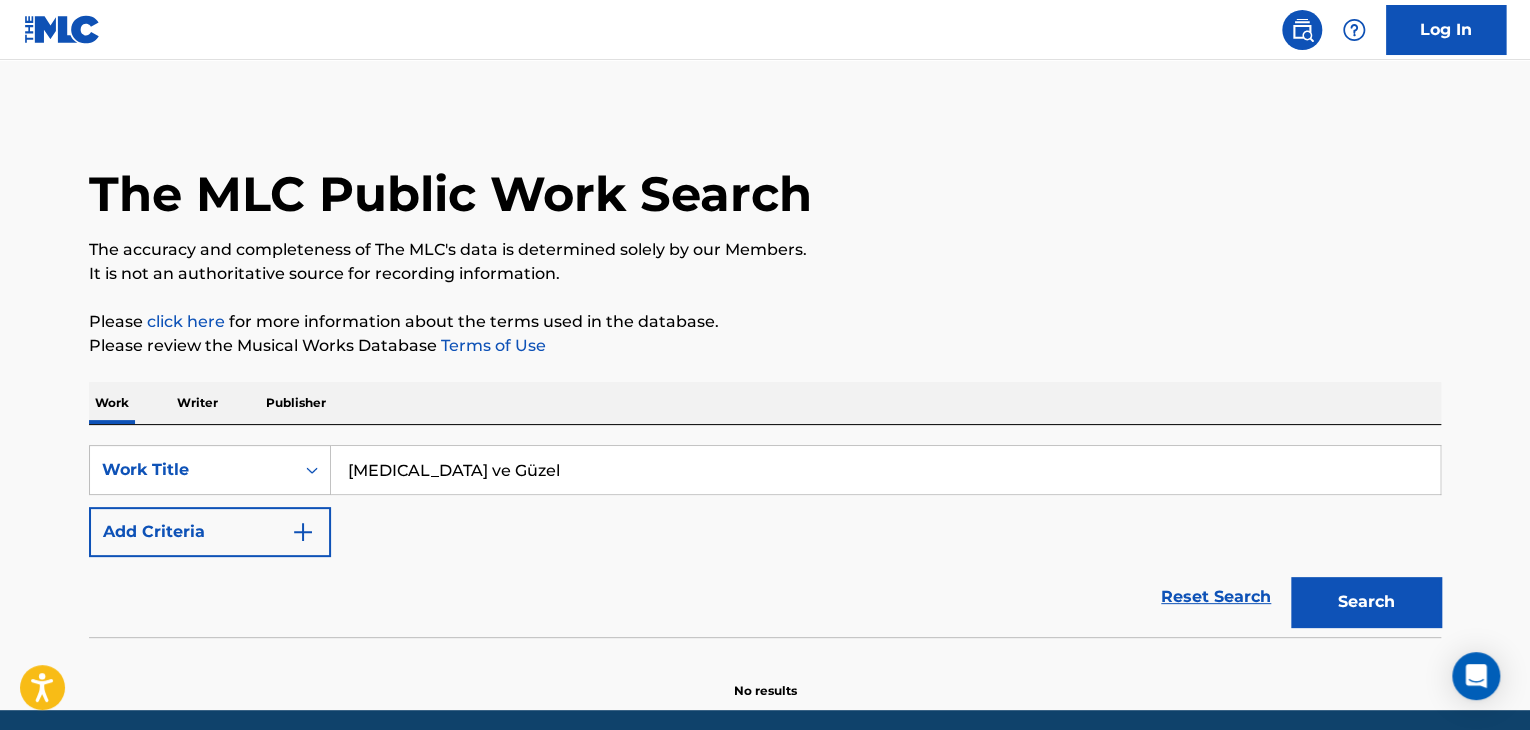 type on "[MEDICAL_DATA] ve Güzel" 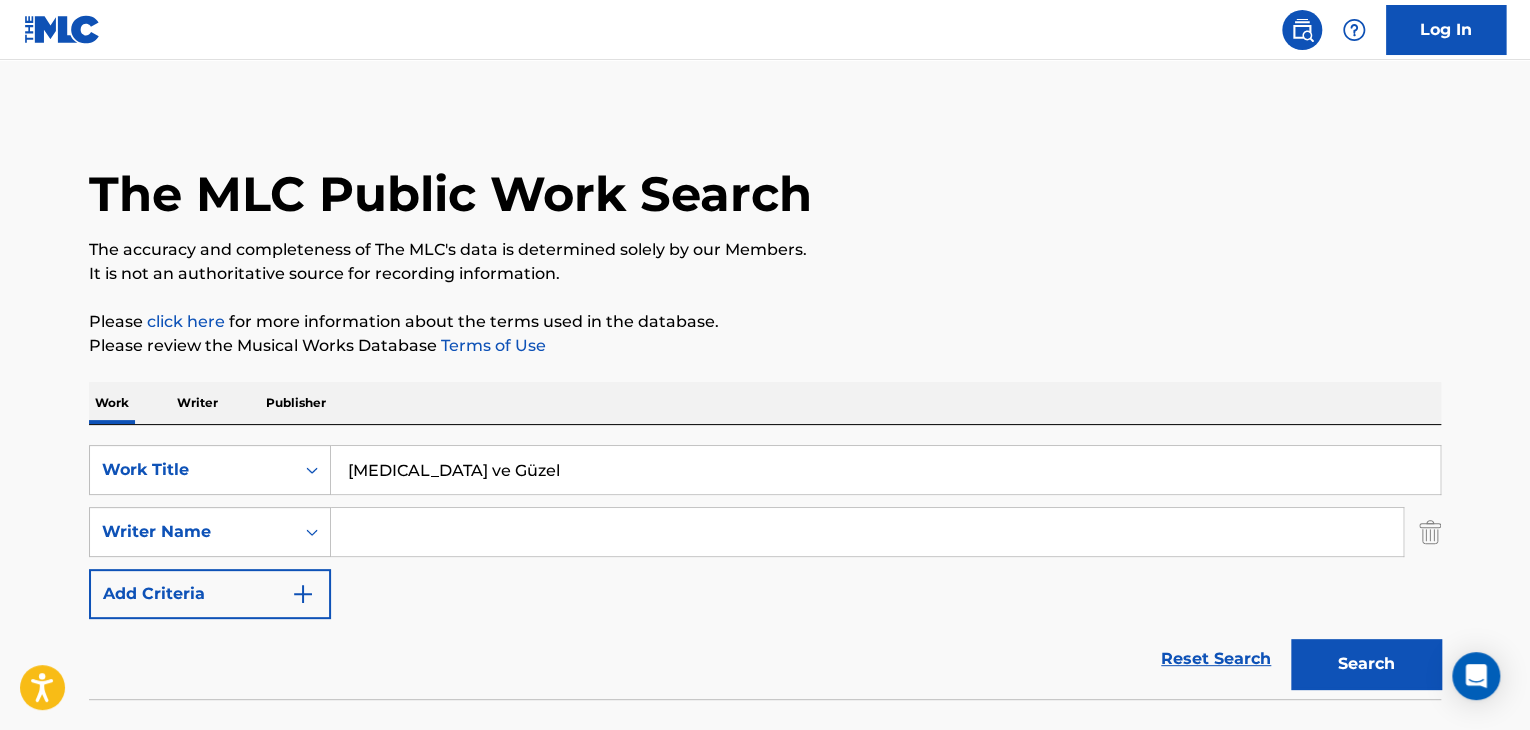 click at bounding box center (867, 532) 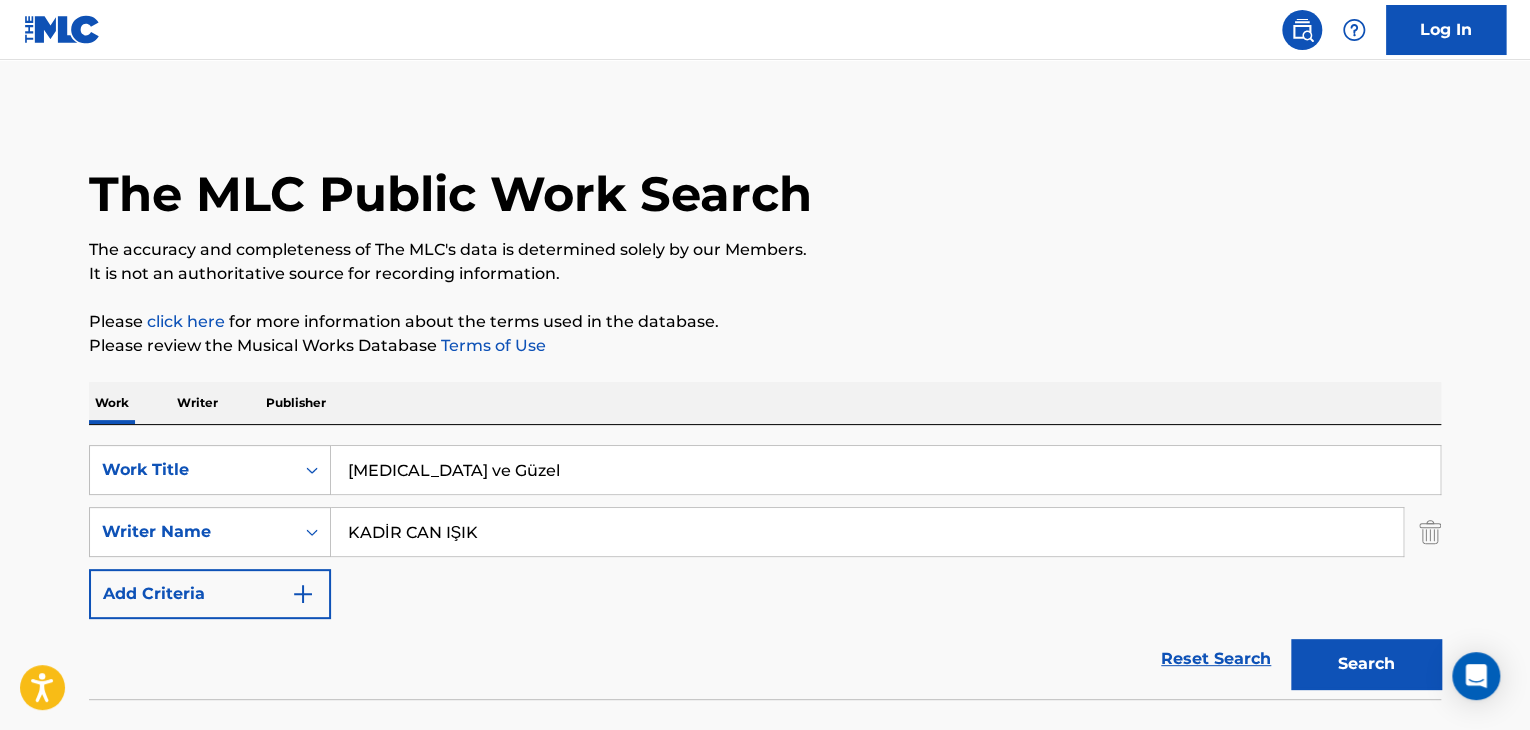 type on "KADİR CAN IŞIK" 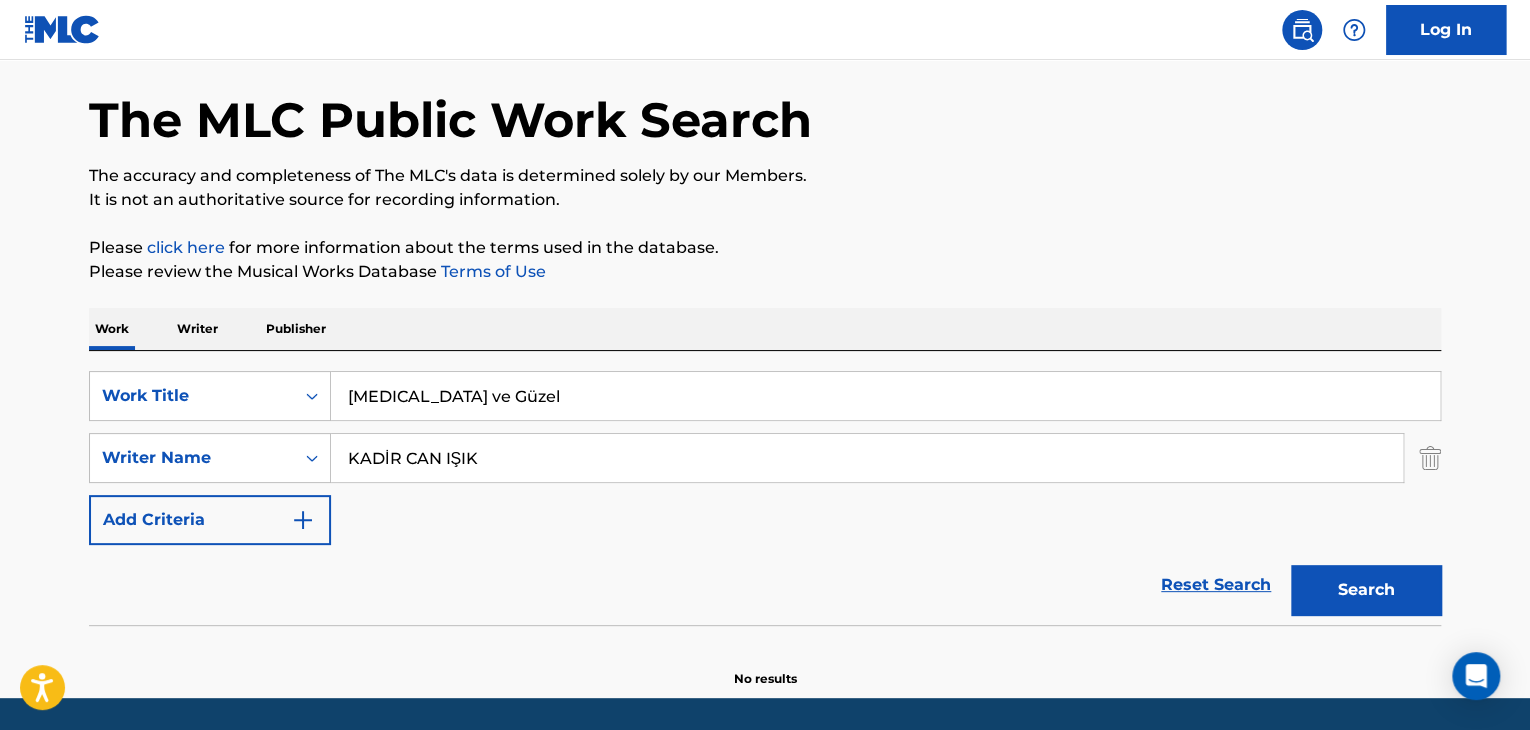 scroll, scrollTop: 138, scrollLeft: 0, axis: vertical 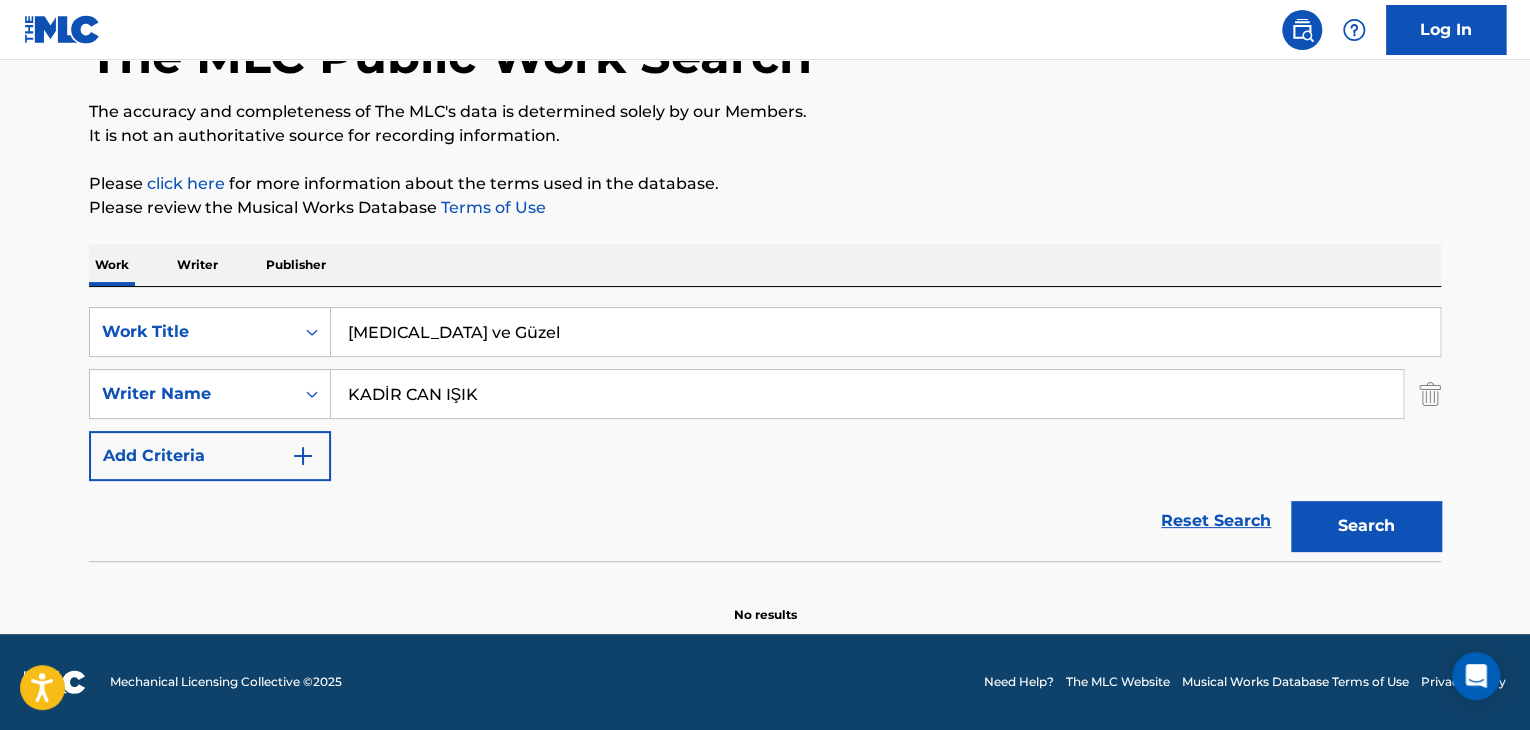 click on "Writer" at bounding box center [197, 265] 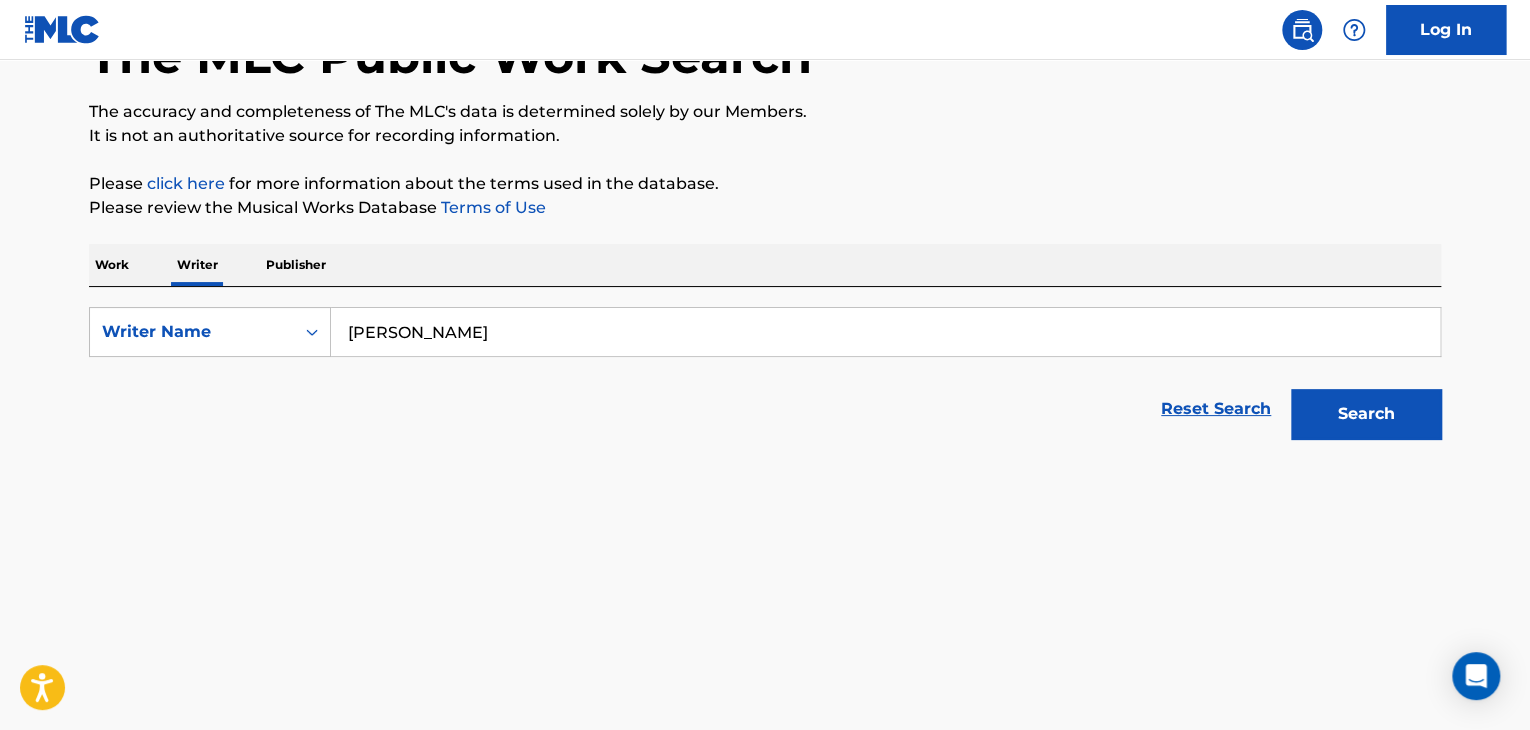 scroll, scrollTop: 0, scrollLeft: 0, axis: both 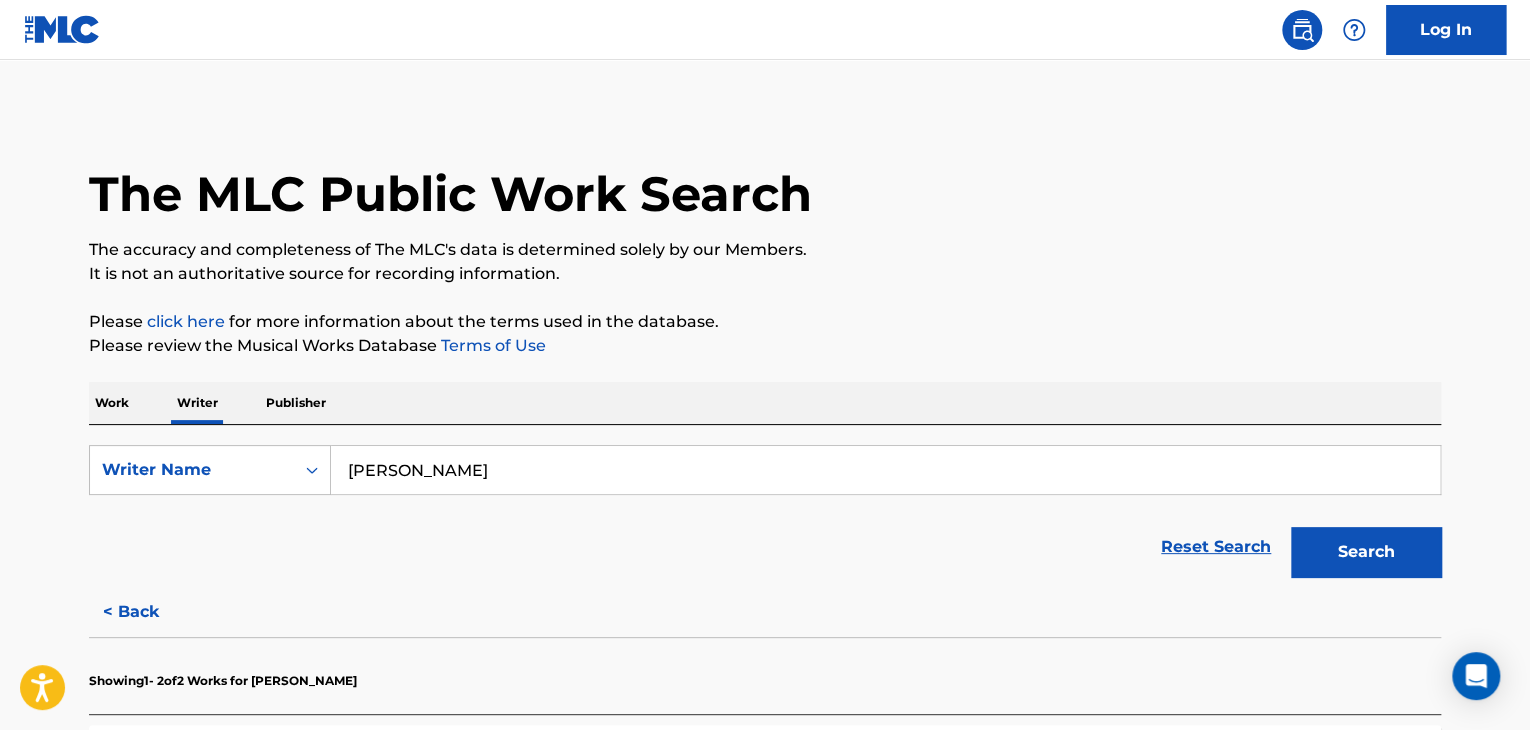 click on "SearchWithCriteria36165ec8-4562-400e-94ad-e161d327a2bc Writer Name [PERSON_NAME] Reset Search Search" at bounding box center [765, 506] 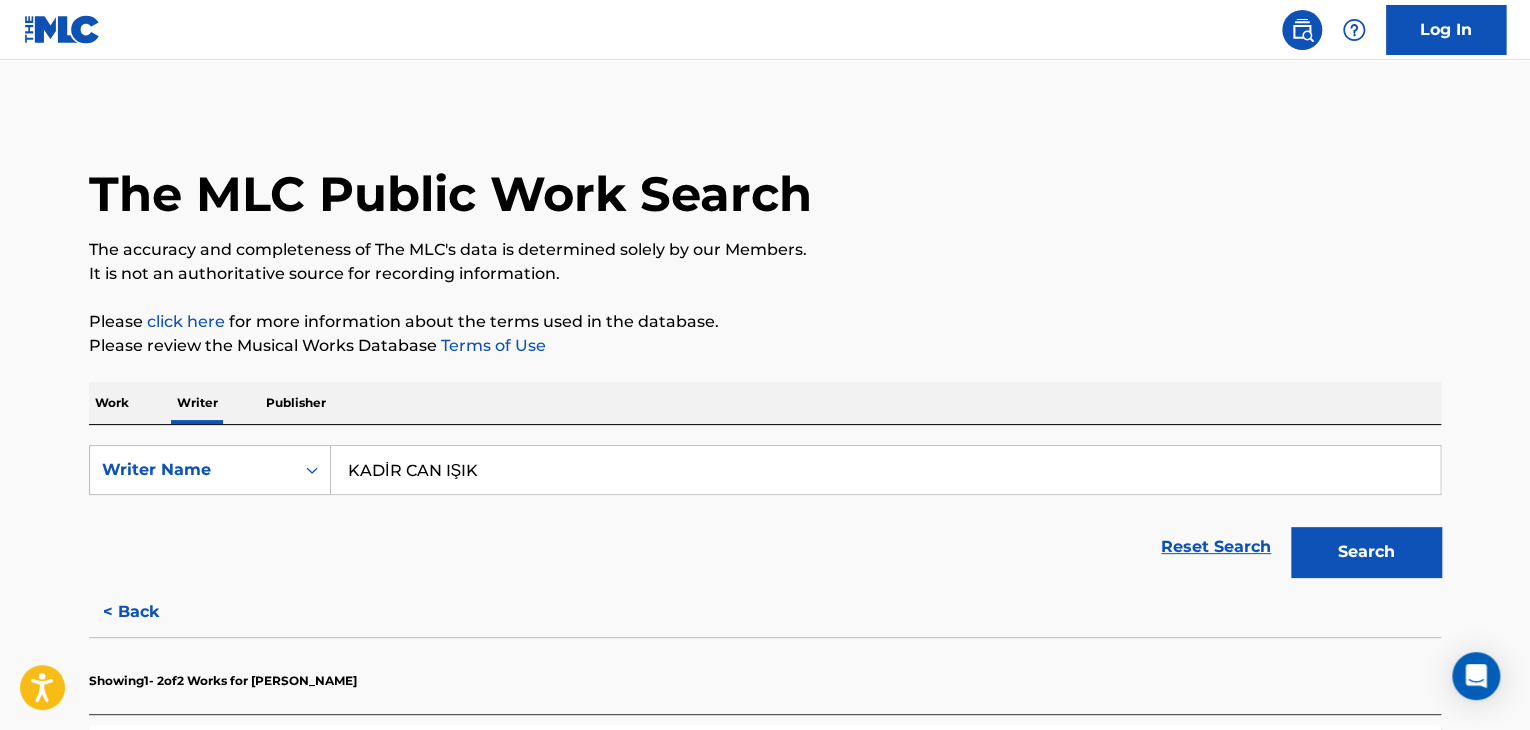 click on "Search" at bounding box center (1366, 552) 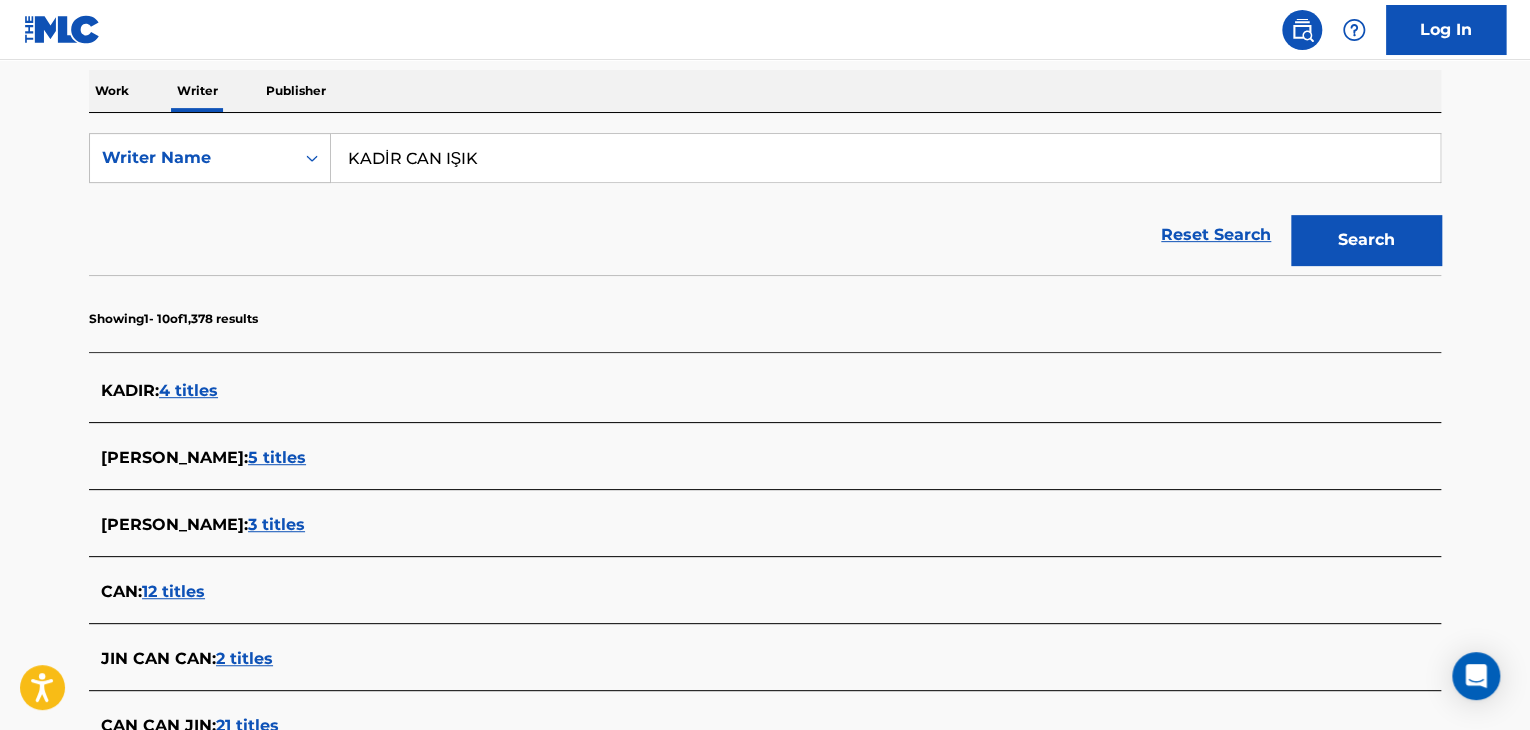 scroll, scrollTop: 191, scrollLeft: 0, axis: vertical 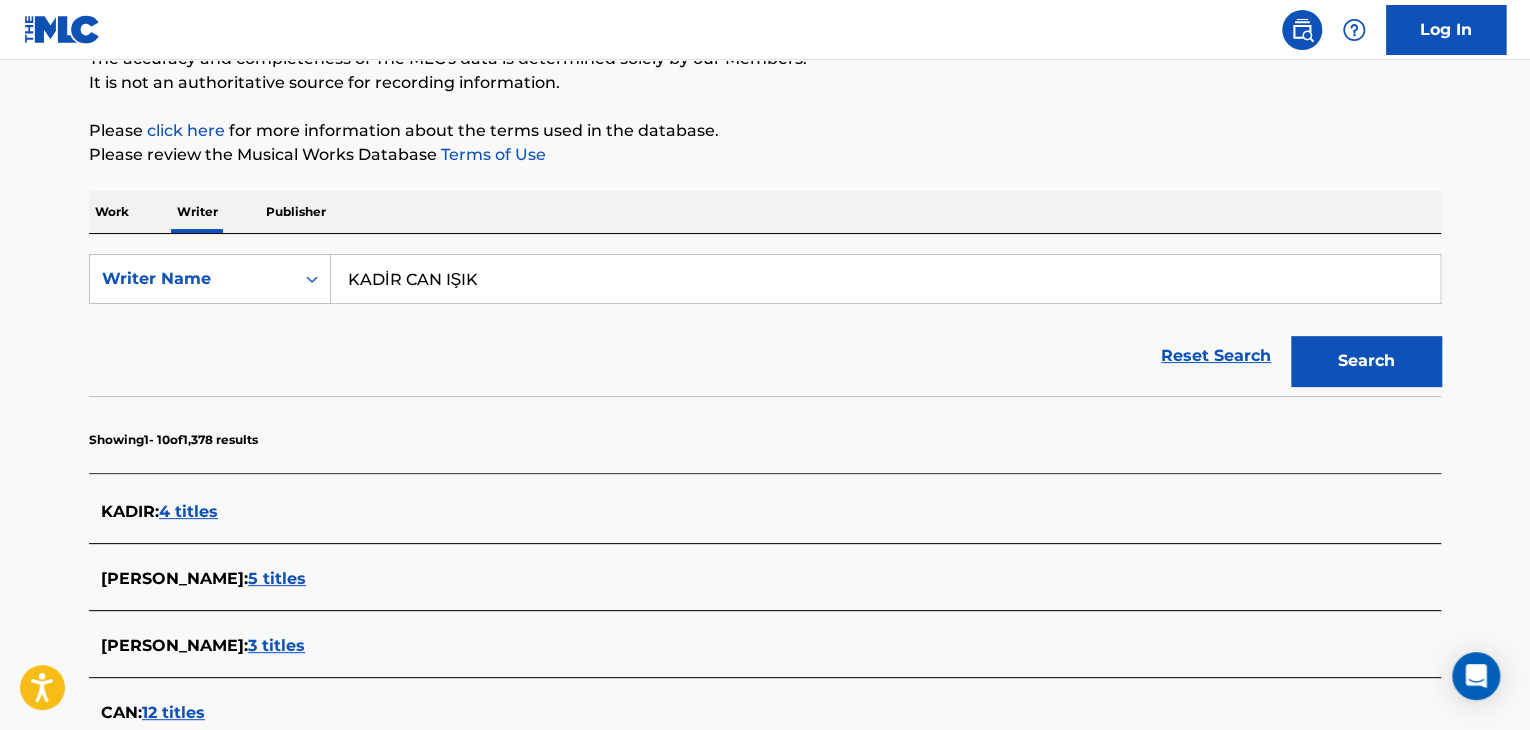 click on "KADİR CAN IŞIK" at bounding box center (885, 279) 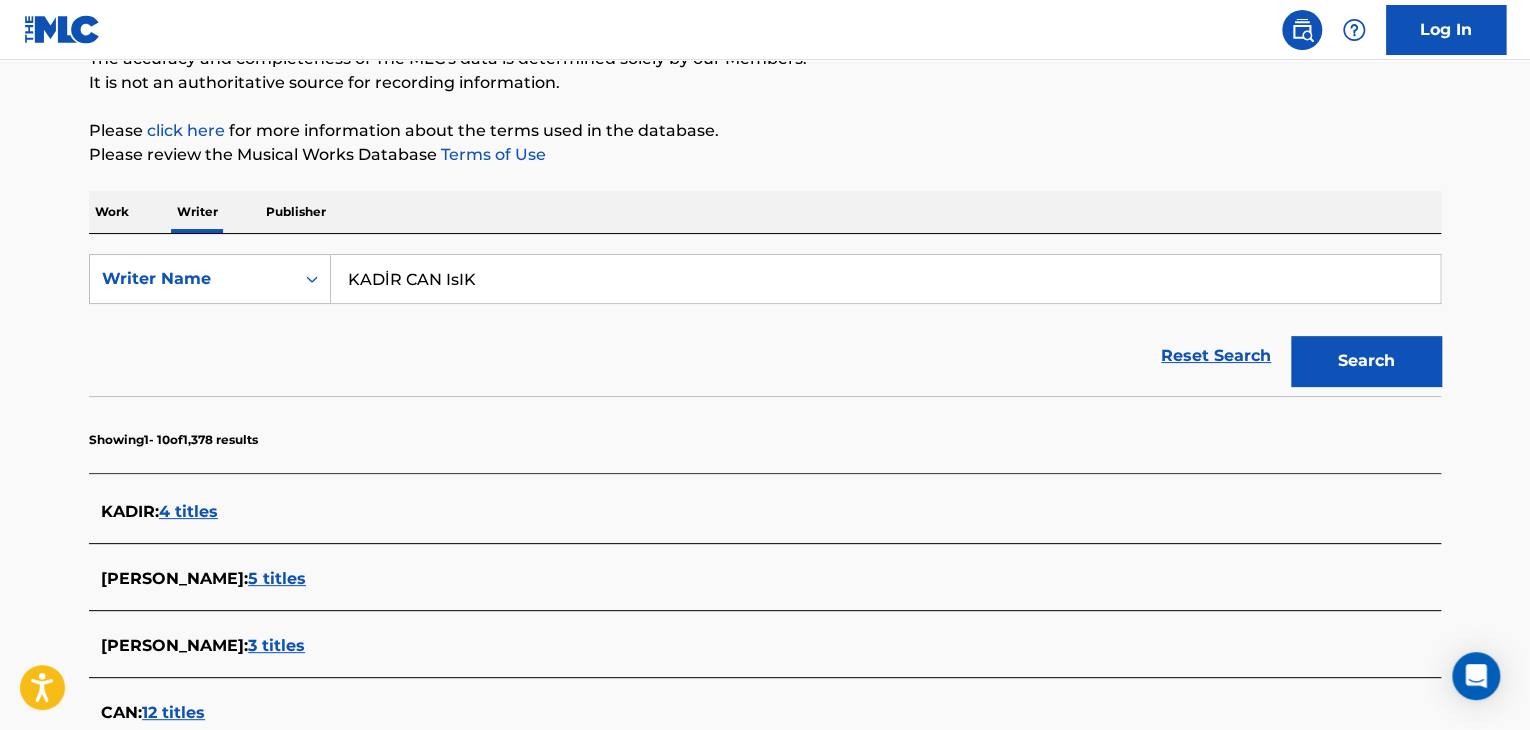type on "KADİR CAN IsIK" 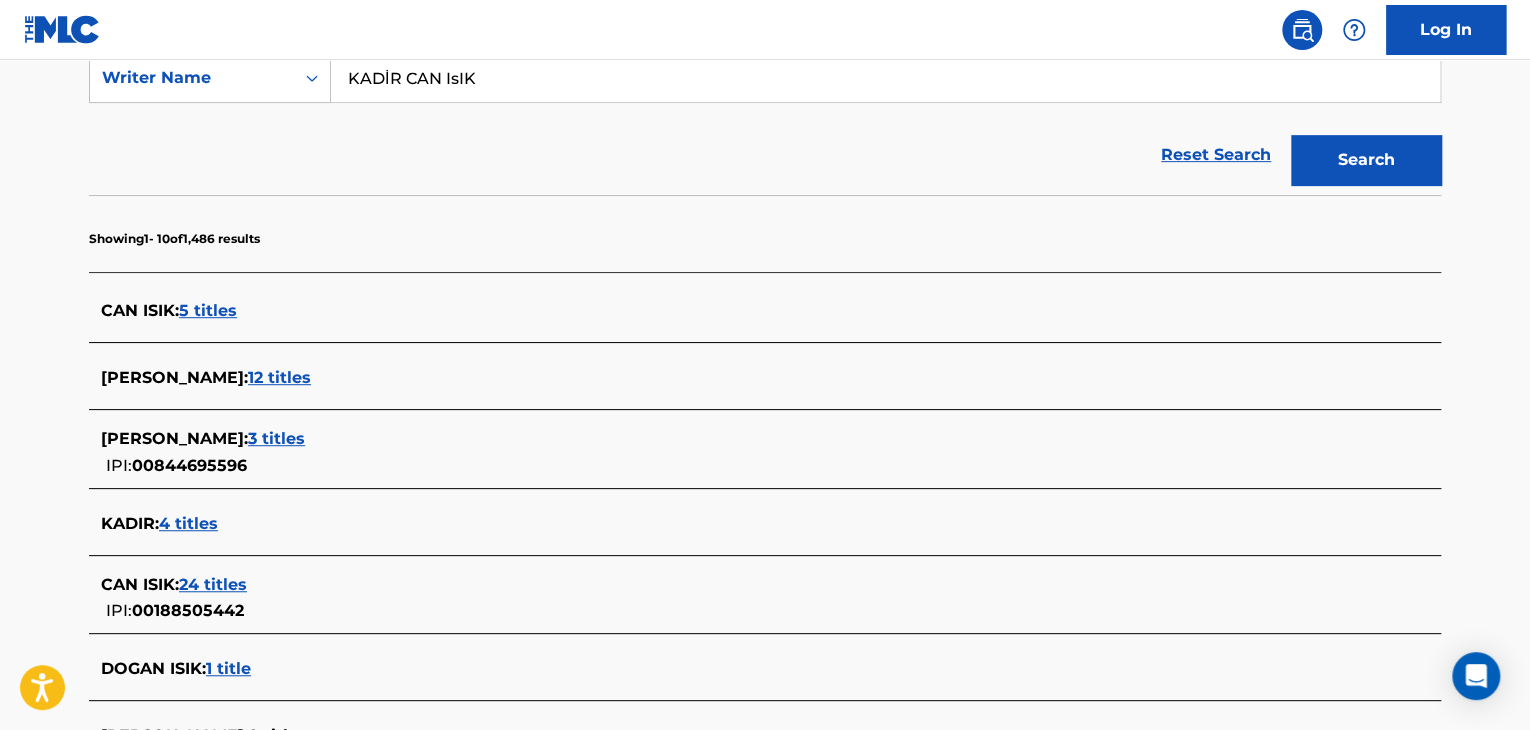 scroll, scrollTop: 391, scrollLeft: 0, axis: vertical 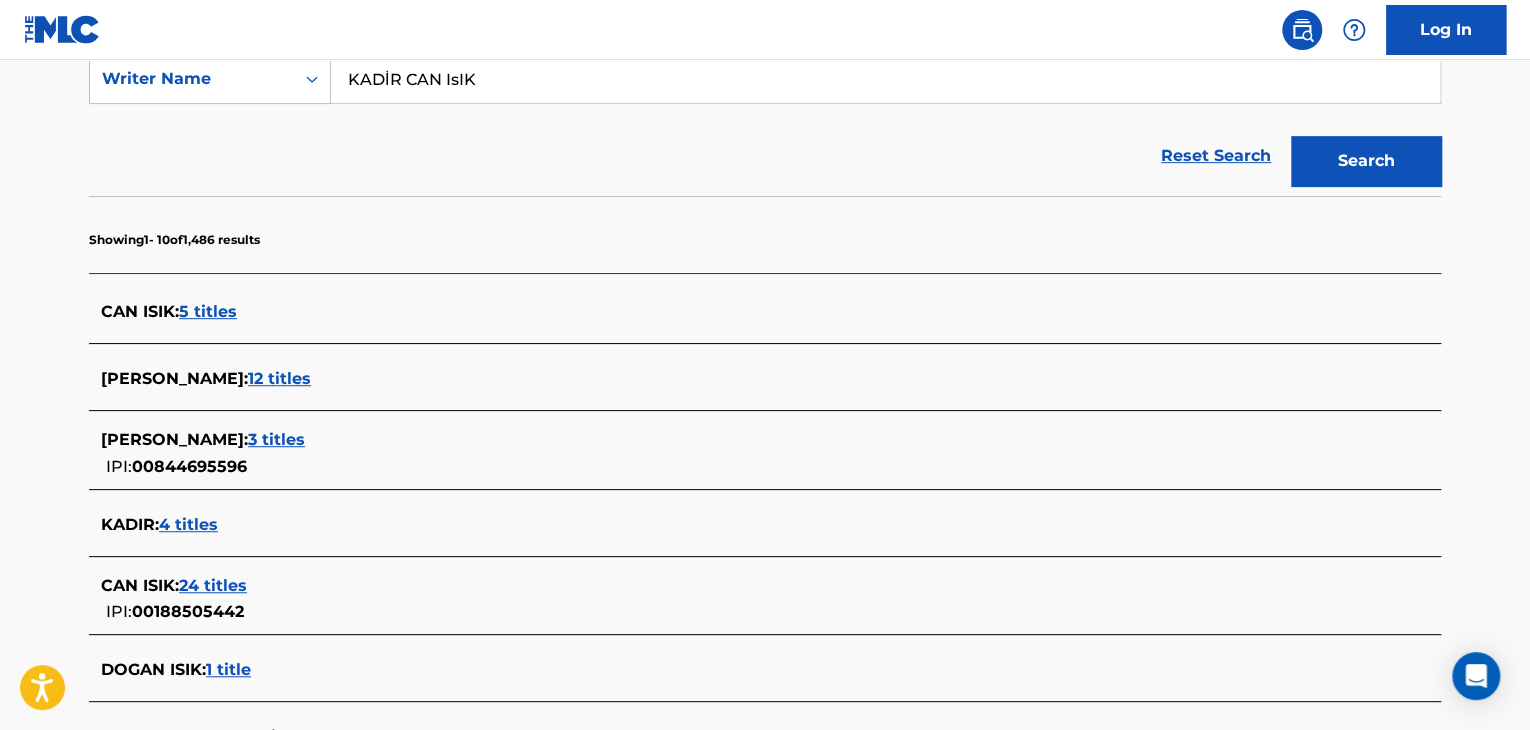 click on "KADİR CAN IsIK" at bounding box center (885, 79) 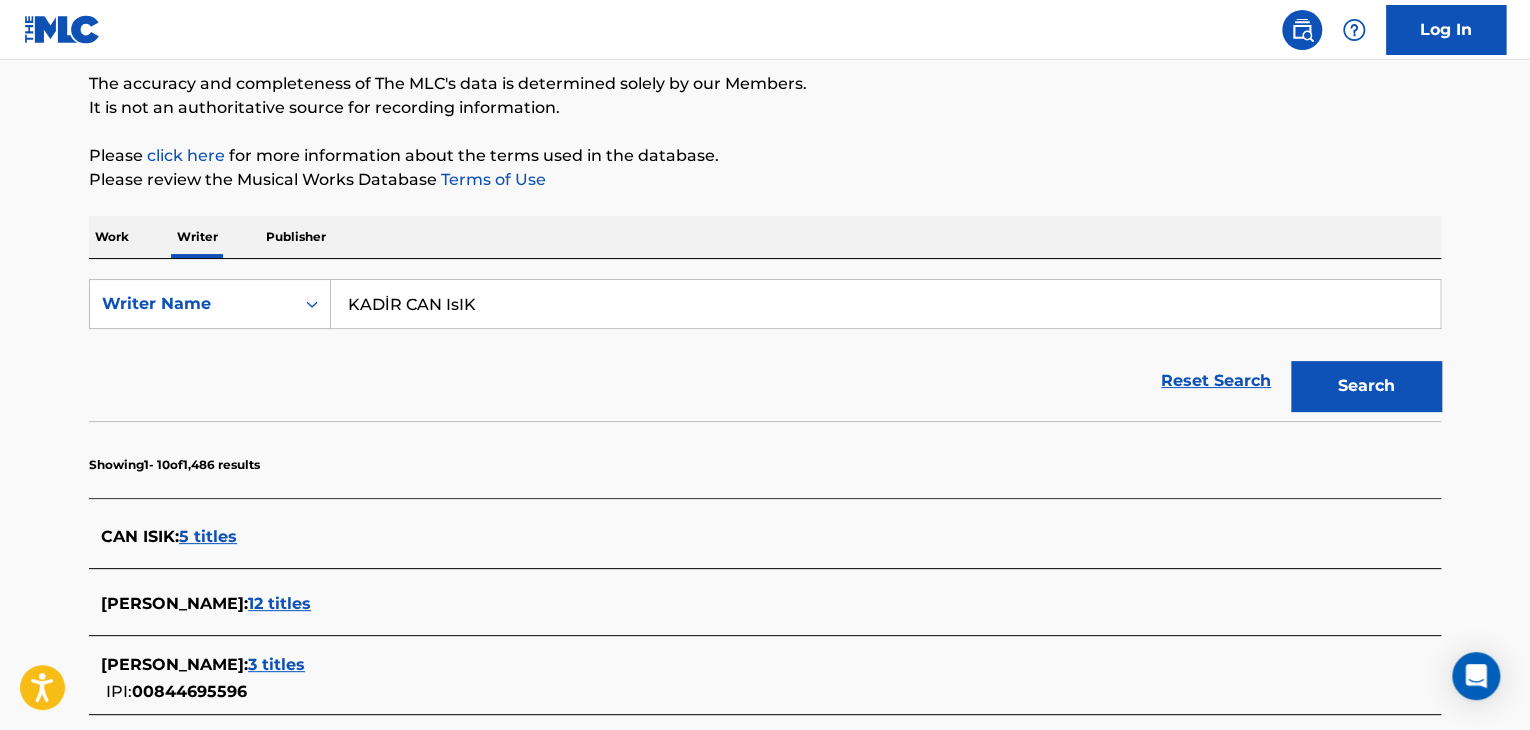 scroll, scrollTop: 0, scrollLeft: 0, axis: both 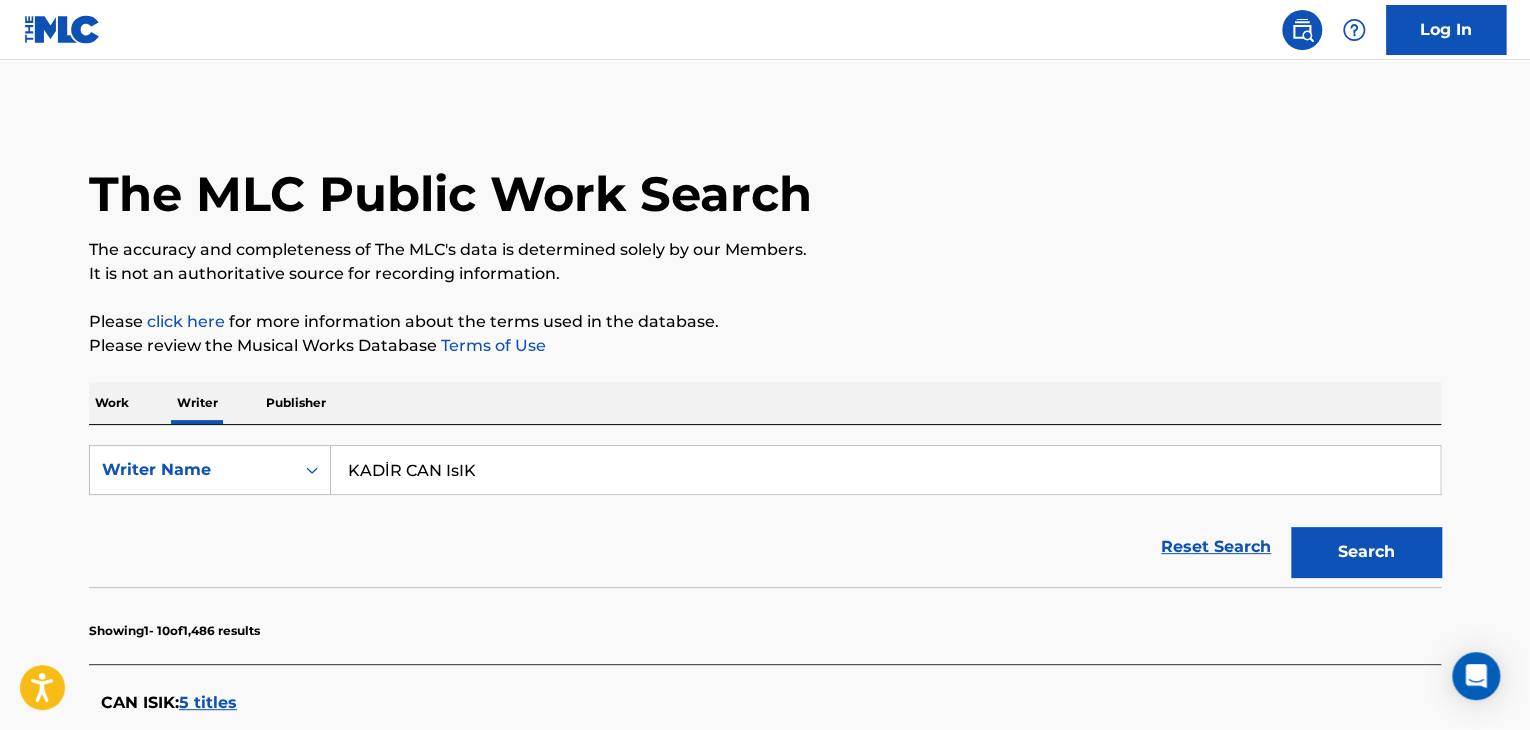 click on "Work" at bounding box center [112, 403] 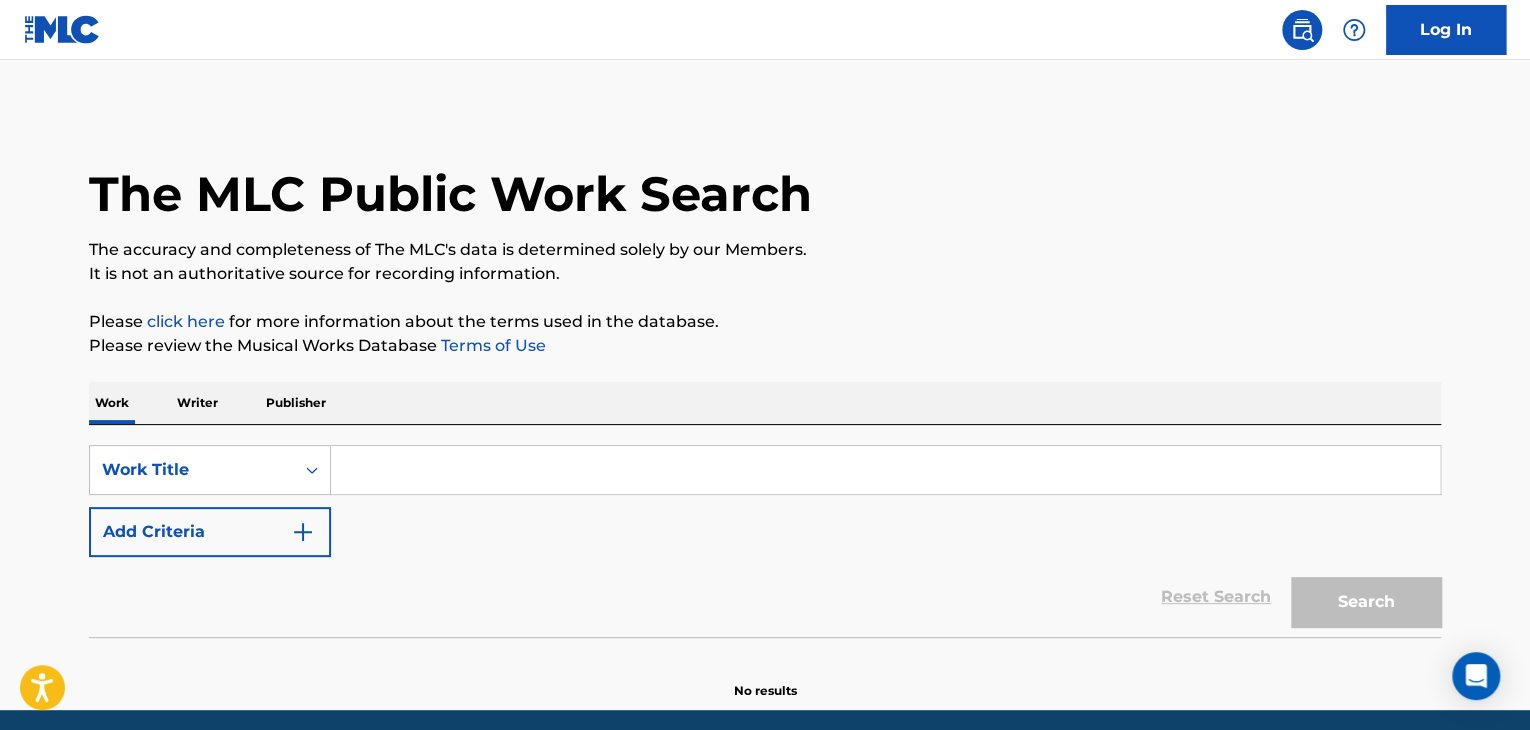 click at bounding box center (885, 470) 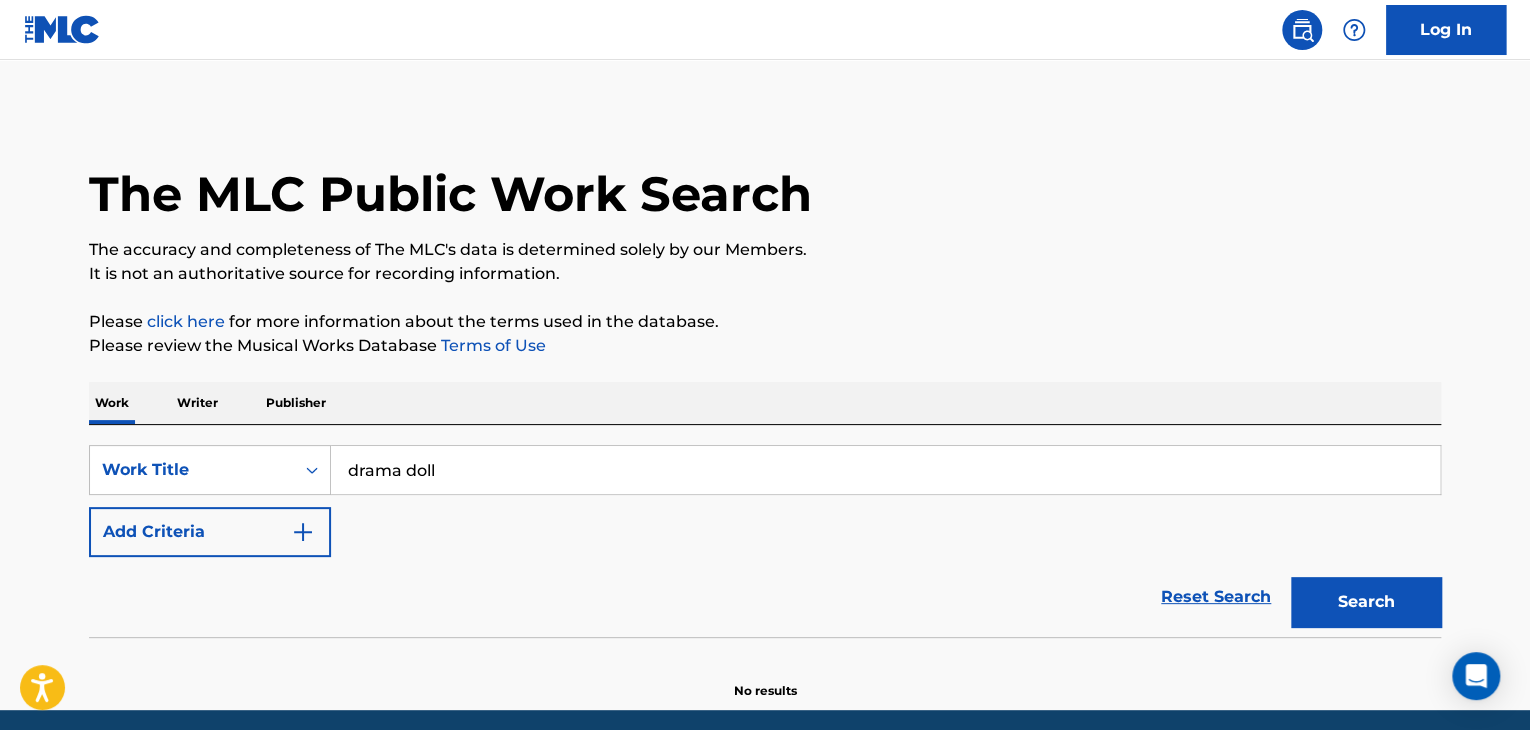 type on "drama doll" 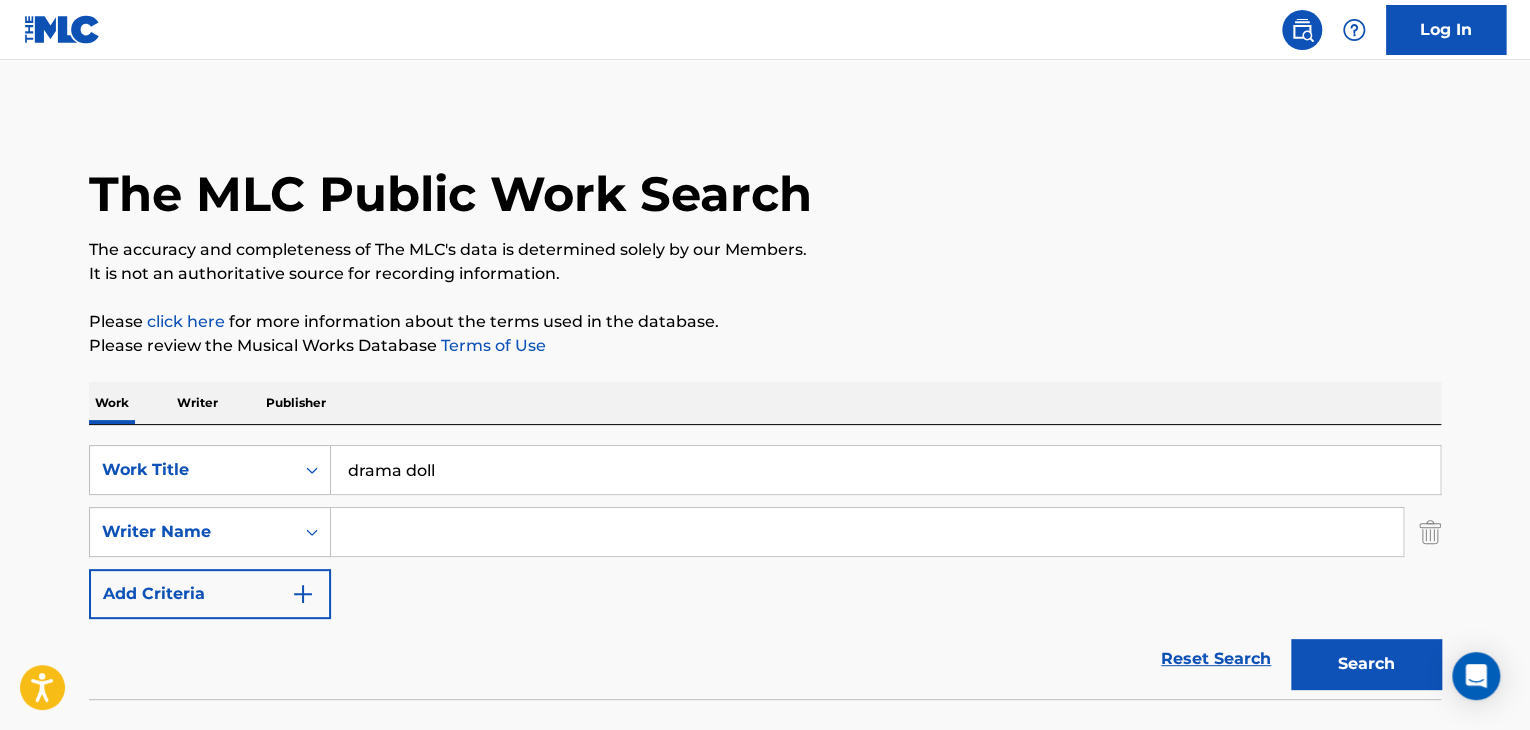 click at bounding box center [867, 532] 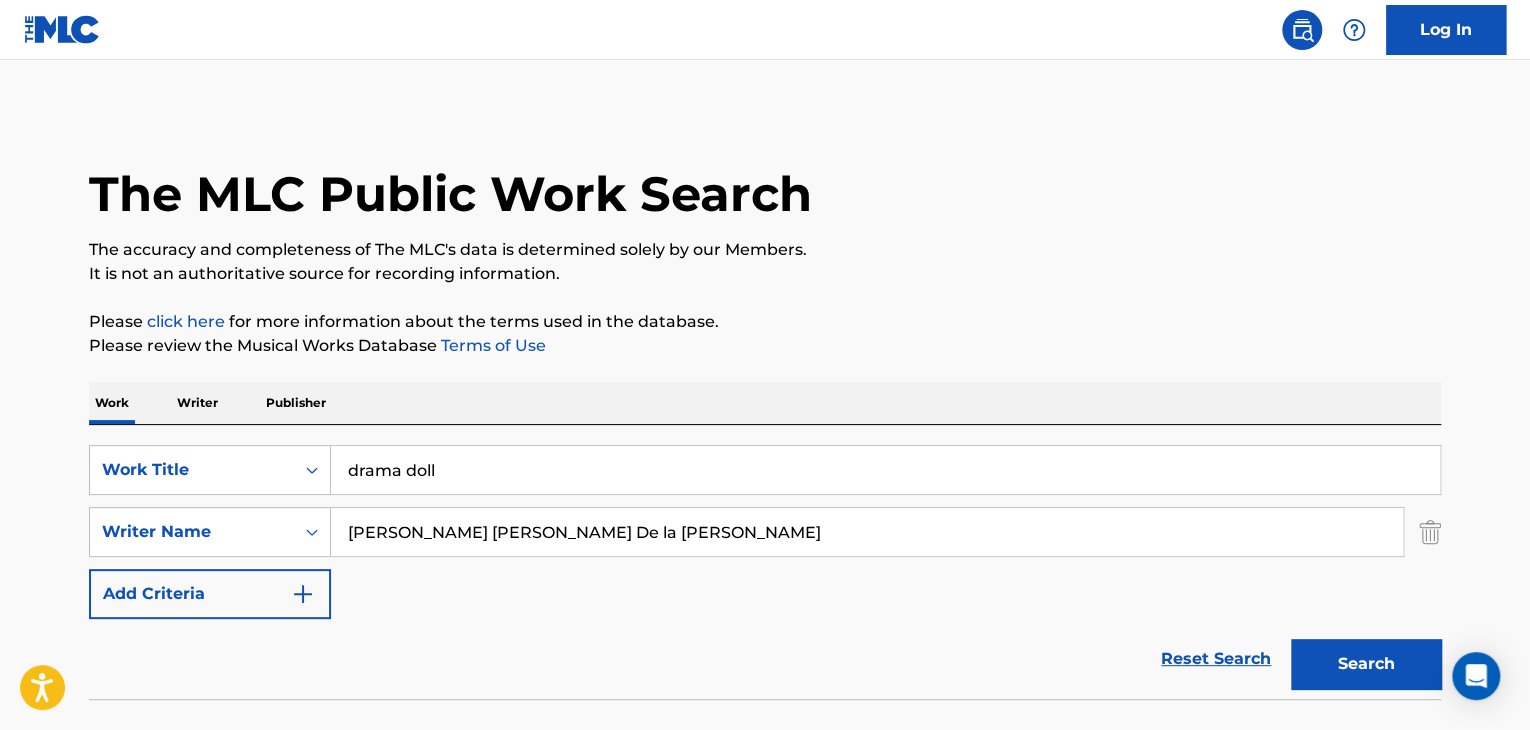 type on "[PERSON_NAME] [PERSON_NAME] De la [PERSON_NAME]" 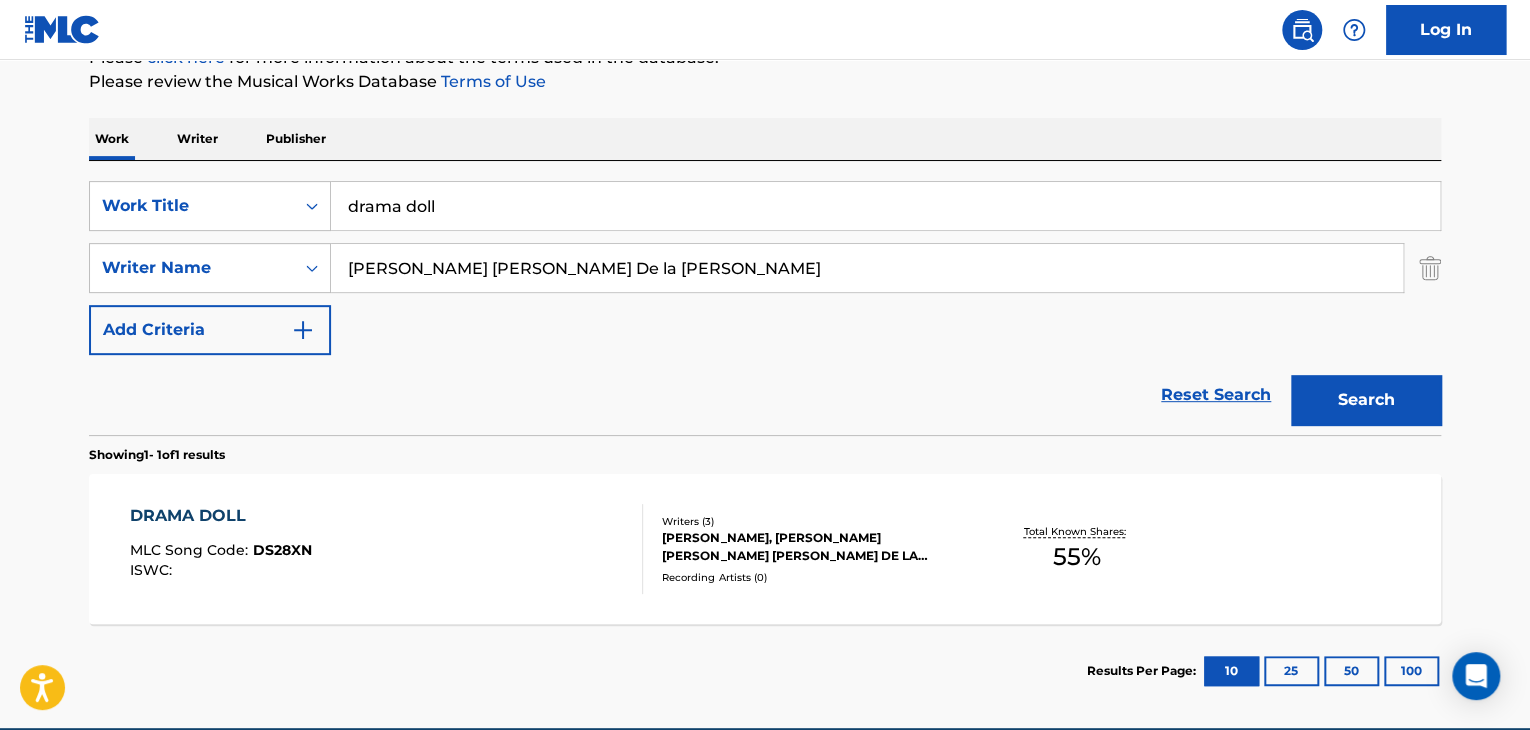 scroll, scrollTop: 358, scrollLeft: 0, axis: vertical 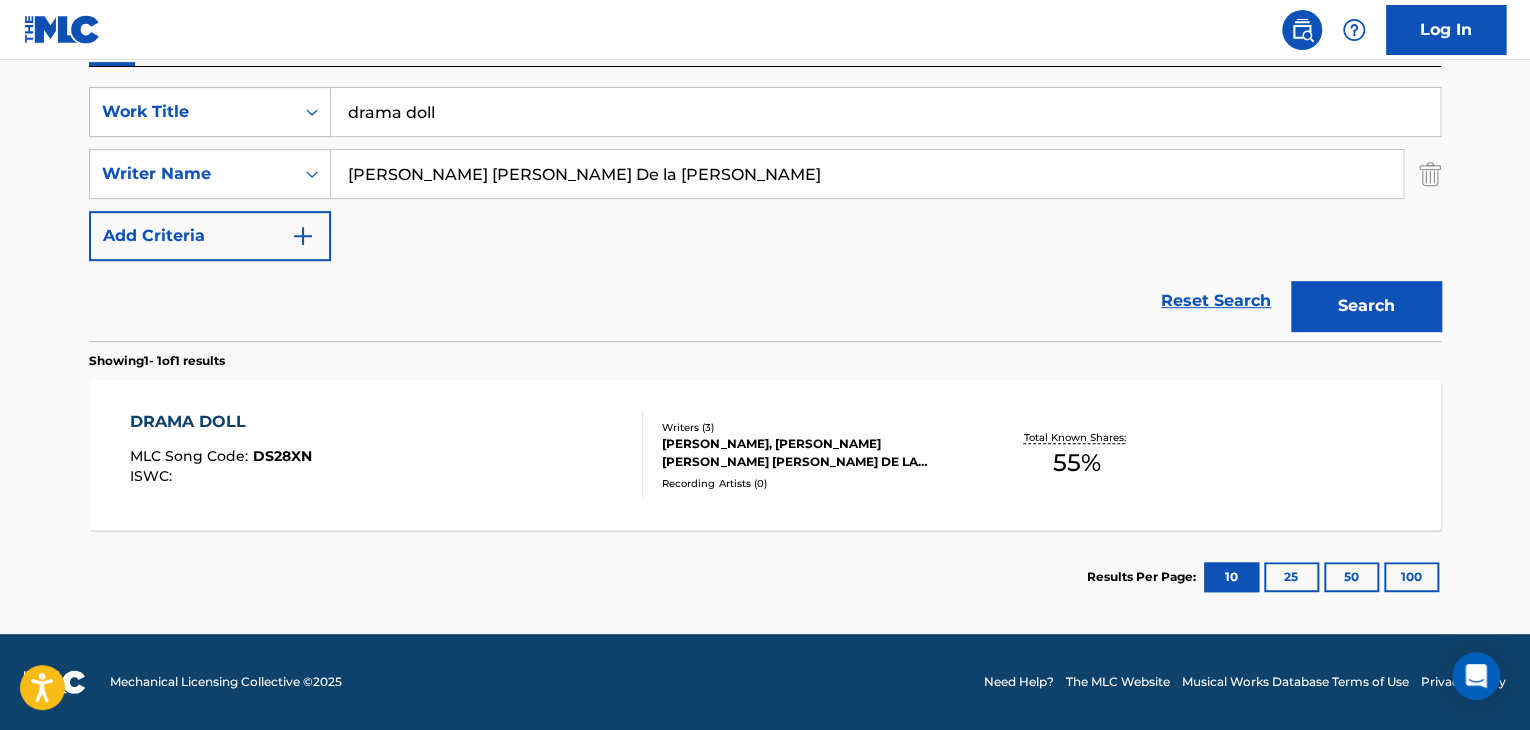 click on "DRAMA DOLL MLC Song Code : DS28XN ISWC :" at bounding box center [387, 455] 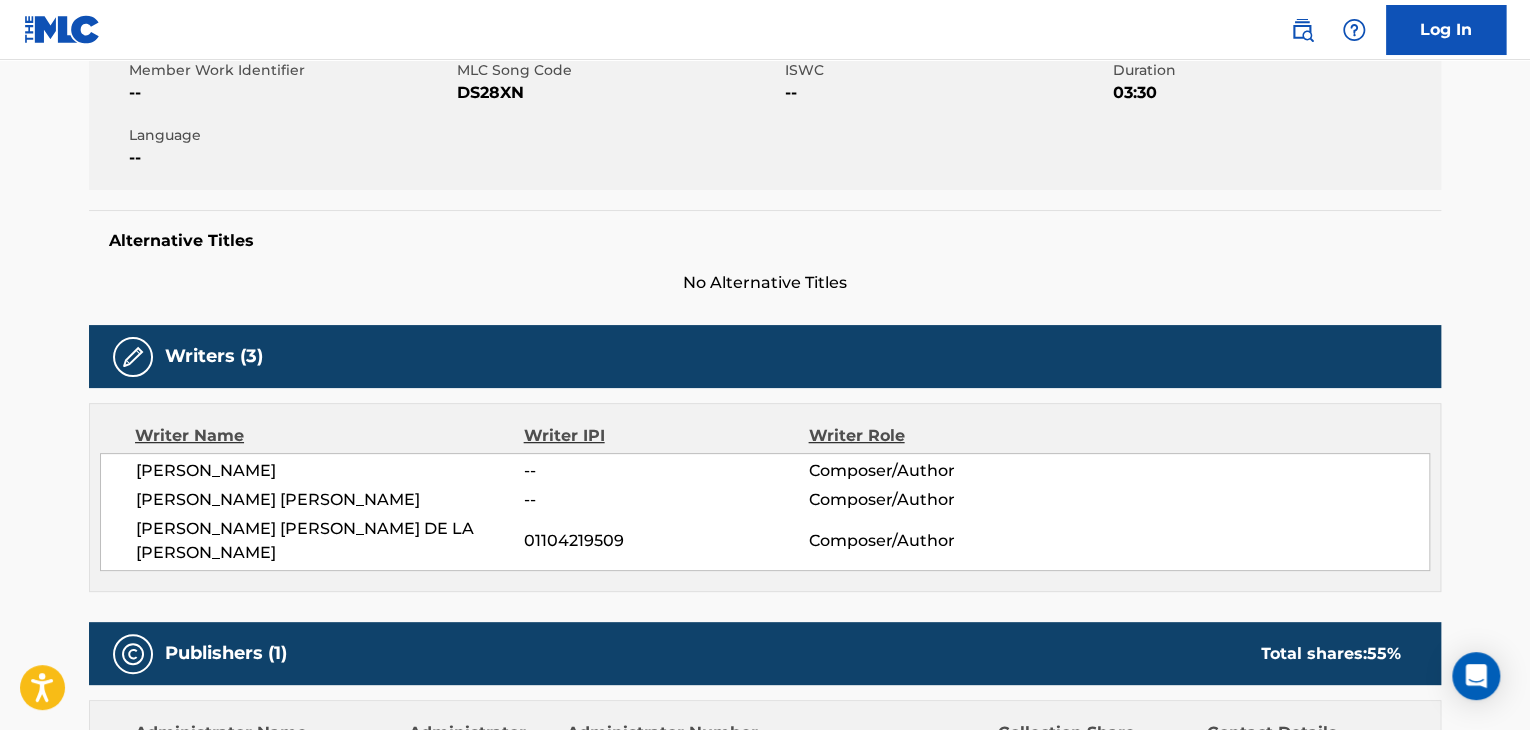 scroll, scrollTop: 500, scrollLeft: 0, axis: vertical 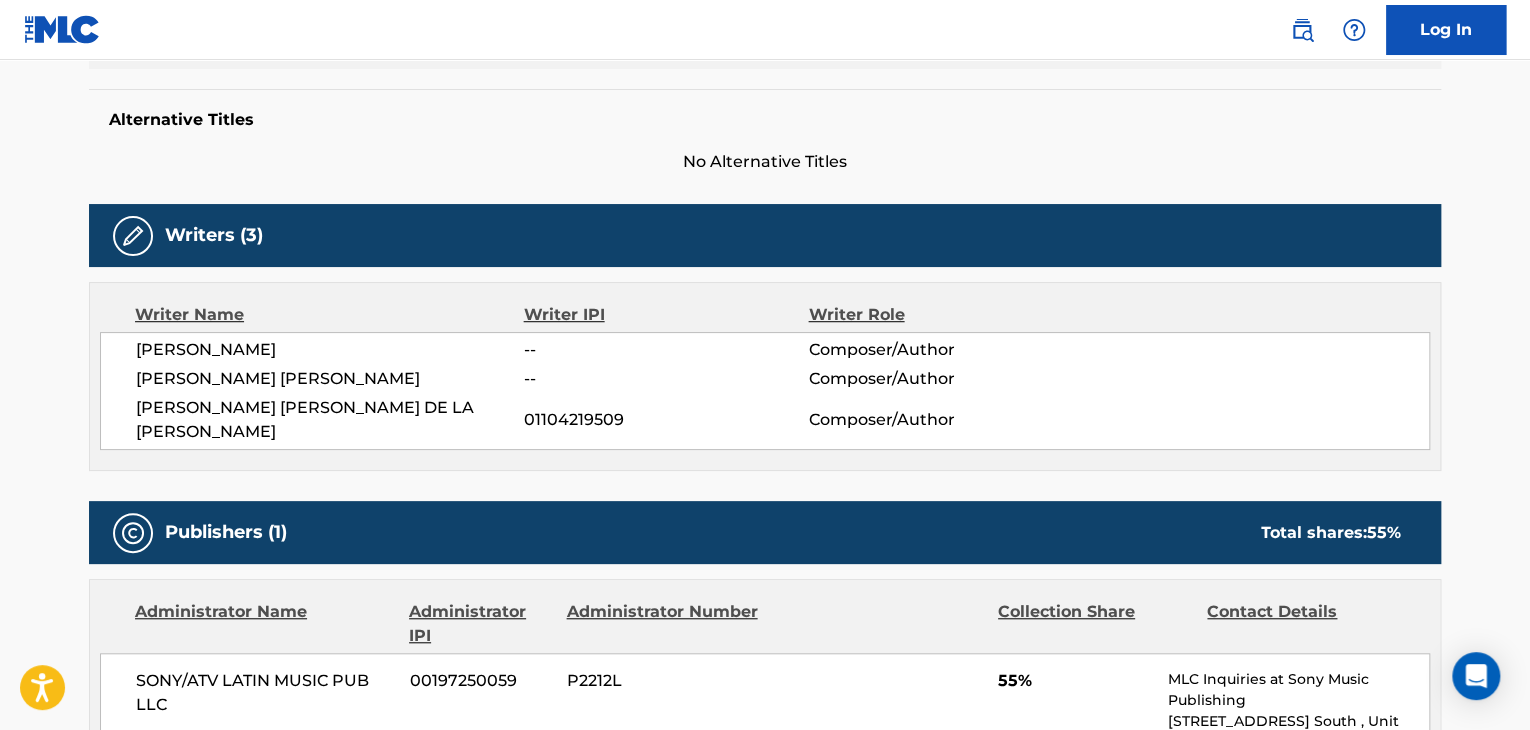 click on "[PERSON_NAME]" at bounding box center [330, 350] 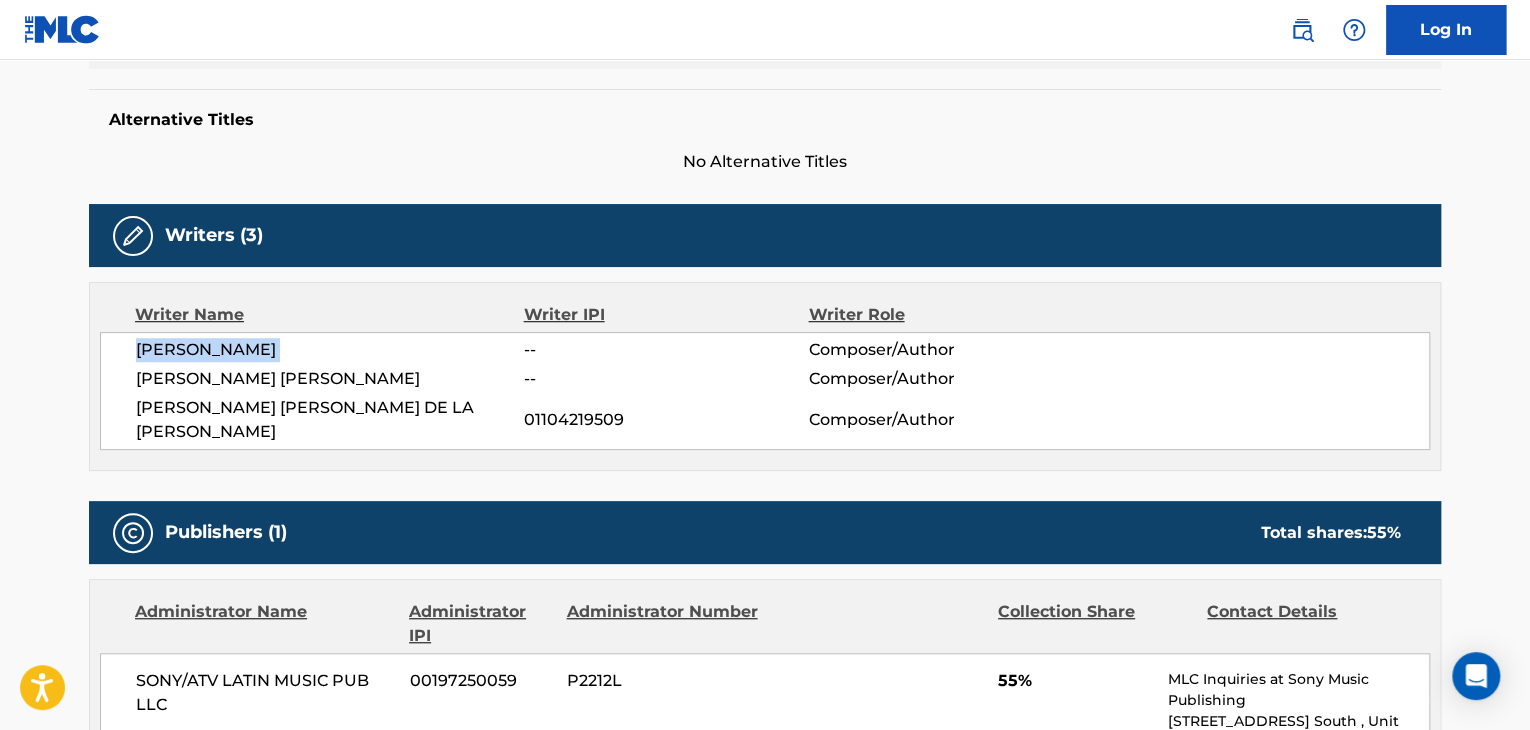 click on "[PERSON_NAME]" at bounding box center [330, 350] 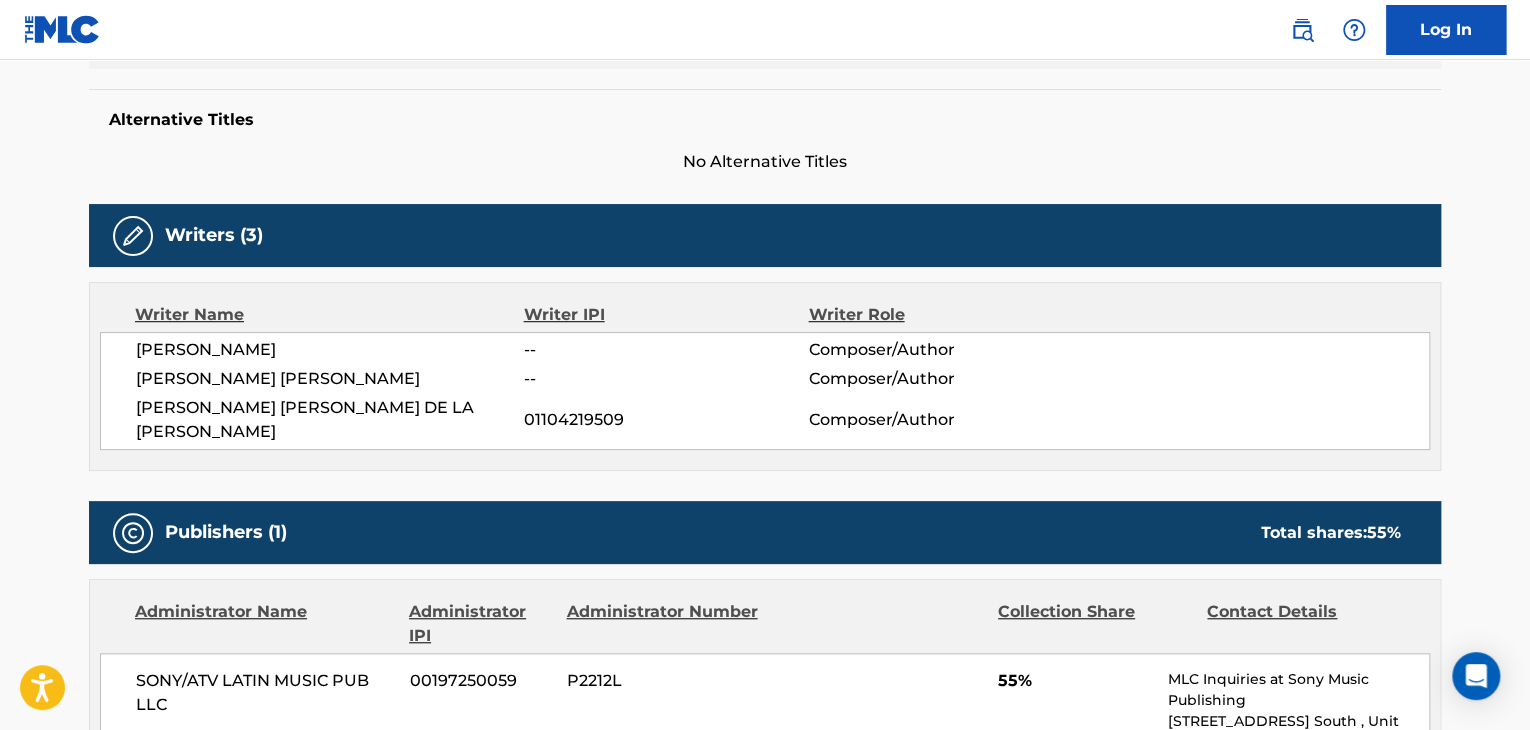 click on "[PERSON_NAME] [PERSON_NAME]" at bounding box center [330, 379] 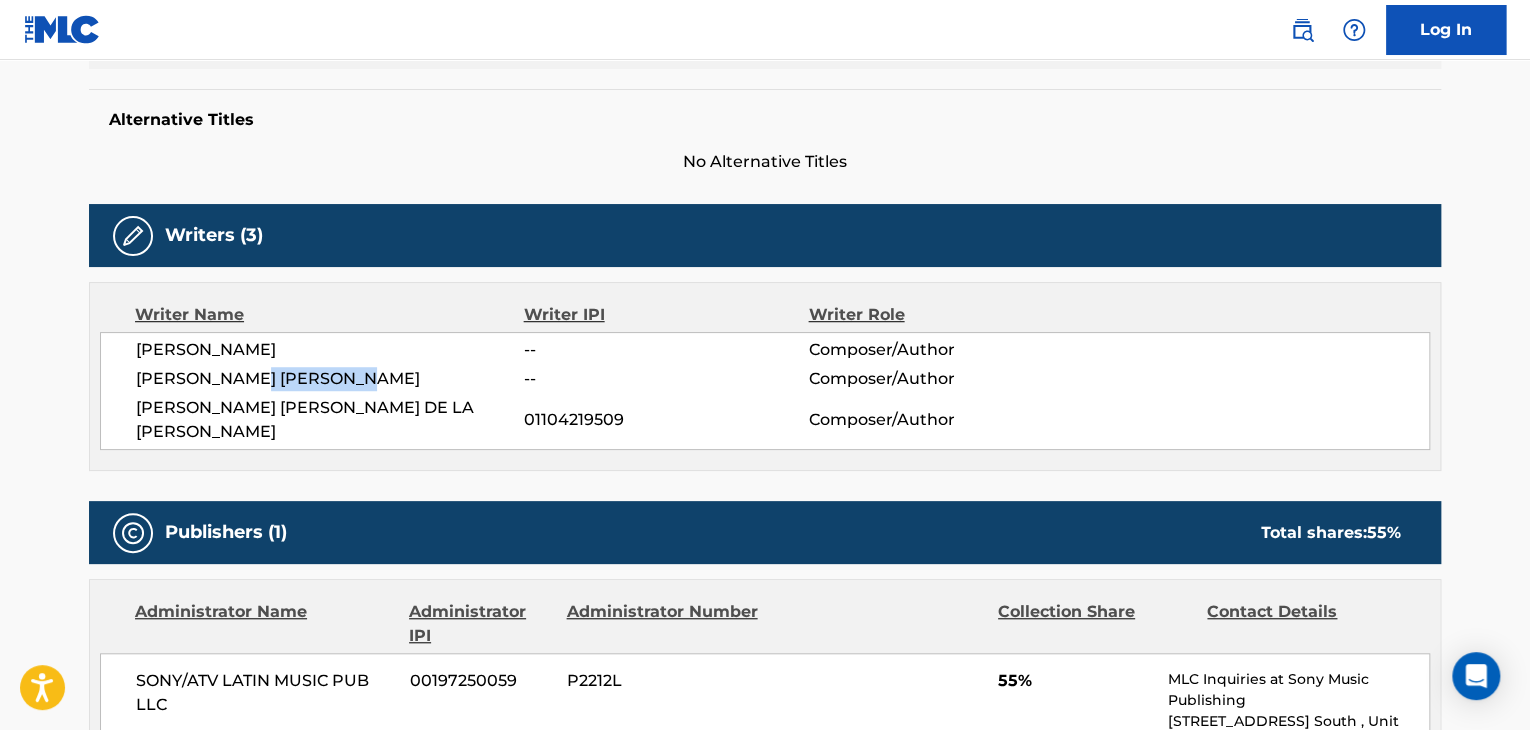 click on "[PERSON_NAME] [PERSON_NAME]" at bounding box center (330, 379) 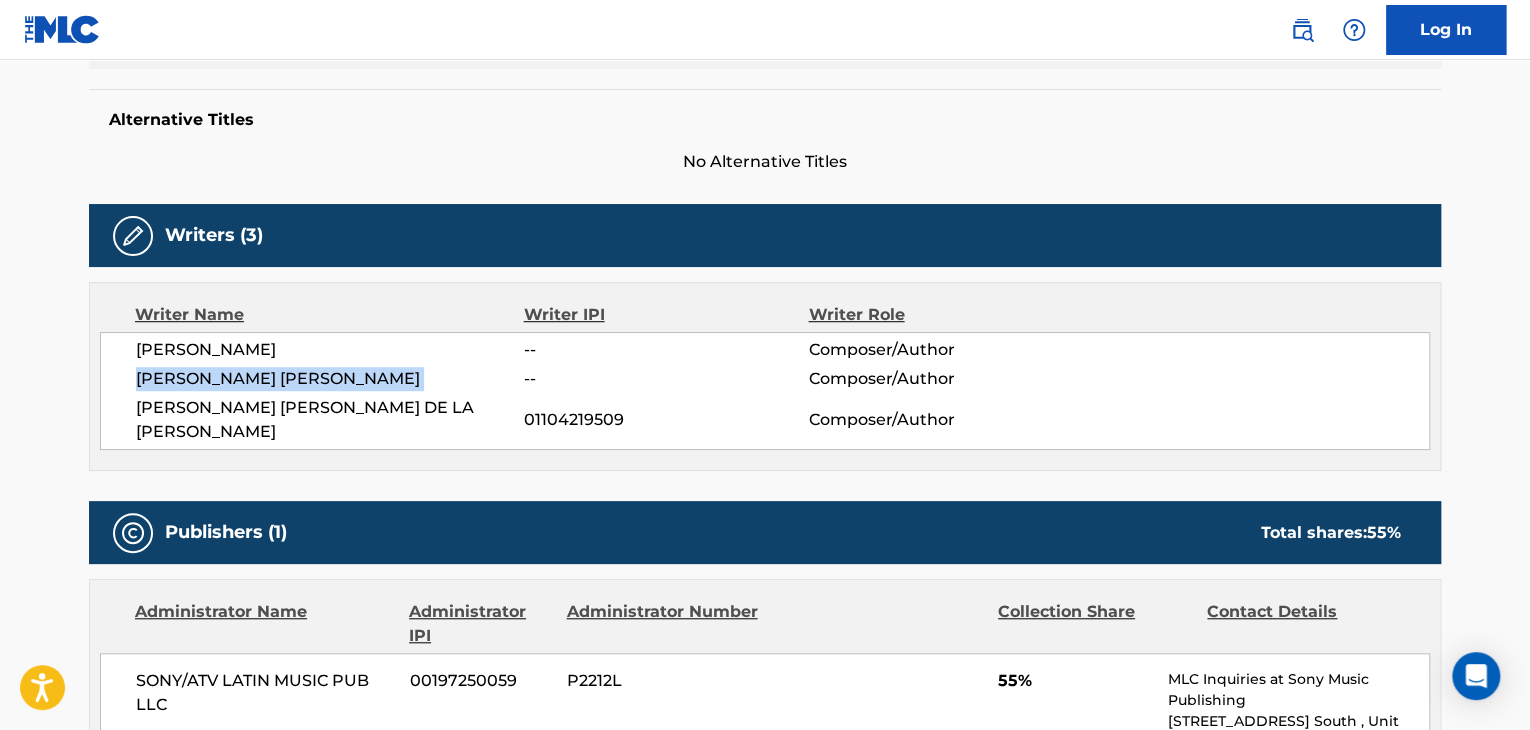 click on "[PERSON_NAME] [PERSON_NAME]" at bounding box center (330, 379) 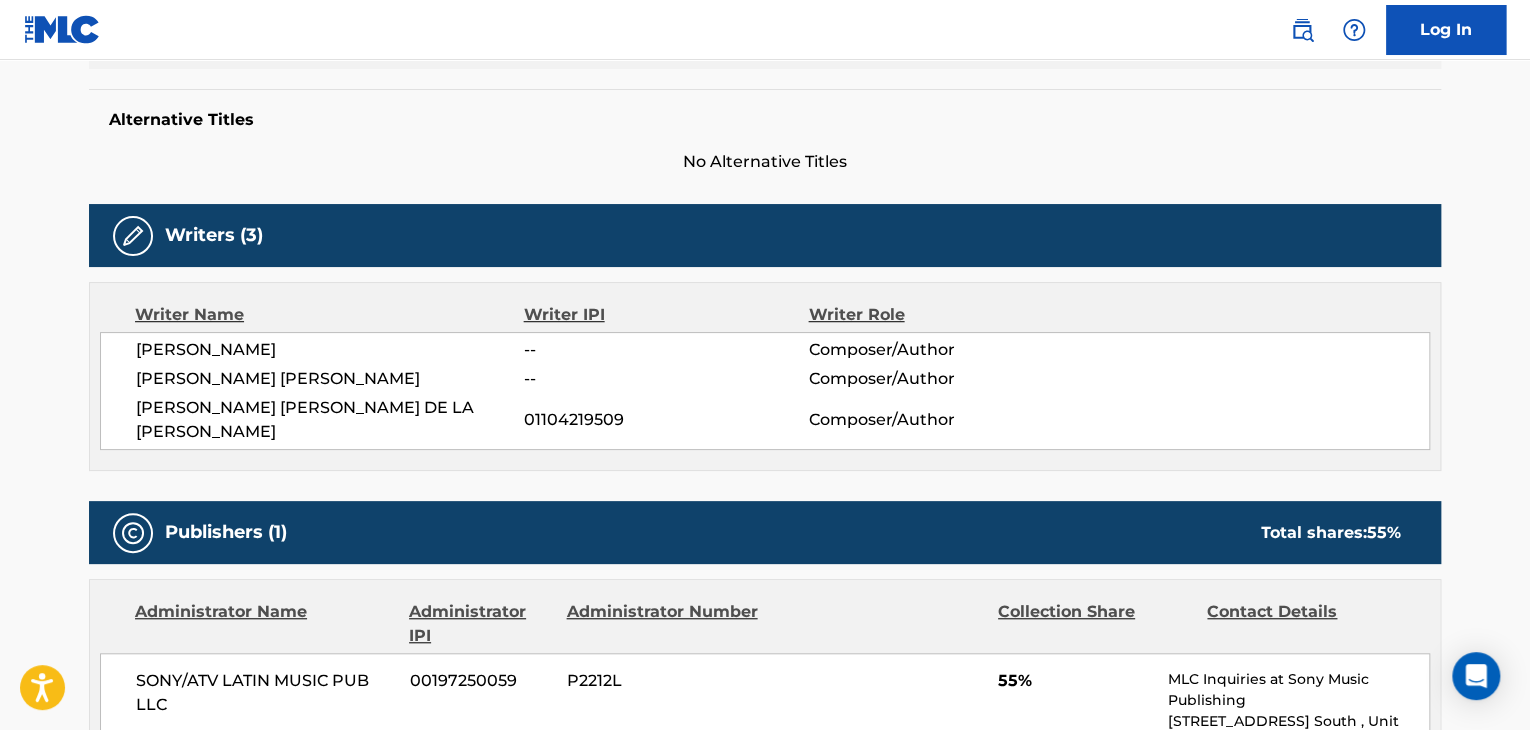 click on "[PERSON_NAME] [PERSON_NAME] DE LA [PERSON_NAME]" at bounding box center (330, 420) 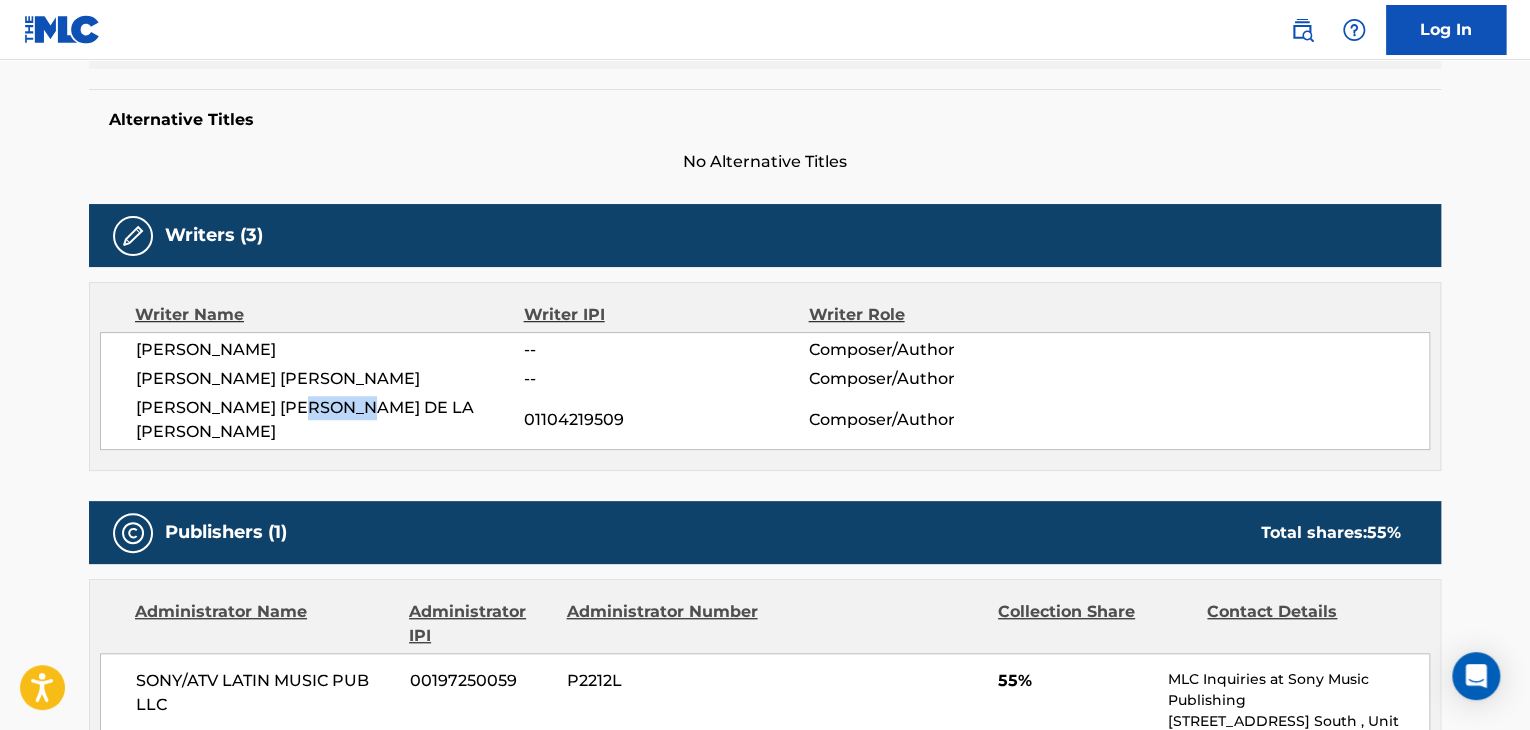 click on "[PERSON_NAME] [PERSON_NAME] DE LA [PERSON_NAME]" at bounding box center (330, 420) 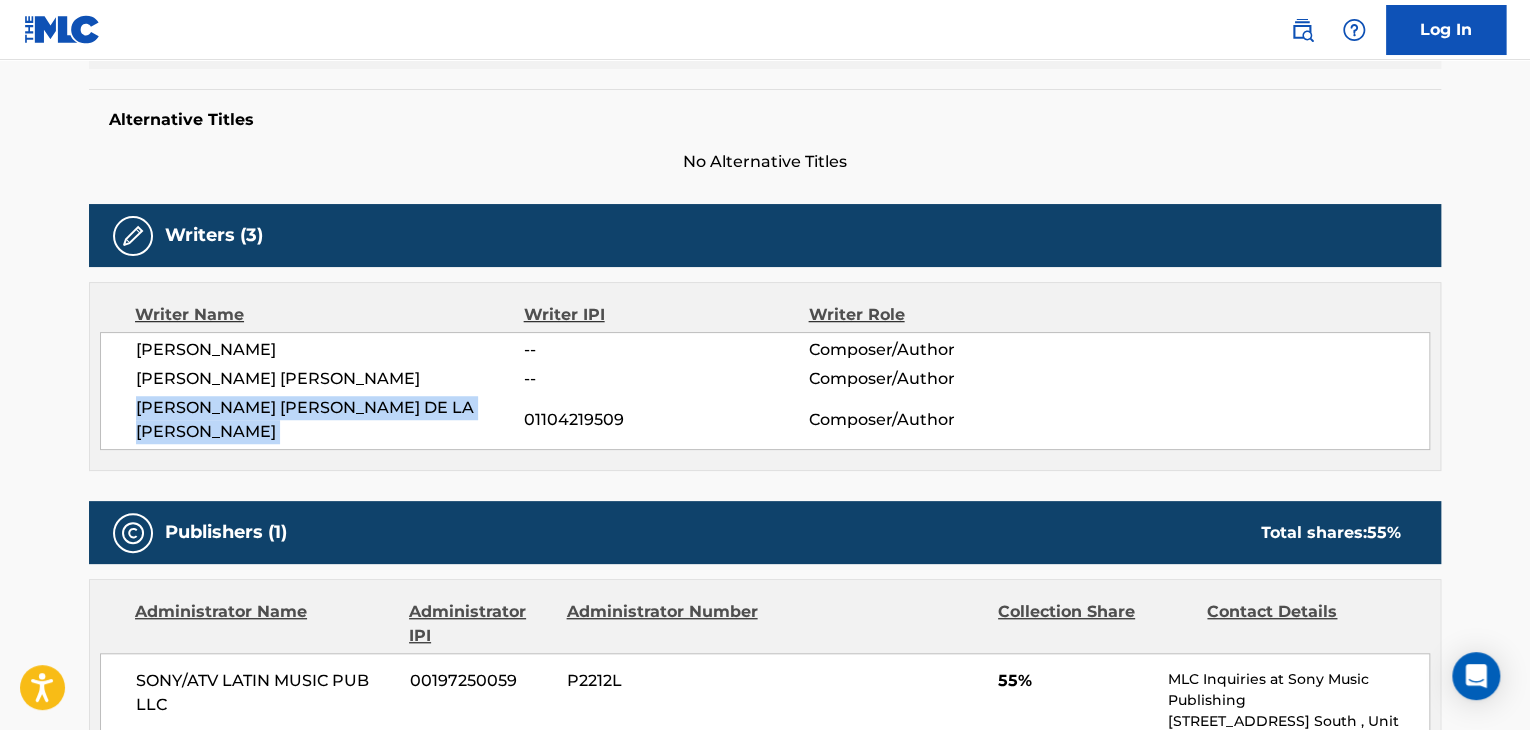 click on "[PERSON_NAME] [PERSON_NAME] DE LA [PERSON_NAME]" at bounding box center [330, 420] 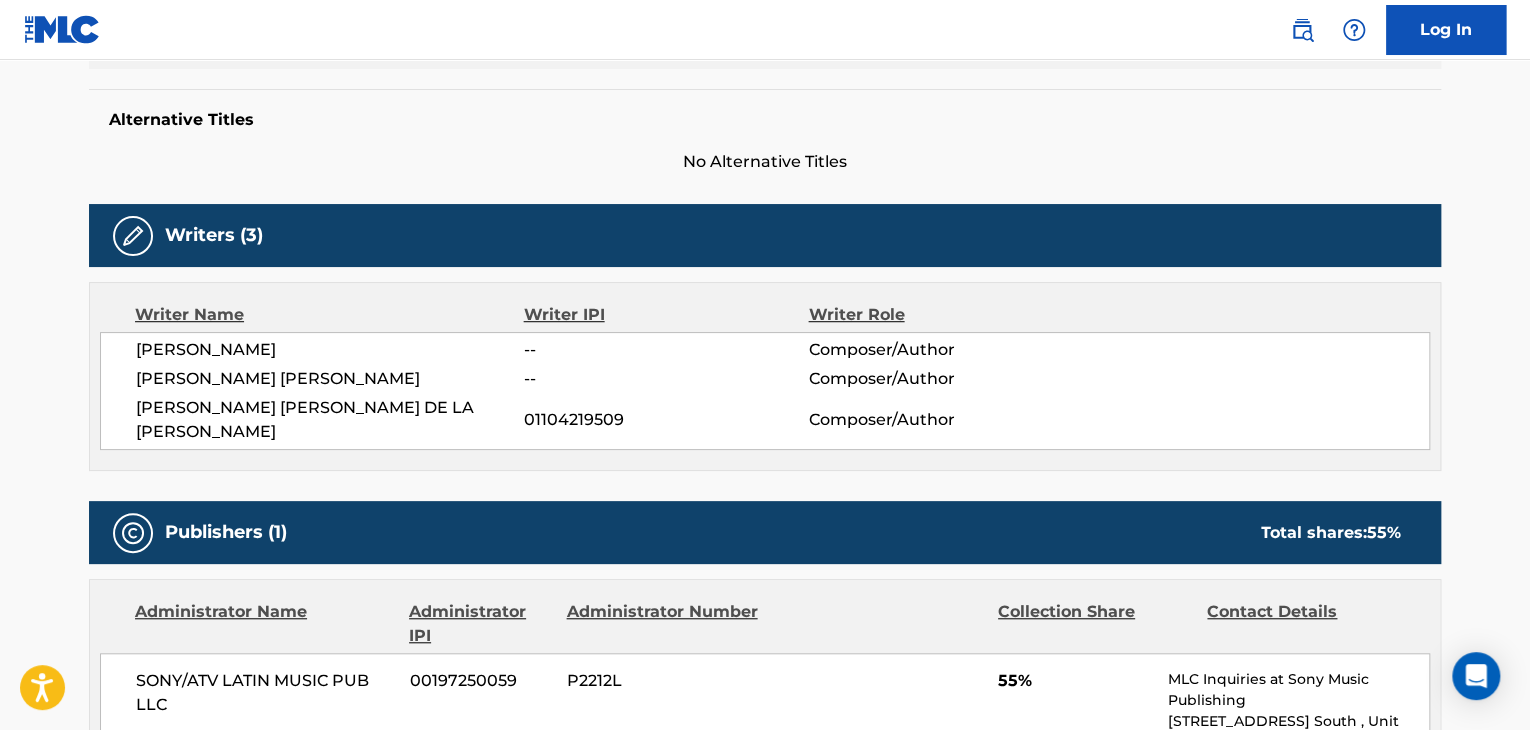 click on "[PERSON_NAME] -- Composer/Author [PERSON_NAME] [PERSON_NAME] -- Composer/Author [PERSON_NAME] [PERSON_NAME] DE LA [PERSON_NAME] 01104219509 Composer/Author" at bounding box center (765, 391) 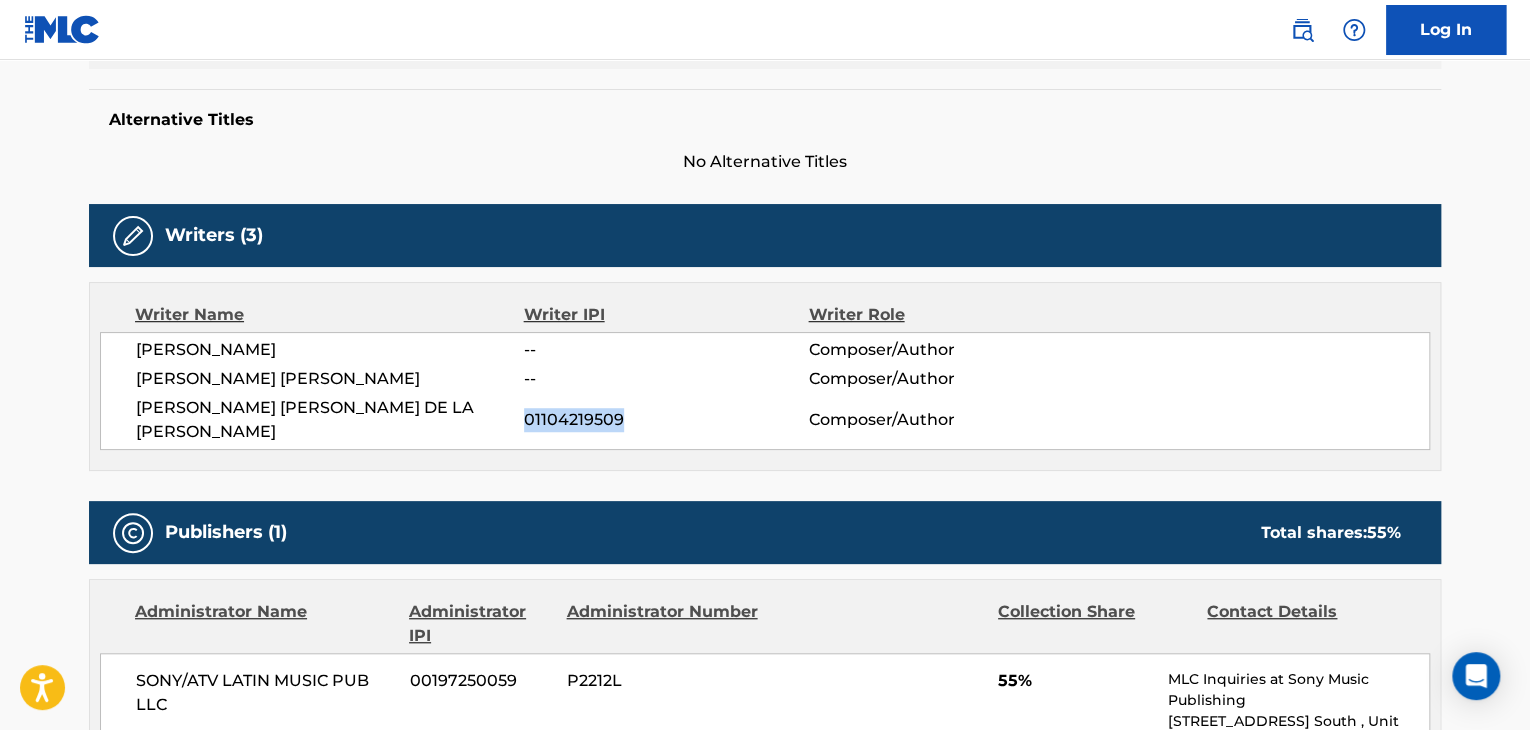 click on "01104219509" at bounding box center (666, 420) 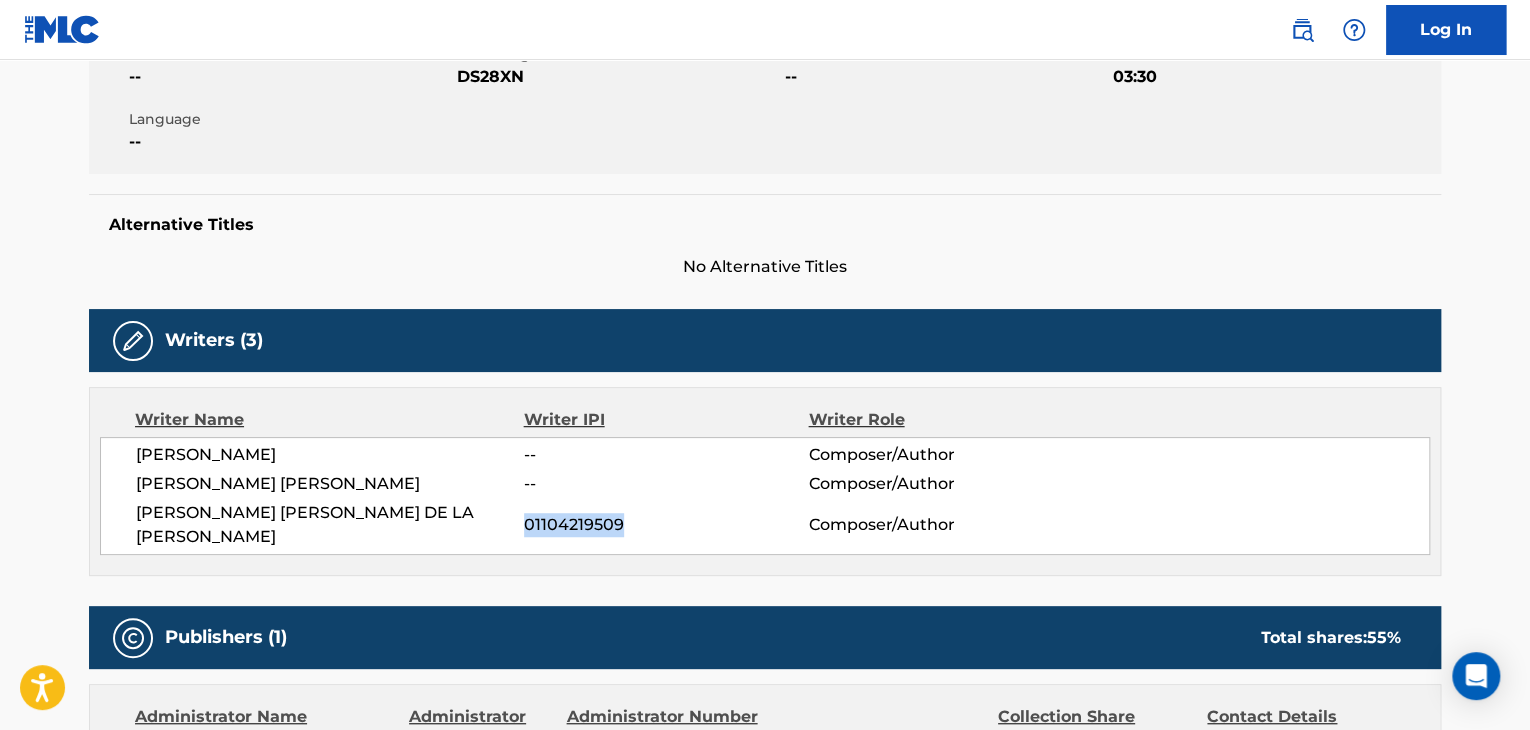 scroll, scrollTop: 300, scrollLeft: 0, axis: vertical 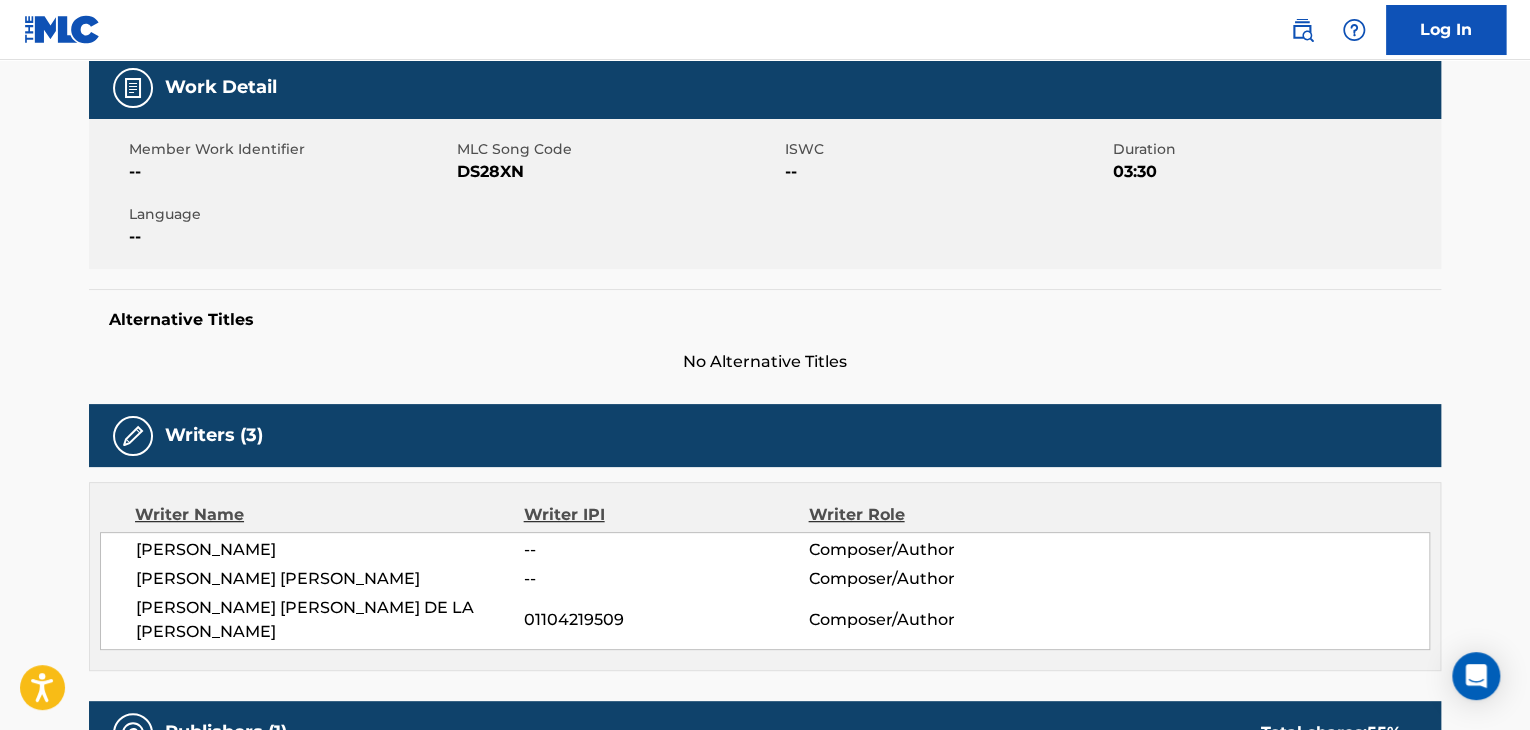 click on "Member Work Identifier -- MLC Song Code DS28XN ISWC -- Duration 03:30 Language --" at bounding box center (765, 194) 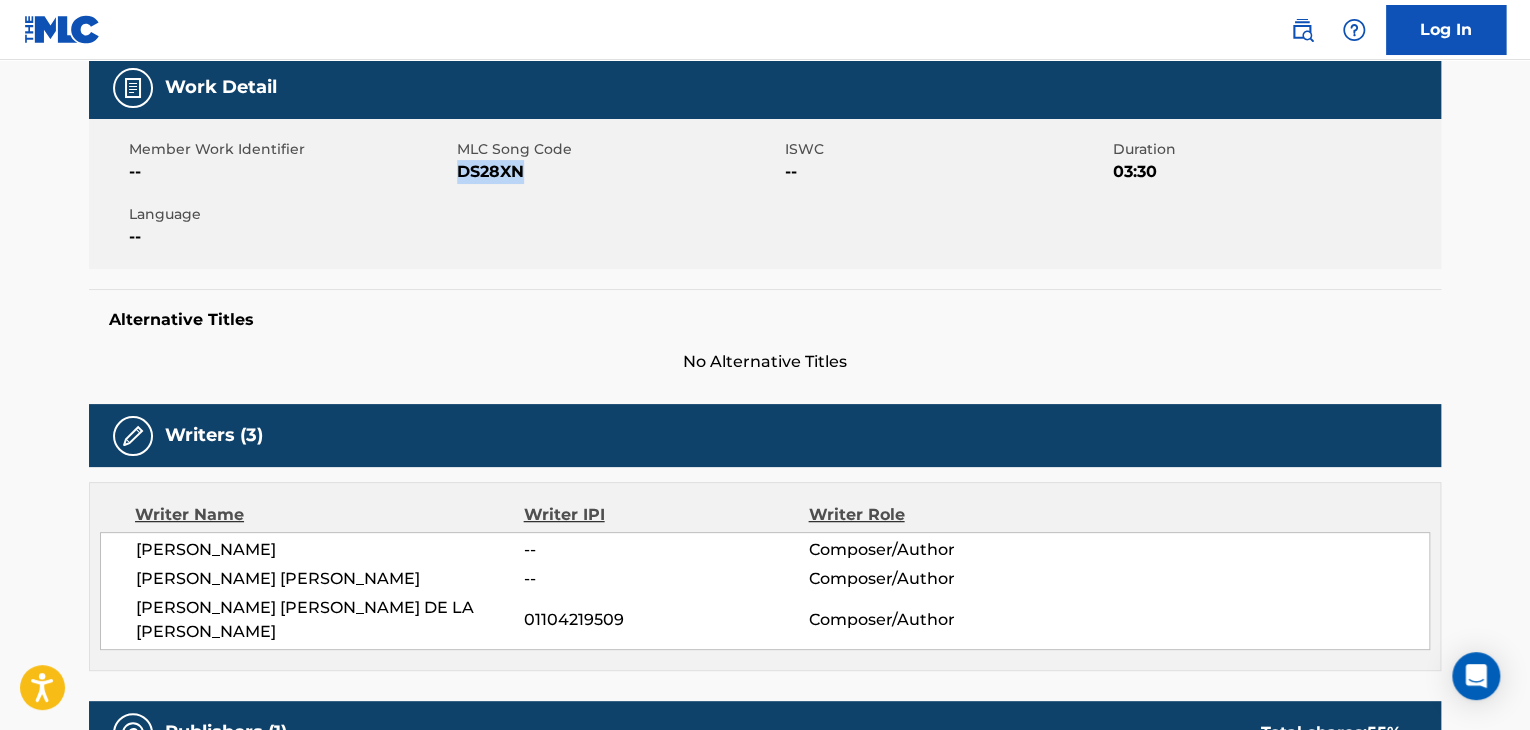 click on "Member Work Identifier -- MLC Song Code DS28XN ISWC -- Duration 03:30 Language --" at bounding box center [765, 194] 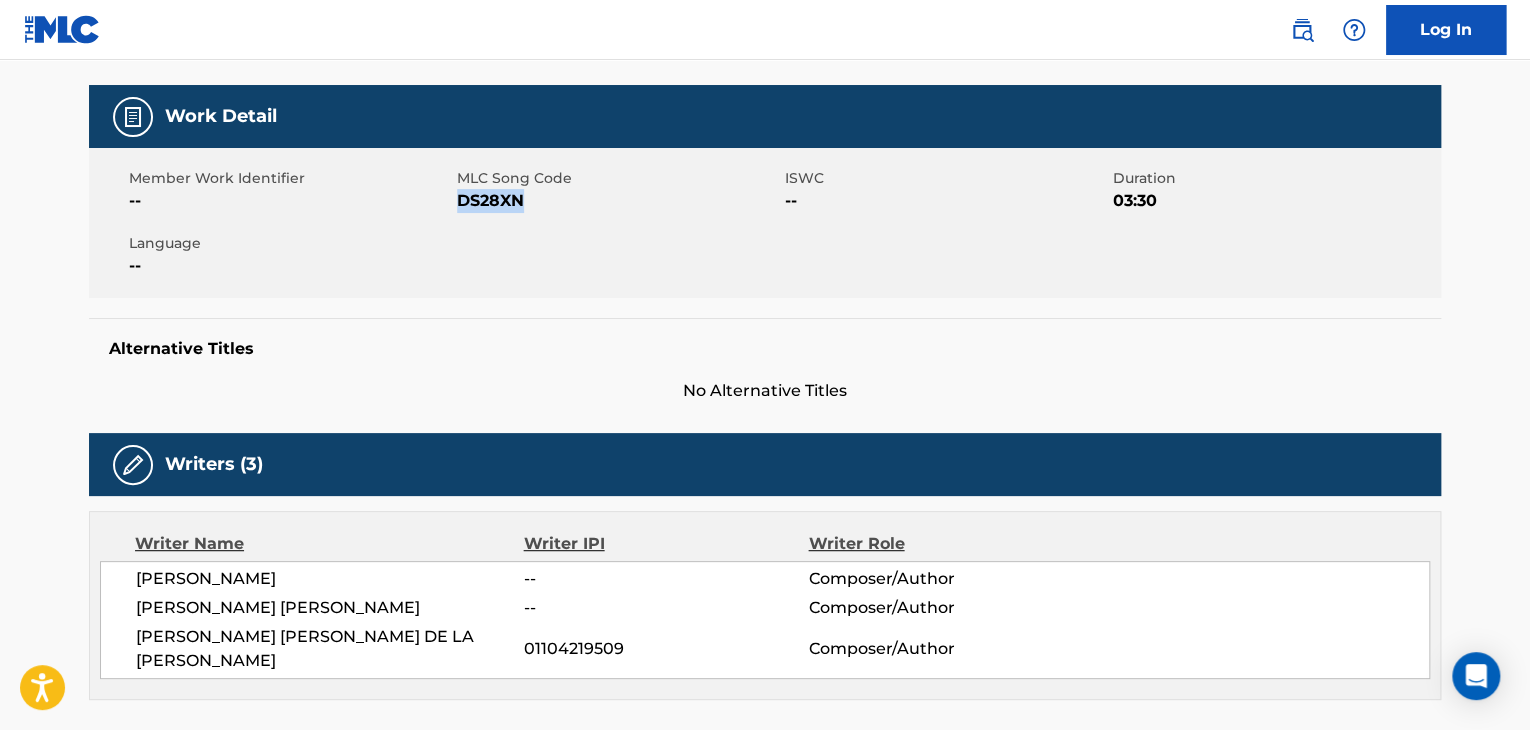 scroll, scrollTop: 0, scrollLeft: 0, axis: both 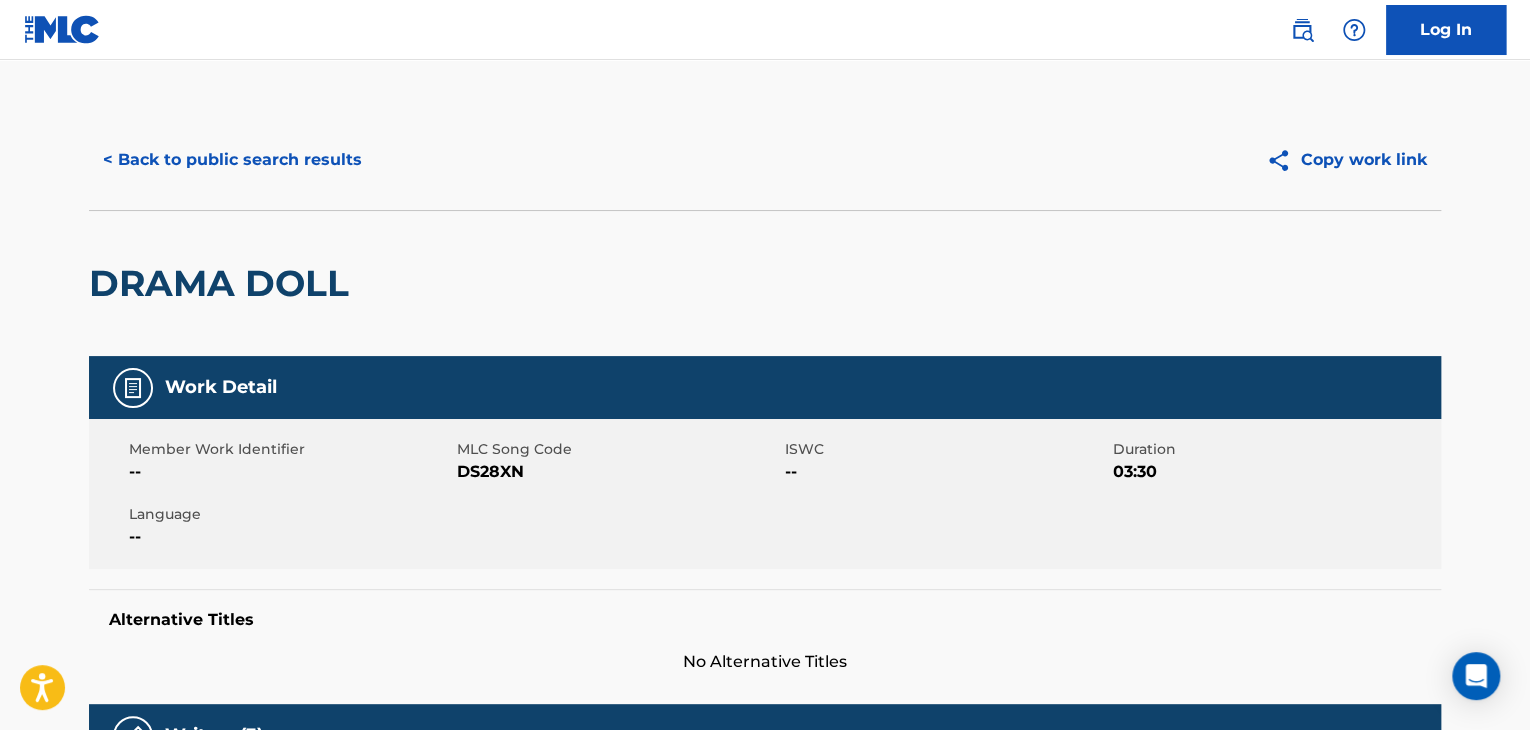 click on "< Back to public search results Copy work link" at bounding box center (765, 160) 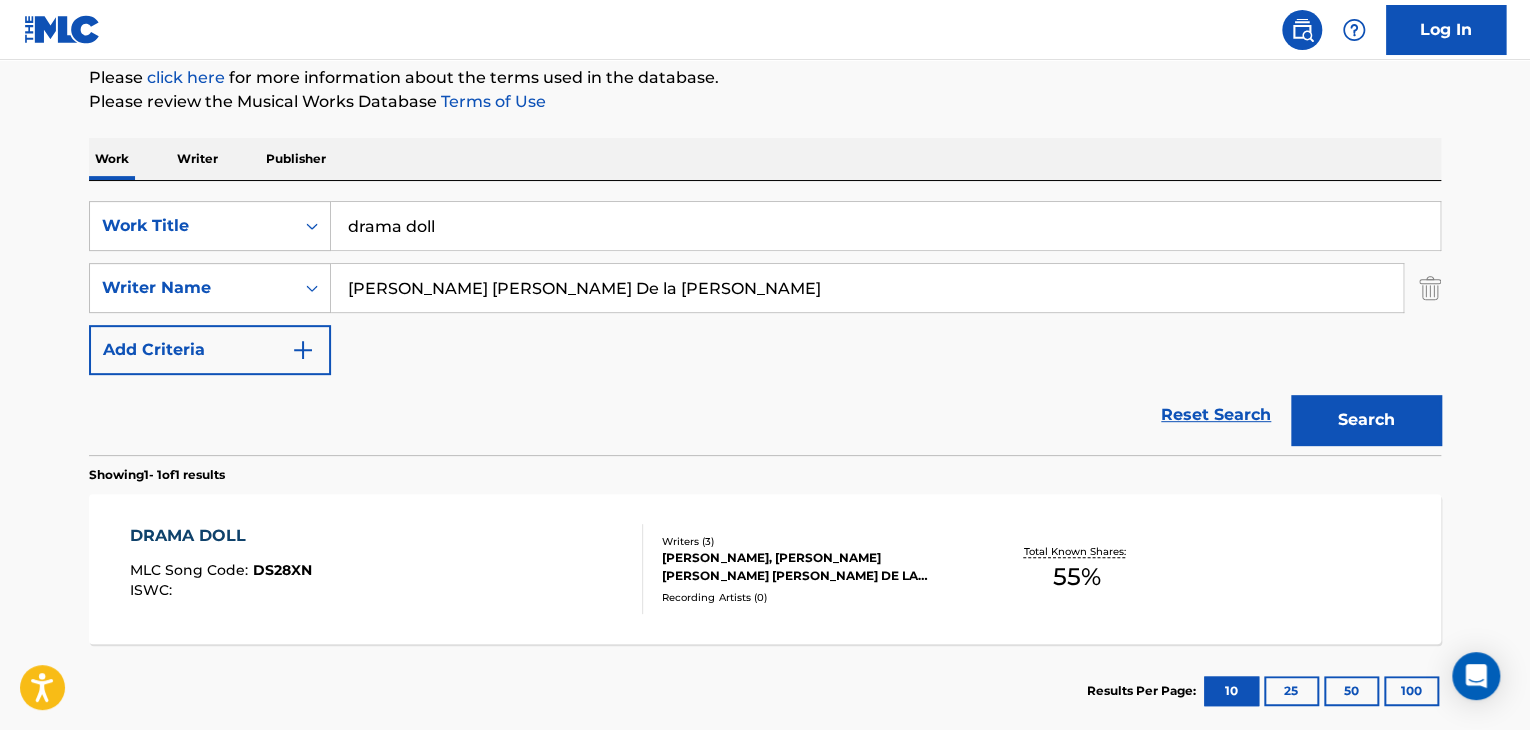 click on "drama doll" at bounding box center [885, 226] 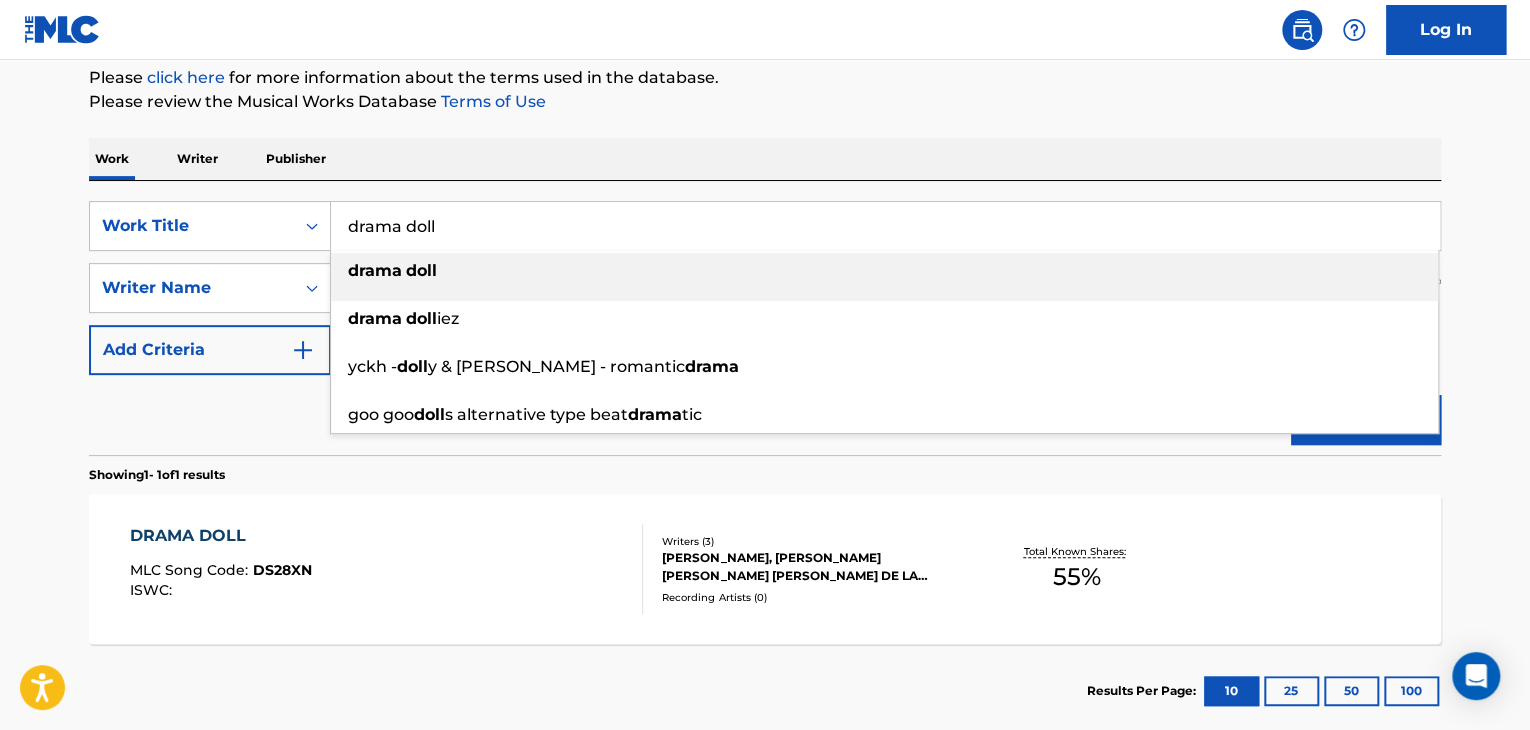 paste on "leyenda" 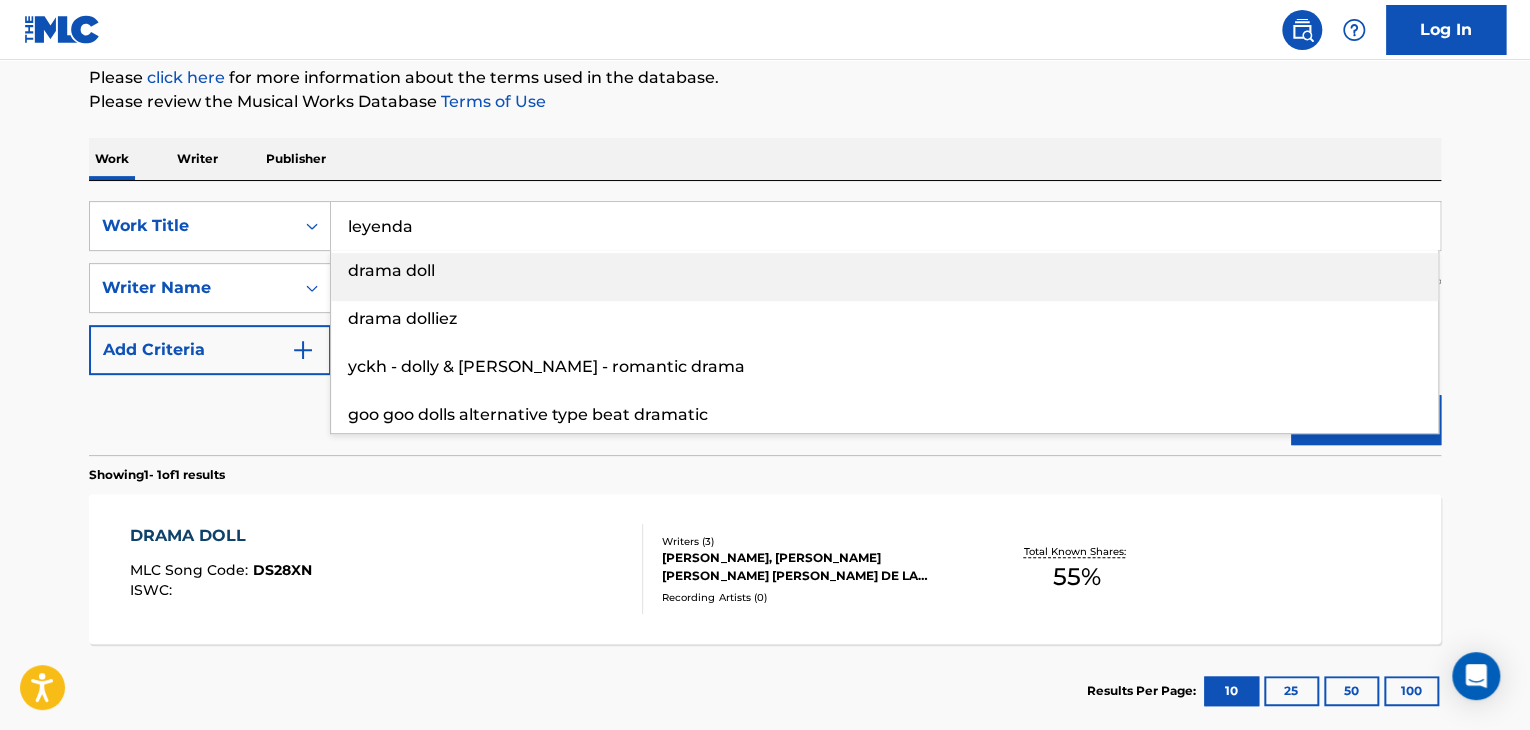 click on "yckh - dolly & [PERSON_NAME] - romantic drama" at bounding box center [884, 373] 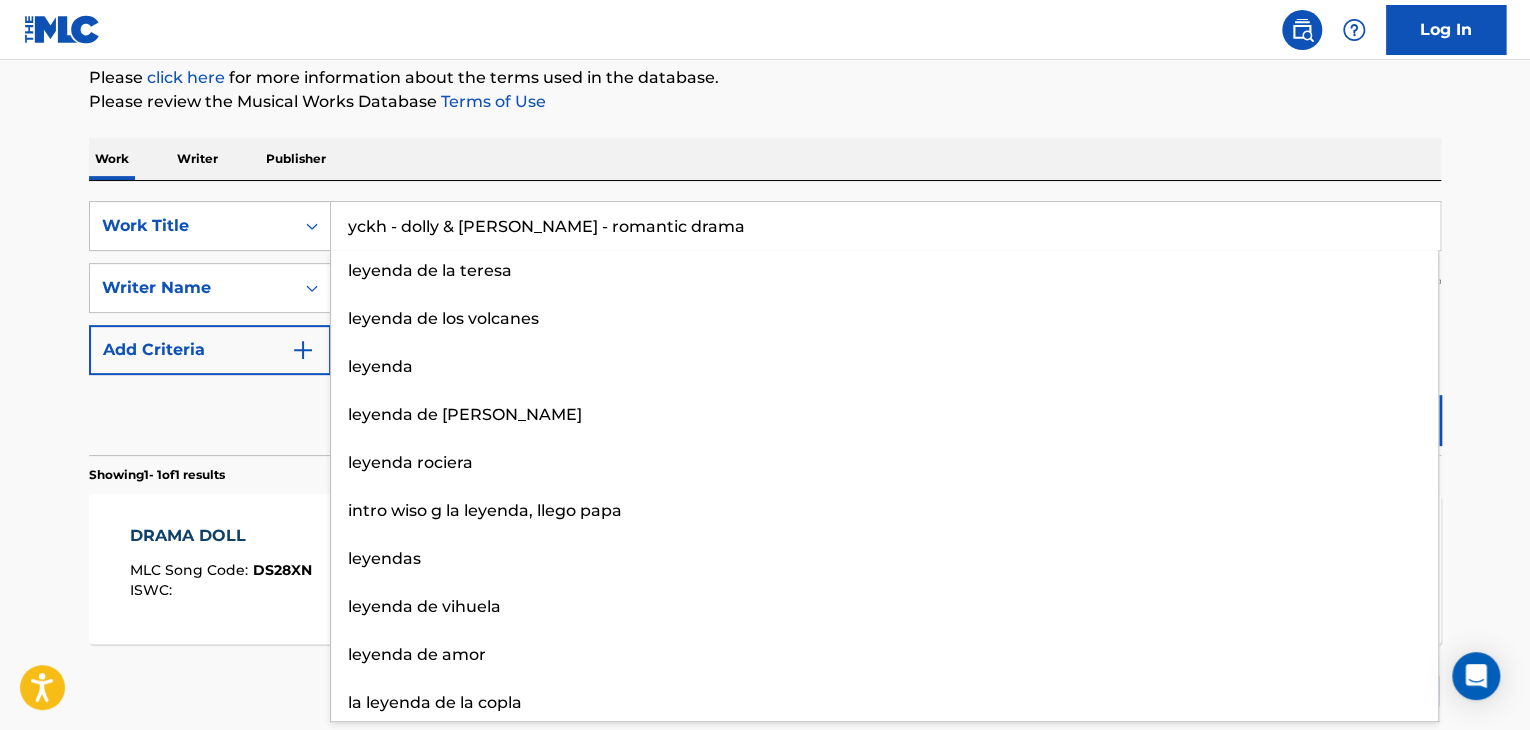 click on "Reset Search Search" at bounding box center (765, 415) 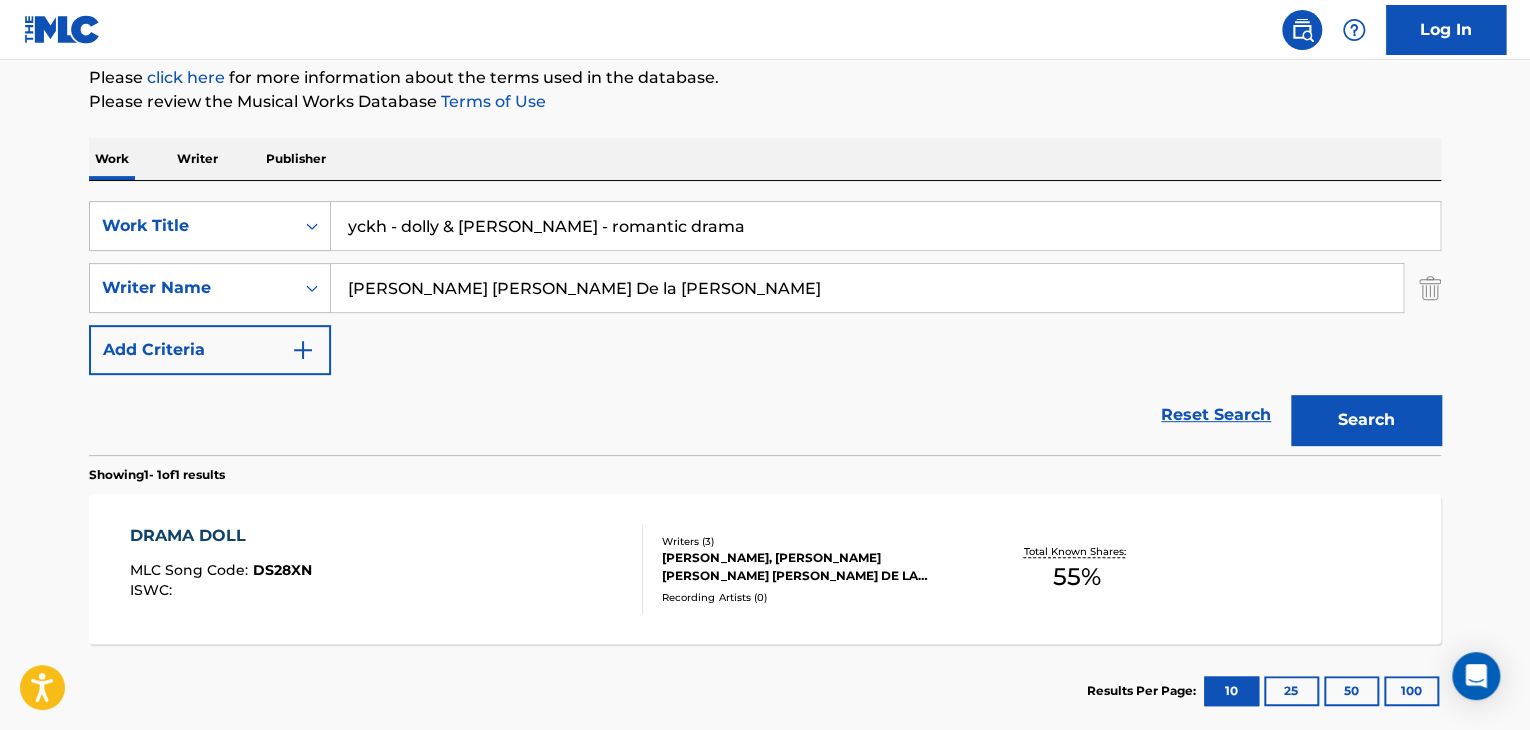 click on "yckh - dolly & [PERSON_NAME] - romantic drama" at bounding box center [885, 226] 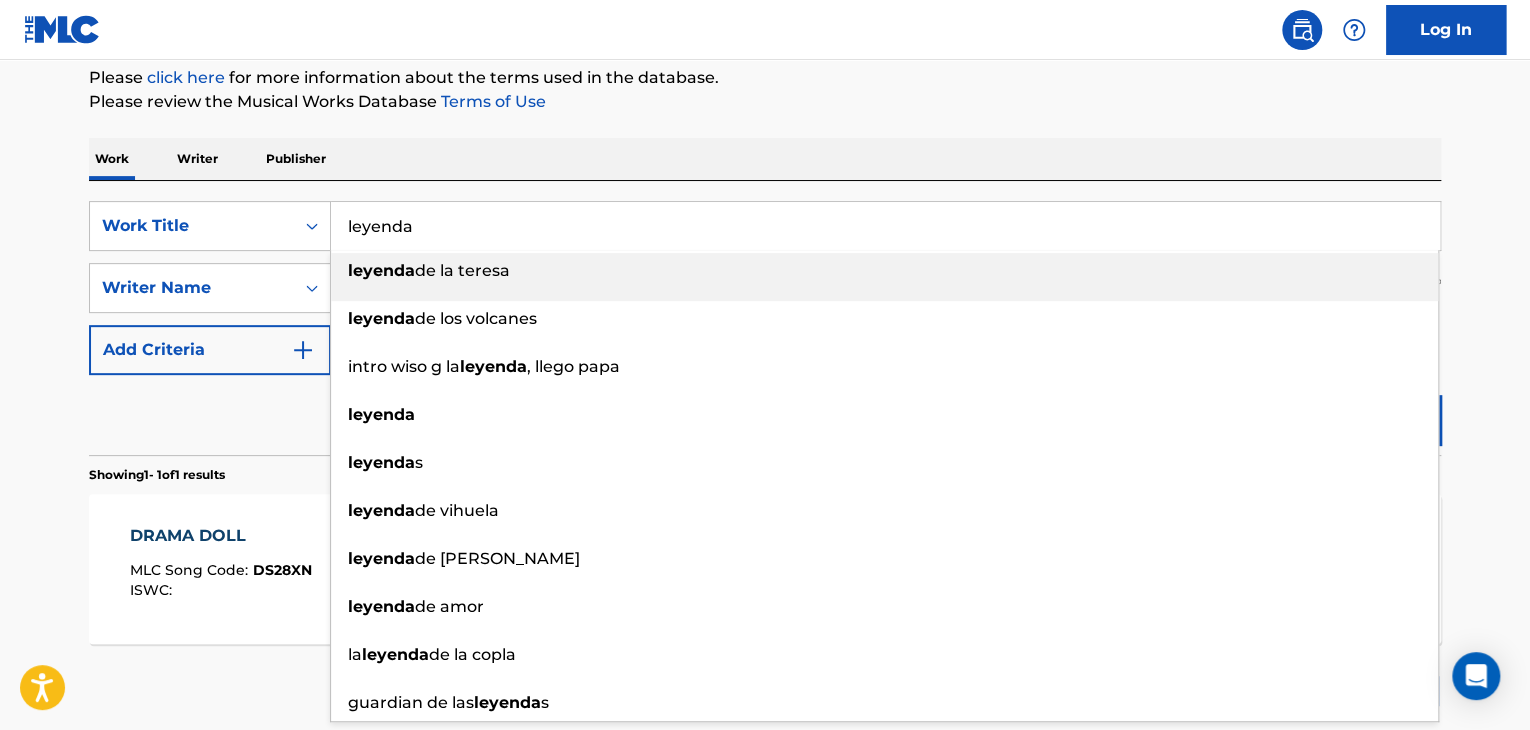 type on "leyenda" 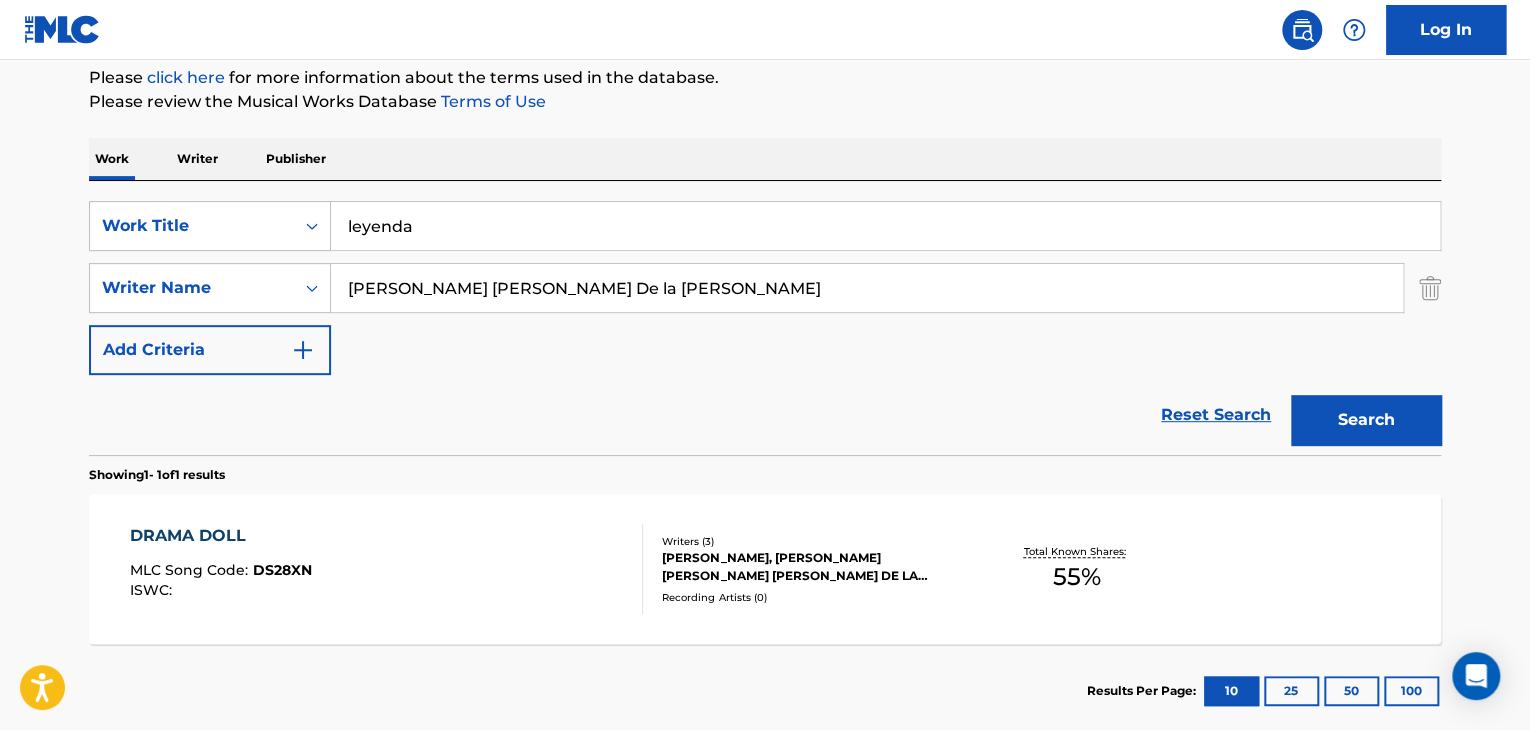 drag, startPoint x: 476, startPoint y: 216, endPoint x: 208, endPoint y: 405, distance: 327.94055 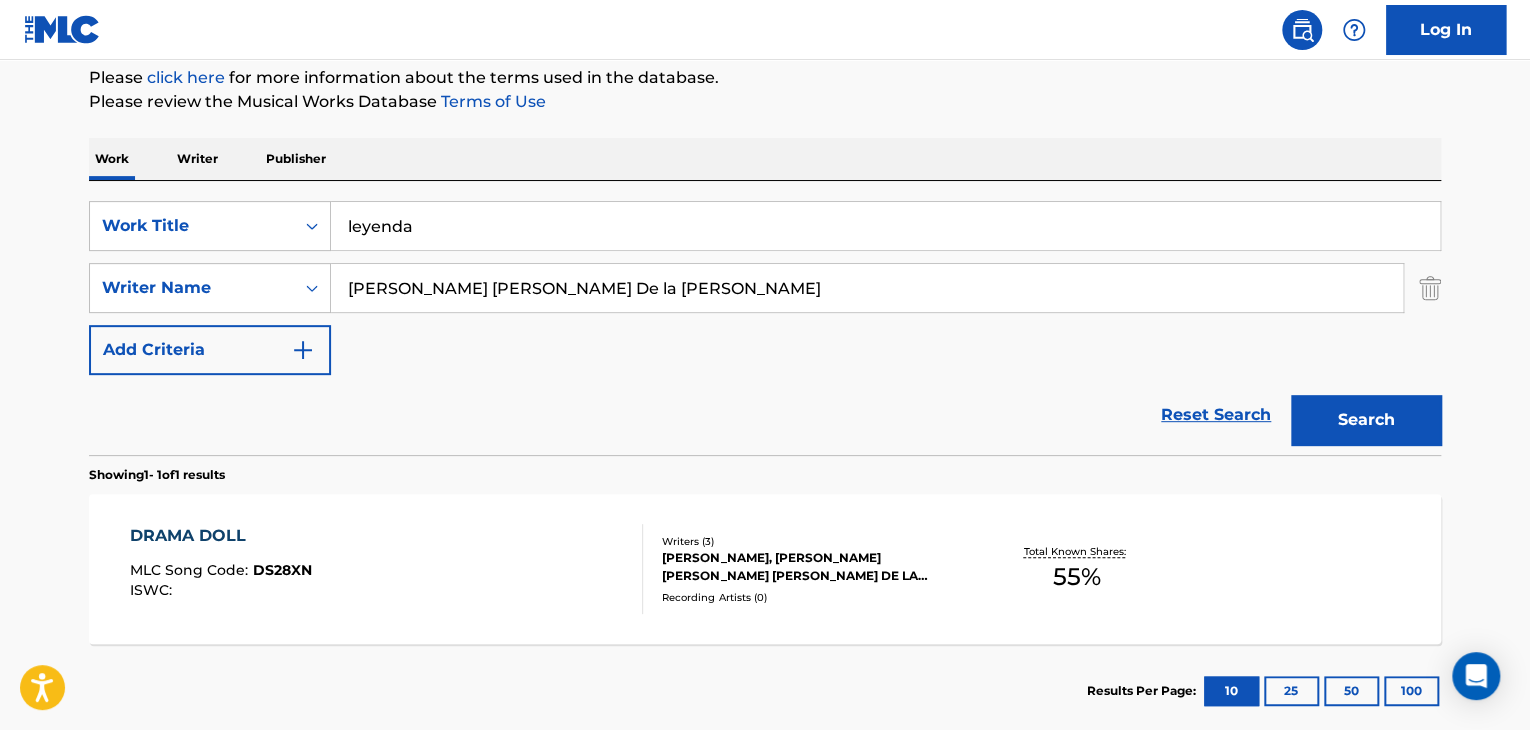 click on "Search" at bounding box center [1366, 420] 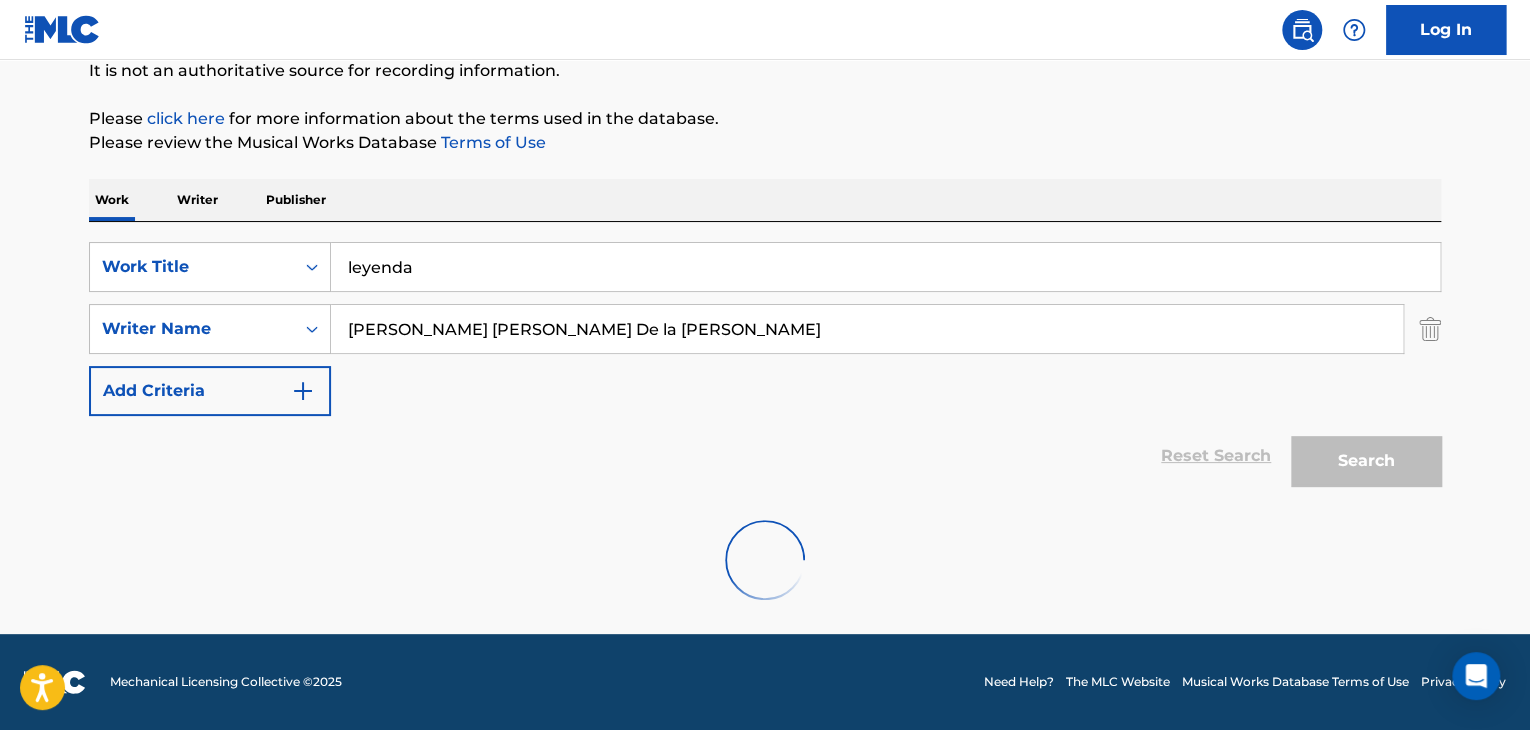 scroll, scrollTop: 244, scrollLeft: 0, axis: vertical 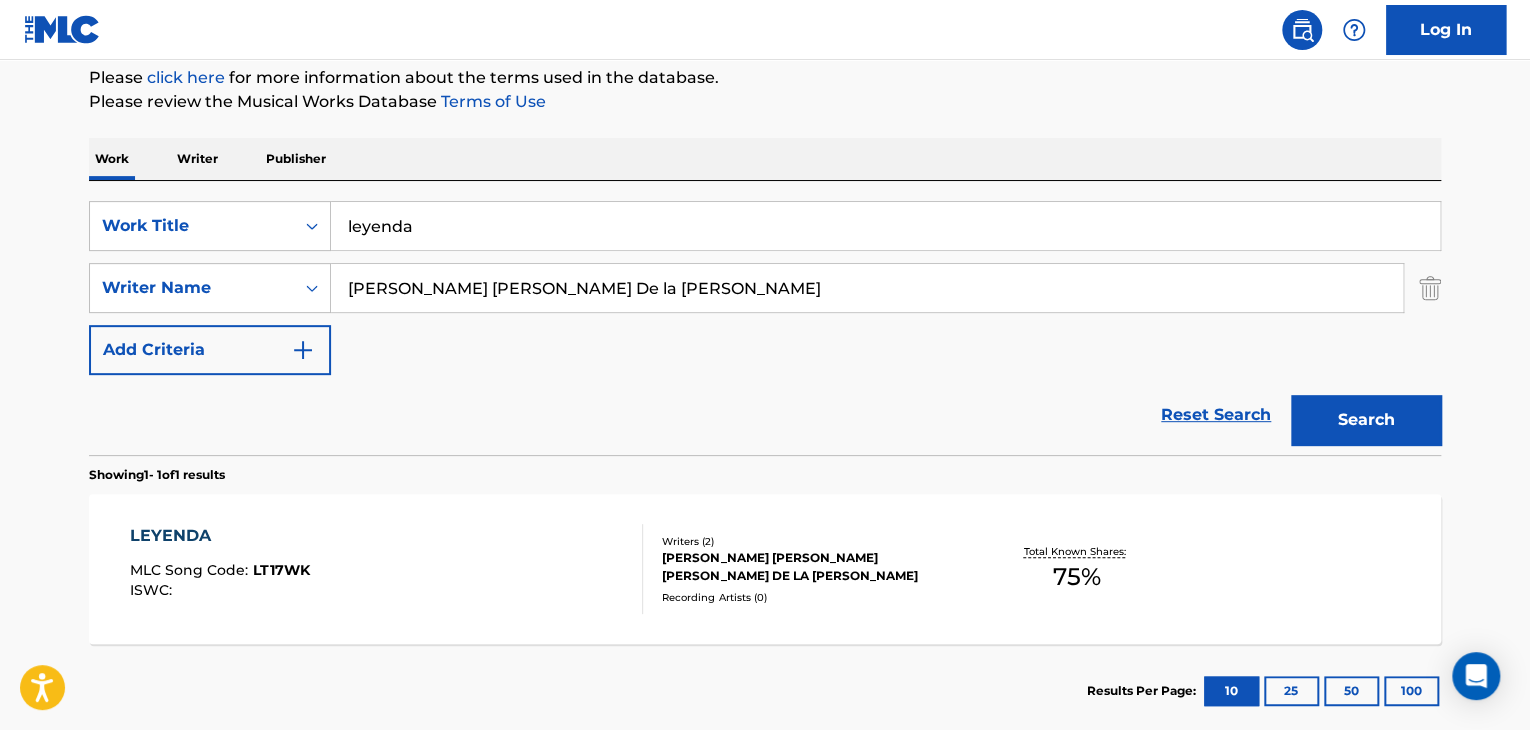 click on "LEYENDA MLC Song Code : LT17WK ISWC :" at bounding box center [387, 569] 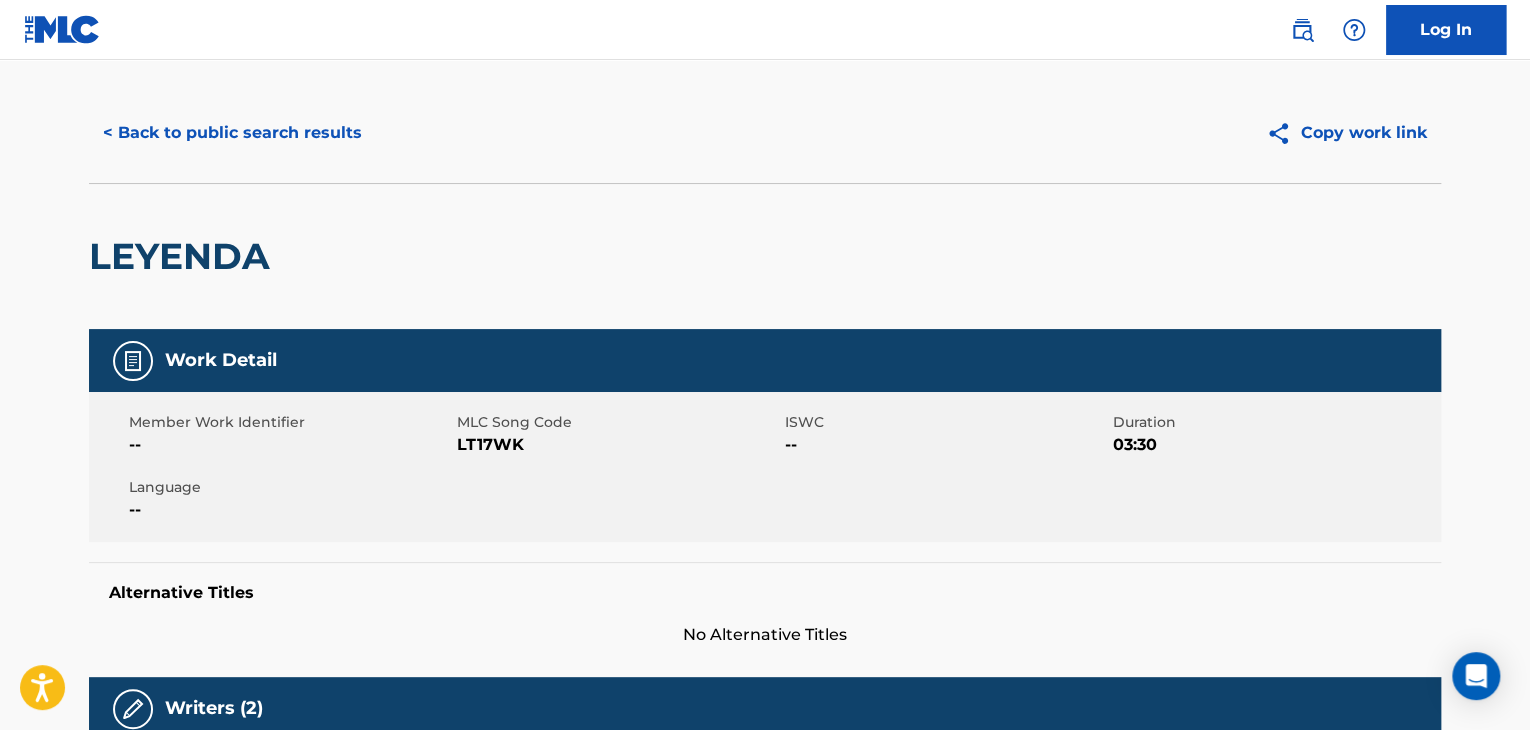 scroll, scrollTop: 400, scrollLeft: 0, axis: vertical 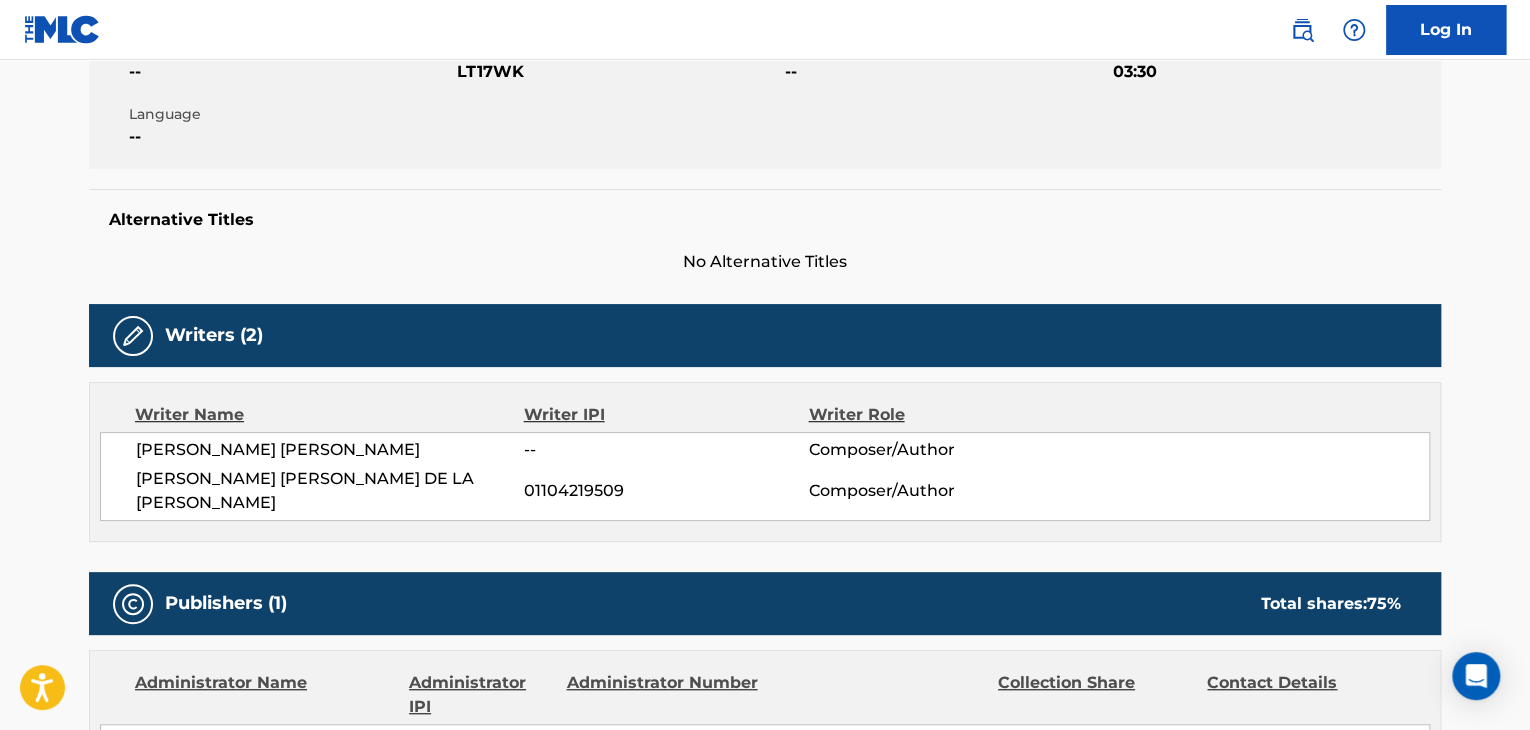 click on "[PERSON_NAME] [PERSON_NAME]" at bounding box center (330, 450) 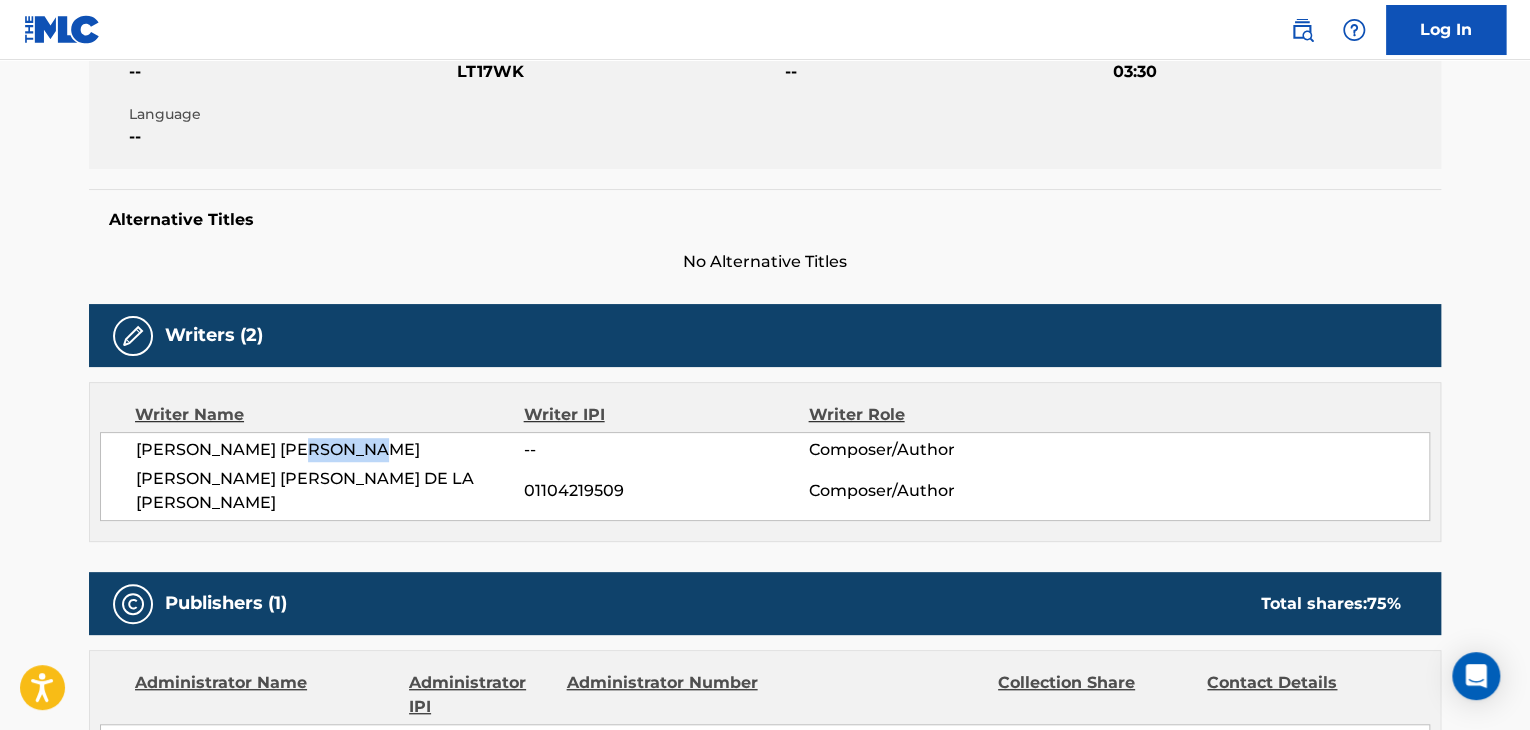click on "[PERSON_NAME] [PERSON_NAME]" at bounding box center [330, 450] 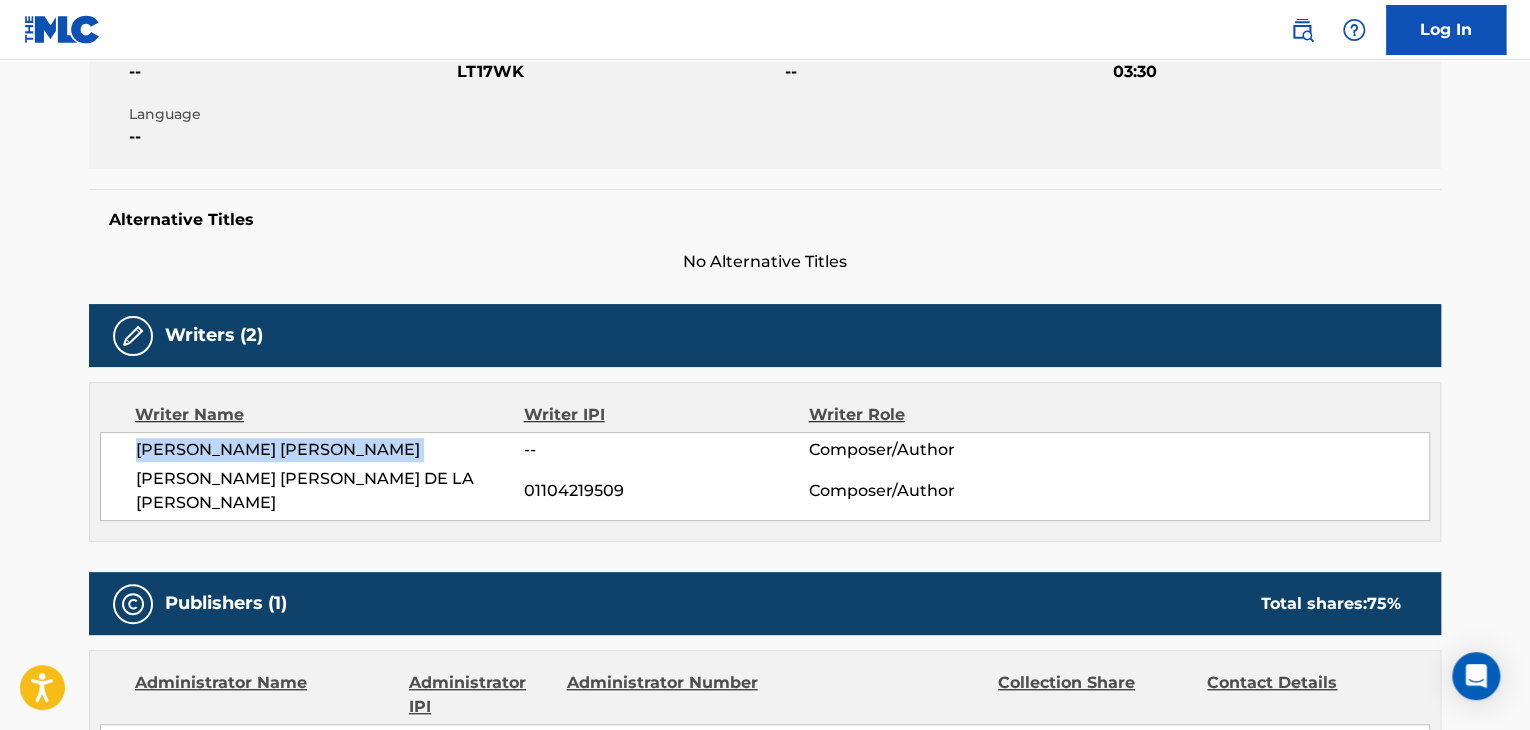 click on "[PERSON_NAME] [PERSON_NAME]" at bounding box center (330, 450) 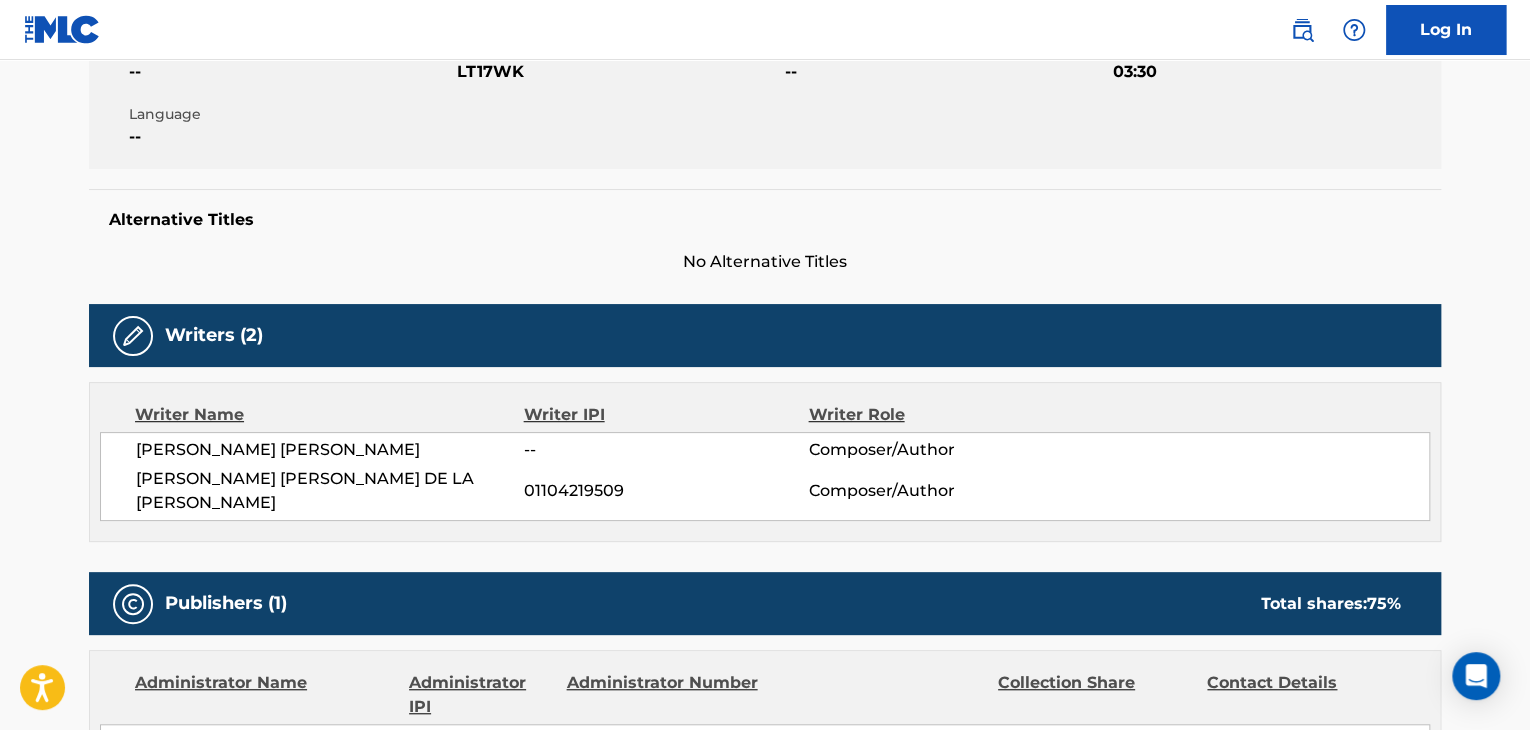 click on "[PERSON_NAME] [PERSON_NAME] DE LA [PERSON_NAME]" at bounding box center [330, 491] 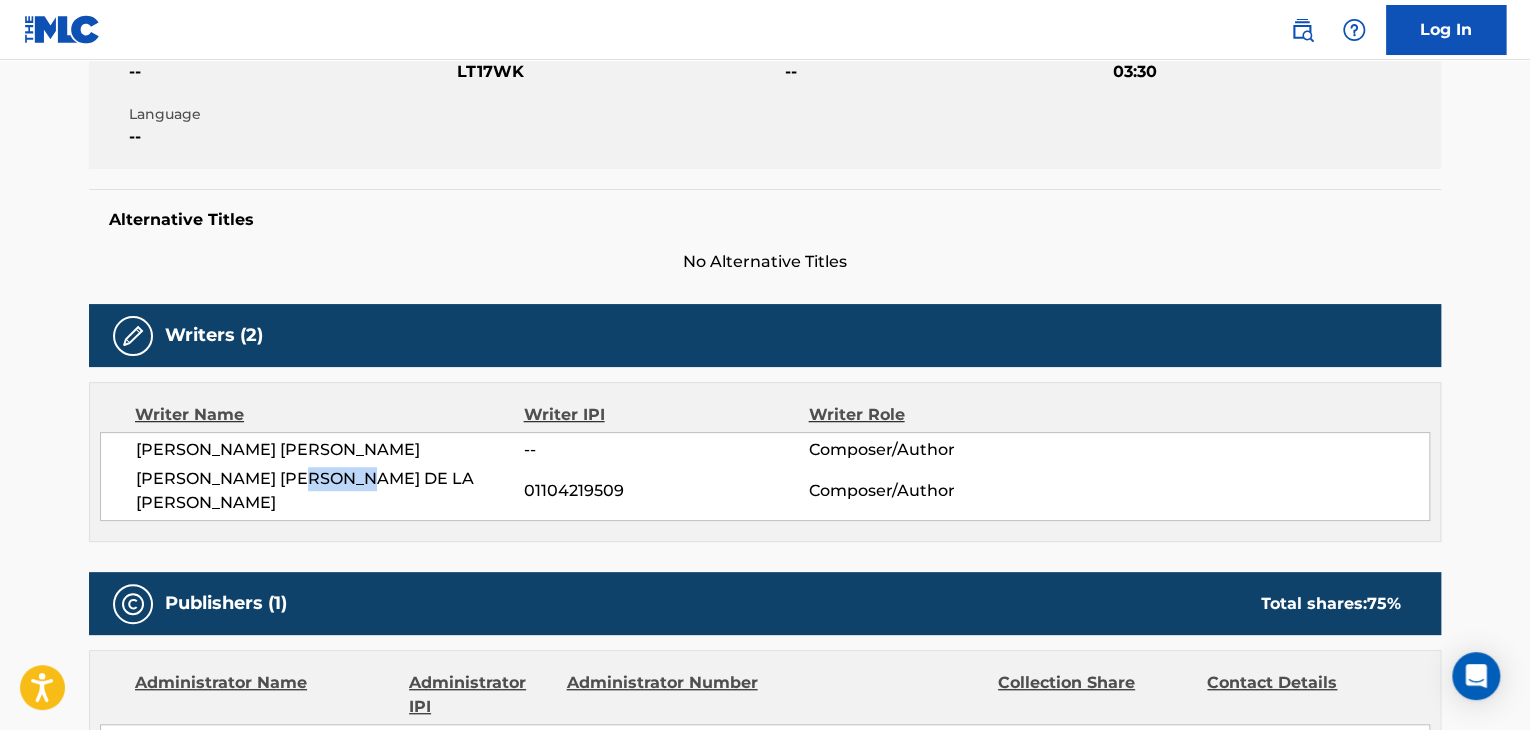 click on "[PERSON_NAME] [PERSON_NAME] DE LA [PERSON_NAME]" at bounding box center [330, 491] 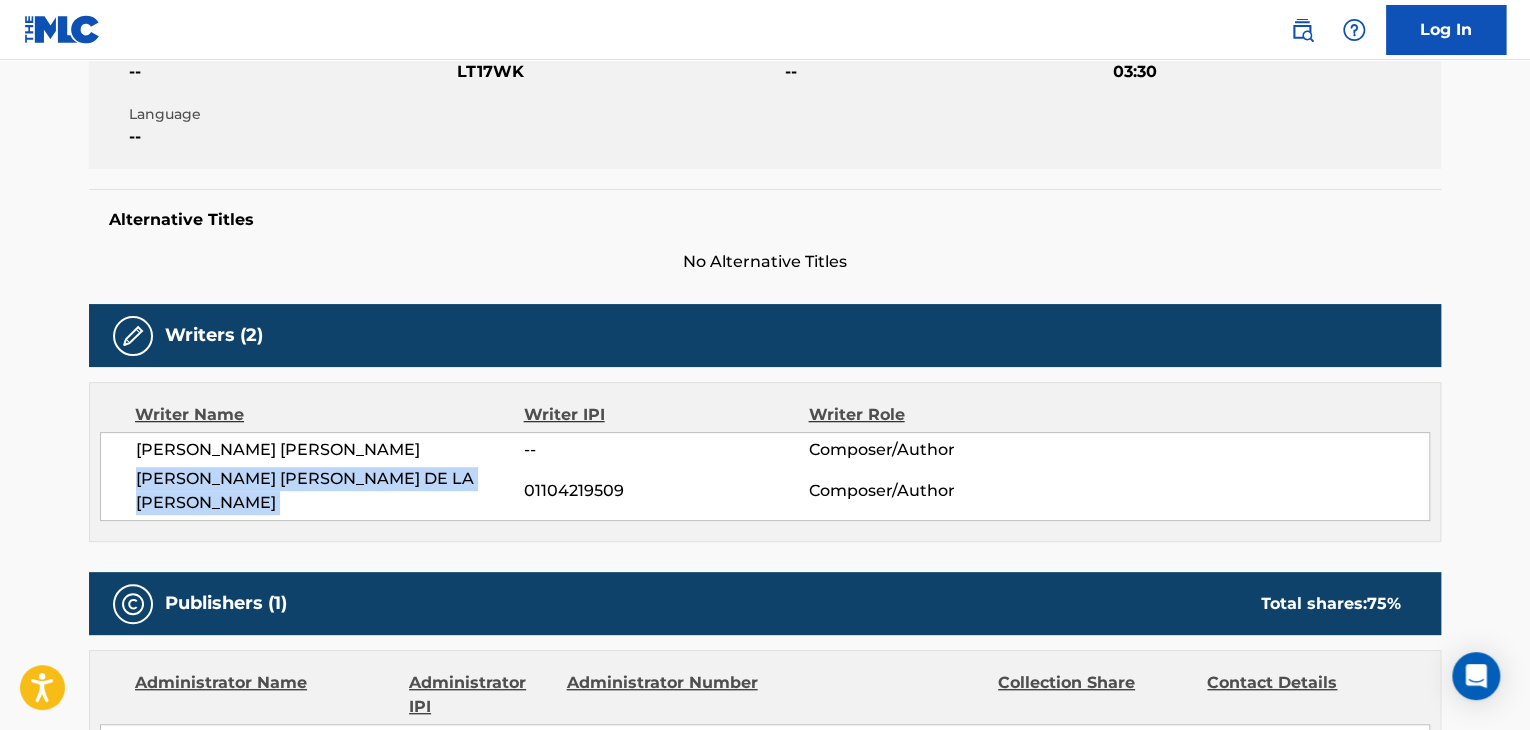 click on "[PERSON_NAME] [PERSON_NAME] DE LA [PERSON_NAME]" at bounding box center (330, 491) 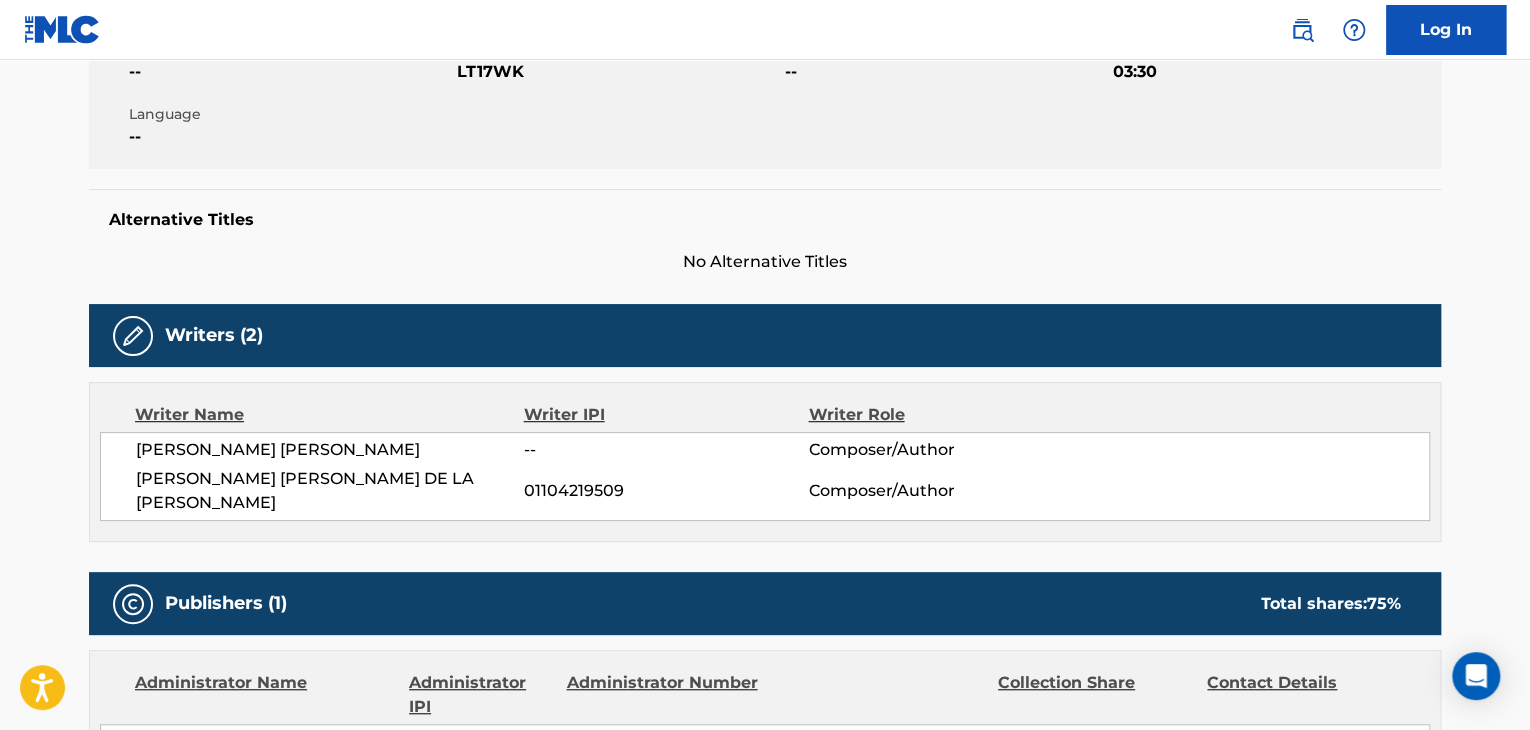 click on "01104219509" at bounding box center (666, 491) 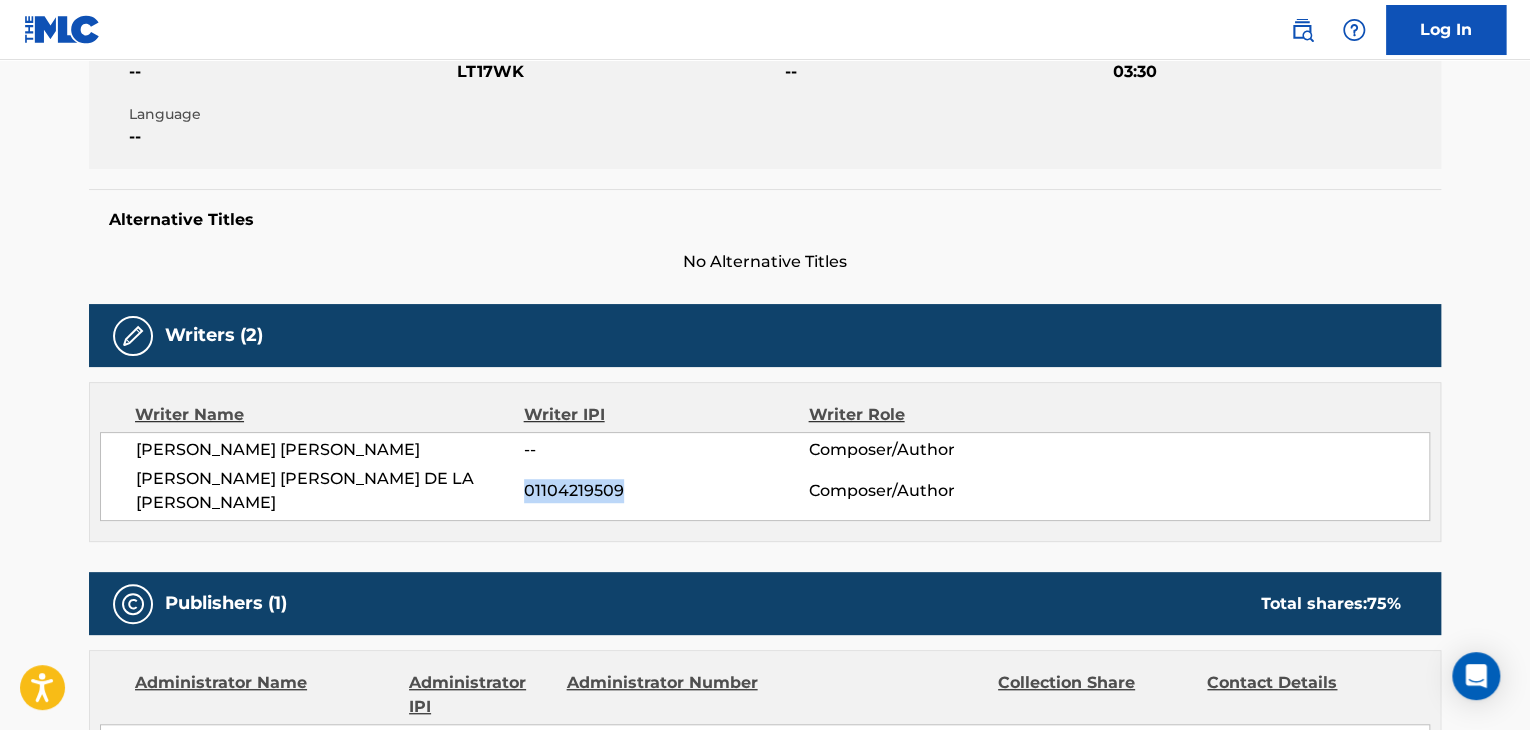 click on "01104219509" at bounding box center [666, 491] 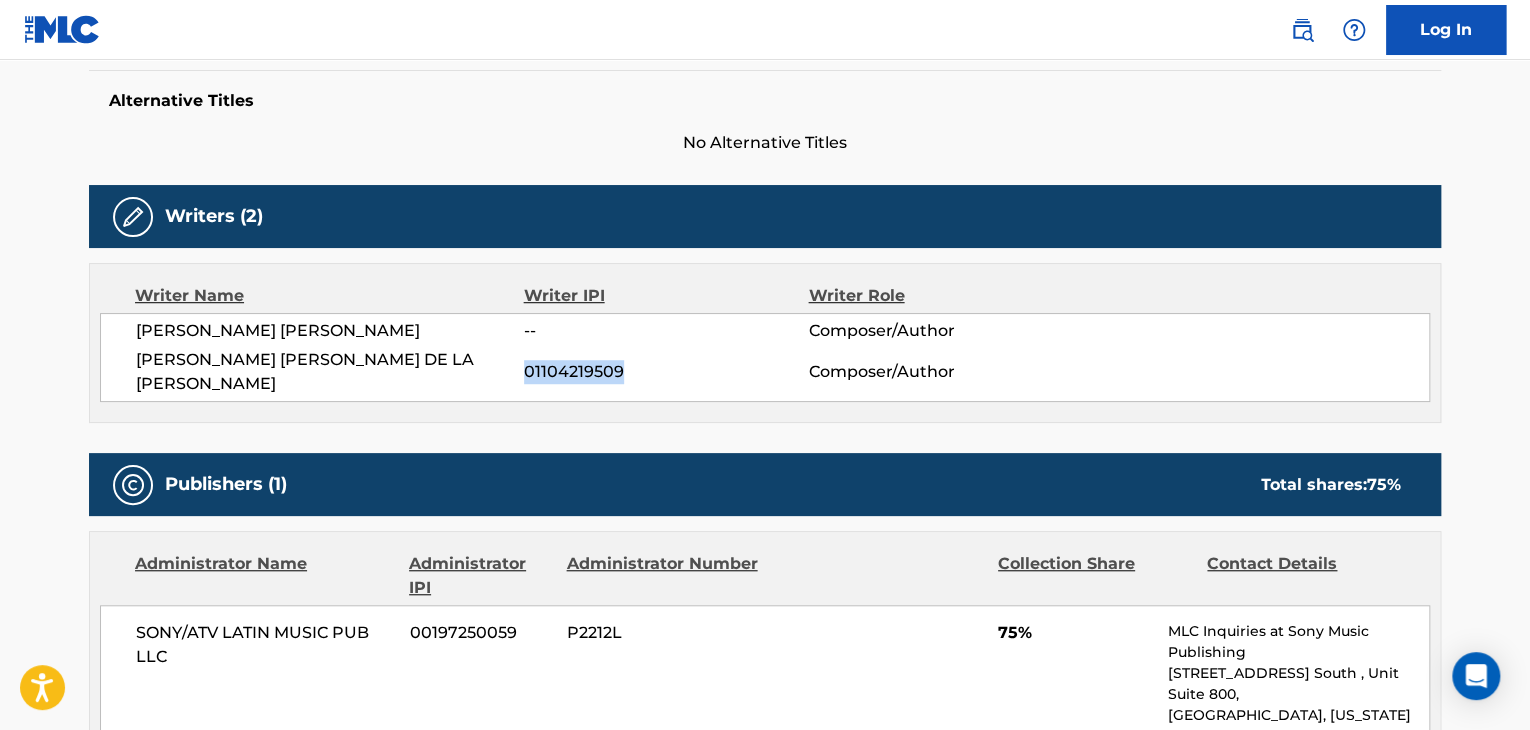 scroll, scrollTop: 800, scrollLeft: 0, axis: vertical 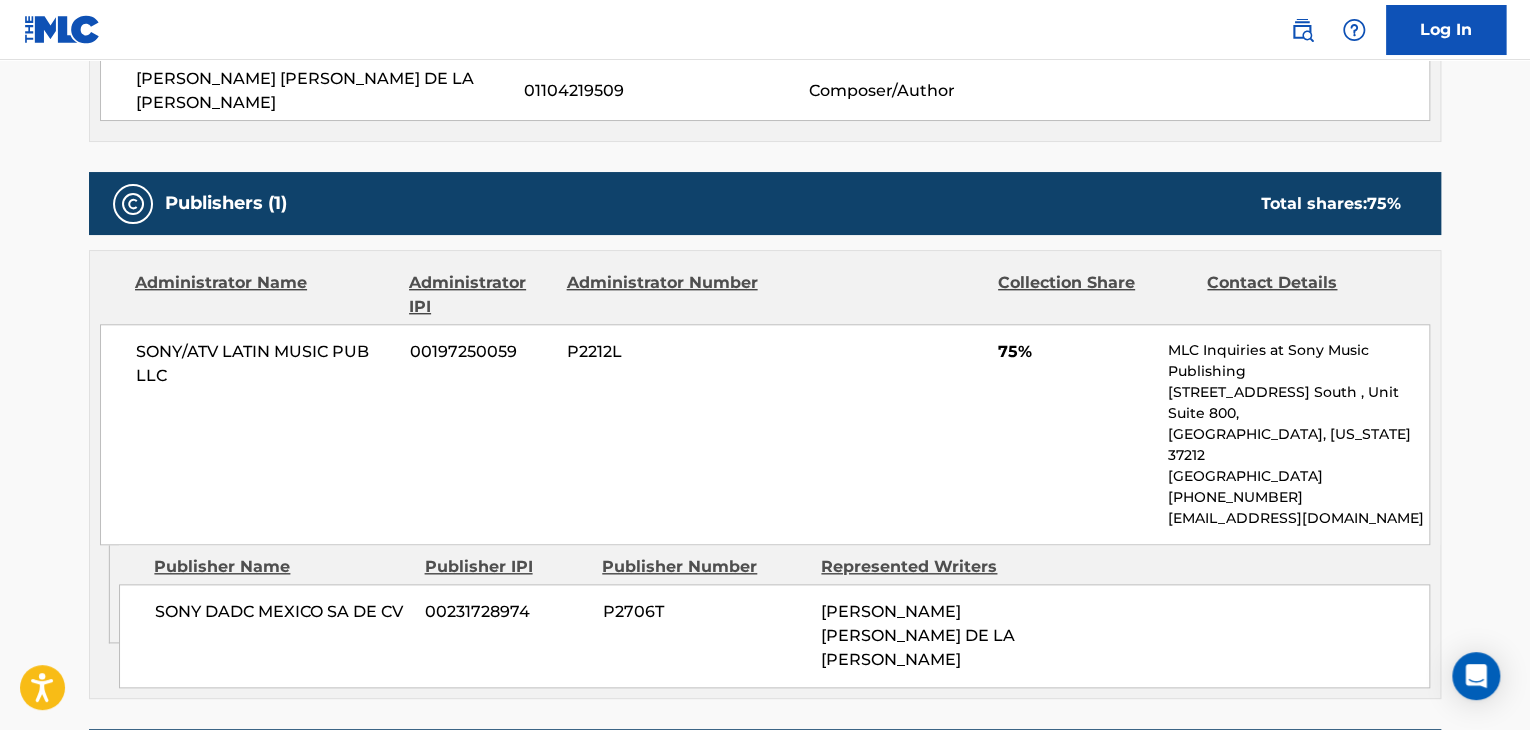 click on "SONY/ATV LATIN MUSIC PUB LLC" at bounding box center (265, 364) 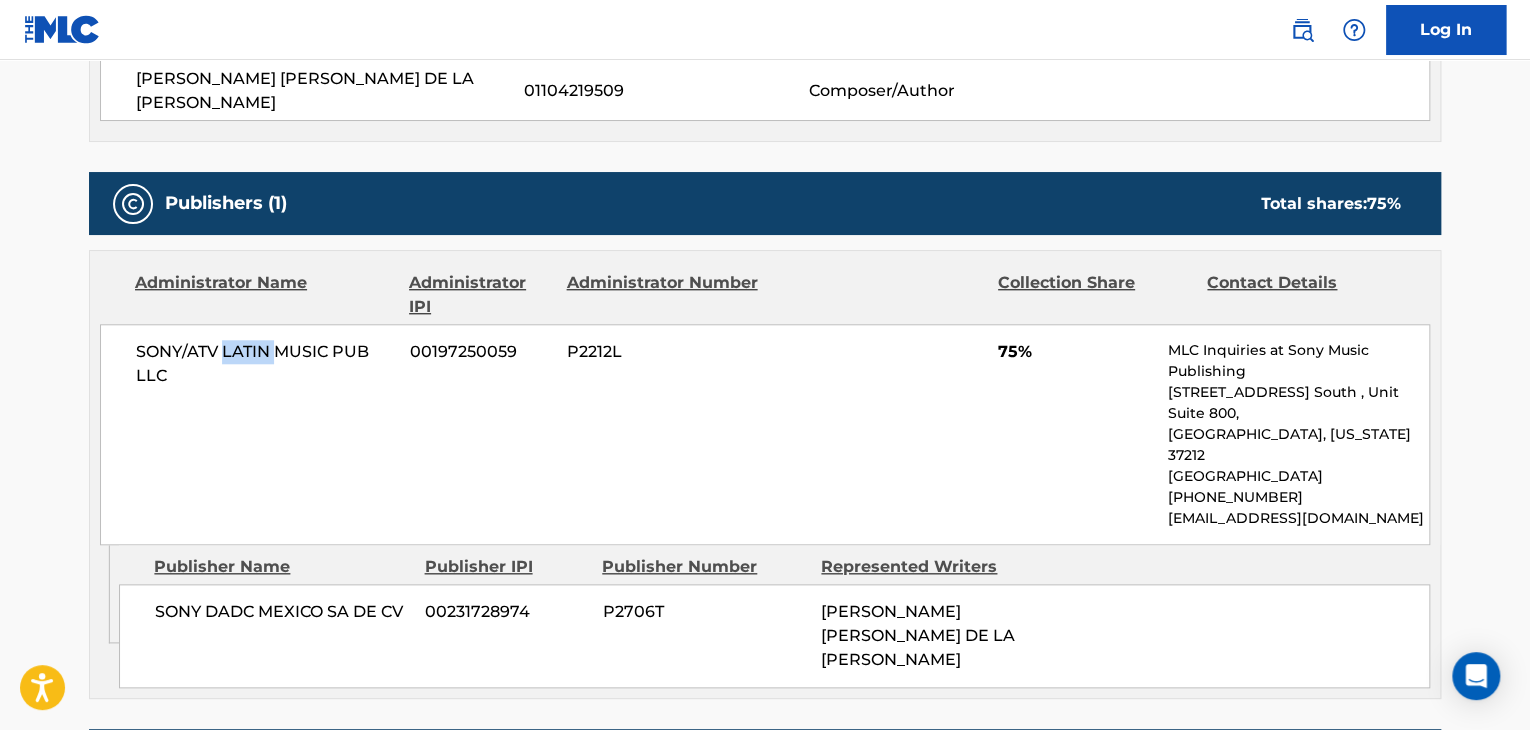 click on "SONY/ATV LATIN MUSIC PUB LLC" at bounding box center (265, 364) 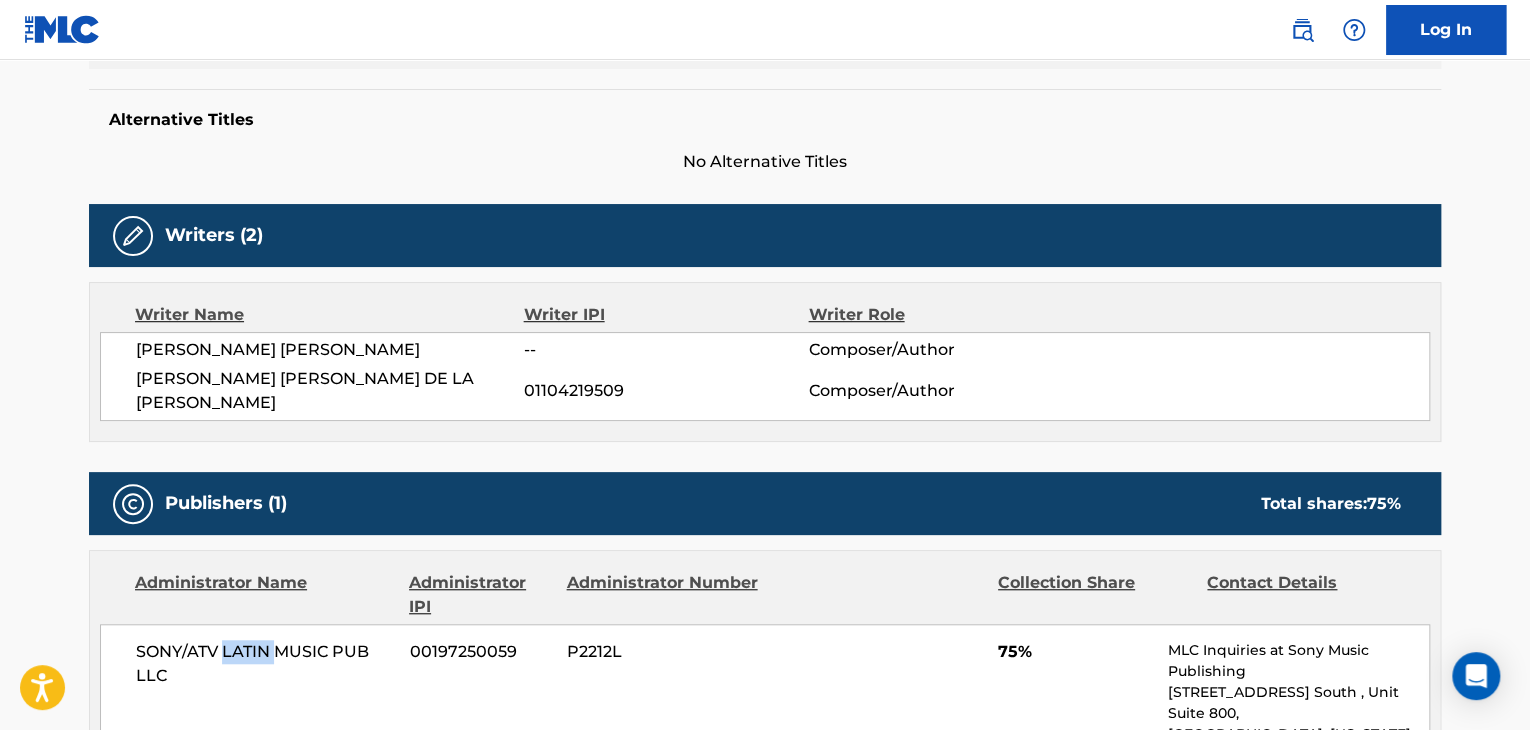 scroll, scrollTop: 300, scrollLeft: 0, axis: vertical 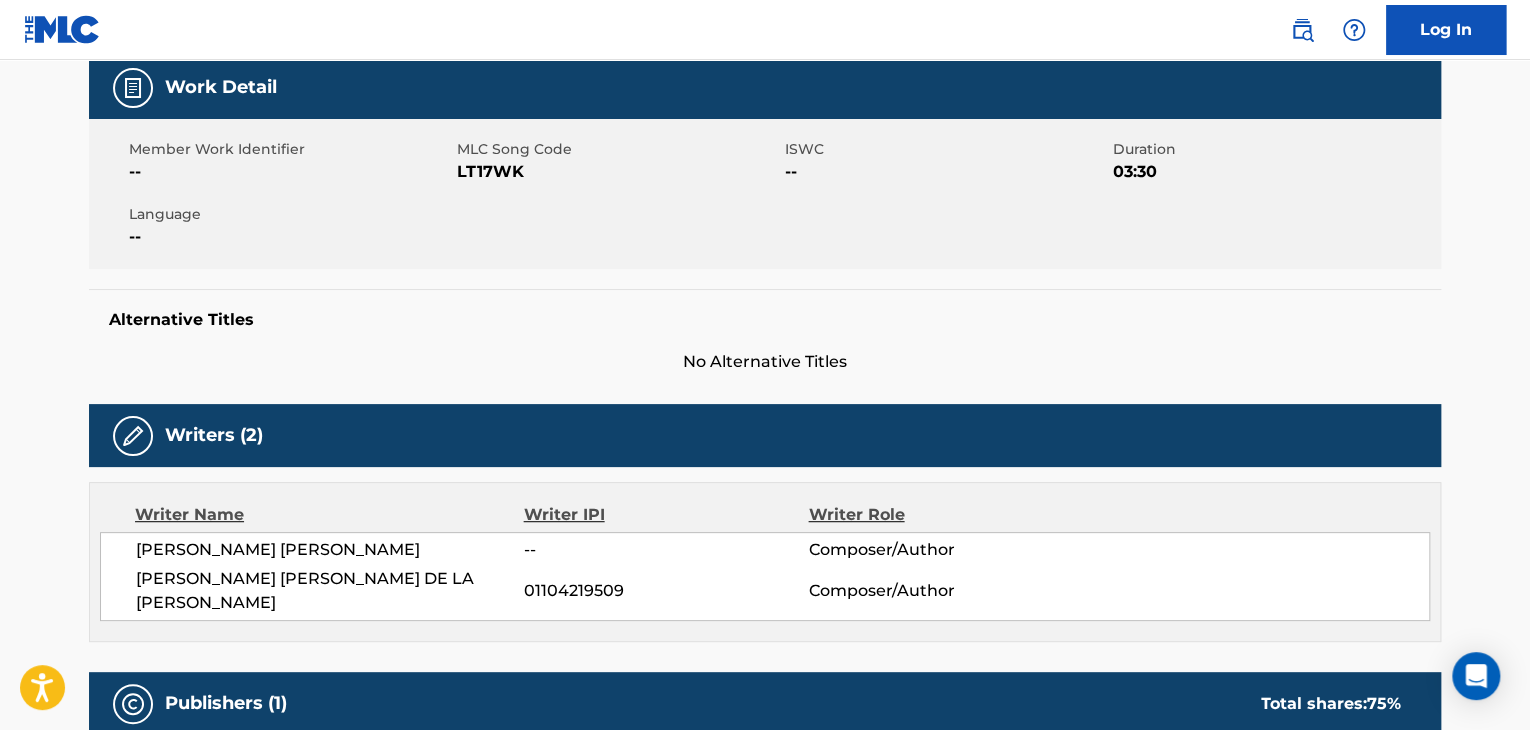 click on "LT17WK" at bounding box center (618, 172) 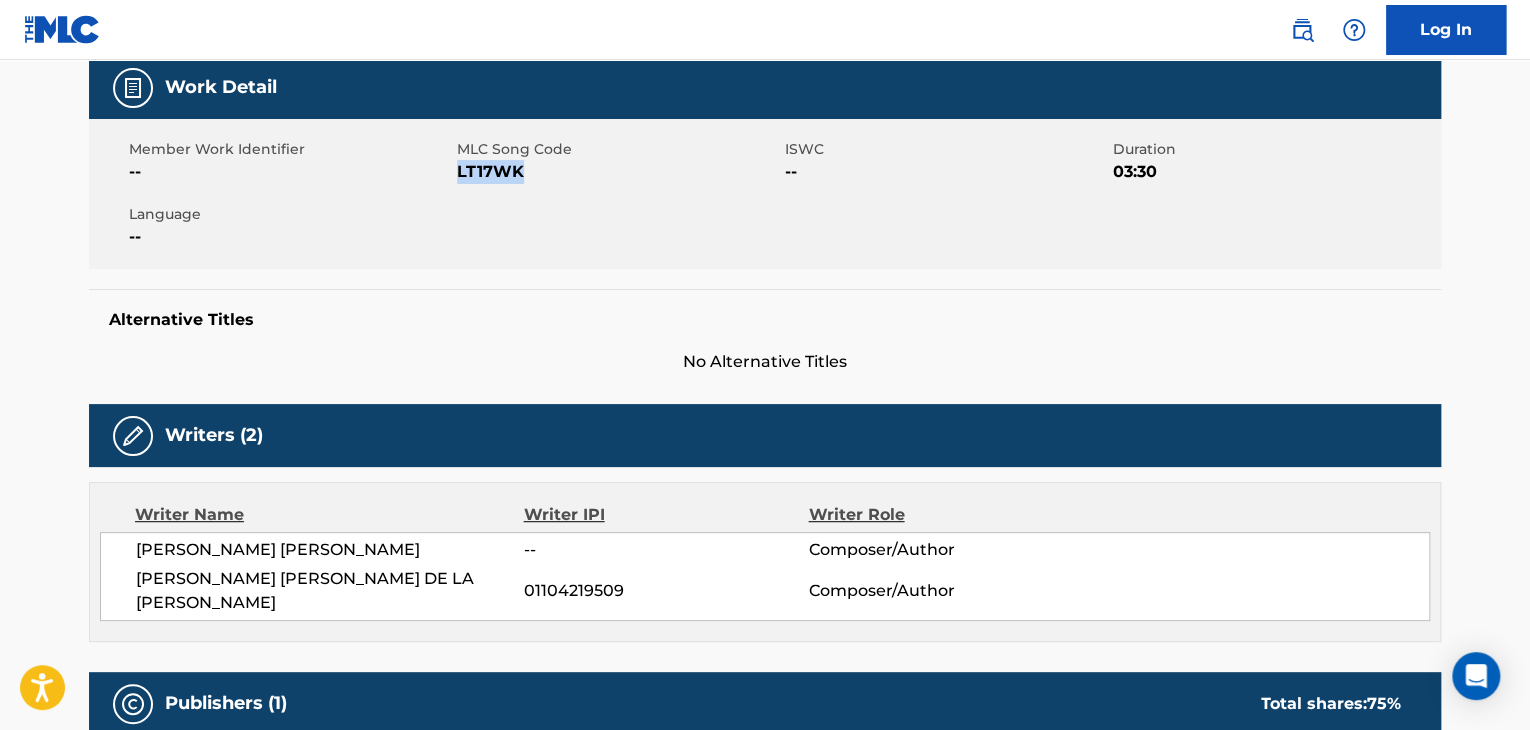 click on "LT17WK" at bounding box center (618, 172) 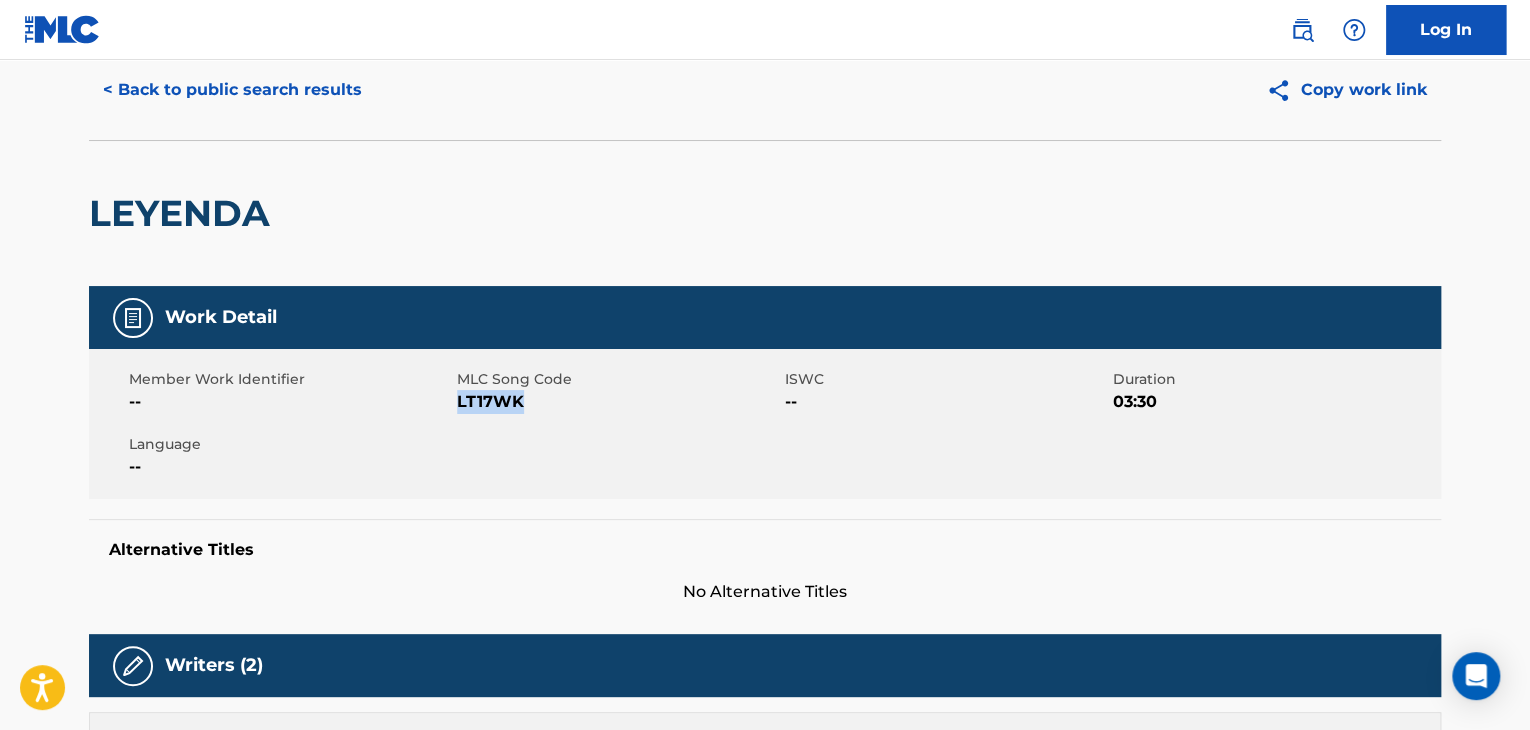 scroll, scrollTop: 0, scrollLeft: 0, axis: both 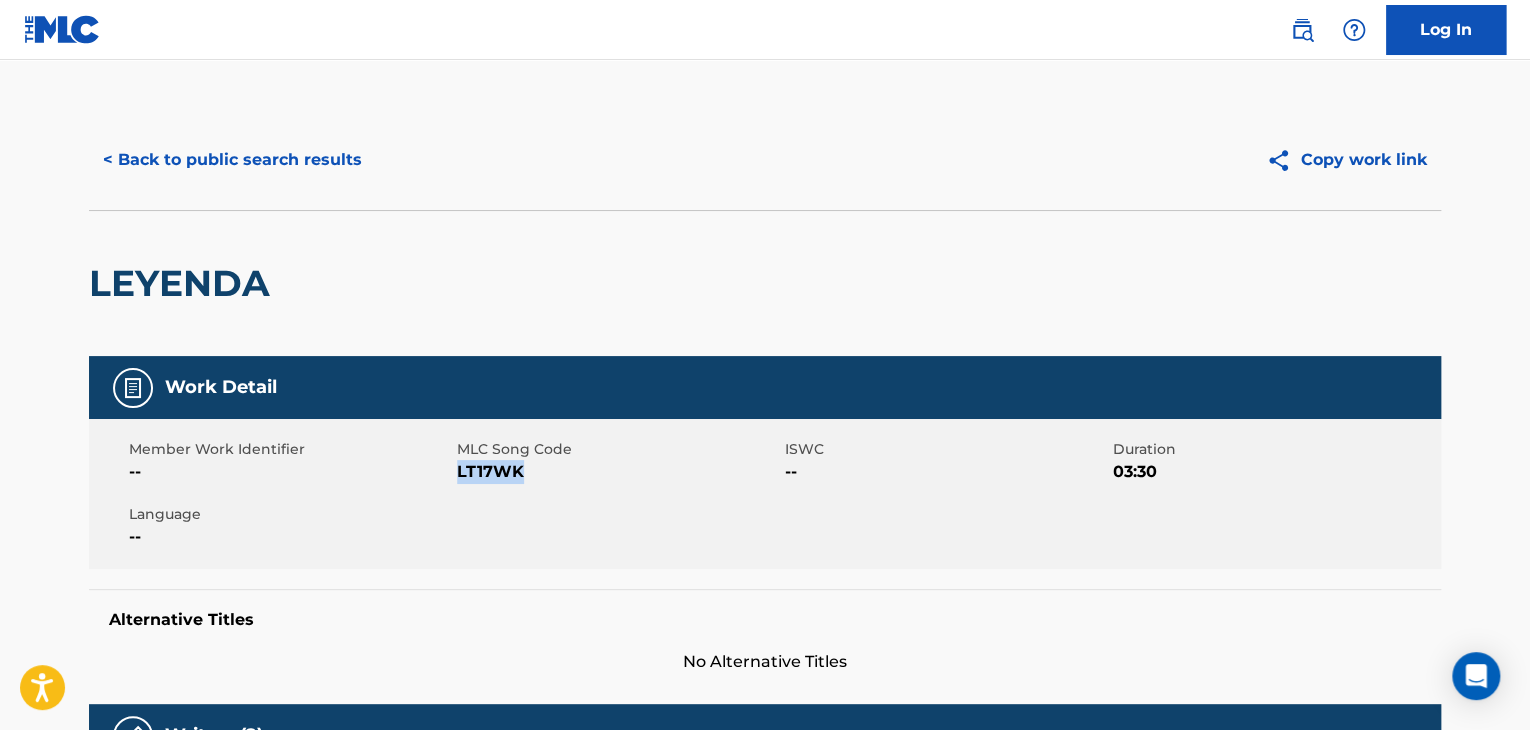 click on "< Back to public search results" at bounding box center (232, 160) 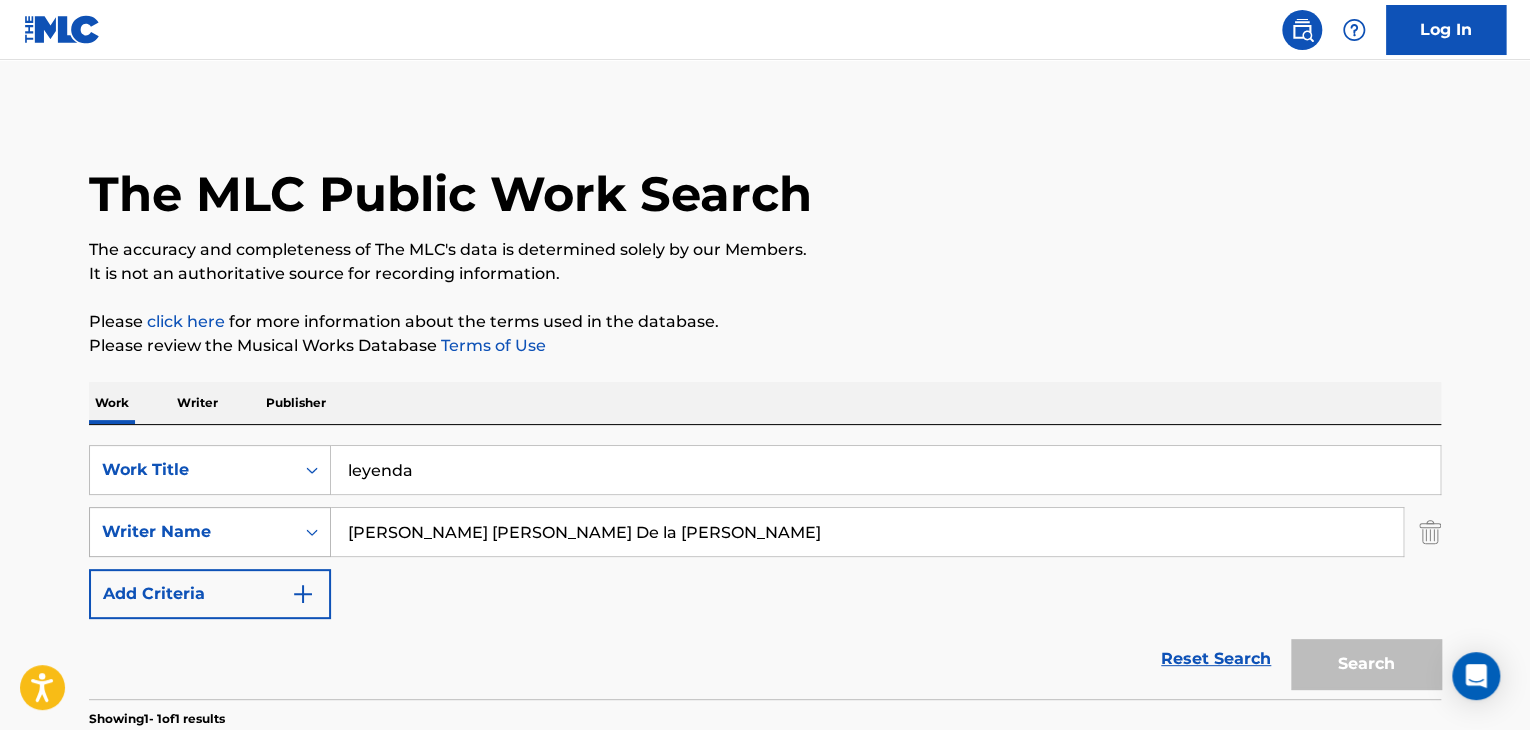 scroll, scrollTop: 244, scrollLeft: 0, axis: vertical 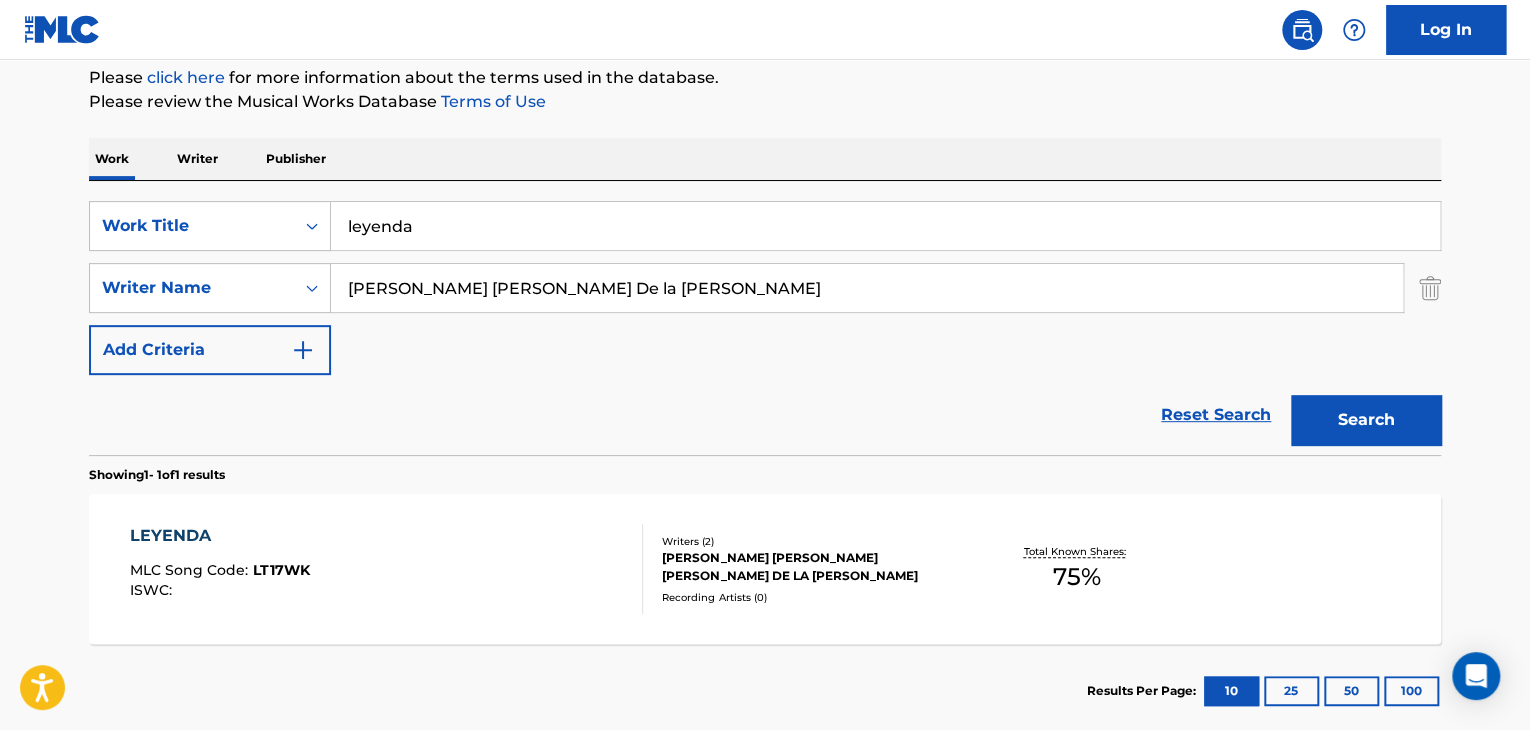 click on "leyenda" at bounding box center (885, 226) 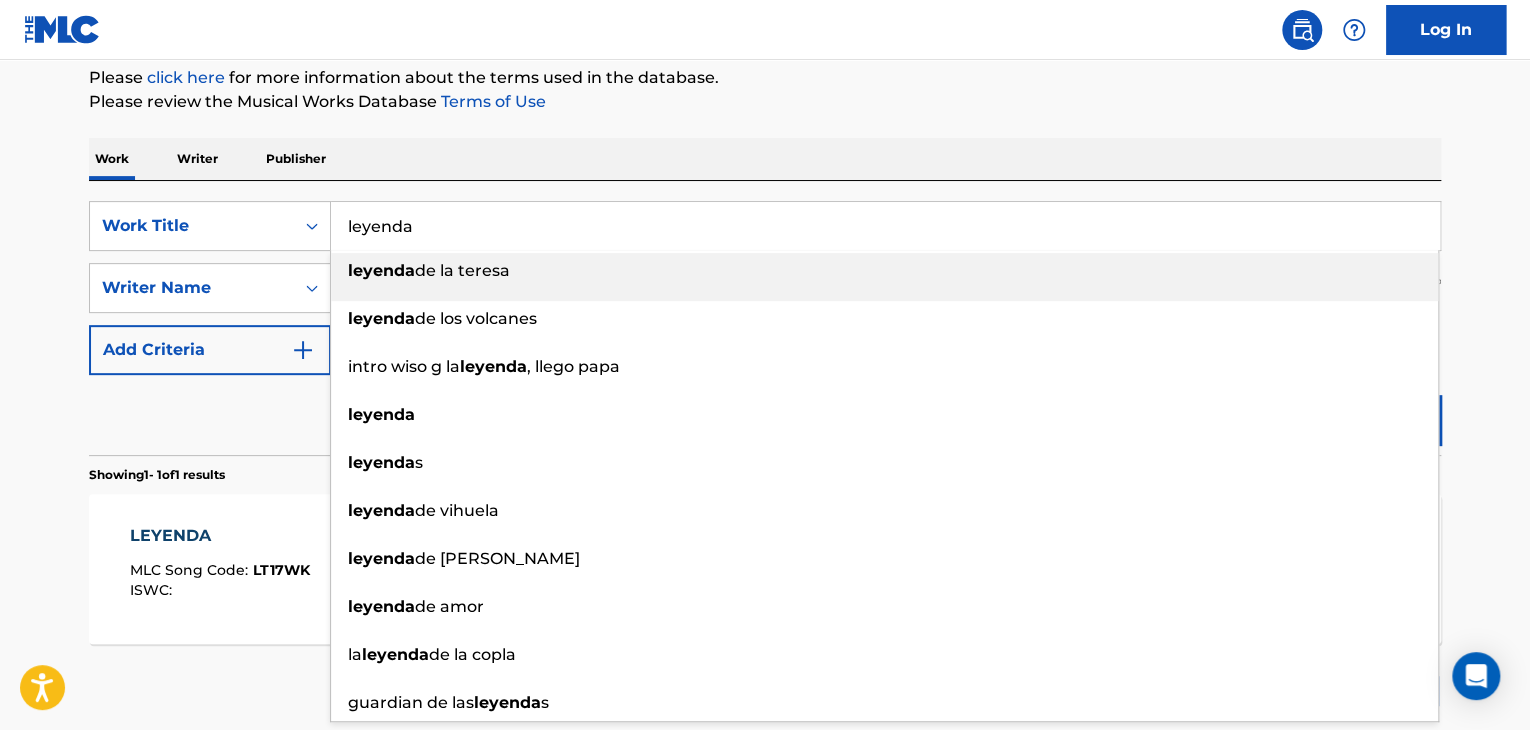 paste on "[PERSON_NAME]" 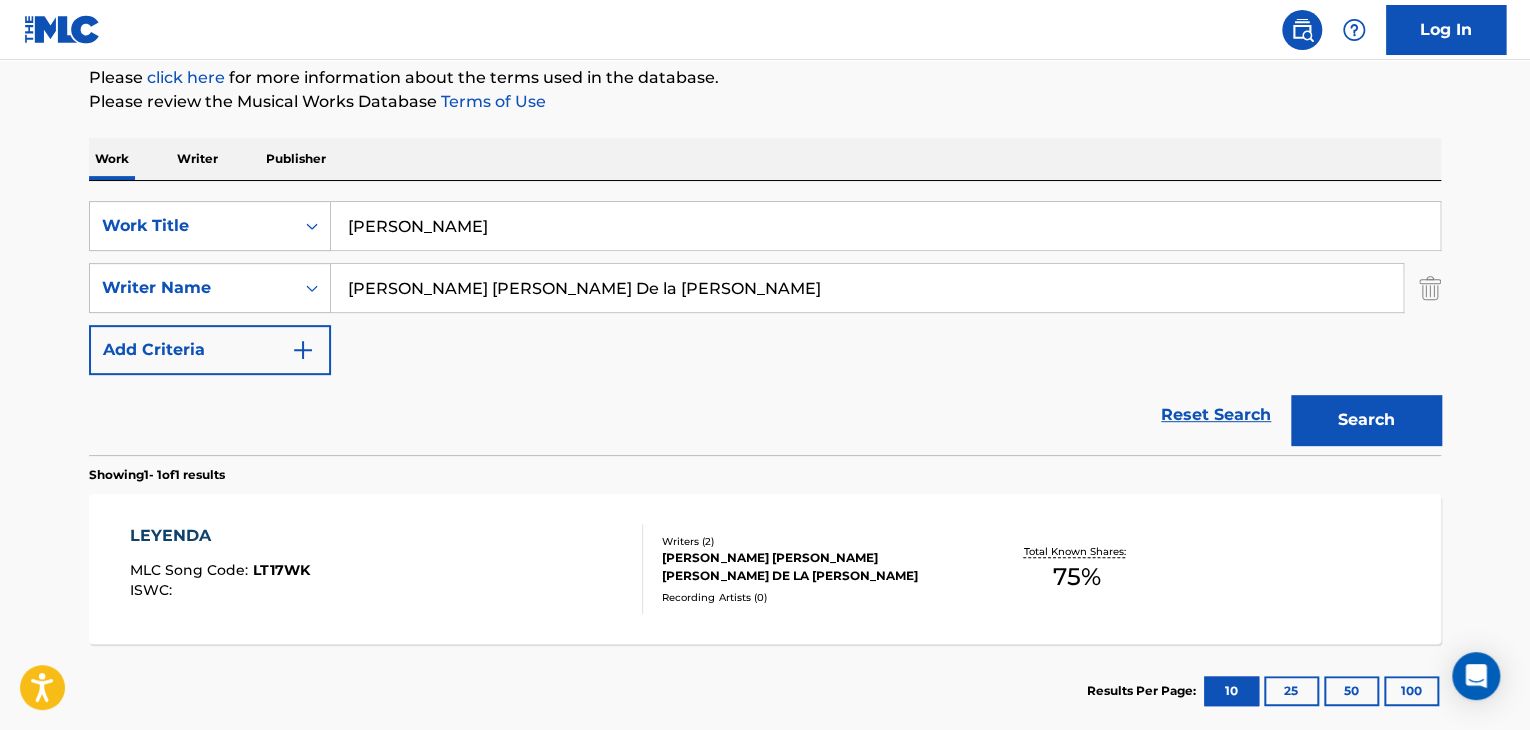 type on "[PERSON_NAME]" 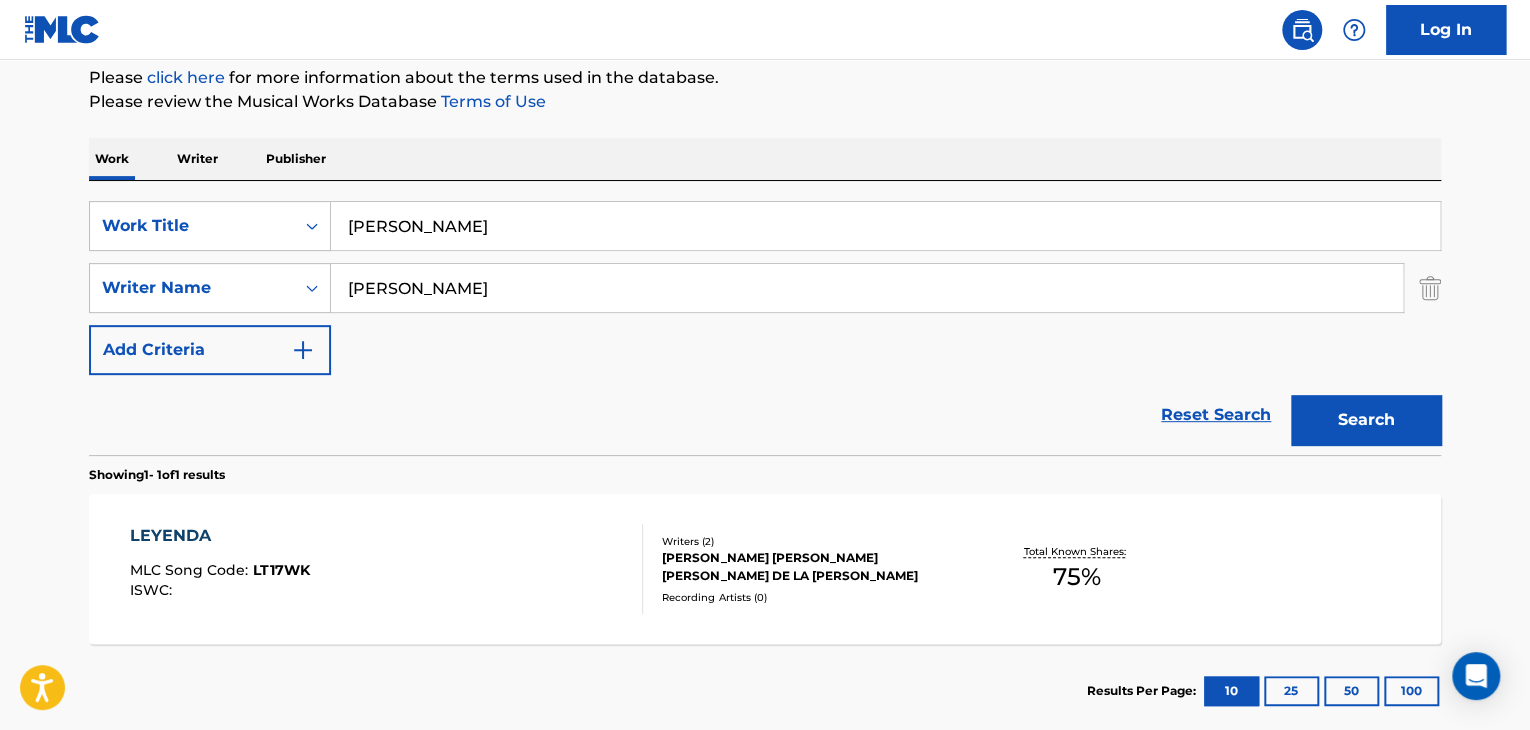 type on "[PERSON_NAME]" 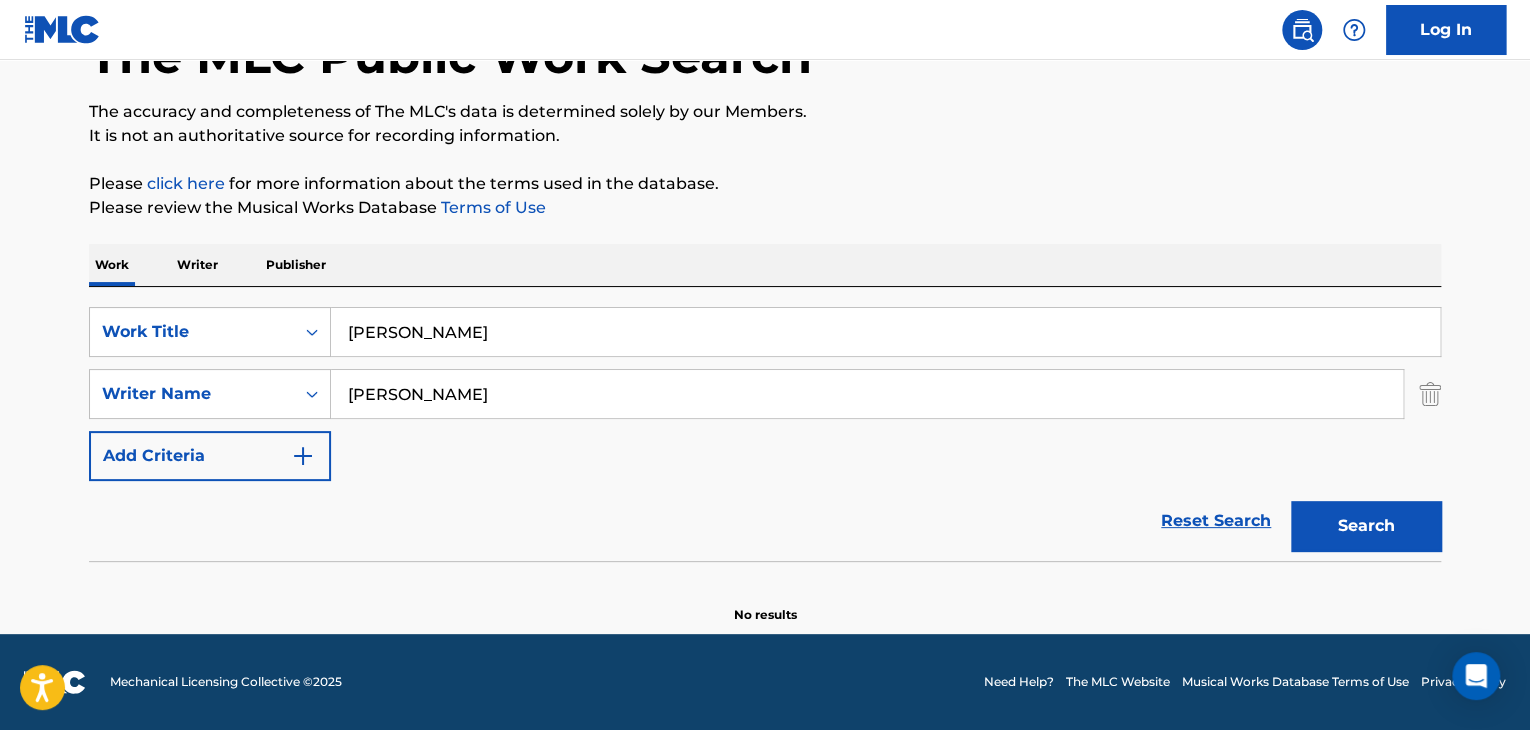 scroll, scrollTop: 138, scrollLeft: 0, axis: vertical 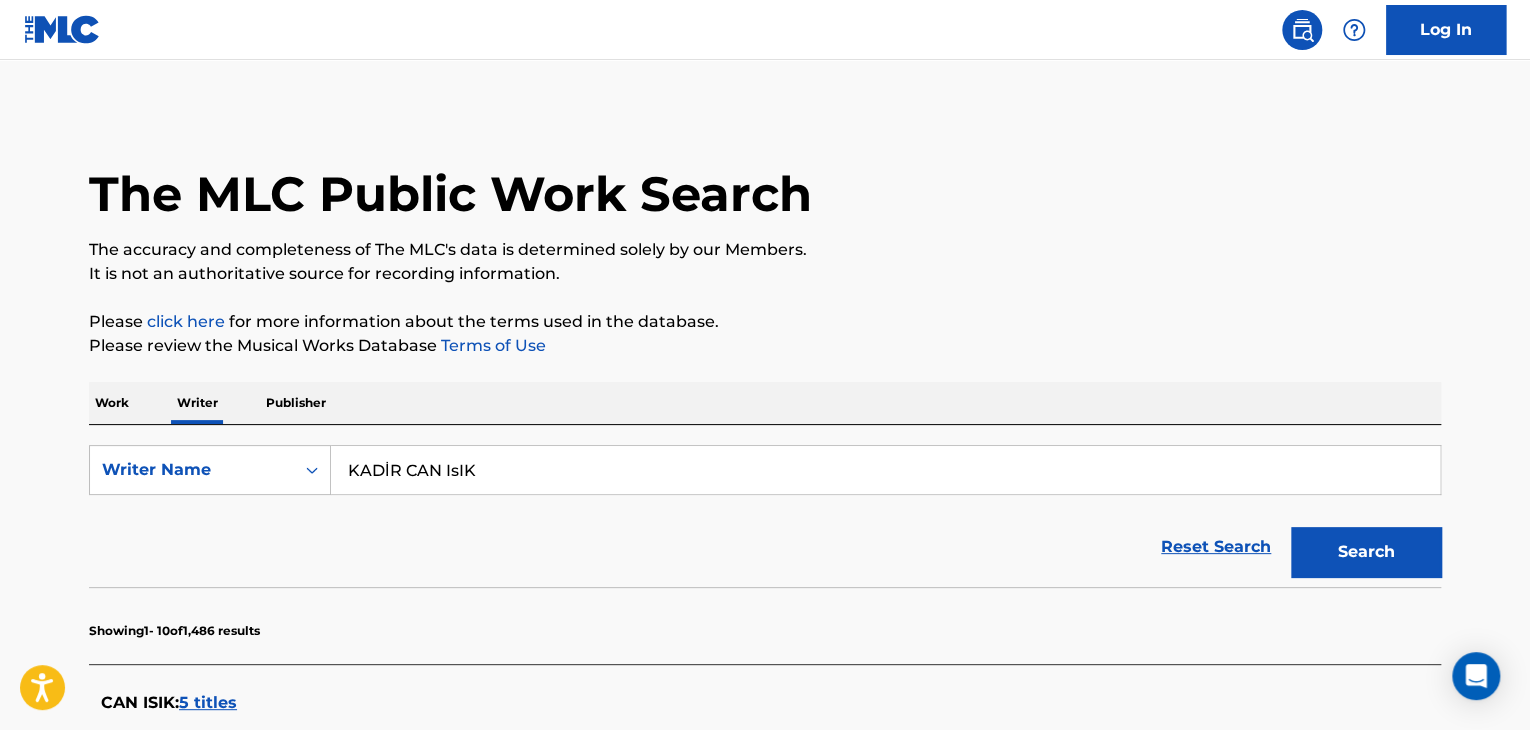 click on "SearchWithCriteria36165ec8-4562-400e-94ad-e161d327a2bc Writer Name KADİR CAN IsIK Reset Search Search" at bounding box center [765, 506] 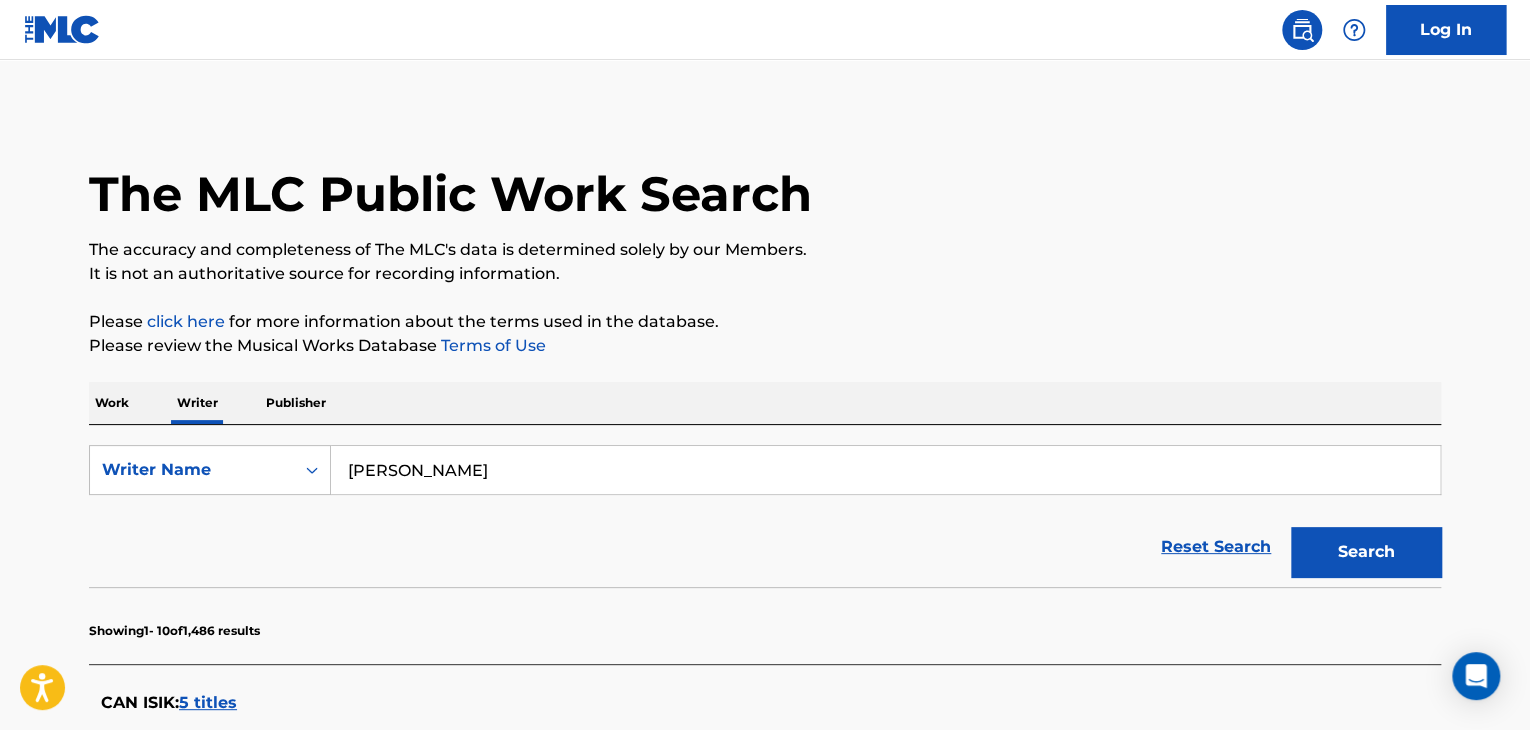 type on "[PERSON_NAME]" 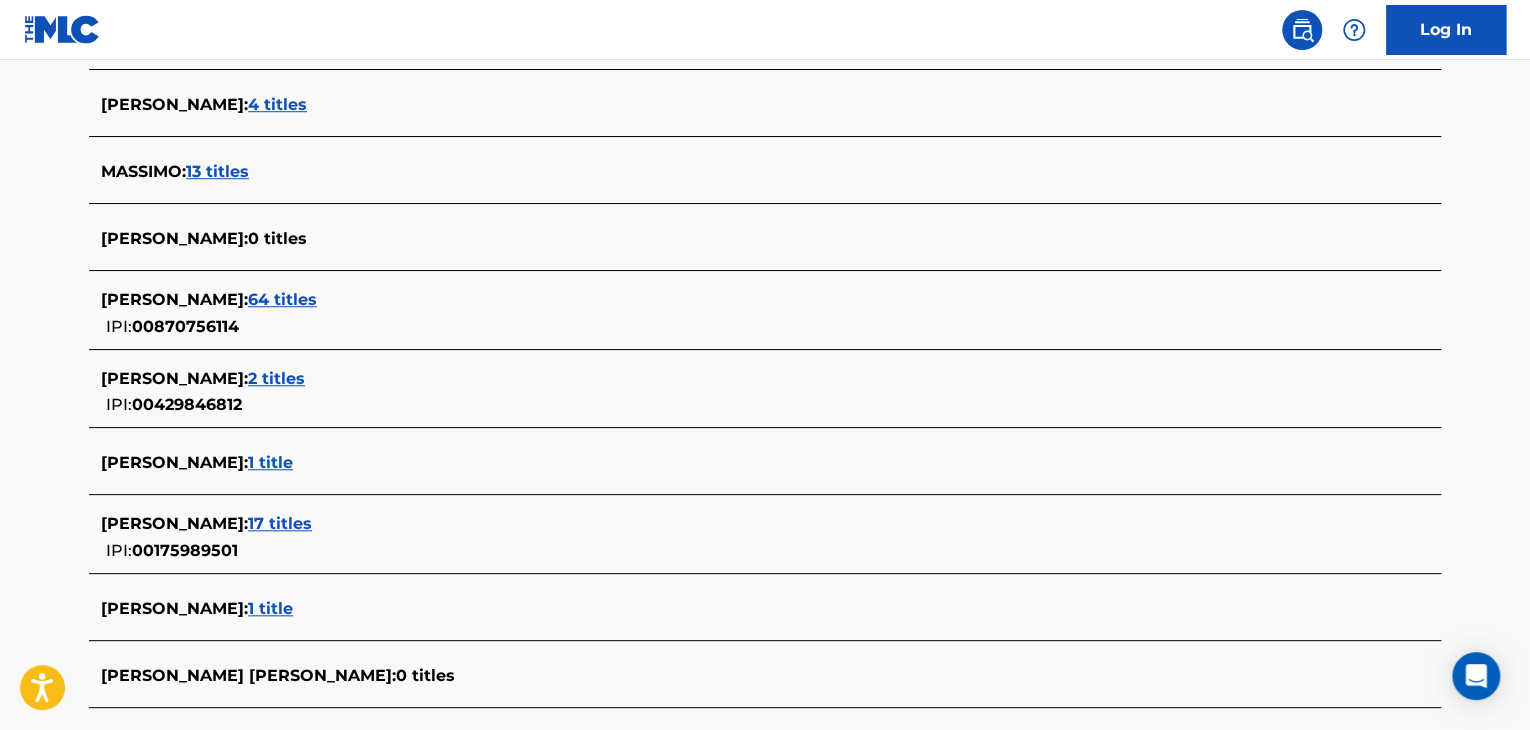 scroll, scrollTop: 700, scrollLeft: 0, axis: vertical 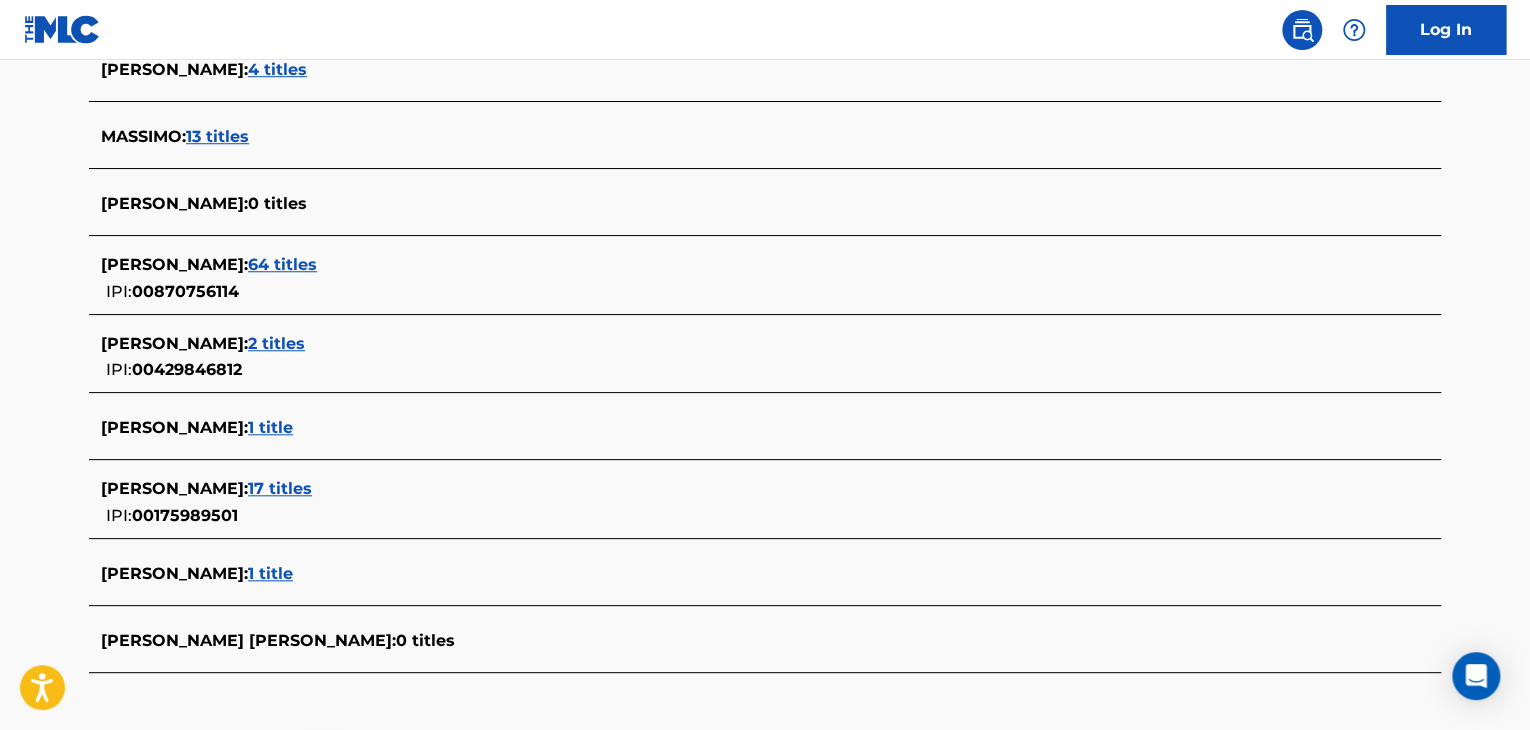 click on "64 titles" at bounding box center [282, 264] 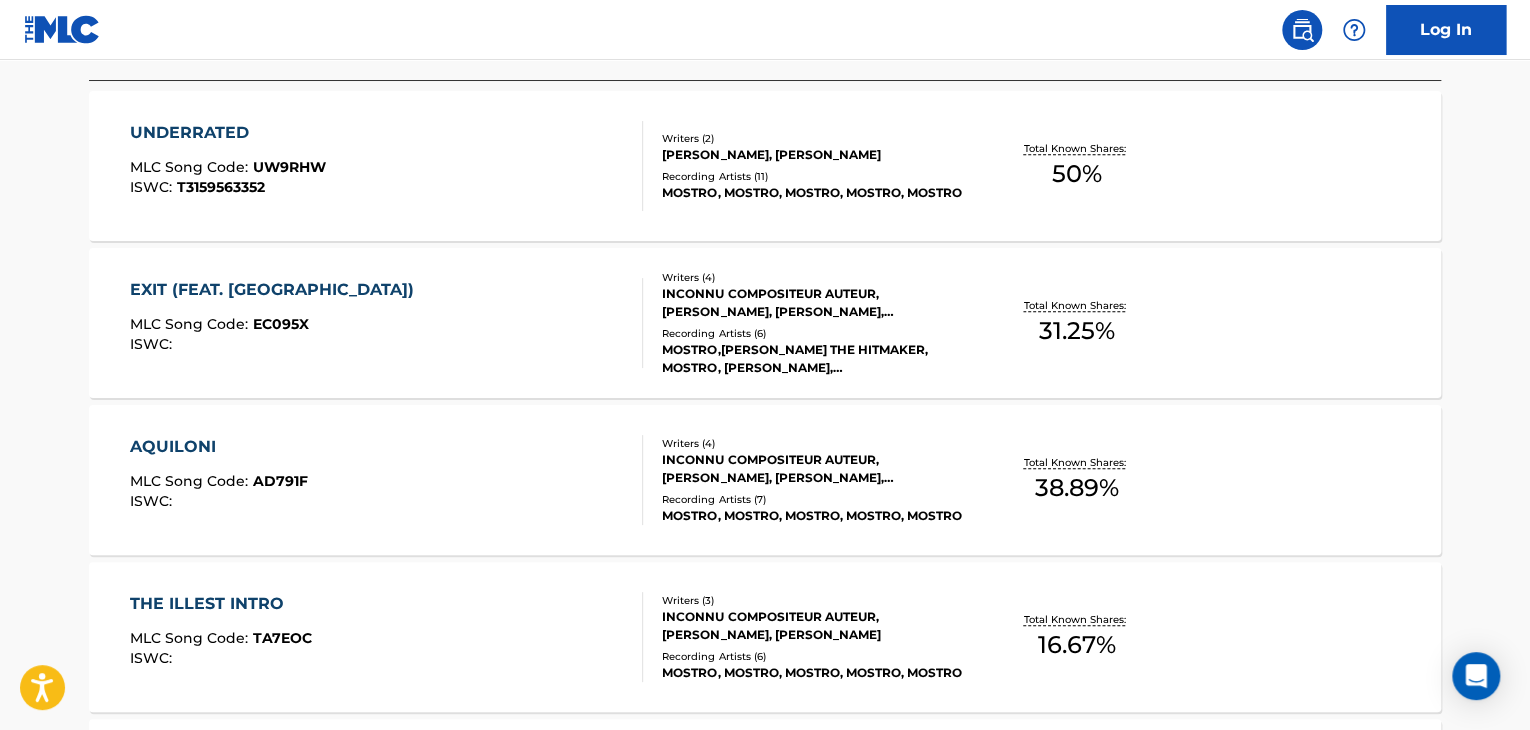 scroll, scrollTop: 600, scrollLeft: 0, axis: vertical 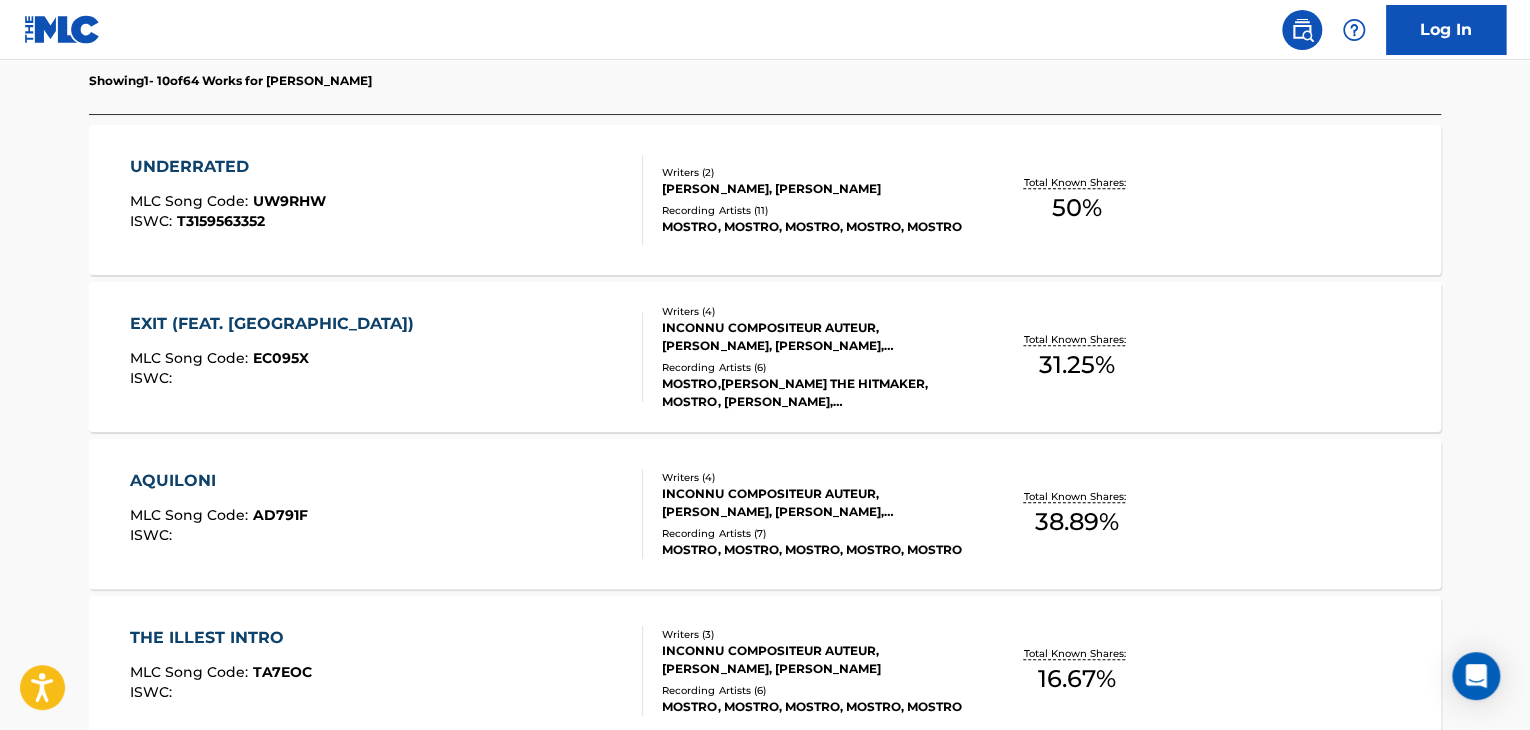 click on "UNDERRATED MLC Song Code : UW9RHW ISWC : T3159563352" at bounding box center (387, 200) 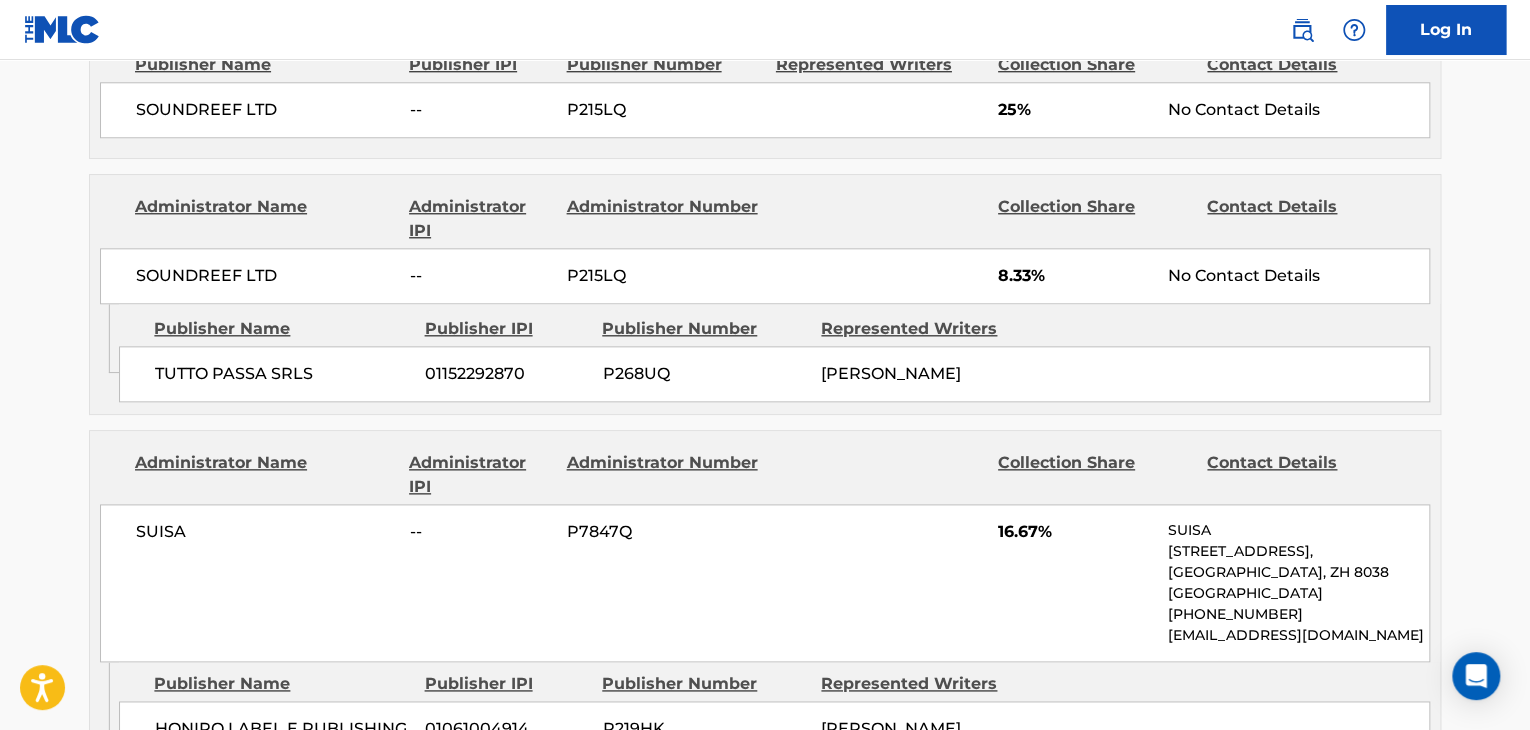 scroll, scrollTop: 800, scrollLeft: 0, axis: vertical 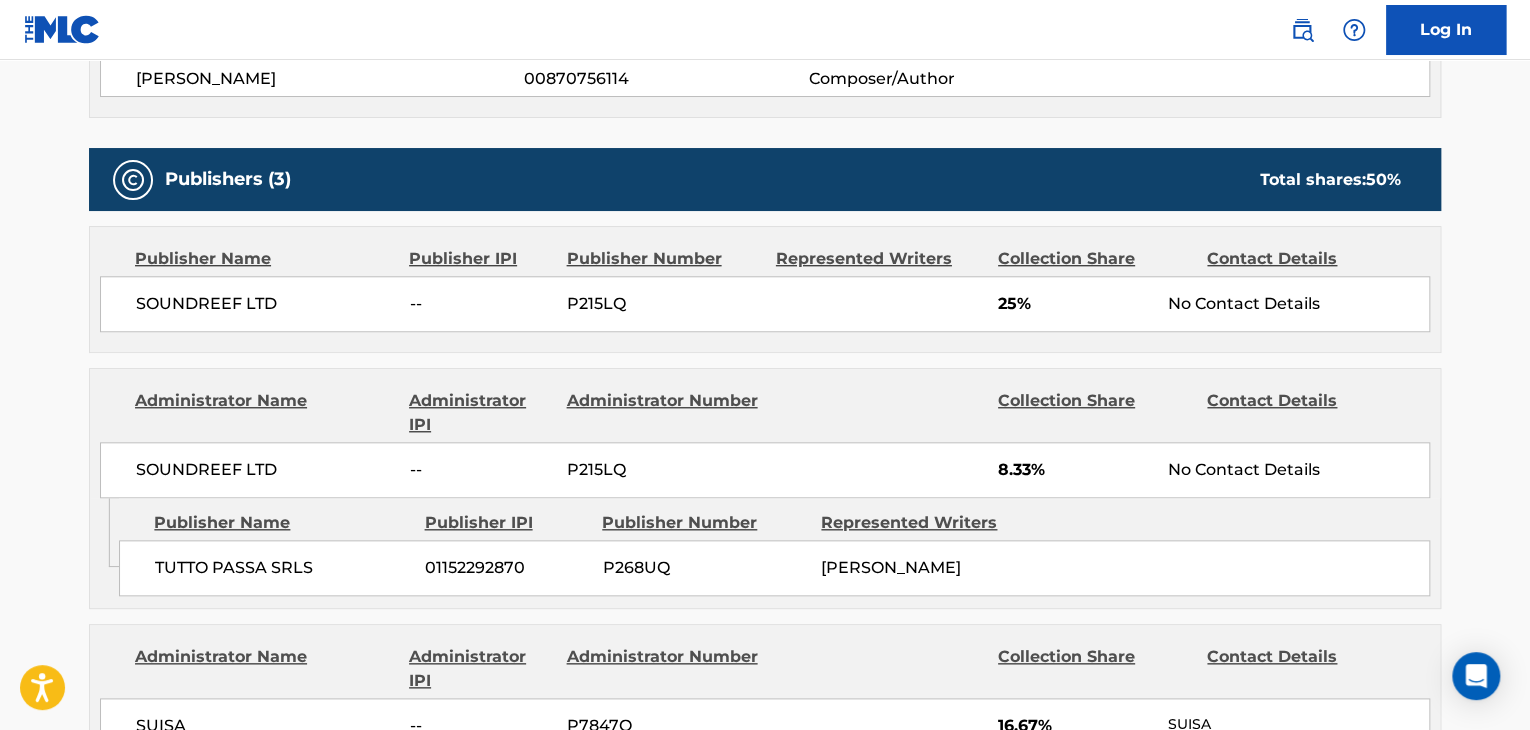 click on "SOUNDREEF LTD" at bounding box center [265, 470] 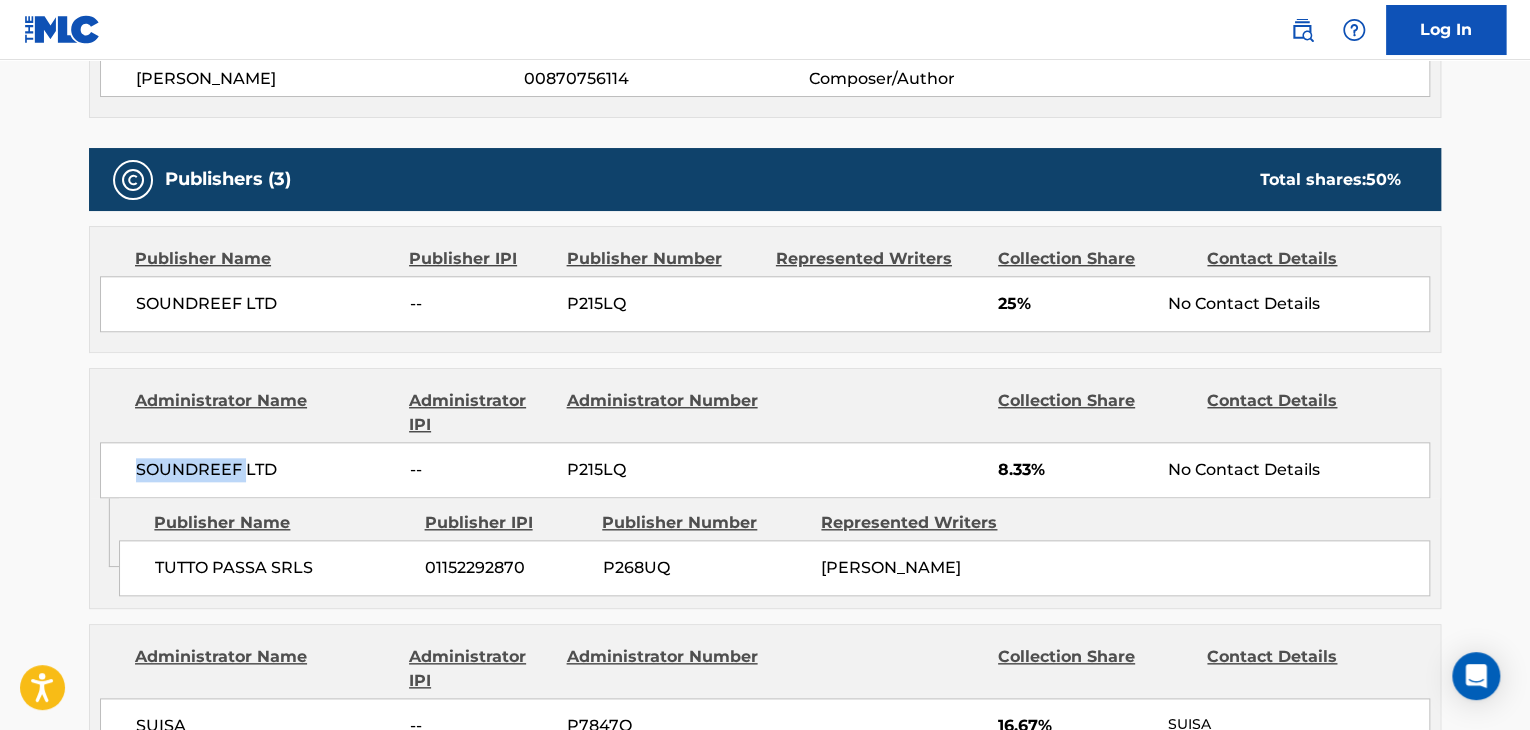 click on "SOUNDREEF LTD" at bounding box center (265, 470) 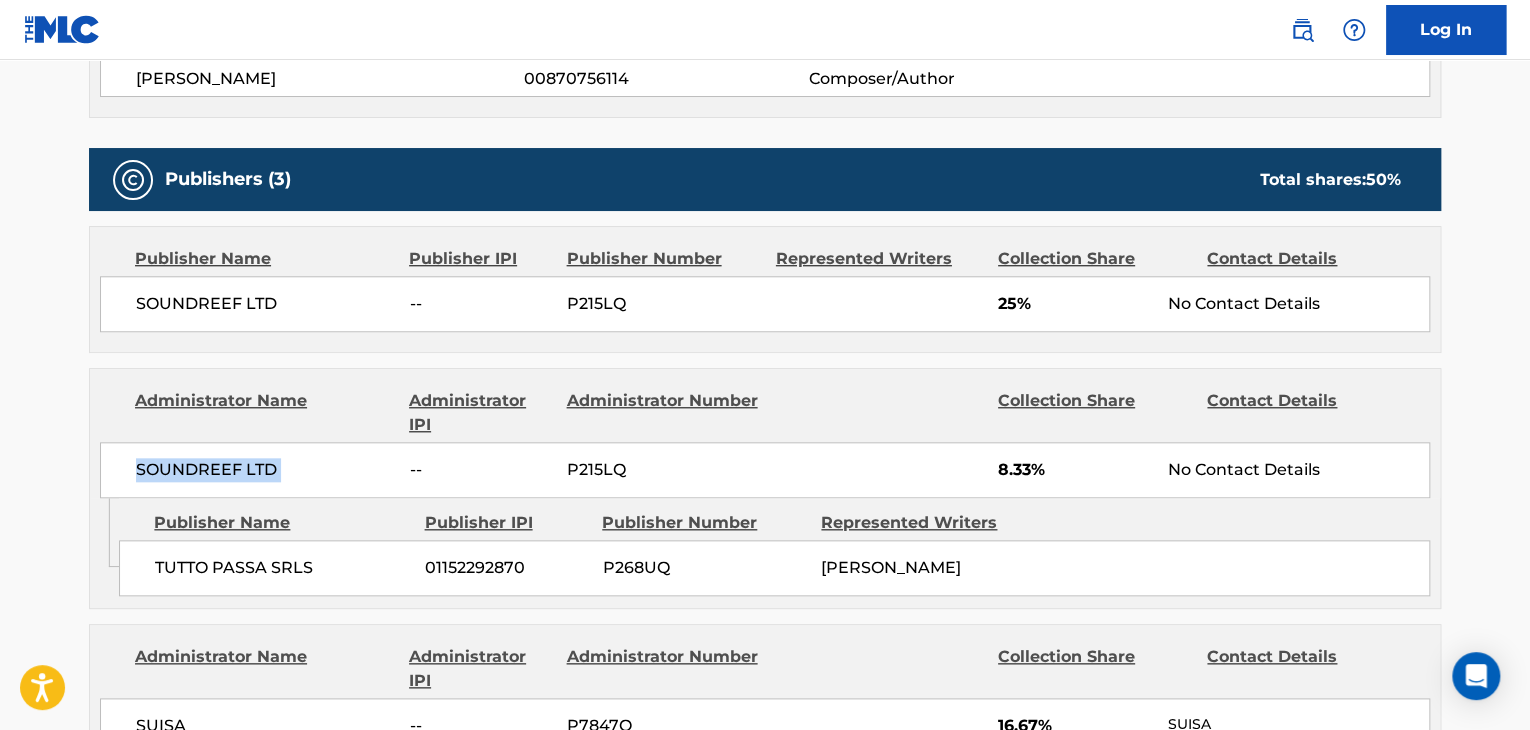 click on "SOUNDREEF LTD" at bounding box center [265, 470] 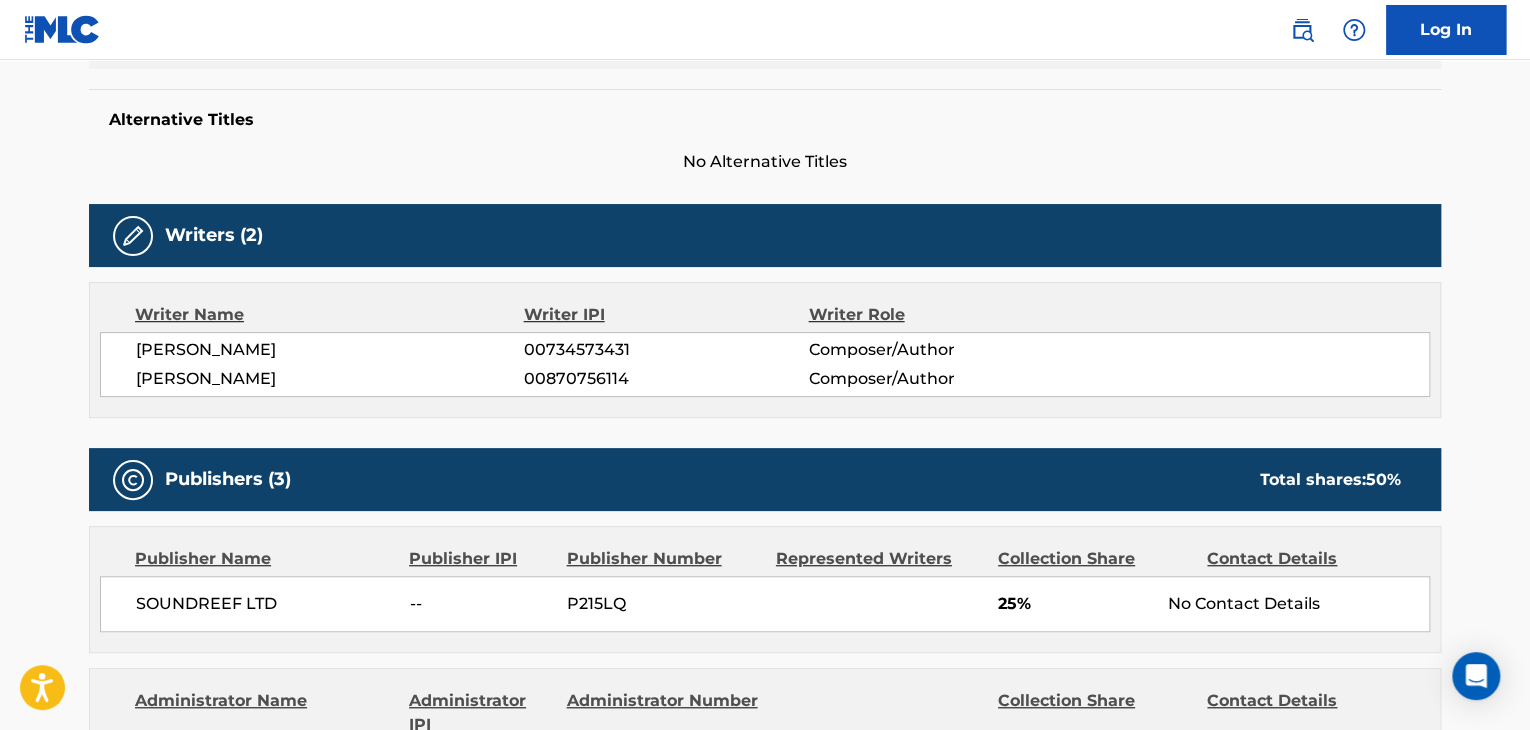 scroll, scrollTop: 300, scrollLeft: 0, axis: vertical 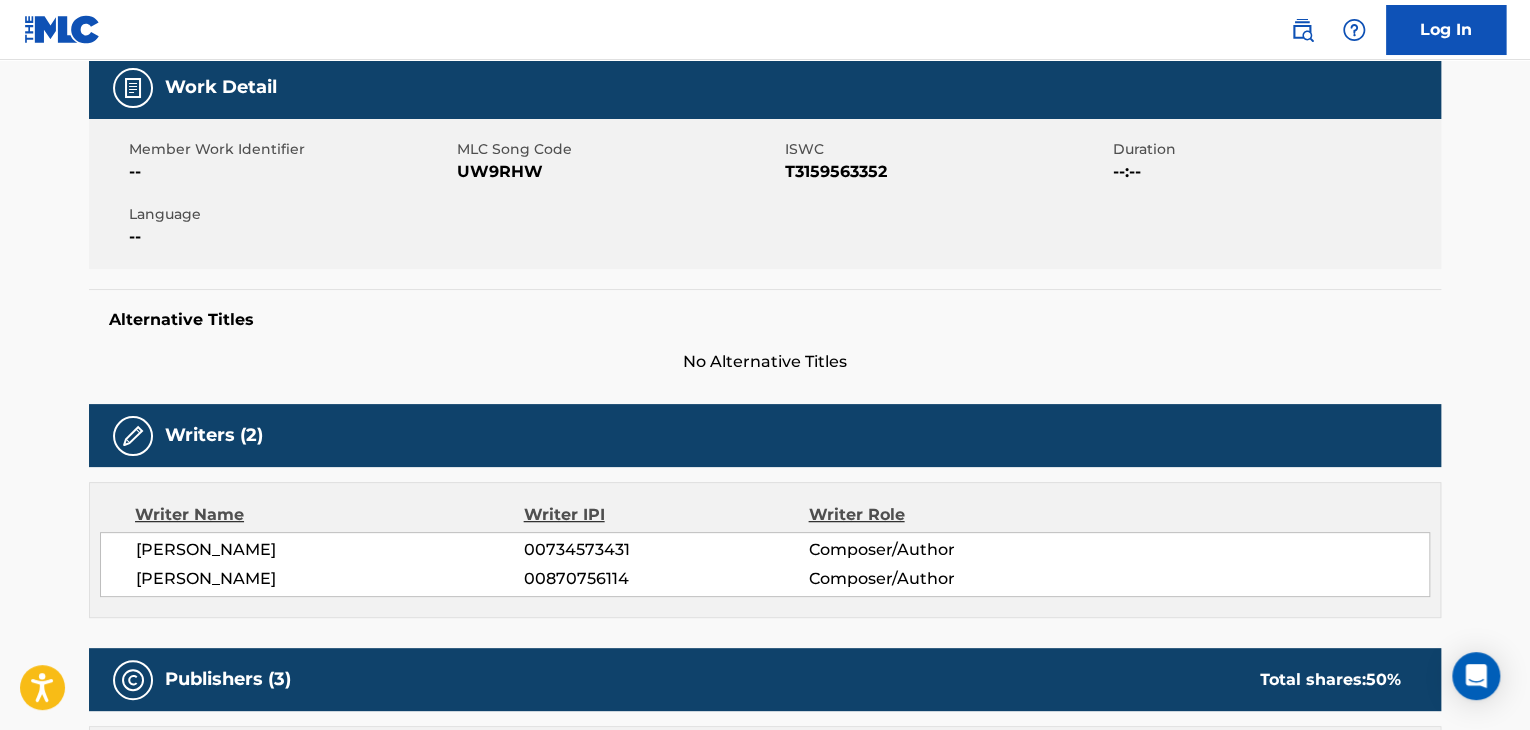 click on "[PERSON_NAME]" at bounding box center [330, 550] 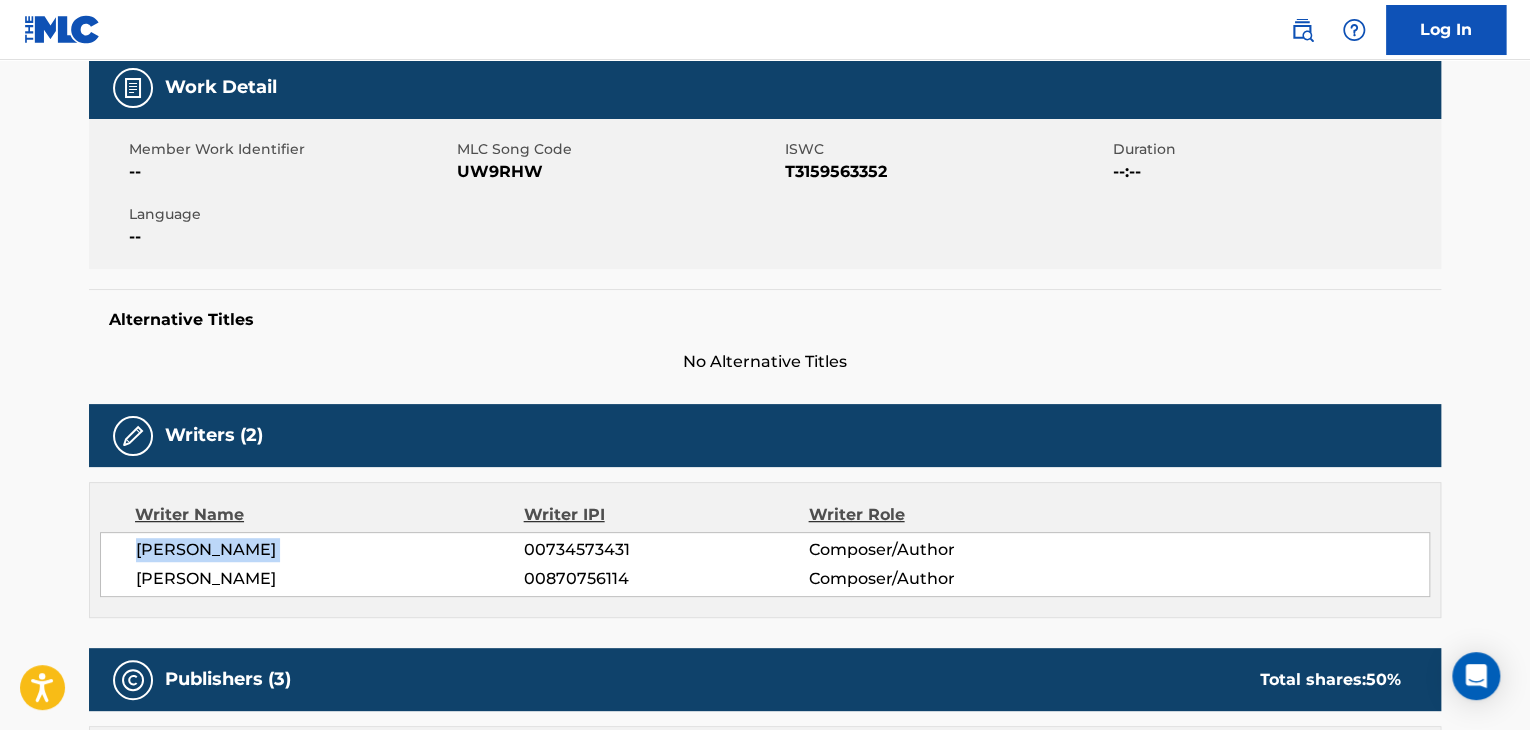 click on "[PERSON_NAME]" at bounding box center (330, 550) 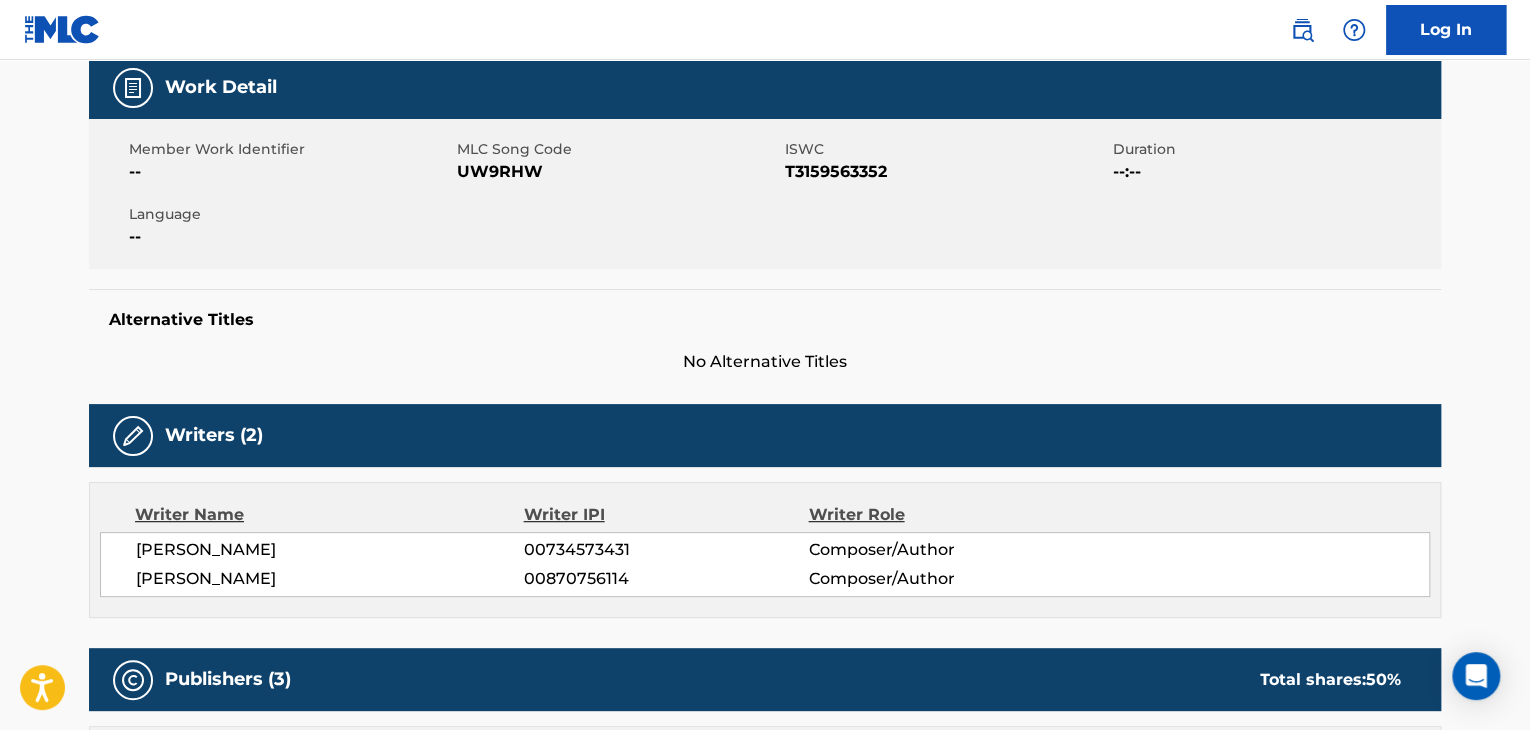 click on "00734573431" at bounding box center [666, 550] 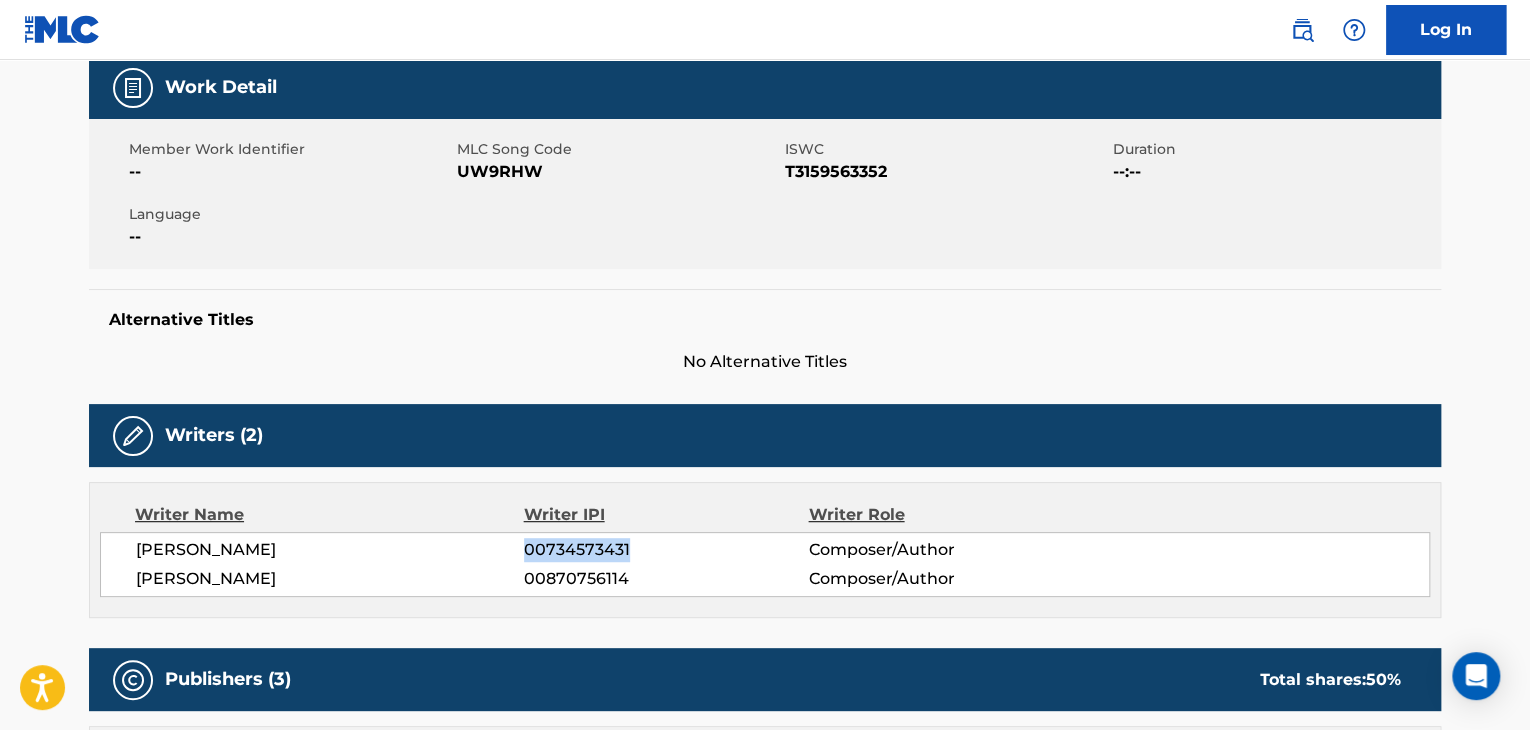 click on "00734573431" at bounding box center (666, 550) 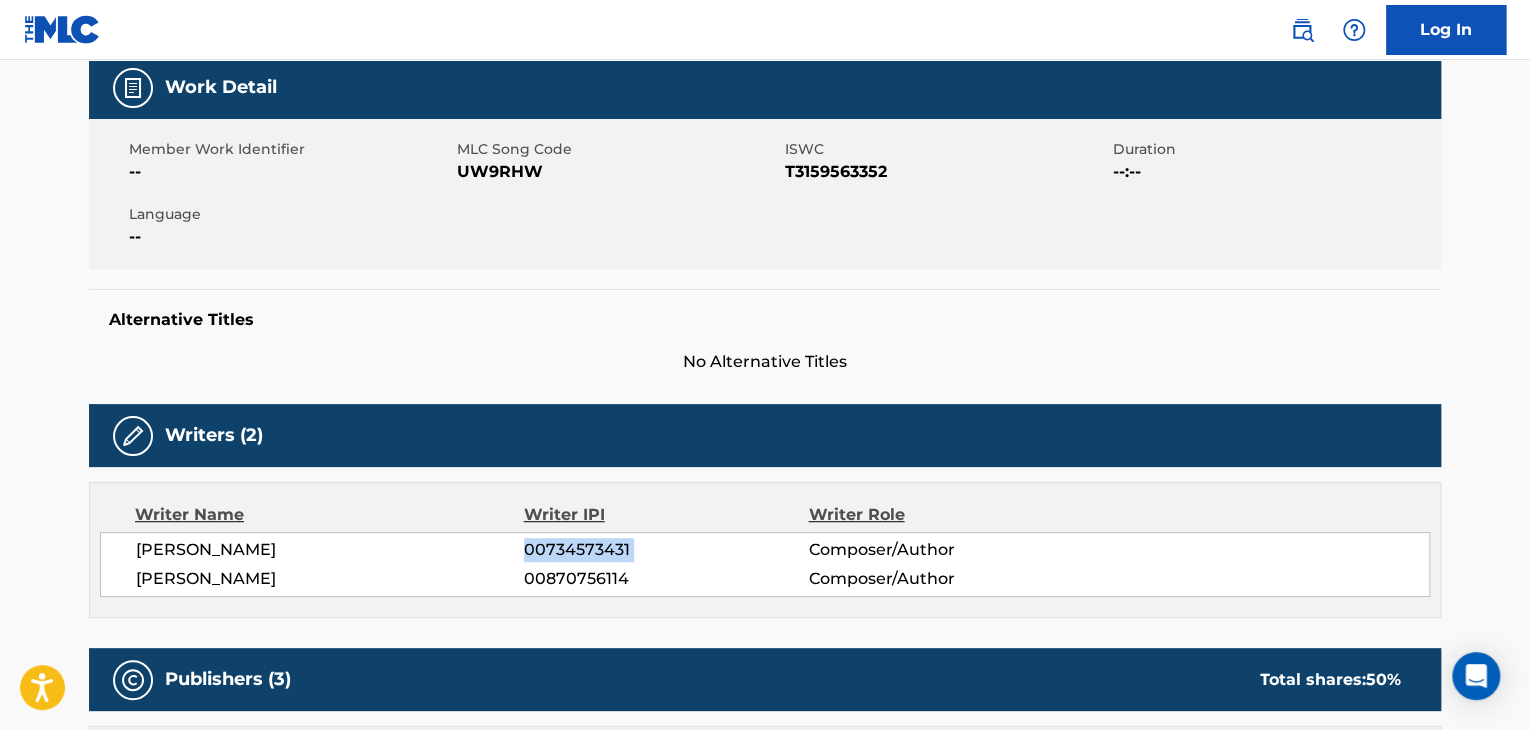 click on "00734573431" at bounding box center (666, 550) 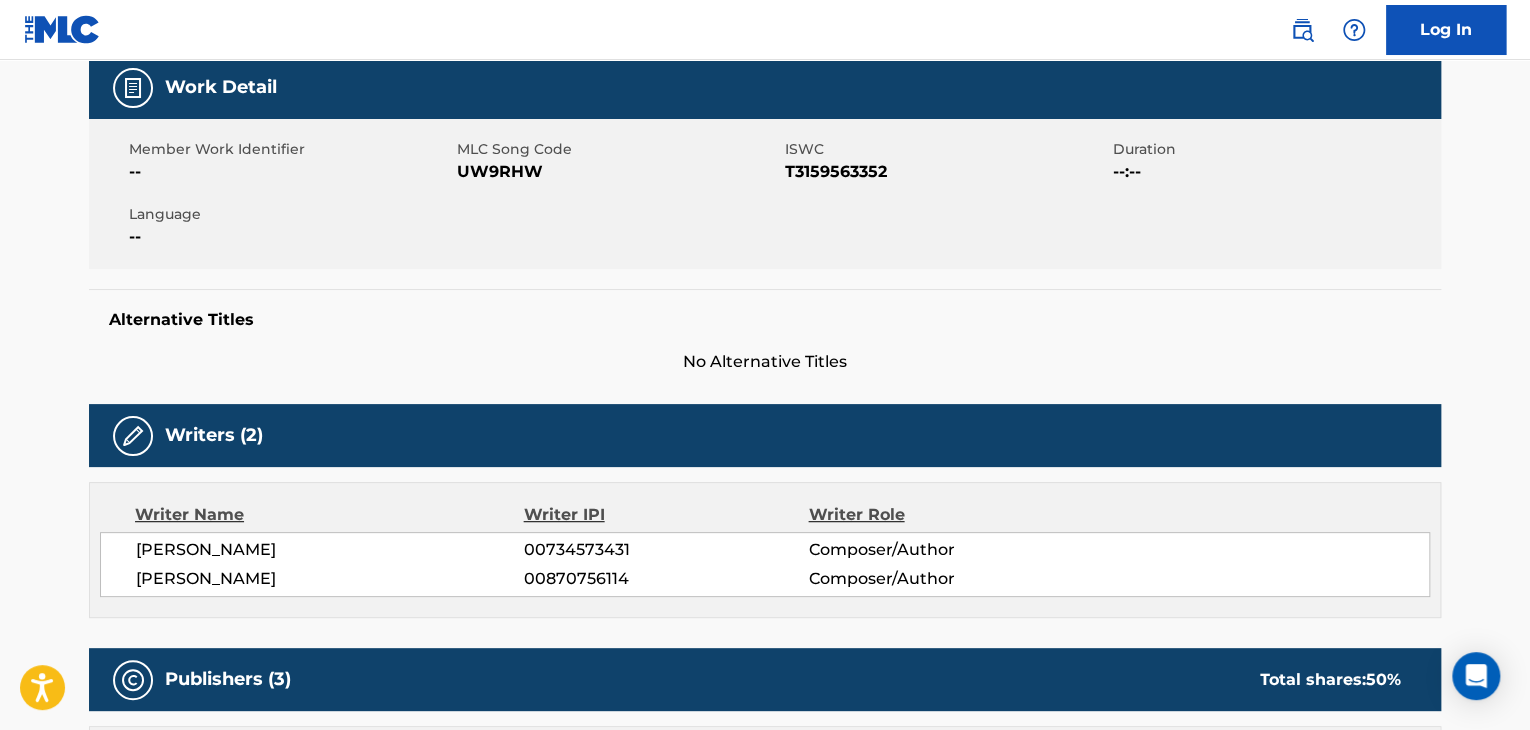 click on "[PERSON_NAME]" at bounding box center [330, 579] 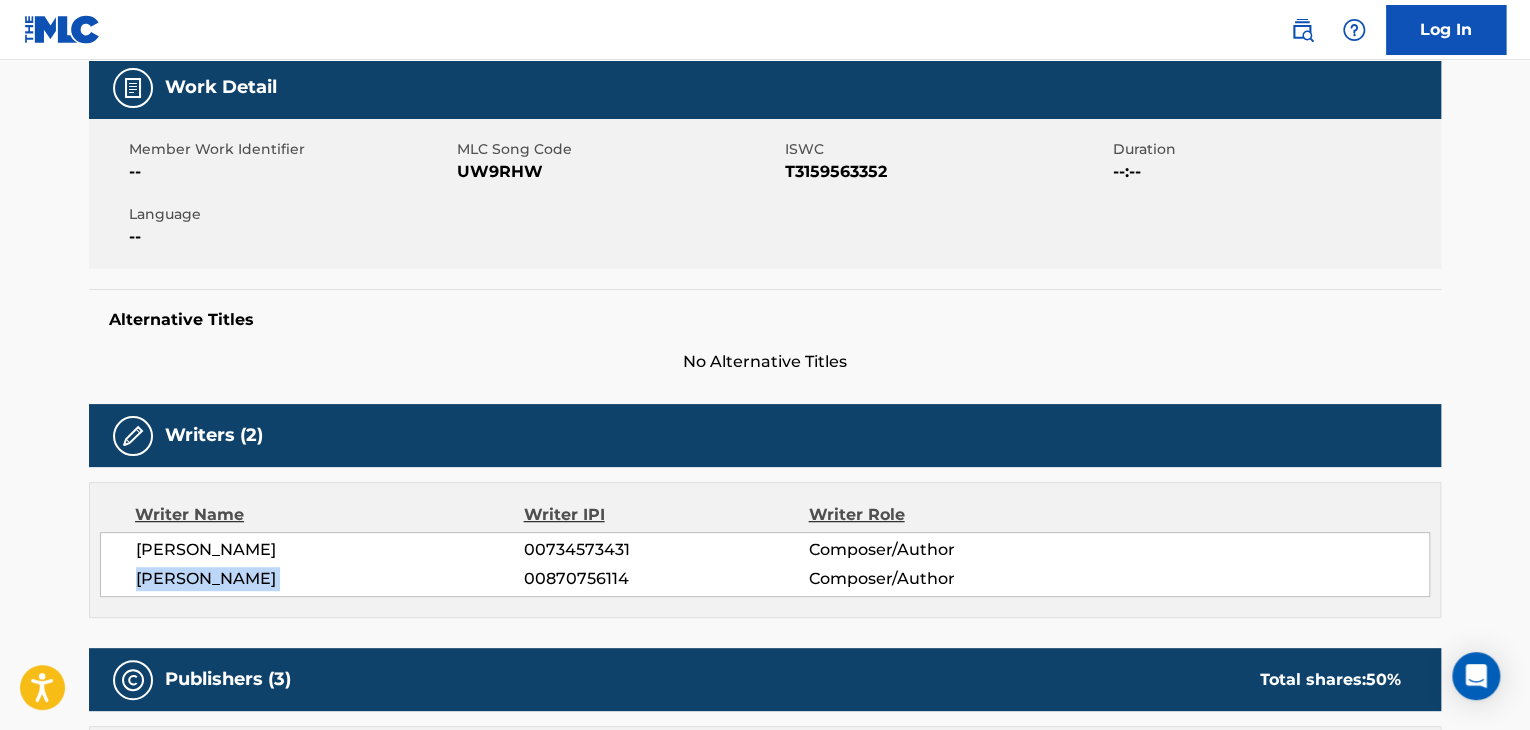 click on "[PERSON_NAME]" at bounding box center (330, 579) 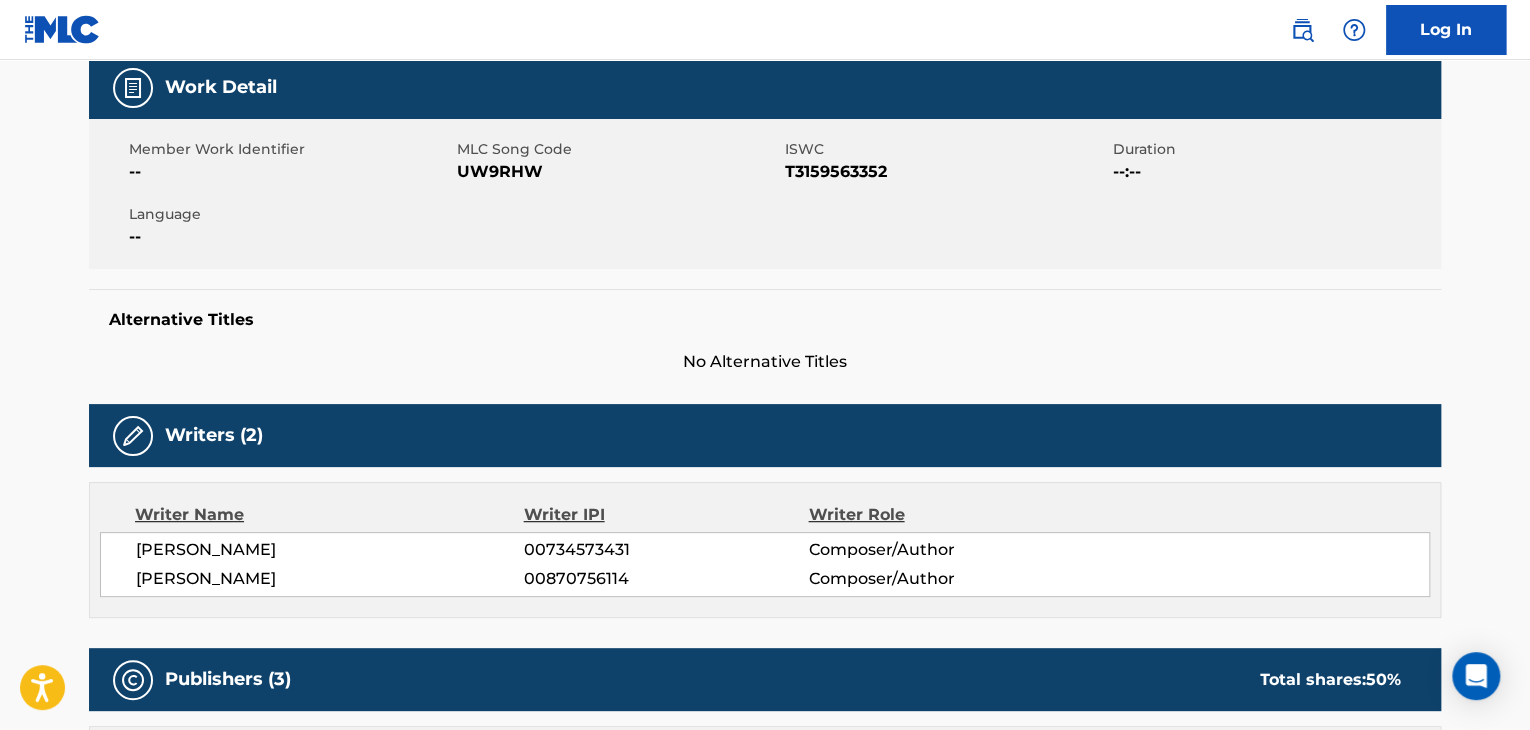 click on "00870756114" at bounding box center (666, 579) 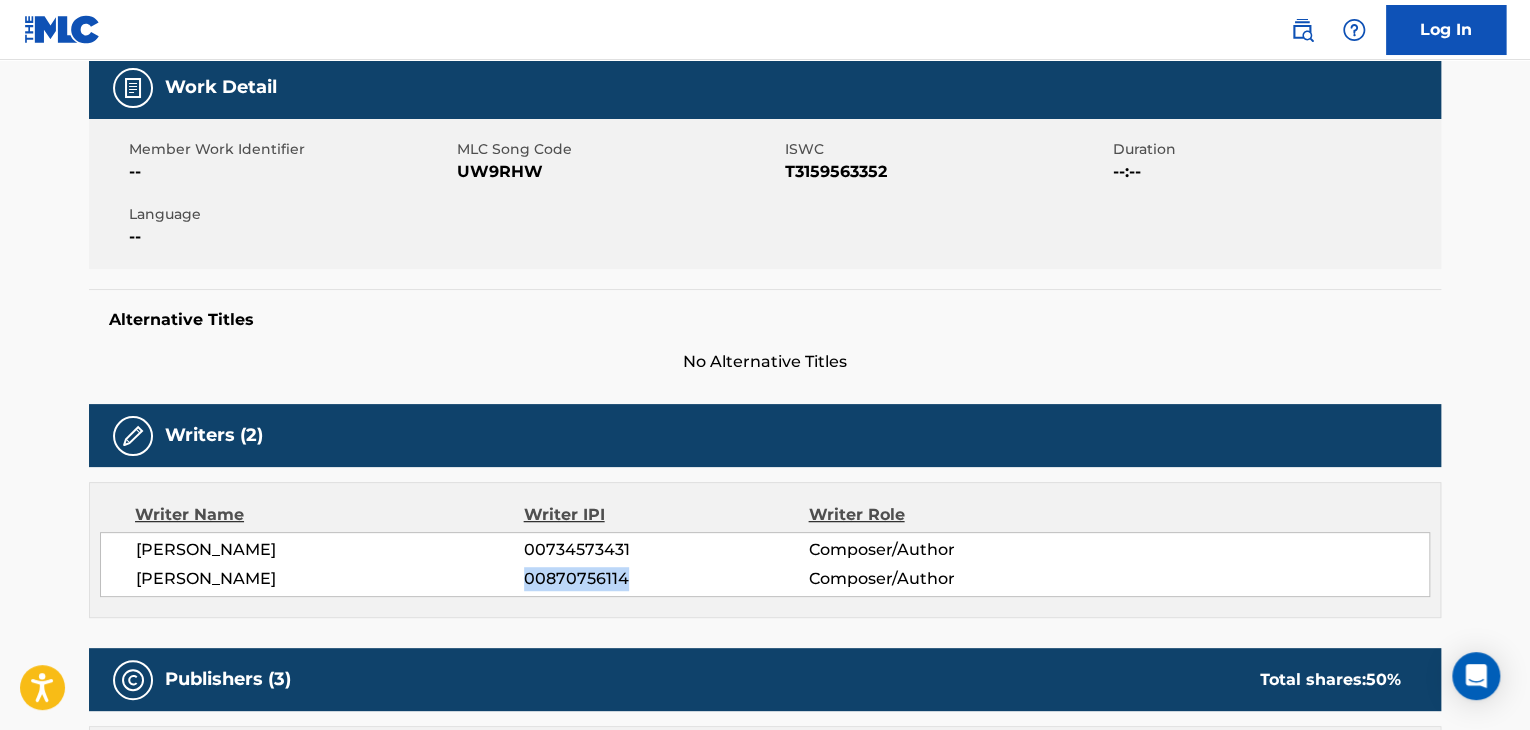 click on "00870756114" at bounding box center [666, 579] 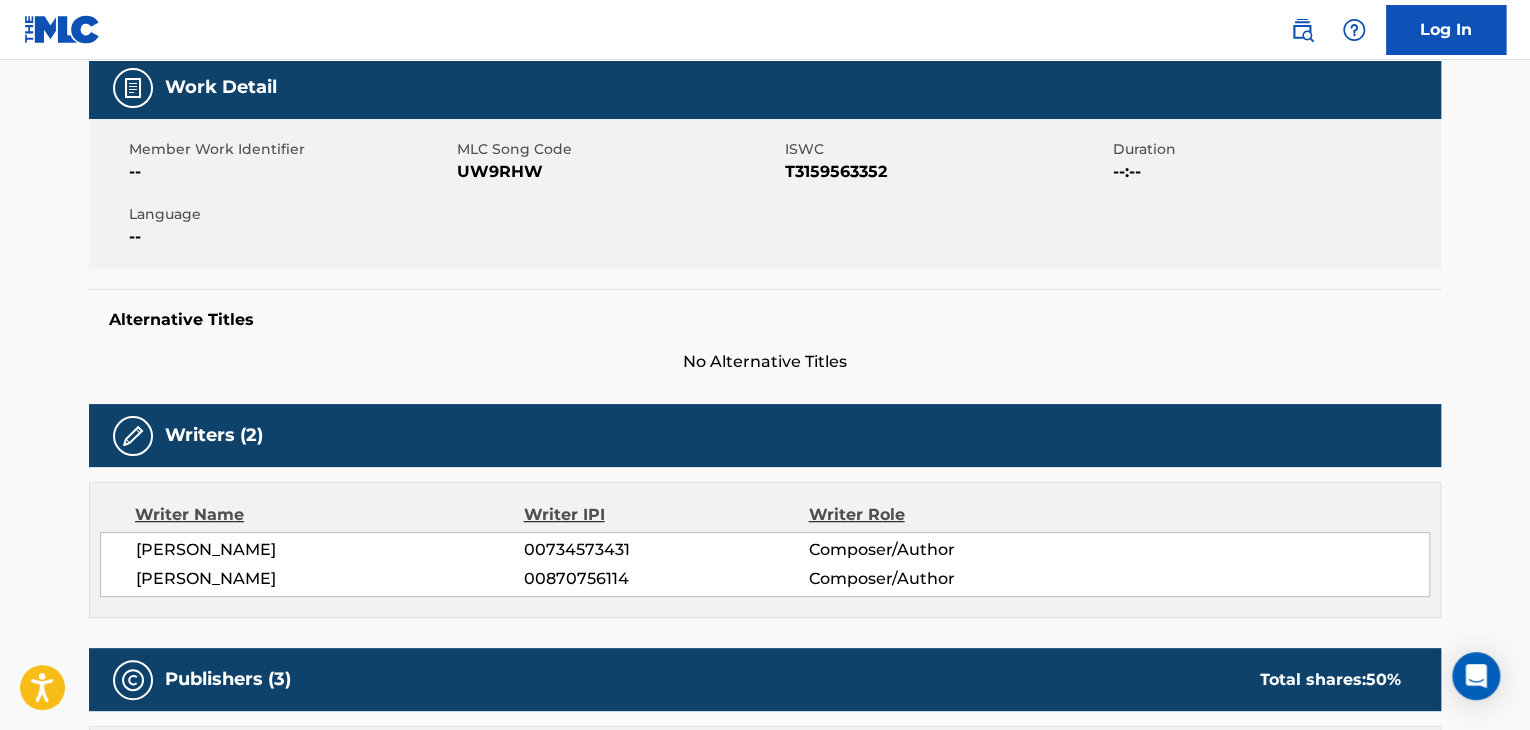 click on "UW9RHW" at bounding box center (618, 172) 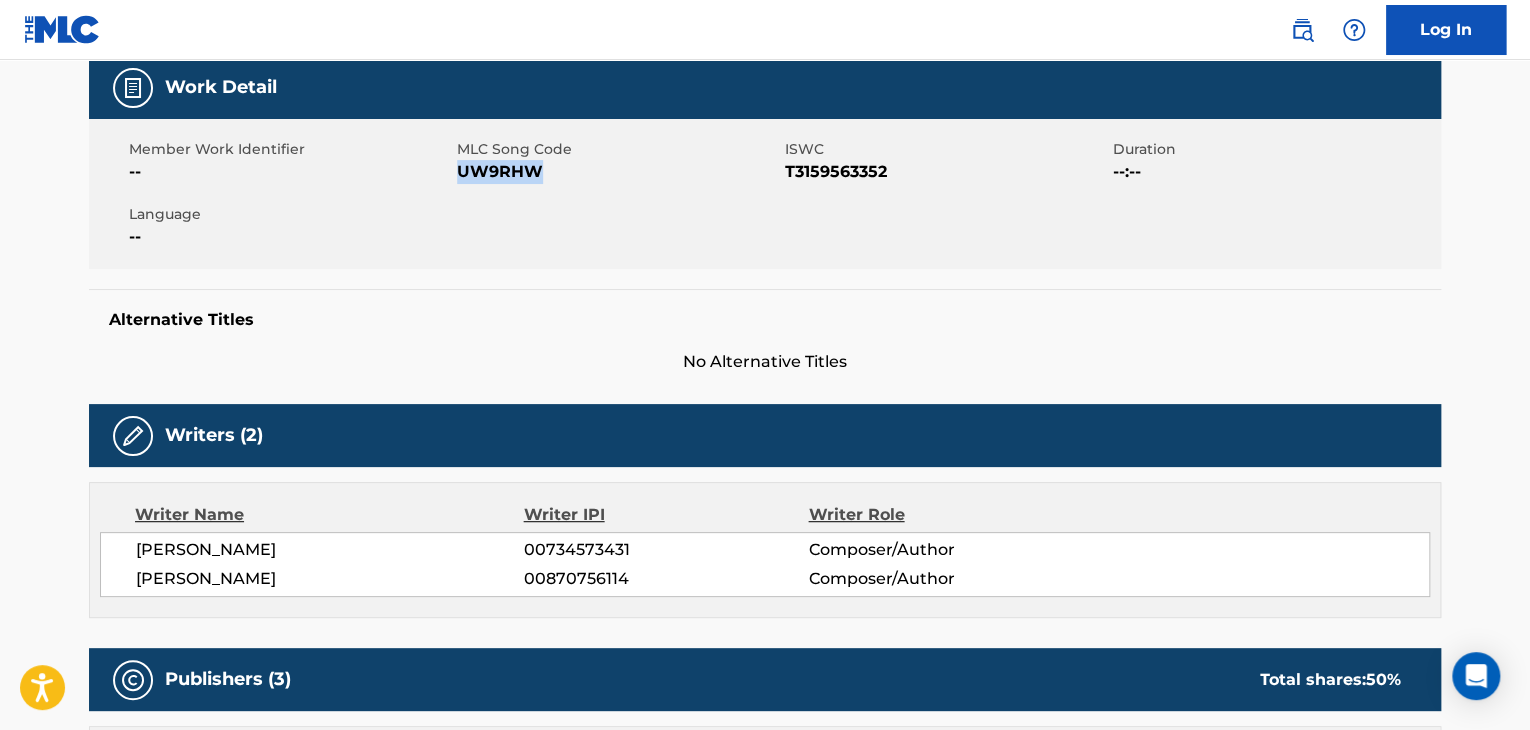 click on "UW9RHW" at bounding box center [618, 172] 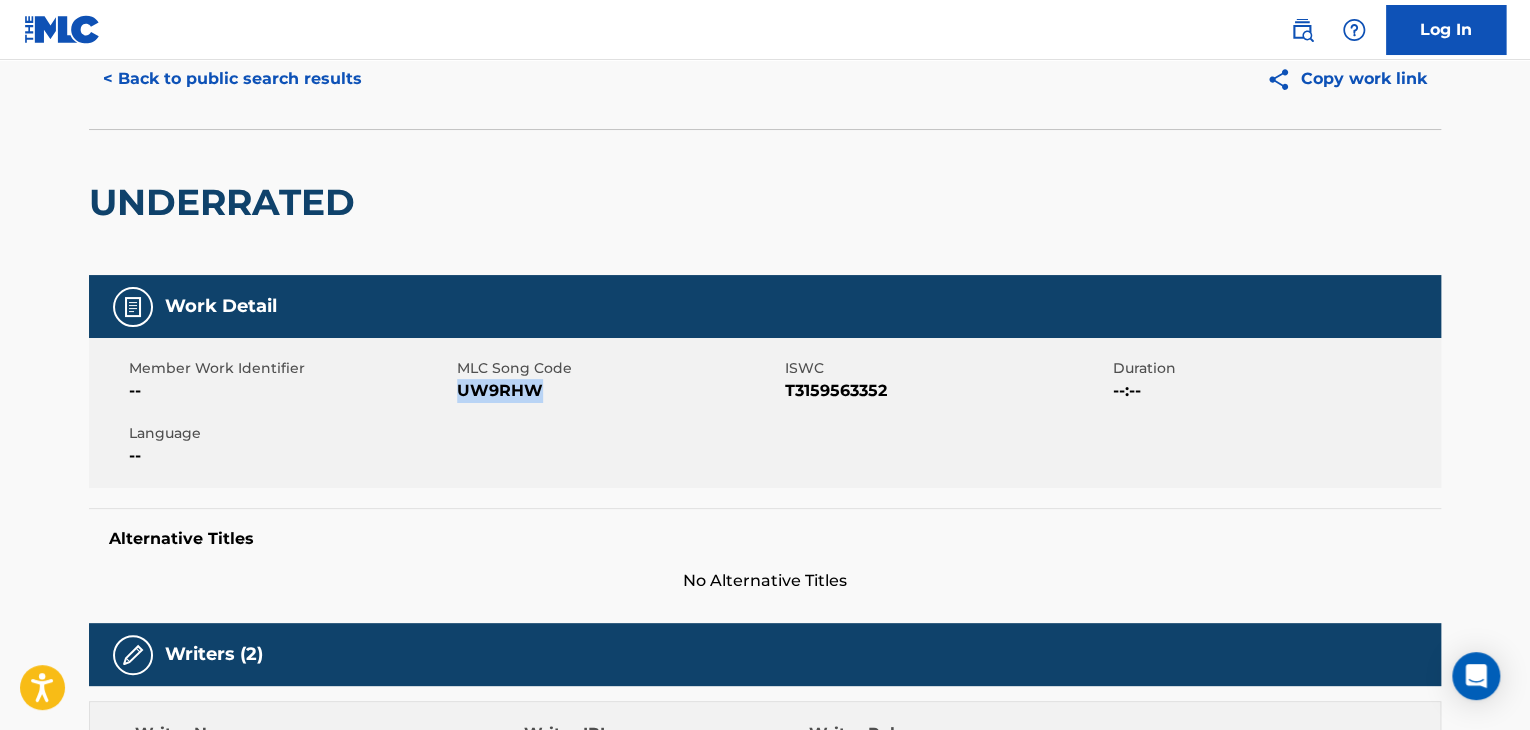scroll, scrollTop: 0, scrollLeft: 0, axis: both 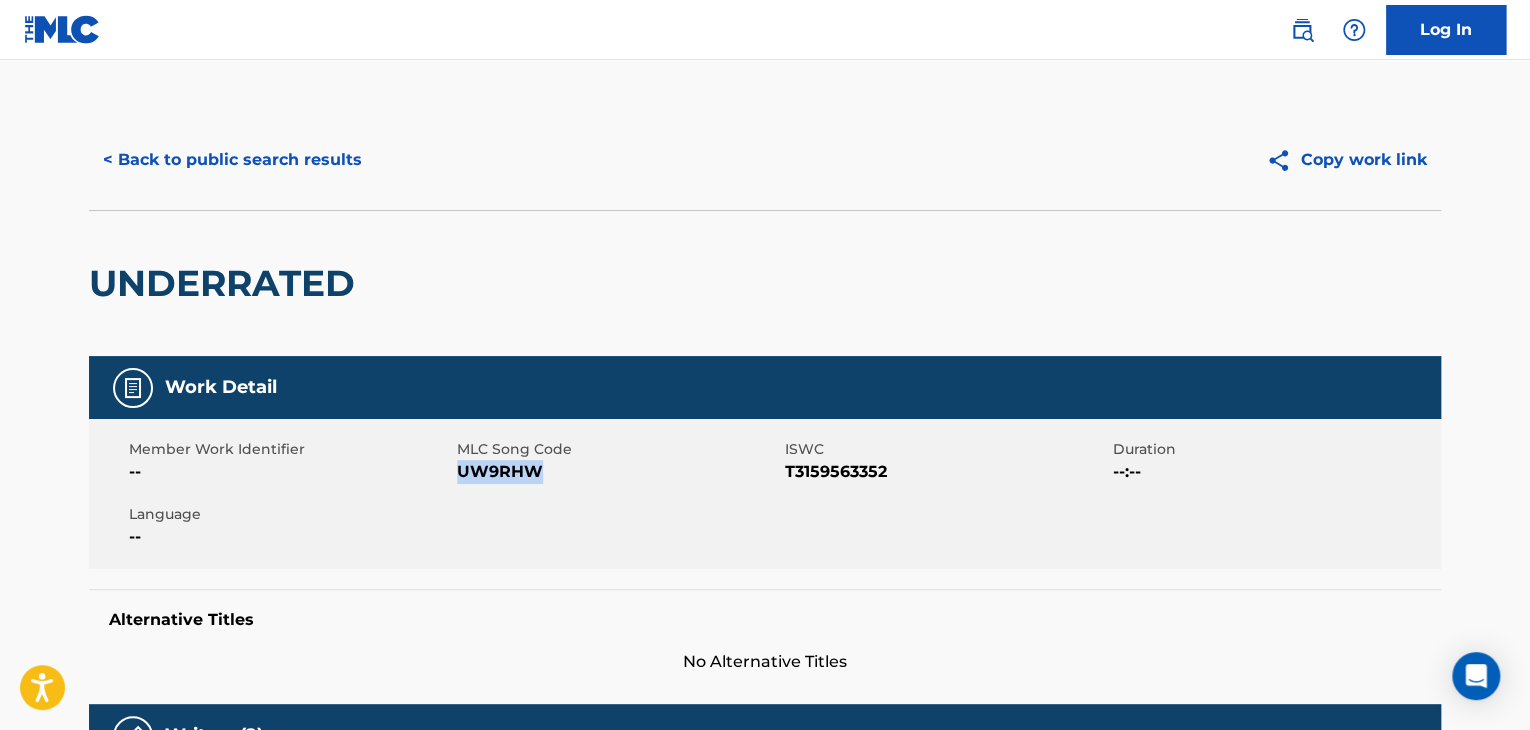 click on "< Back to public search results" at bounding box center [232, 160] 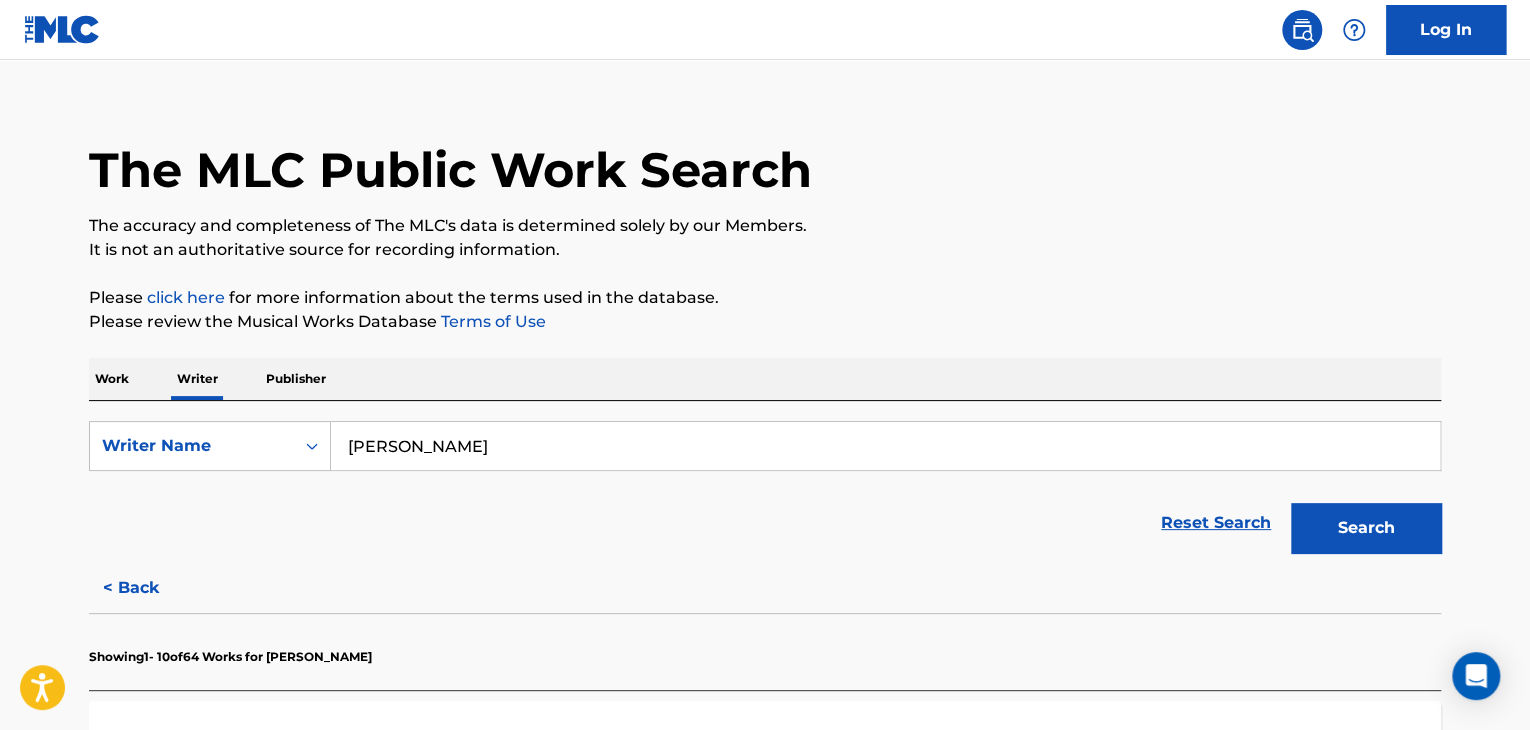 click on "[PERSON_NAME]" at bounding box center (885, 446) 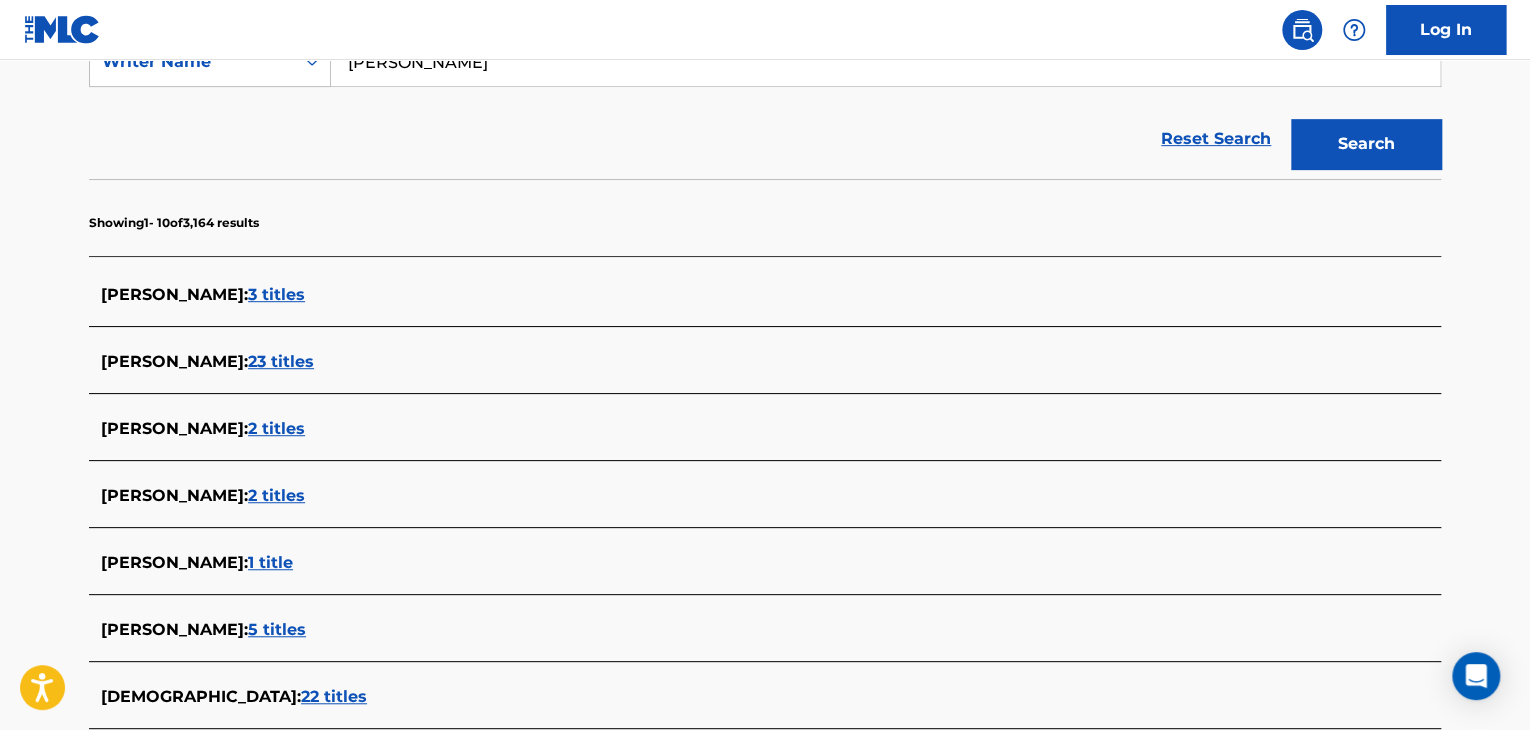 scroll, scrollTop: 324, scrollLeft: 0, axis: vertical 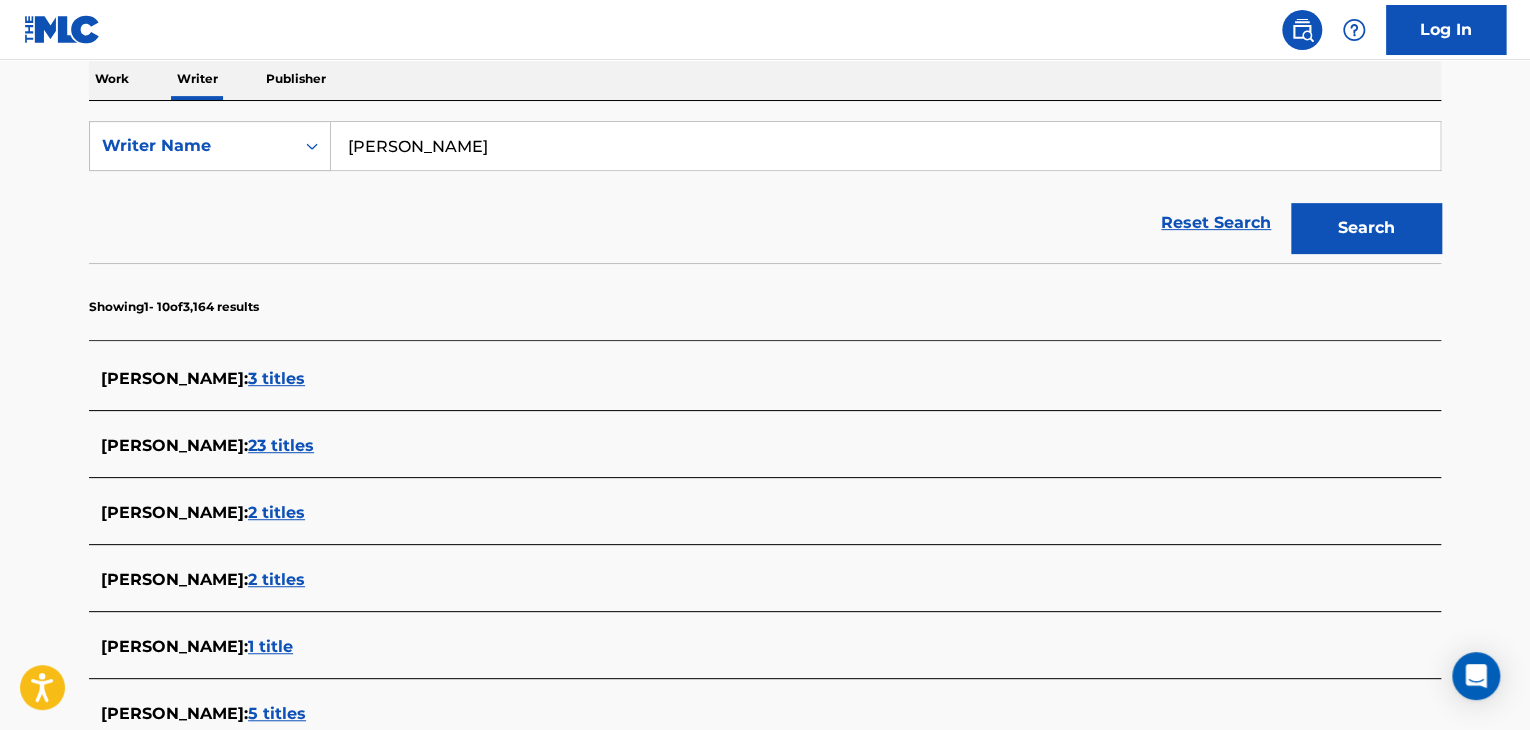 click on "[PERSON_NAME]" at bounding box center (885, 146) 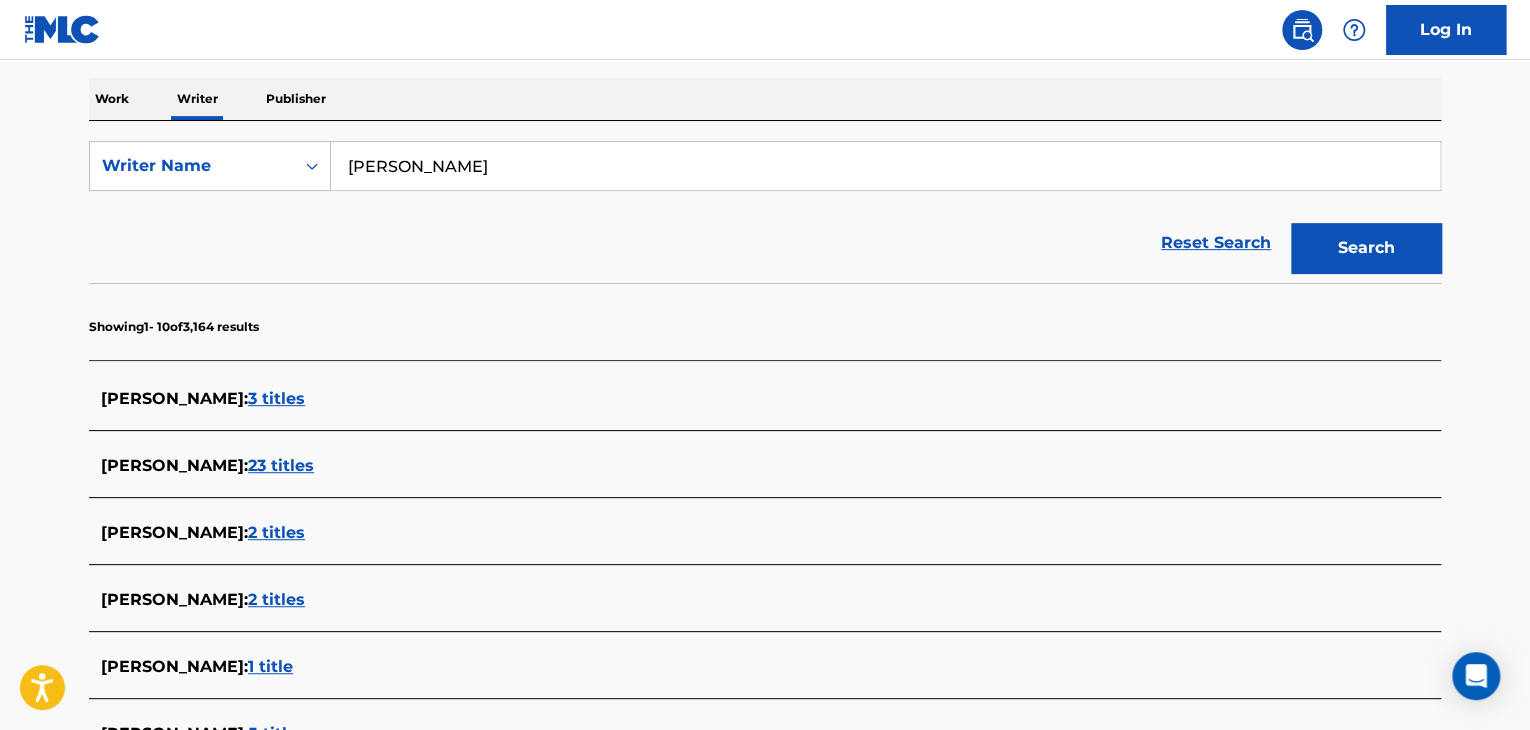 scroll, scrollTop: 224, scrollLeft: 0, axis: vertical 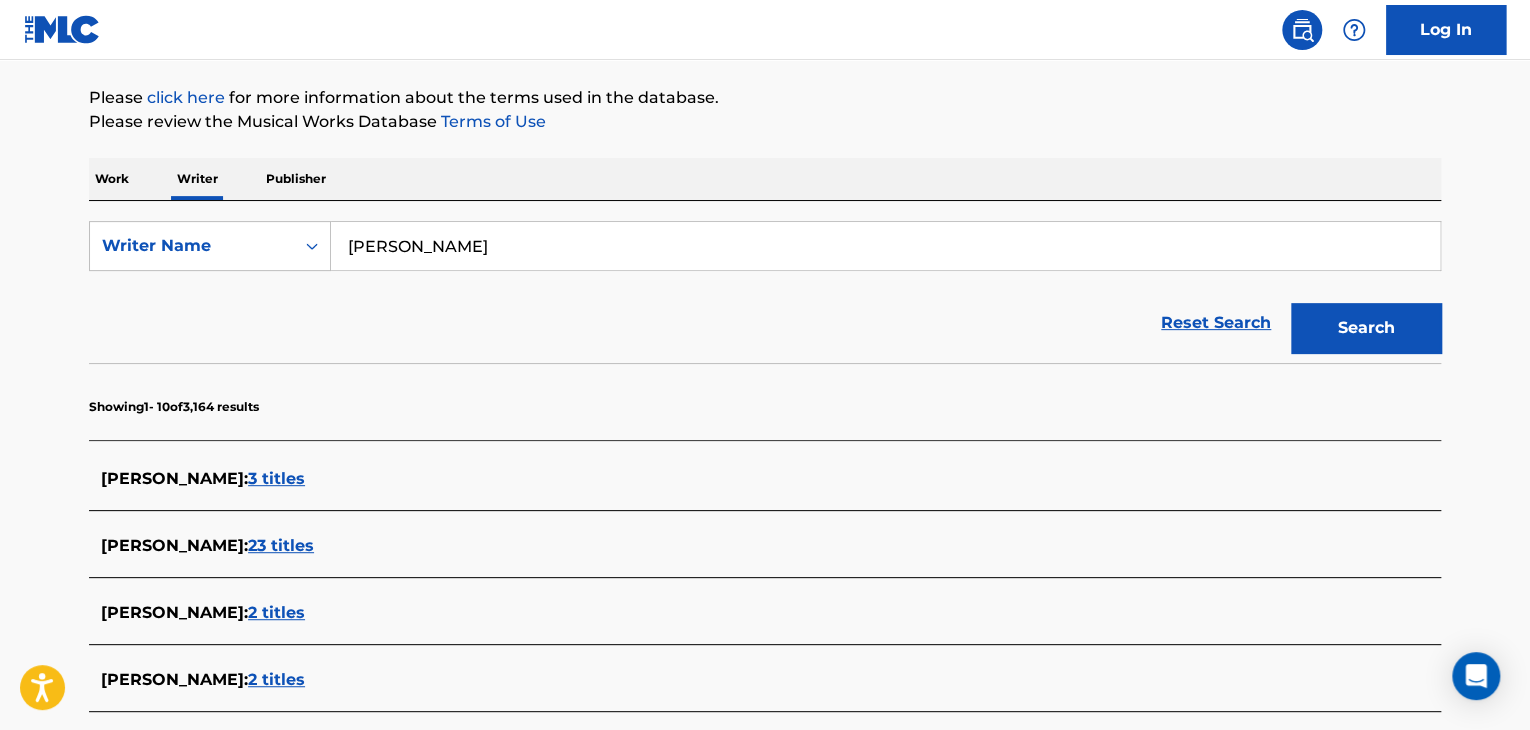 click on "[PERSON_NAME]" at bounding box center [885, 246] 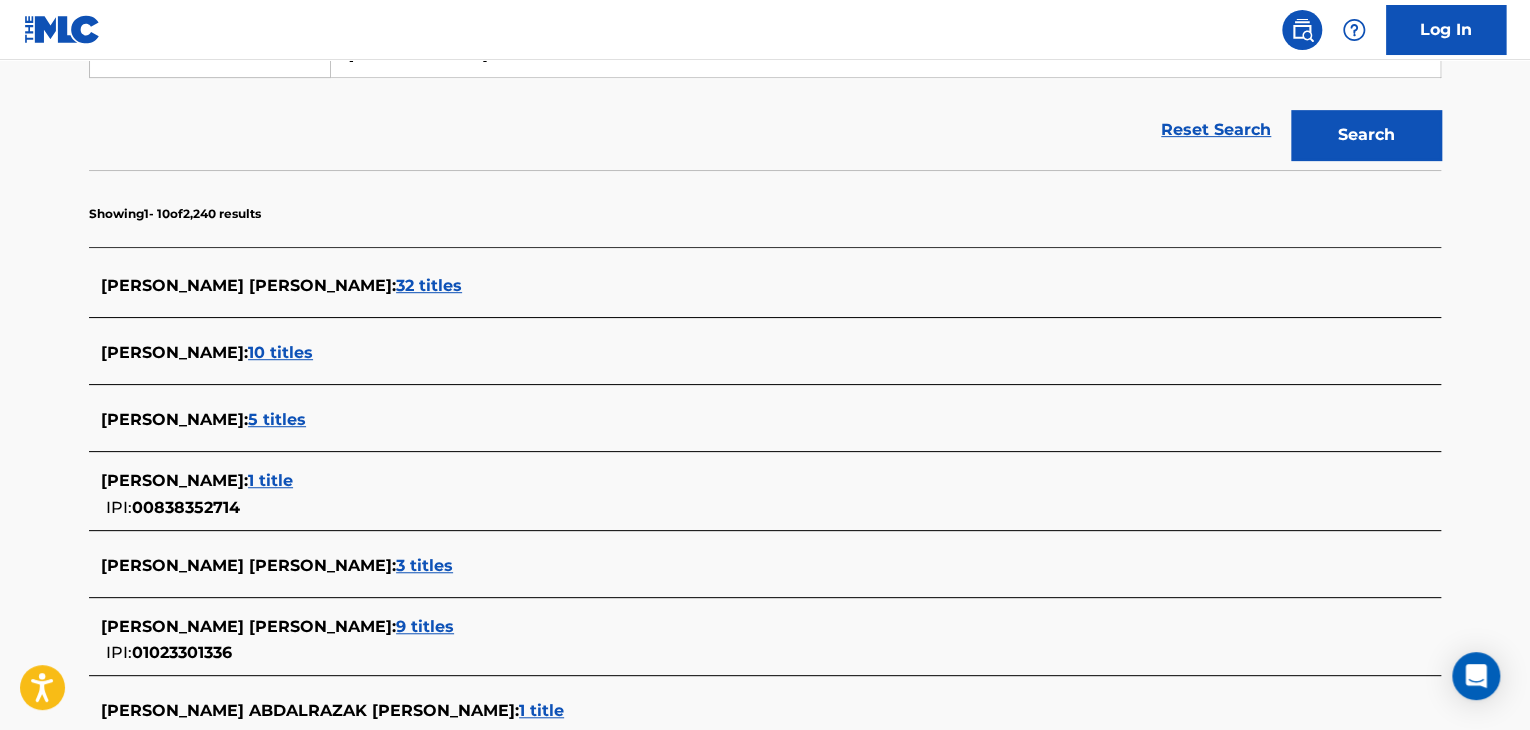 scroll, scrollTop: 224, scrollLeft: 0, axis: vertical 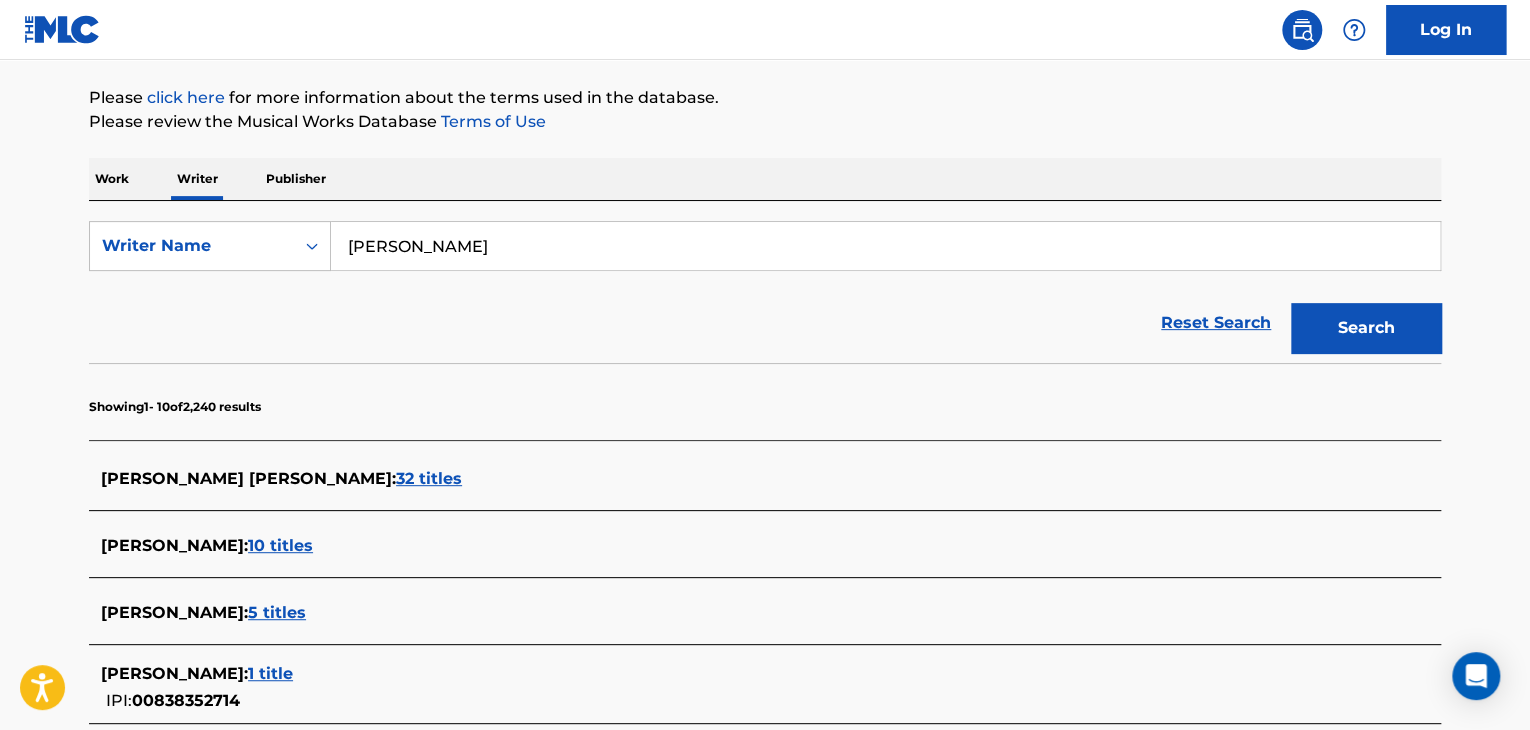 click on "[PERSON_NAME]" at bounding box center [885, 246] 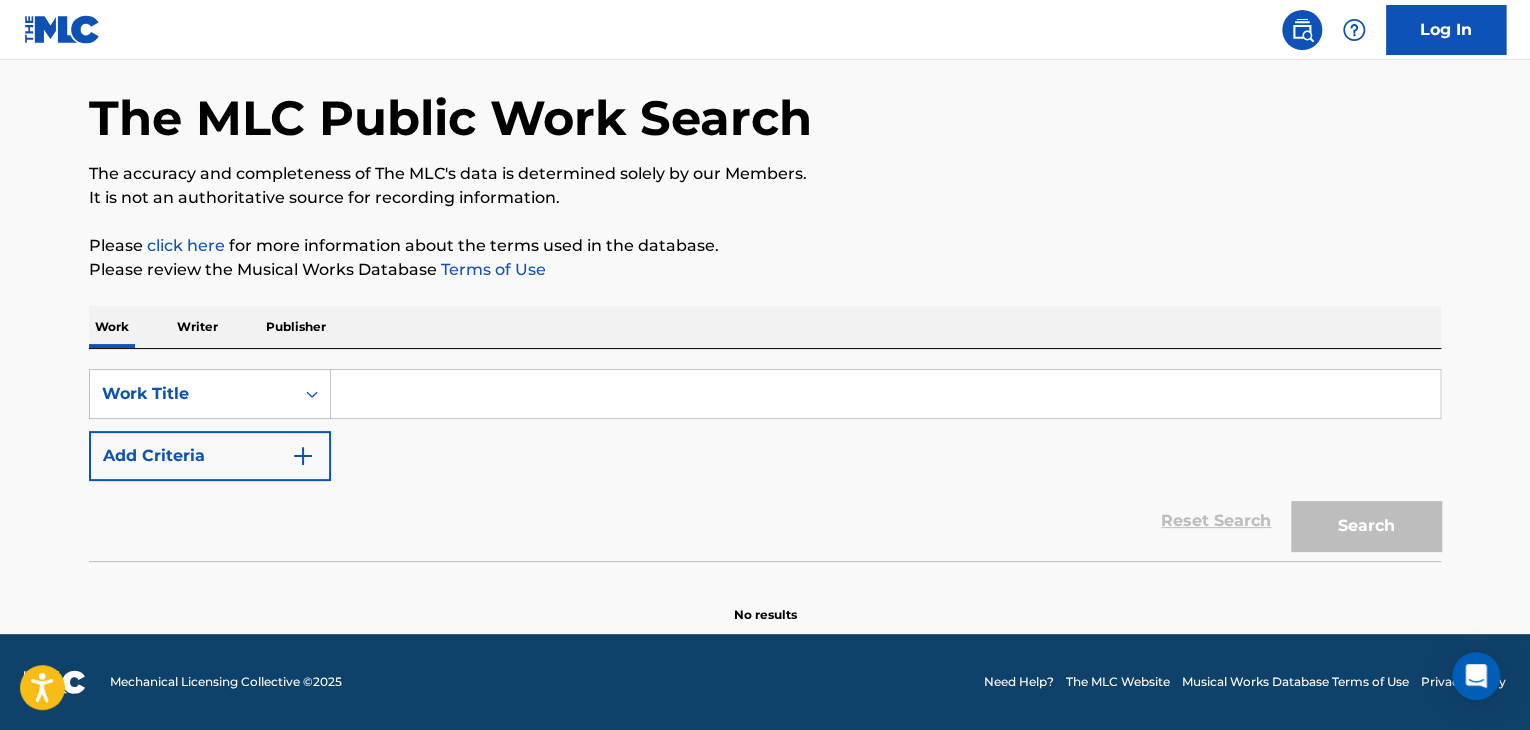 scroll, scrollTop: 0, scrollLeft: 0, axis: both 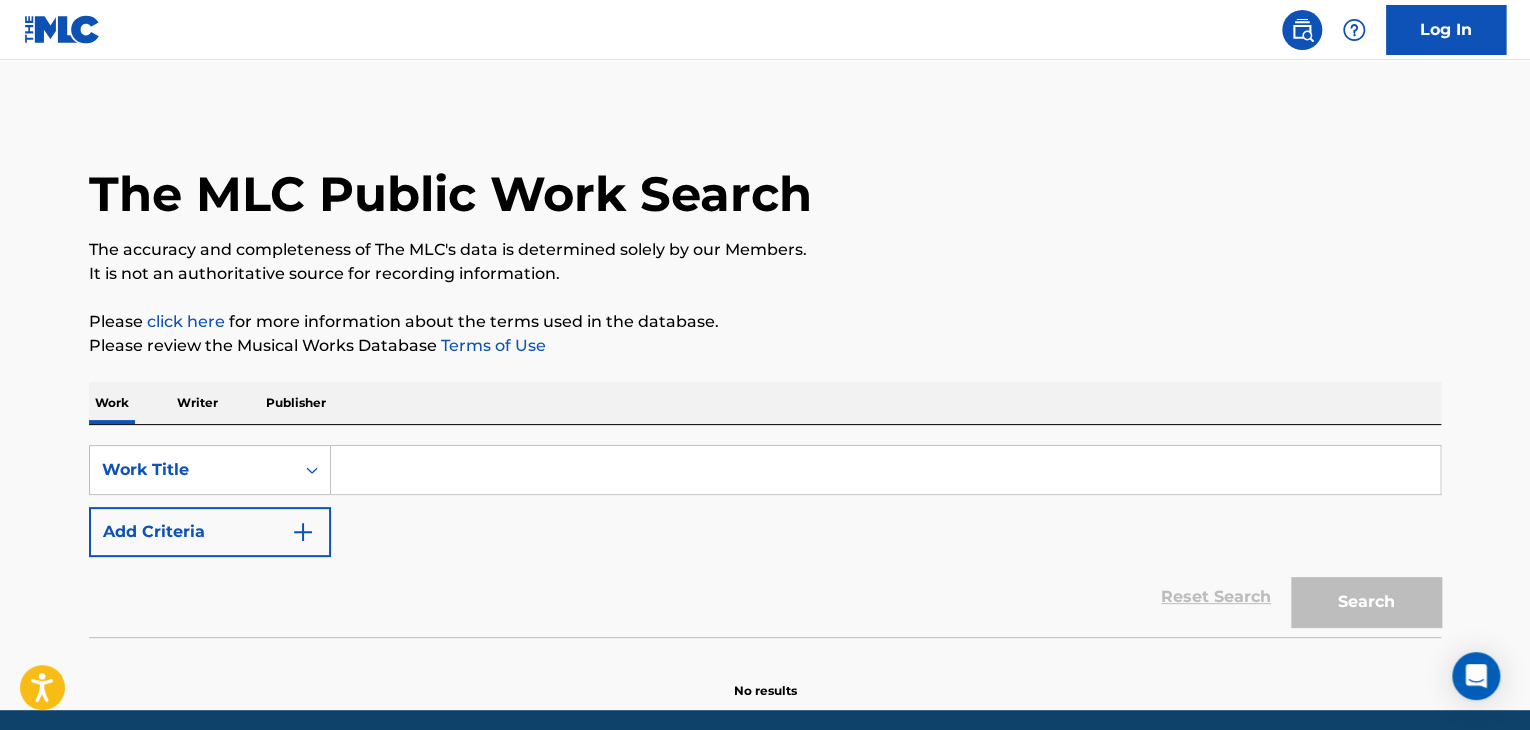 click at bounding box center [885, 470] 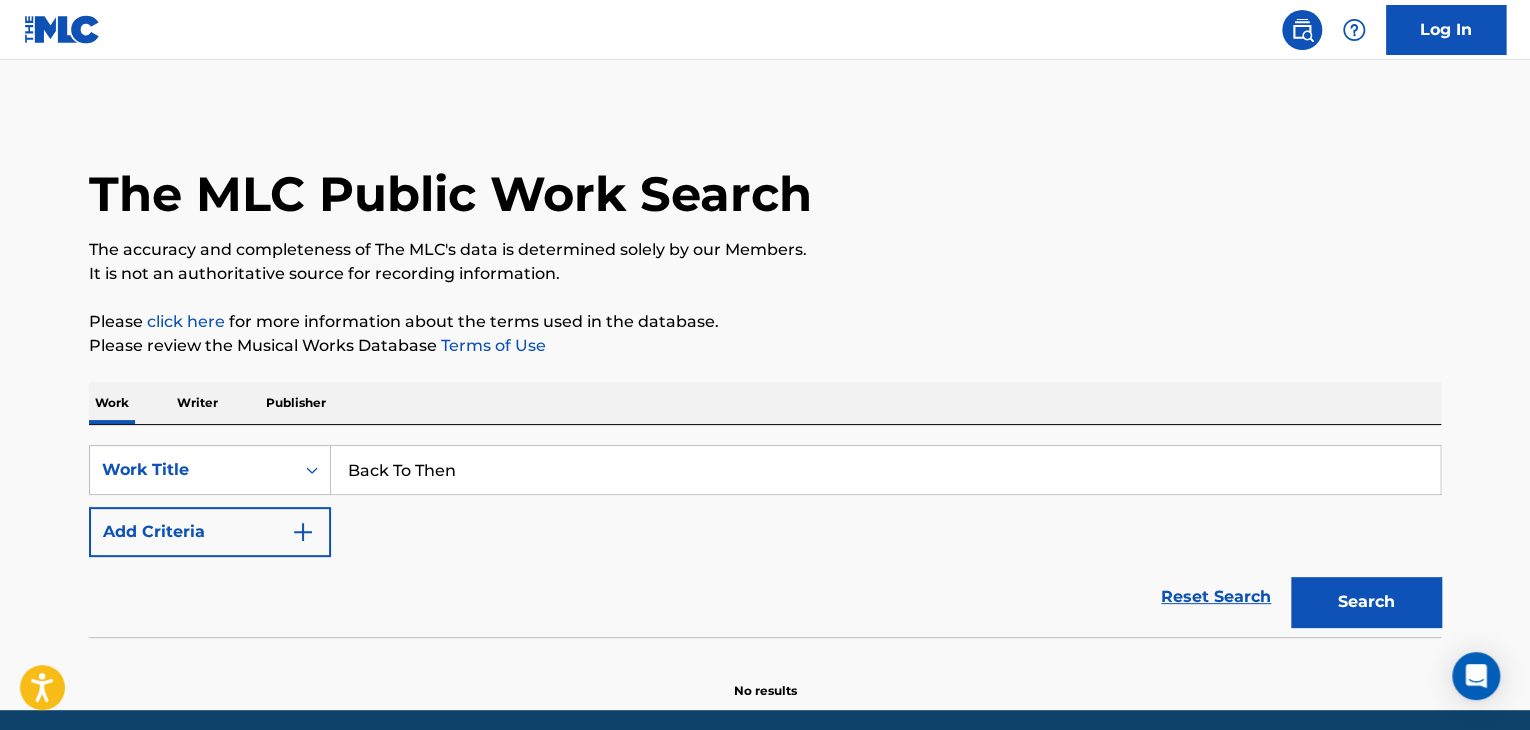 type on "Back To Then" 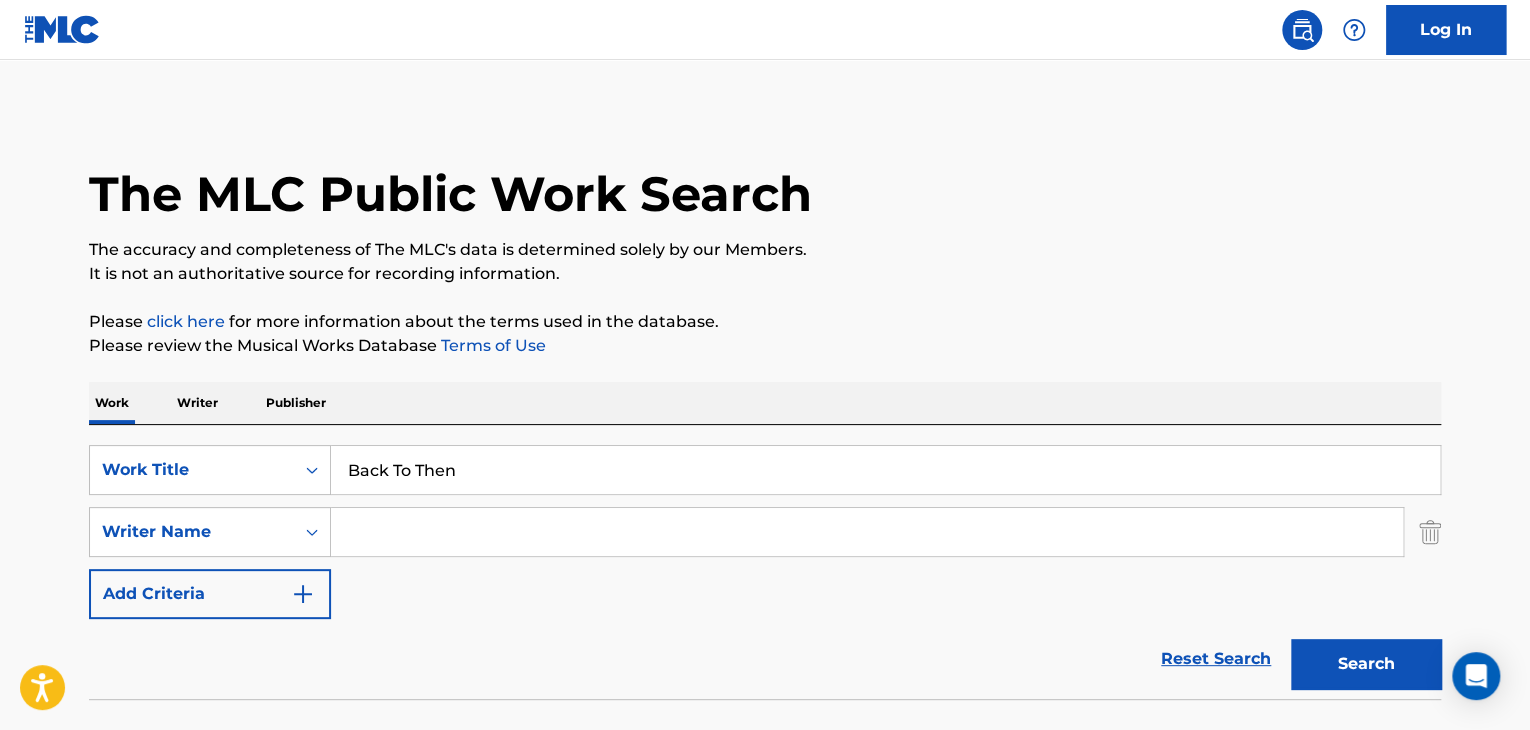 click at bounding box center [867, 532] 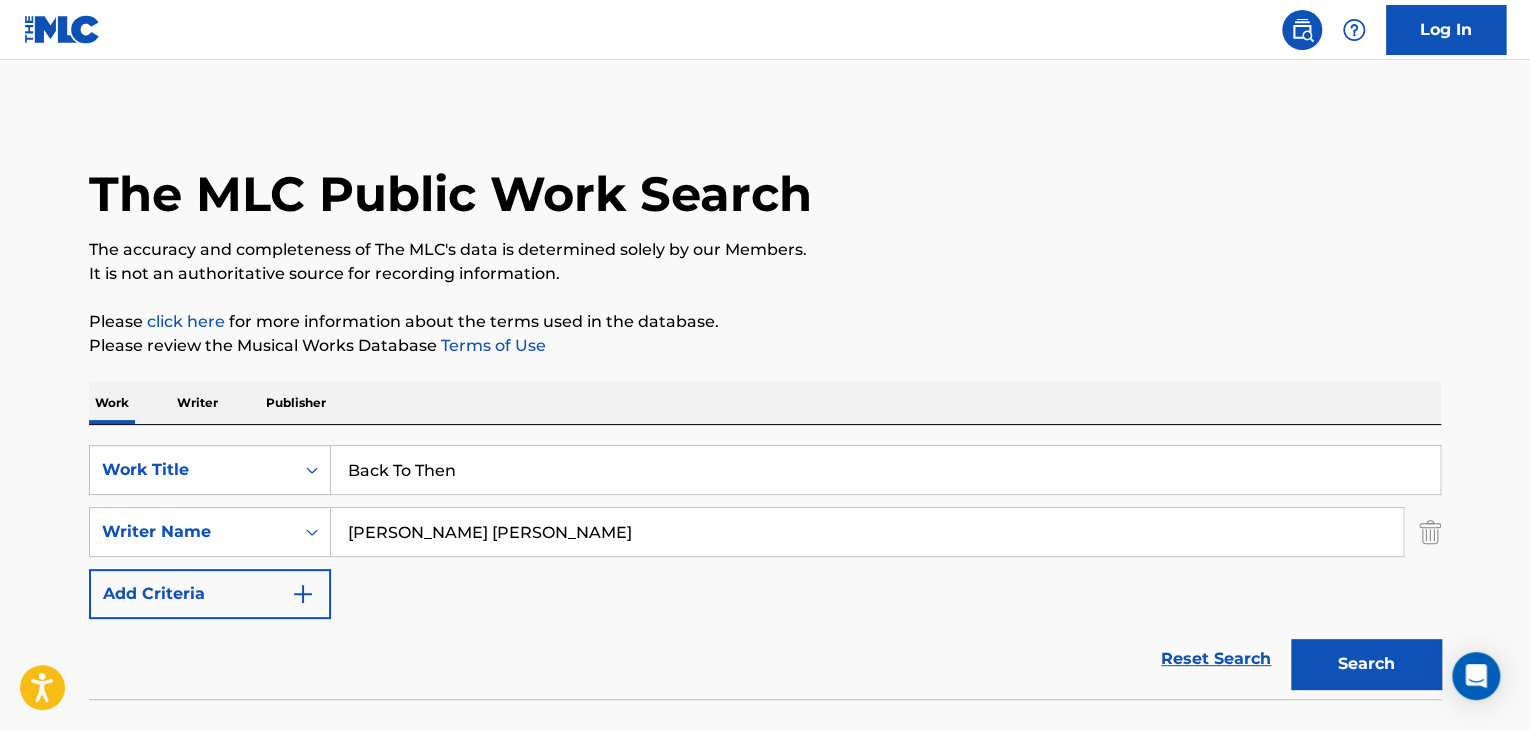 type on "[PERSON_NAME] [PERSON_NAME]" 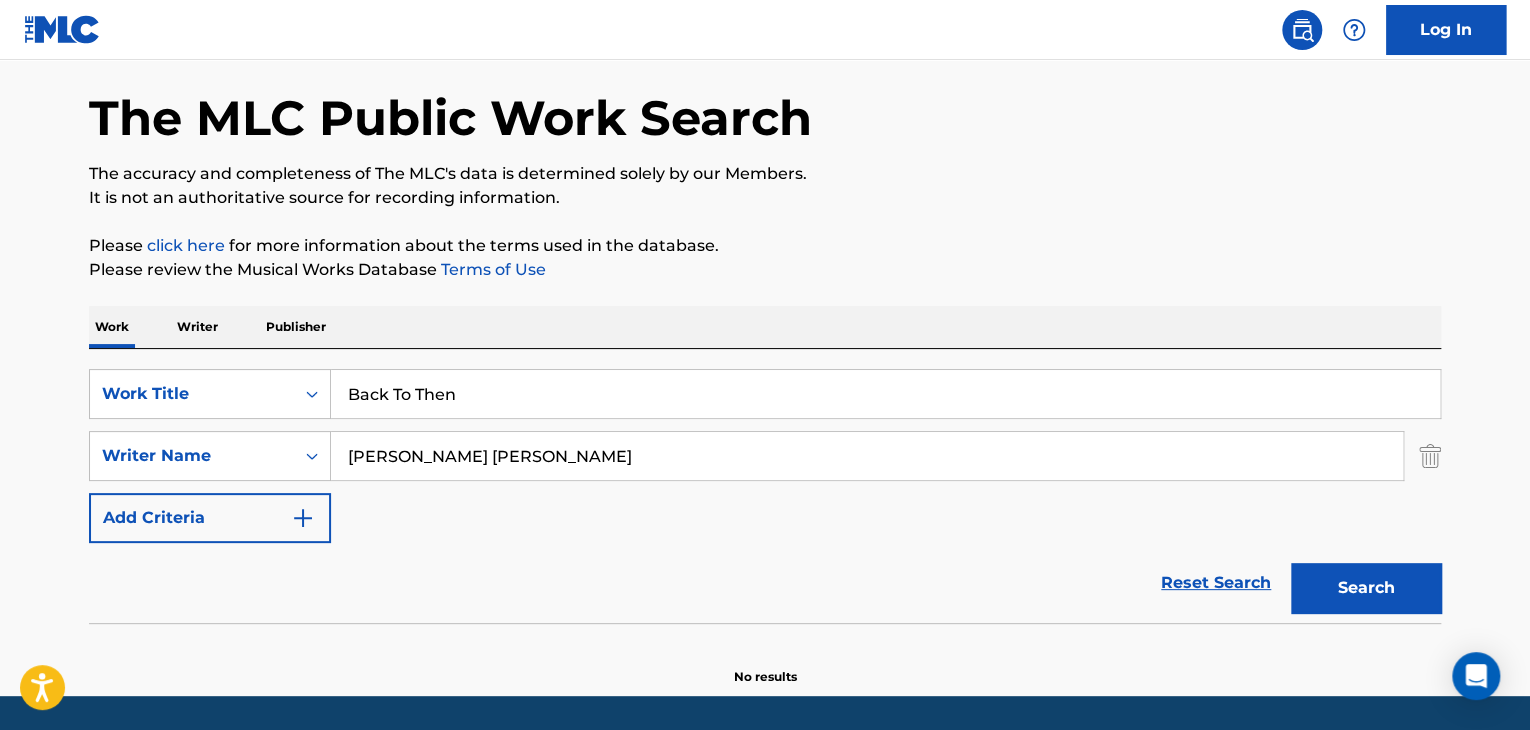 scroll, scrollTop: 138, scrollLeft: 0, axis: vertical 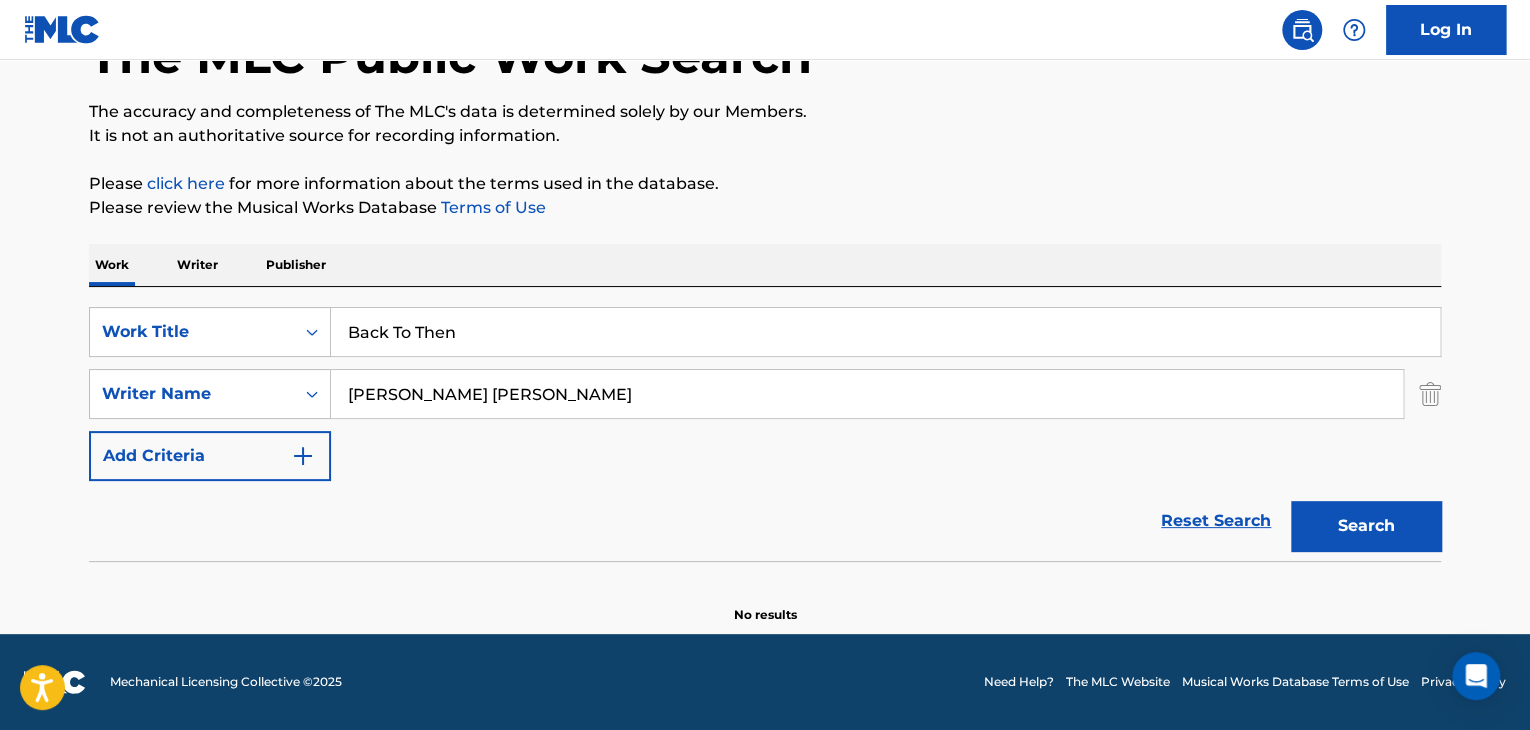 click on "Writer" at bounding box center [197, 265] 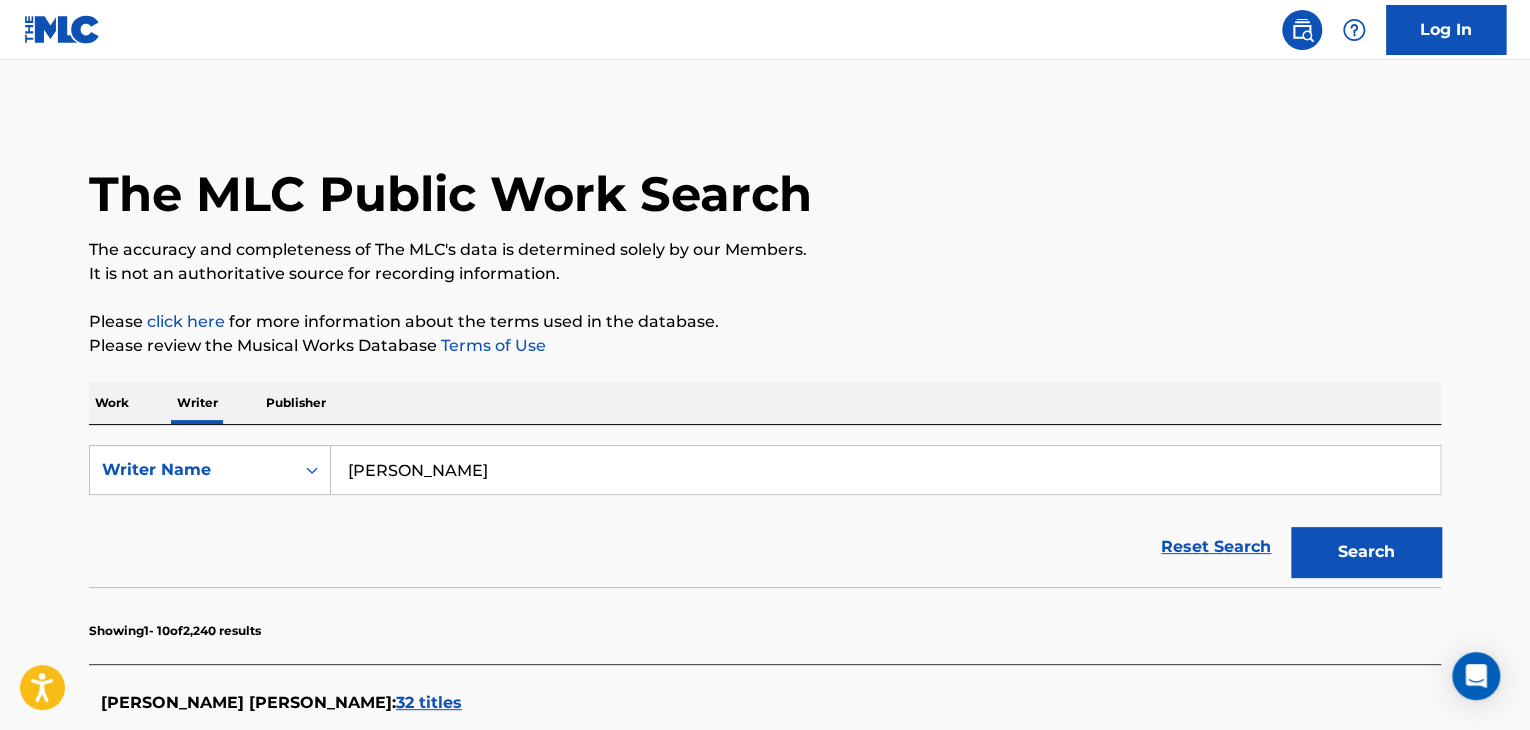 click on "[PERSON_NAME]" at bounding box center (885, 470) 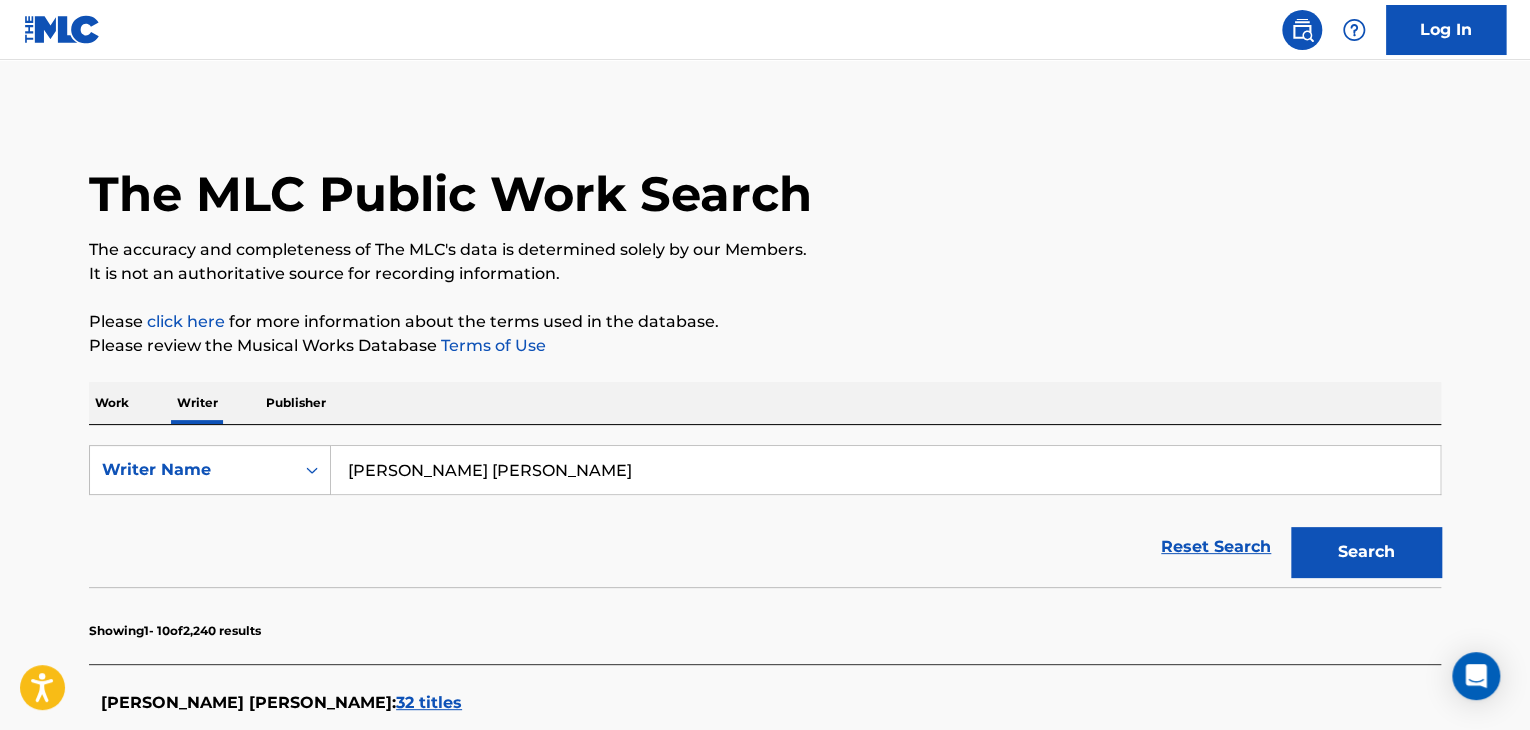 type on "[PERSON_NAME] [PERSON_NAME]" 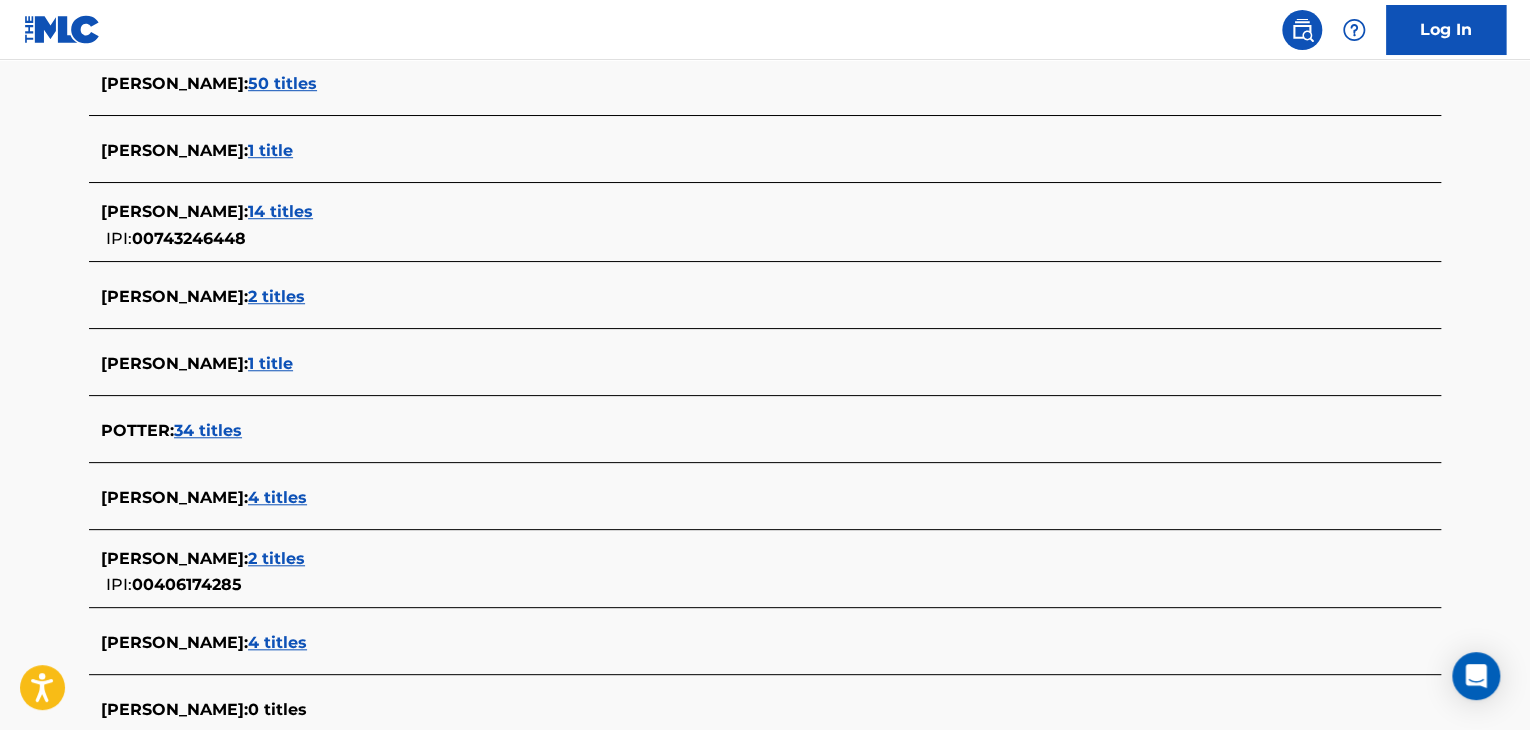 scroll, scrollTop: 691, scrollLeft: 0, axis: vertical 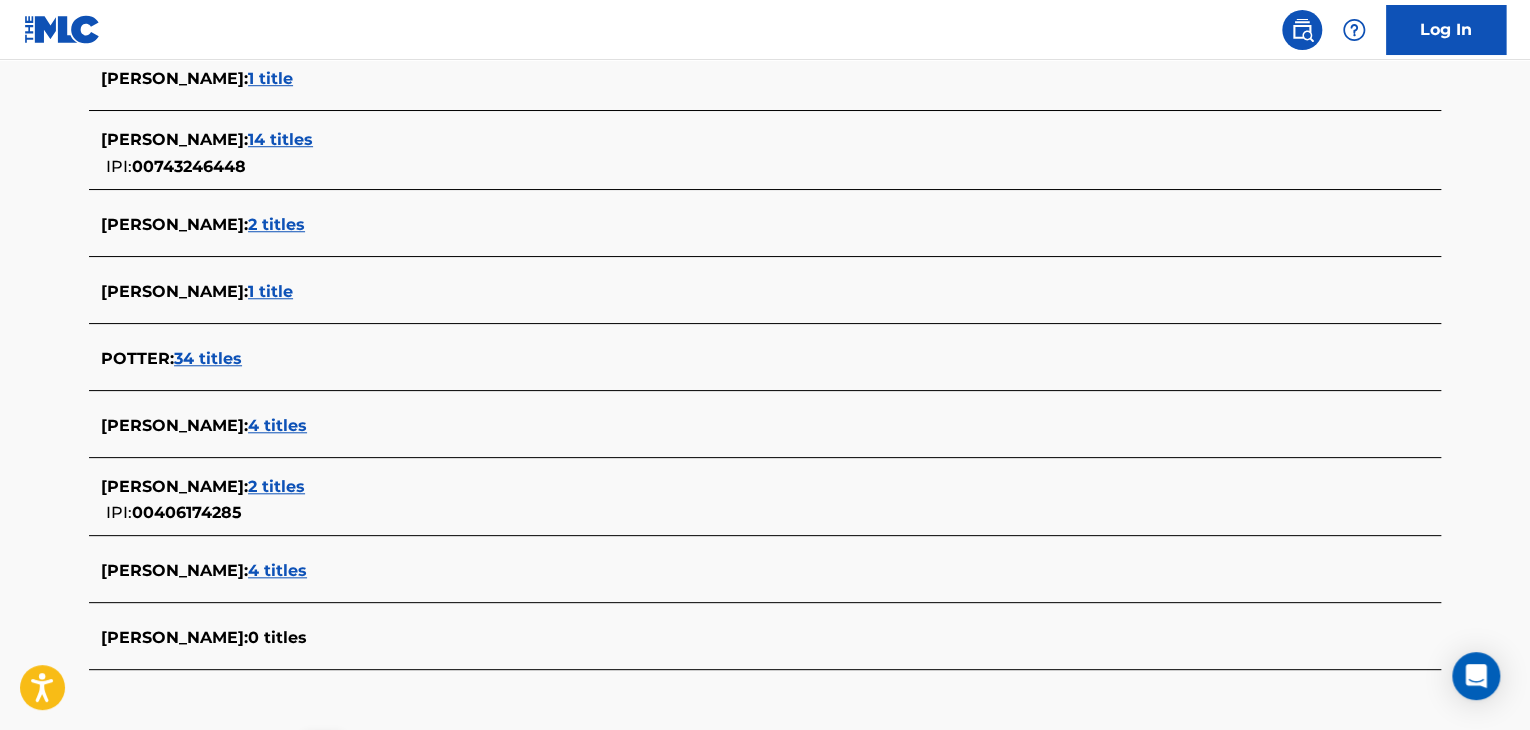 click on "4 titles" at bounding box center [277, 570] 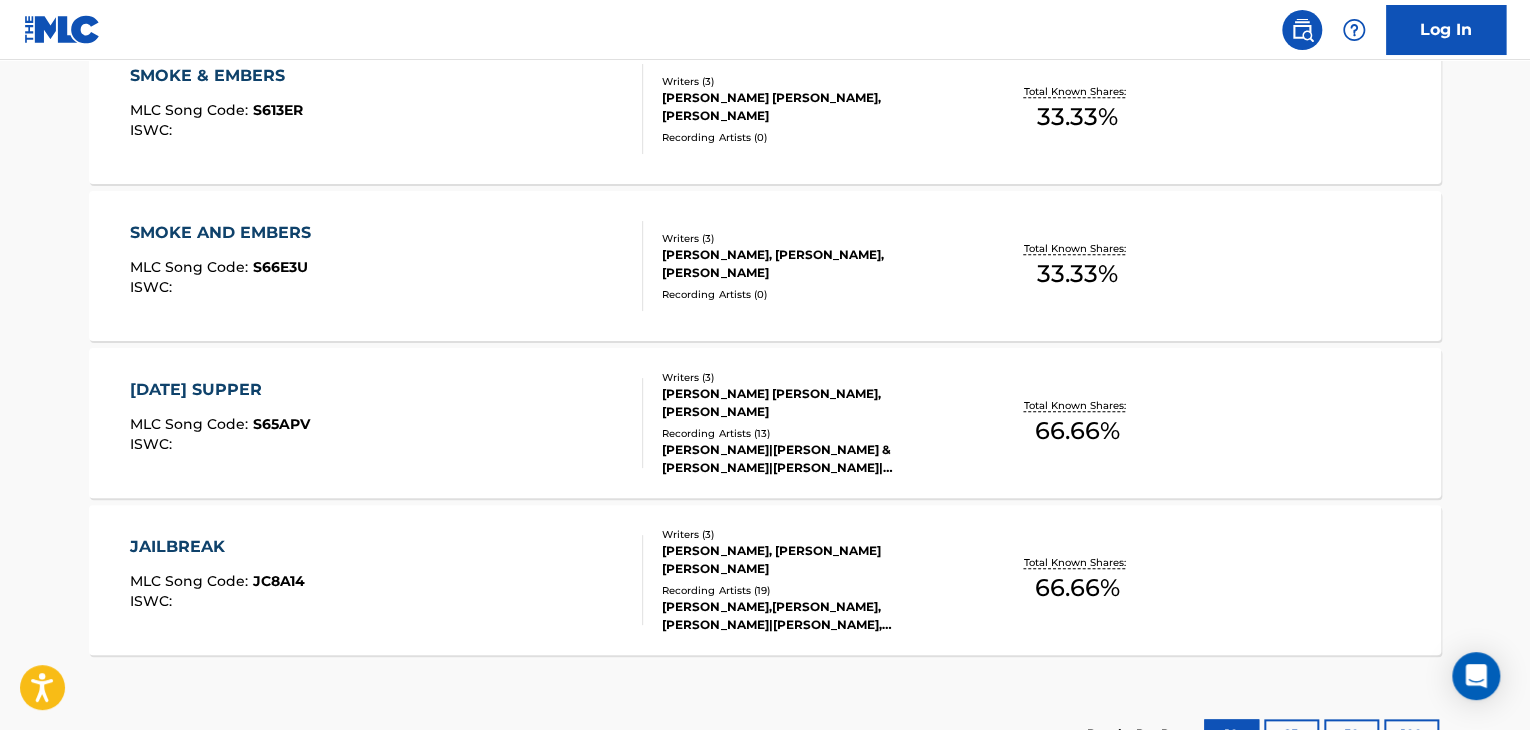 scroll, scrollTop: 491, scrollLeft: 0, axis: vertical 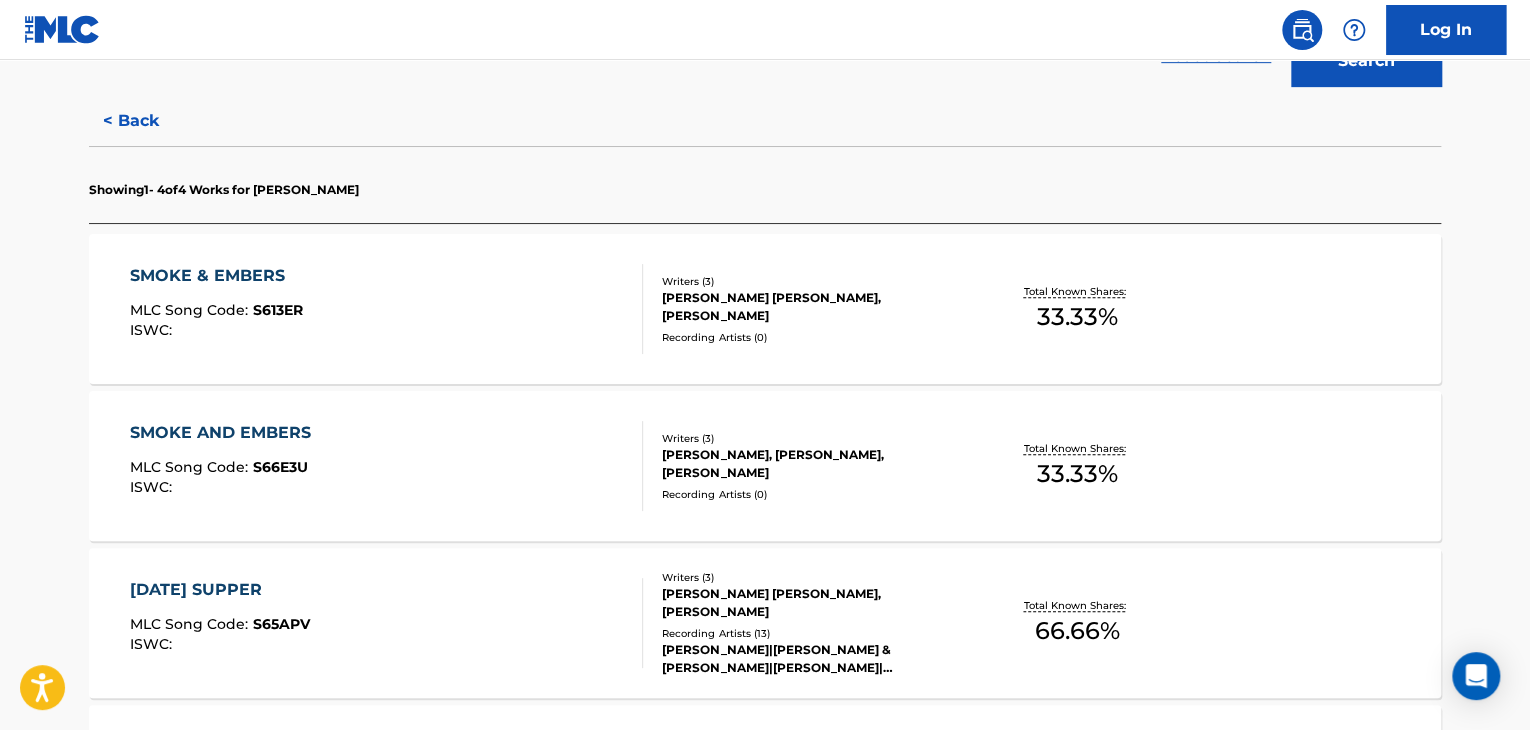 click on "SMOKE & EMBERS MLC Song Code : S613ER ISWC :" at bounding box center [387, 309] 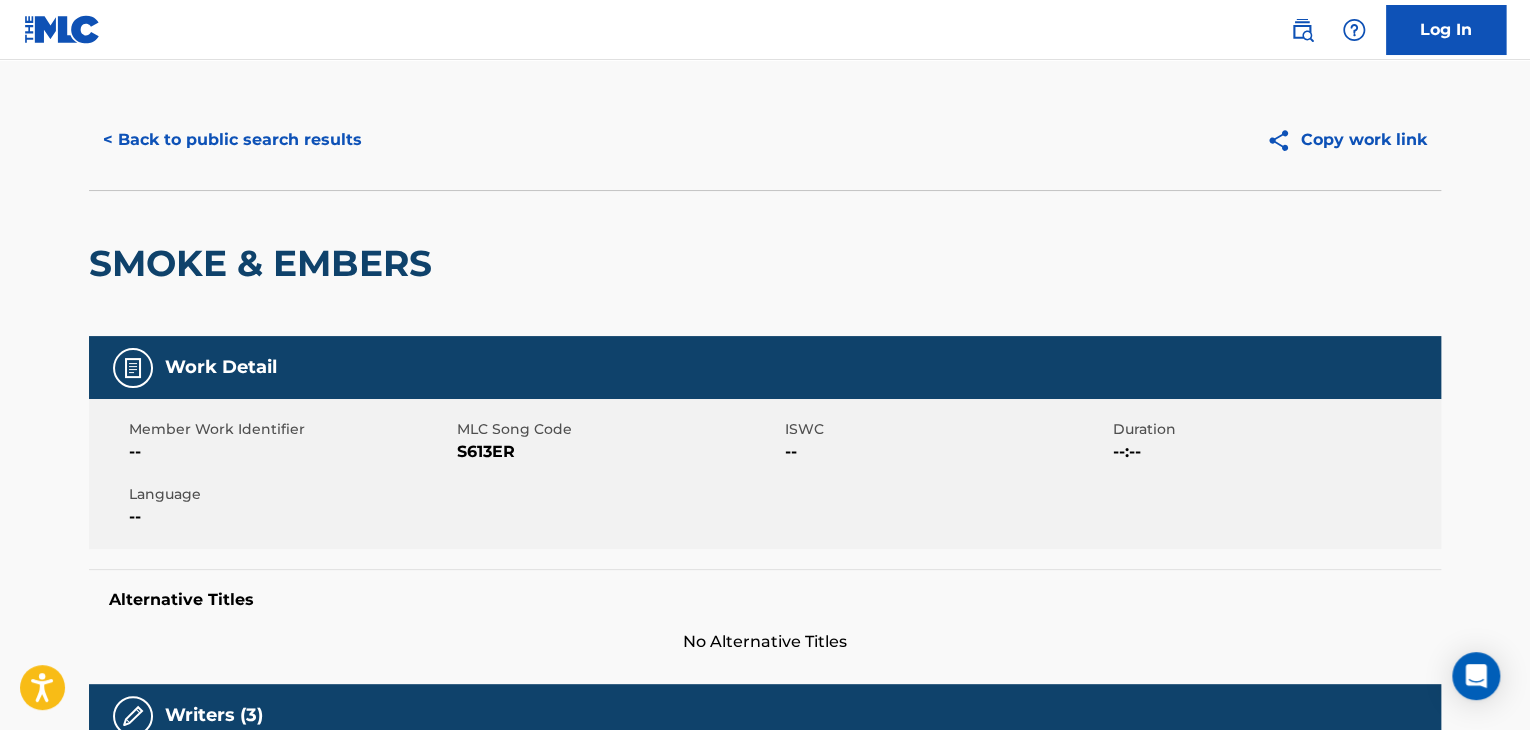scroll, scrollTop: 0, scrollLeft: 0, axis: both 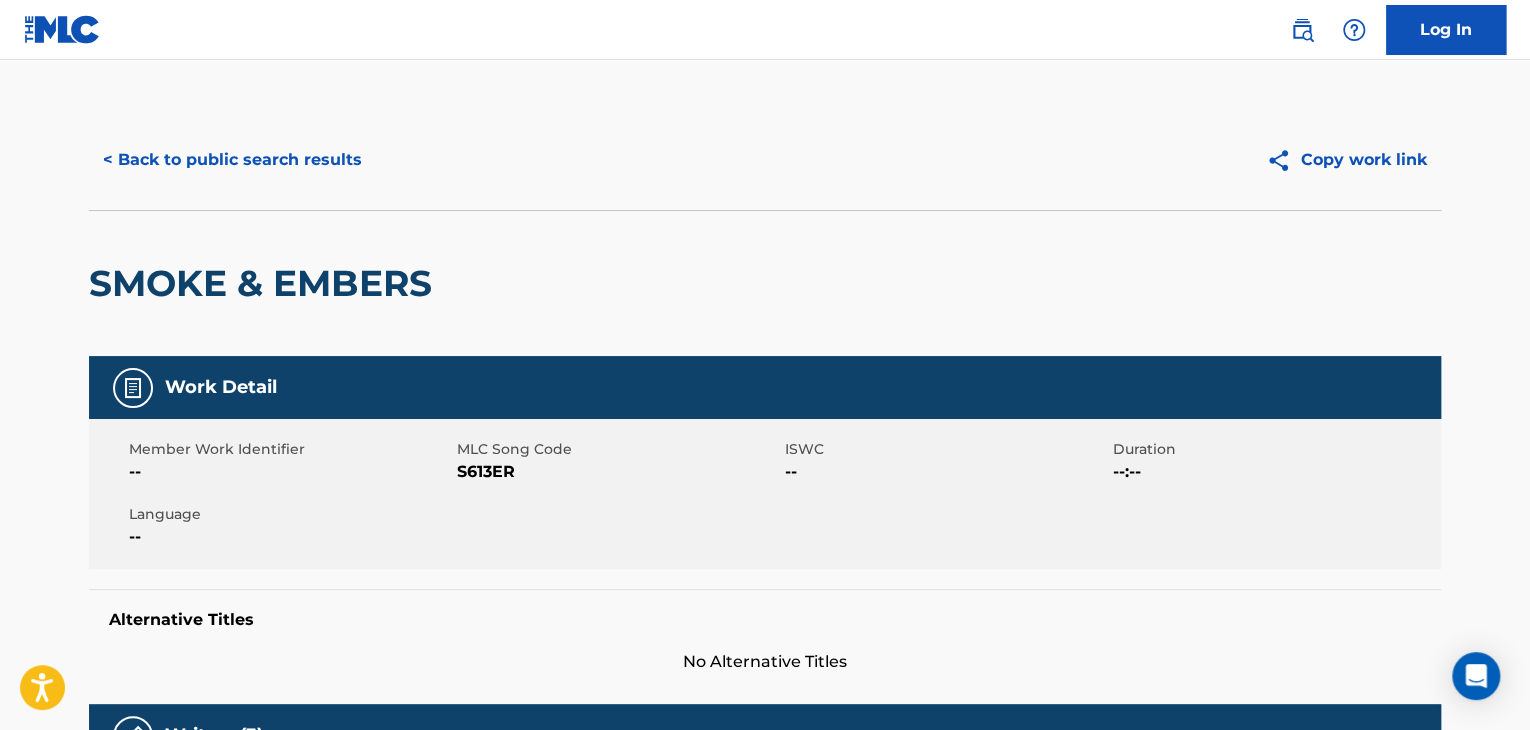 click on "< Back to public search results" at bounding box center [232, 160] 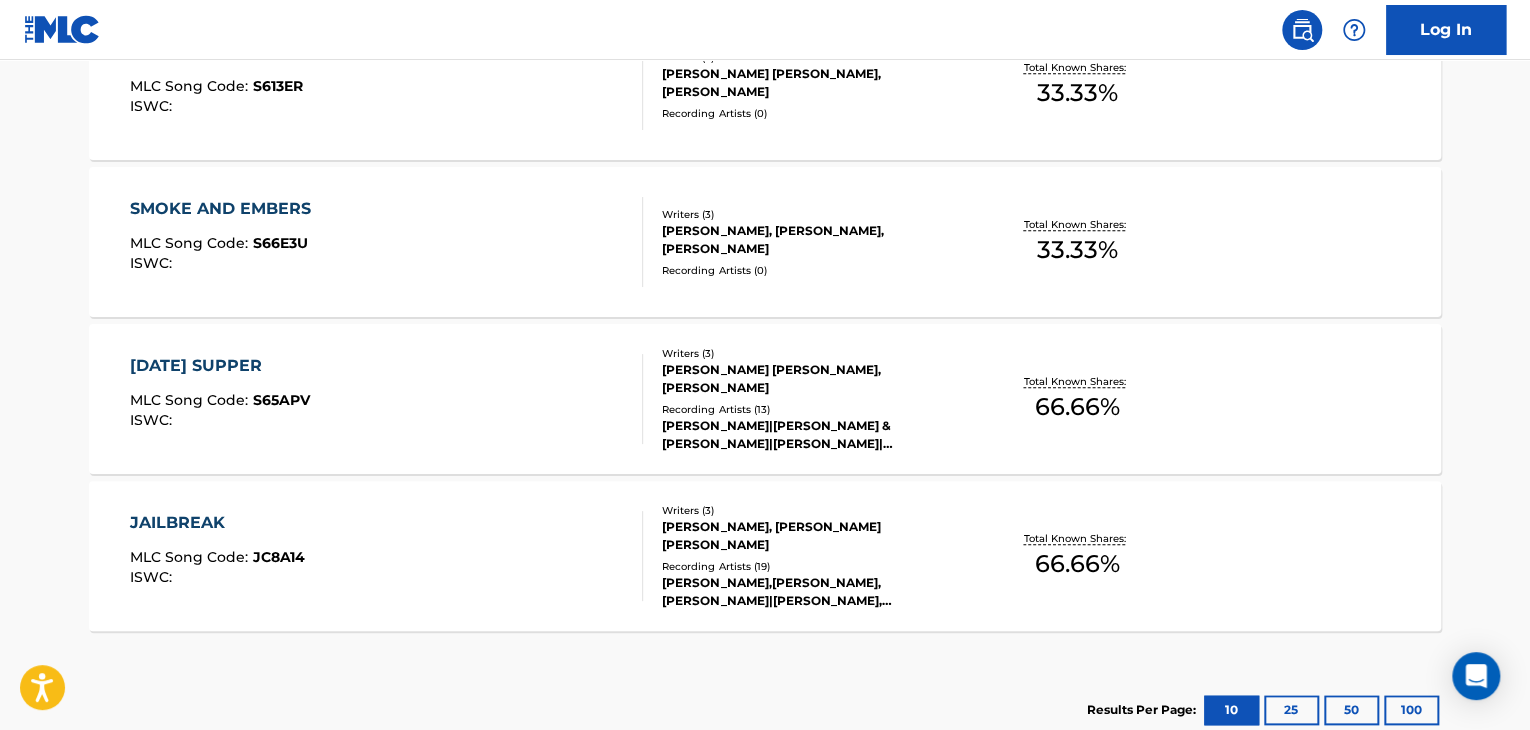 scroll, scrollTop: 848, scrollLeft: 0, axis: vertical 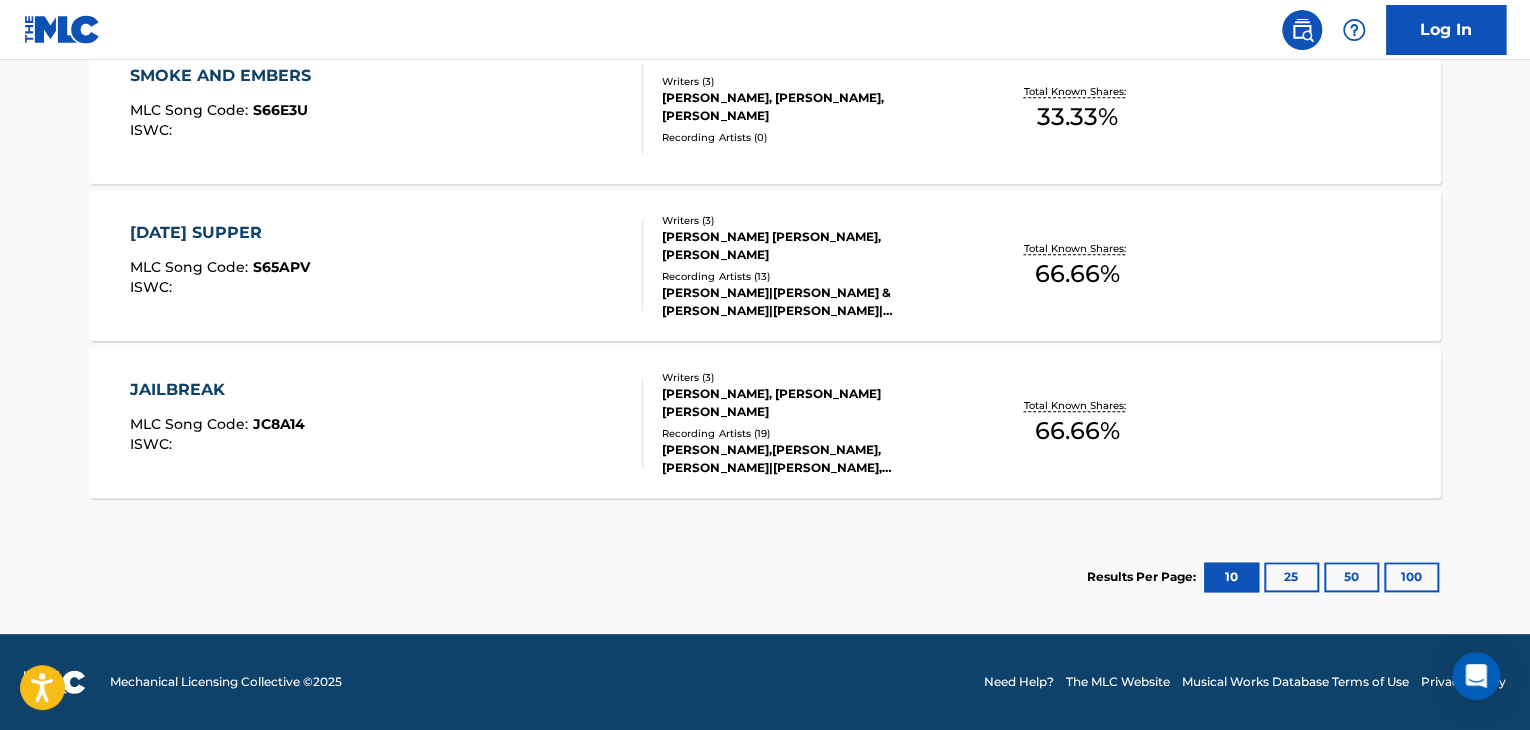 click on "JAILBREAK MLC Song Code : JC8A14 ISWC :" at bounding box center (387, 423) 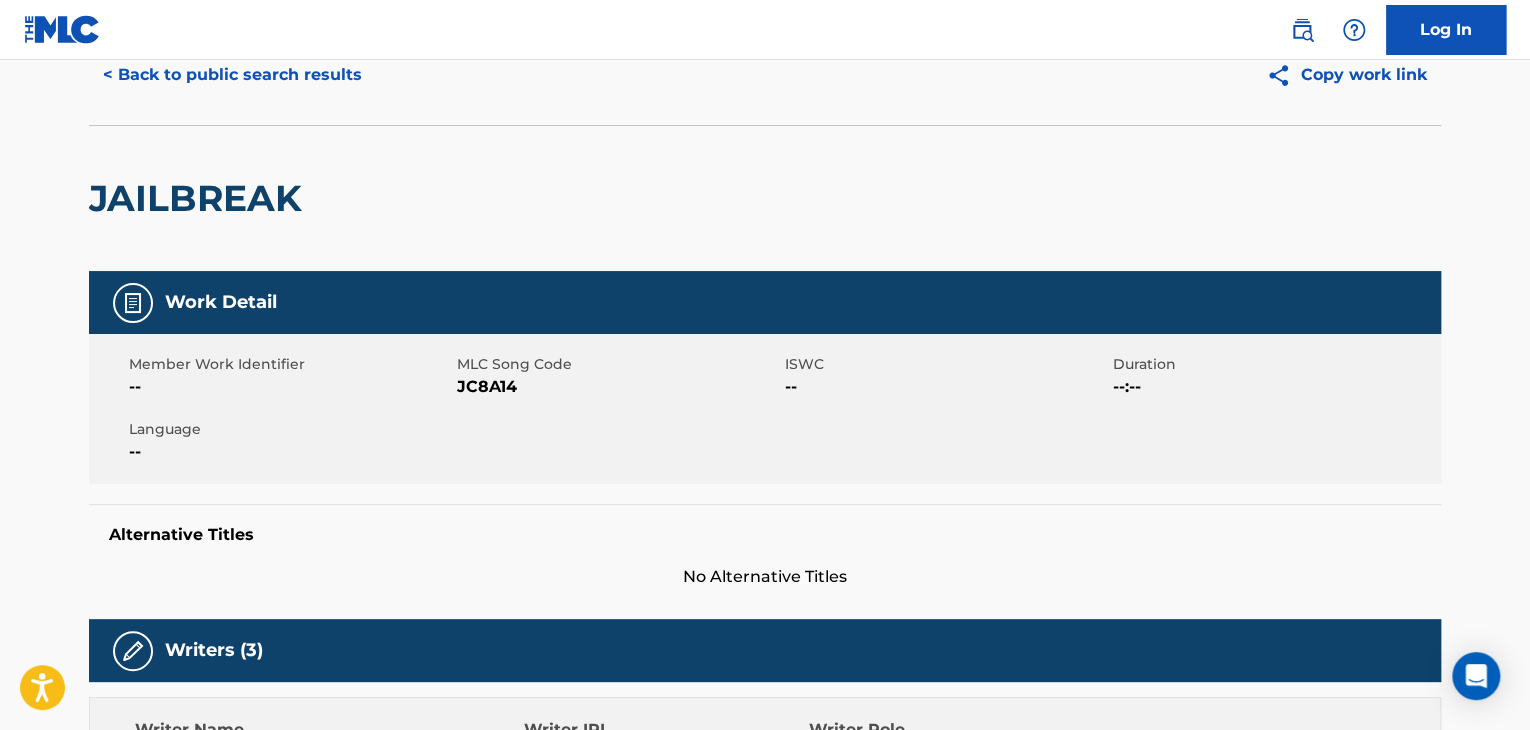 scroll, scrollTop: 0, scrollLeft: 0, axis: both 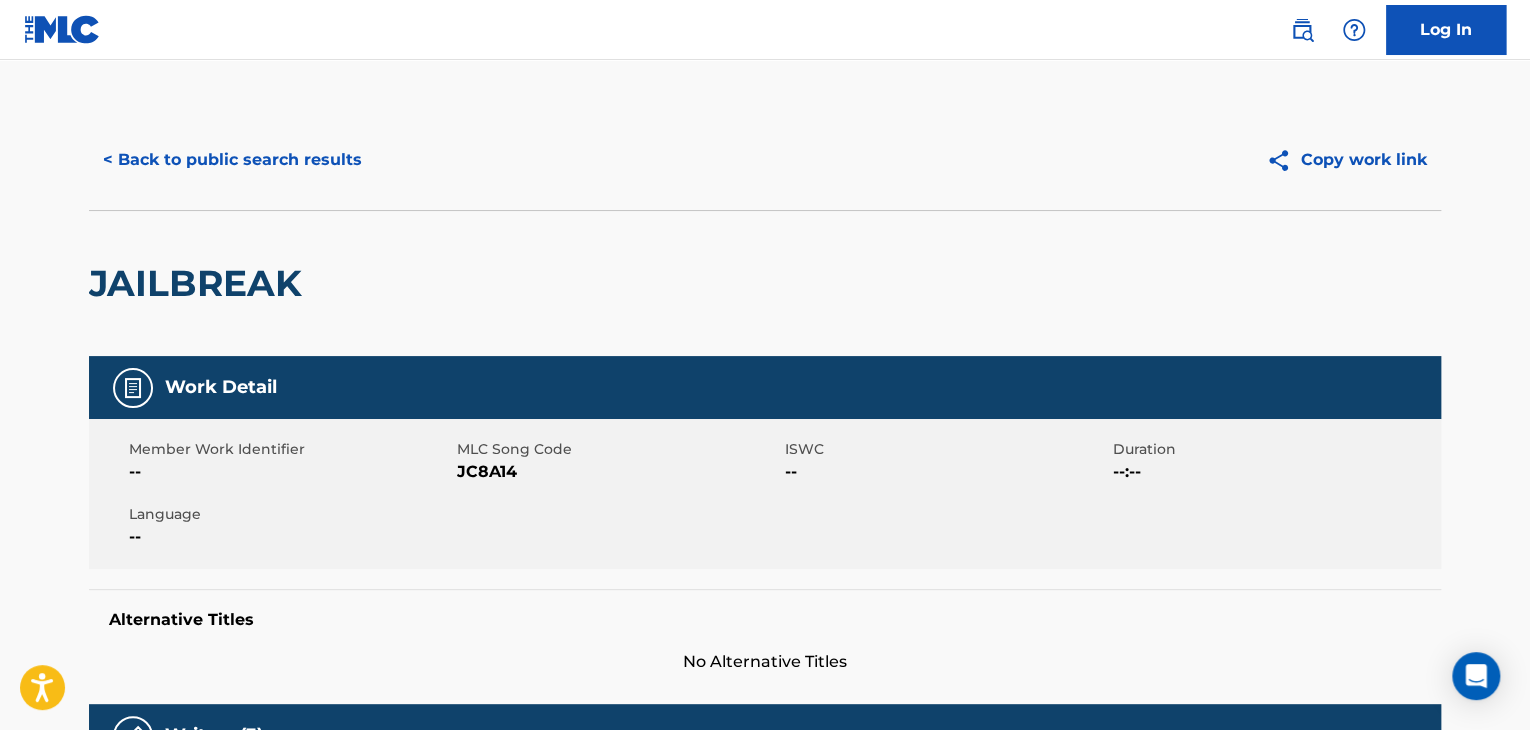 click on "< Back to public search results" at bounding box center (232, 160) 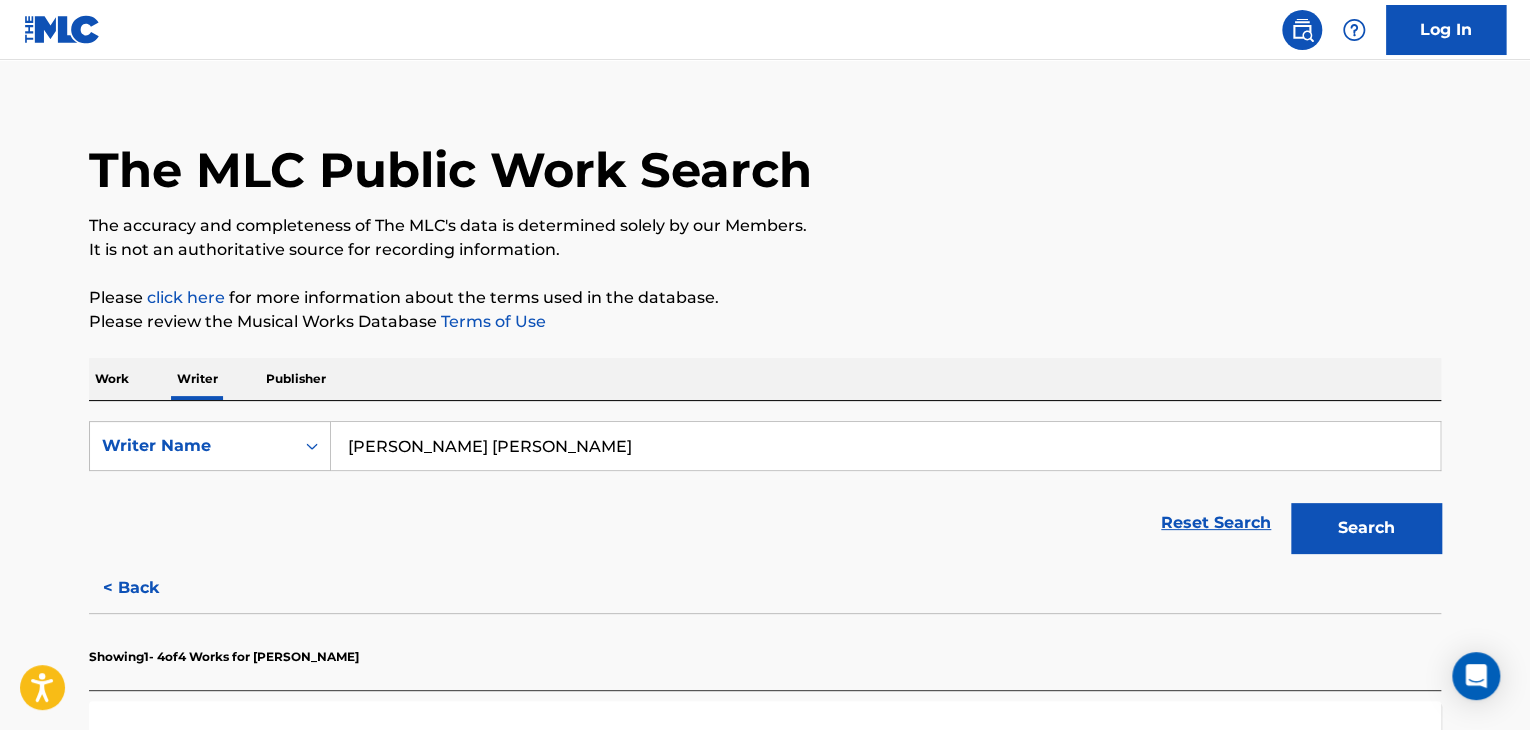 scroll, scrollTop: 0, scrollLeft: 0, axis: both 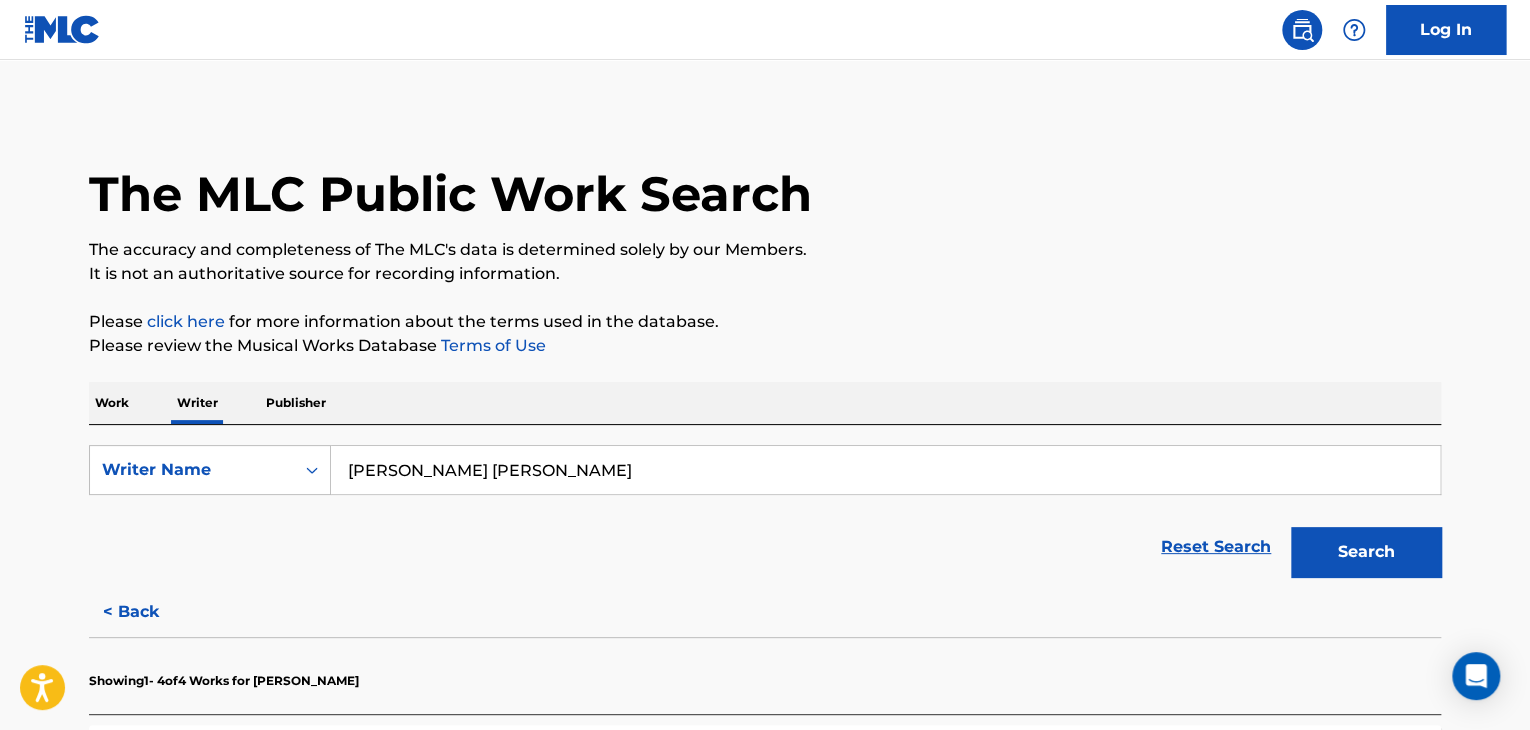 click on "Work" at bounding box center [112, 403] 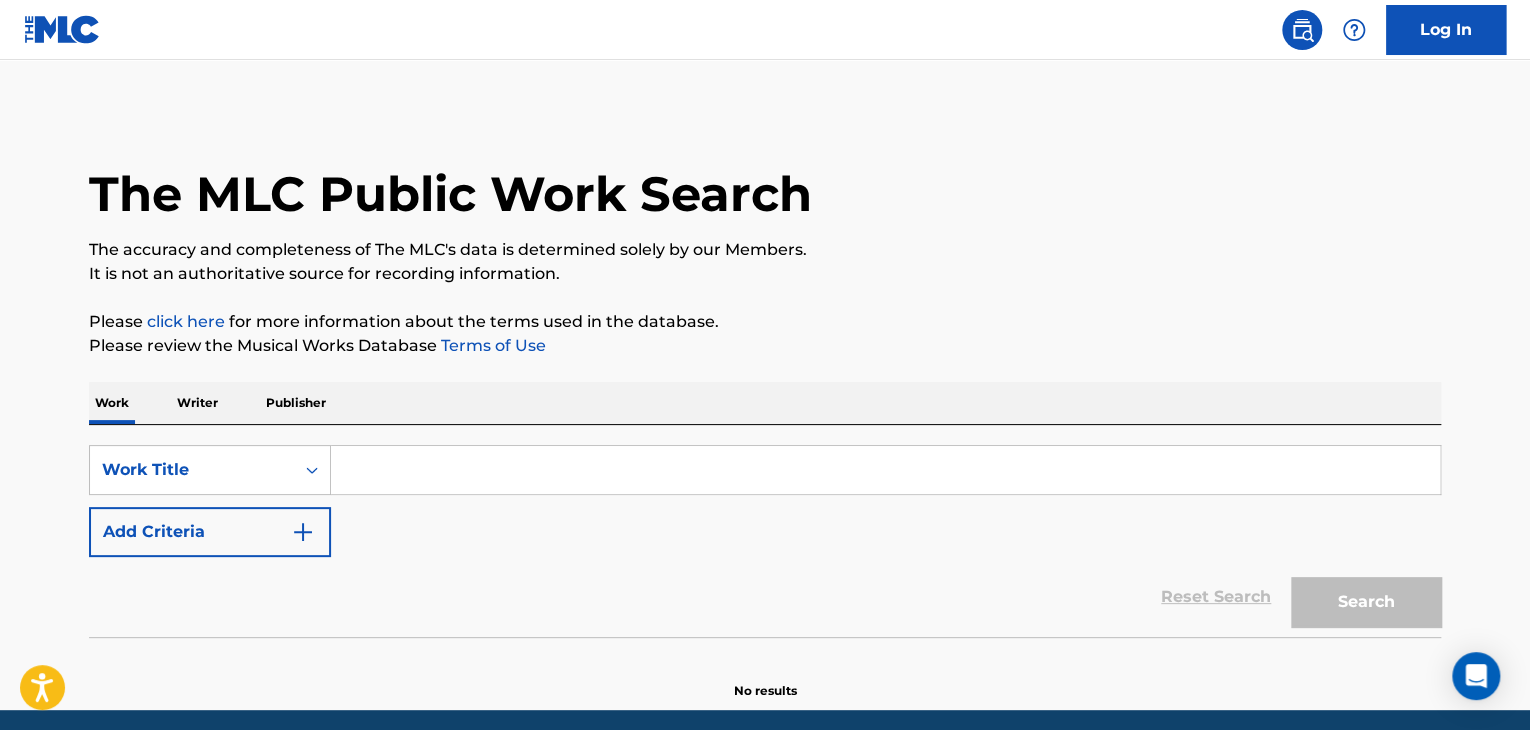 click on "Reset Search Search" at bounding box center (765, 597) 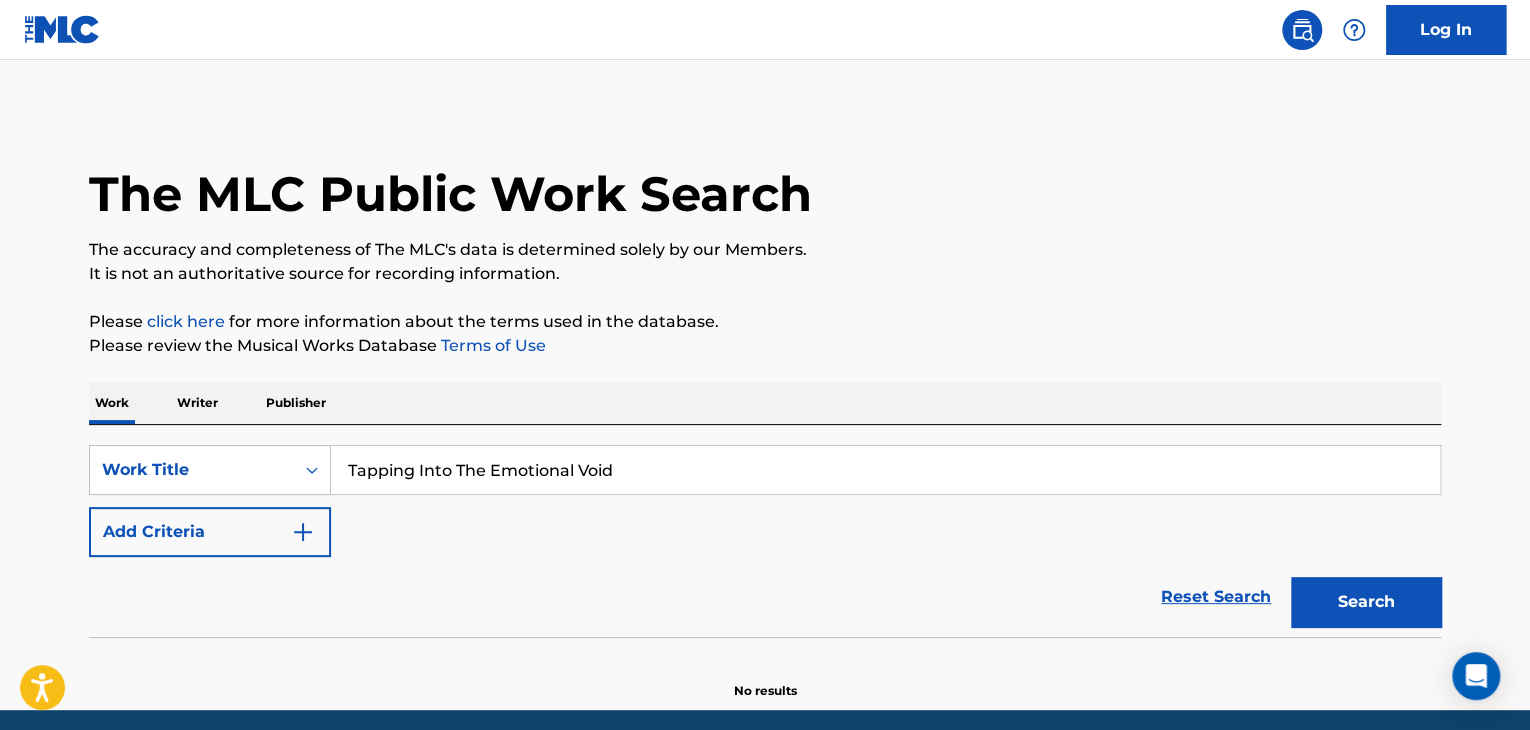 type on "Tapping Into The Emotional Void" 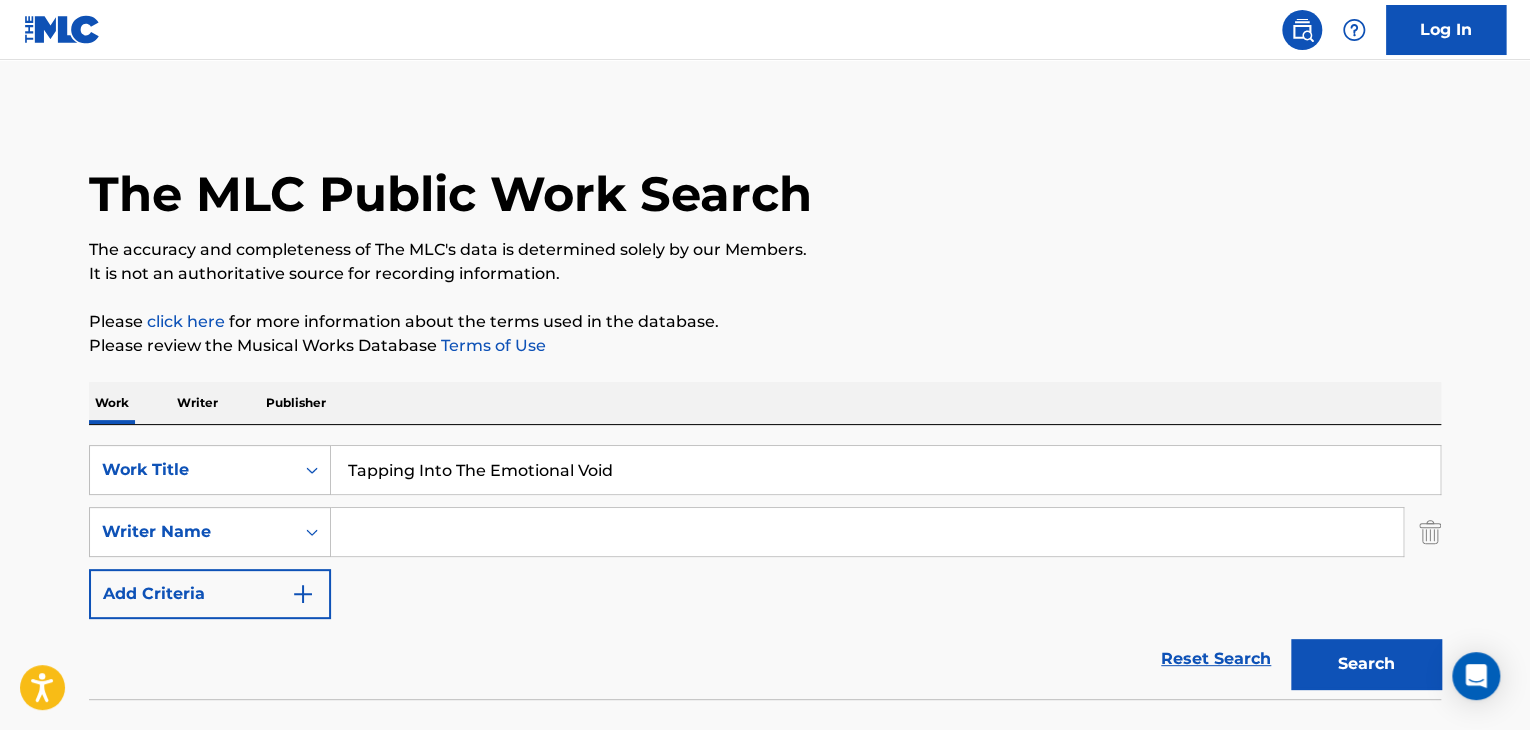 click at bounding box center (867, 532) 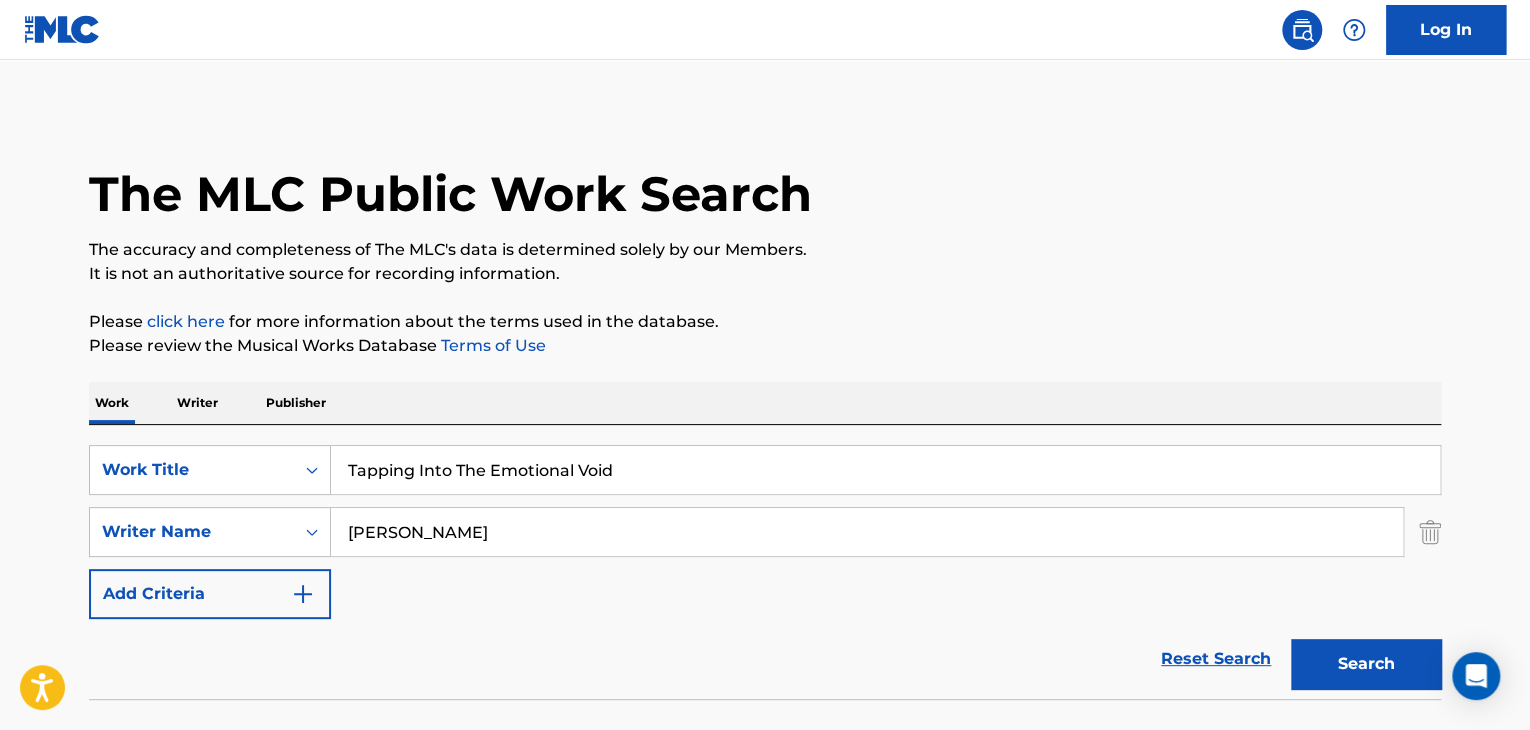 type on "[PERSON_NAME]" 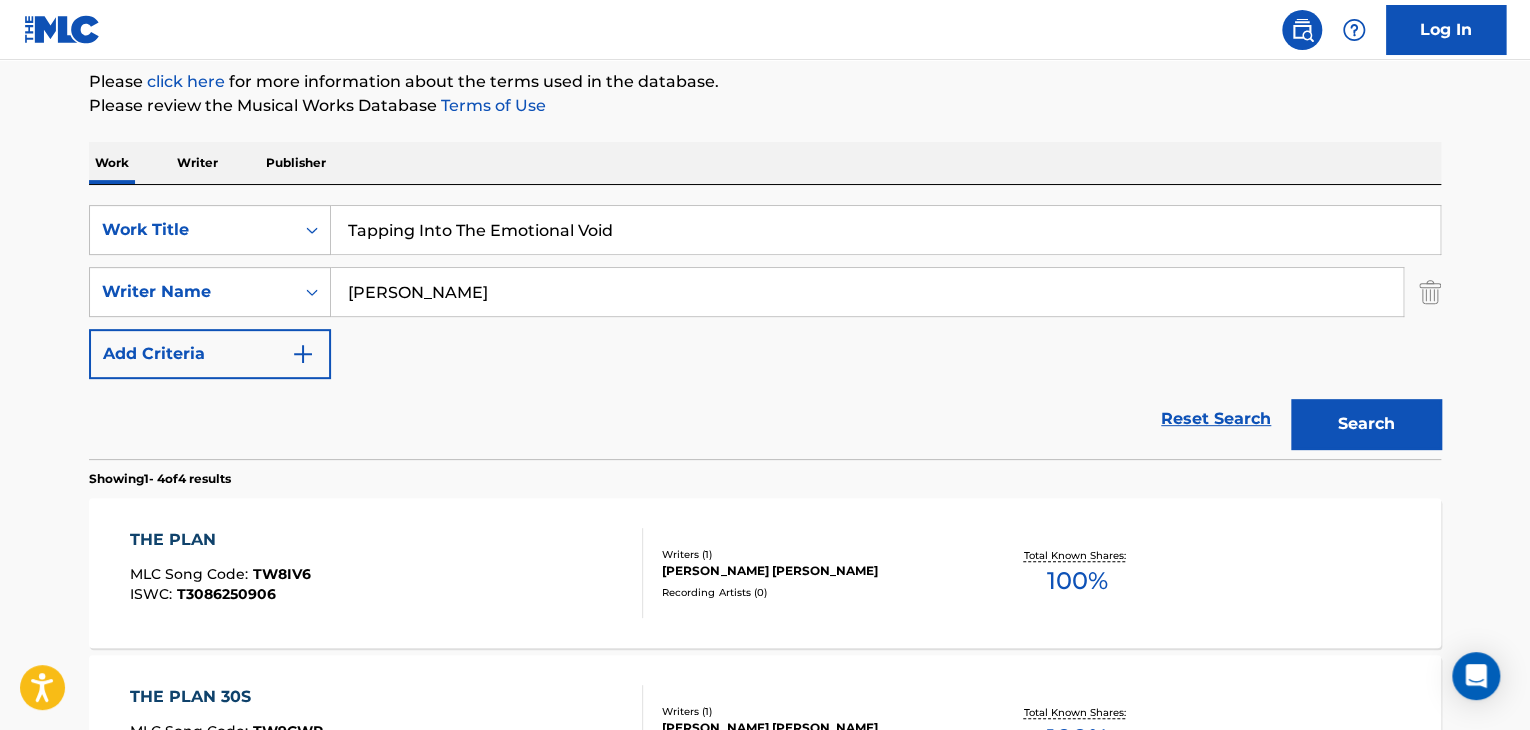 scroll, scrollTop: 103, scrollLeft: 0, axis: vertical 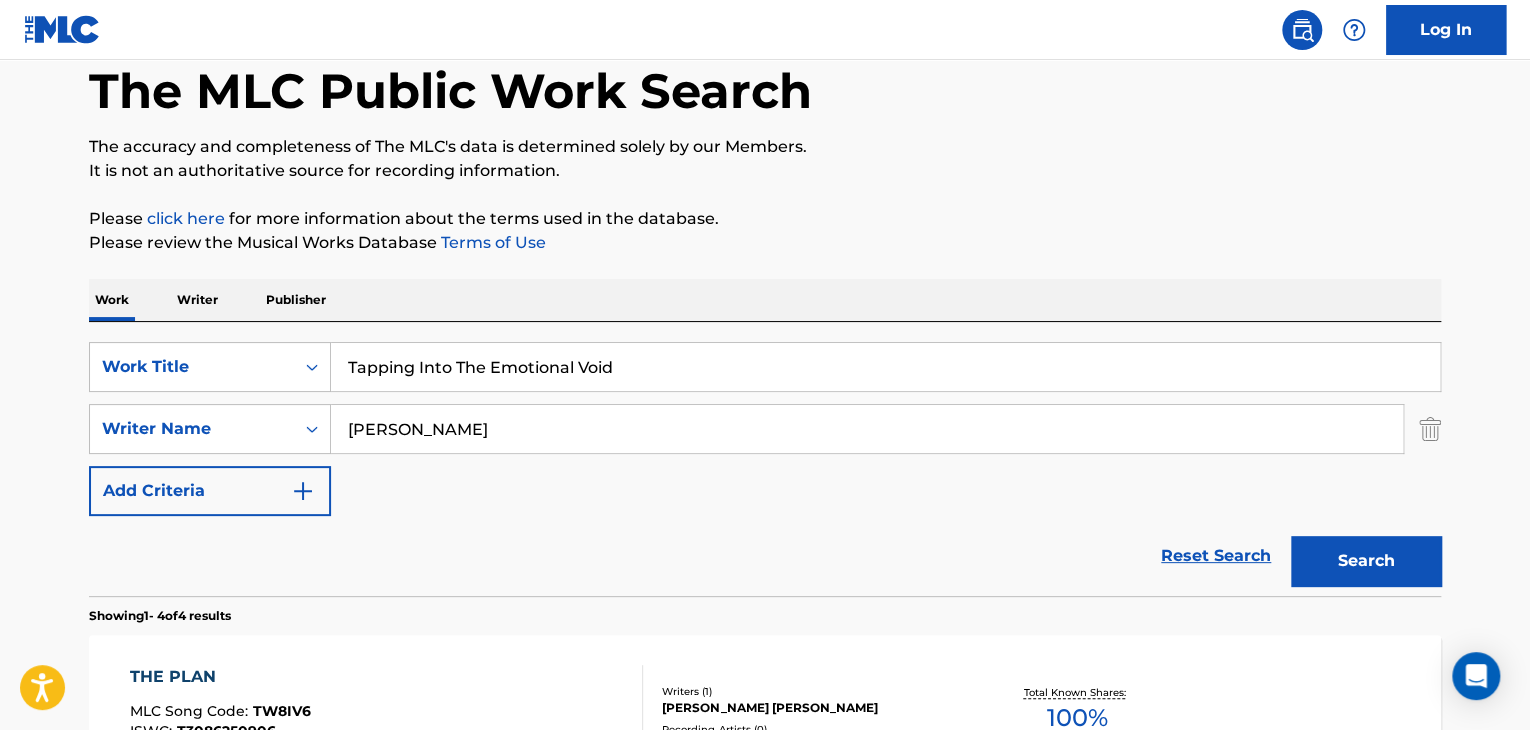 click on "Writer" at bounding box center (197, 300) 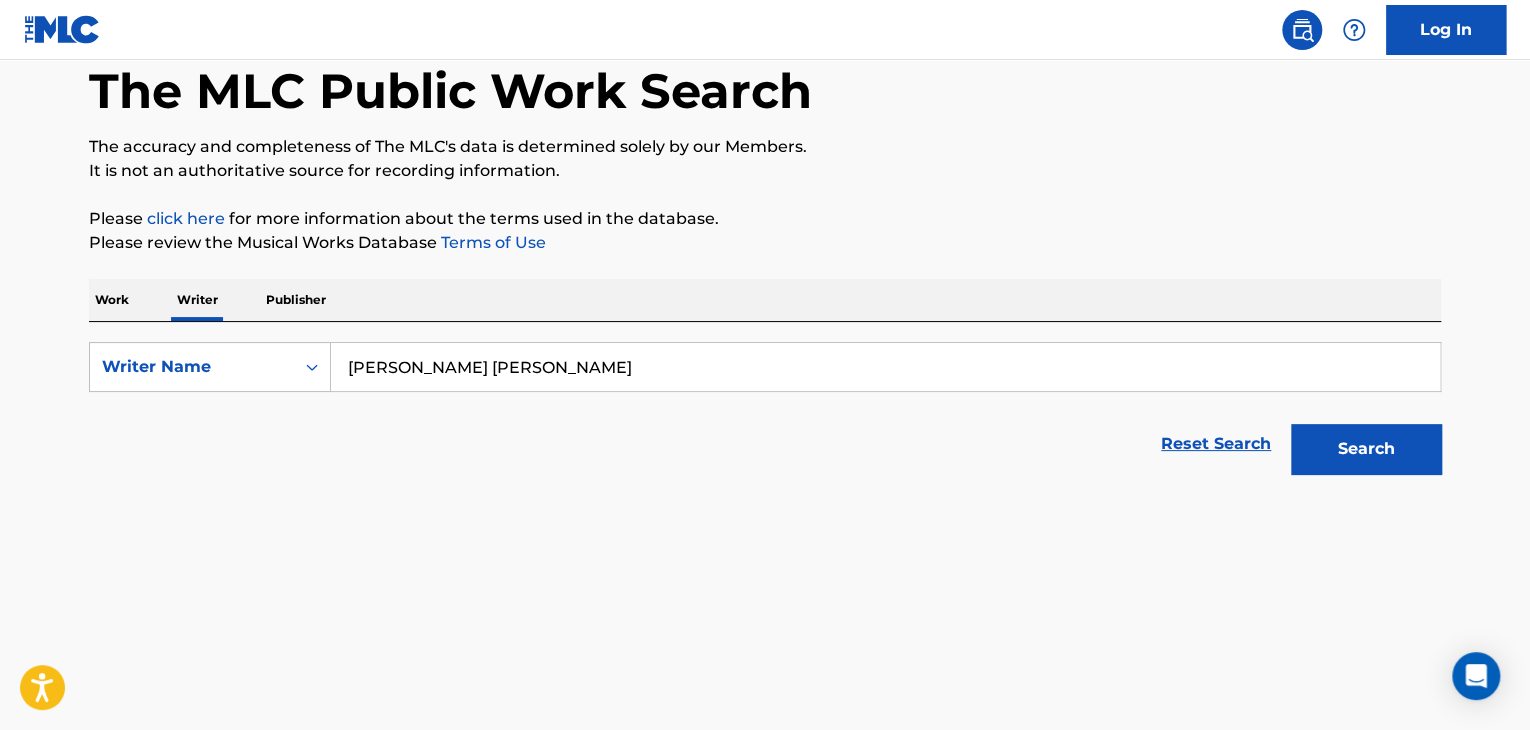 scroll, scrollTop: 0, scrollLeft: 0, axis: both 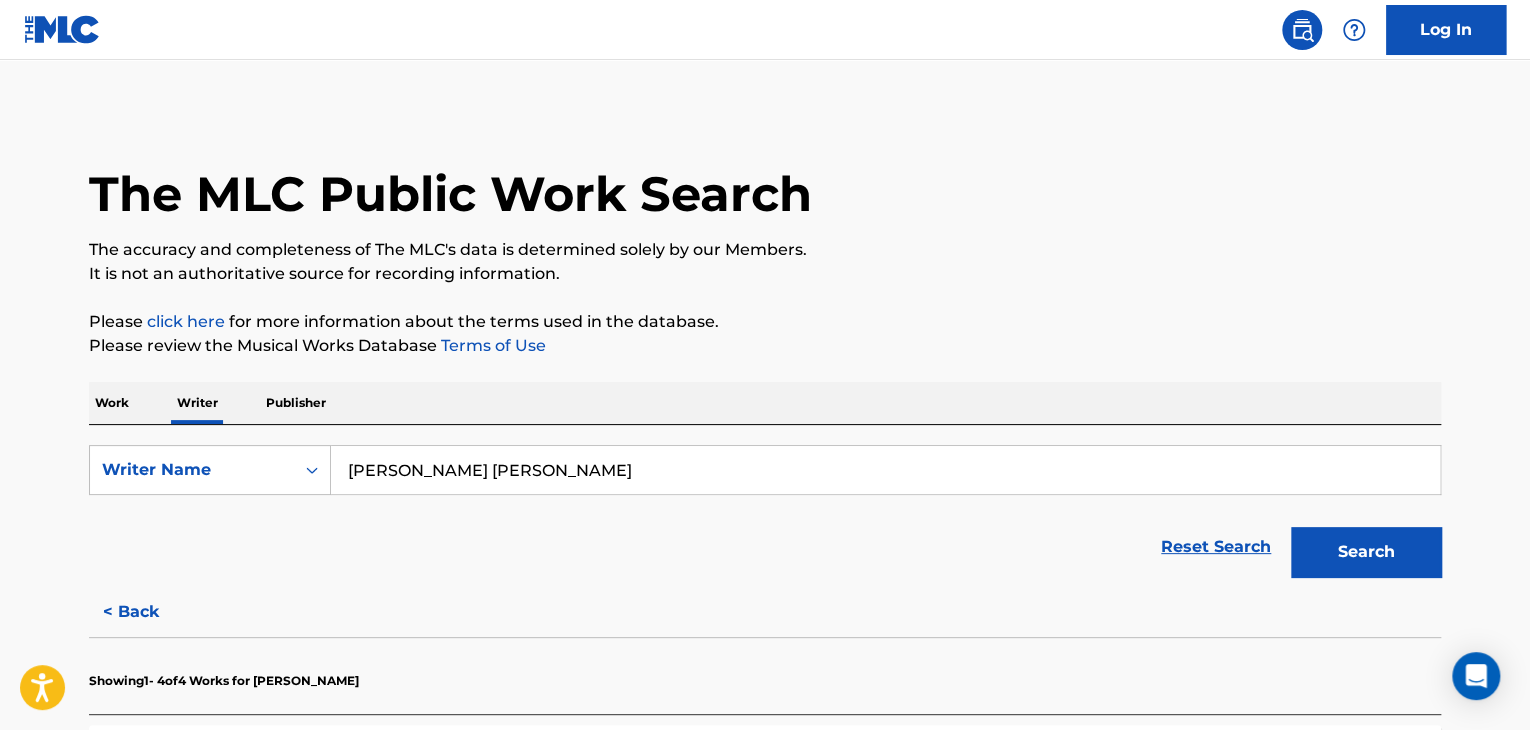 click on "[PERSON_NAME] [PERSON_NAME]" at bounding box center (885, 470) 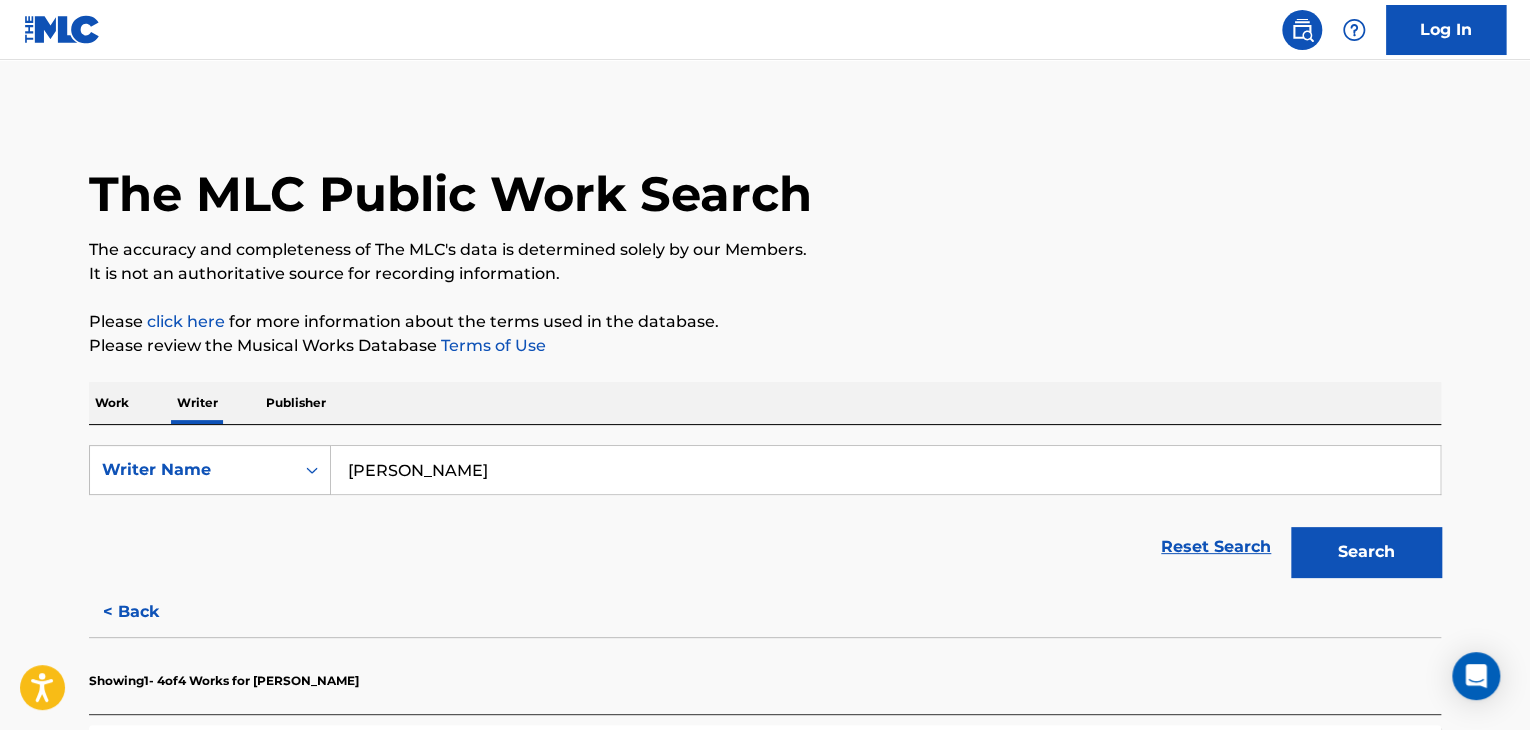 click on "Search" at bounding box center [1366, 552] 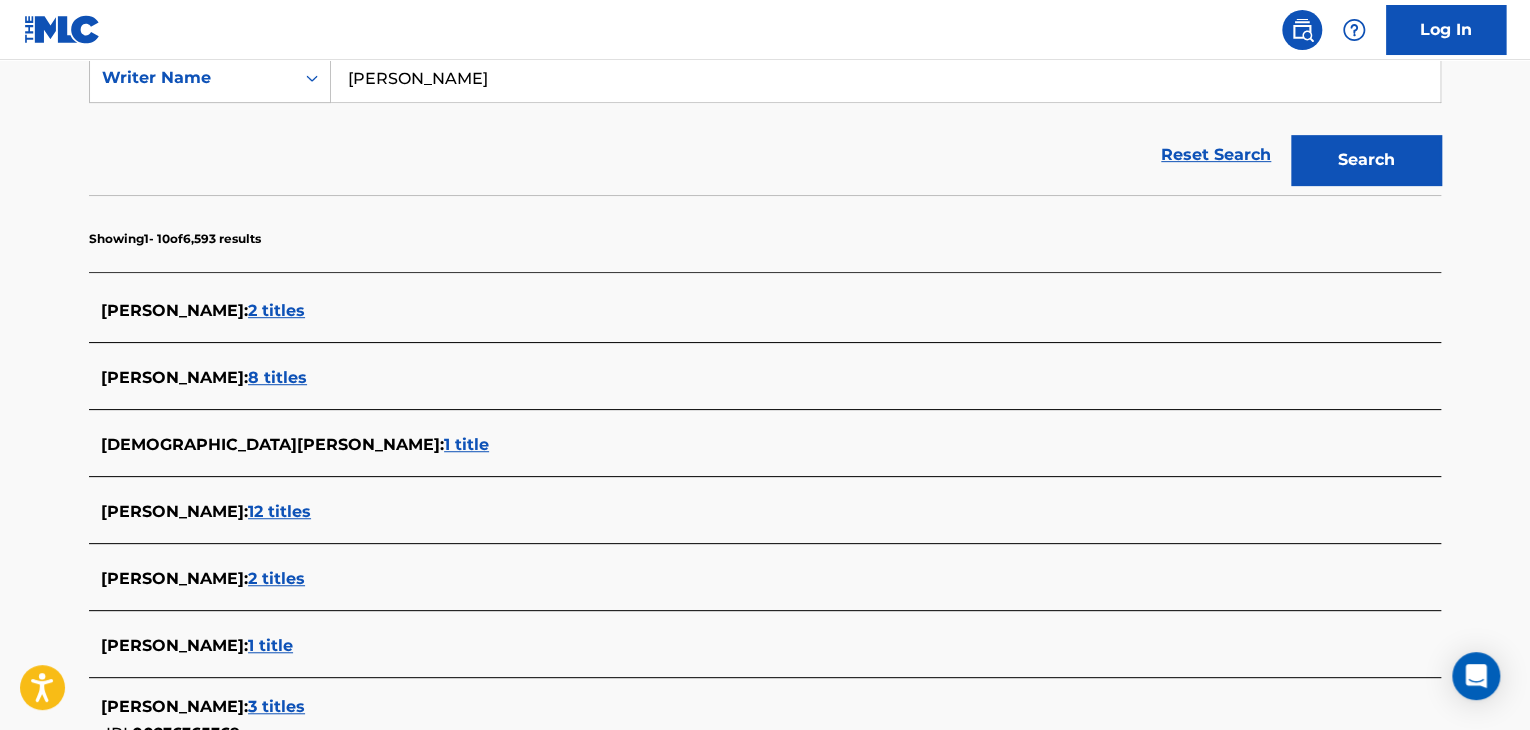 scroll, scrollTop: 391, scrollLeft: 0, axis: vertical 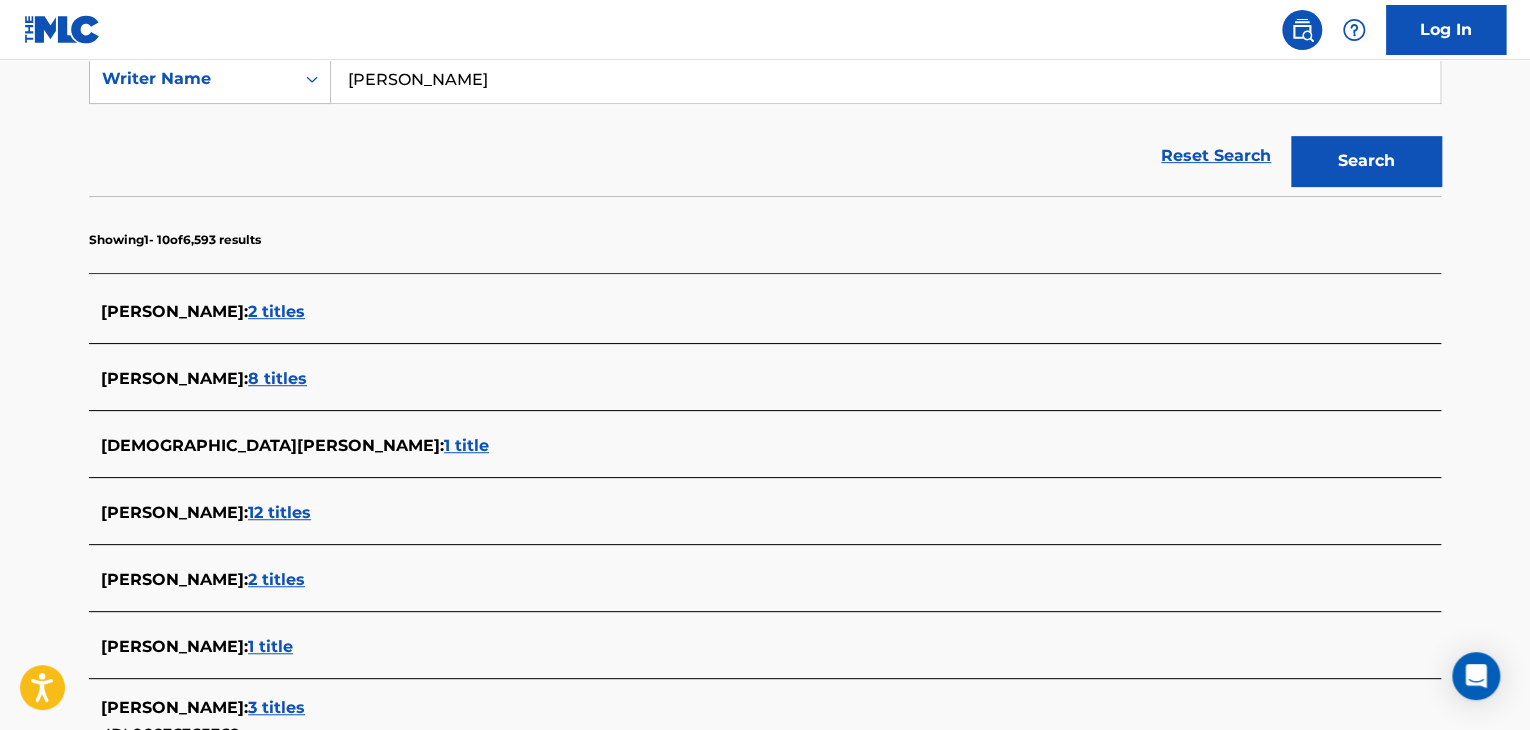 click on "[PERSON_NAME]" at bounding box center [885, 79] 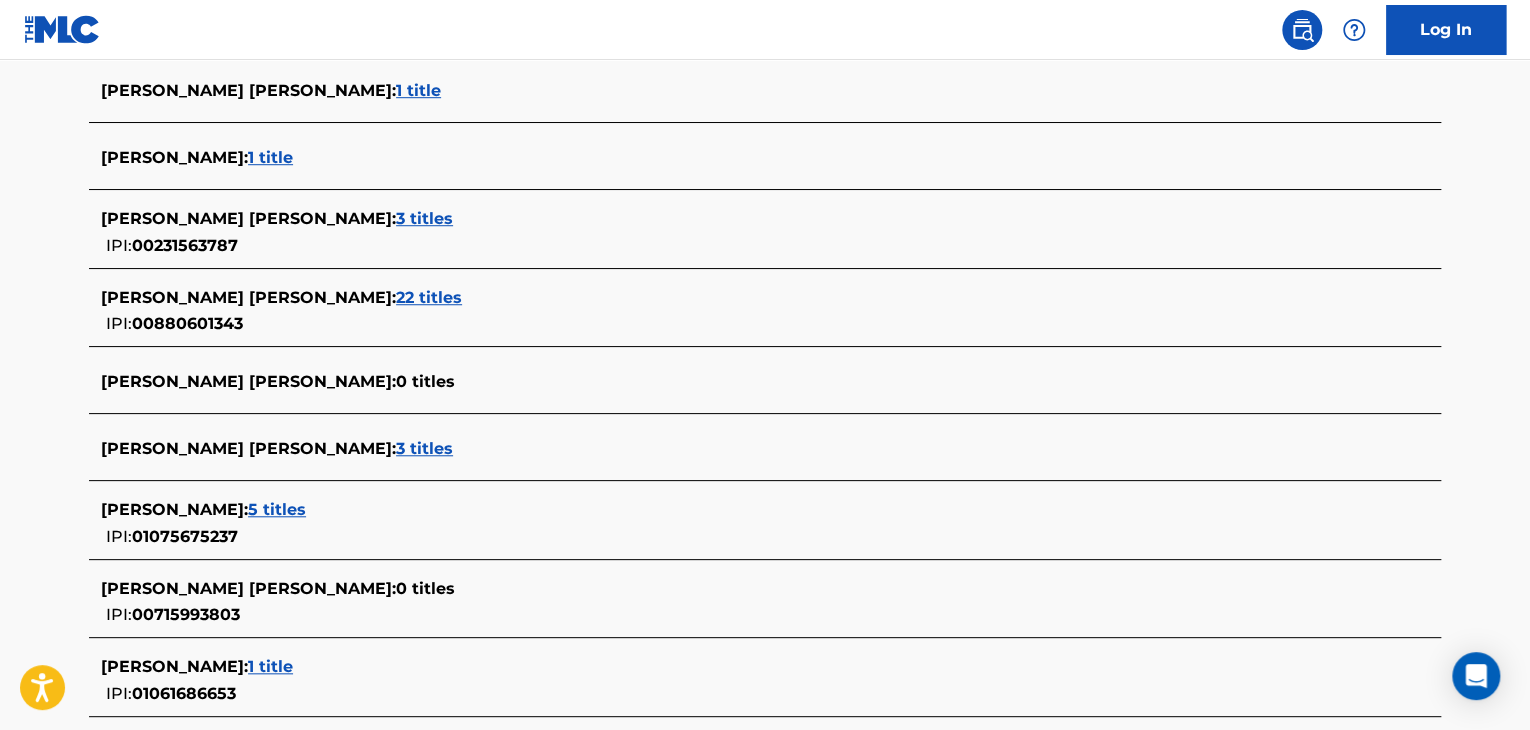scroll, scrollTop: 591, scrollLeft: 0, axis: vertical 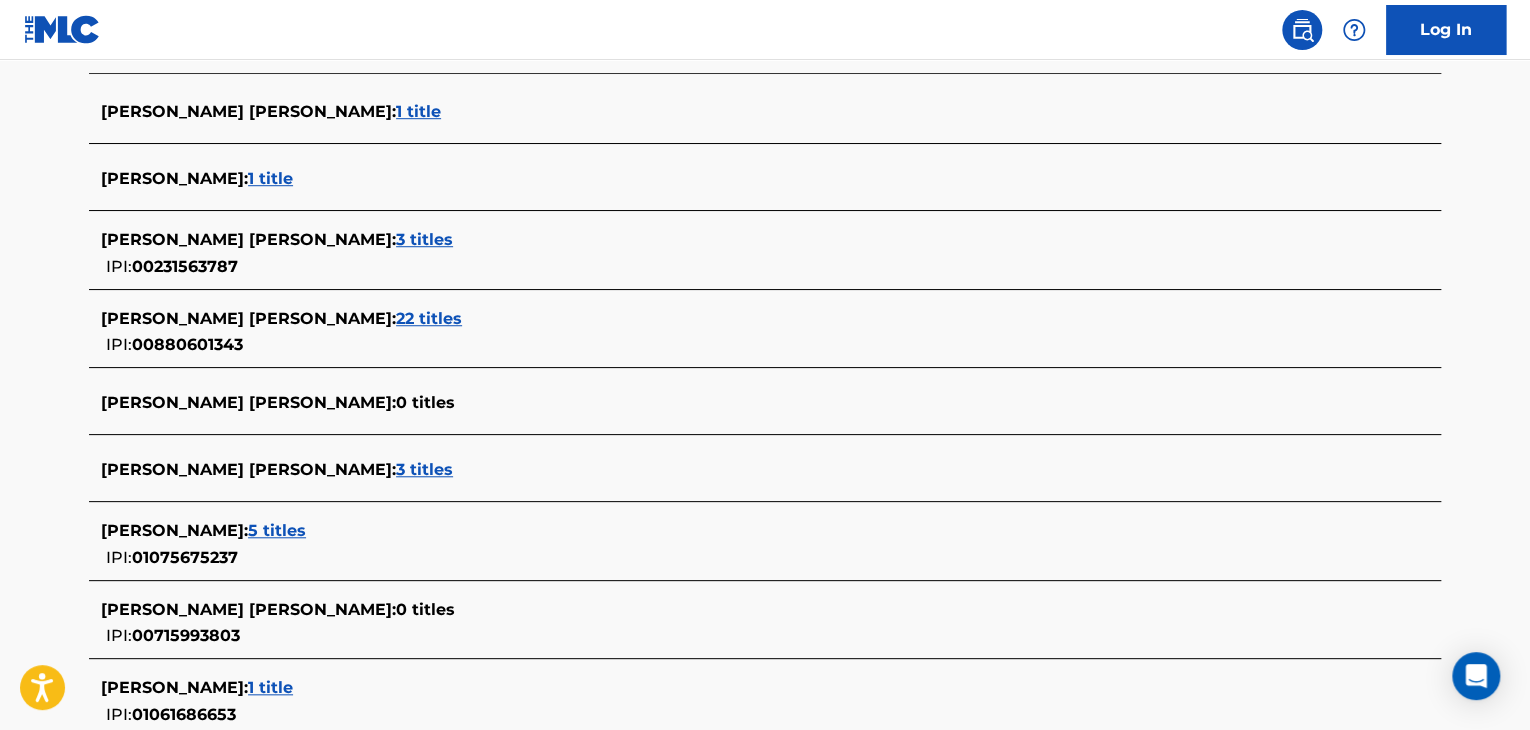 click on "5 titles" at bounding box center (277, 530) 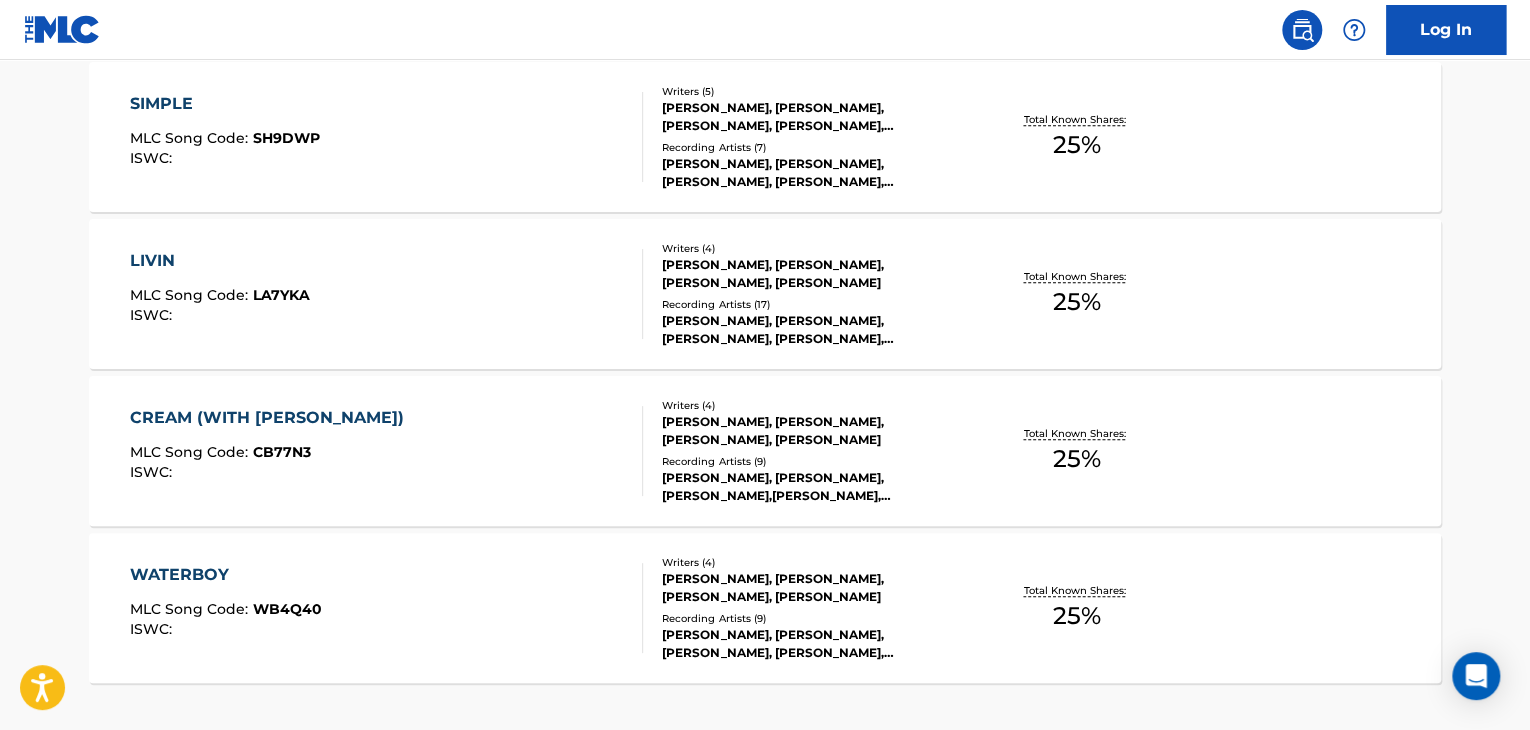 scroll, scrollTop: 891, scrollLeft: 0, axis: vertical 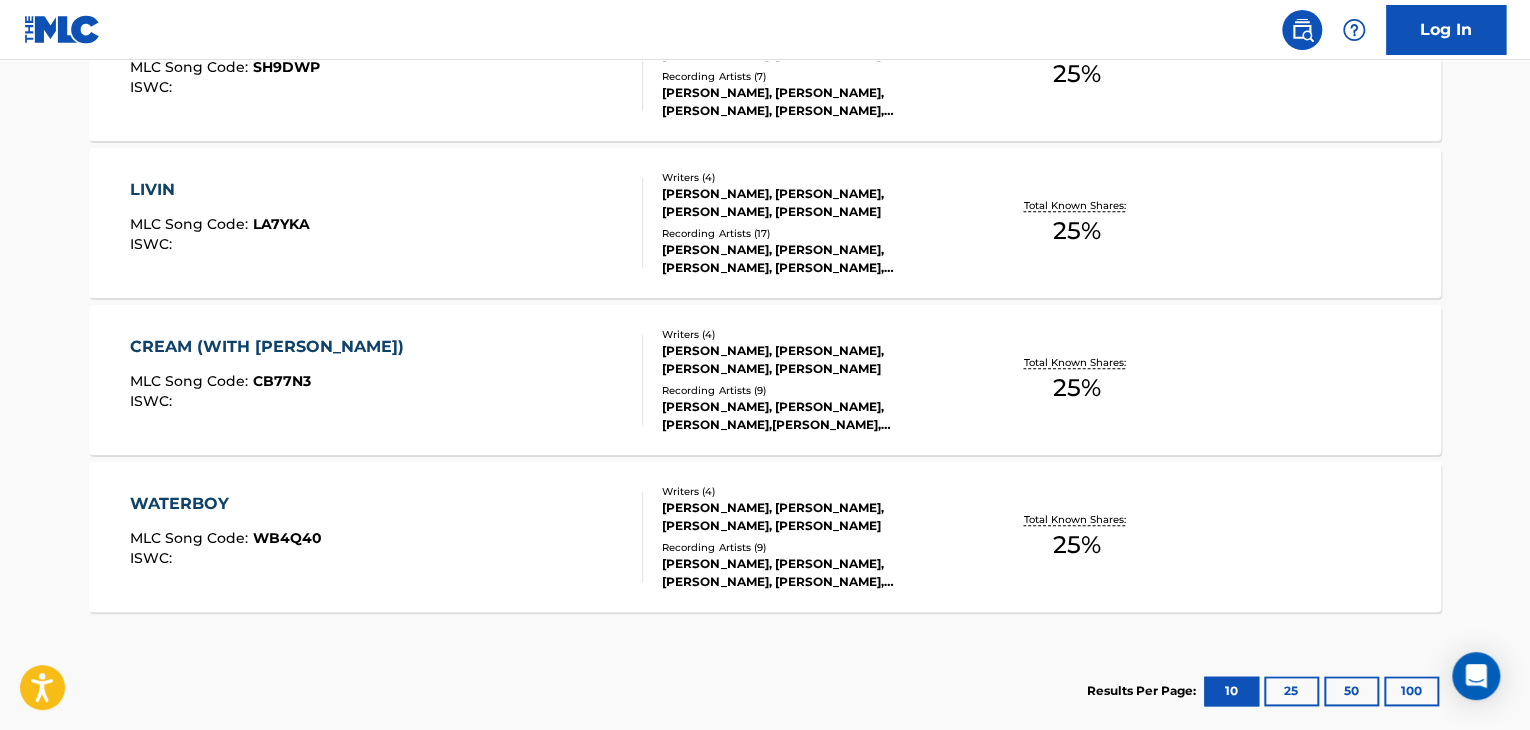 click on "WATERBOY MLC Song Code : WB4Q40 ISWC :" at bounding box center (387, 537) 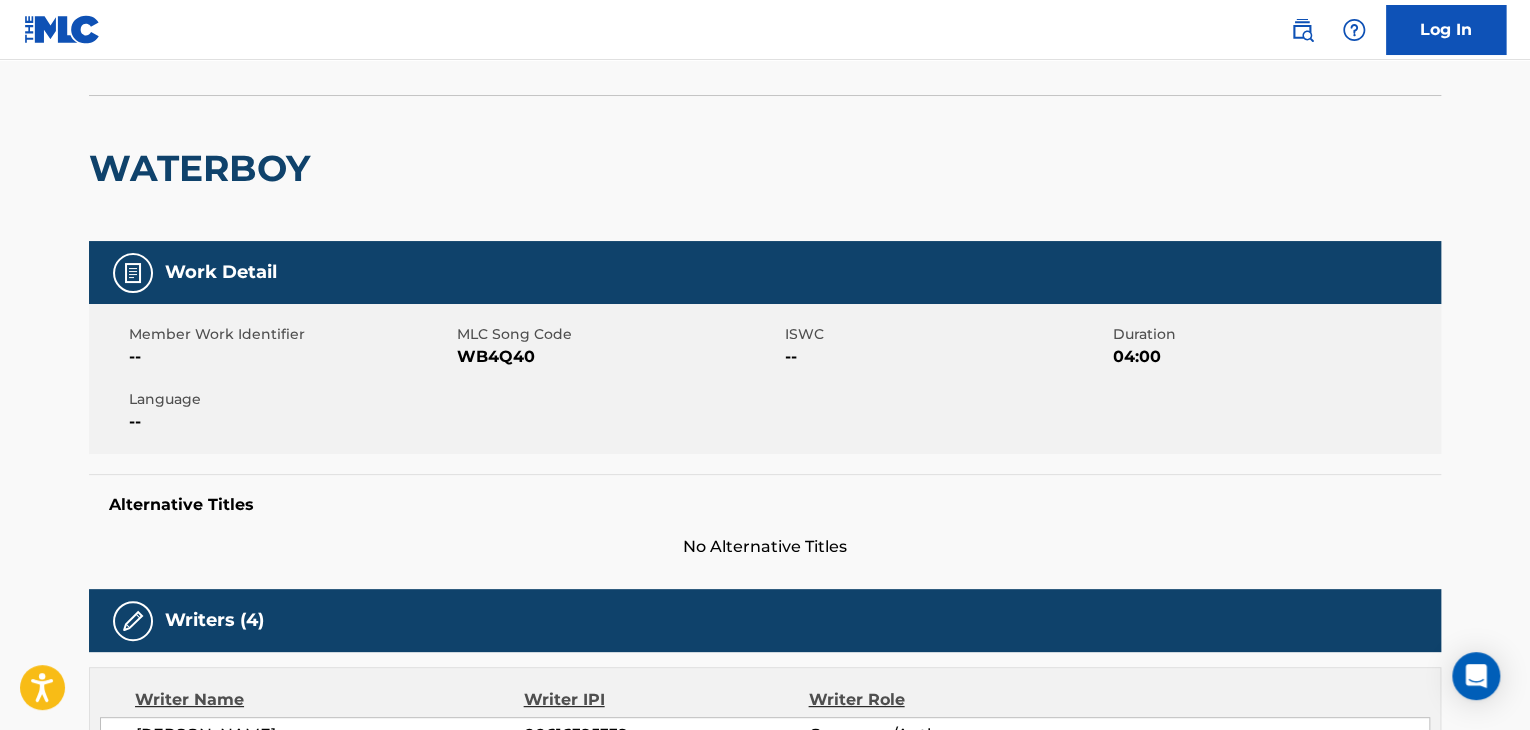 scroll, scrollTop: 0, scrollLeft: 0, axis: both 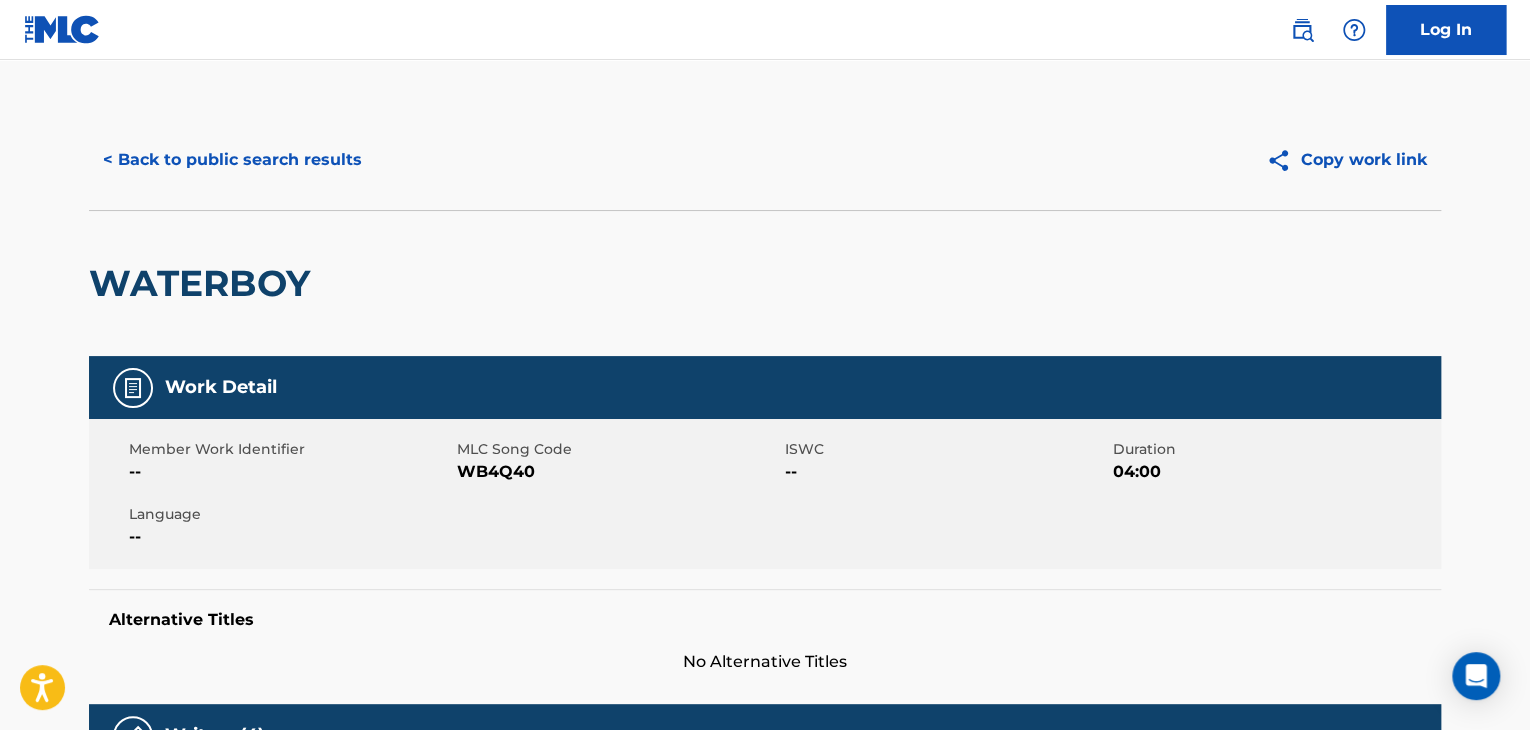 click on "< Back to public search results" at bounding box center [232, 160] 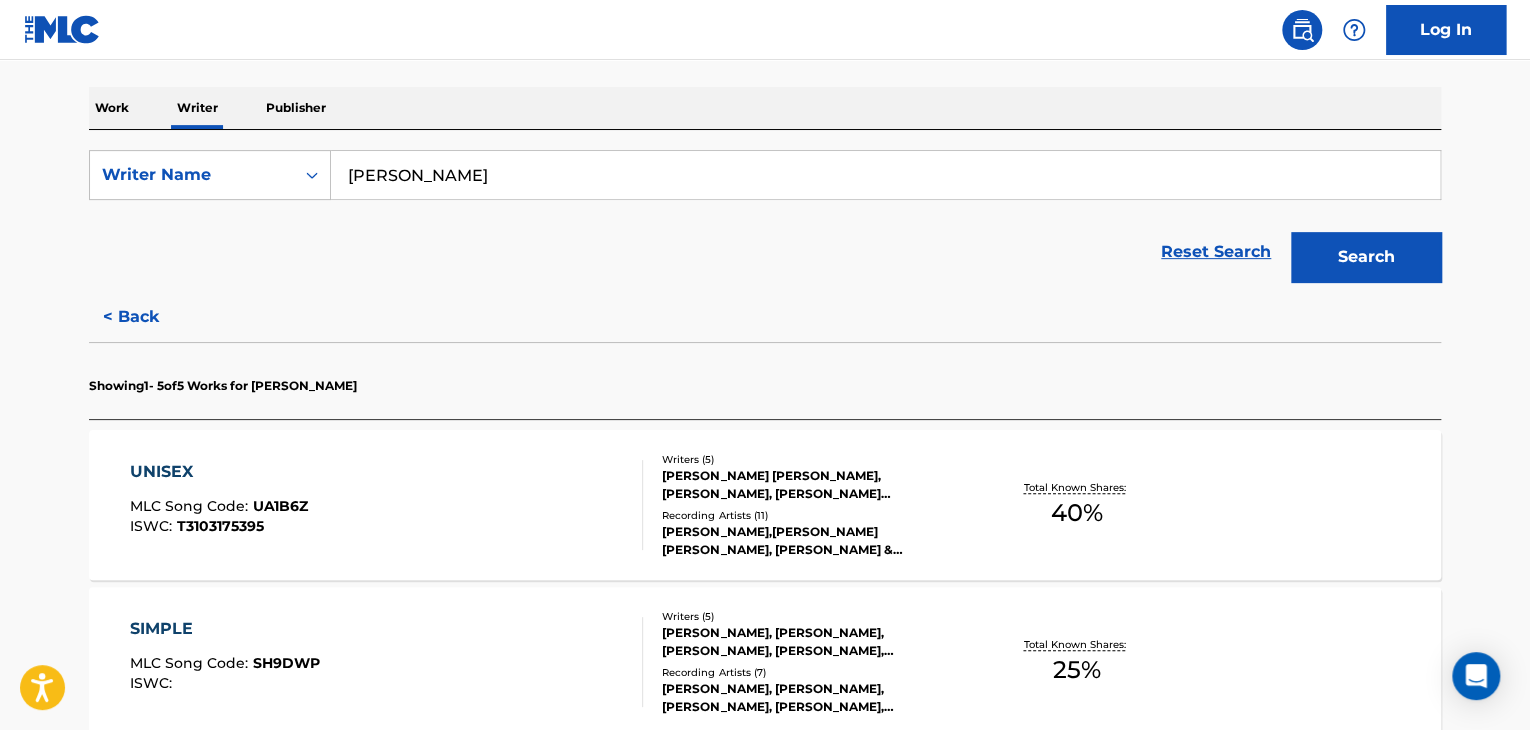 scroll, scrollTop: 324, scrollLeft: 0, axis: vertical 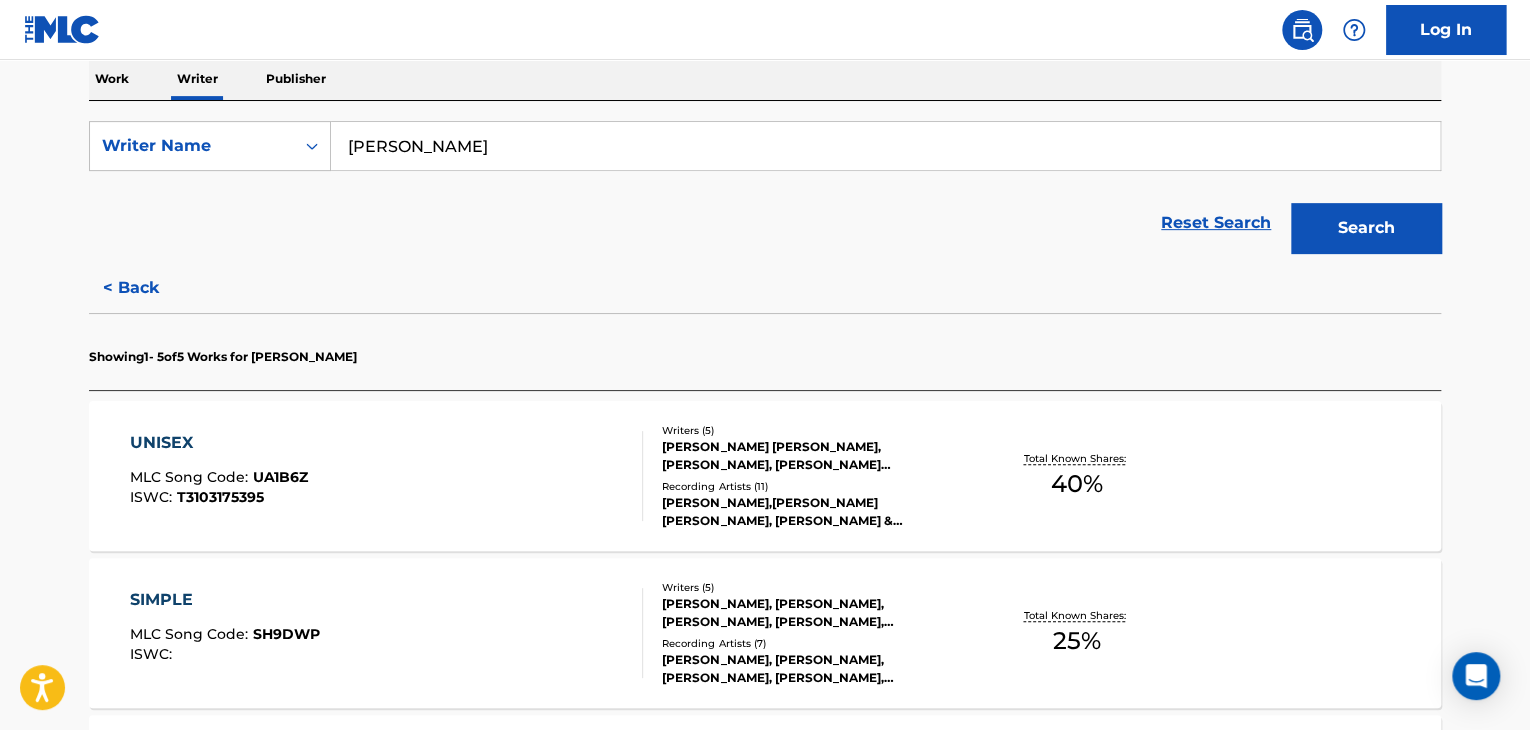 click on "UNISEX MLC Song Code : UA1B6Z ISWC : T3103175395" at bounding box center [387, 476] 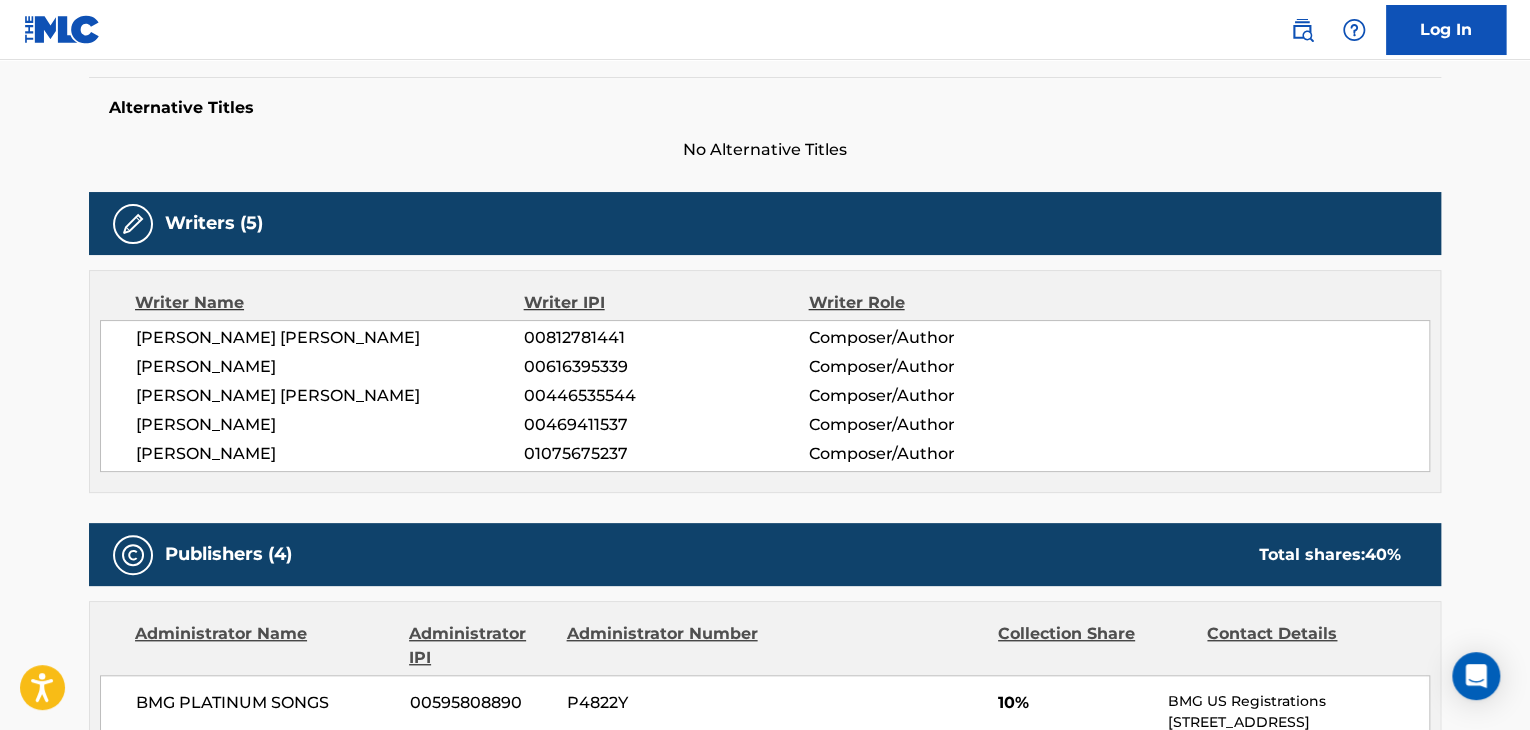 scroll, scrollTop: 500, scrollLeft: 0, axis: vertical 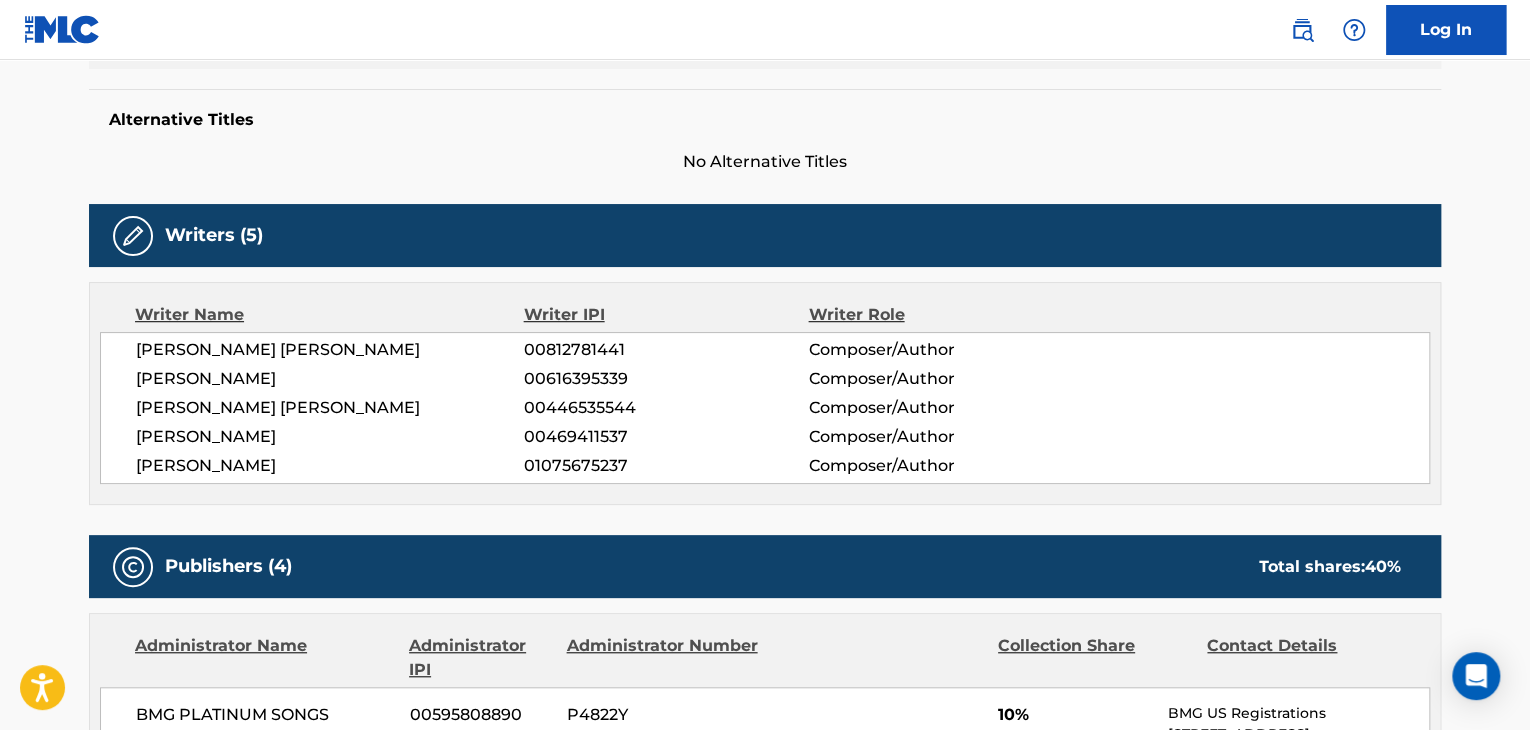 click on "[PERSON_NAME]" at bounding box center [330, 466] 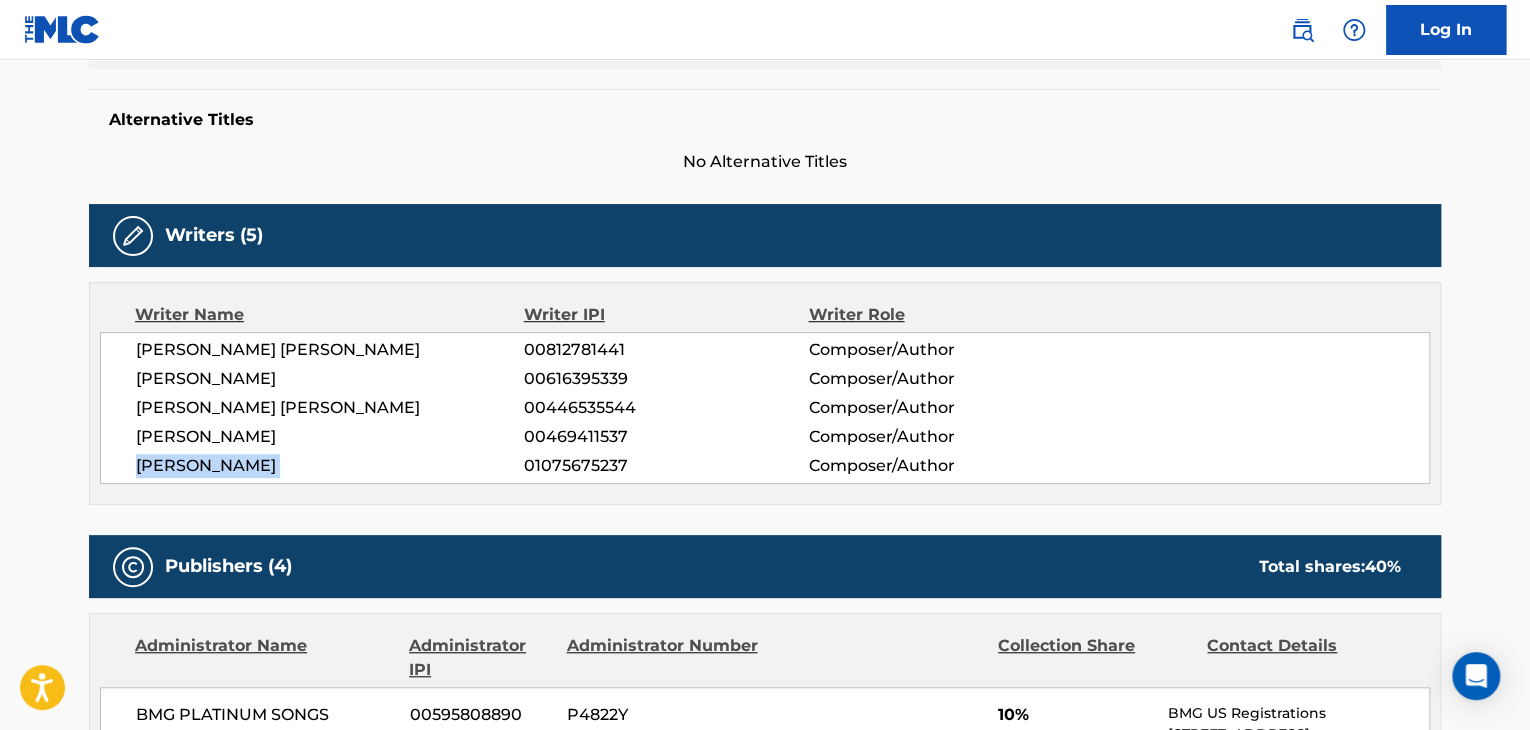click on "[PERSON_NAME]" at bounding box center (330, 466) 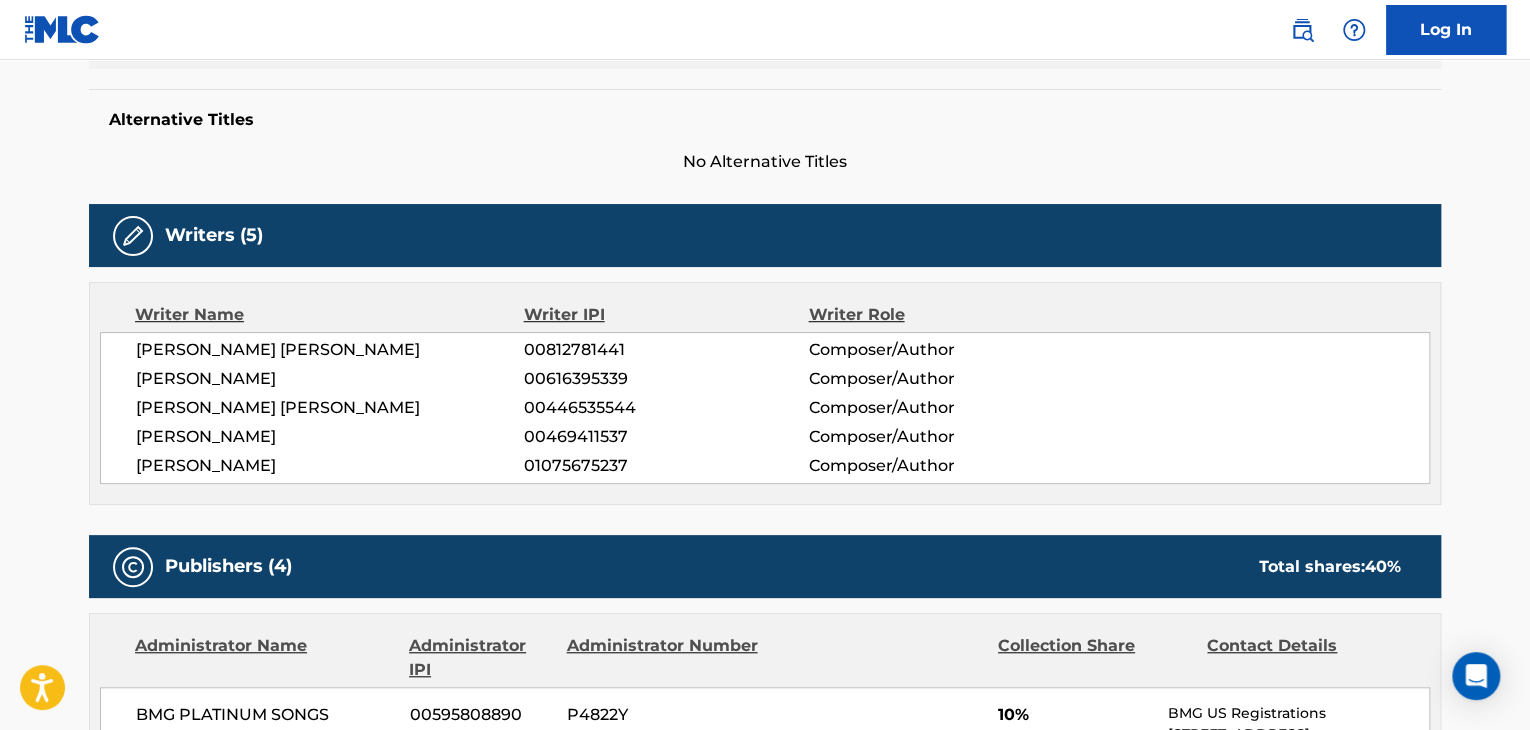 click on "01075675237" at bounding box center [666, 466] 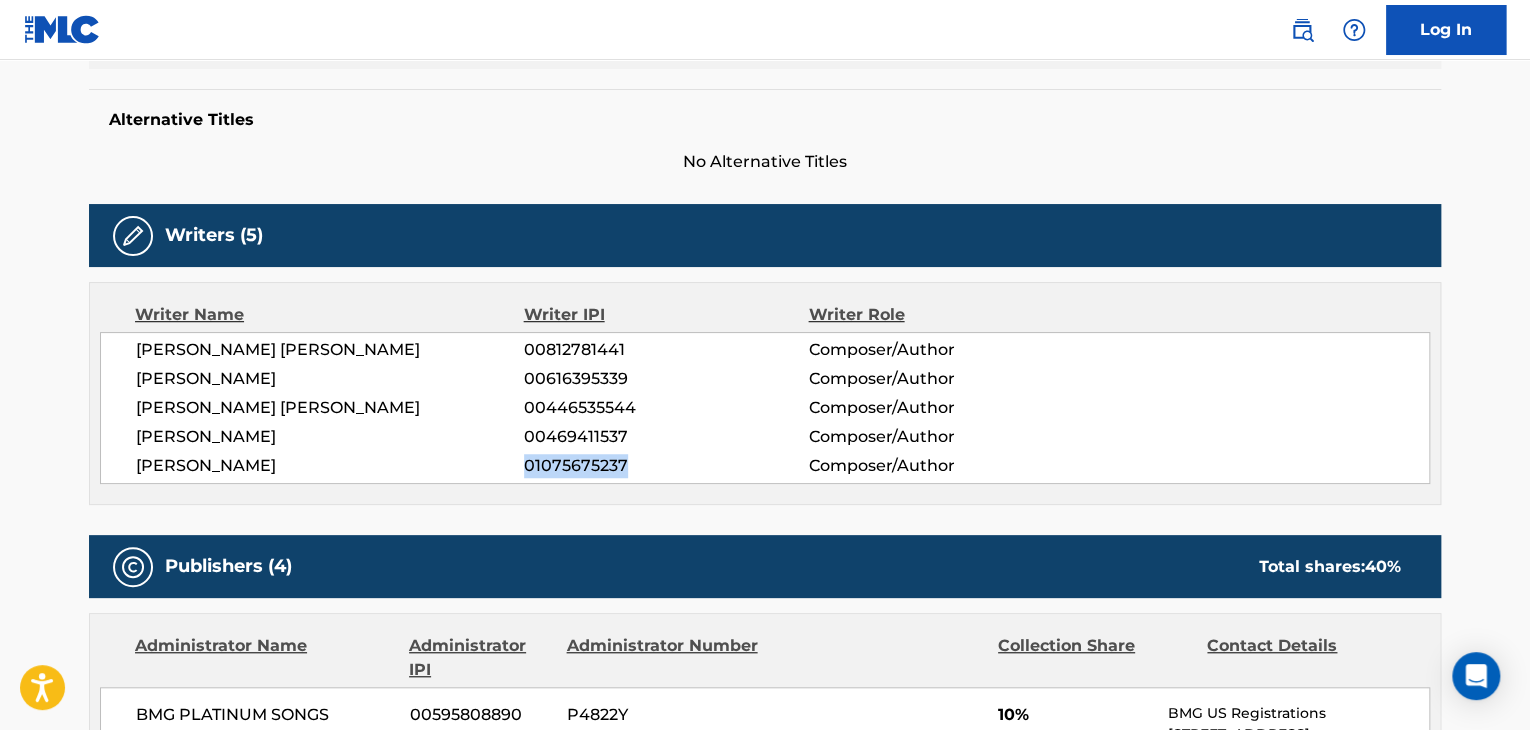click on "01075675237" at bounding box center (666, 466) 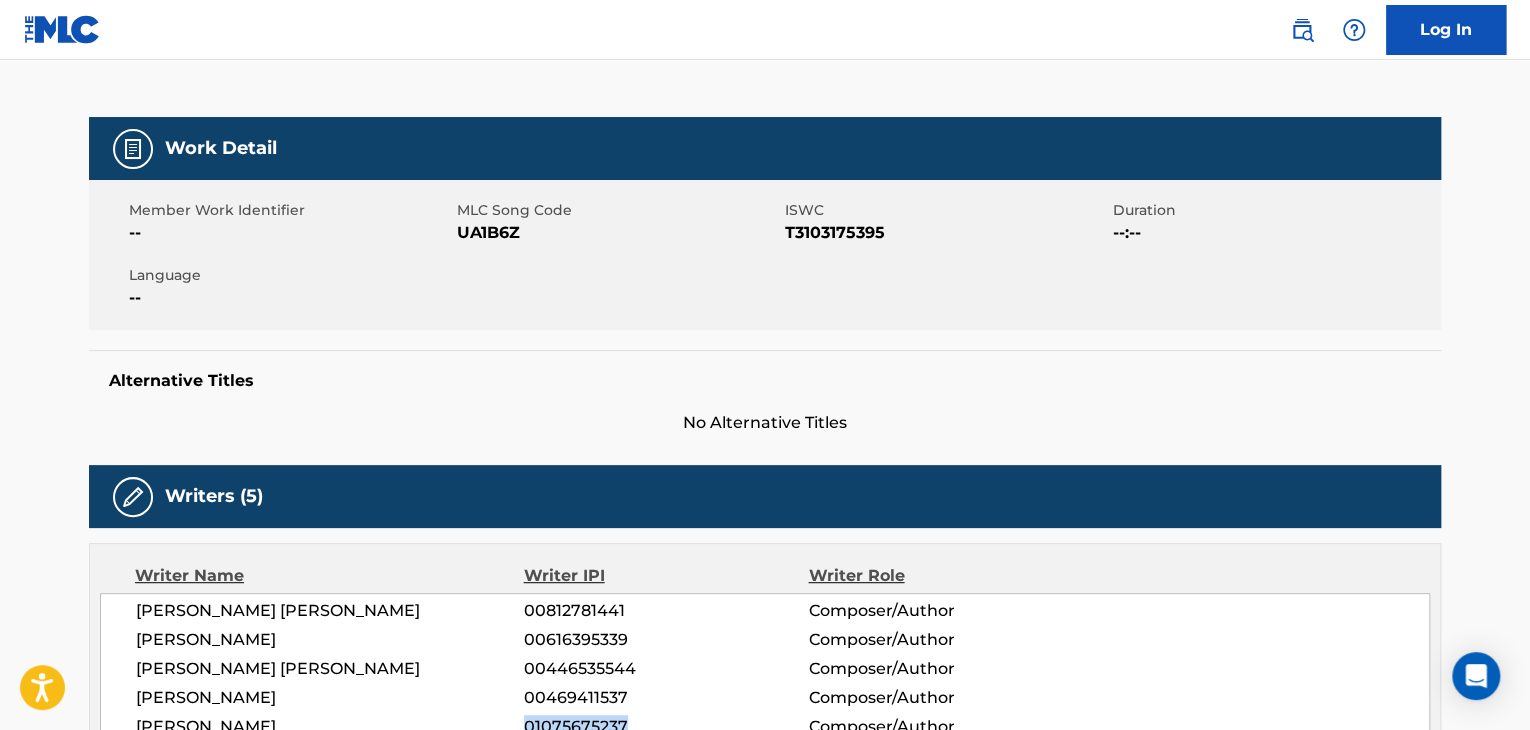scroll, scrollTop: 0, scrollLeft: 0, axis: both 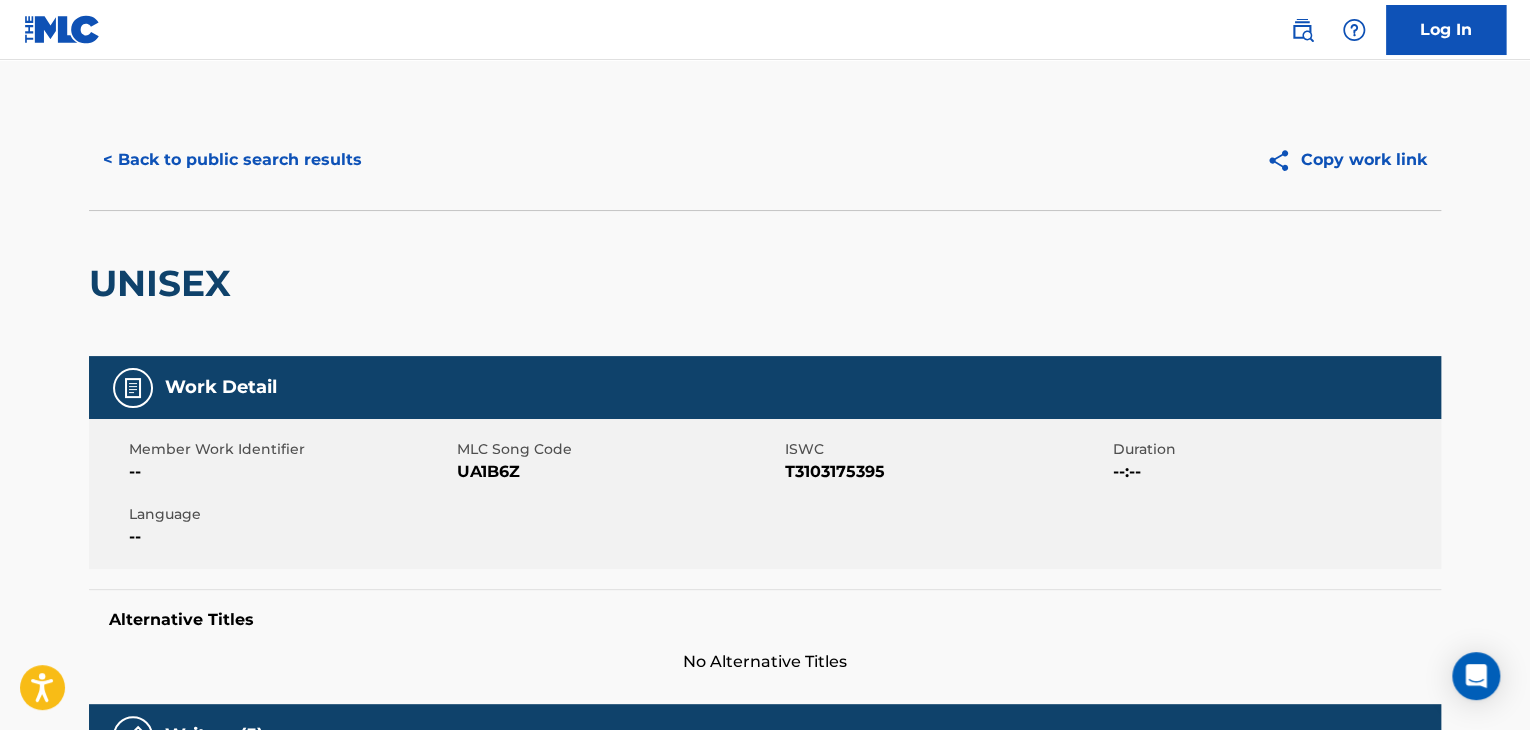 click on "< Back to public search results" at bounding box center (232, 160) 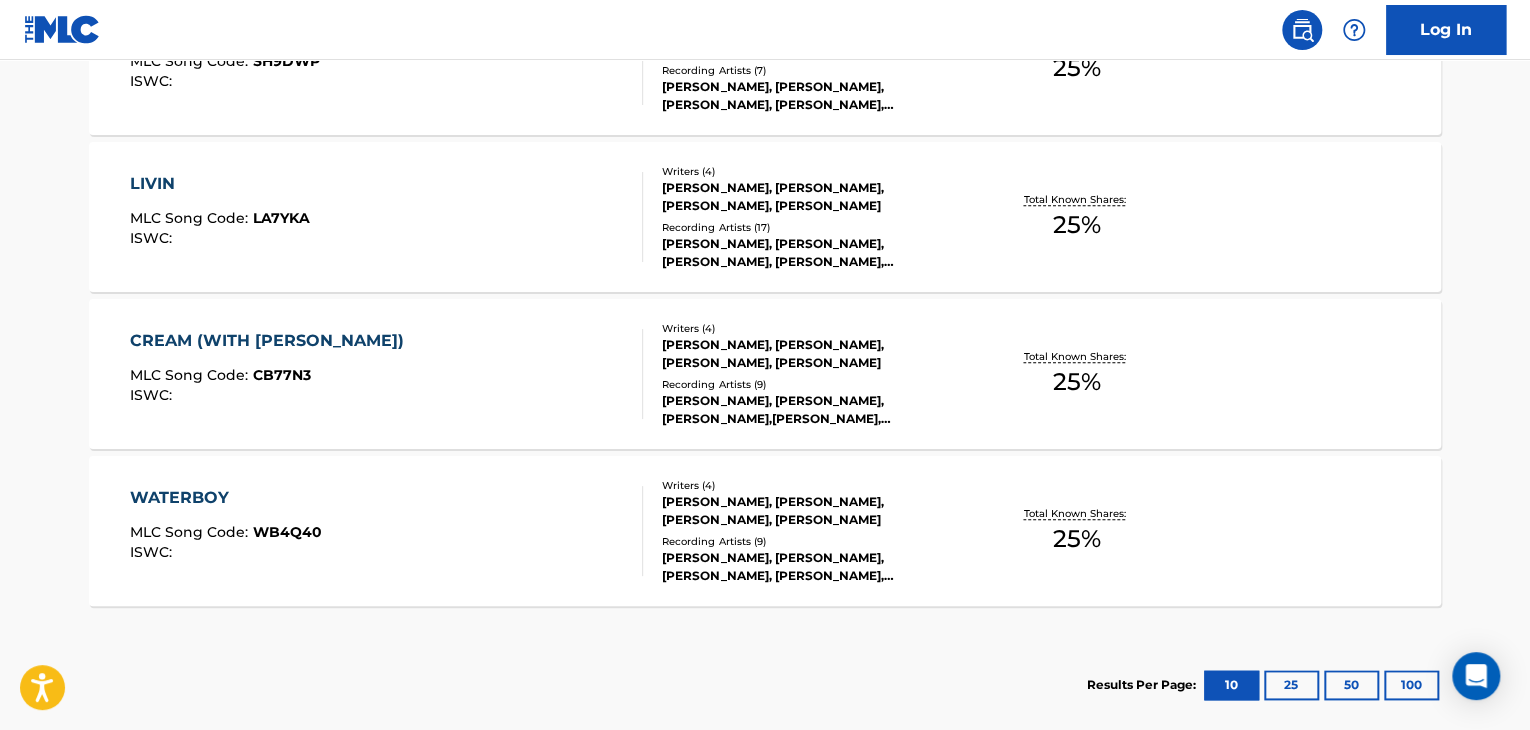 scroll, scrollTop: 1004, scrollLeft: 0, axis: vertical 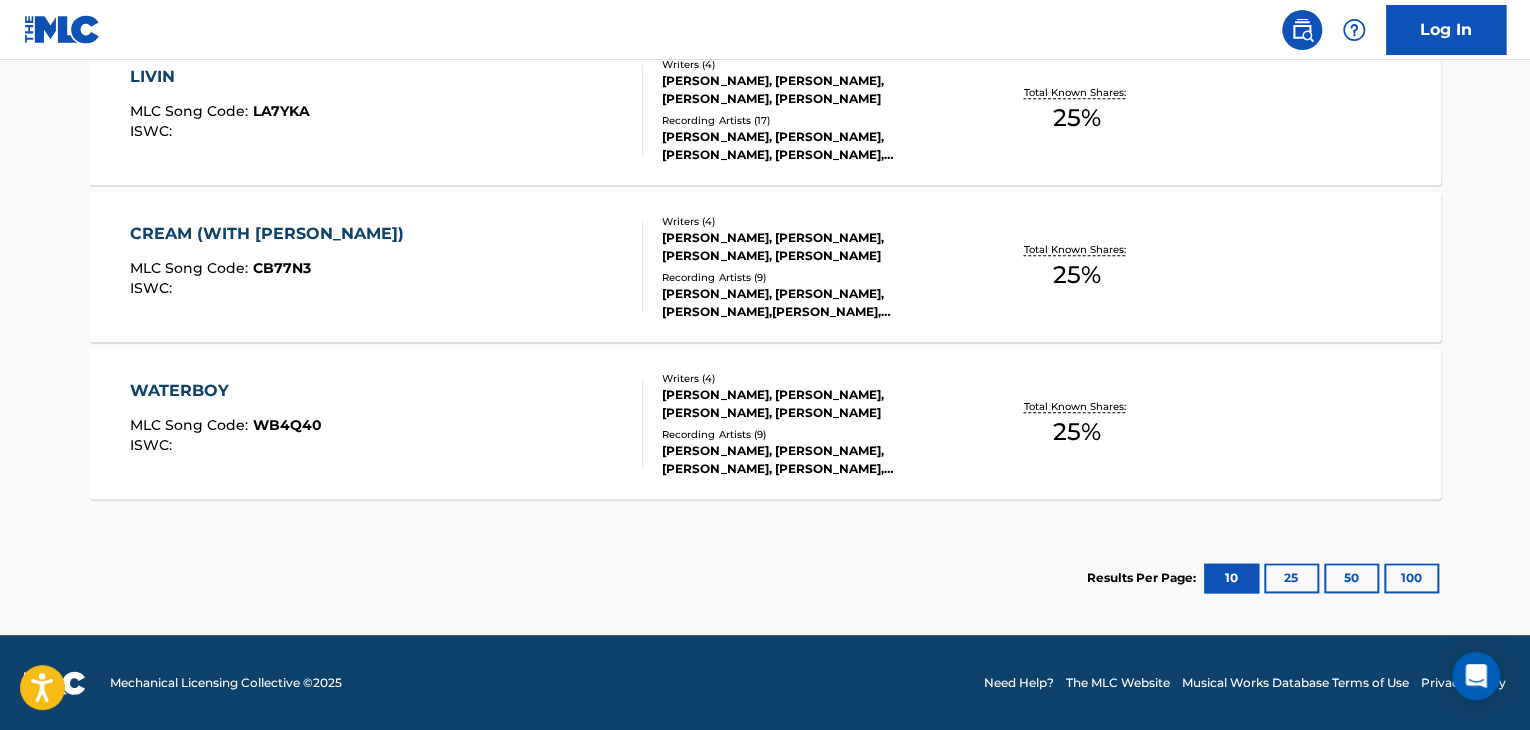 click on "CREAM (WITH [PERSON_NAME]) MLC Song Code : CB77N3 ISWC :" at bounding box center [387, 267] 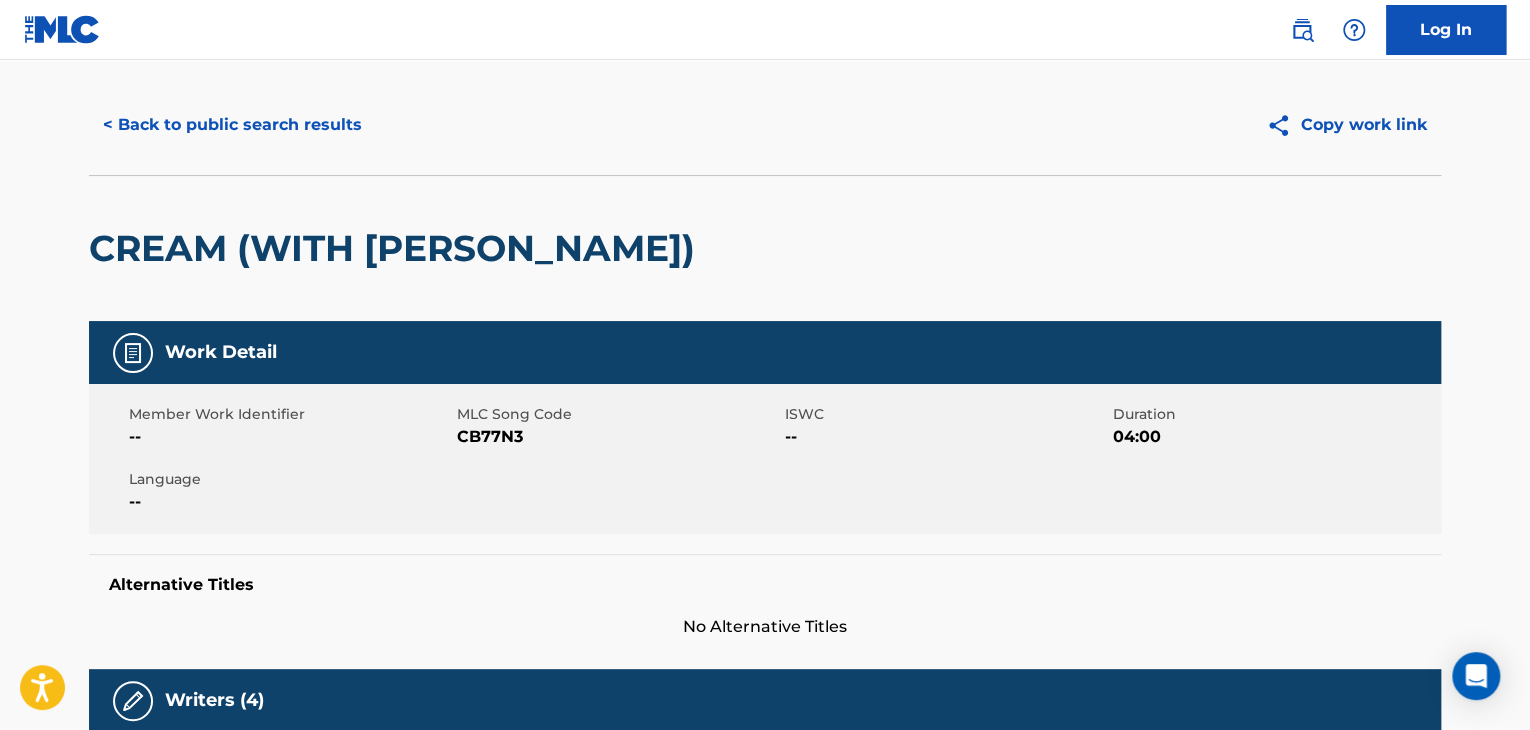 scroll, scrollTop: 0, scrollLeft: 0, axis: both 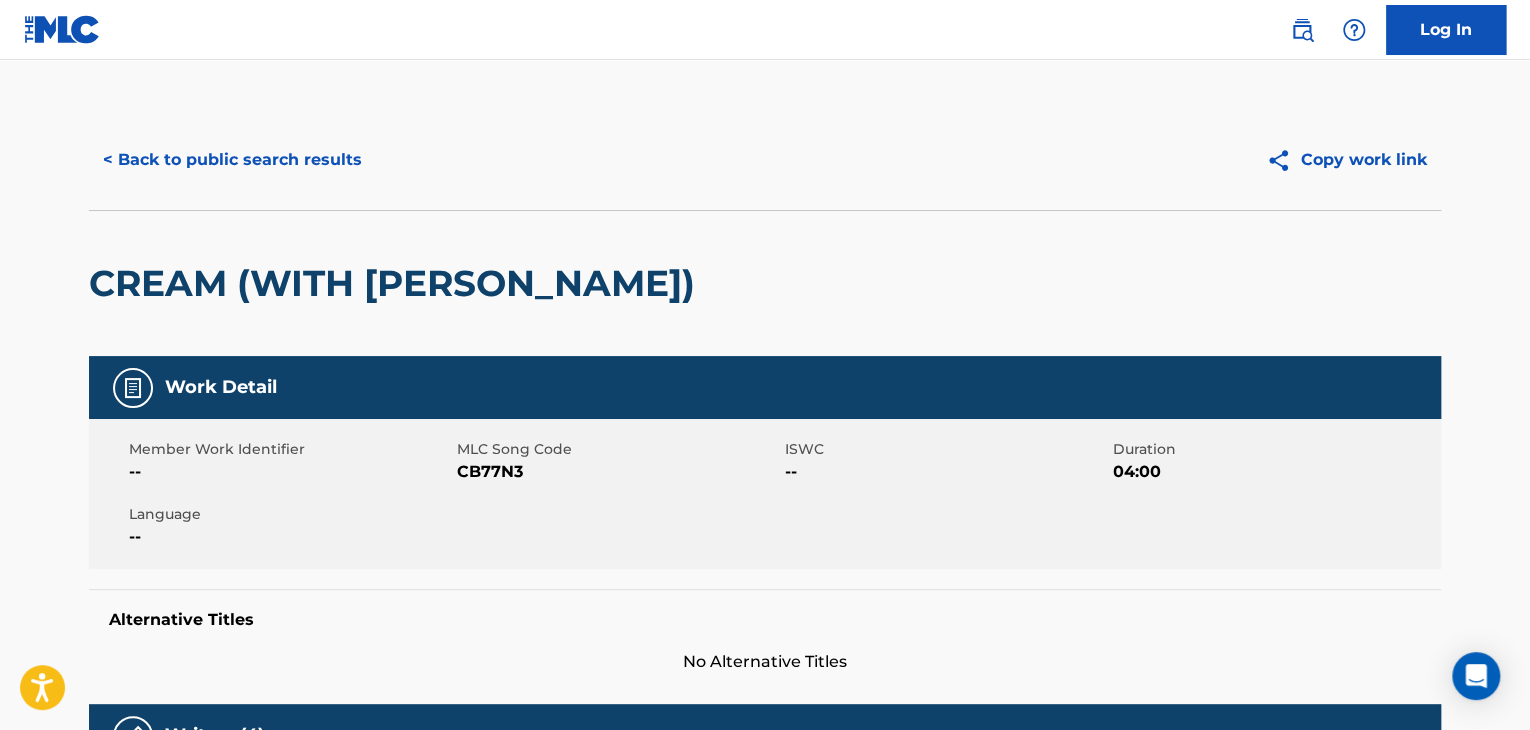 click on "< Back to public search results" at bounding box center [232, 160] 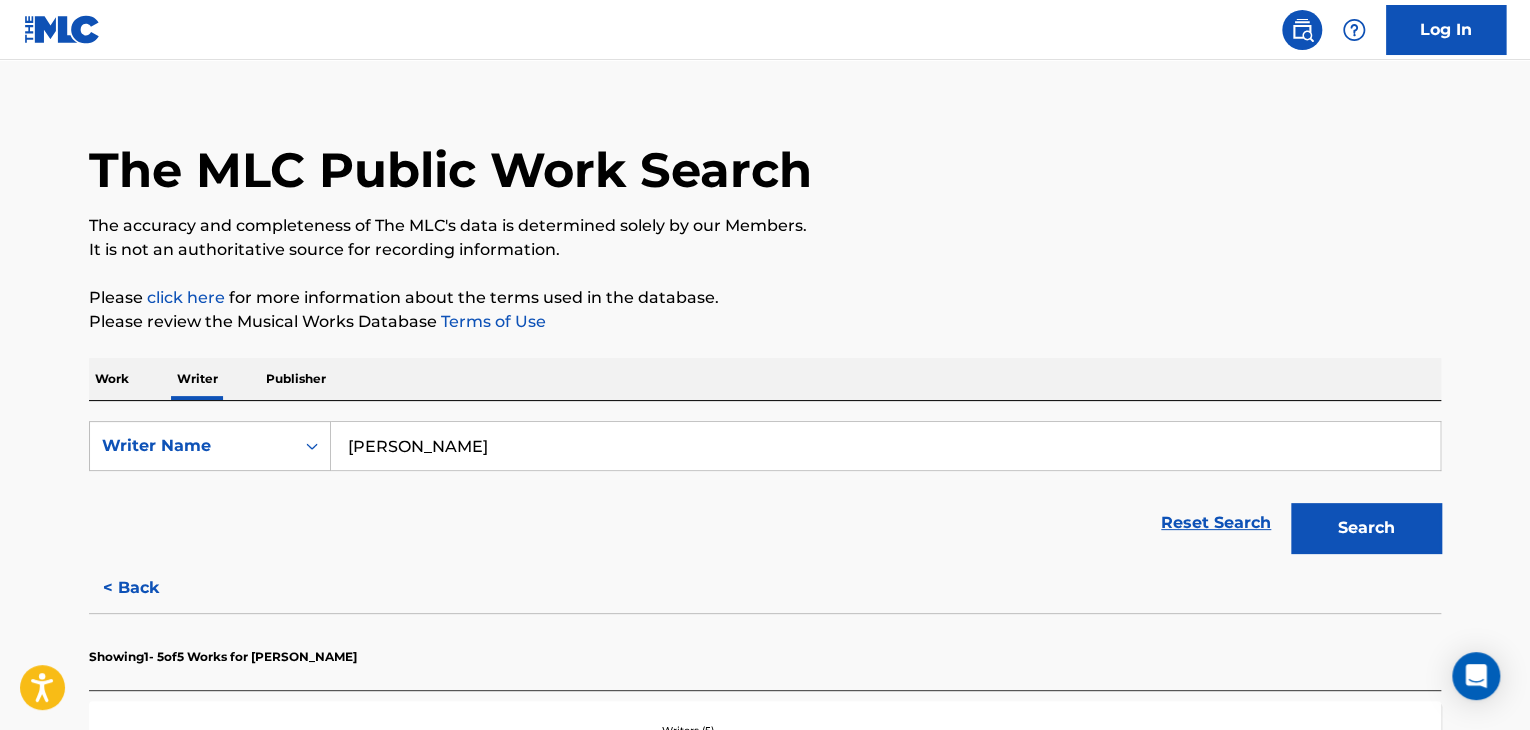 click on "[PERSON_NAME]" at bounding box center [885, 446] 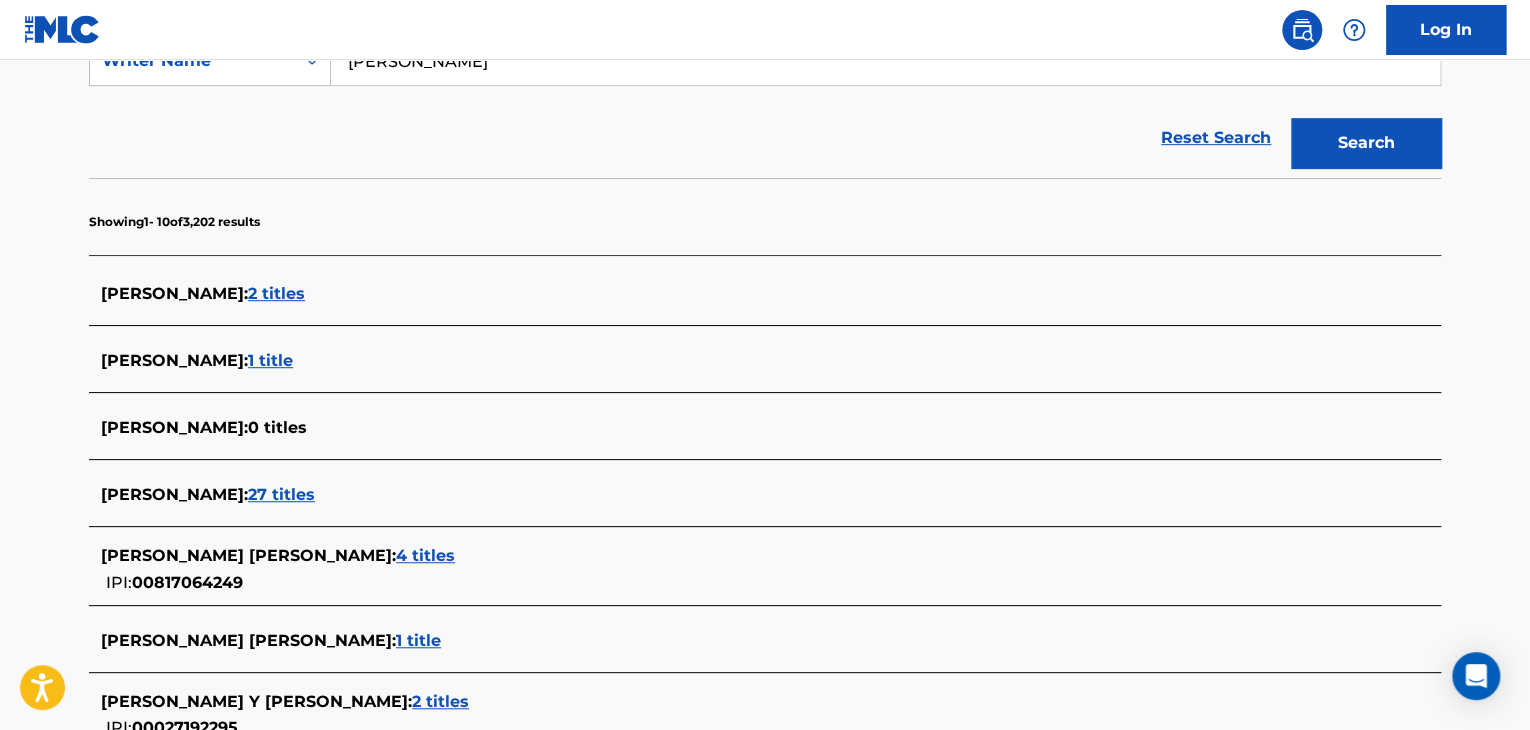 scroll, scrollTop: 324, scrollLeft: 0, axis: vertical 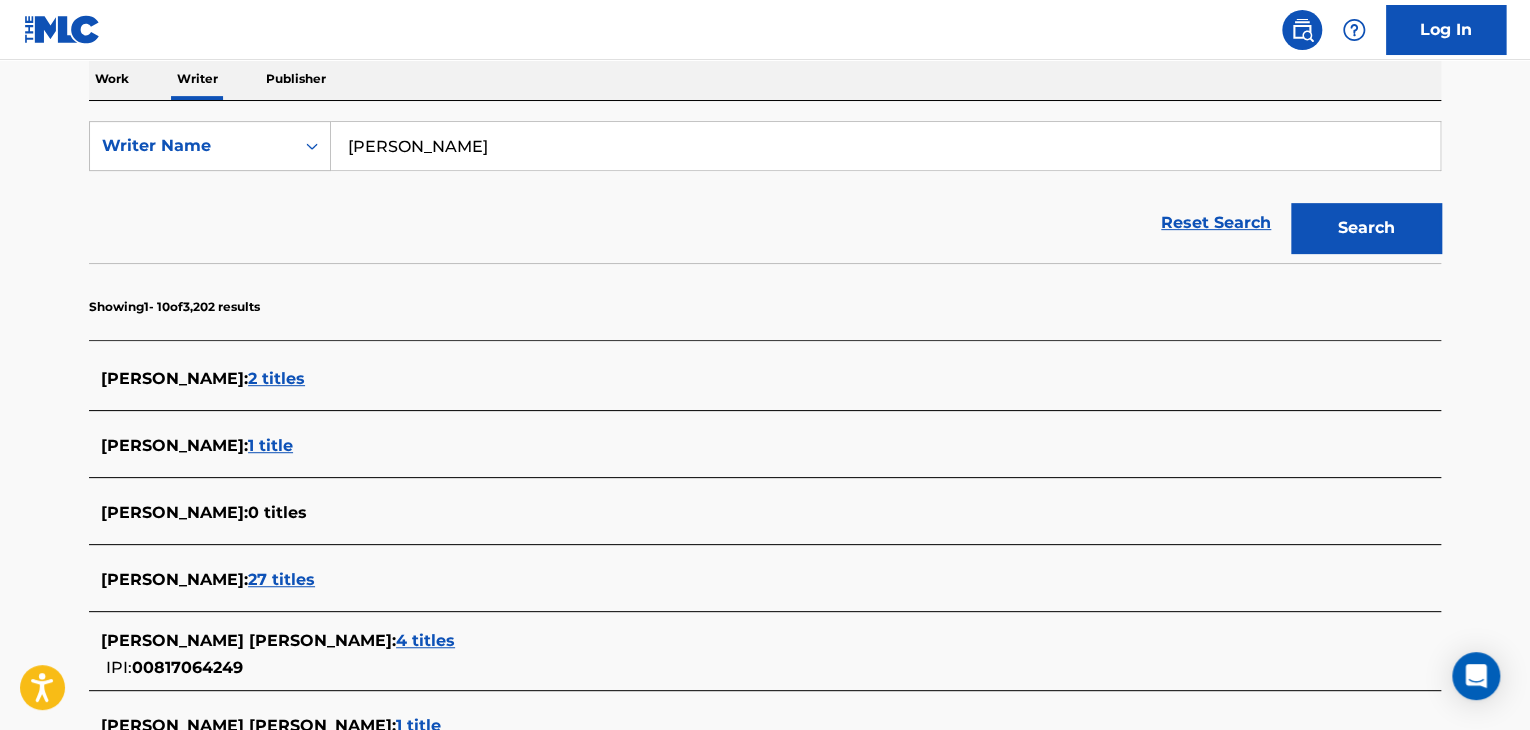 click on "2 titles" at bounding box center (276, 378) 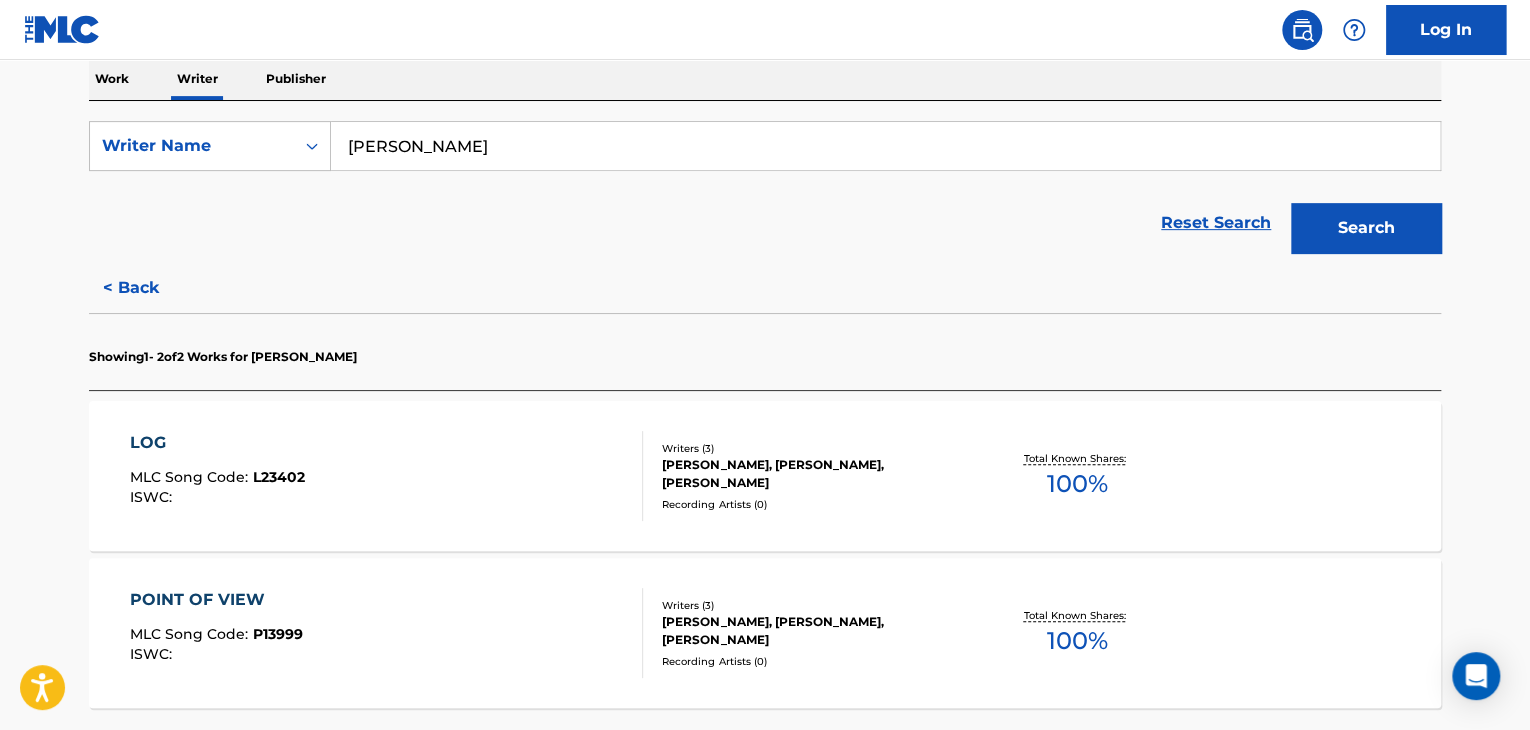 scroll, scrollTop: 424, scrollLeft: 0, axis: vertical 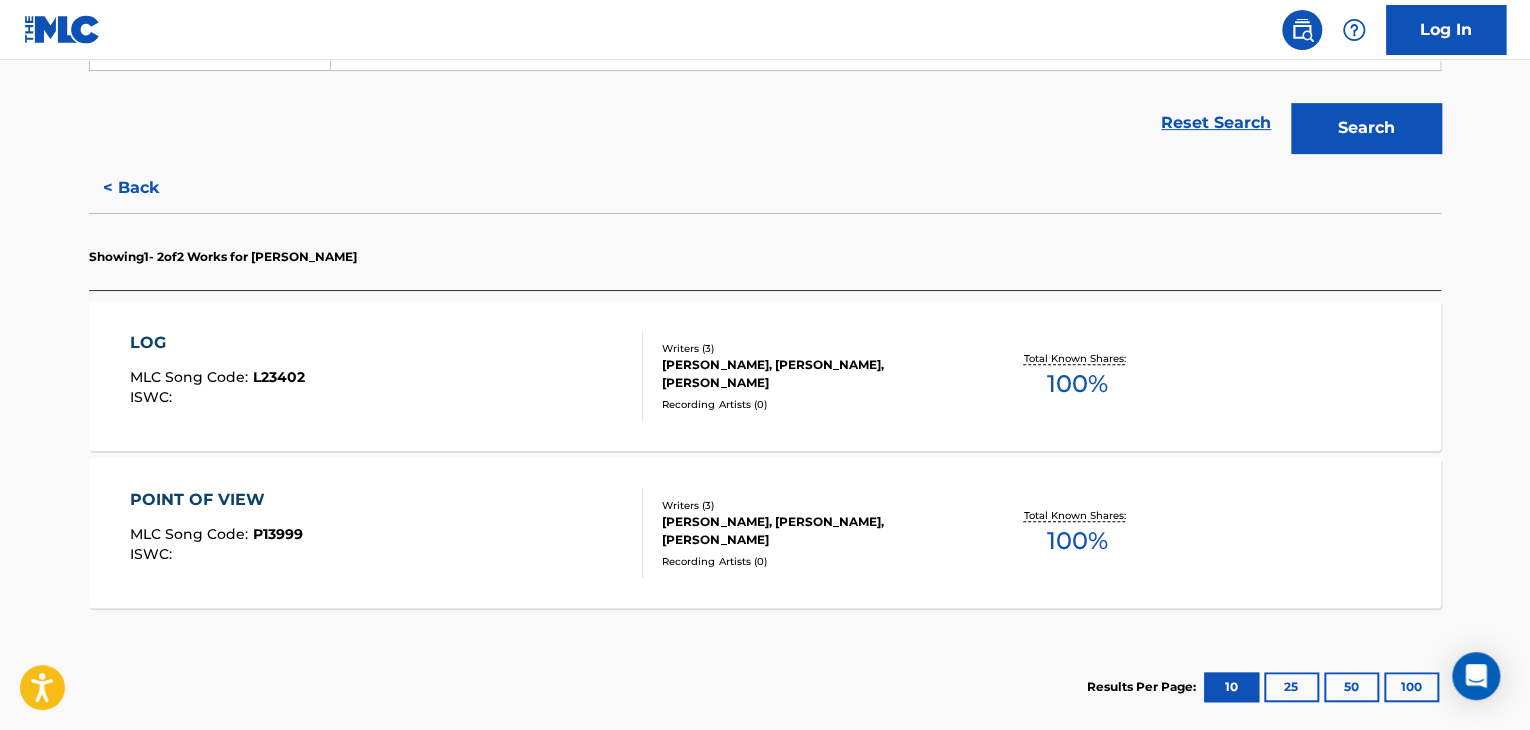 click on "POINT OF VIEW MLC Song Code : P13999 ISWC :" at bounding box center [387, 533] 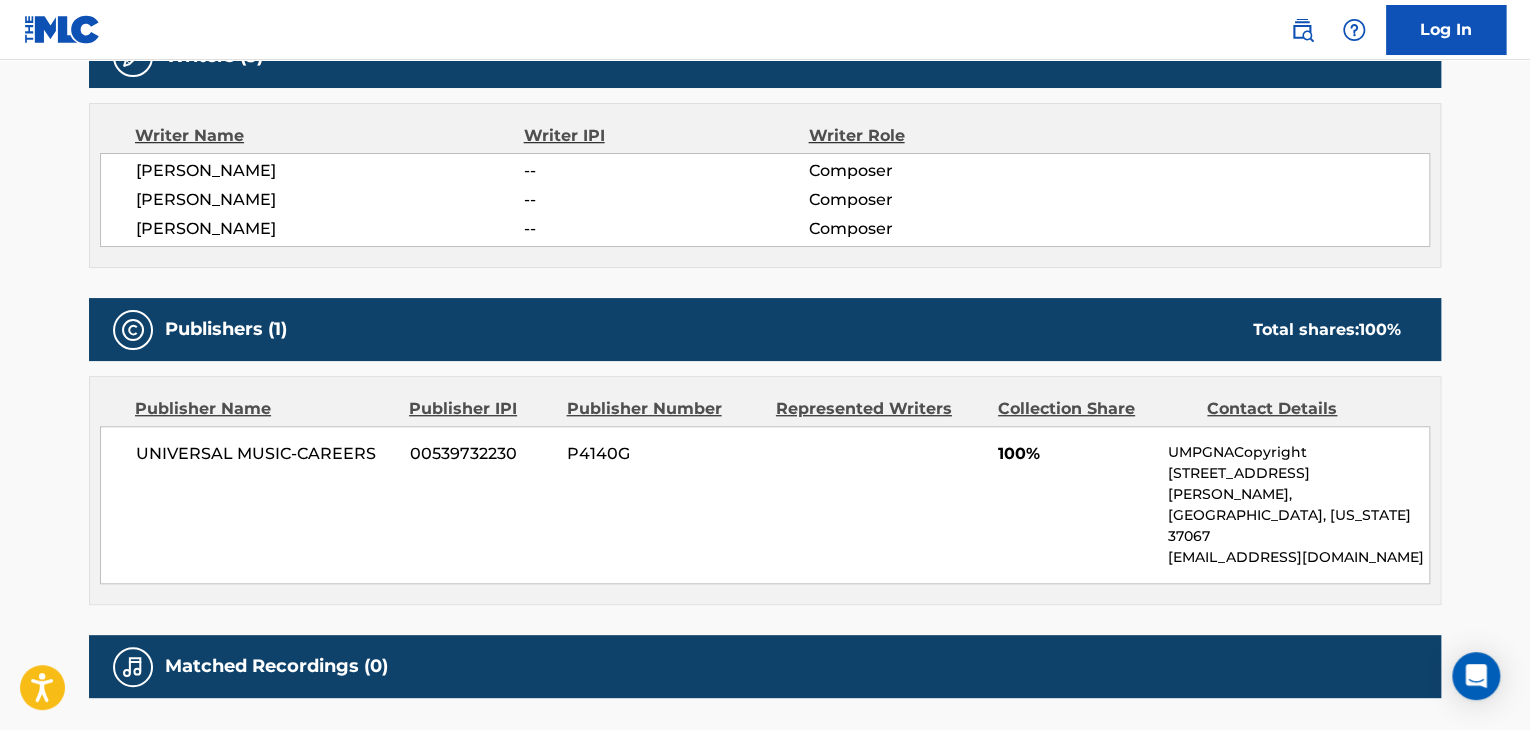 scroll, scrollTop: 593, scrollLeft: 0, axis: vertical 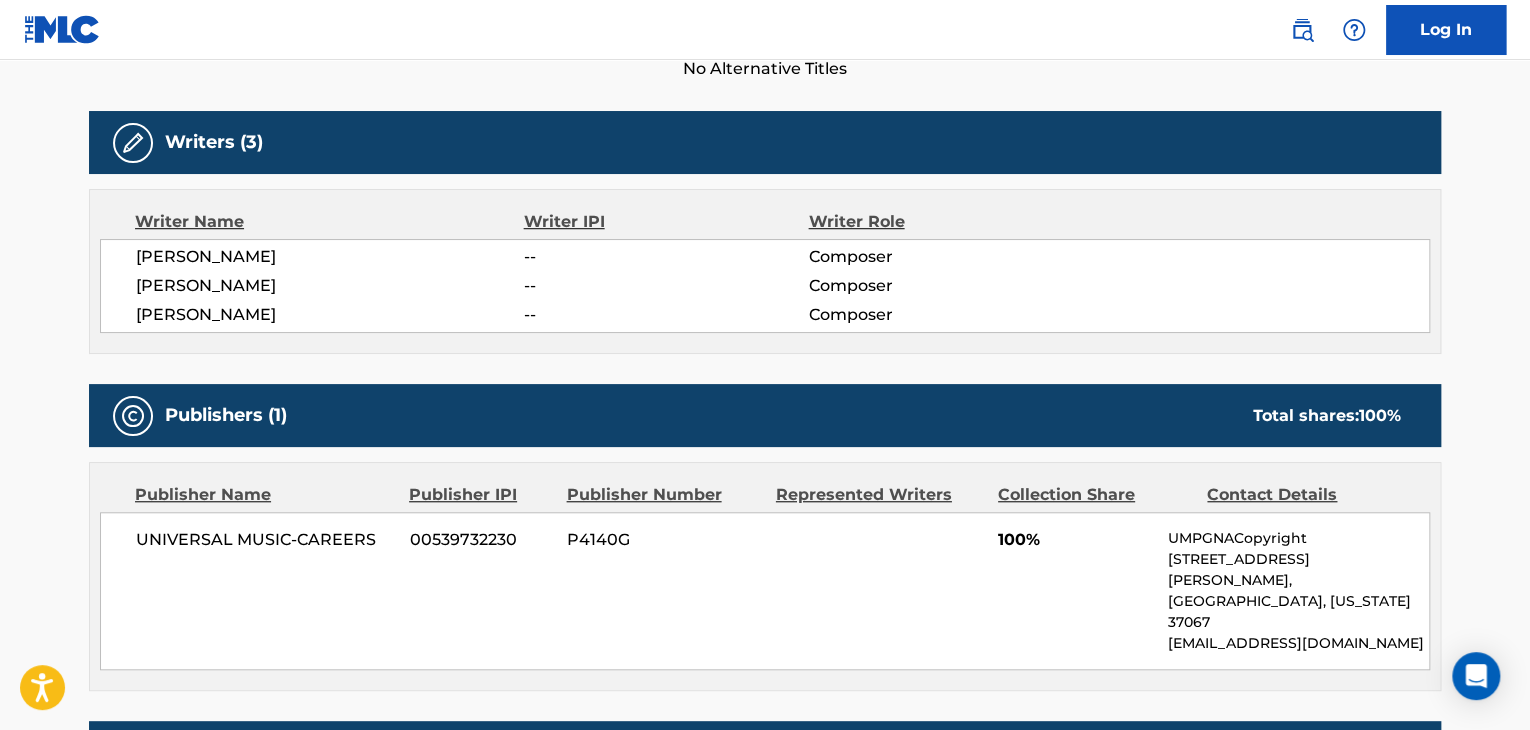 click on "[PERSON_NAME]" at bounding box center [330, 286] 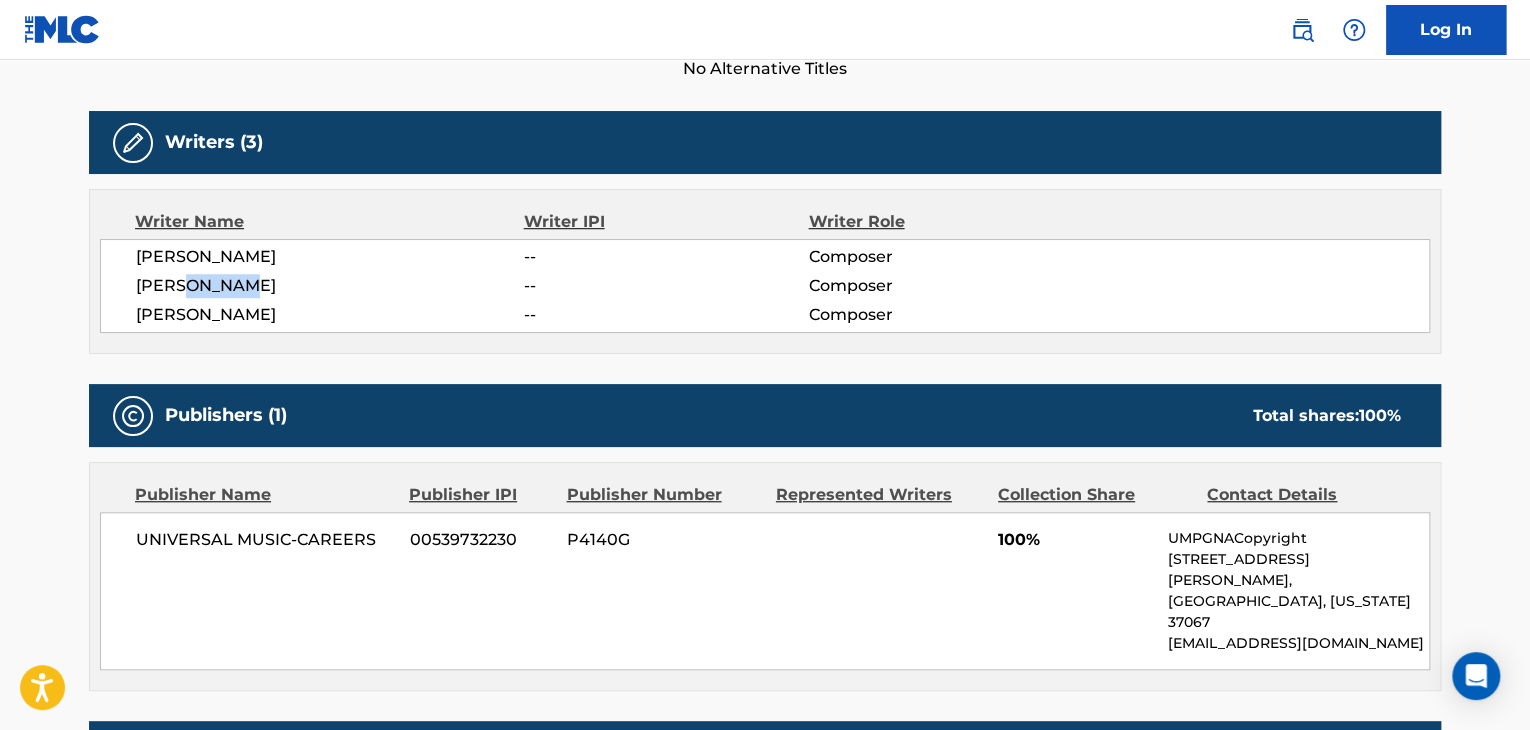 click on "[PERSON_NAME]" at bounding box center [330, 286] 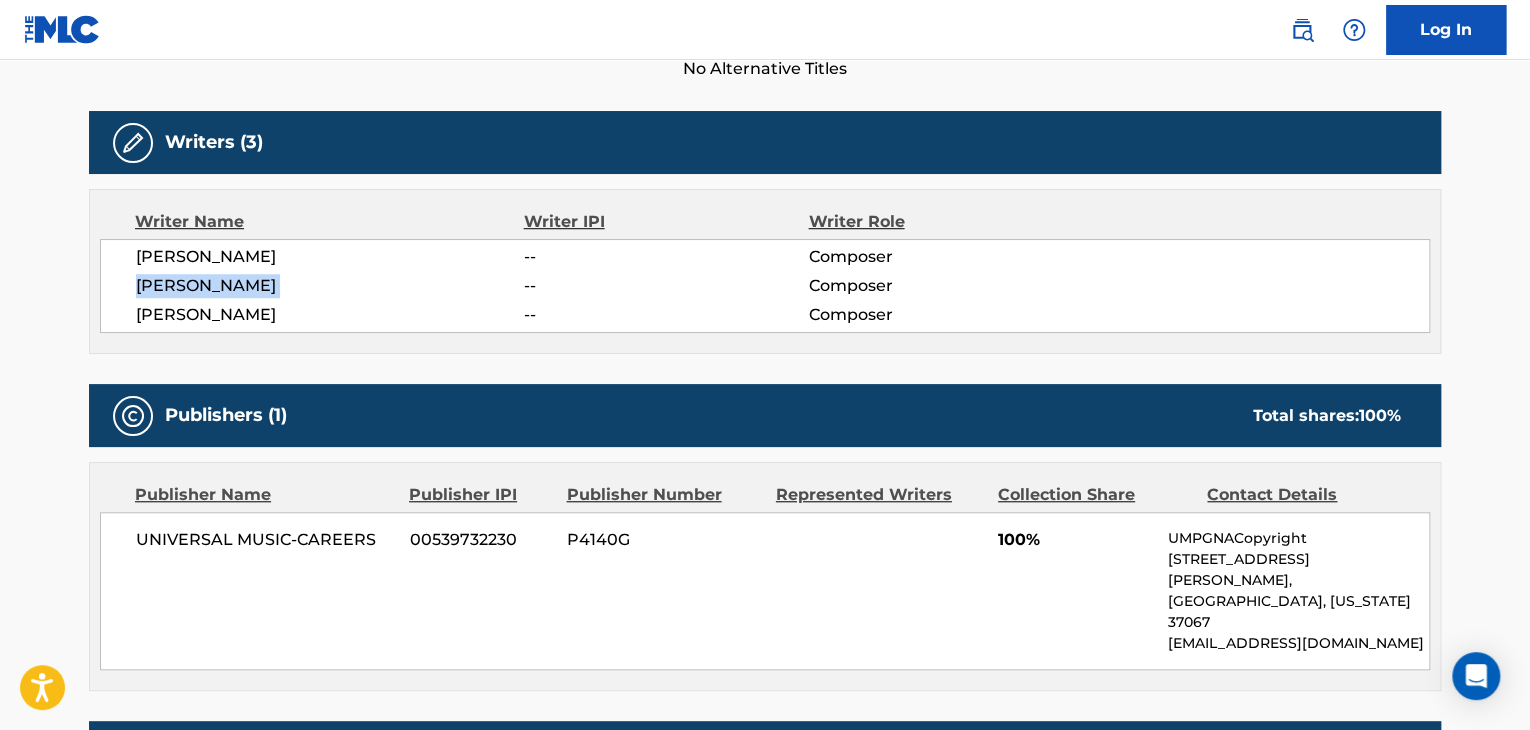 click on "[PERSON_NAME]" at bounding box center (330, 286) 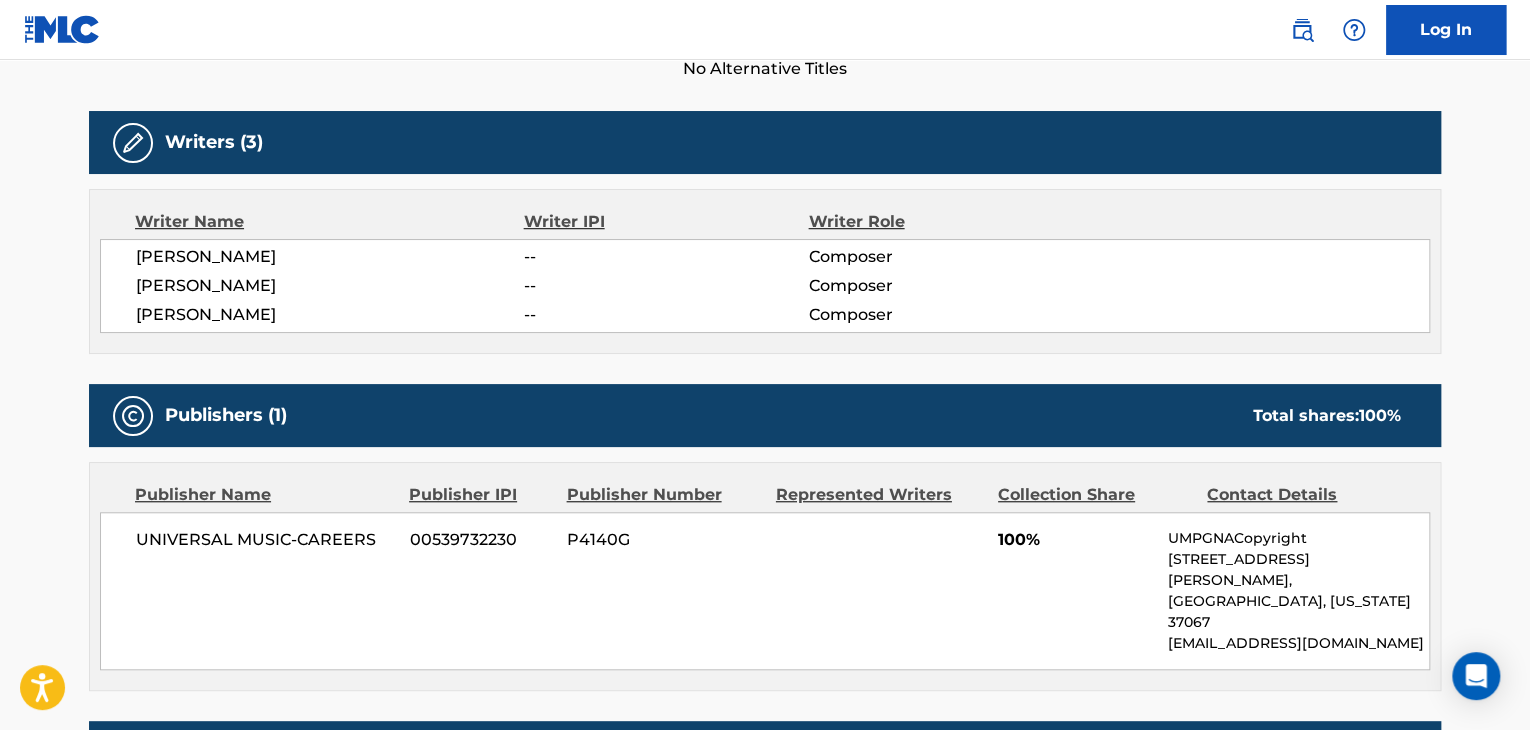click on "[PERSON_NAME]" at bounding box center (330, 315) 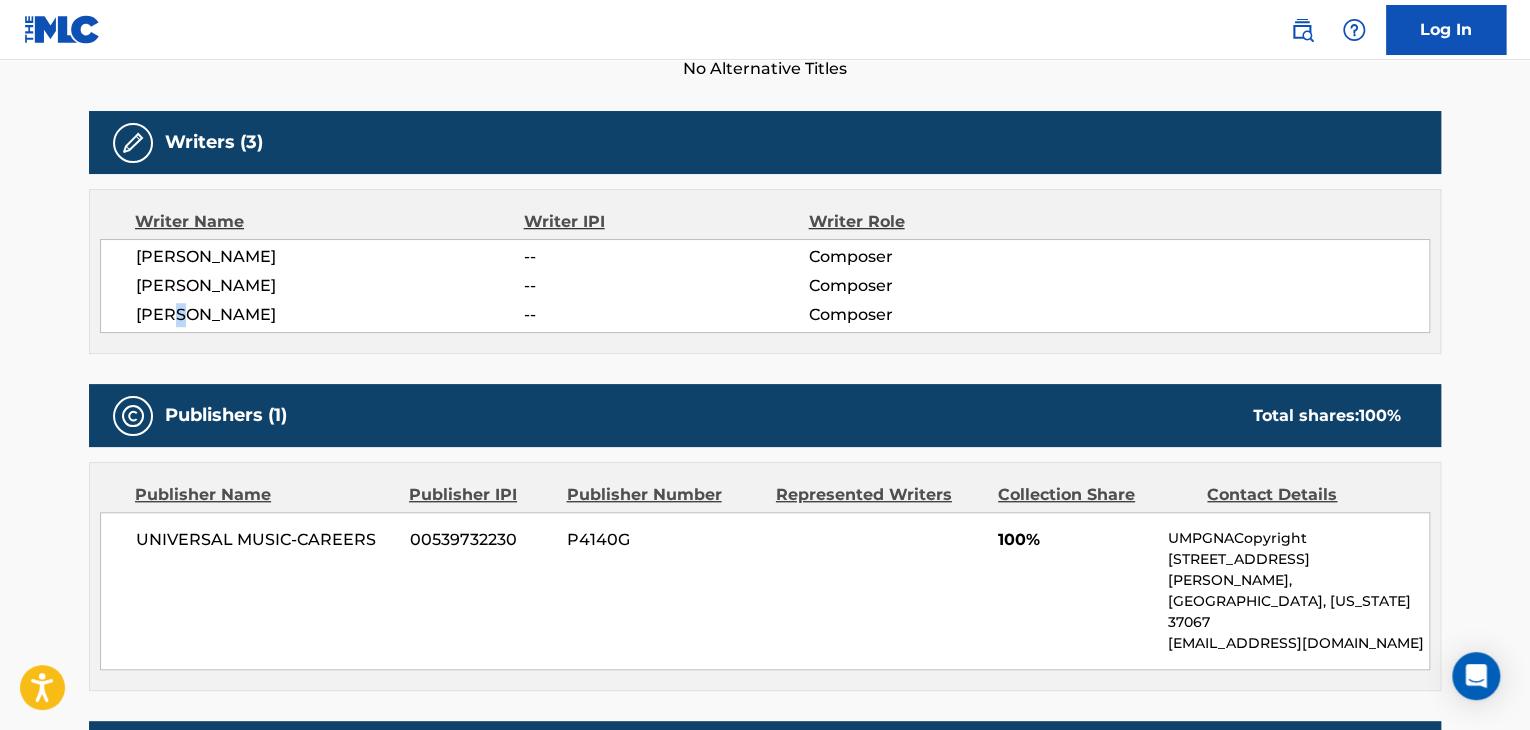 click on "[PERSON_NAME]" at bounding box center [330, 315] 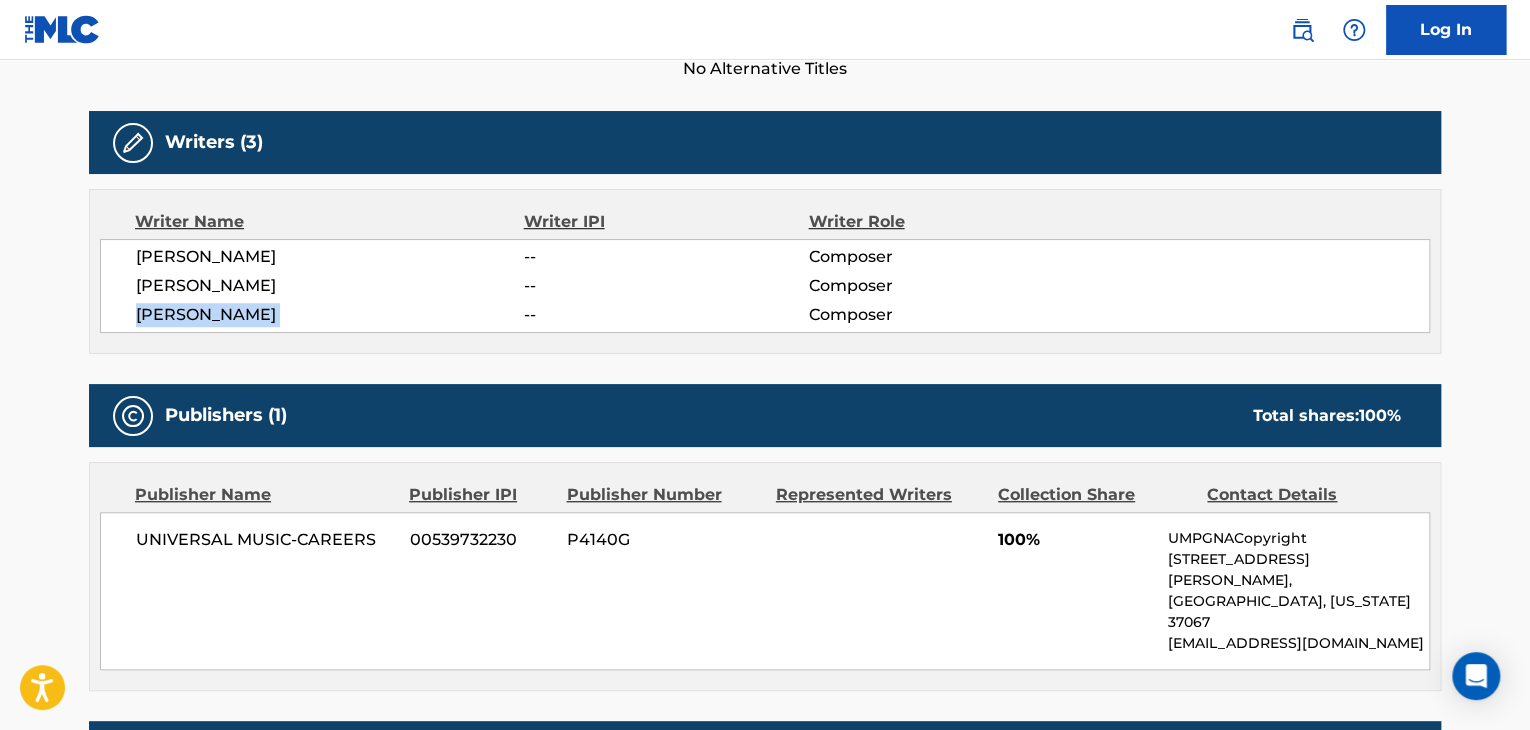 click on "[PERSON_NAME]" at bounding box center [330, 315] 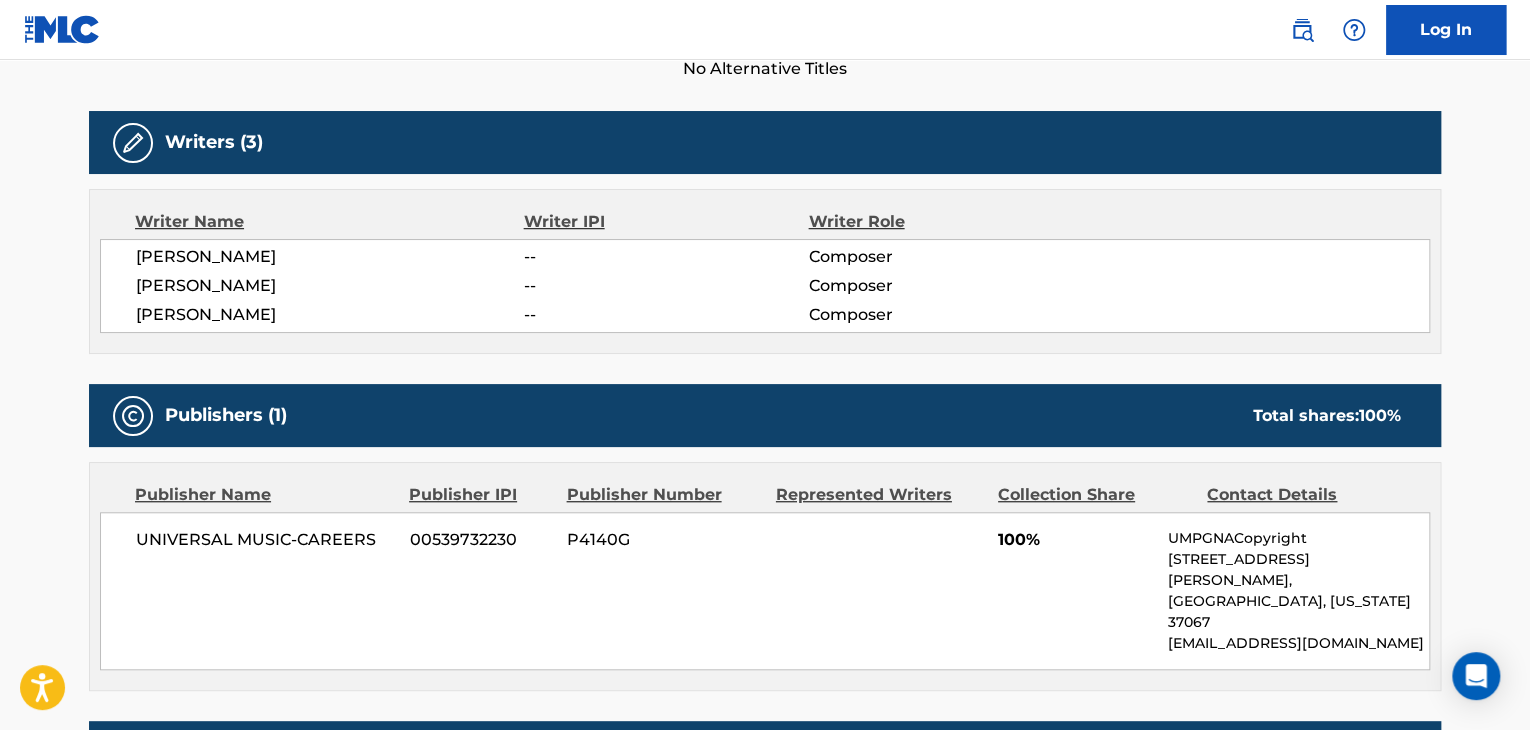 click on "Work Detail   Member Work Identifier -- MLC Song Code P13999 ISWC -- Duration --:-- Language -- Alternative Titles No Alternative Titles Writers   (3) Writer Name Writer IPI Writer Role [PERSON_NAME] -- Composer [PERSON_NAME] -- Composer [PERSON_NAME] -- Composer Publishers   (1) Total shares:  100 % Publisher Name Publisher IPI Publisher Number Represented Writers Collection Share Contact Details UNIVERSAL MUSIC-CAREERS 00539732230 P4140G 100% UMPGNACopyright [STREET_ADDRESS][PERSON_NAME][US_STATE][EMAIL_ADDRESS][DOMAIN_NAME] Total shares:  100 % Matched Recordings   (0) No recordings found" at bounding box center (765, 305) 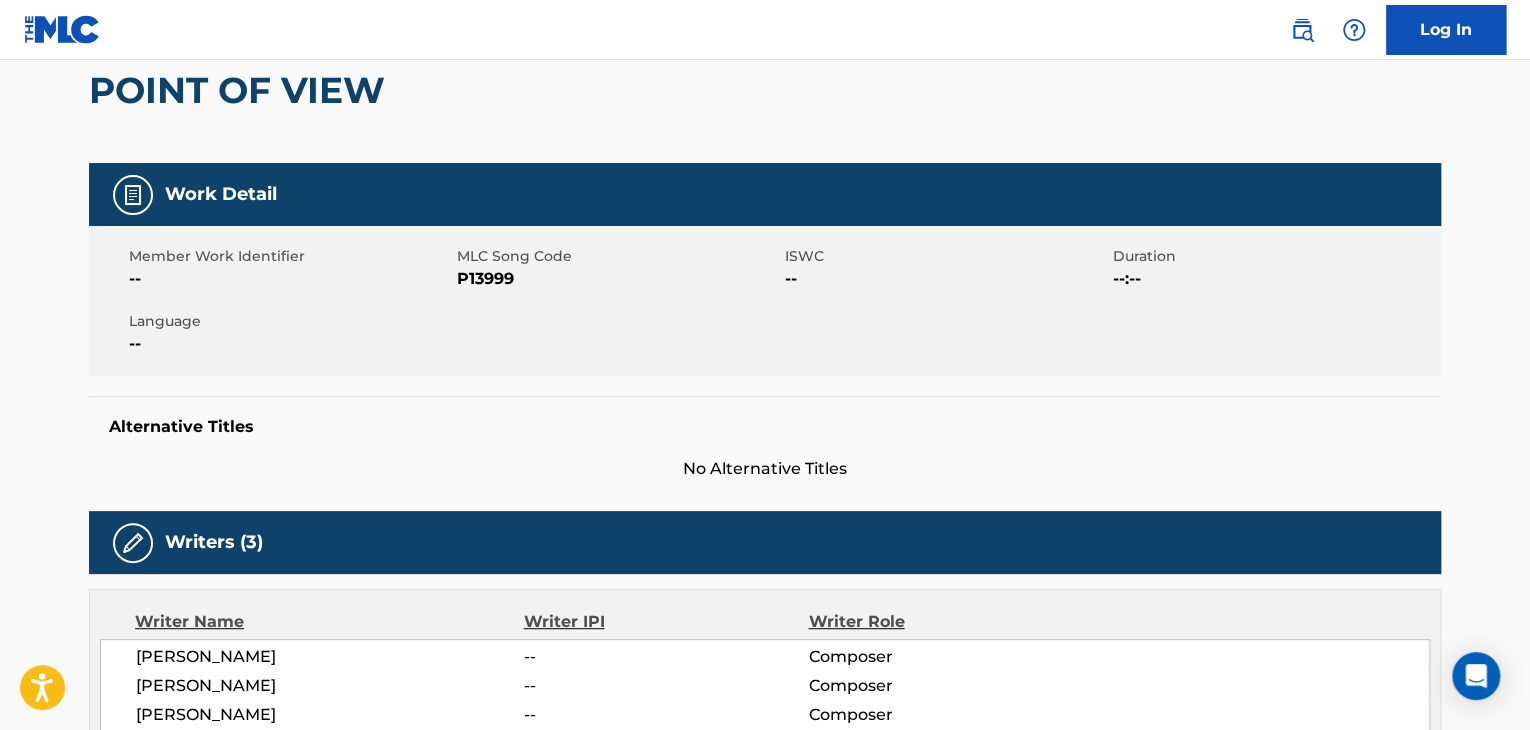 click on "Member Work Identifier -- MLC Song Code P13999 ISWC -- Duration --:-- Language --" at bounding box center (765, 301) 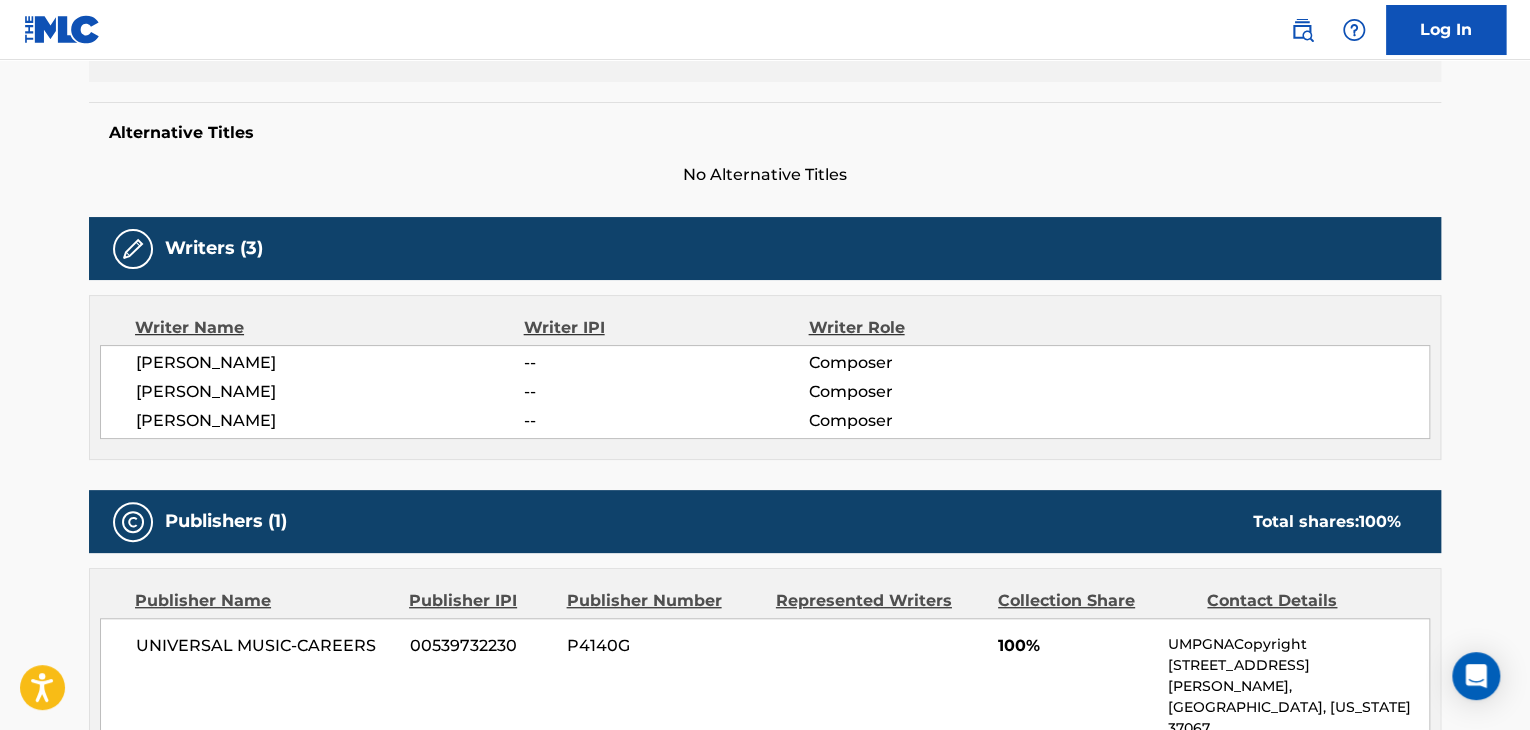 scroll, scrollTop: 593, scrollLeft: 0, axis: vertical 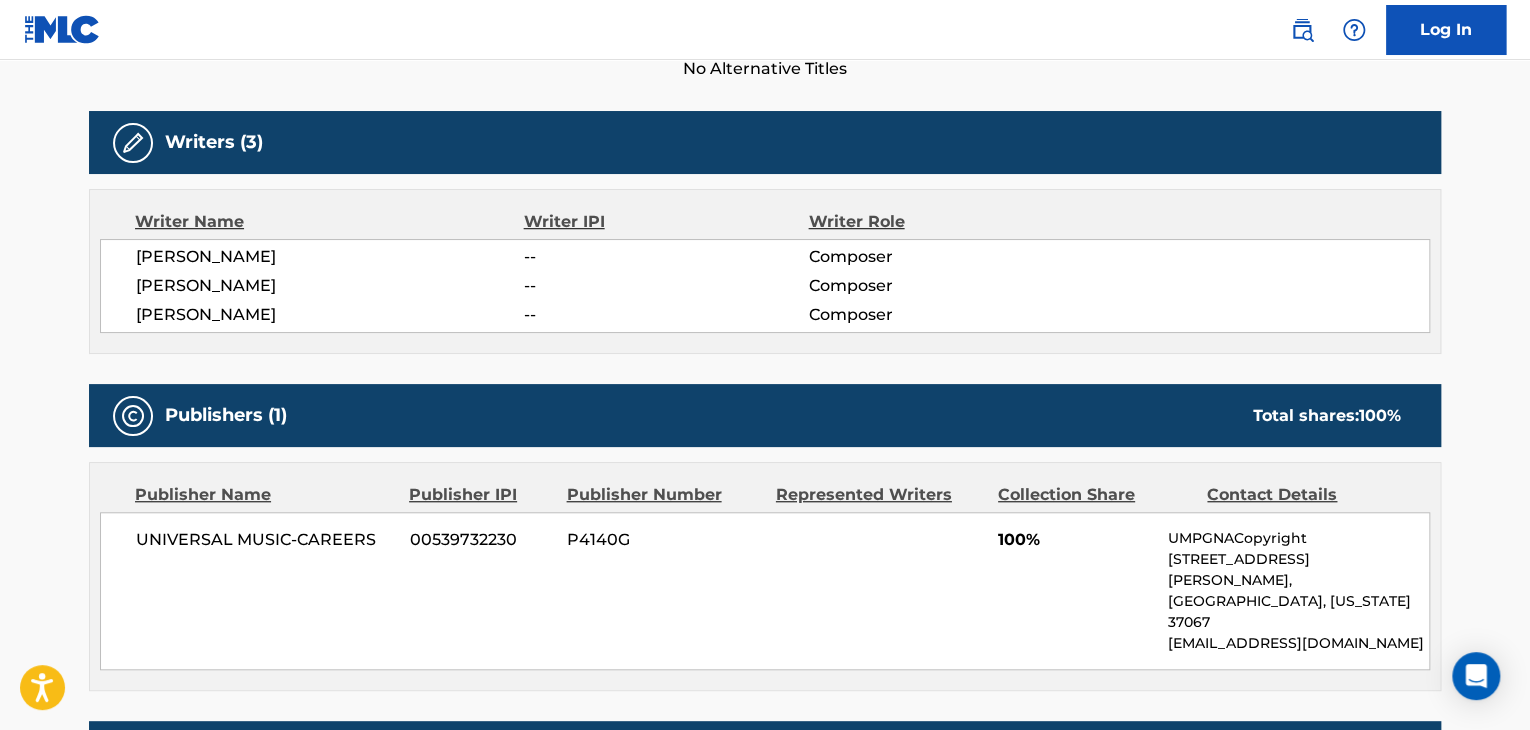 click on "UNIVERSAL MUSIC-CAREERS" at bounding box center [265, 540] 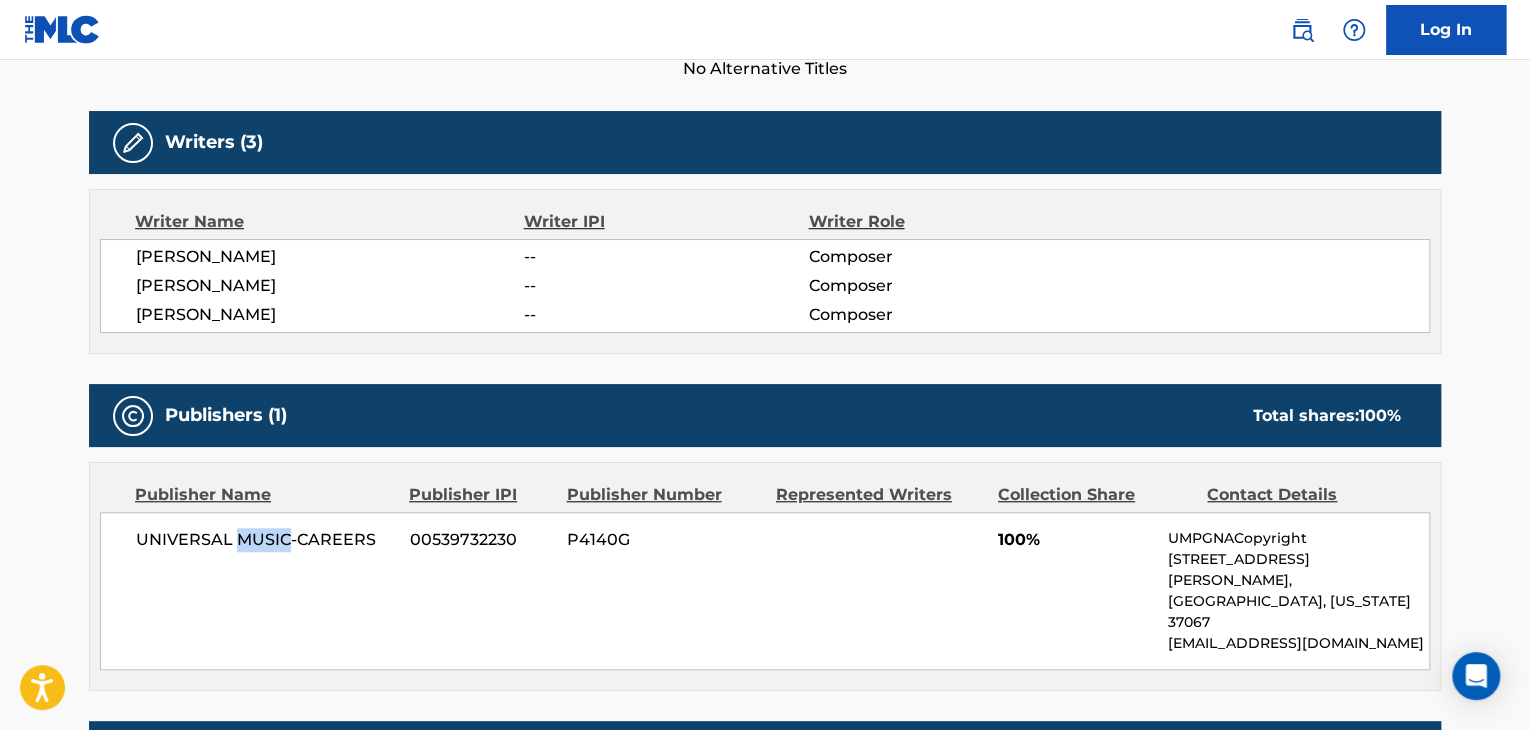 click on "UNIVERSAL MUSIC-CAREERS" at bounding box center (265, 540) 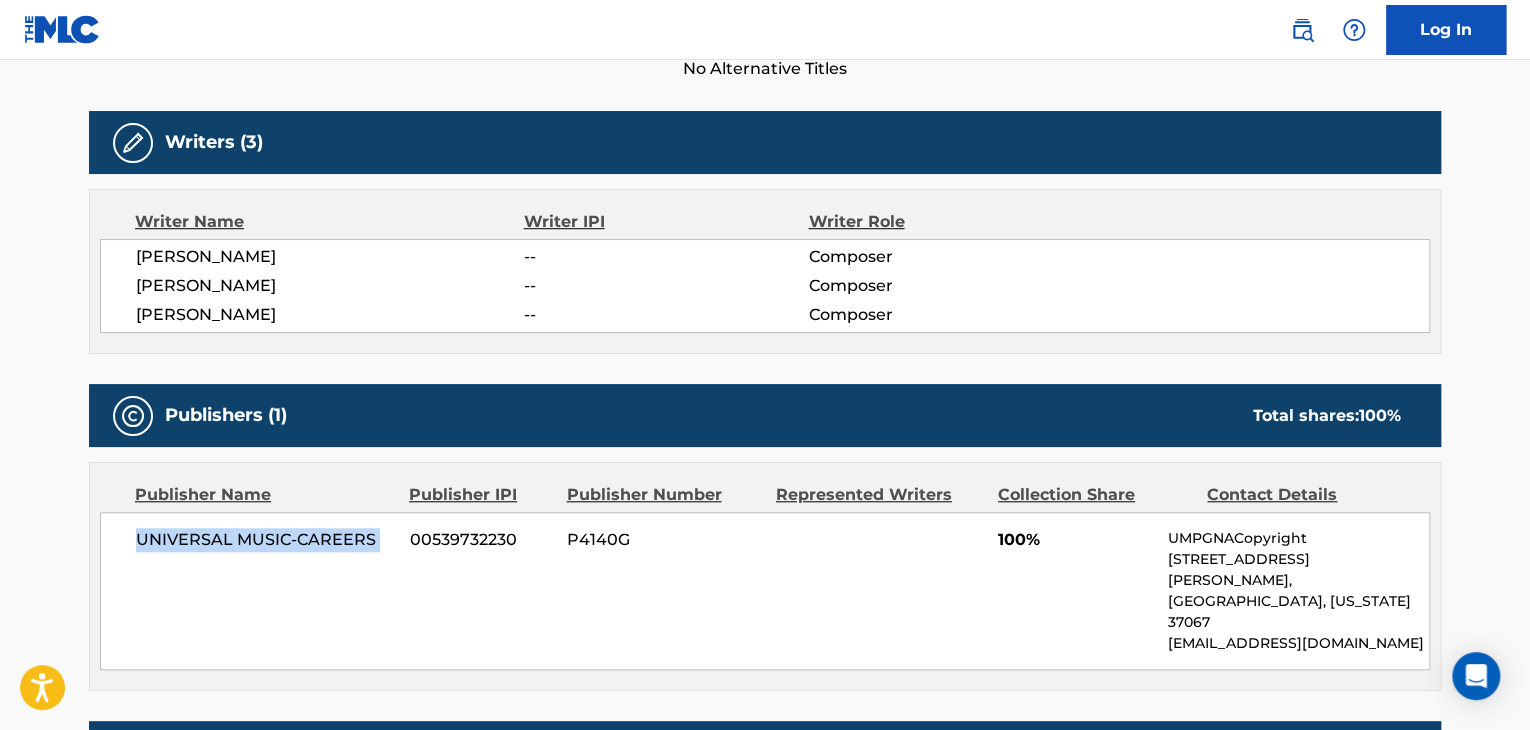 click on "UNIVERSAL MUSIC-CAREERS" at bounding box center (265, 540) 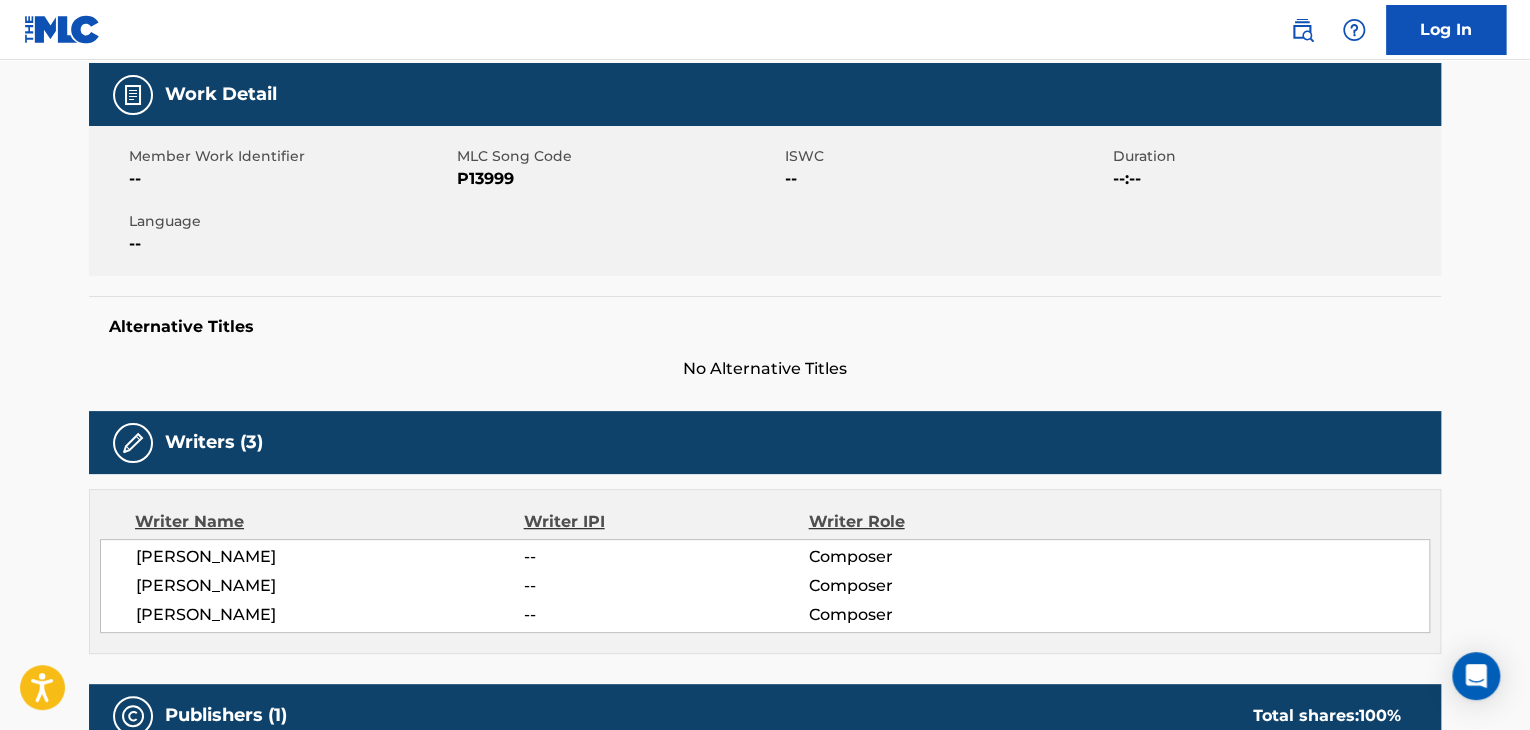 scroll, scrollTop: 93, scrollLeft: 0, axis: vertical 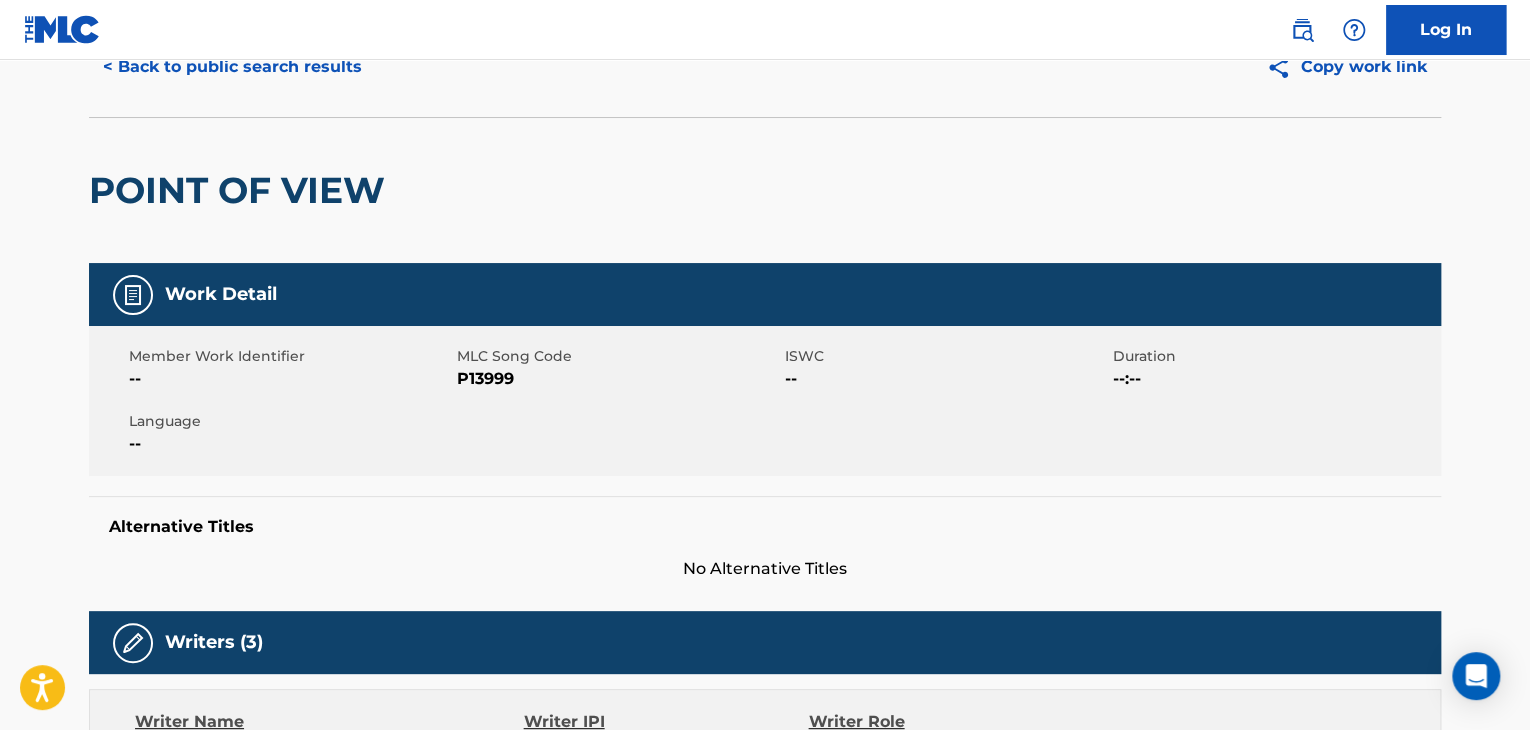 click on "Member Work Identifier -- MLC Song Code P13999 ISWC -- Duration --:-- Language --" at bounding box center [765, 401] 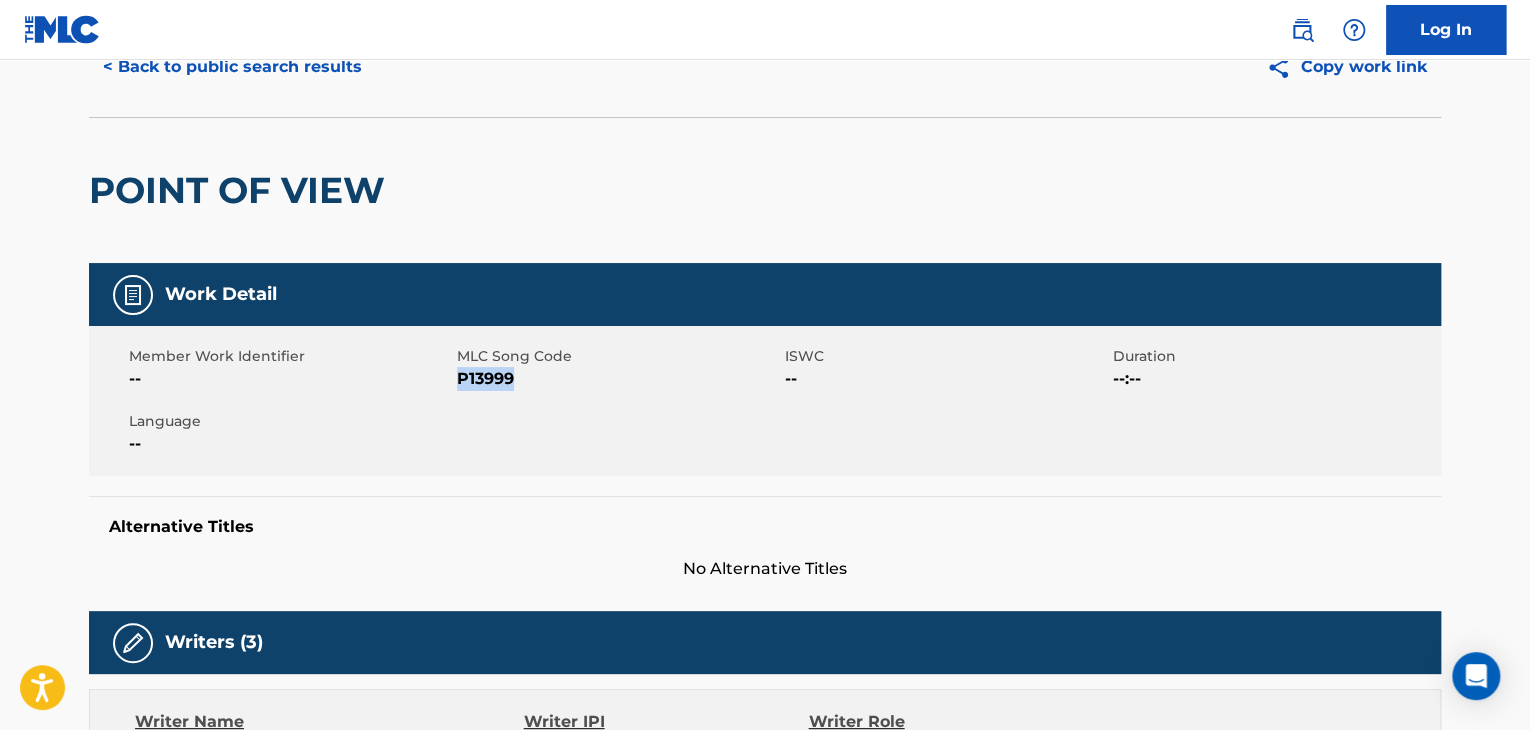 click on "Member Work Identifier -- MLC Song Code P13999 ISWC -- Duration --:-- Language --" at bounding box center [765, 401] 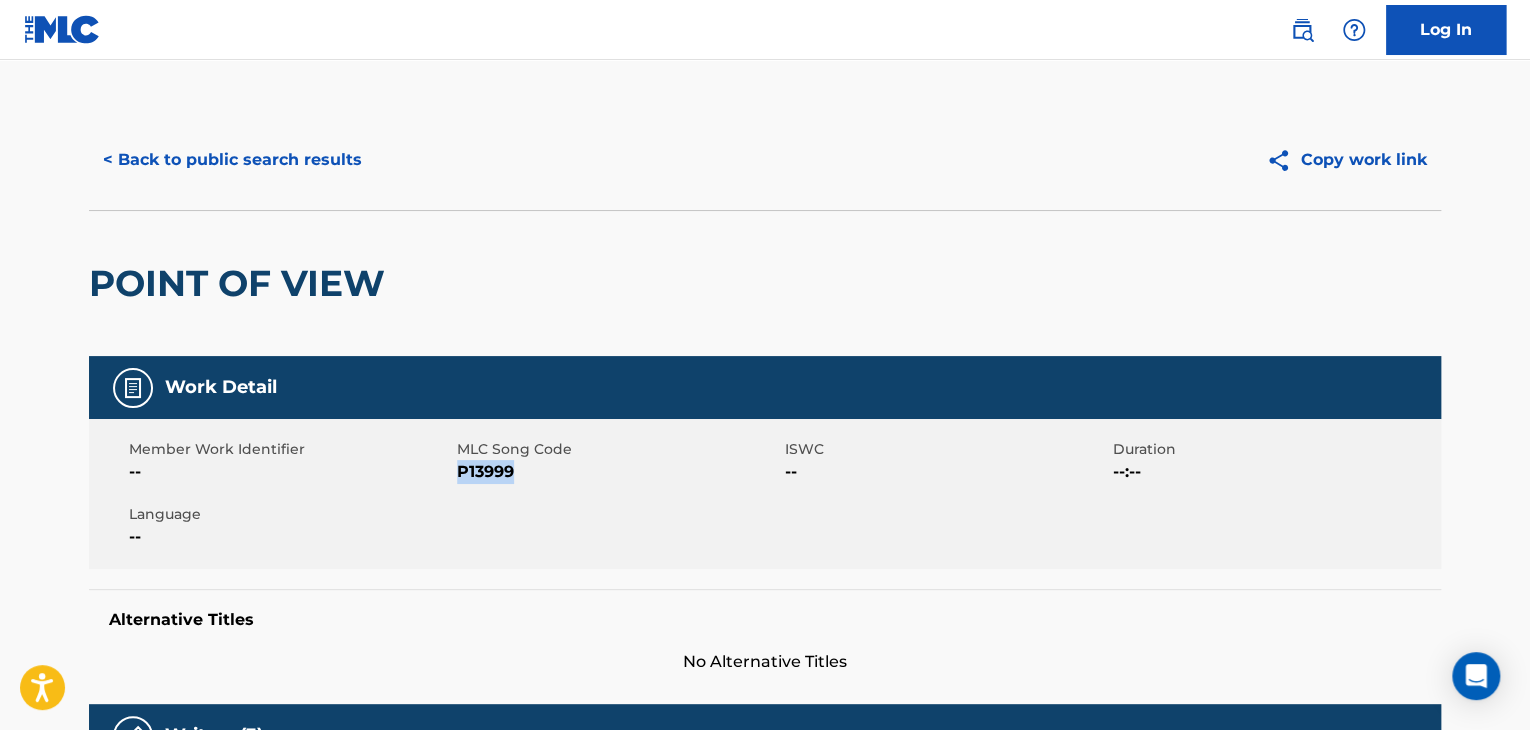 click on "< Back to public search results" at bounding box center [232, 160] 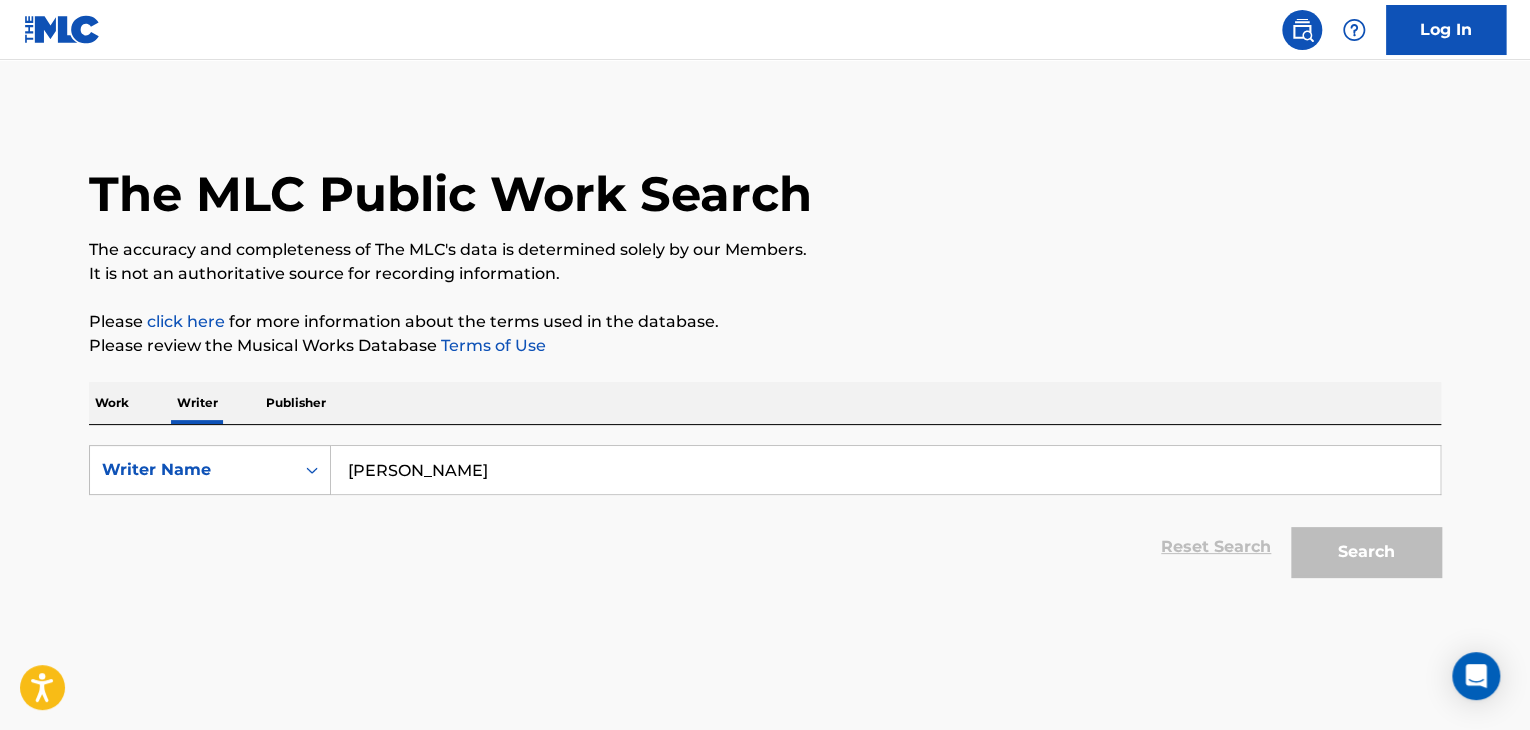 scroll, scrollTop: 24, scrollLeft: 0, axis: vertical 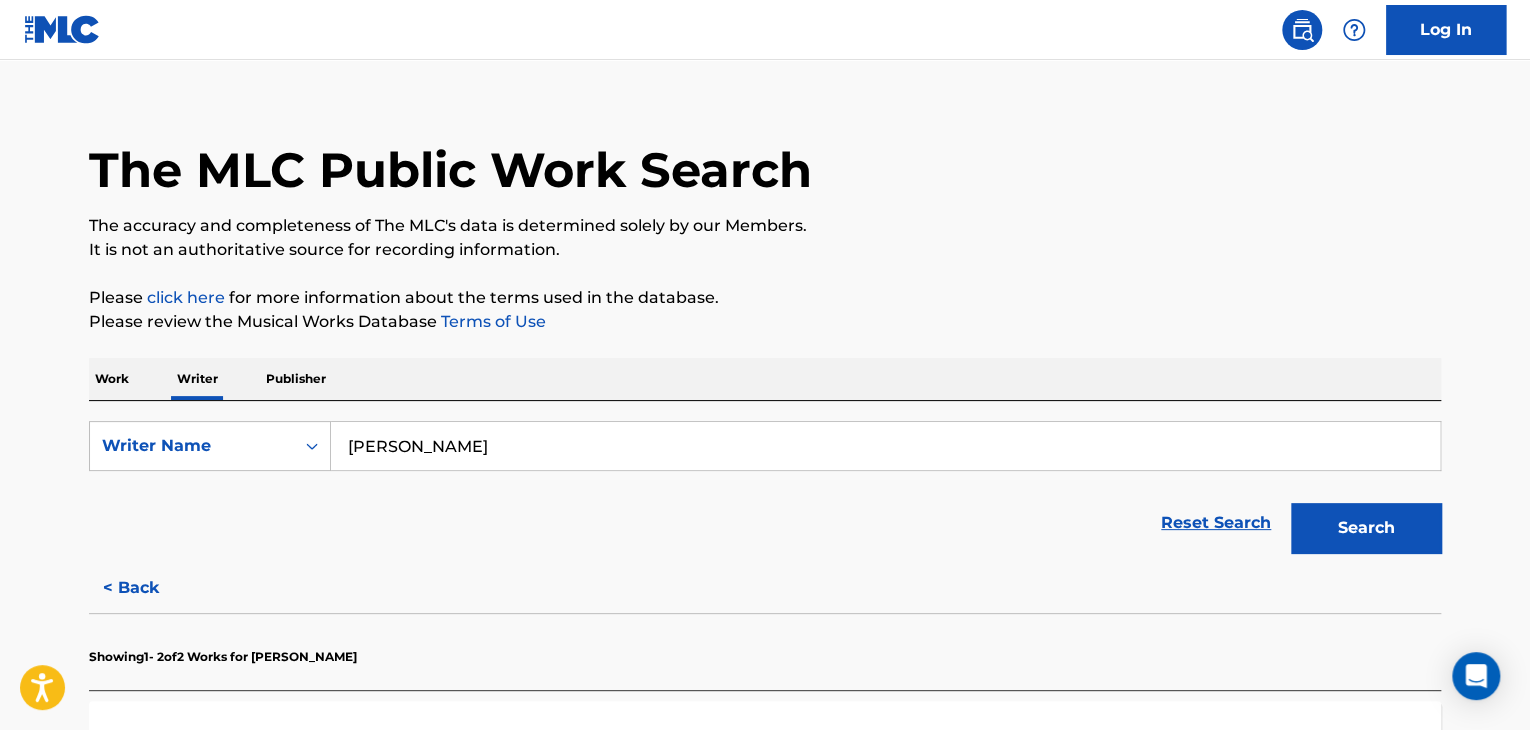click on "[PERSON_NAME]" at bounding box center [885, 446] 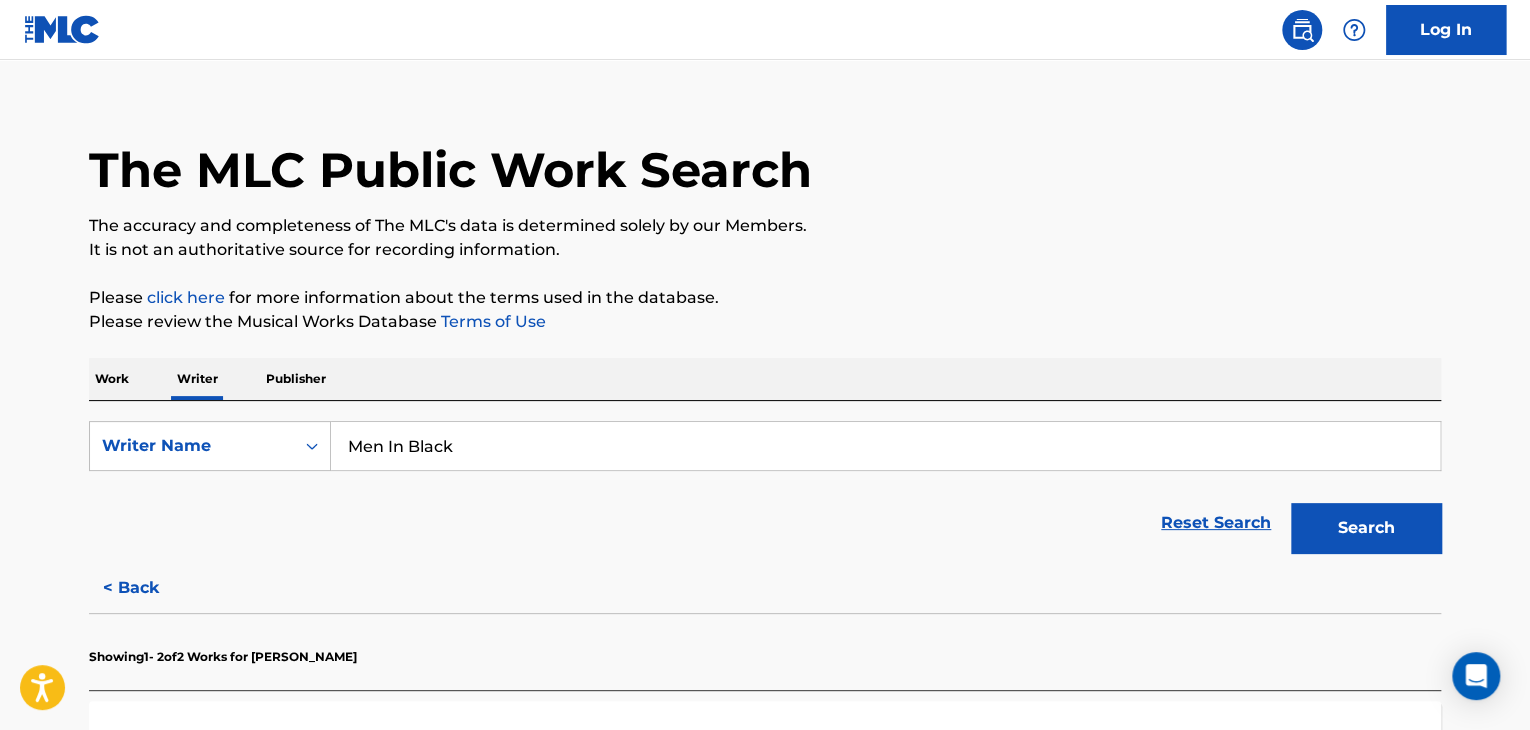 type on "Men In Black" 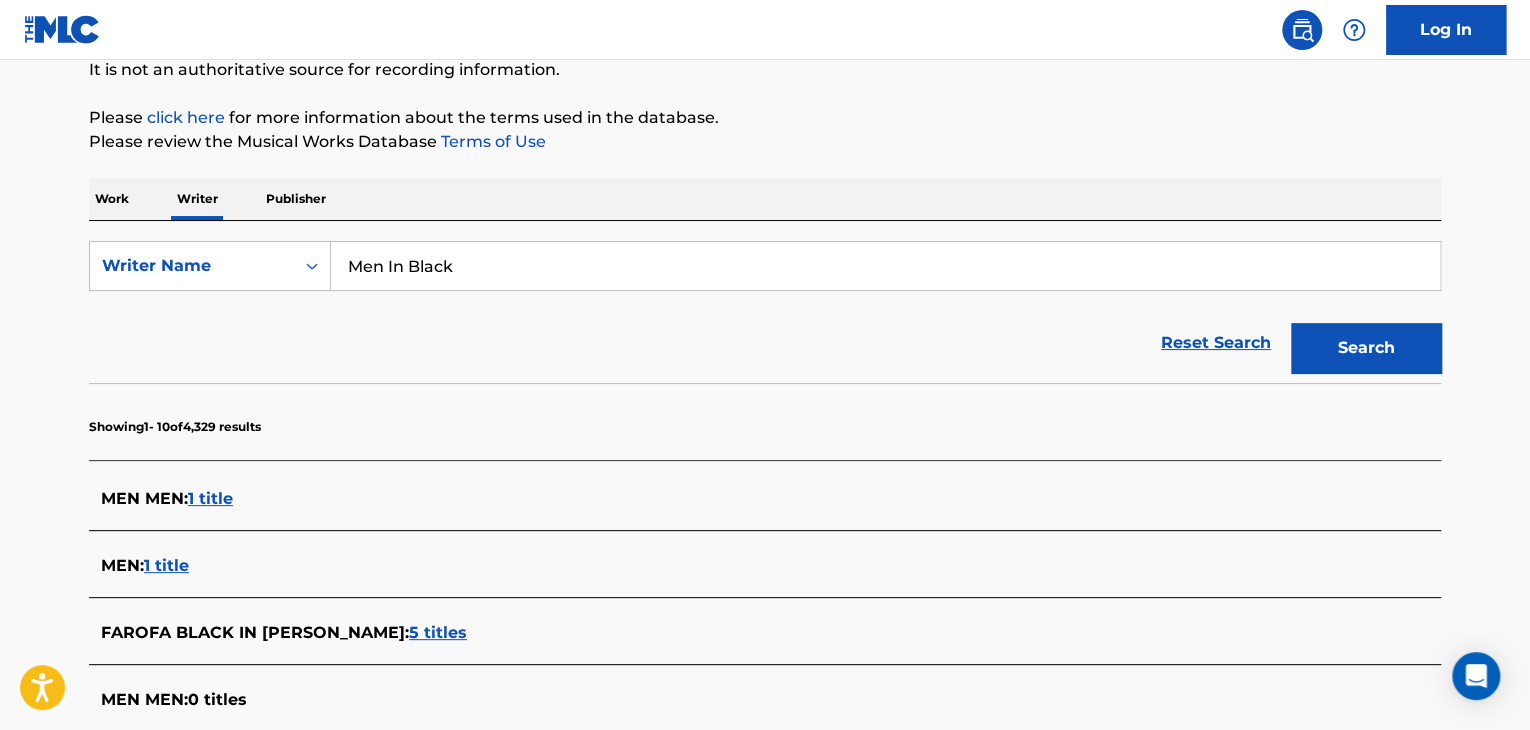 scroll, scrollTop: 291, scrollLeft: 0, axis: vertical 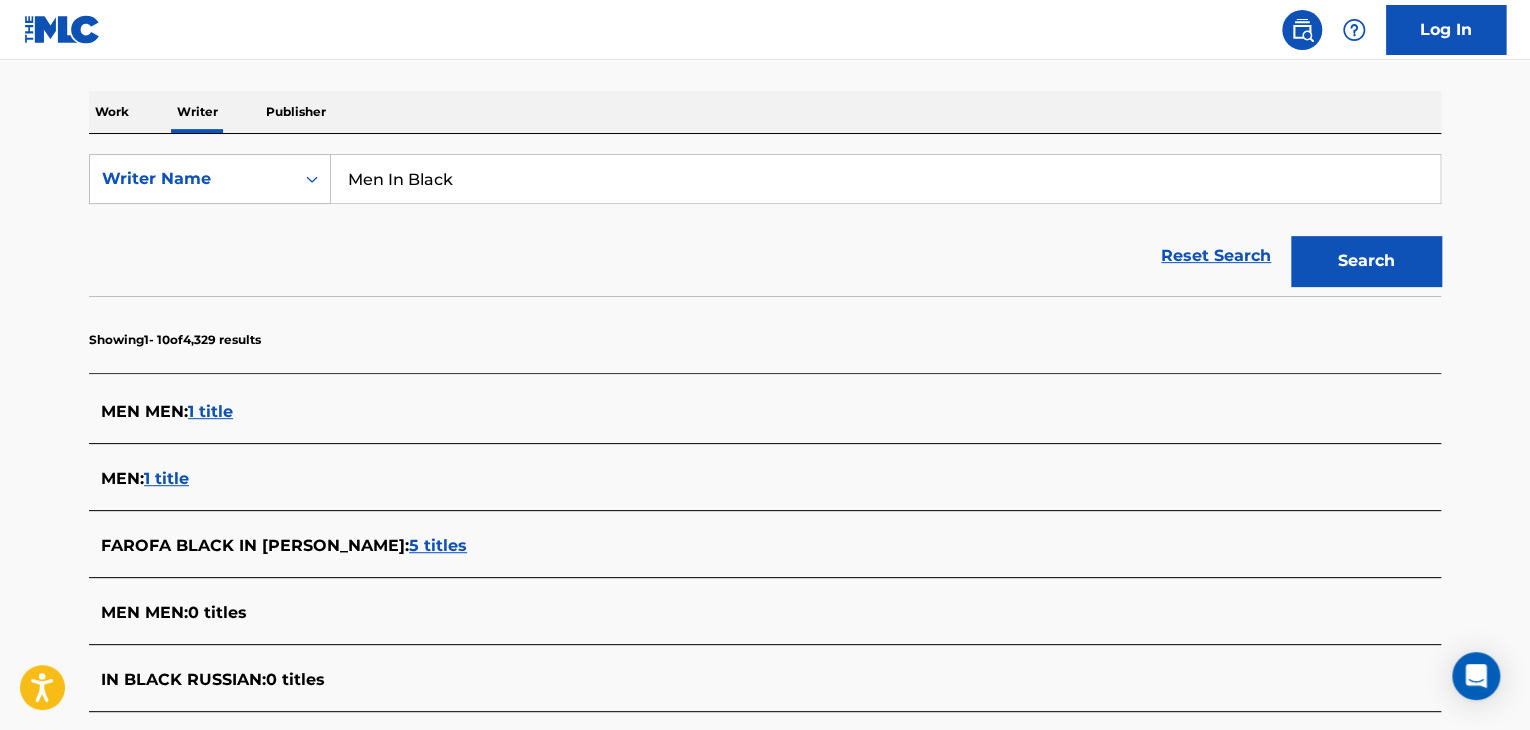 click on "The MLC Public Work Search The accuracy and completeness of The MLC's data is determined solely by our Members. It is not an authoritative source for recording information. Please   click here   for more information about the terms used in the database. Please review the Musical Works Database   Terms of Use Work Writer Publisher SearchWithCriteria36165ec8-4562-400e-94ad-e161d327a2bc Writer Name Men In Black Reset Search Search Showing  1  -   10  of  4,329   results   MEN MEN :  1 title MEN :  1 title FAROFA BLACK IN [PERSON_NAME] :  5 titles MEN MEN :  0 titles IN BLACK RUSSIAN :  0 titles THE-MEN THE-MEN :  1 title $IN $IN :  1 title IN IN :  1 title THE ANOMALY IN BLACK :  1 title IPI:  01003401443 GO-MEN GO-MEN :  1 title FIRST 1 2 3 LAST Results Per Page: 10 25 50 100" at bounding box center (765, 506) 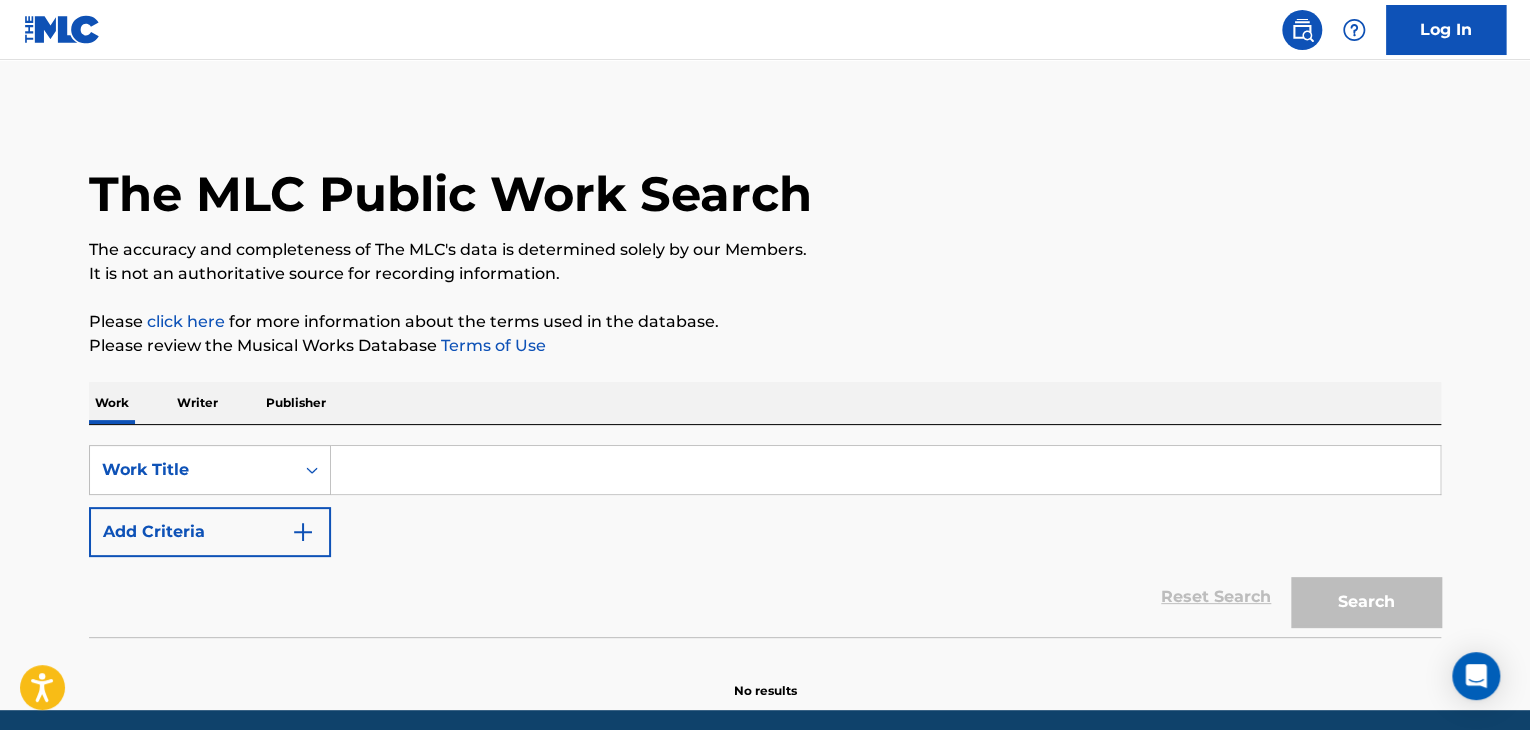 click at bounding box center (885, 470) 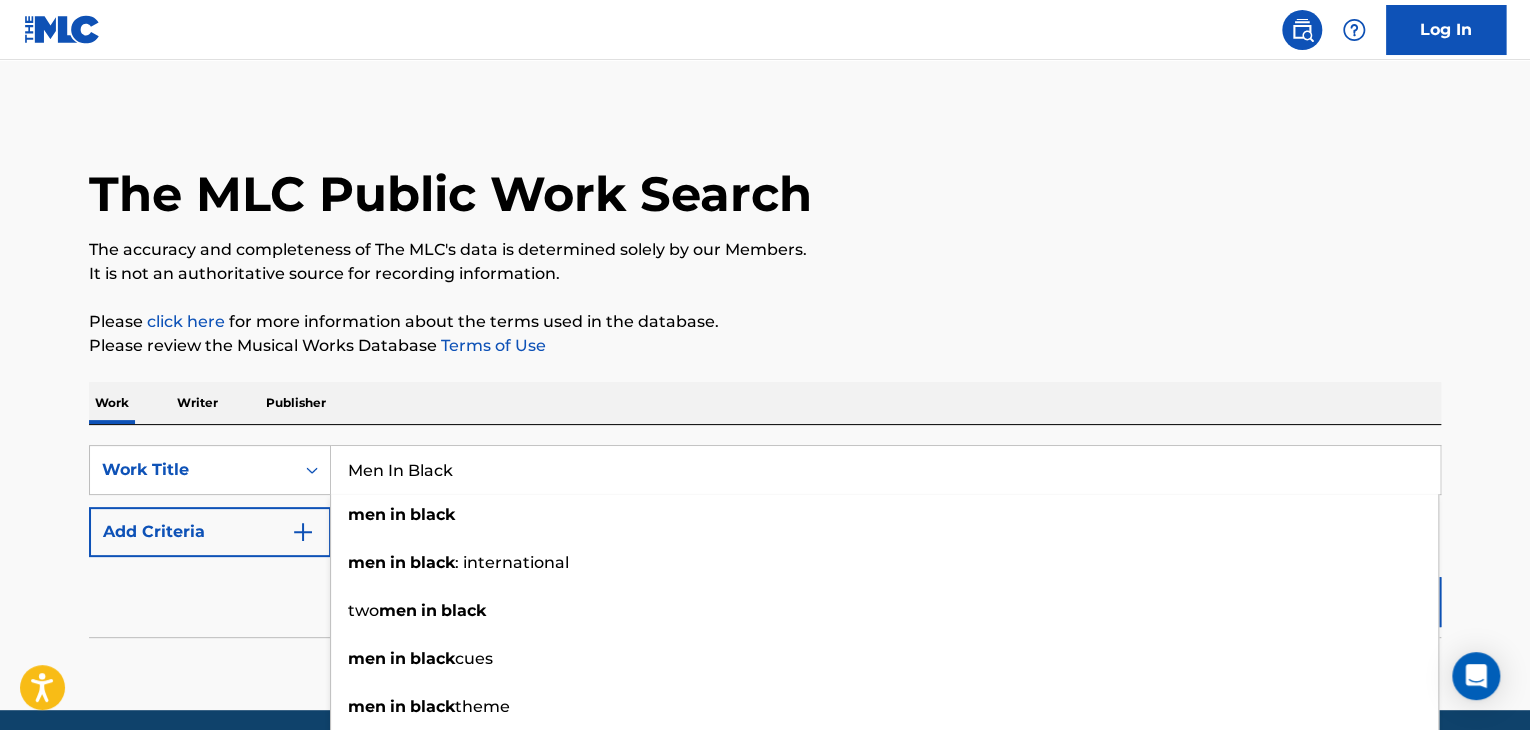 type on "Men In Black" 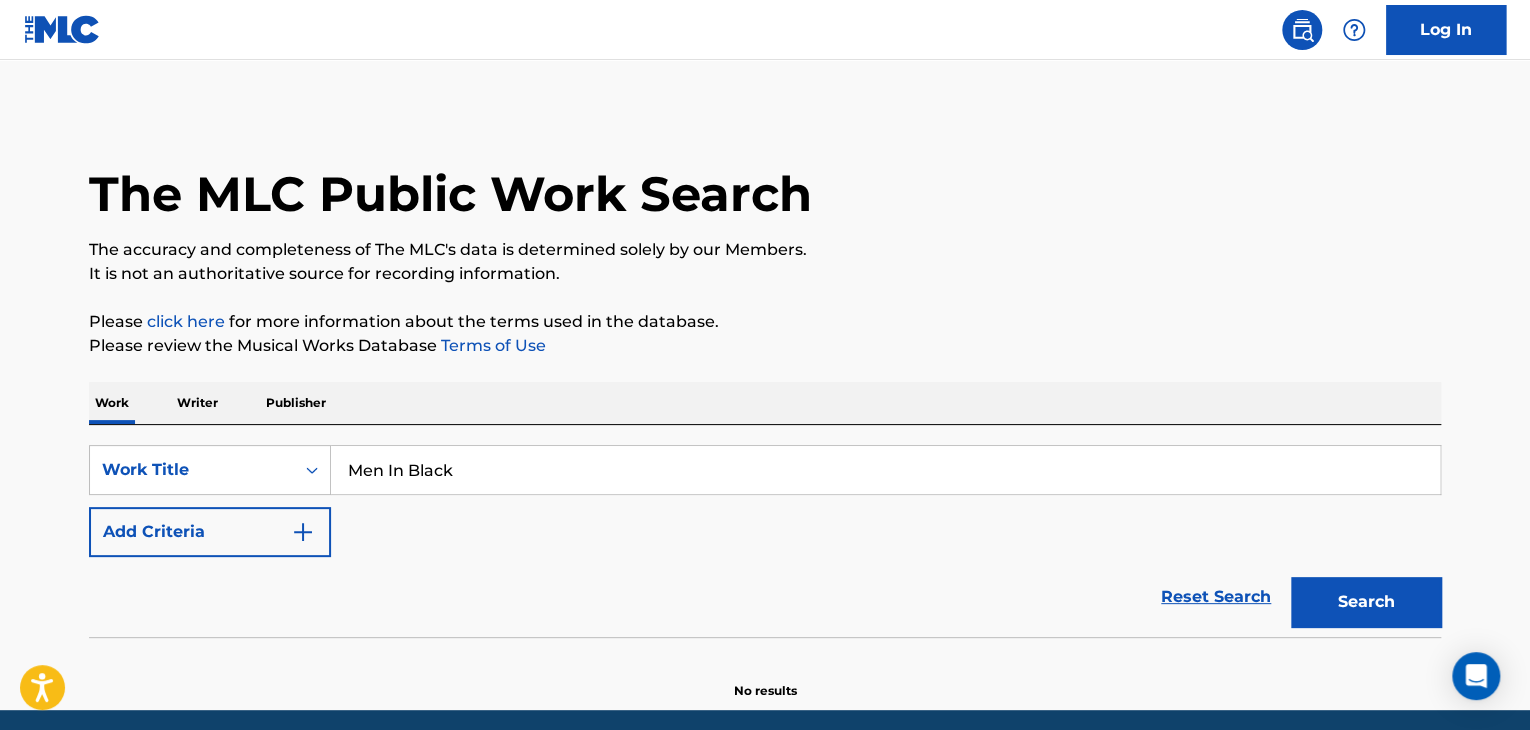 click on "Add Criteria" at bounding box center (210, 532) 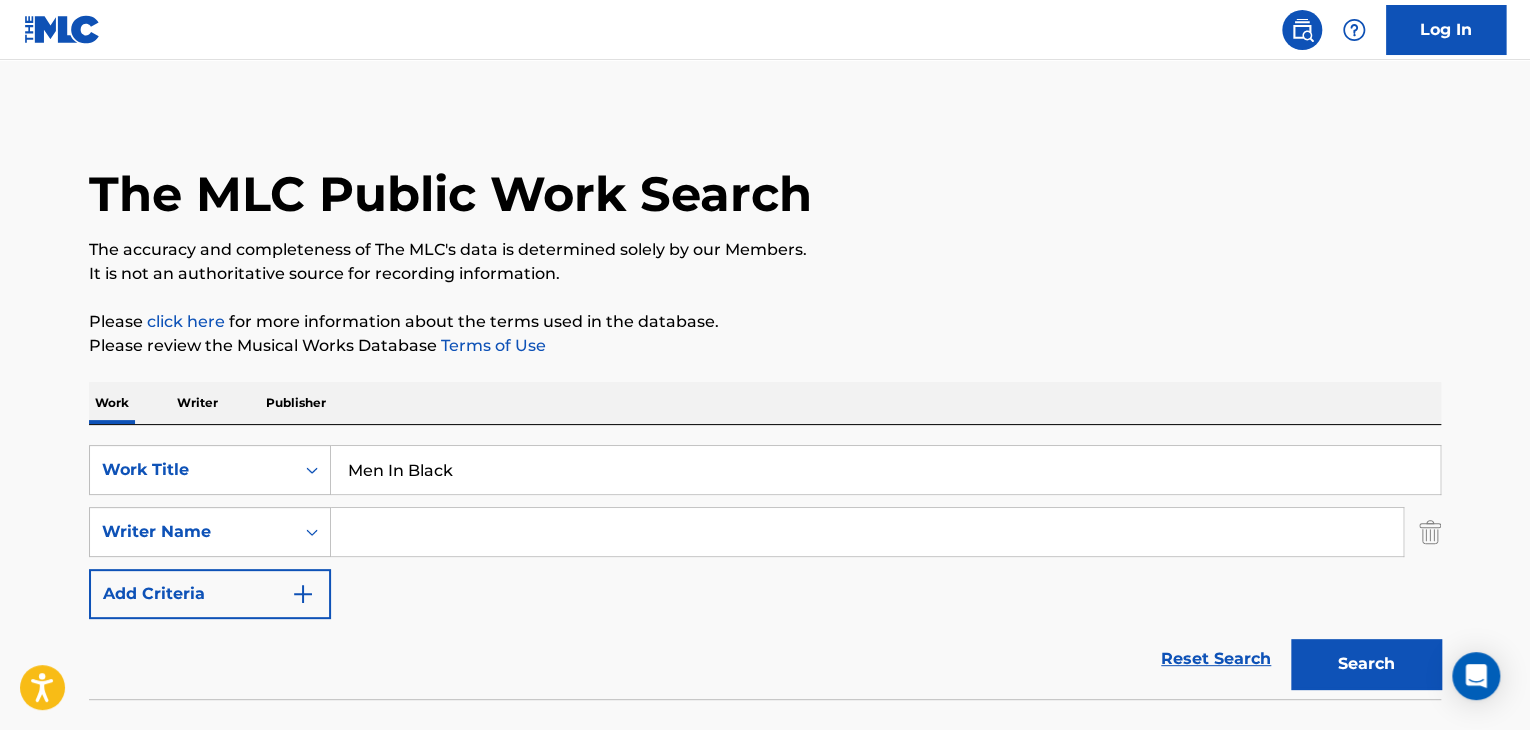 click at bounding box center [867, 532] 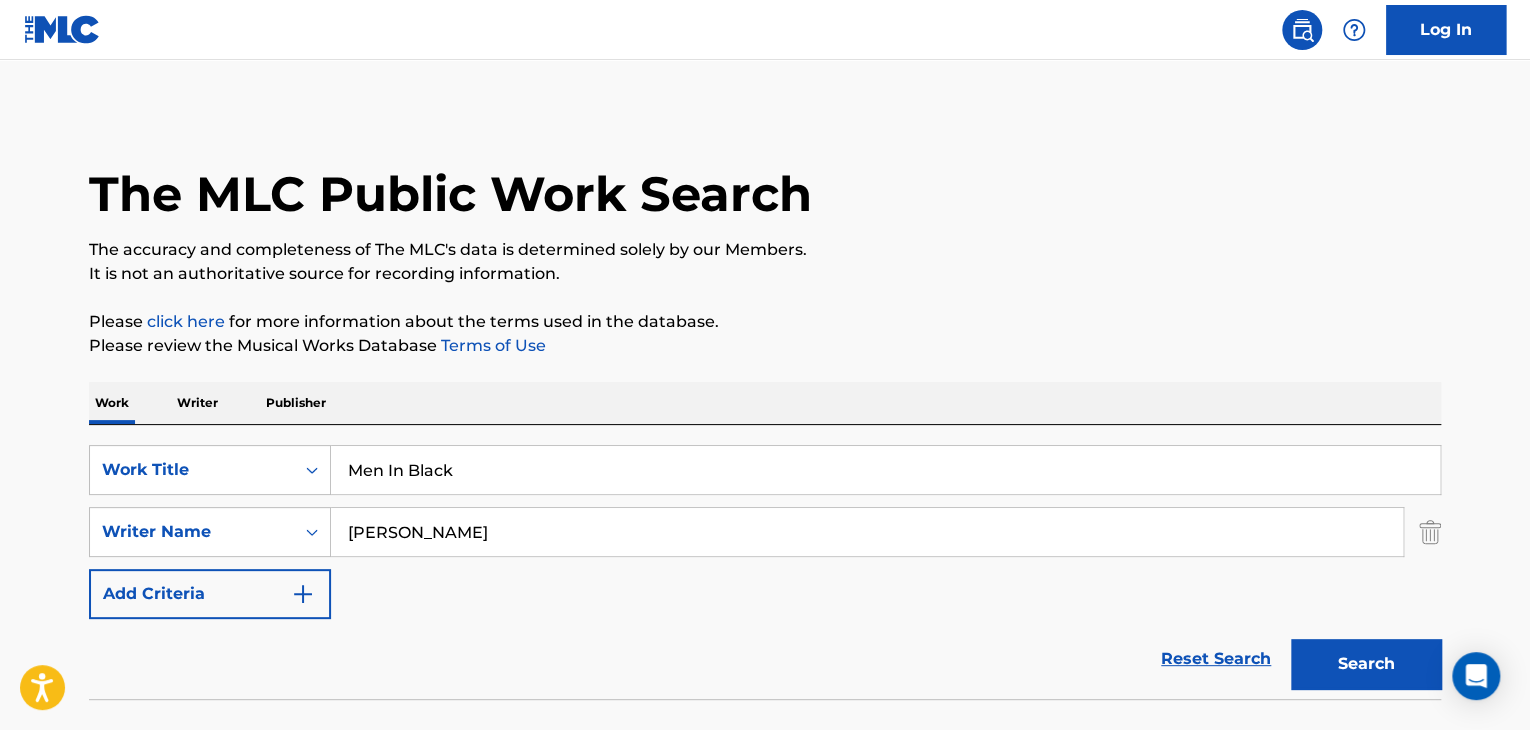 type on "[PERSON_NAME]" 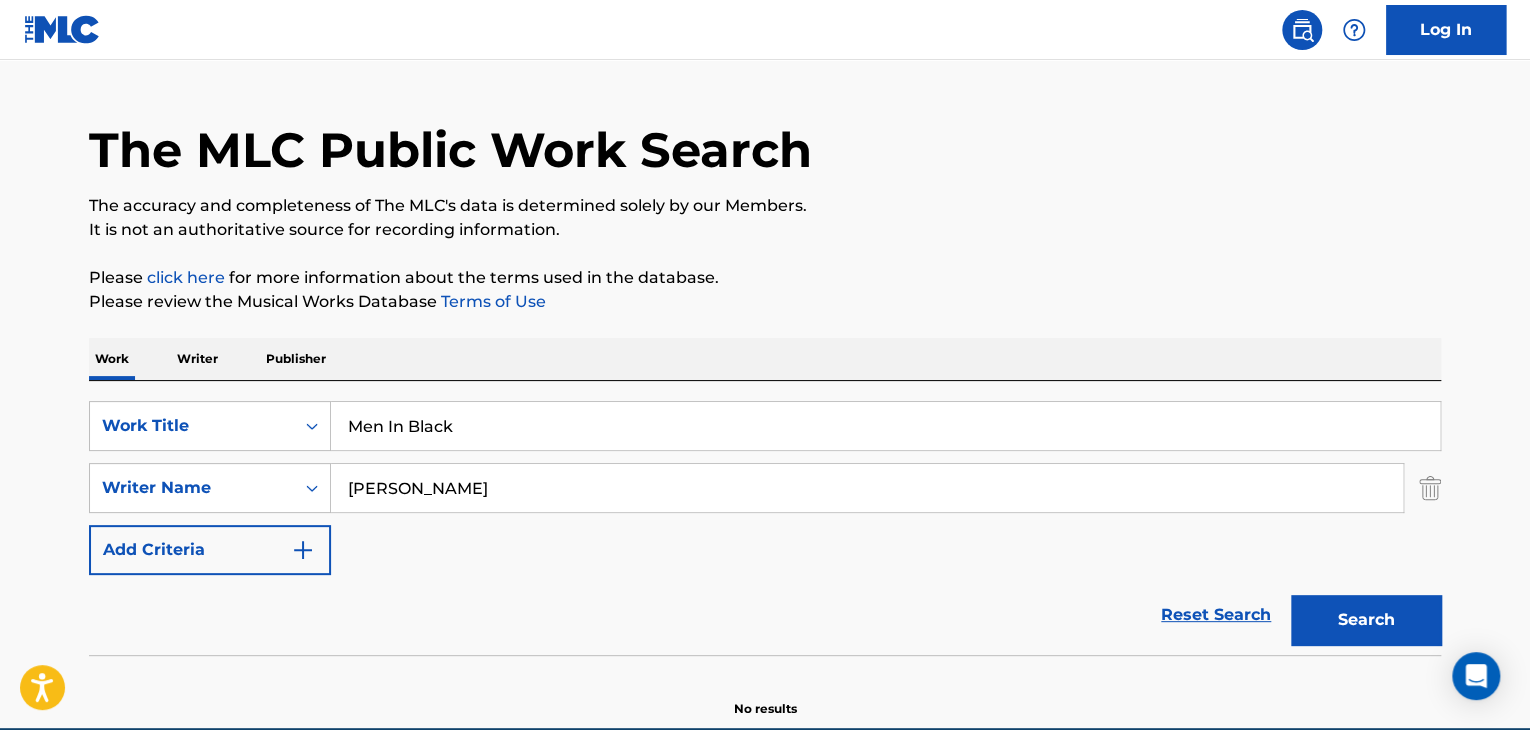scroll, scrollTop: 138, scrollLeft: 0, axis: vertical 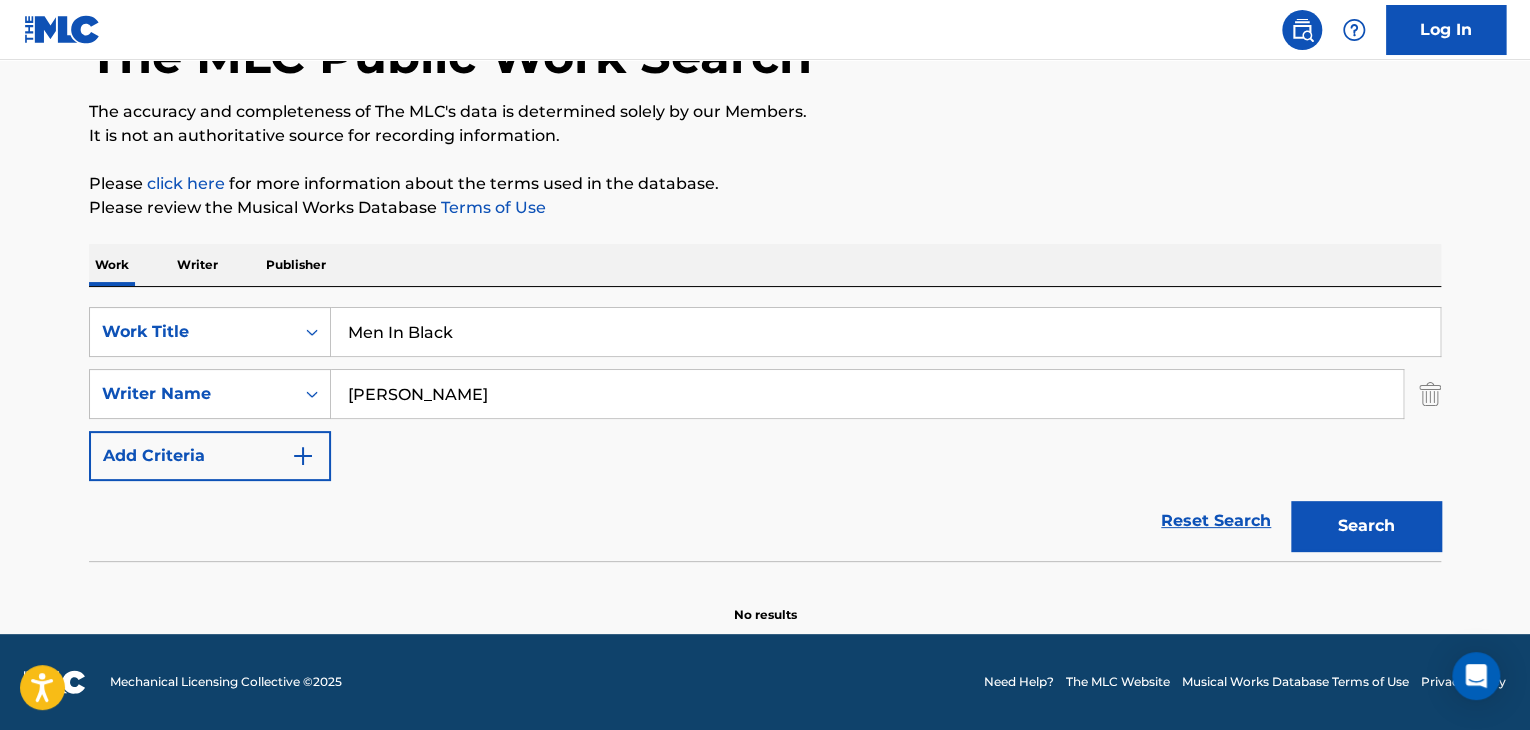 click on "Writer" at bounding box center (197, 265) 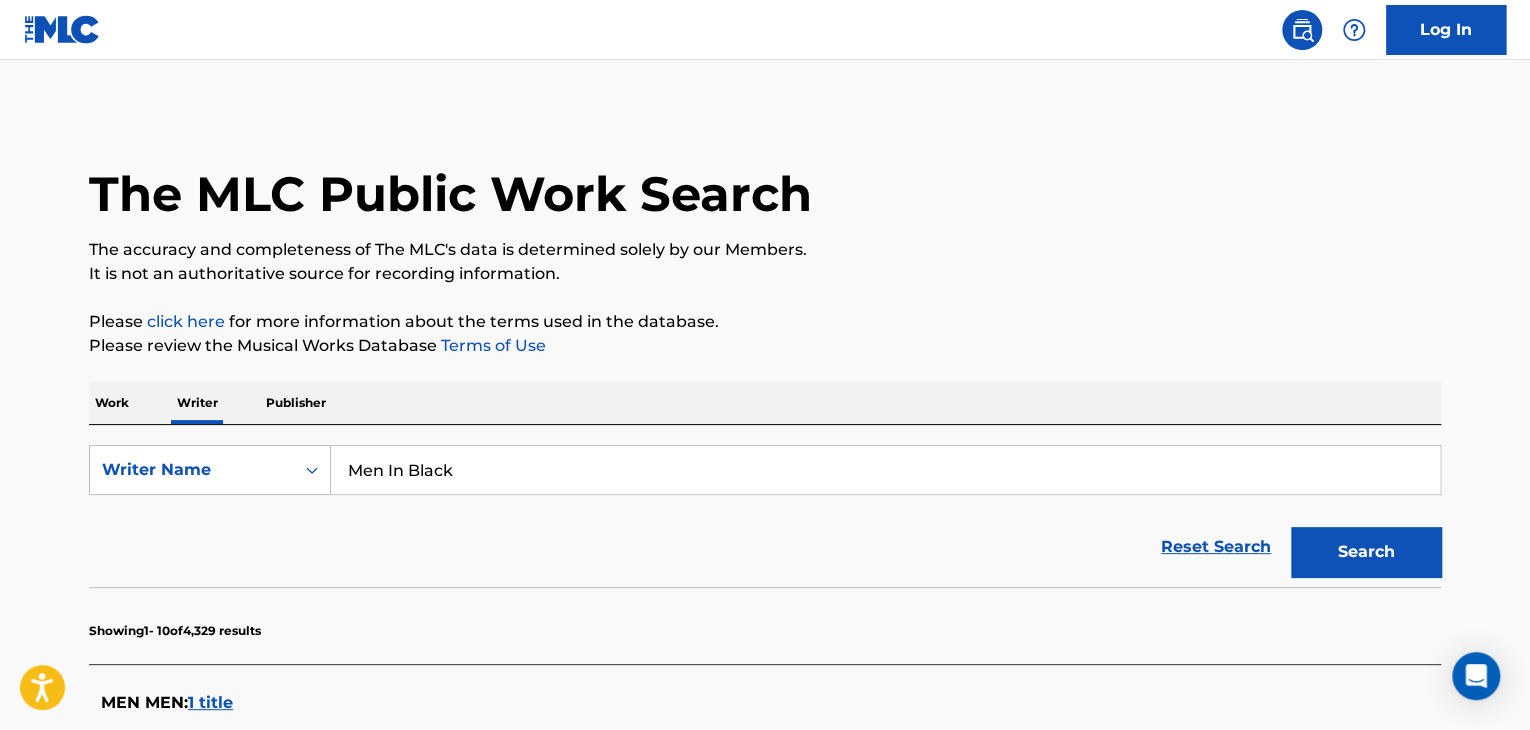click on "Men In Black" at bounding box center [885, 470] 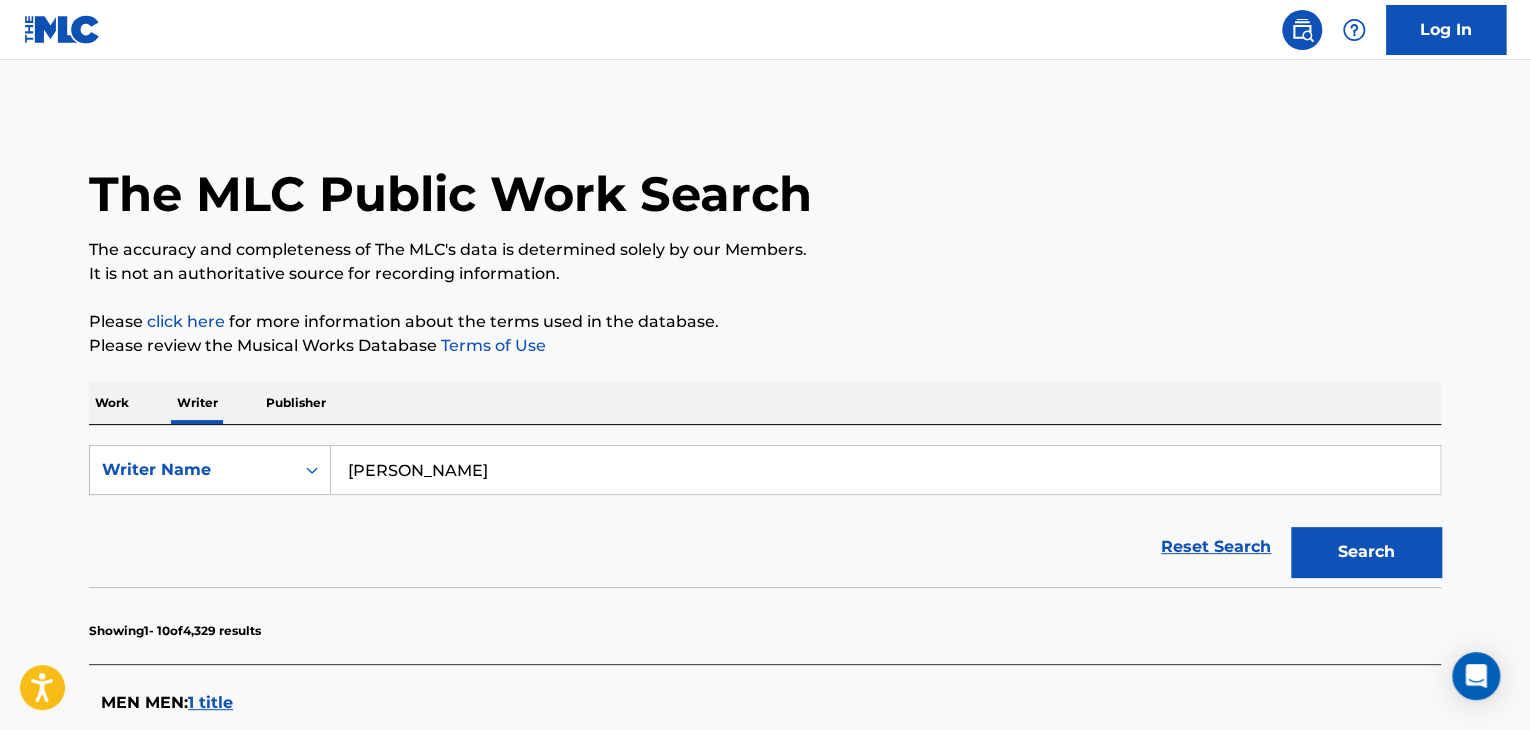 type on "[PERSON_NAME]" 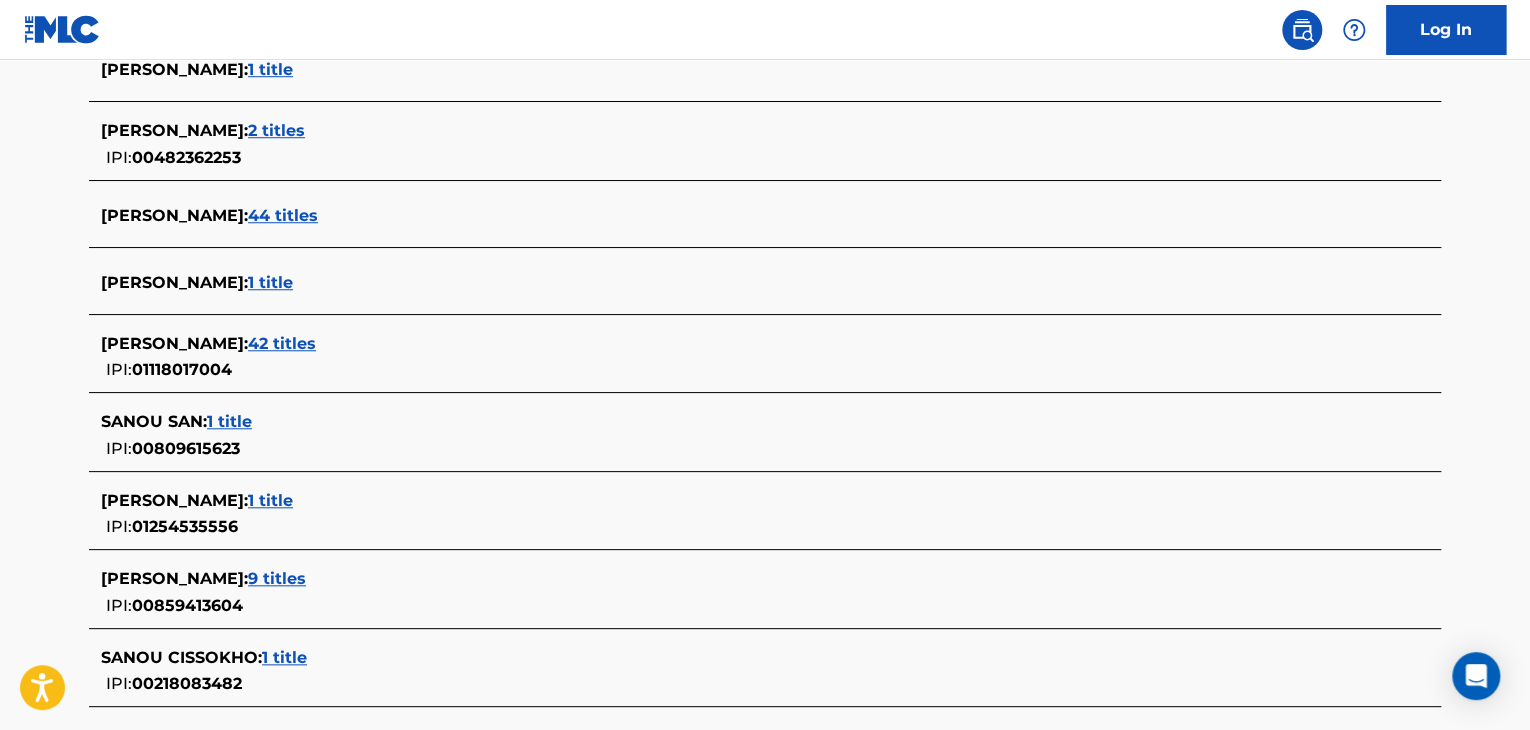 scroll, scrollTop: 800, scrollLeft: 0, axis: vertical 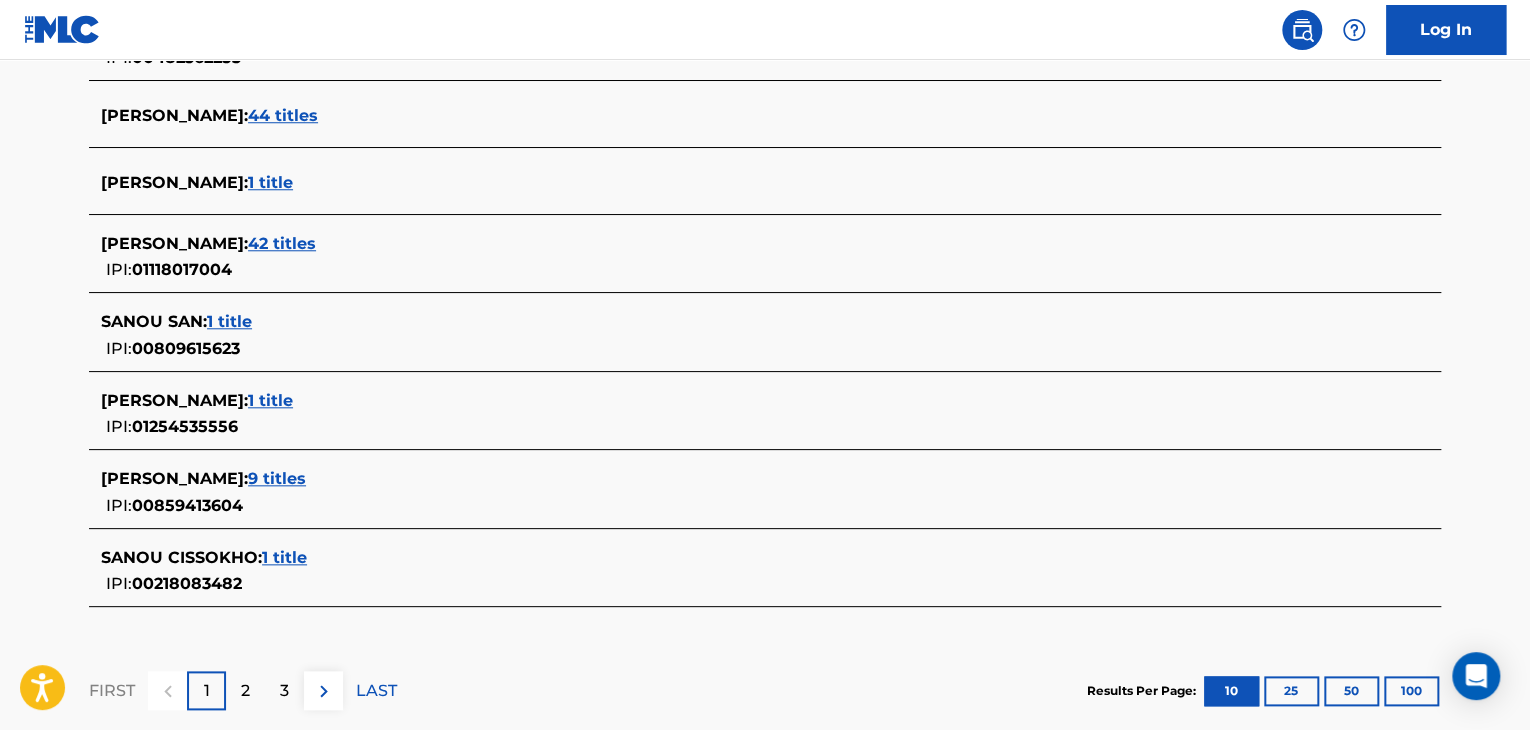 click on "42 titles" at bounding box center [282, 243] 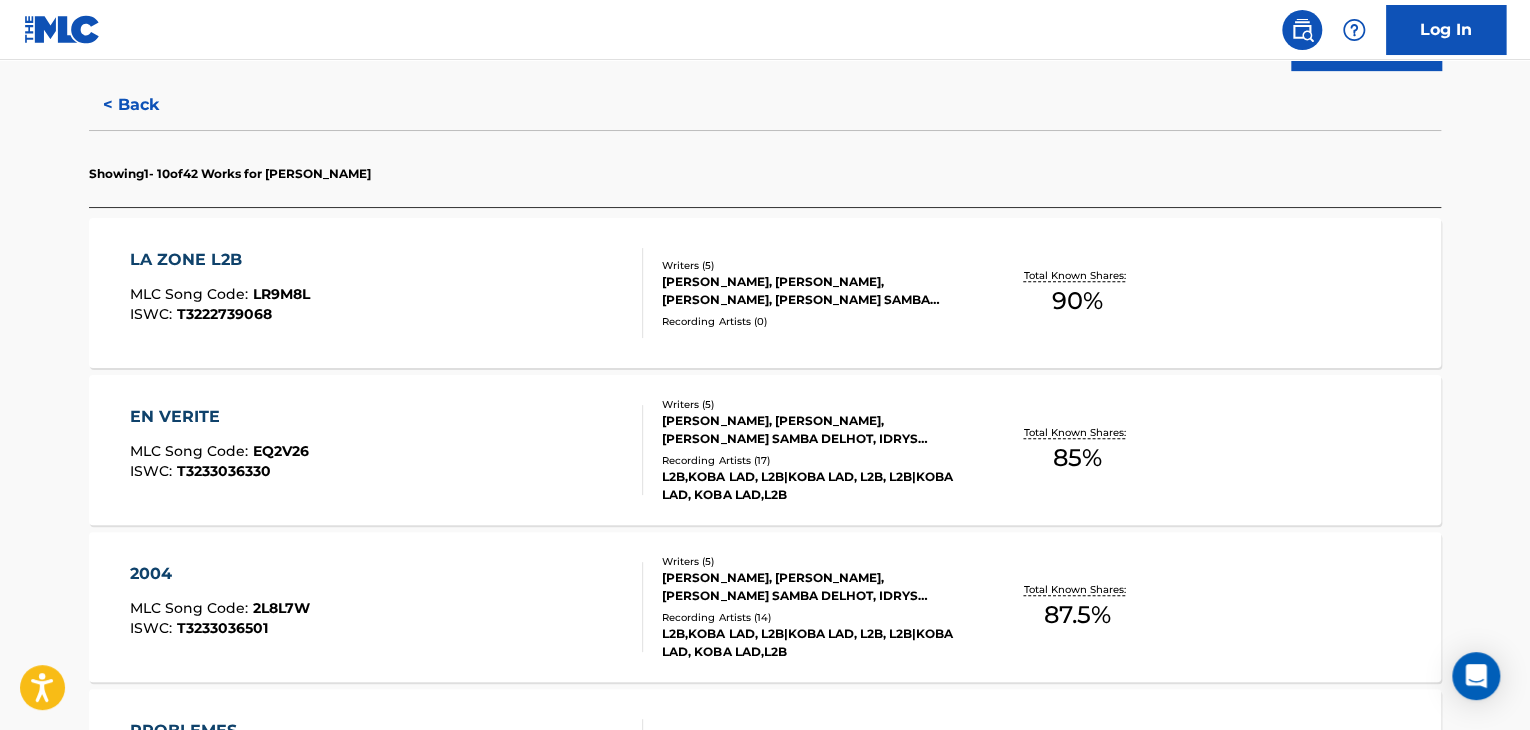 scroll, scrollTop: 400, scrollLeft: 0, axis: vertical 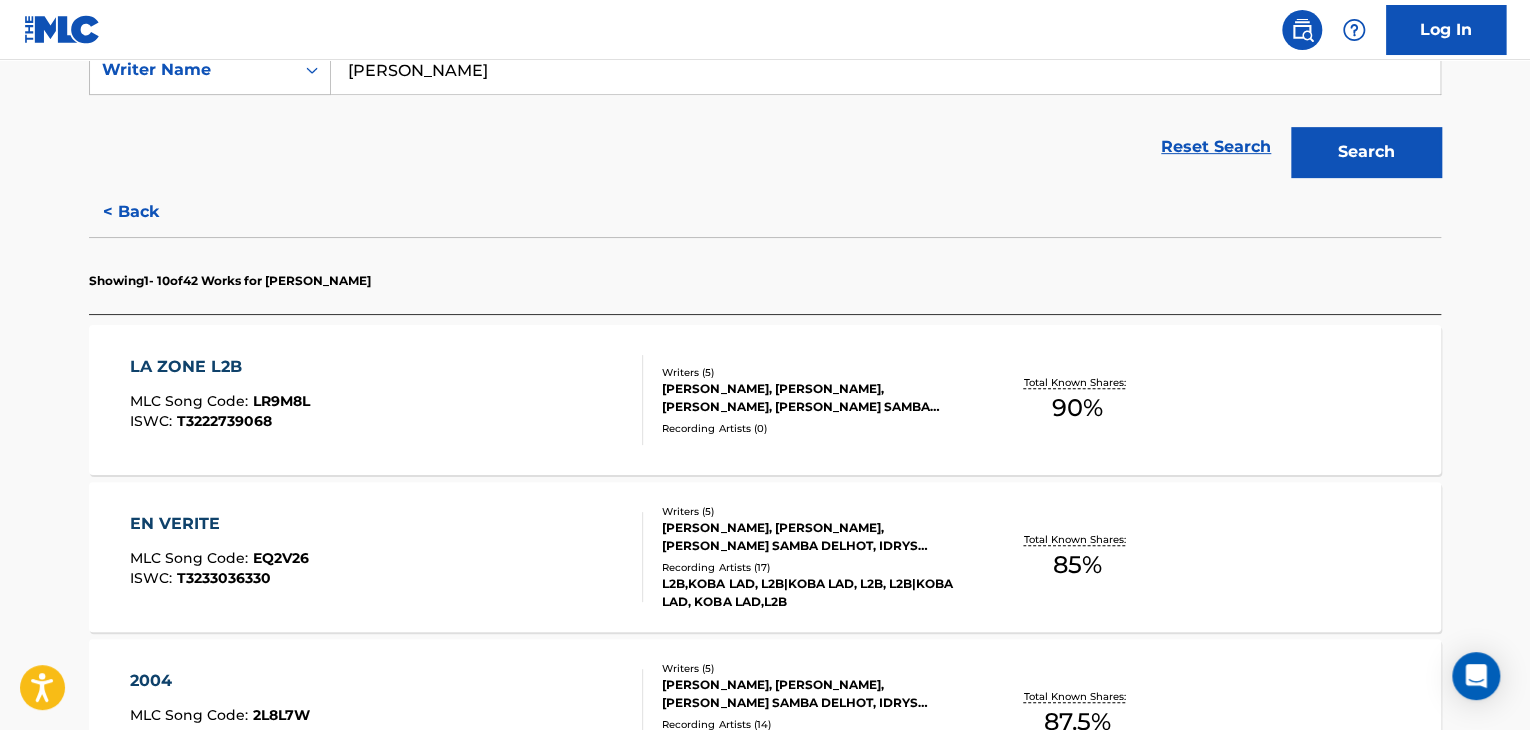 click on "LA ZONE L2B MLC Song Code : LR9M8L ISWC : T3222739068" at bounding box center (387, 400) 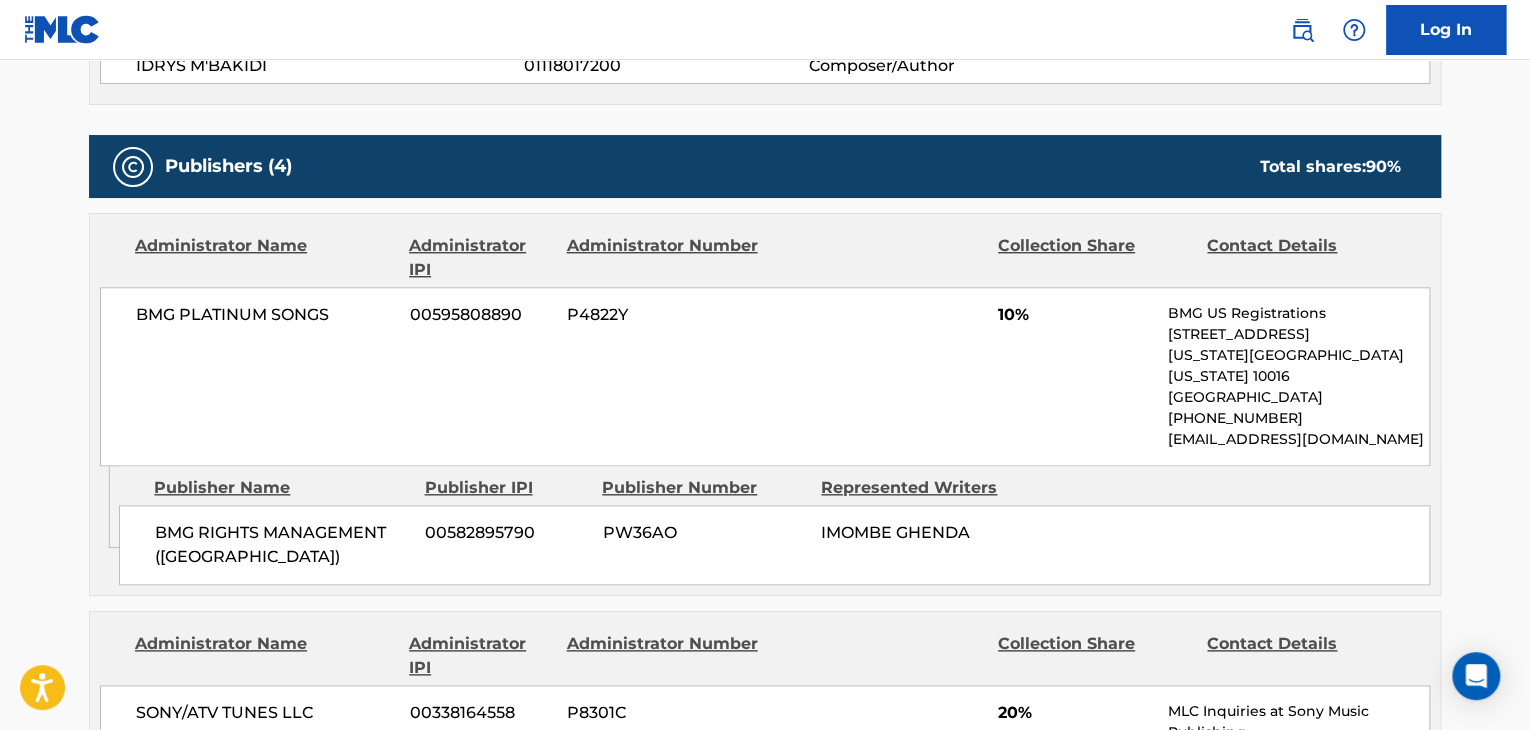 scroll, scrollTop: 600, scrollLeft: 0, axis: vertical 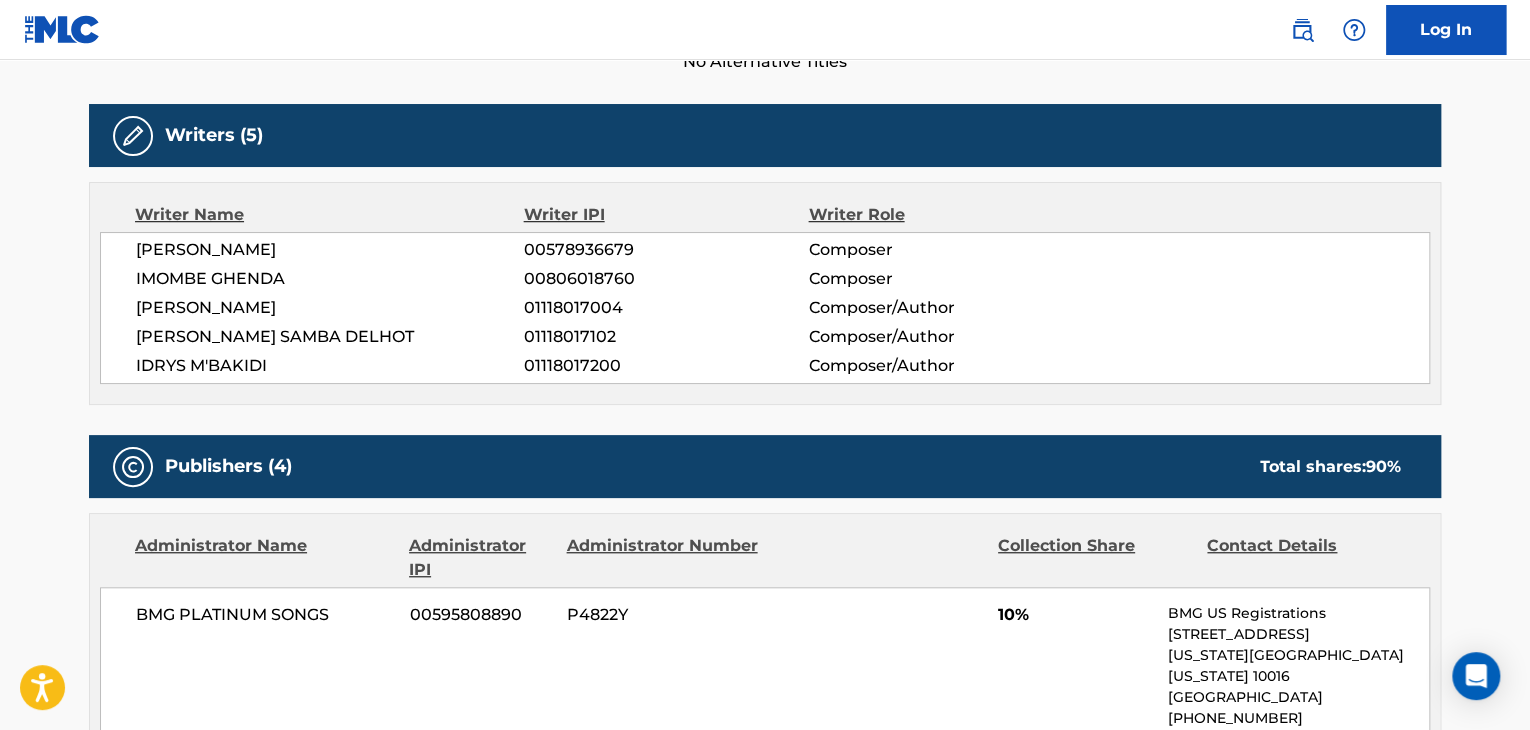 click on "[PERSON_NAME]" at bounding box center [330, 308] 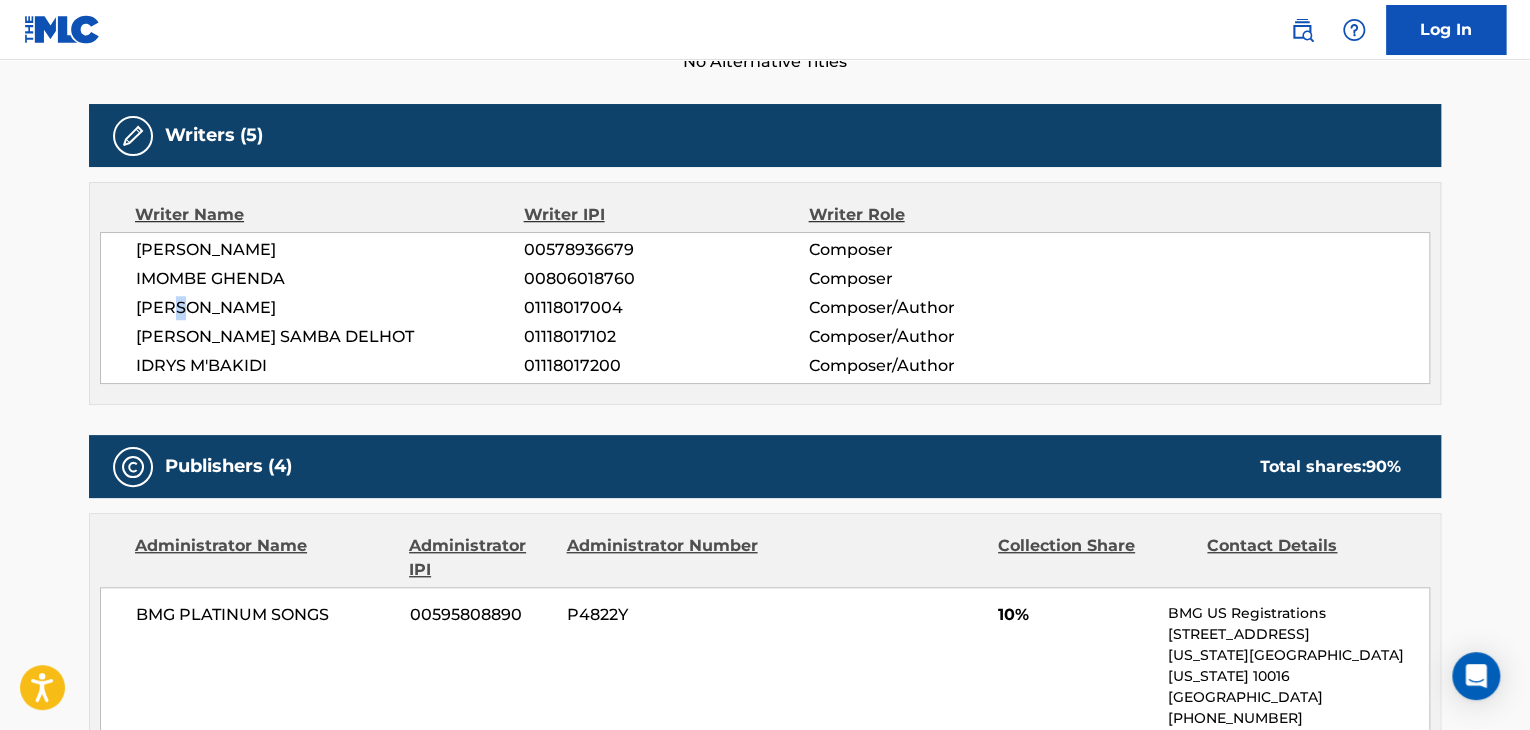 click on "[PERSON_NAME]" at bounding box center [330, 308] 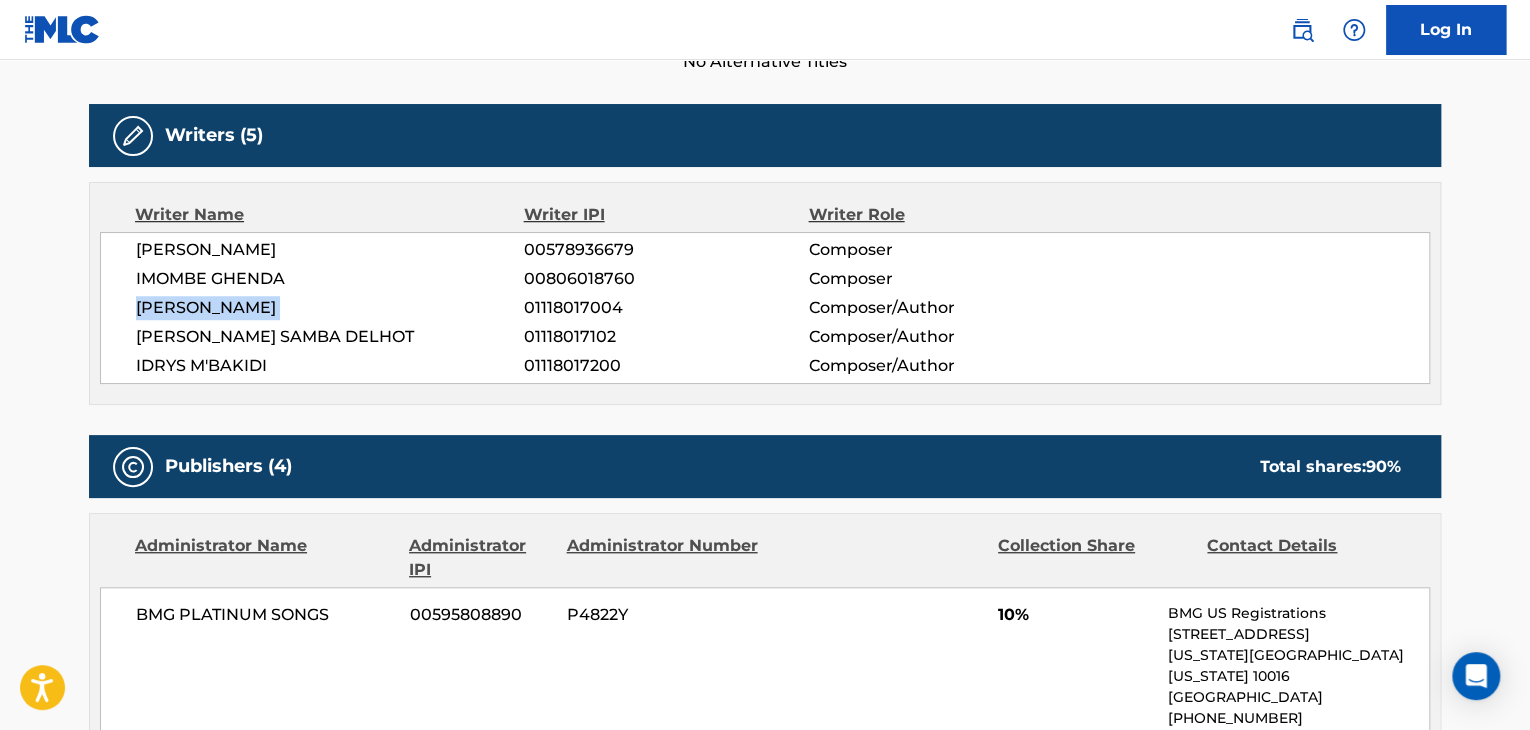 click on "[PERSON_NAME]" at bounding box center [330, 308] 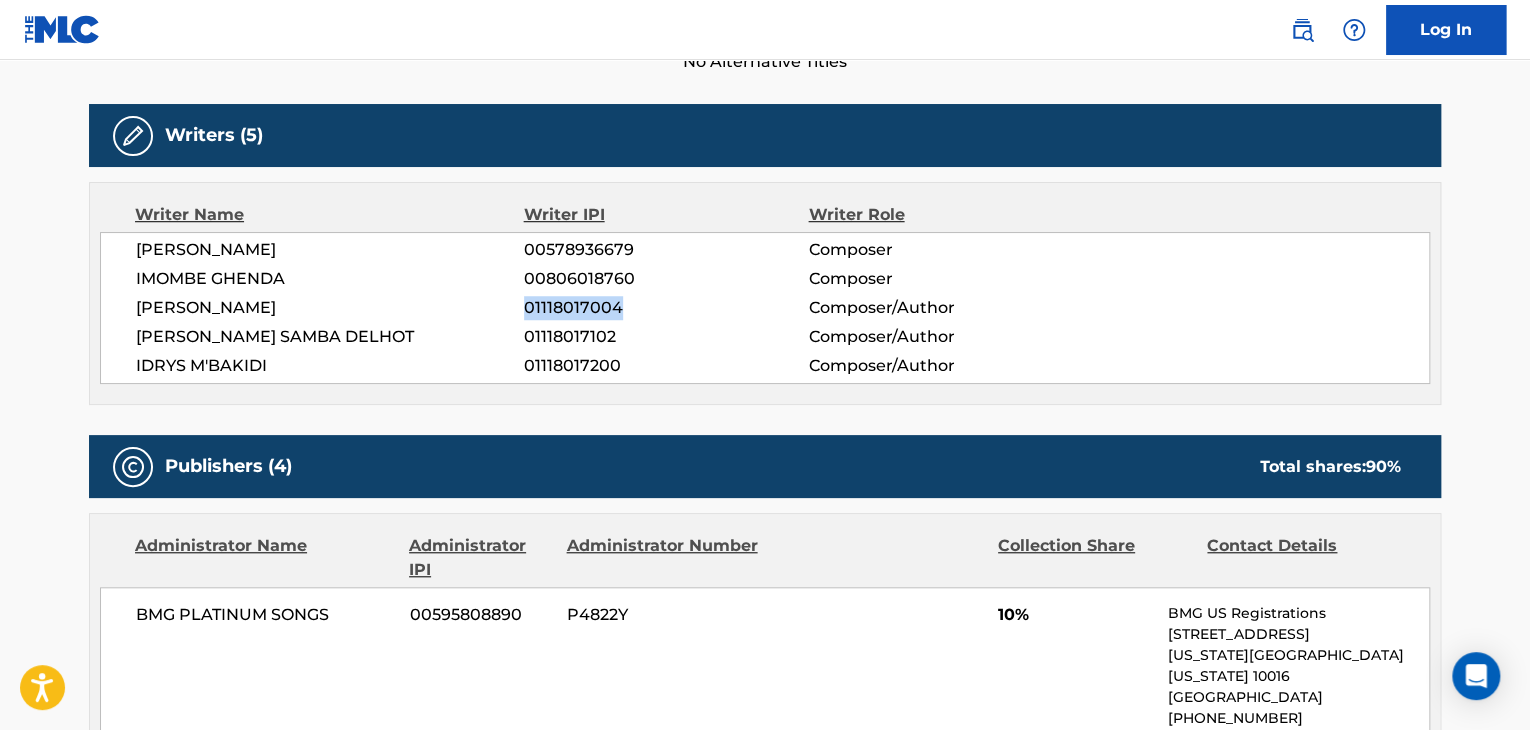 click on "01118017004" at bounding box center [666, 308] 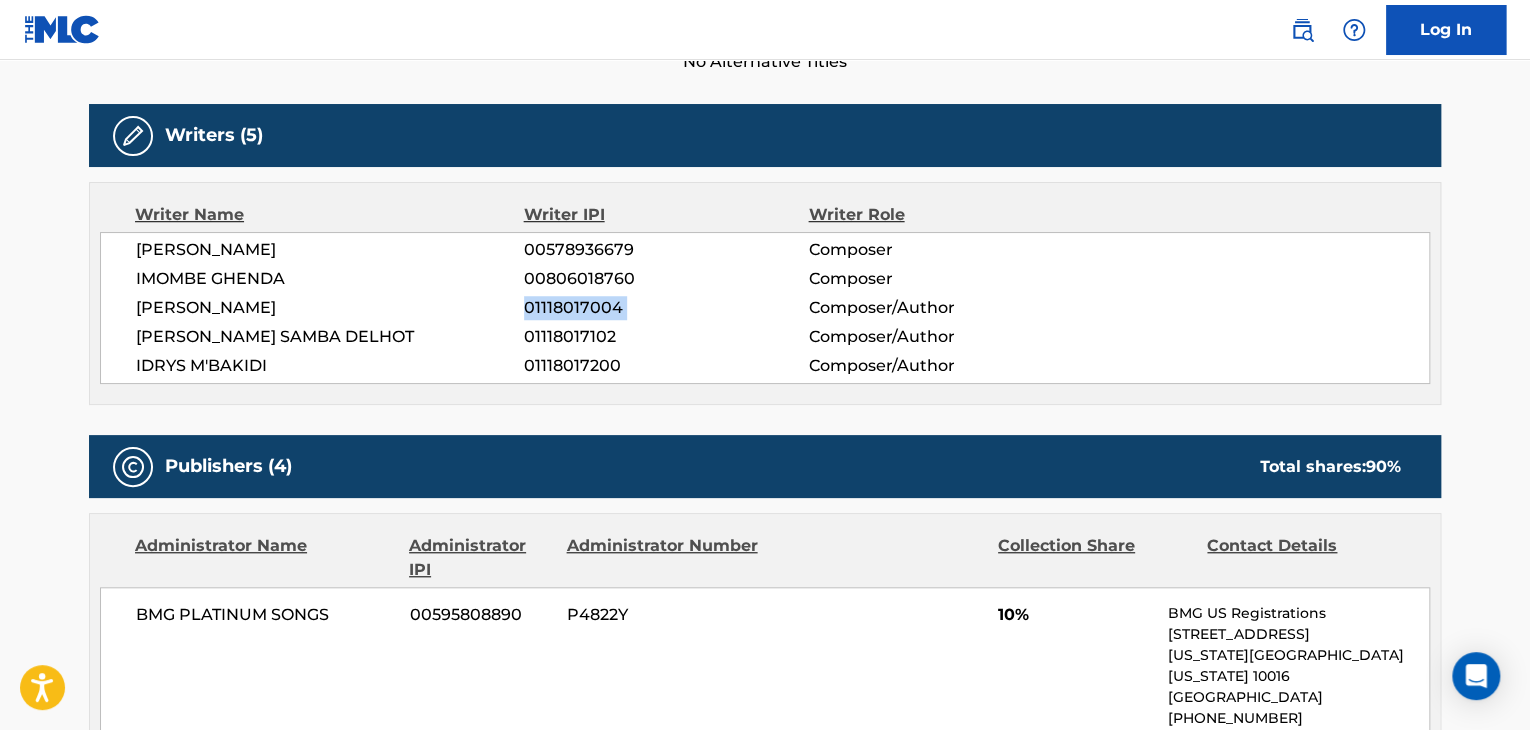 click on "01118017004" at bounding box center (666, 308) 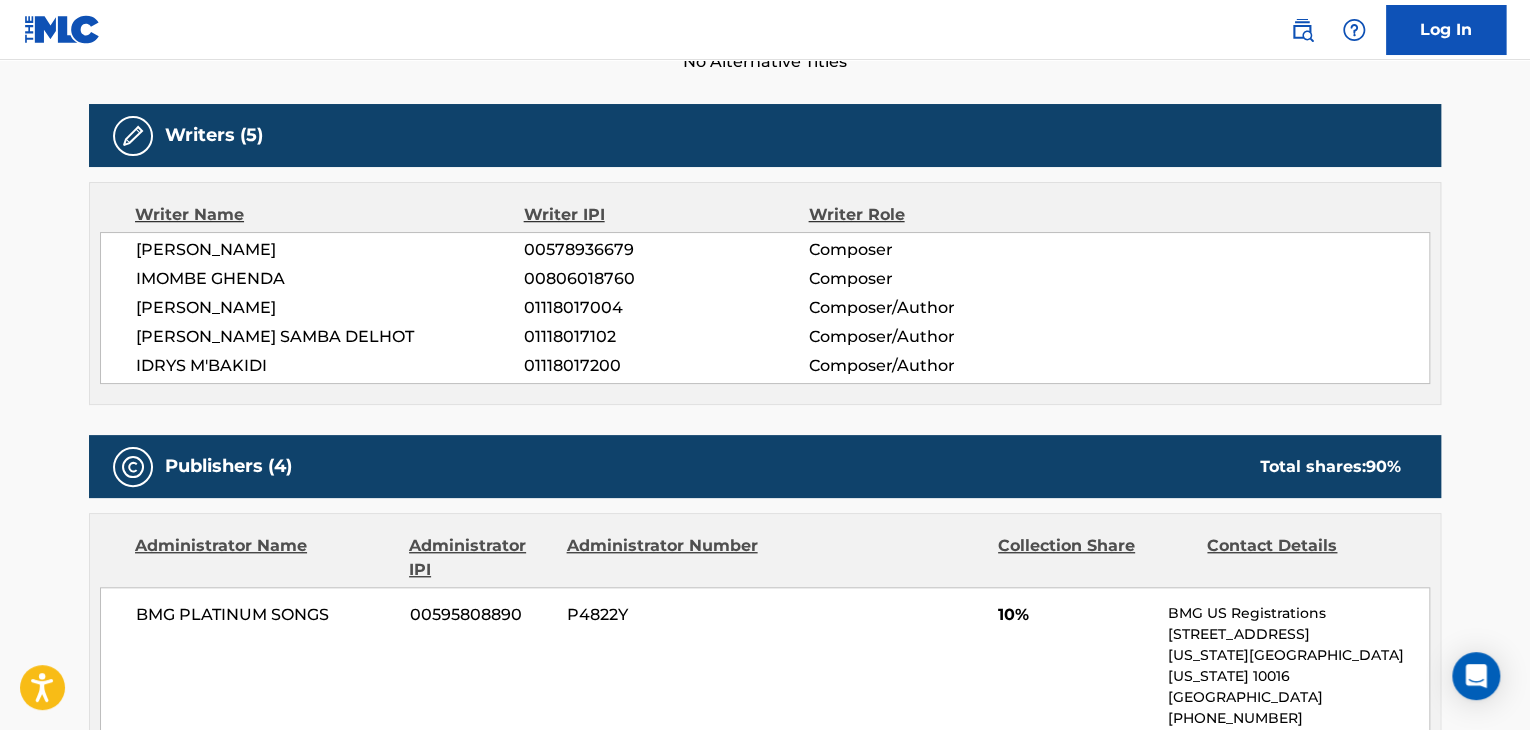 click on "[PERSON_NAME] SAMBA DELHOT" at bounding box center [330, 337] 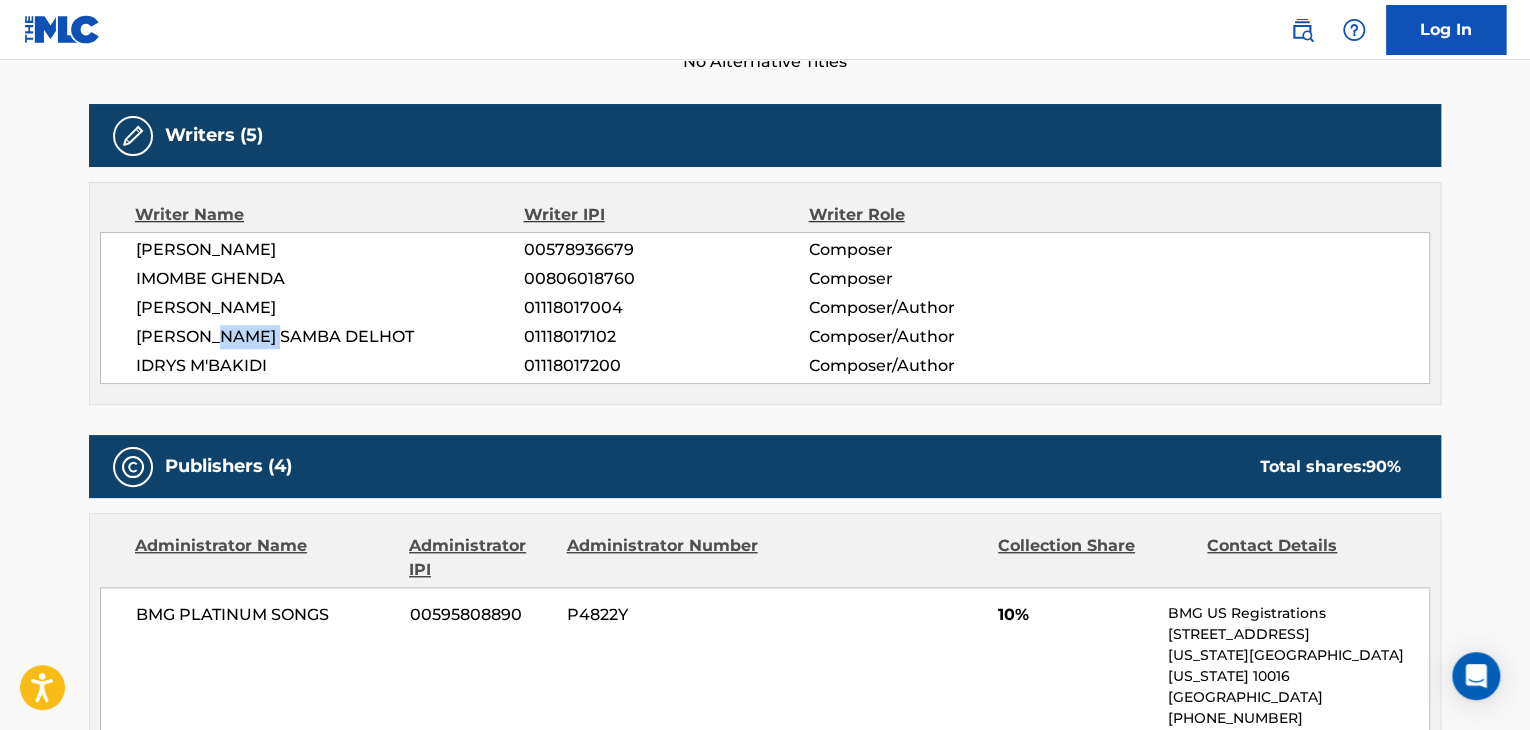 click on "[PERSON_NAME] SAMBA DELHOT" at bounding box center [330, 337] 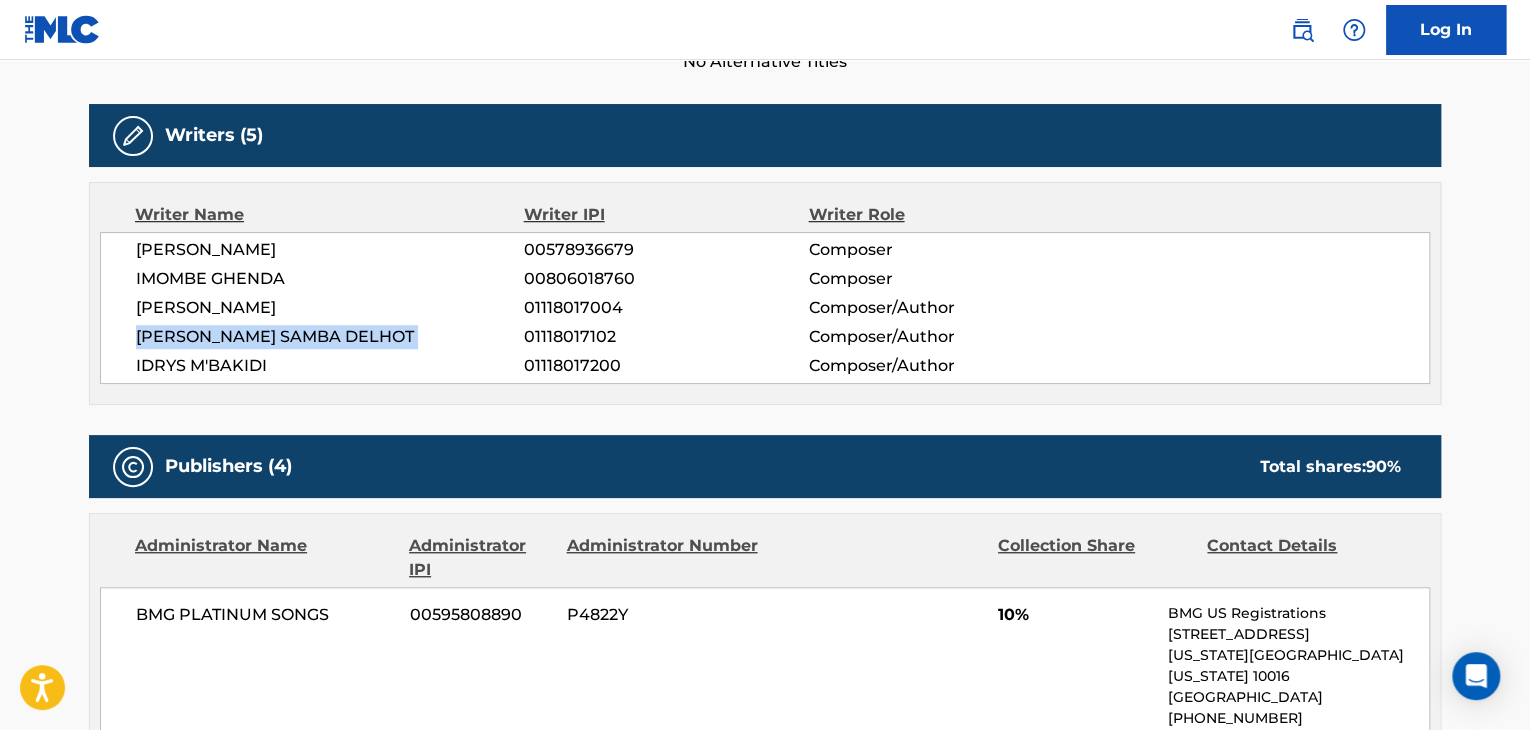 click on "[PERSON_NAME] SAMBA DELHOT" at bounding box center [330, 337] 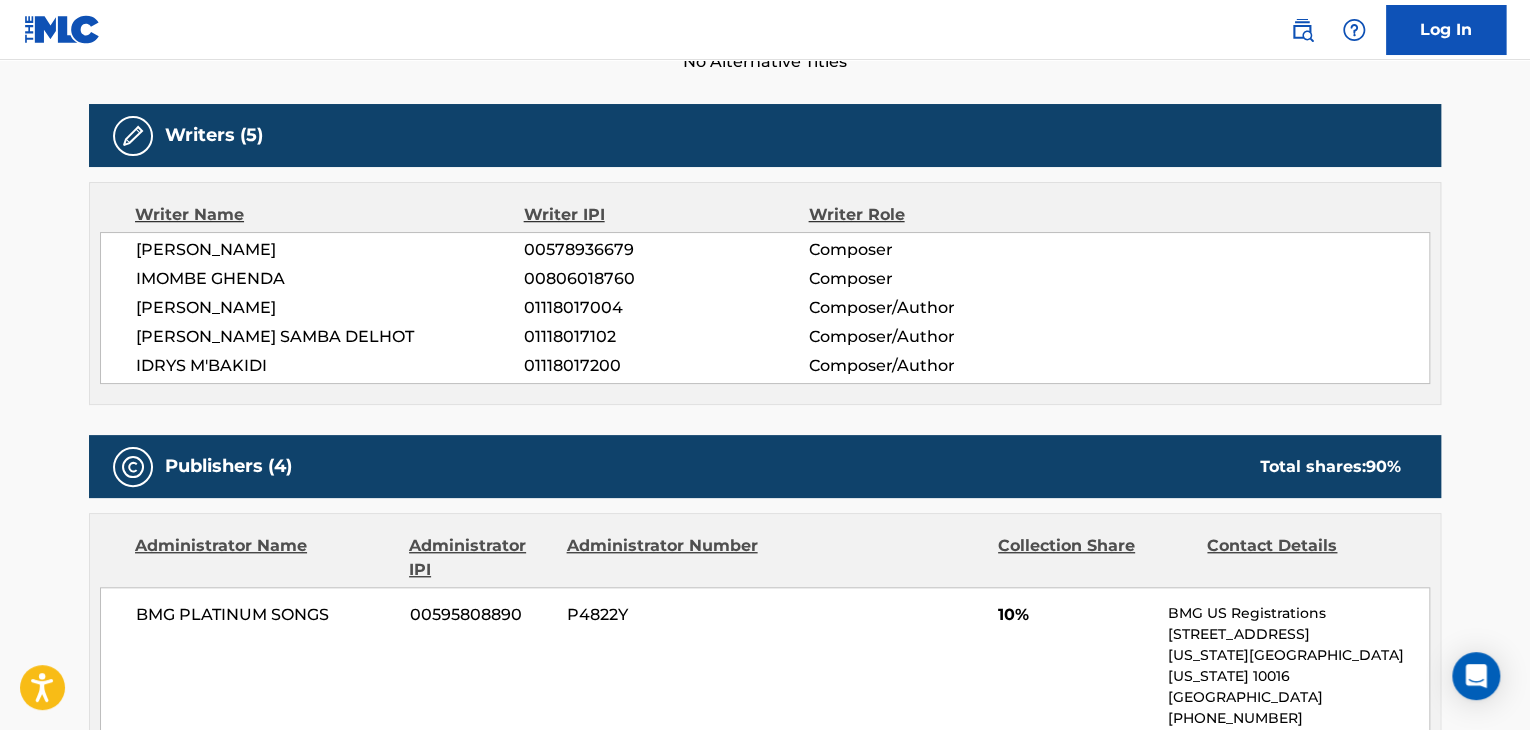click on "01118017102" at bounding box center (666, 337) 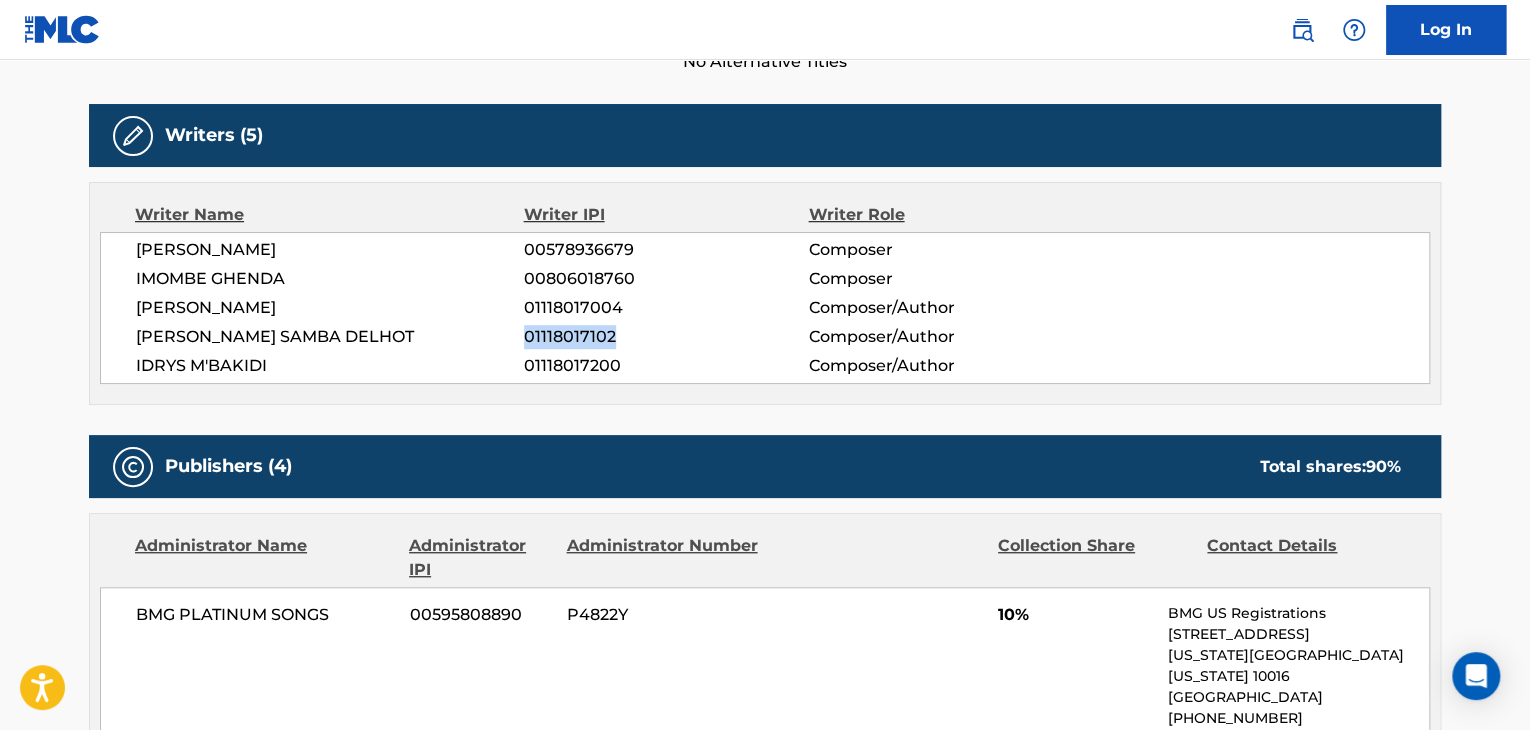 click on "01118017102" at bounding box center (666, 337) 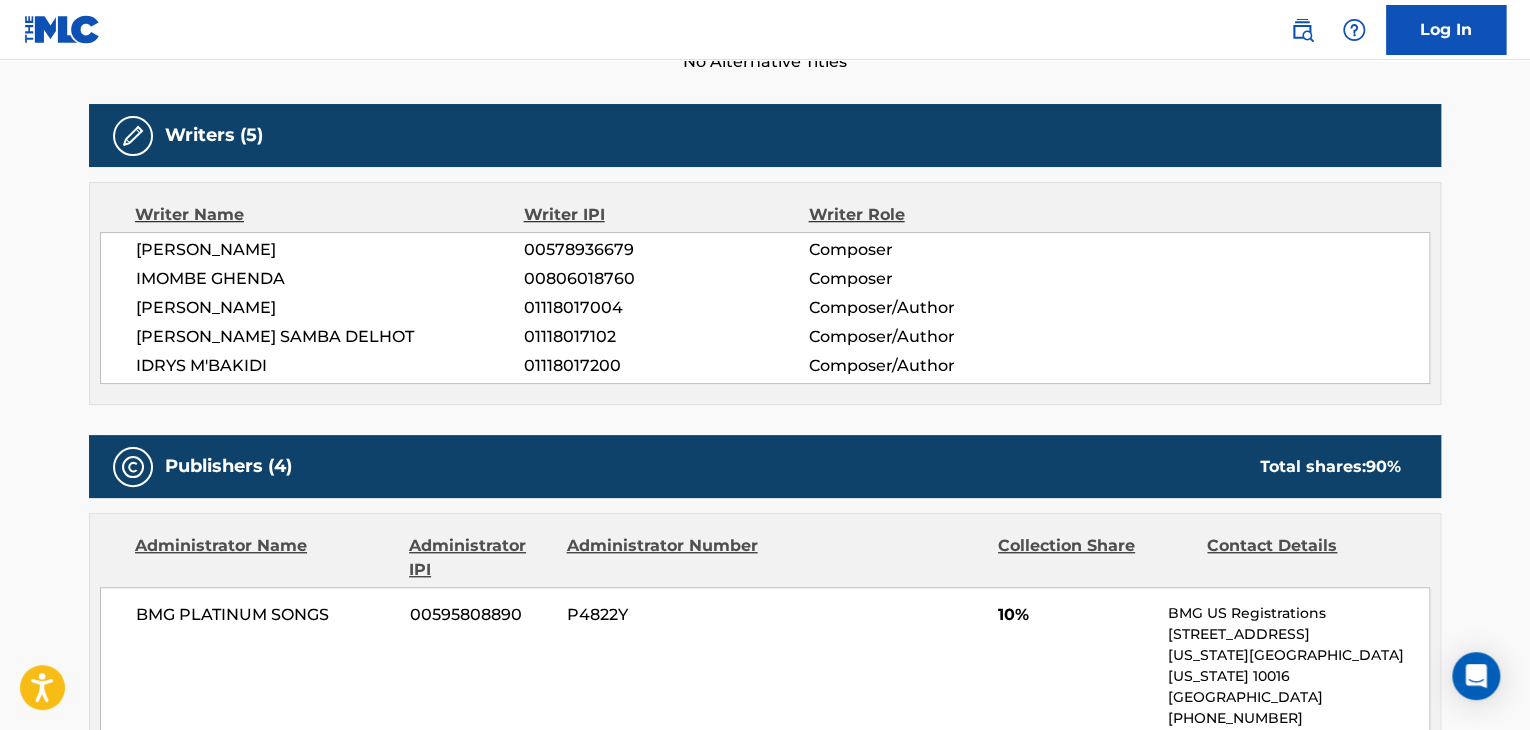click on "IDRYS M'BAKIDI" at bounding box center [330, 366] 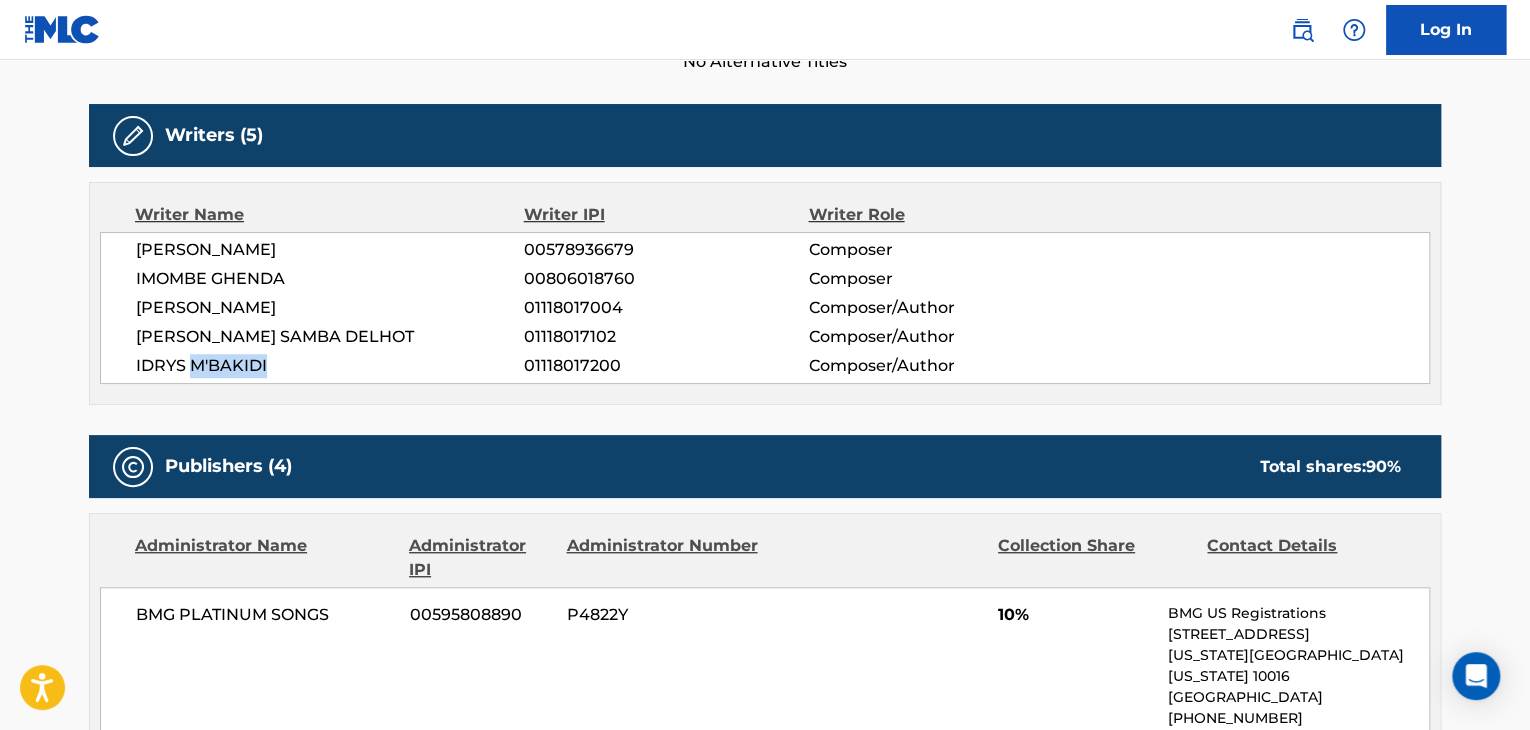click on "IDRYS M'BAKIDI" at bounding box center [330, 366] 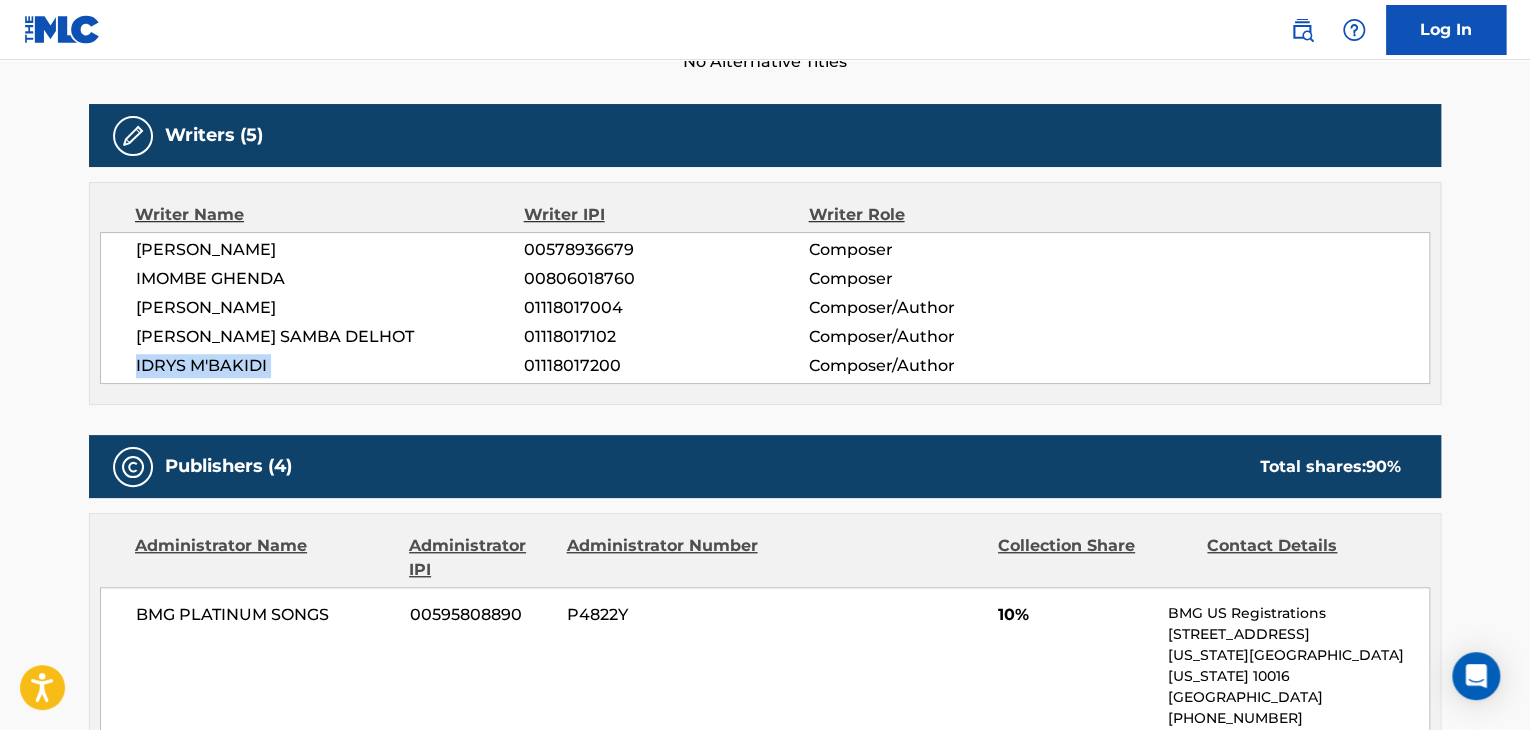 click on "IDRYS M'BAKIDI" at bounding box center [330, 366] 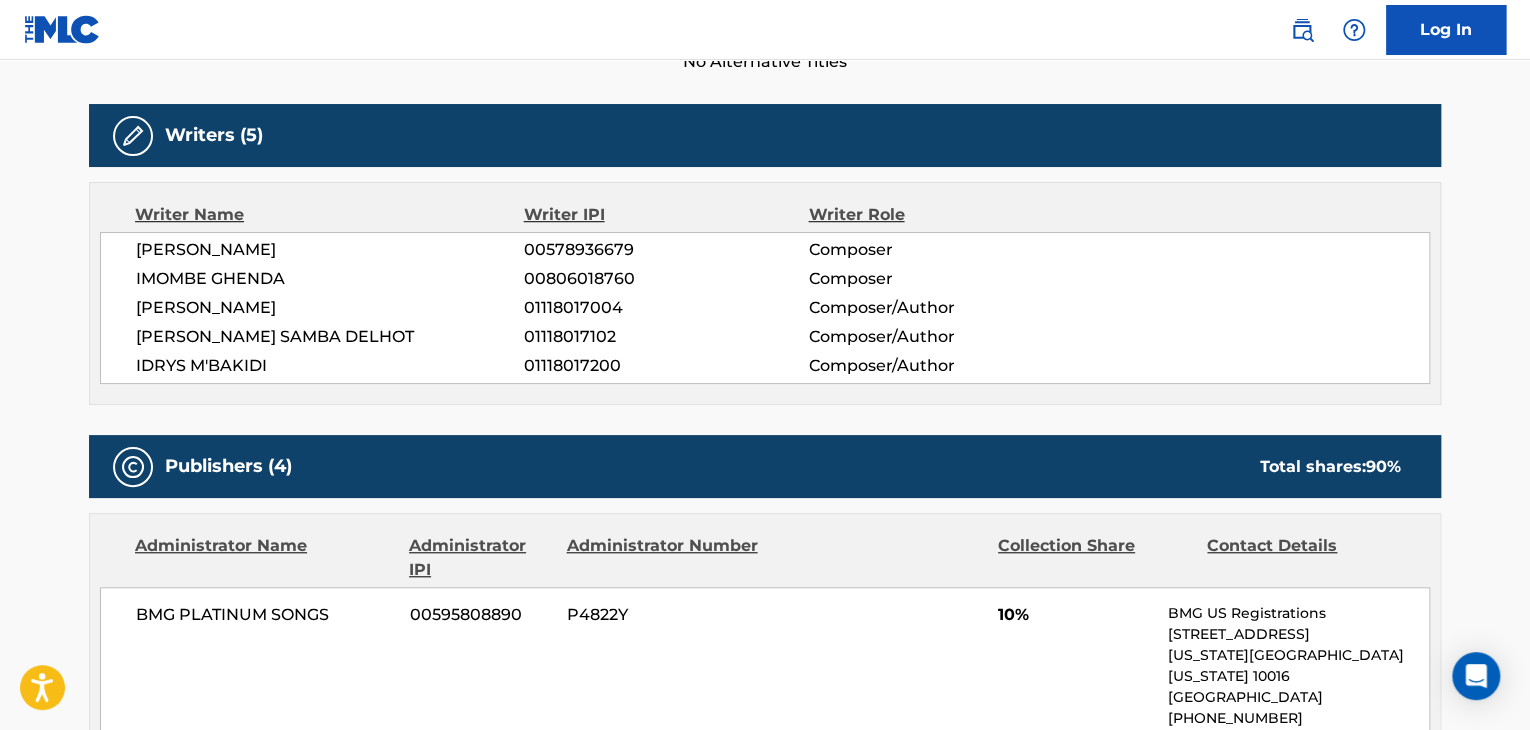click on "01118017200" at bounding box center (666, 366) 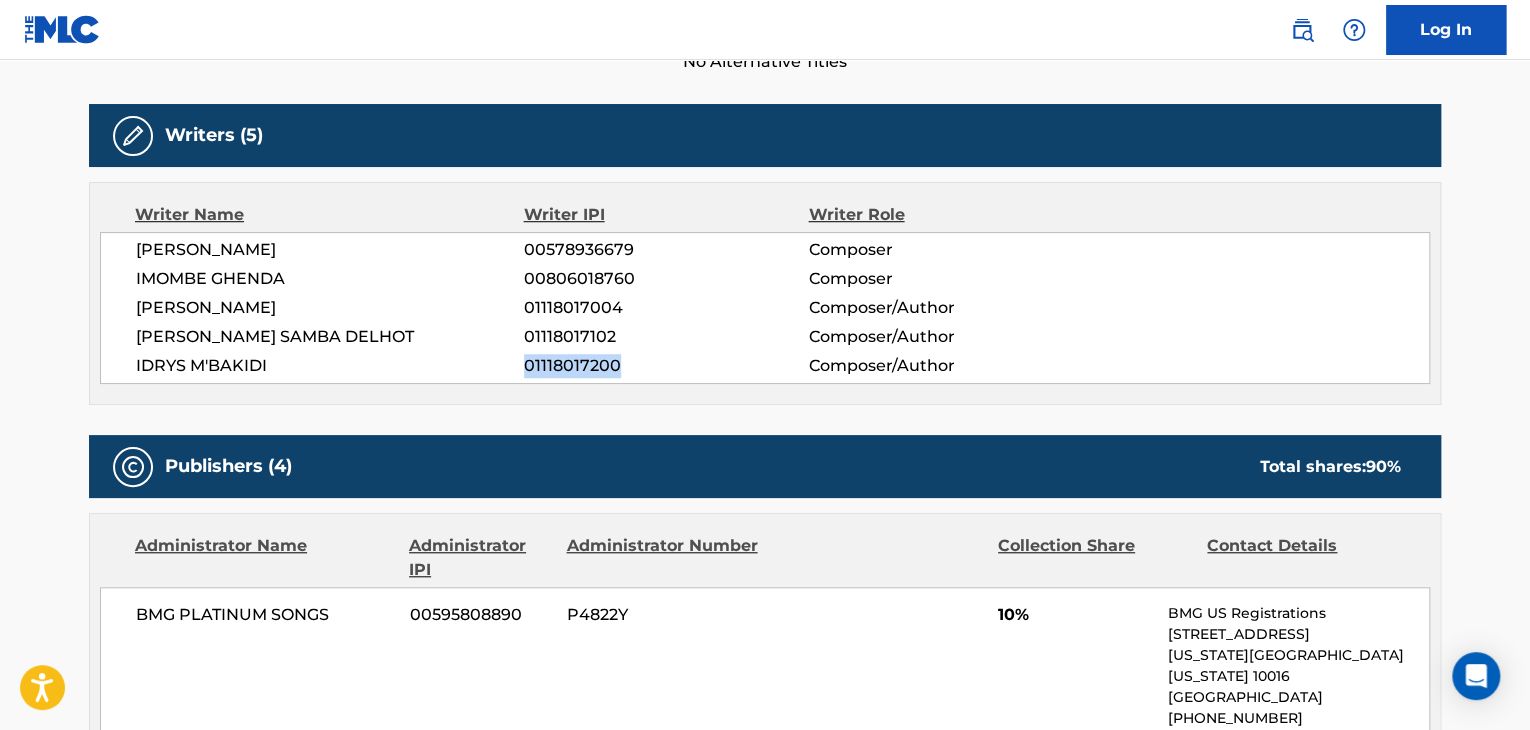 click on "01118017200" at bounding box center (666, 366) 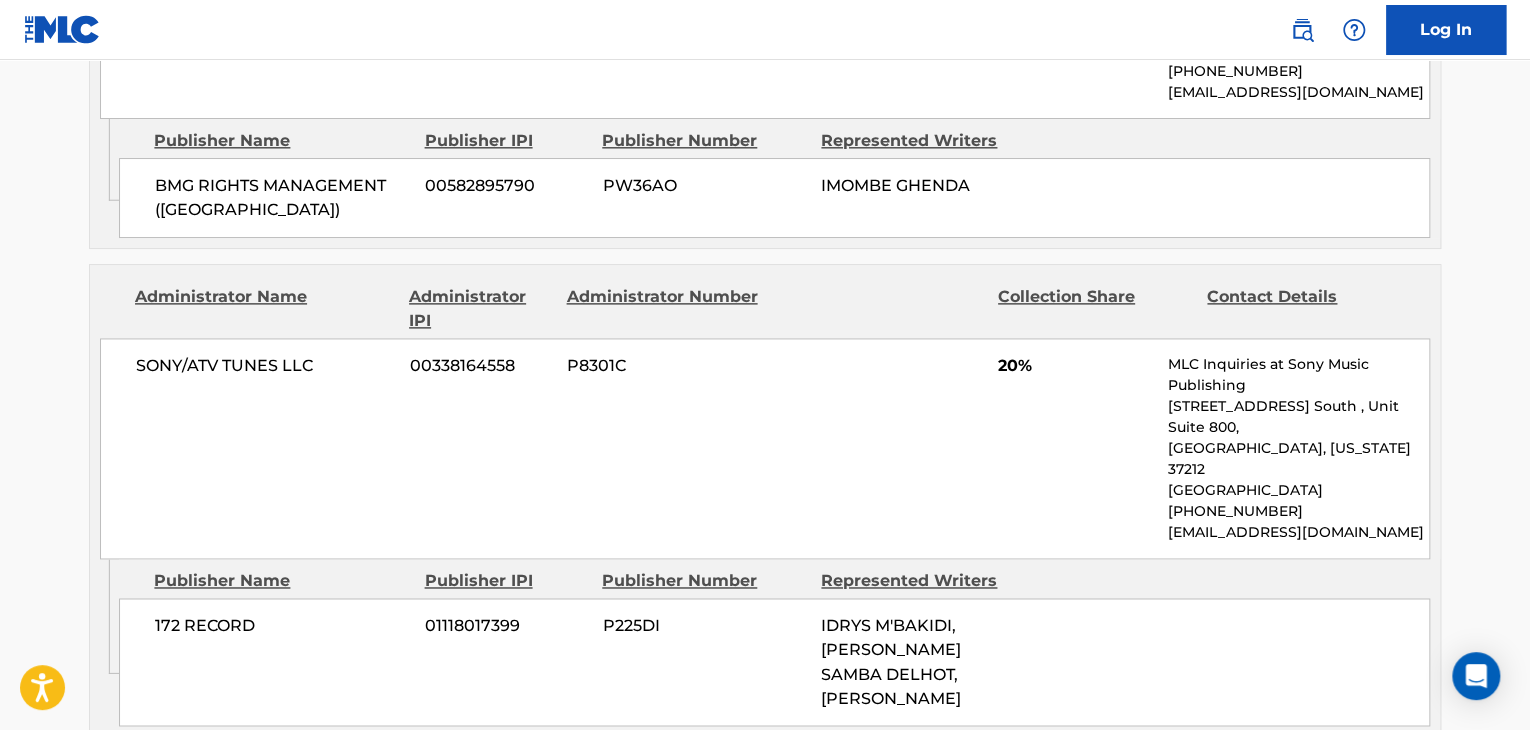 scroll, scrollTop: 1400, scrollLeft: 0, axis: vertical 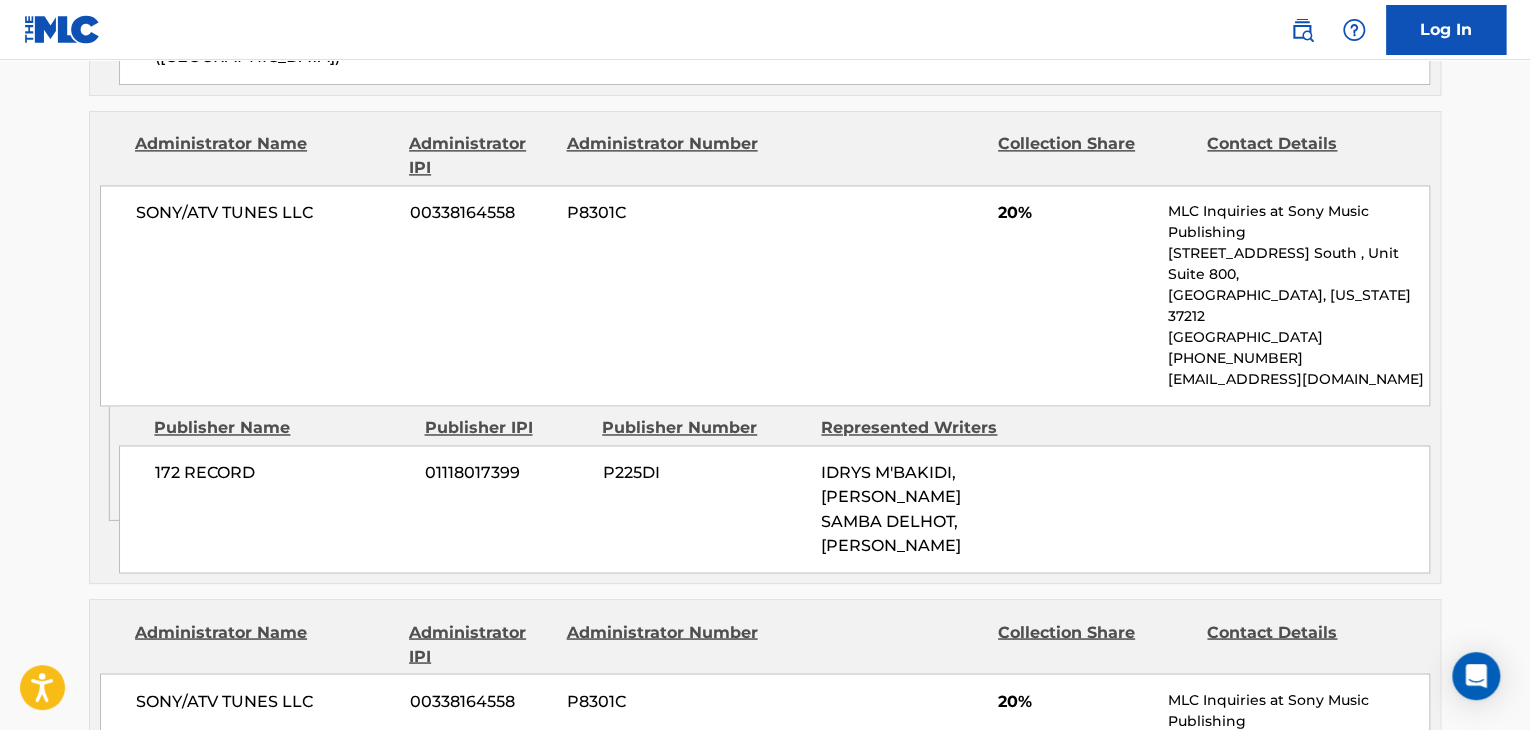 click on "SONY/ATV TUNES LLC" at bounding box center (265, 213) 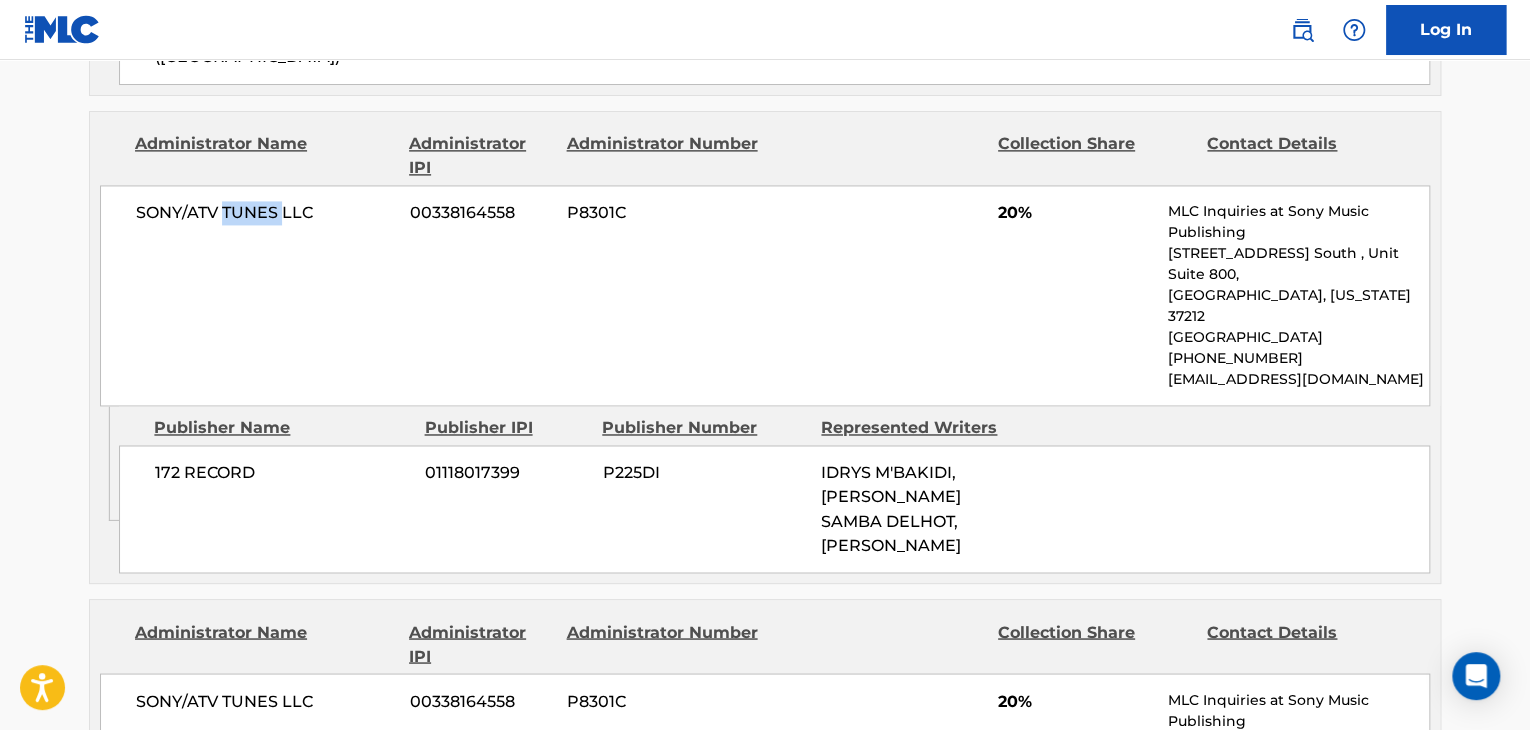 click on "SONY/ATV TUNES LLC" at bounding box center [265, 213] 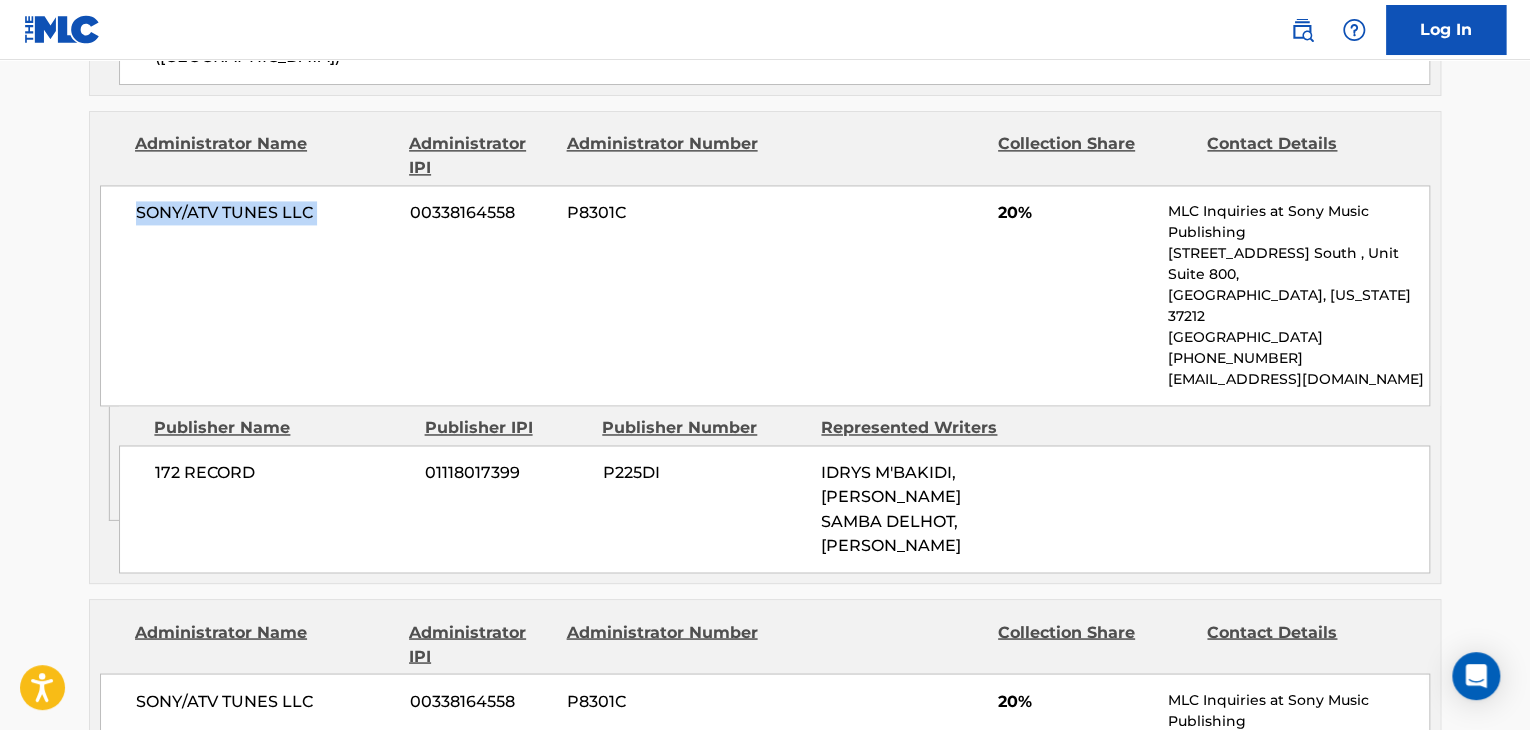 click on "SONY/ATV TUNES LLC" at bounding box center (265, 213) 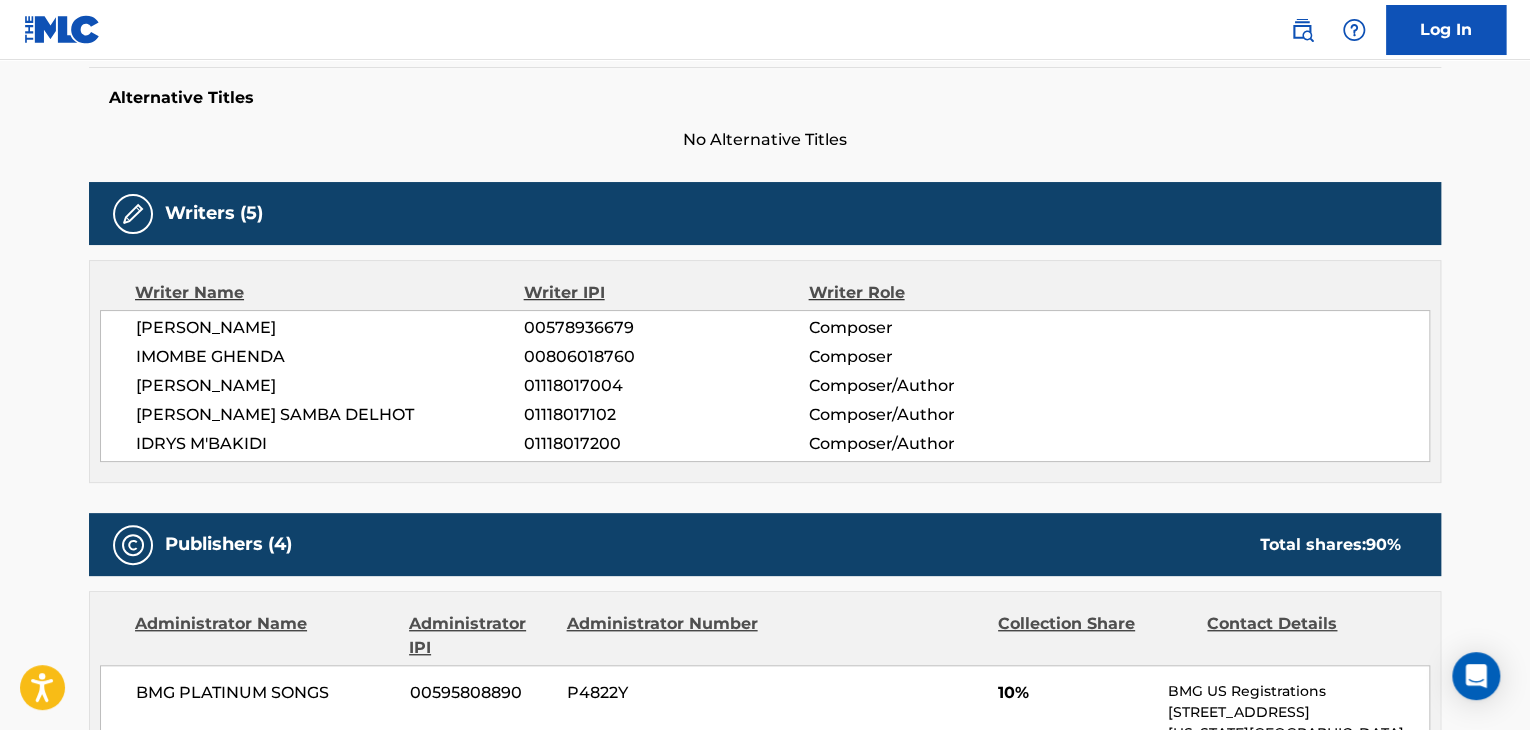 scroll, scrollTop: 400, scrollLeft: 0, axis: vertical 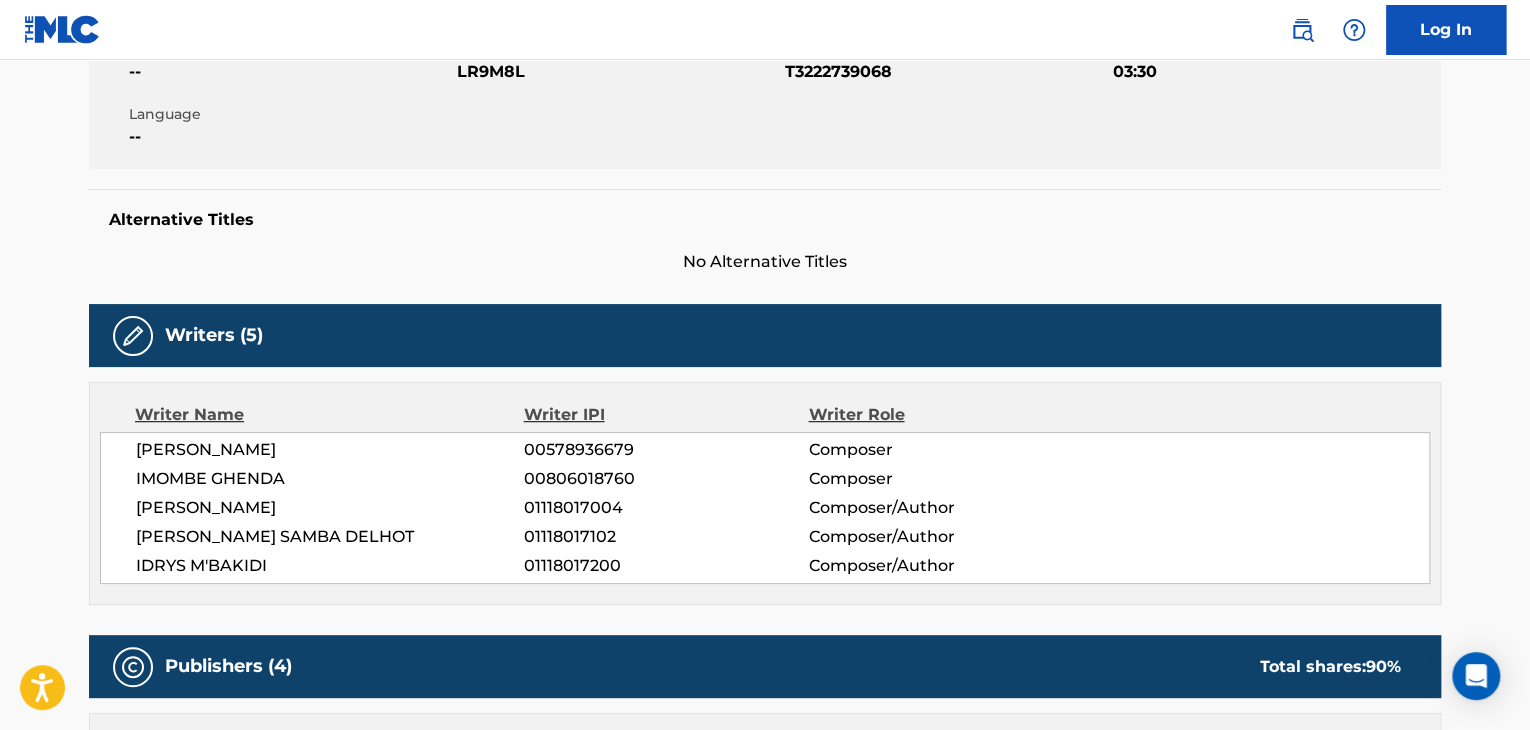 click on "LR9M8L" at bounding box center (618, 72) 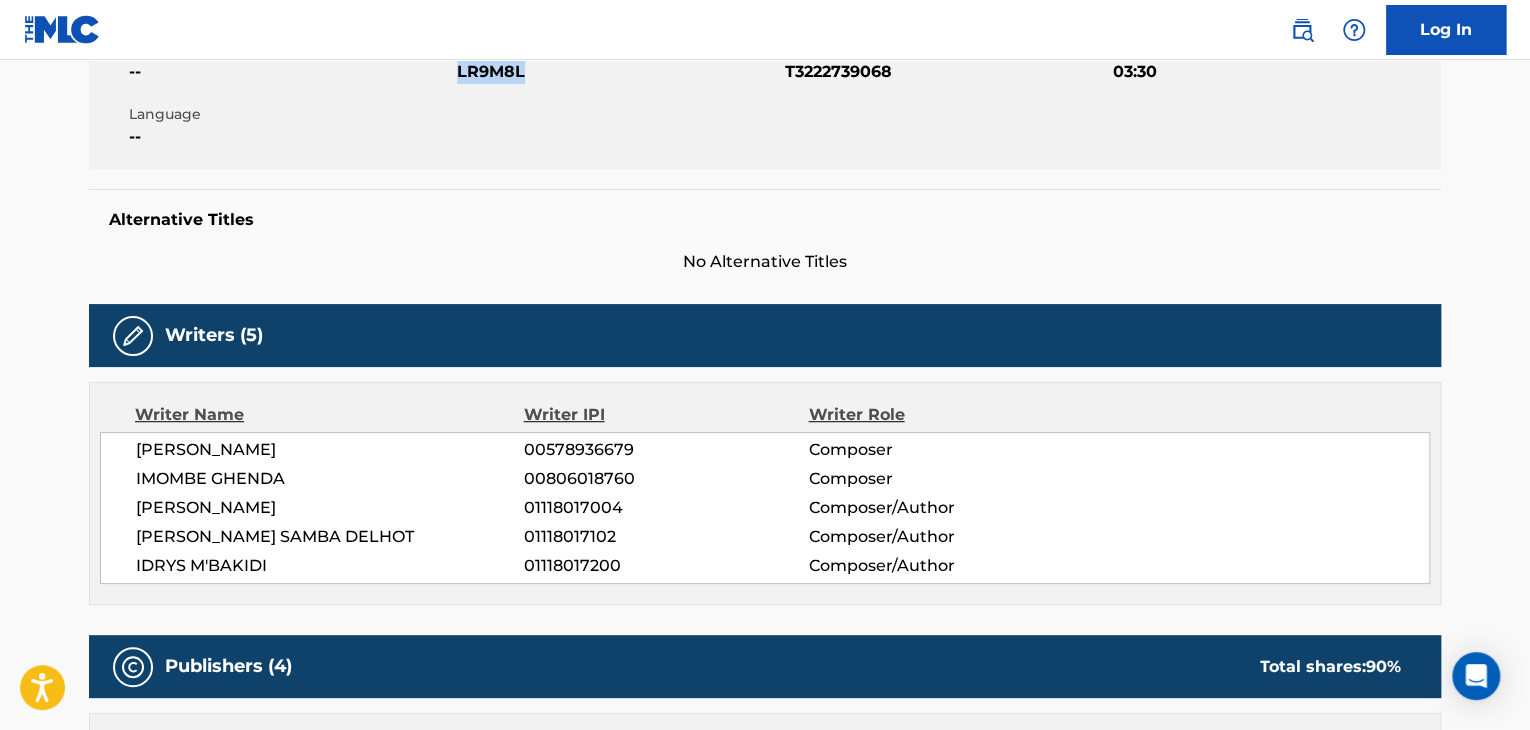 click on "LR9M8L" at bounding box center [618, 72] 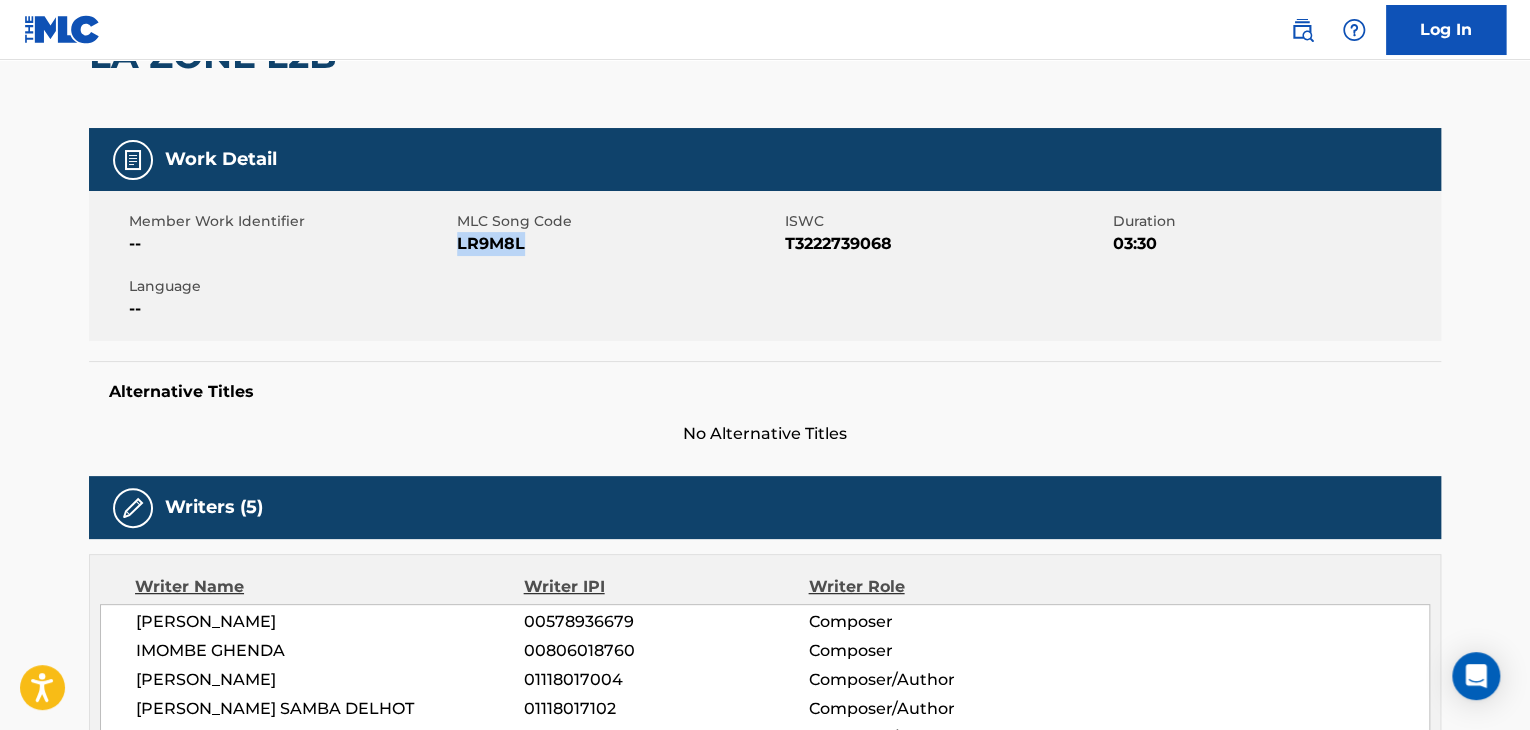scroll, scrollTop: 0, scrollLeft: 0, axis: both 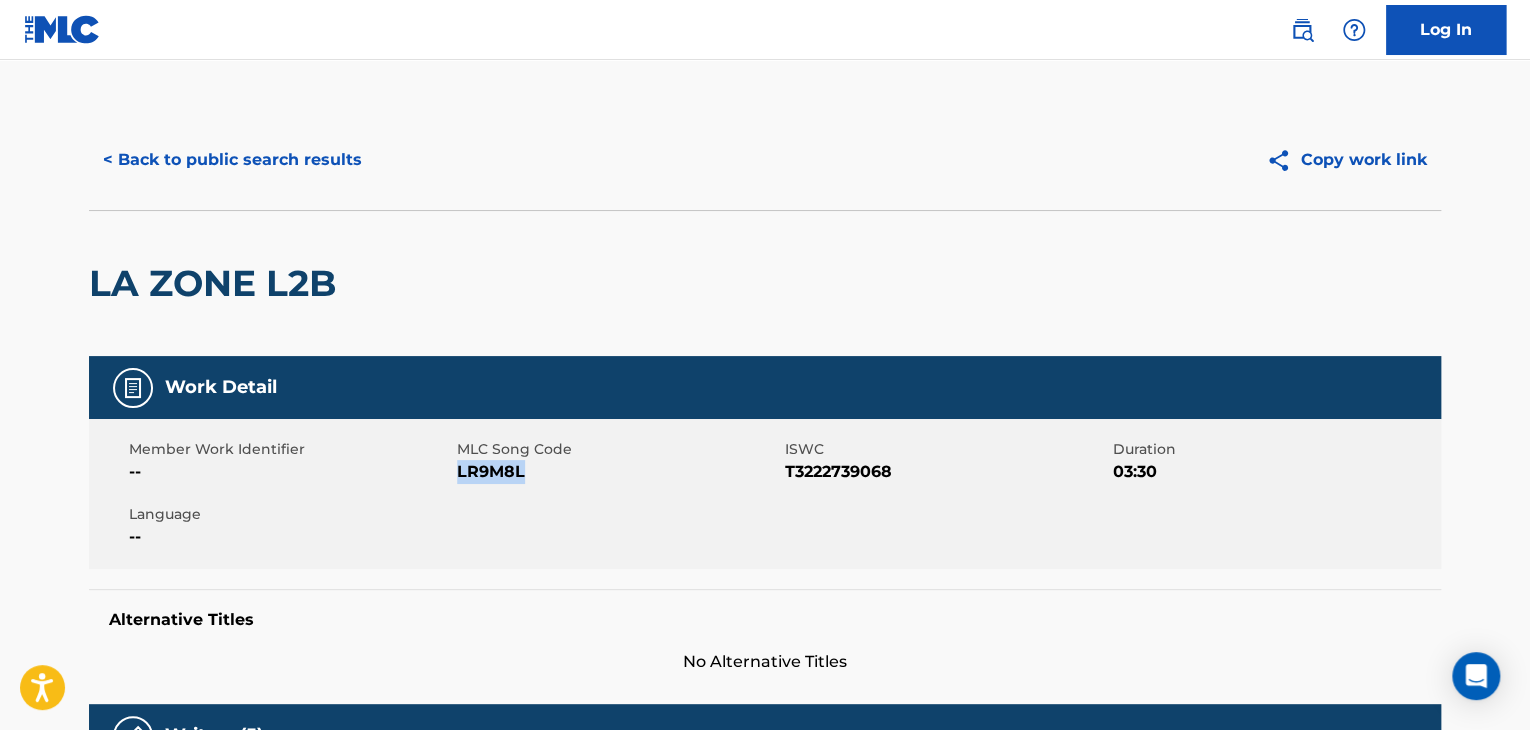 click on "< Back to public search results" at bounding box center (232, 160) 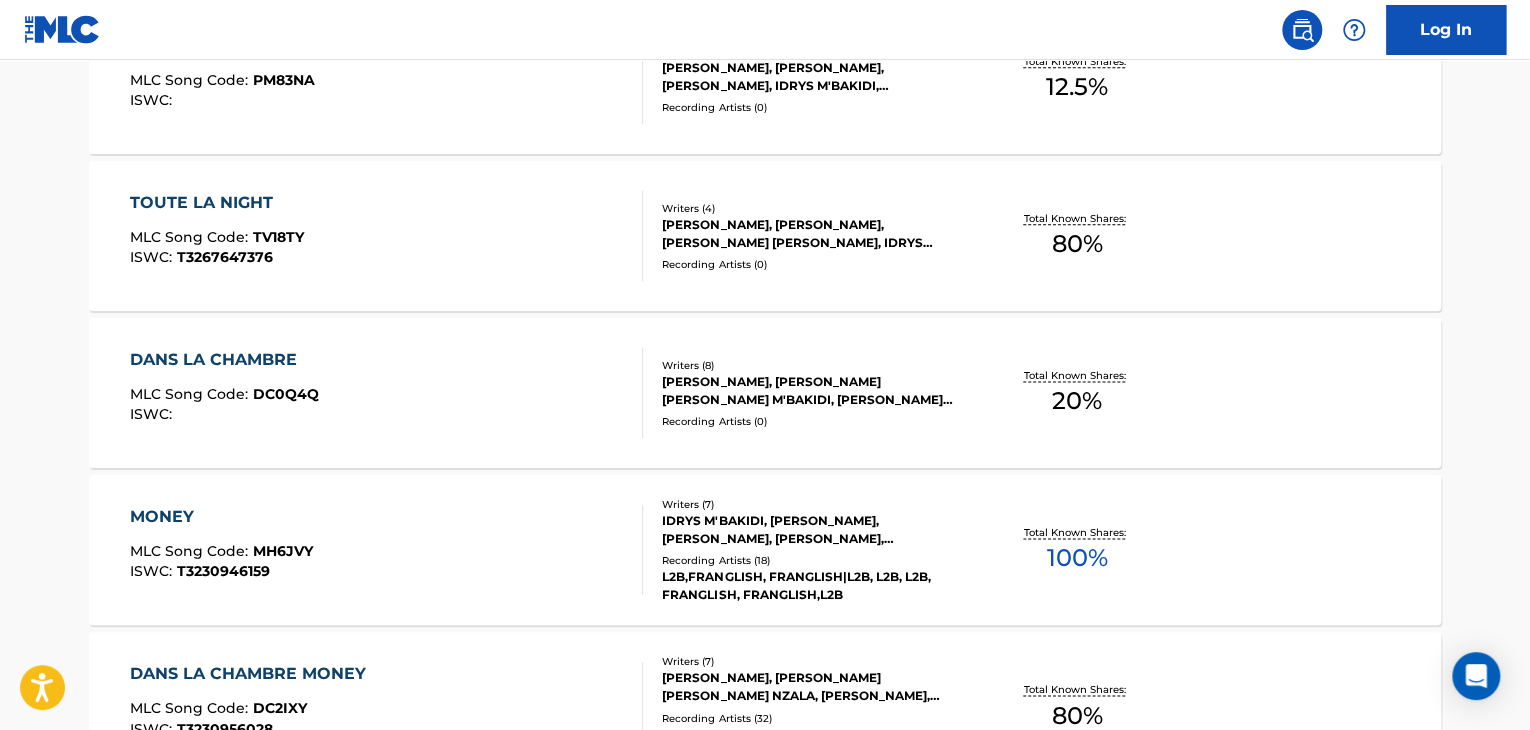 scroll, scrollTop: 1324, scrollLeft: 0, axis: vertical 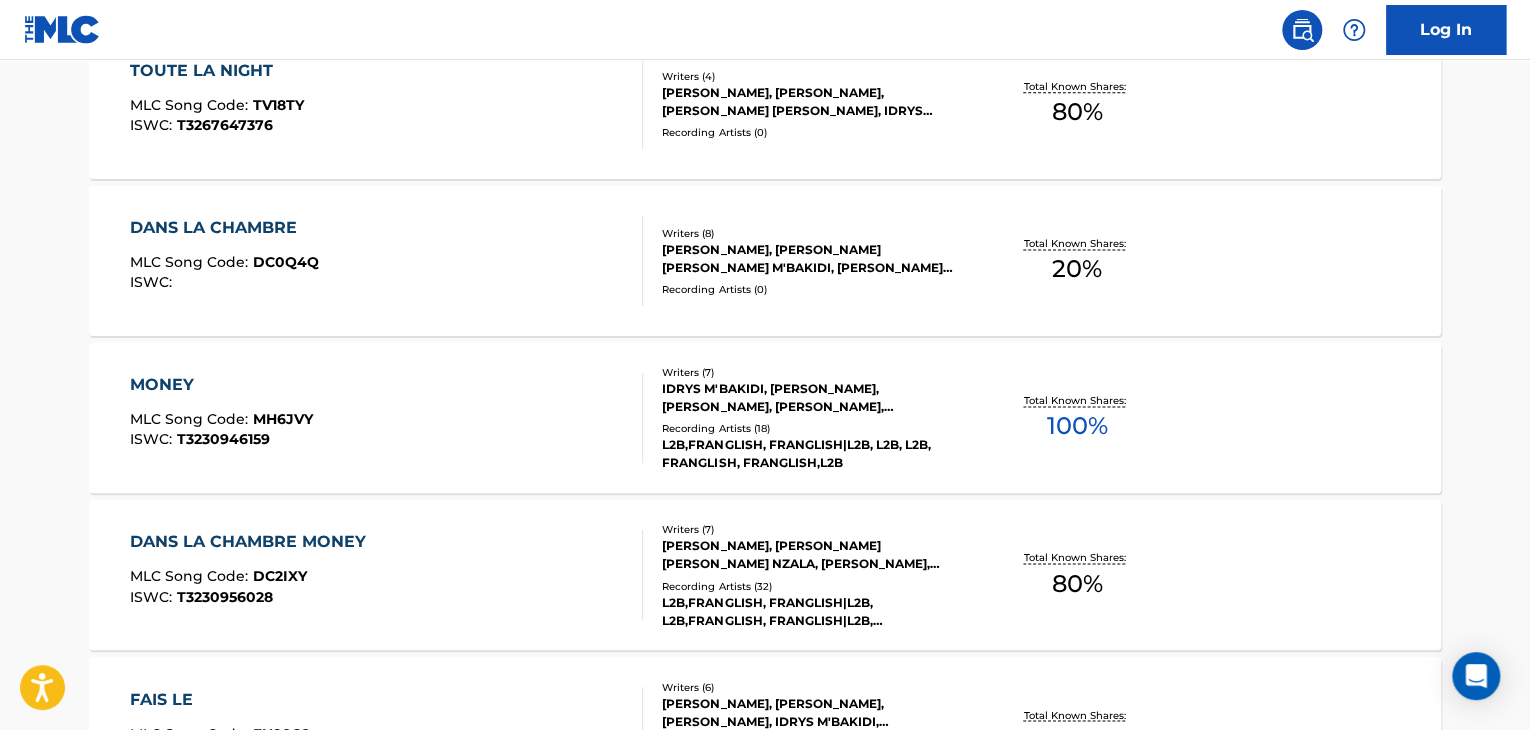 click on "MONEY MLC Song Code : MH6JVY ISWC : T3230946159" at bounding box center [387, 418] 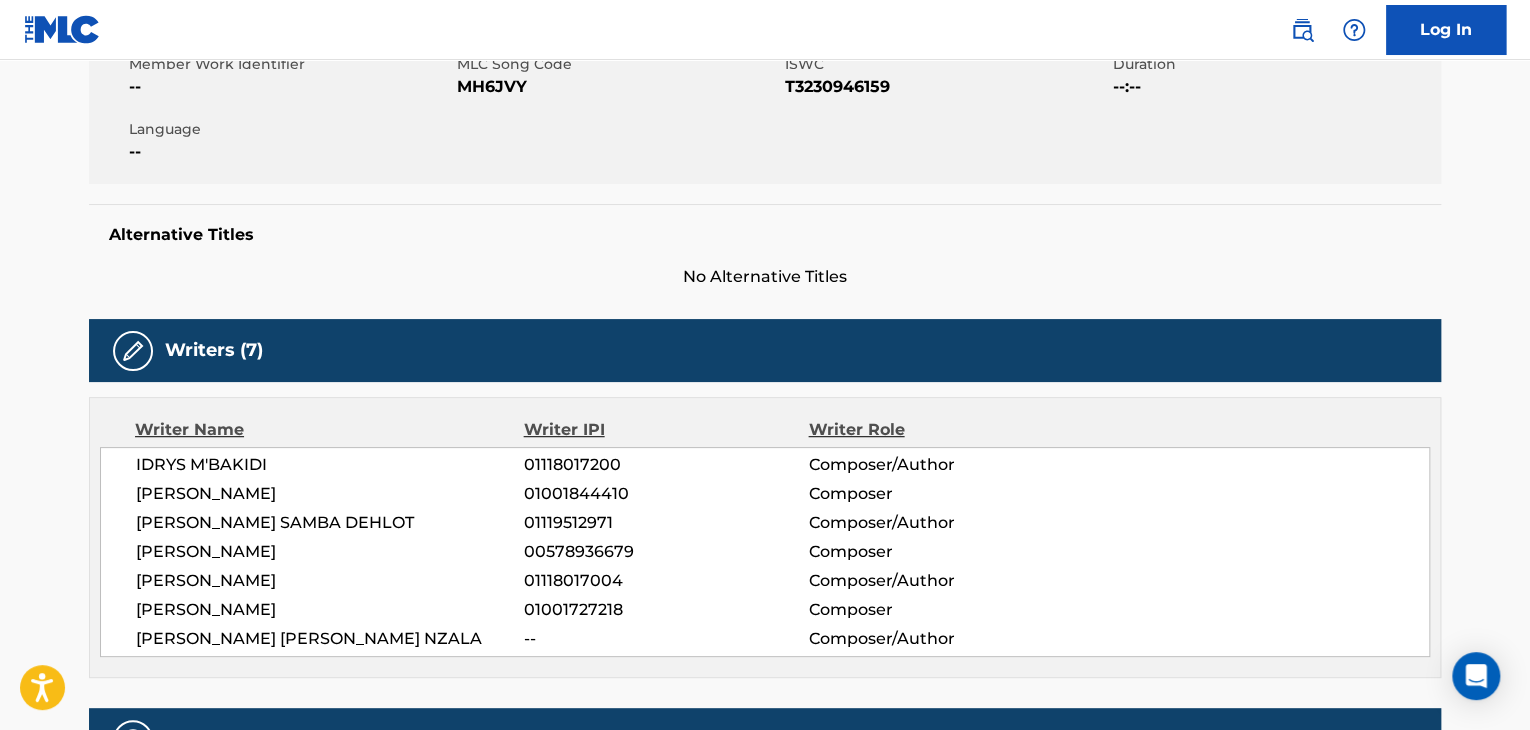 scroll, scrollTop: 400, scrollLeft: 0, axis: vertical 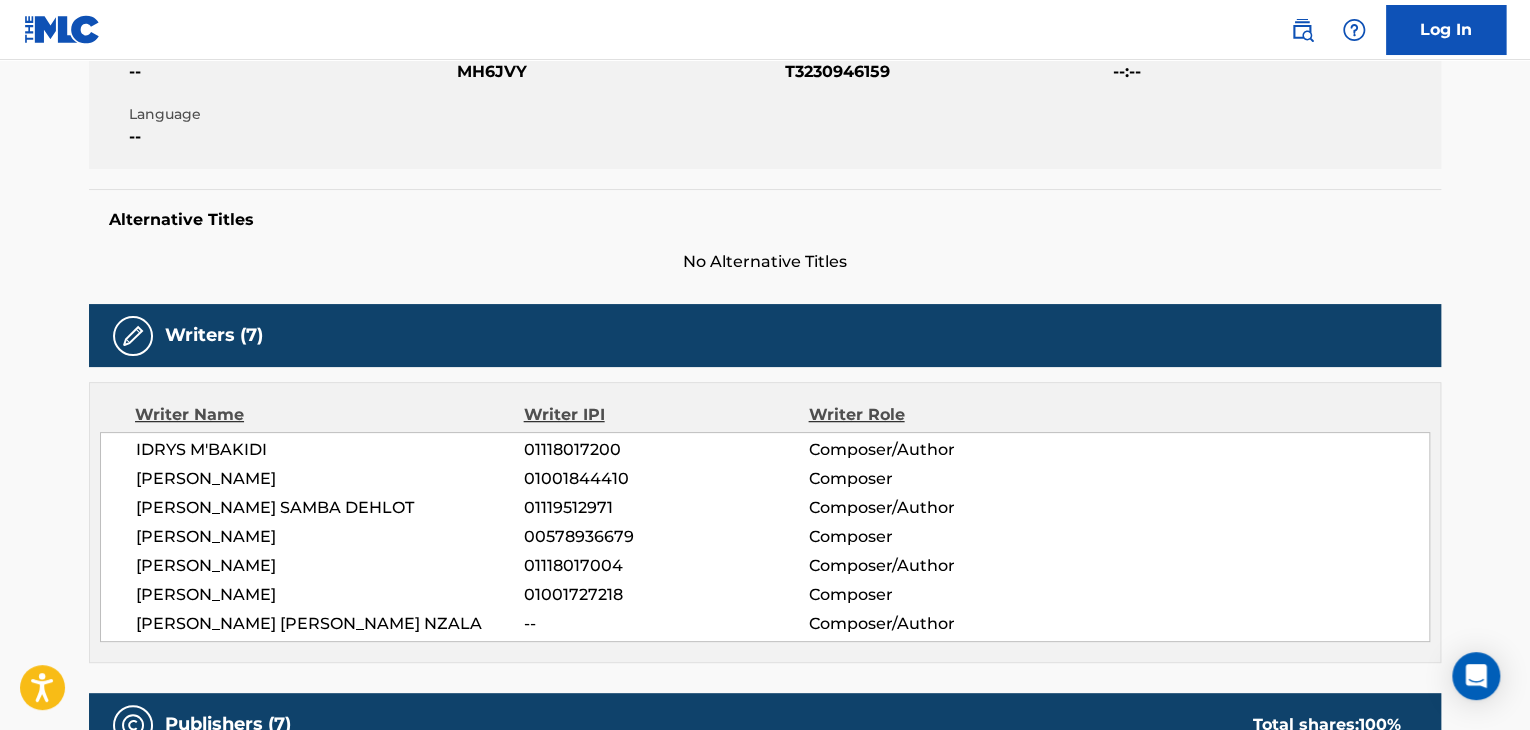 click on "[PERSON_NAME]" at bounding box center [330, 537] 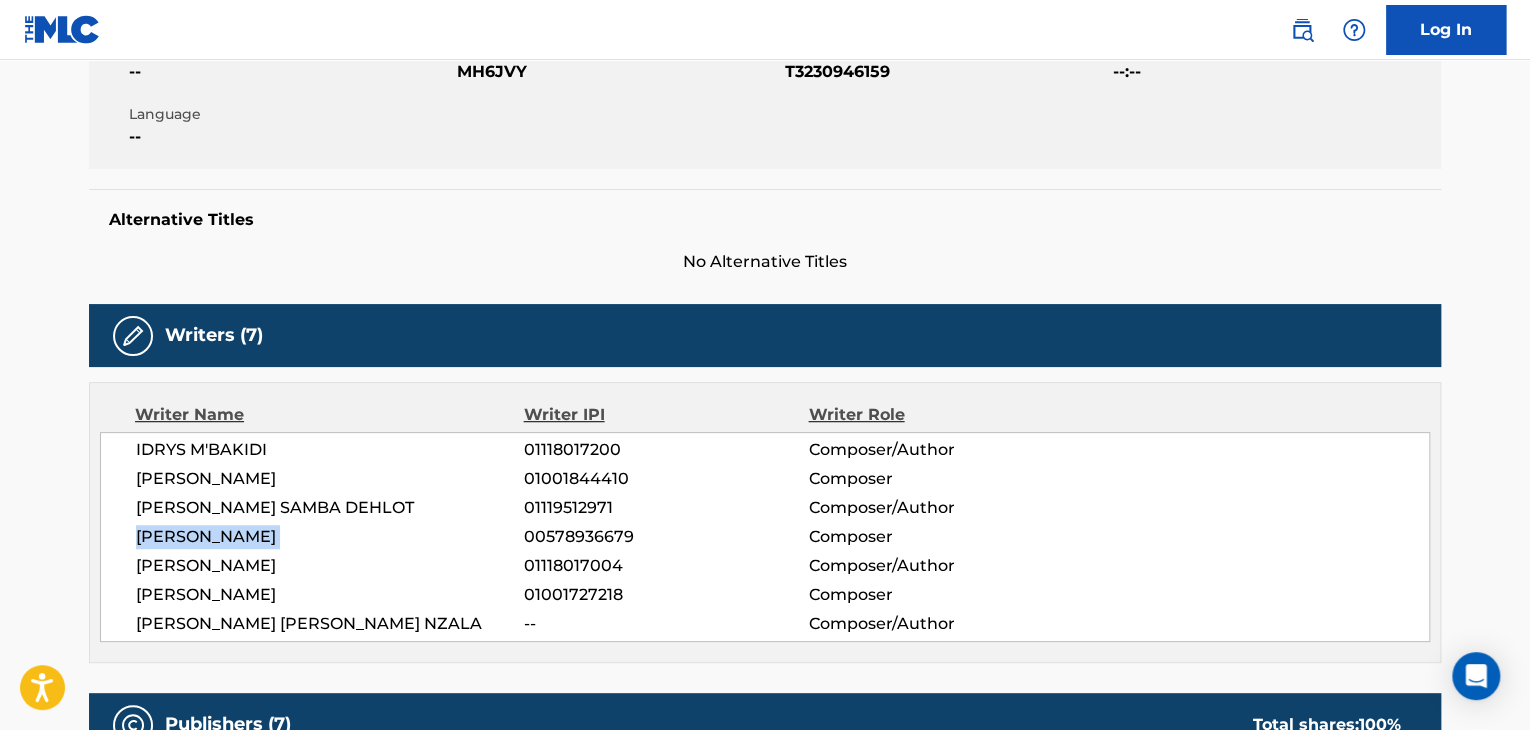 click on "[PERSON_NAME]" at bounding box center [330, 537] 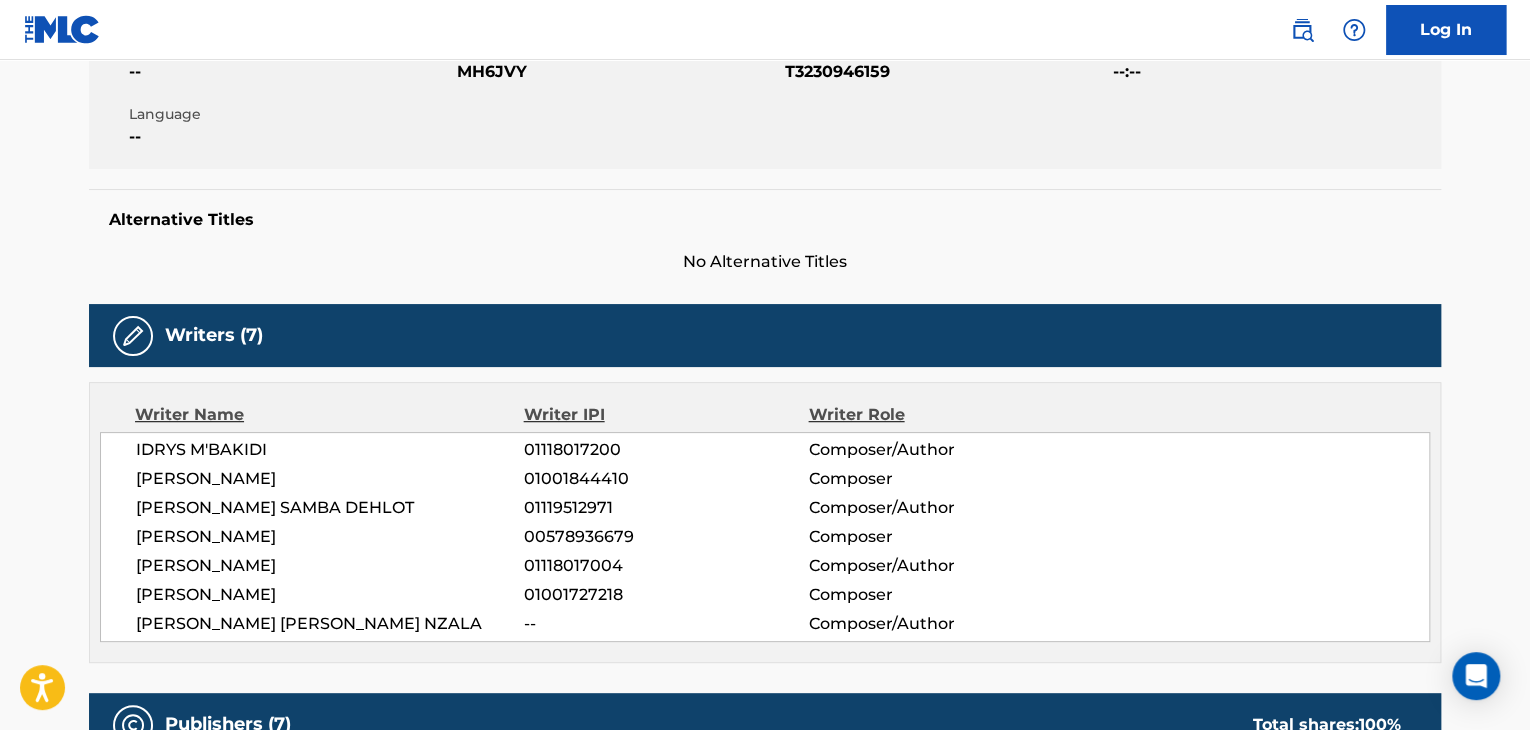 click on "00578936679" at bounding box center [666, 537] 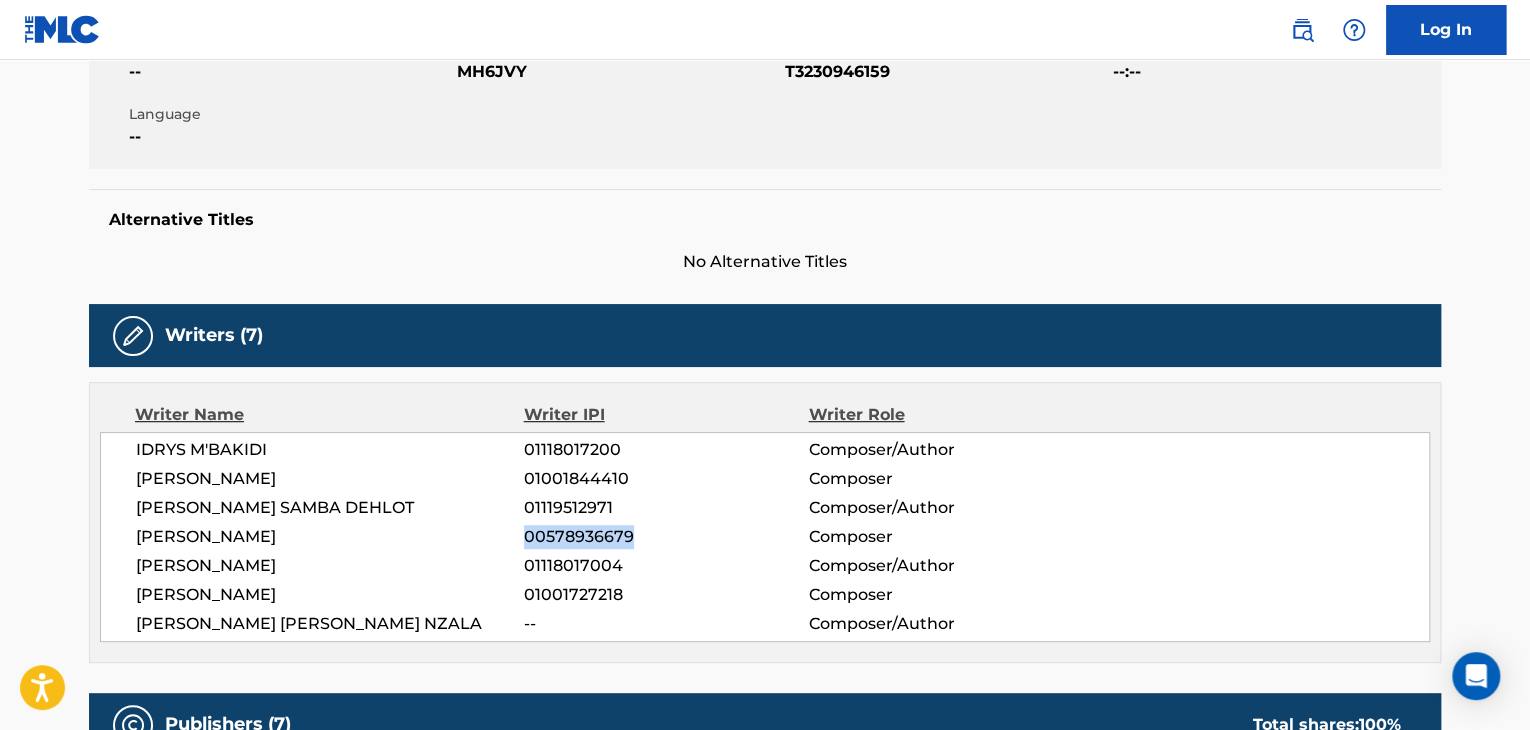 click on "00578936679" at bounding box center (666, 537) 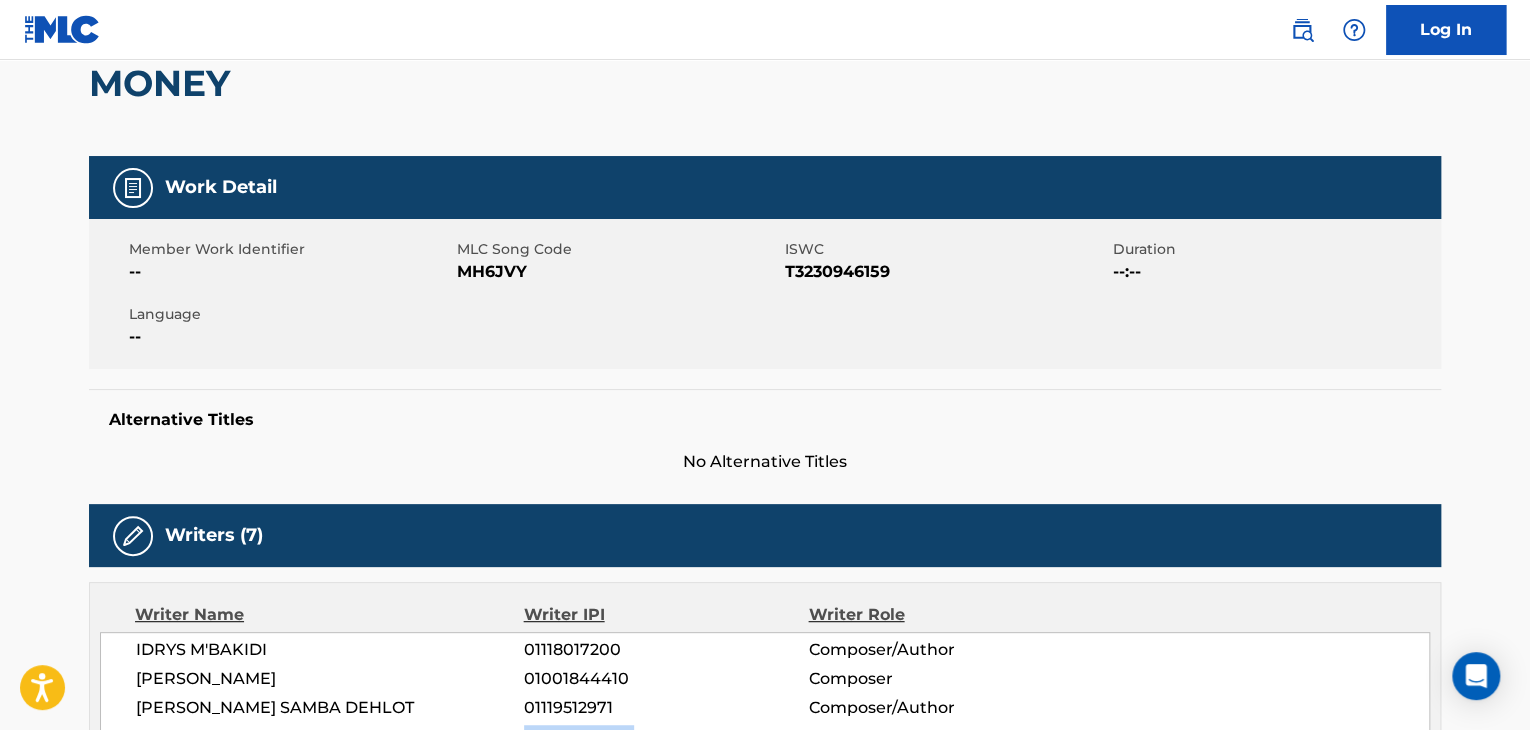 scroll, scrollTop: 0, scrollLeft: 0, axis: both 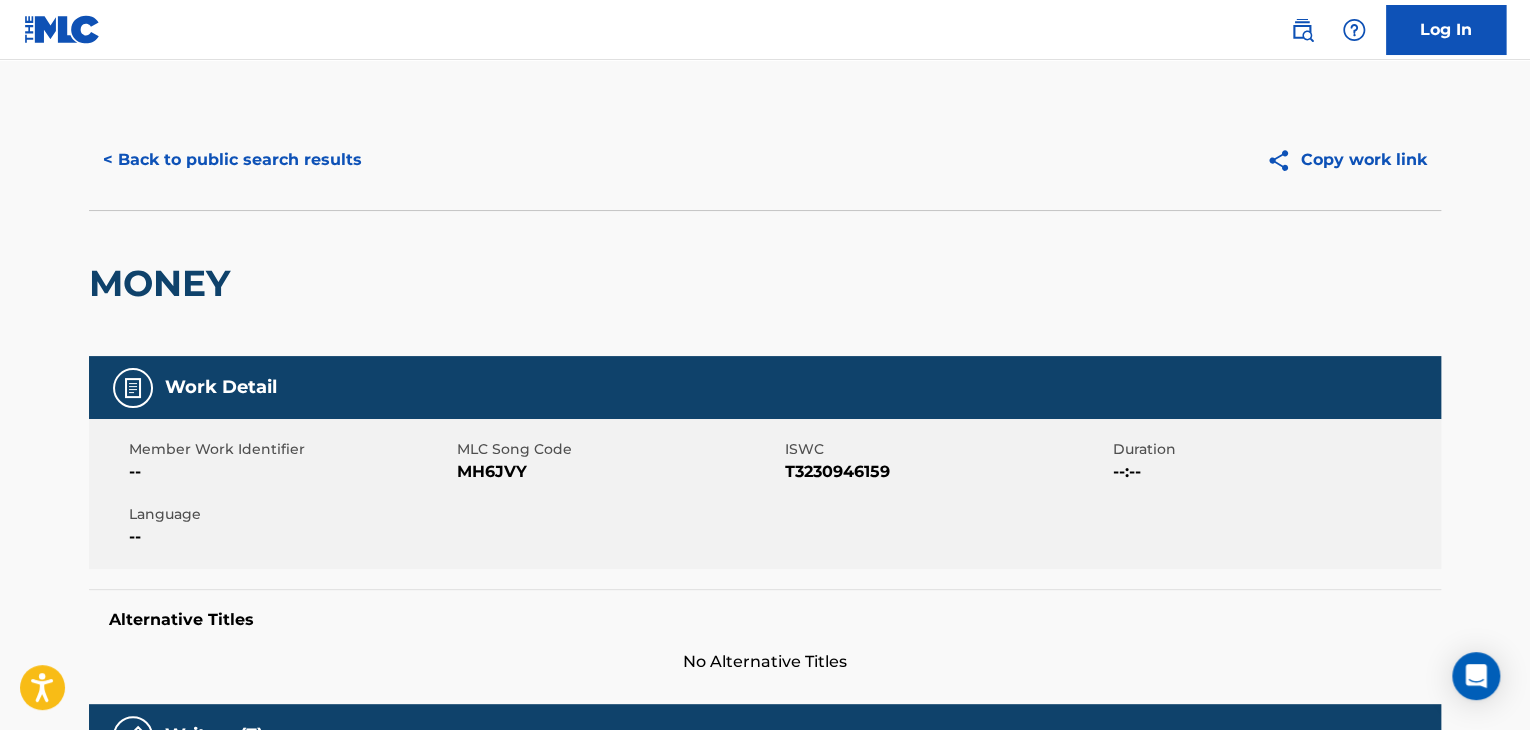 click on "< Back to public search results" at bounding box center [232, 160] 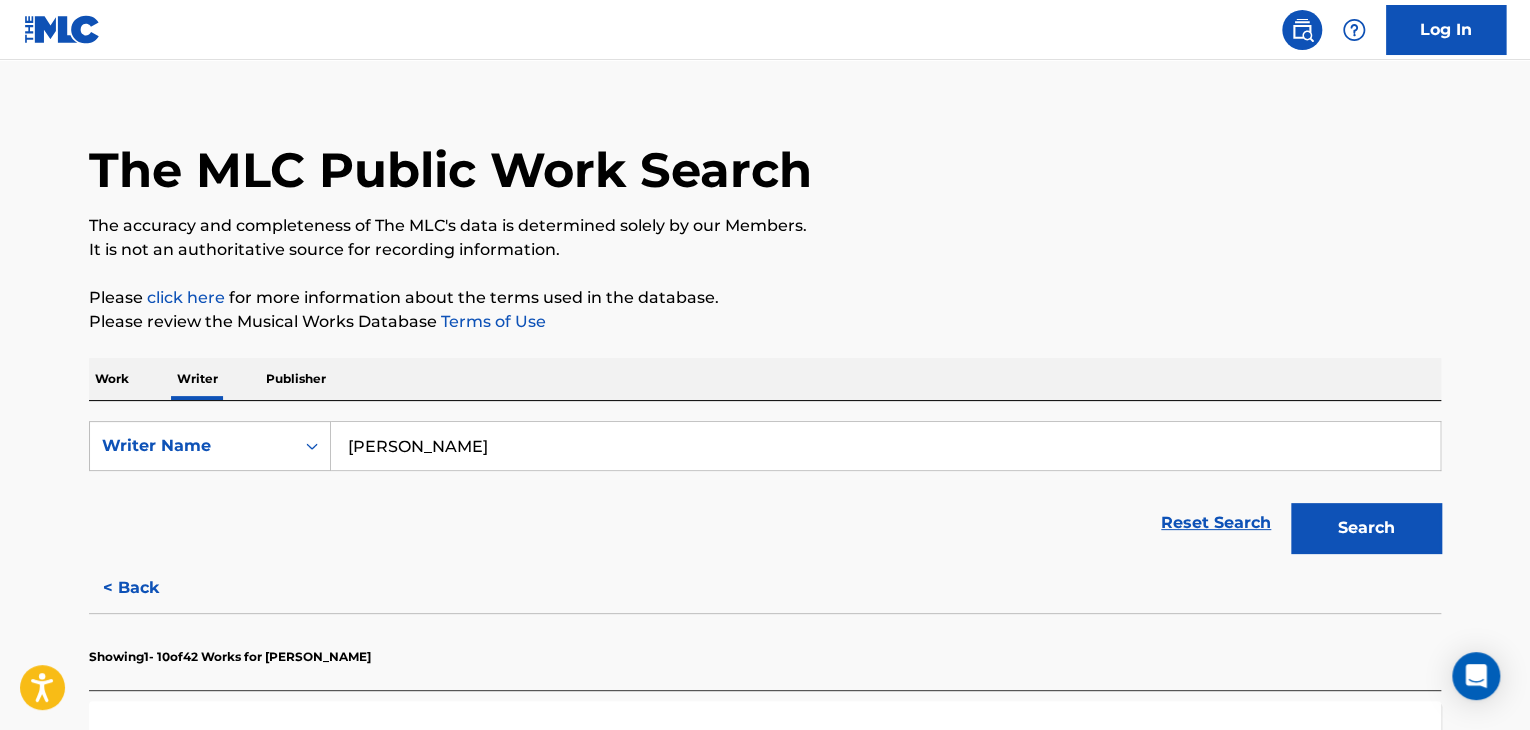 click on "Work" at bounding box center (112, 379) 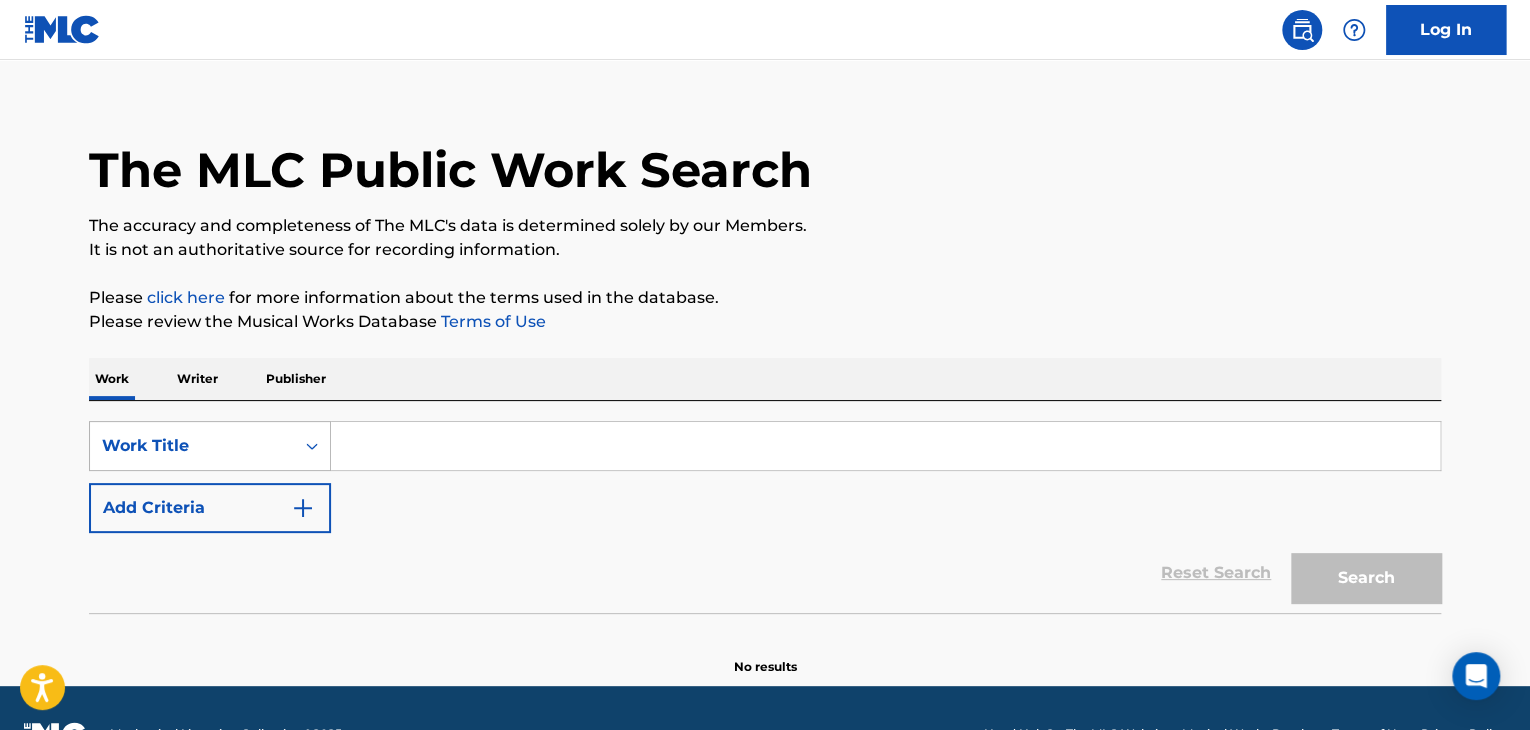 scroll, scrollTop: 0, scrollLeft: 0, axis: both 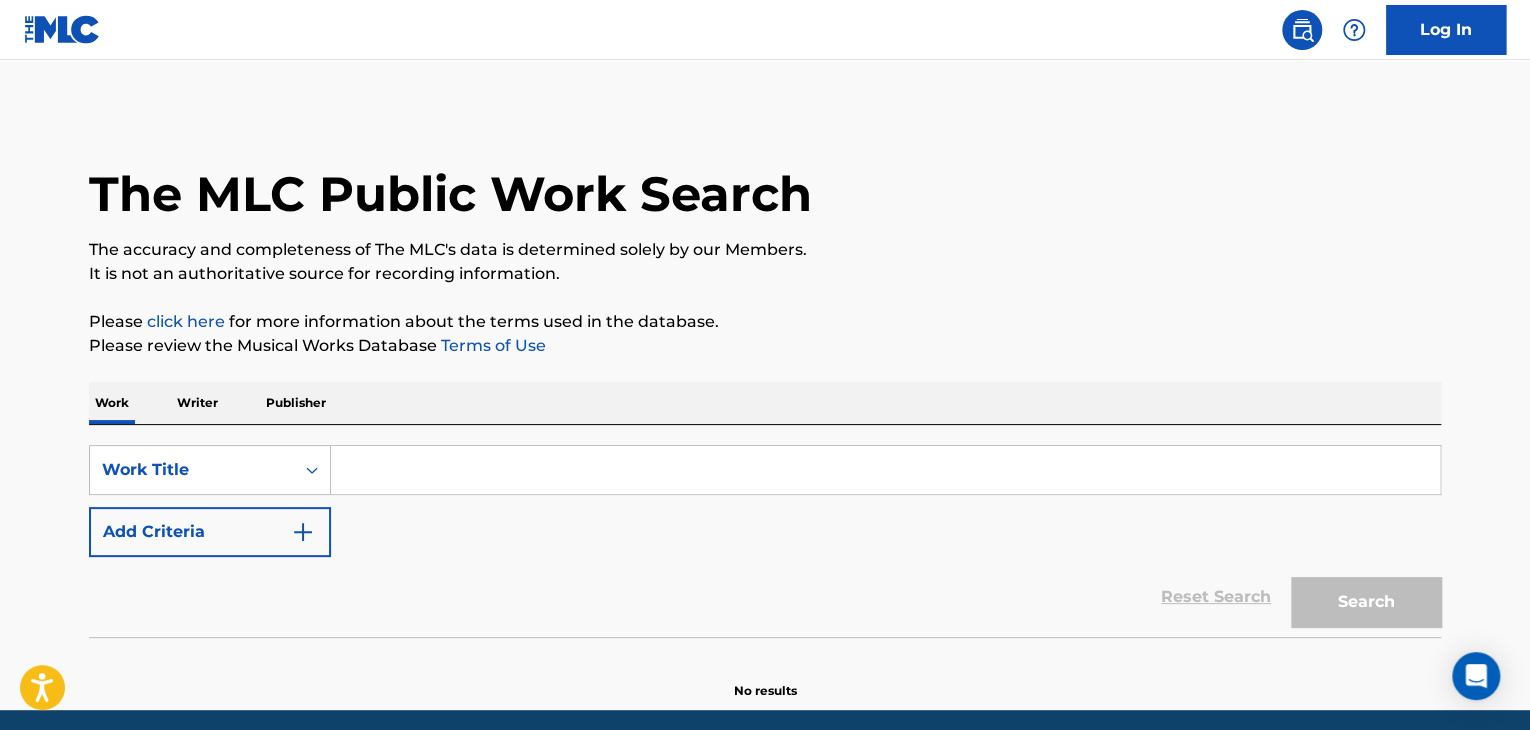 click at bounding box center (885, 470) 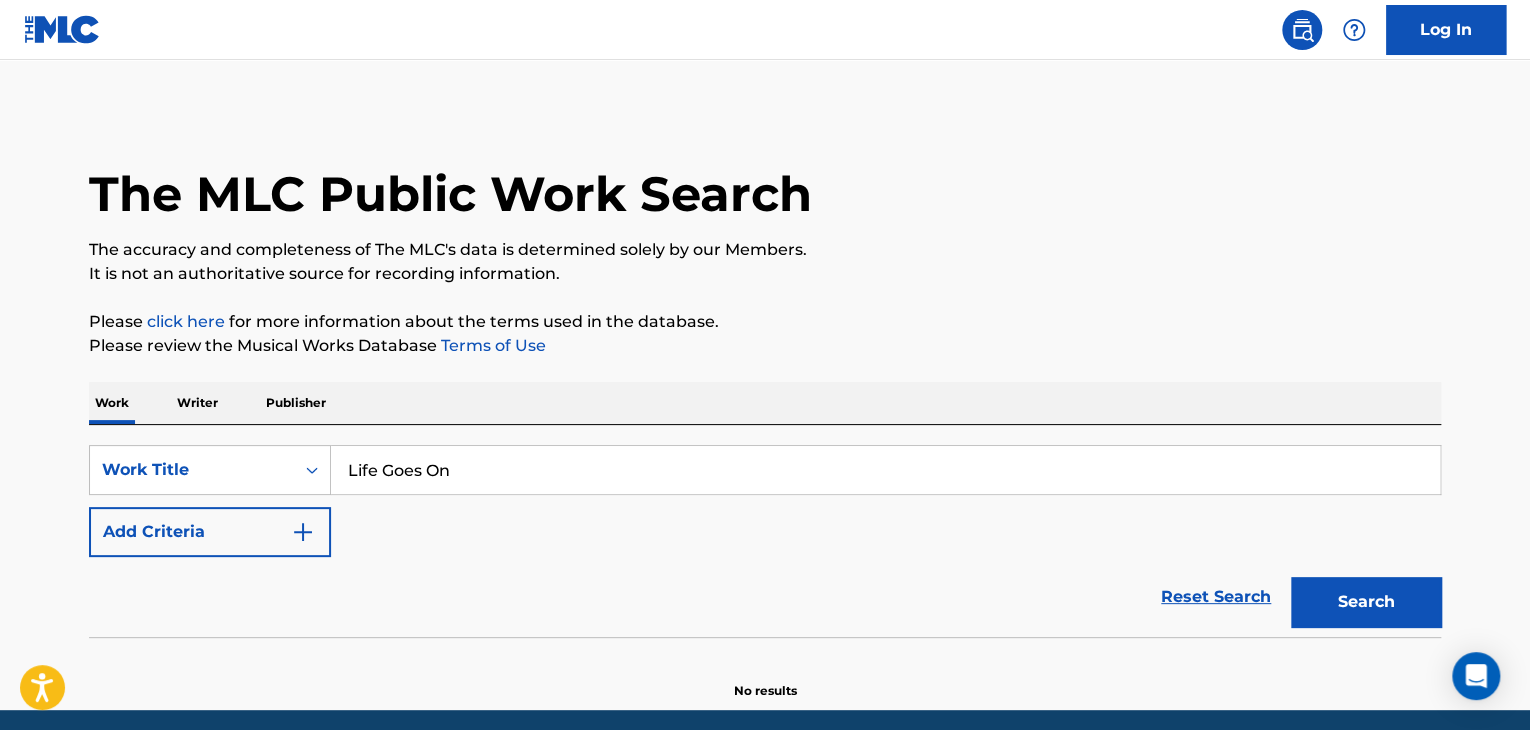 type on "Life Goes On" 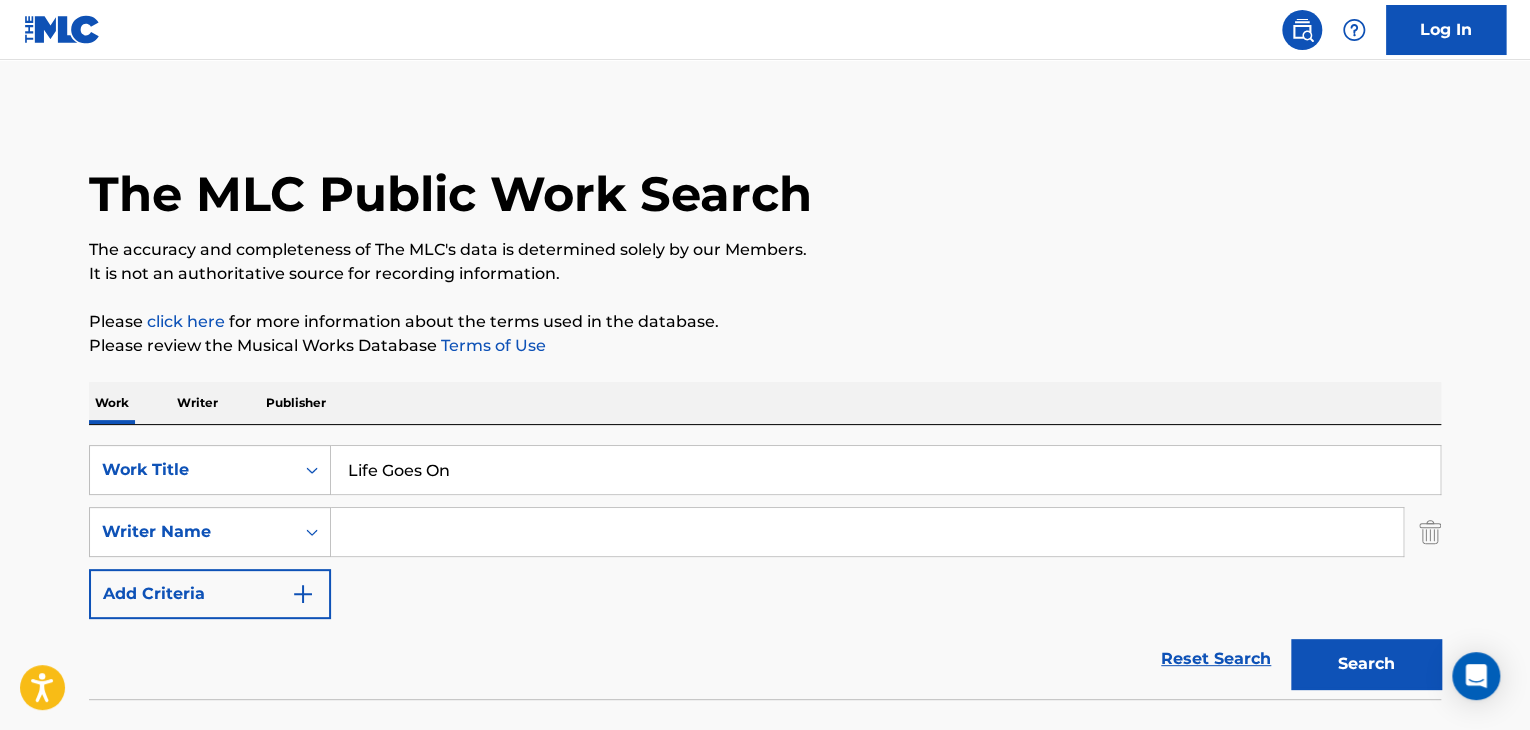 click at bounding box center [867, 532] 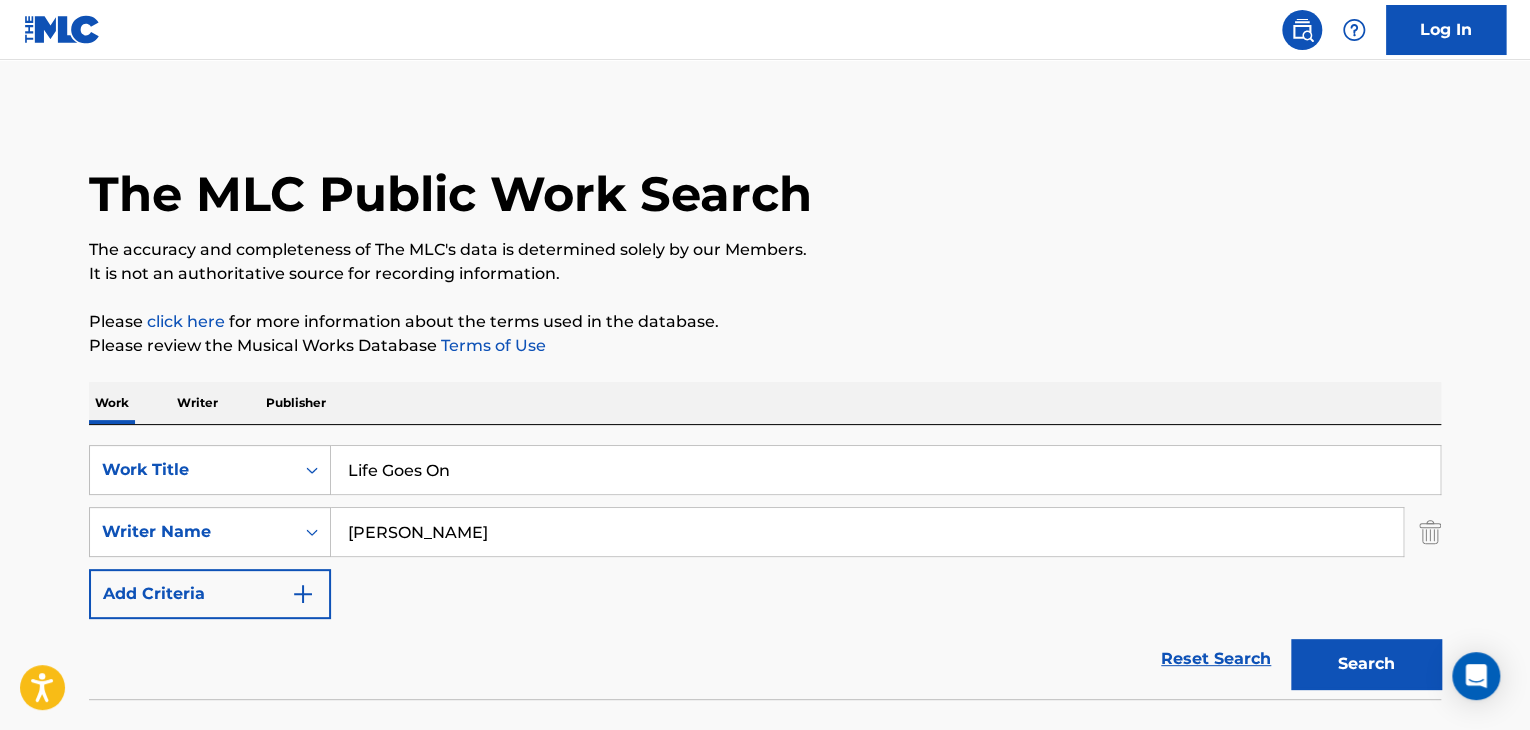 type on "[PERSON_NAME]" 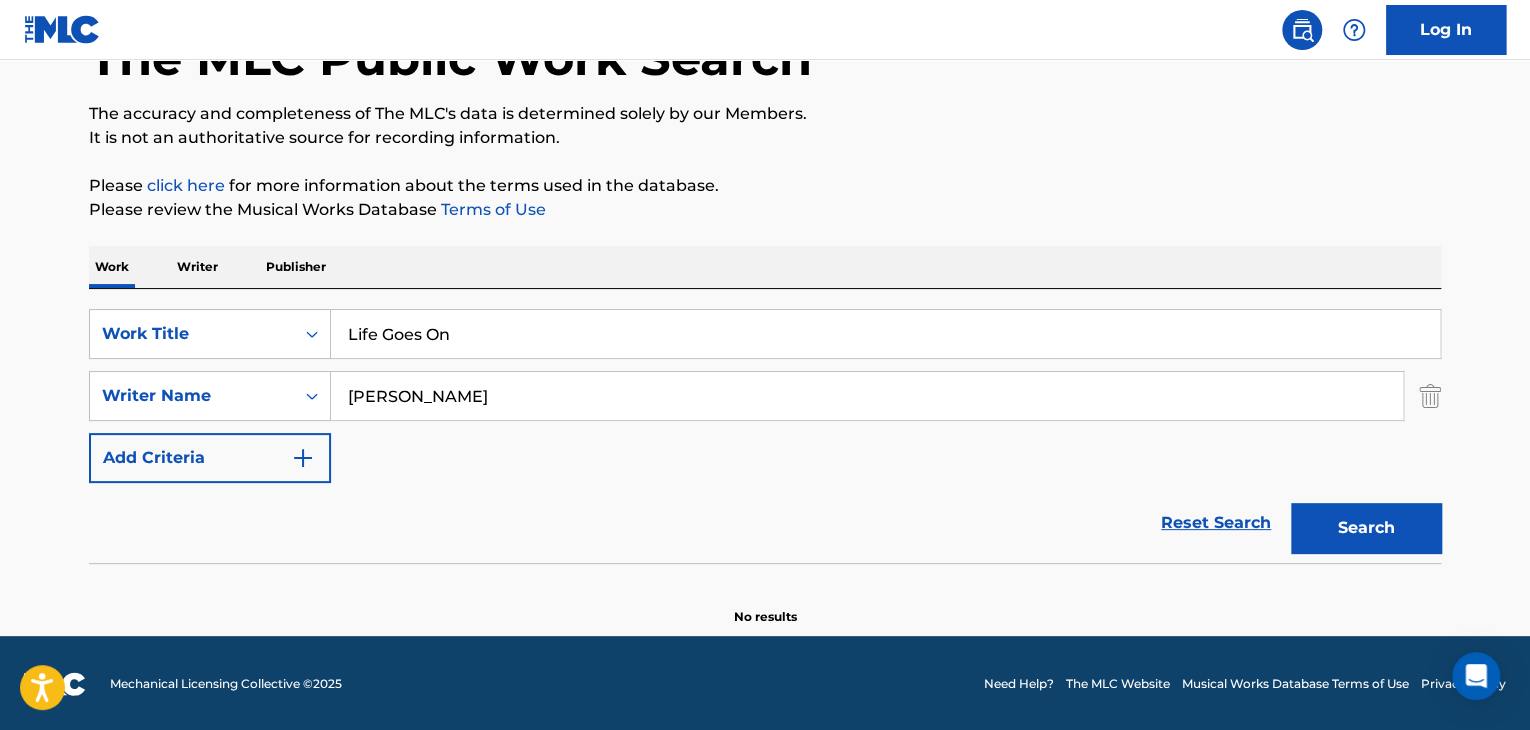 scroll, scrollTop: 138, scrollLeft: 0, axis: vertical 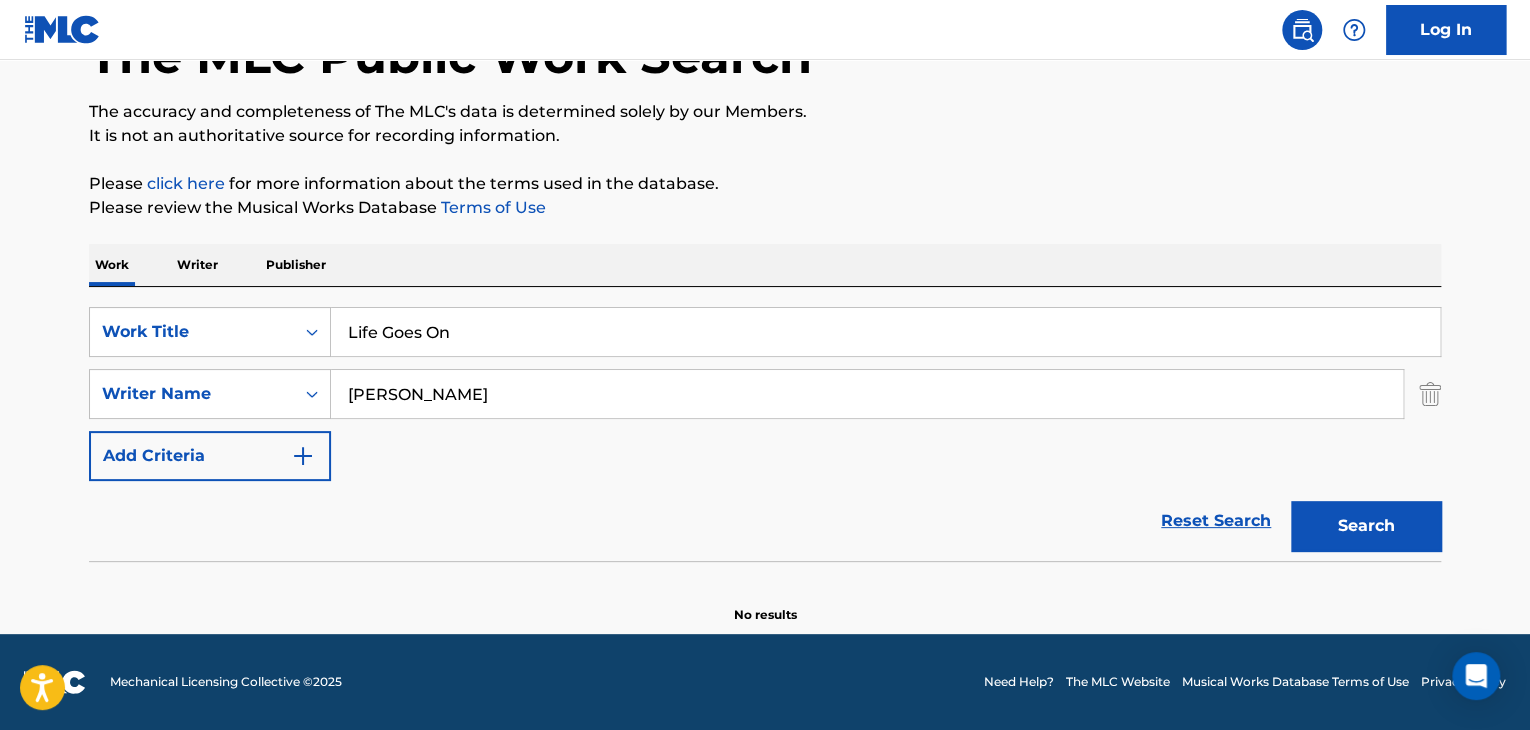 click on "Writer" at bounding box center [197, 265] 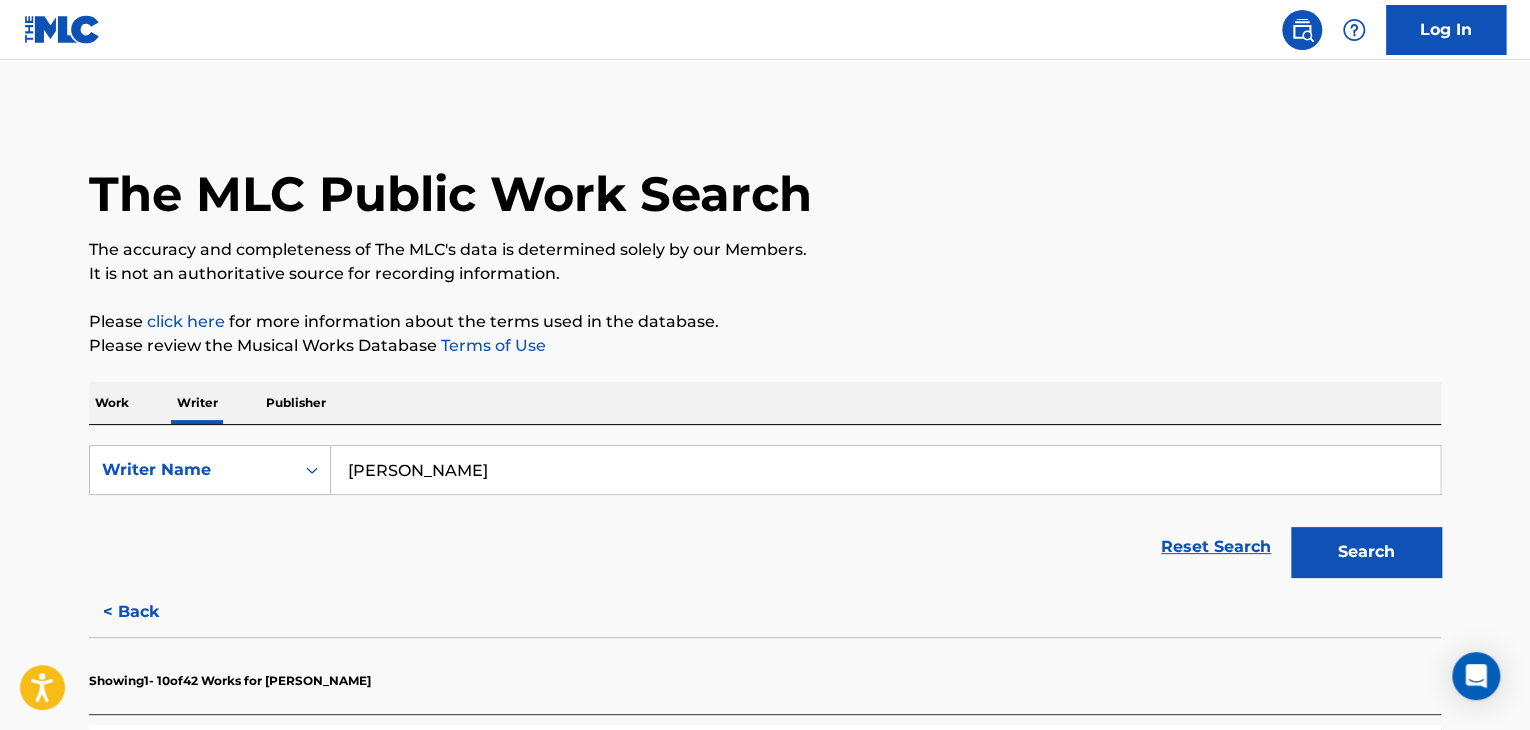 click on "[PERSON_NAME]" at bounding box center [885, 470] 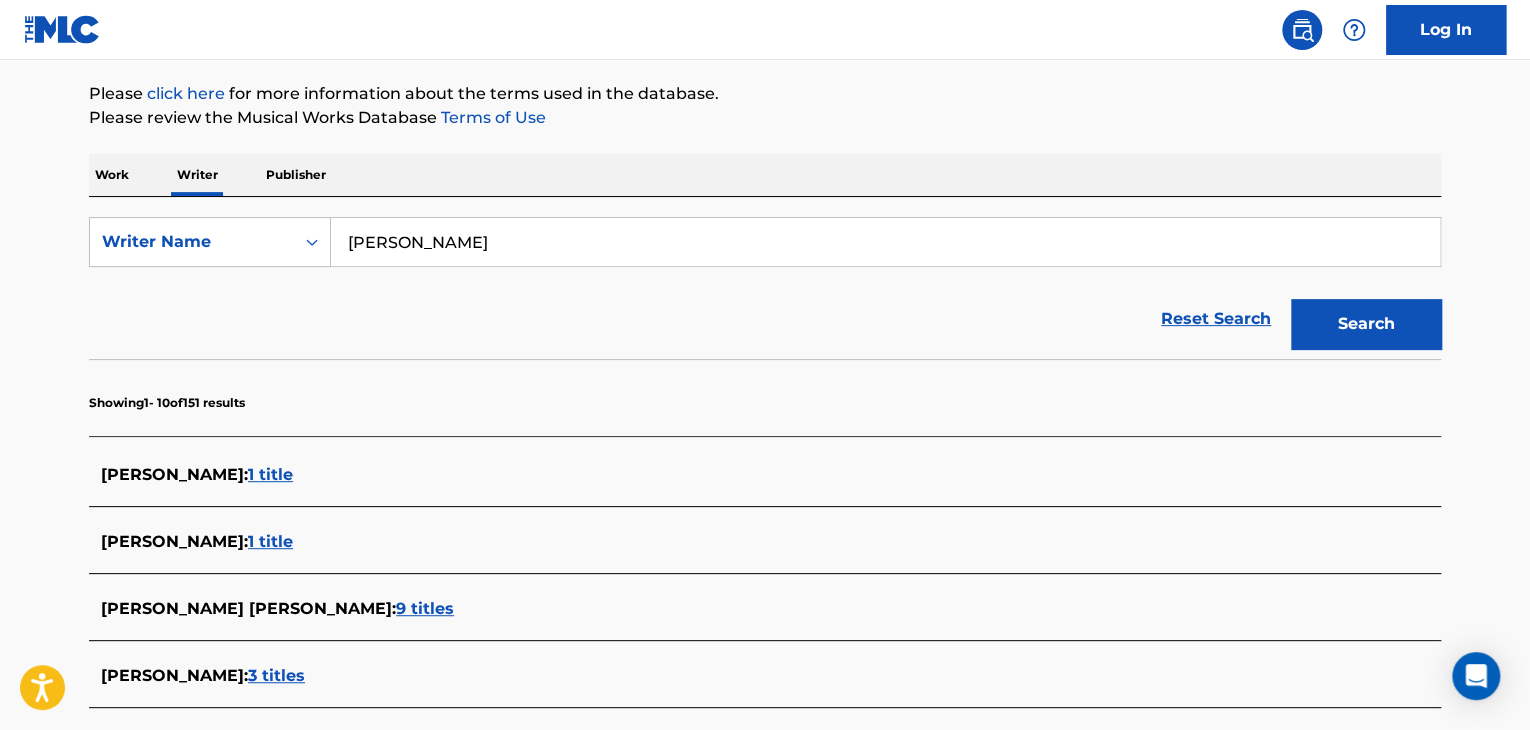 scroll, scrollTop: 91, scrollLeft: 0, axis: vertical 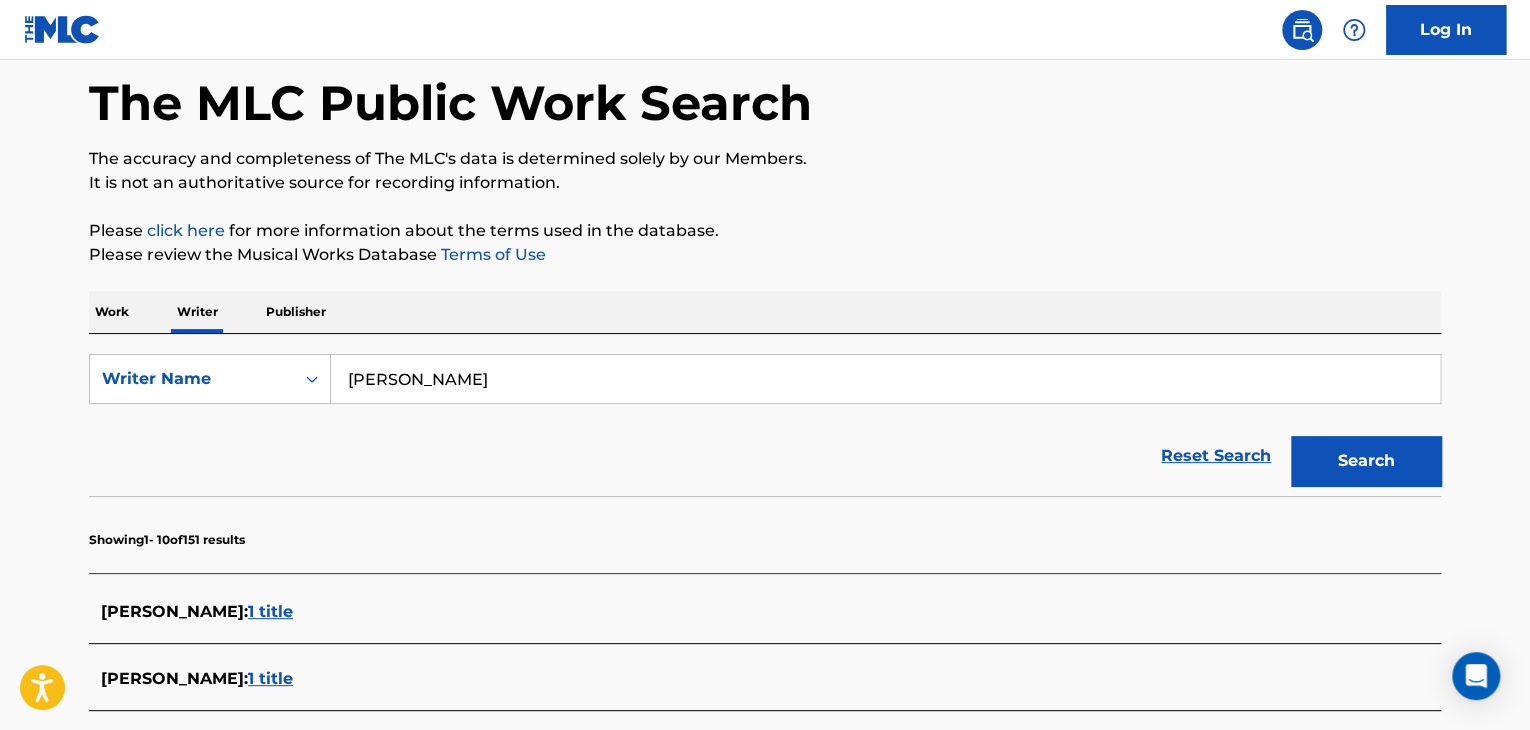 click on "[PERSON_NAME]" at bounding box center (885, 379) 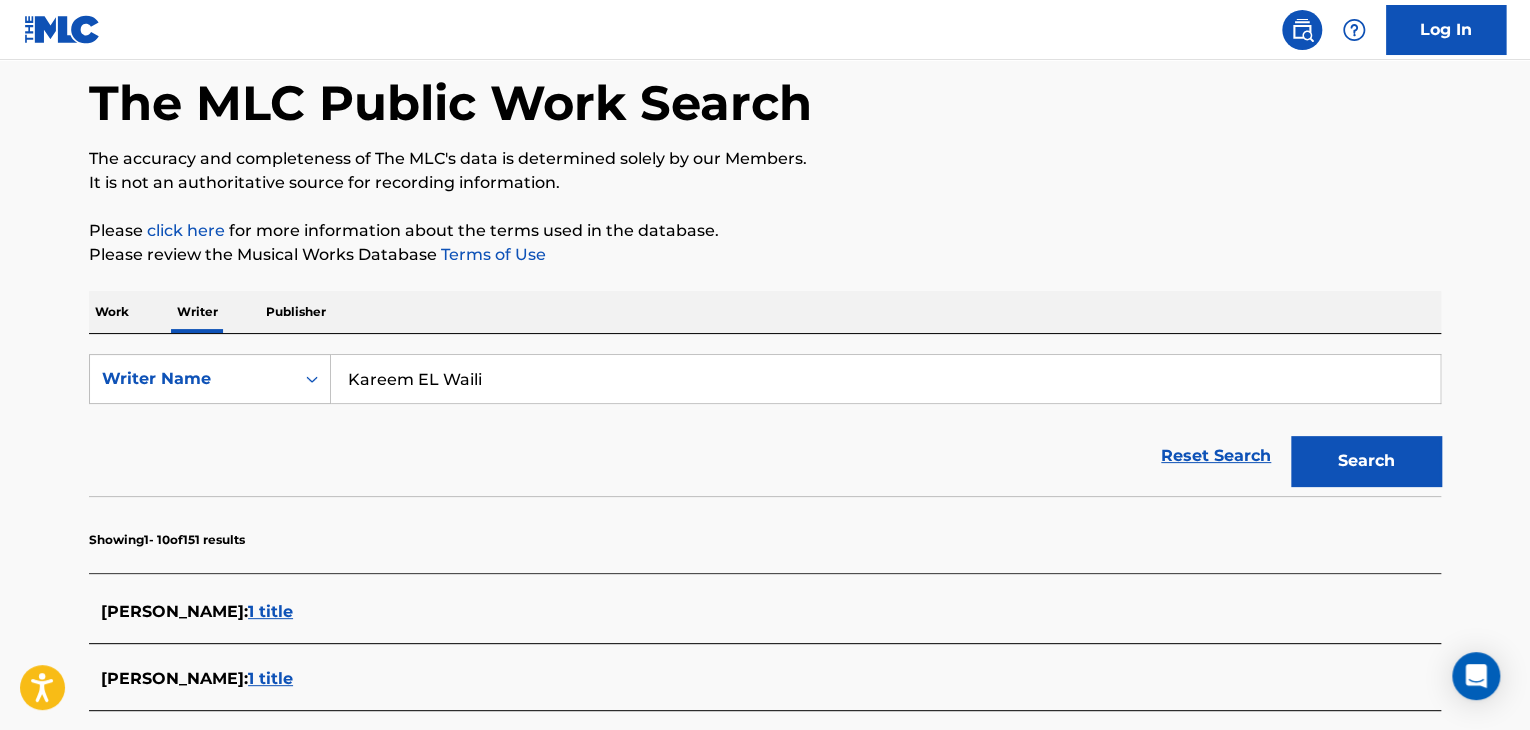 click on "Search" at bounding box center [1366, 461] 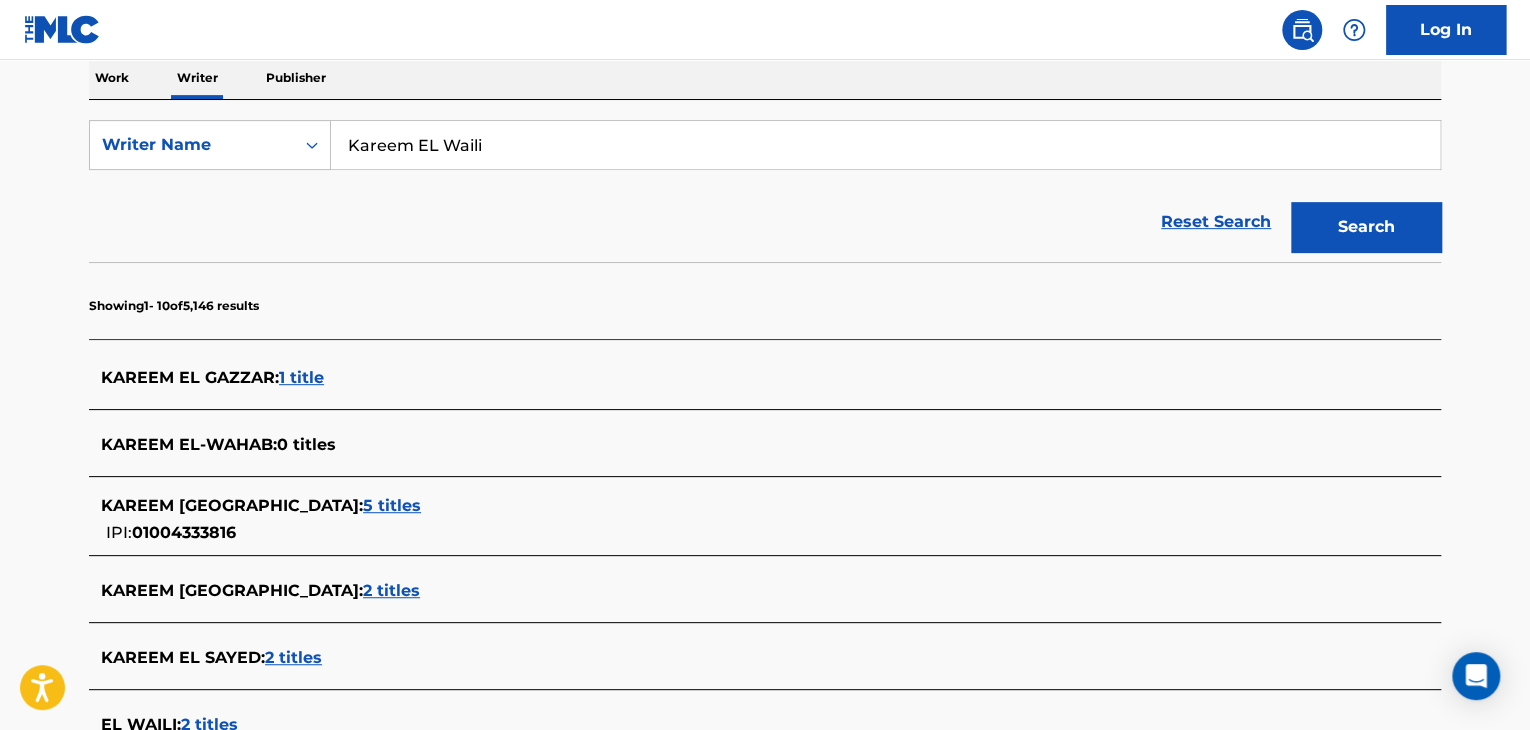 scroll, scrollTop: 291, scrollLeft: 0, axis: vertical 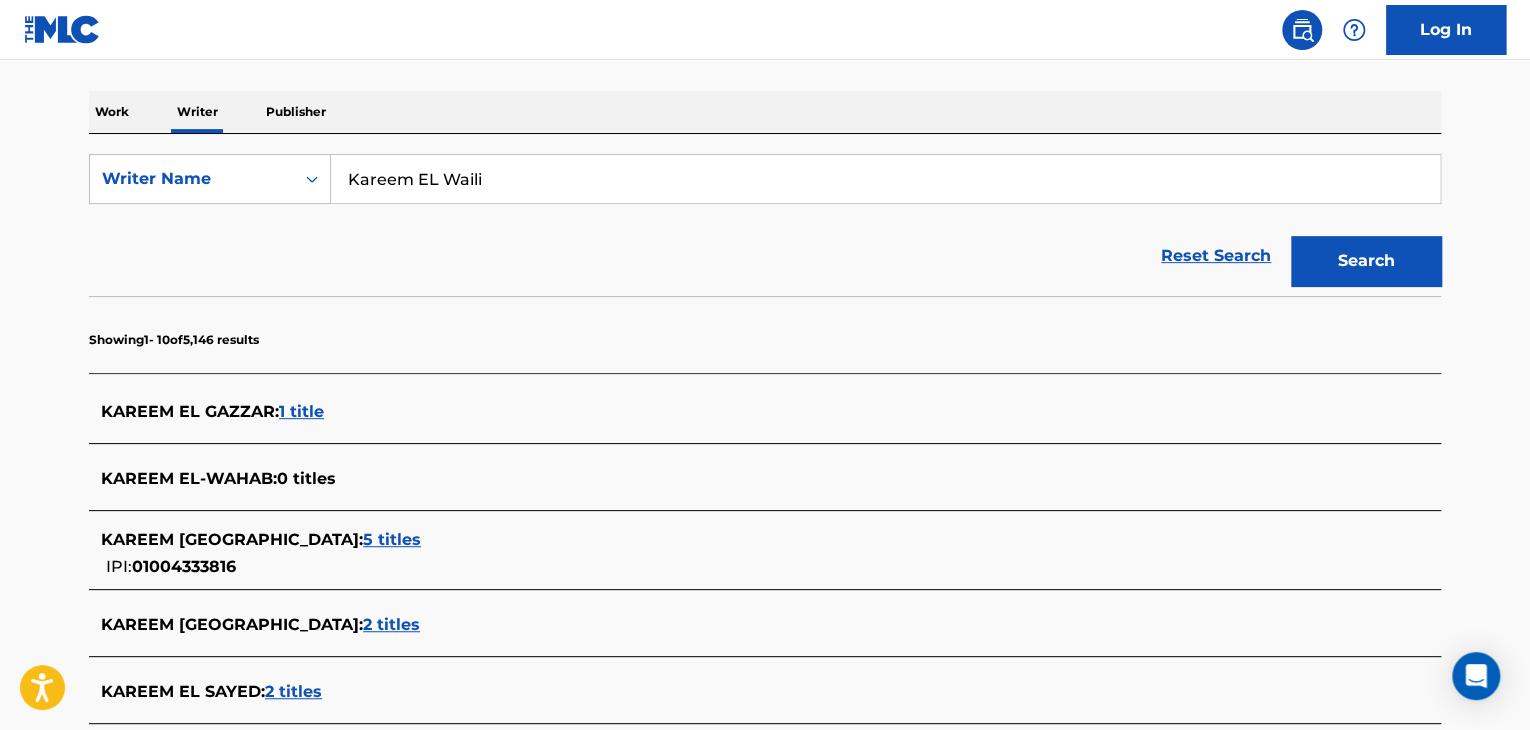 click on "Kareem EL Waili" at bounding box center [885, 179] 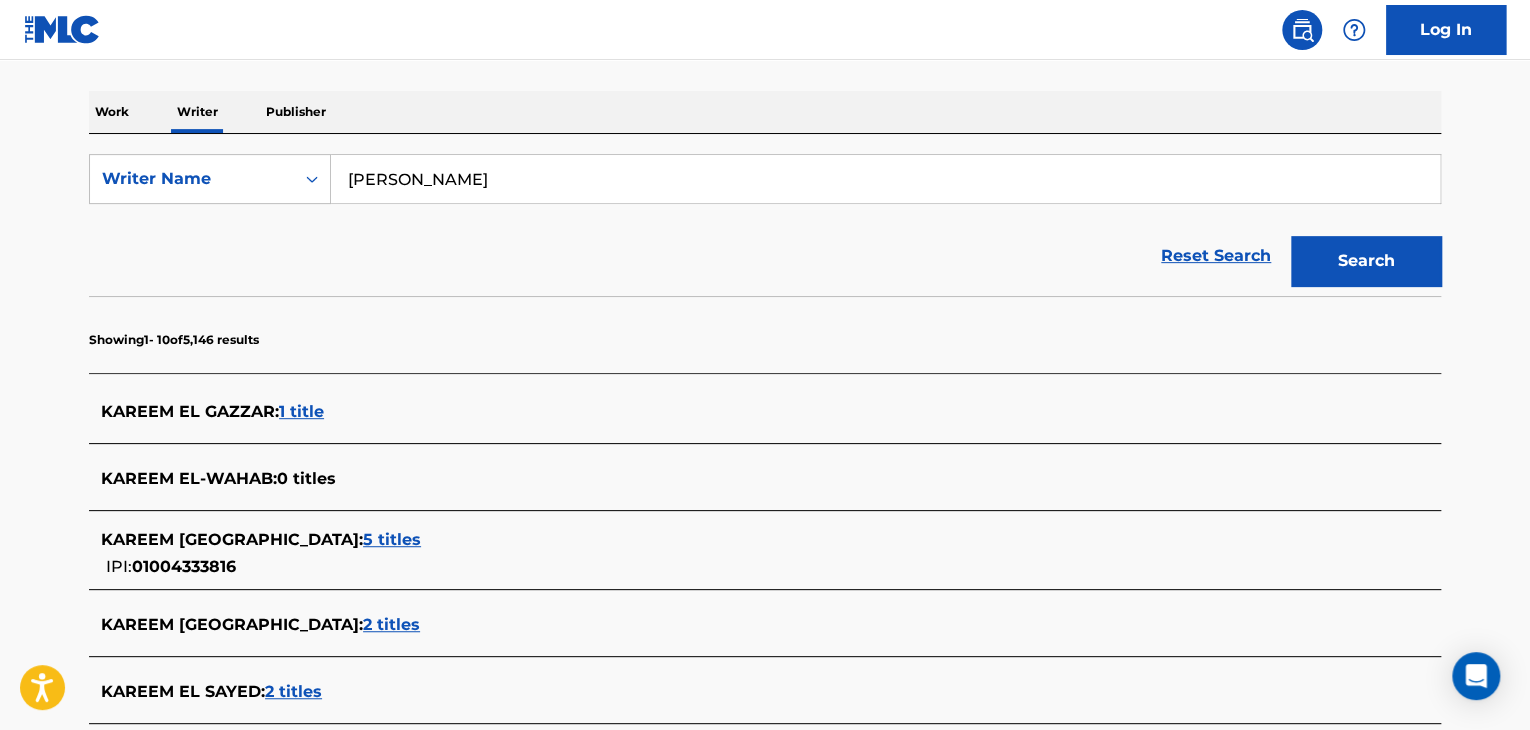 type on "[PERSON_NAME]" 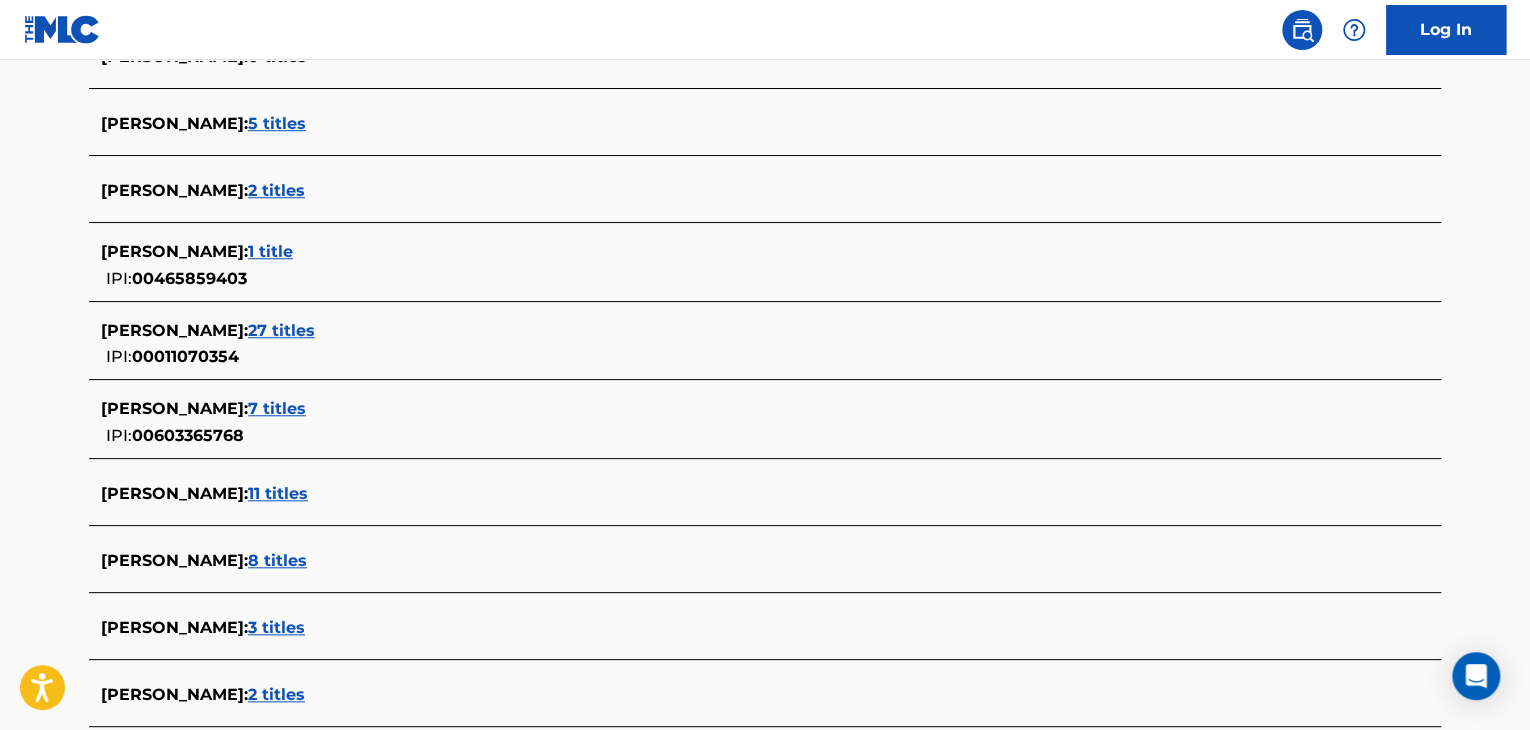 scroll, scrollTop: 691, scrollLeft: 0, axis: vertical 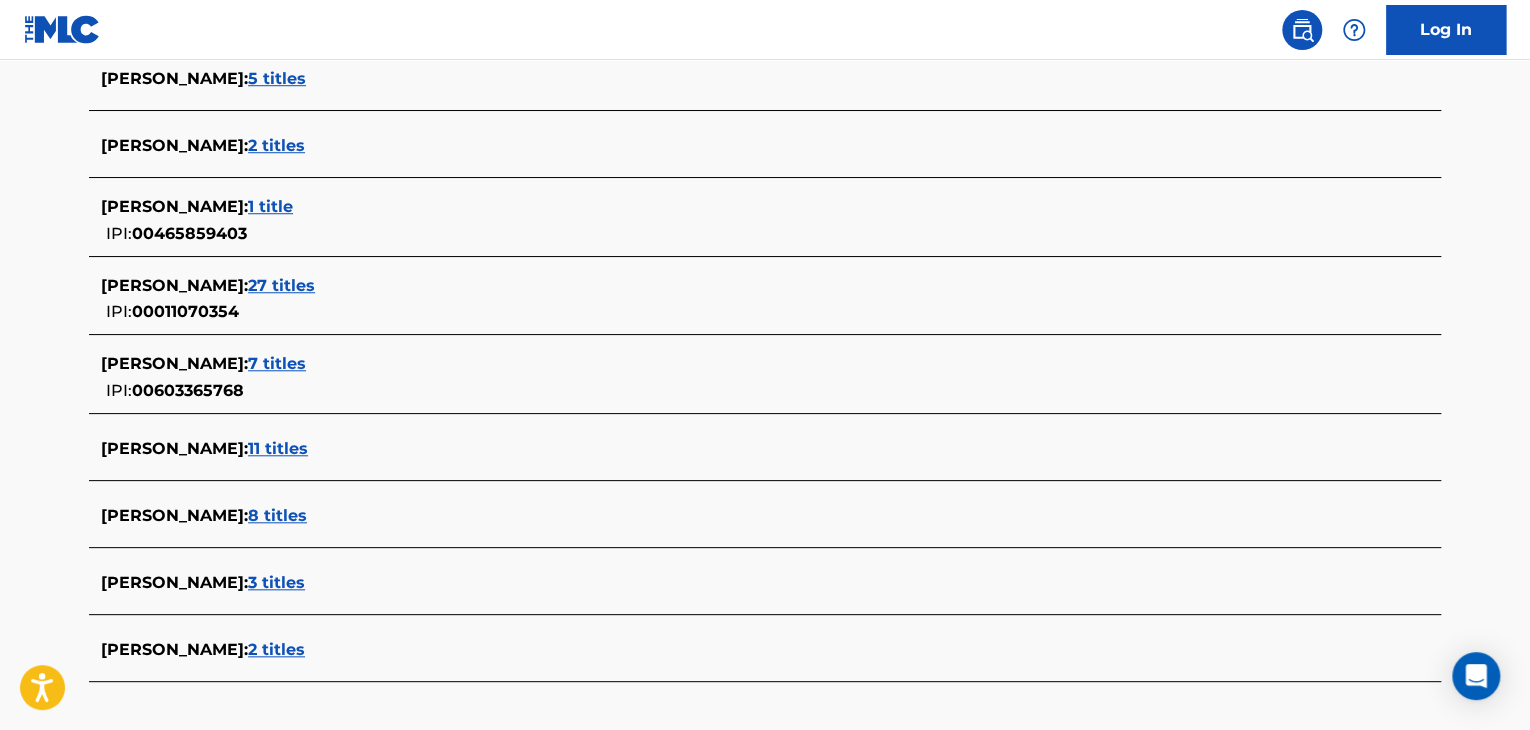 click on "2 titles" at bounding box center (276, 649) 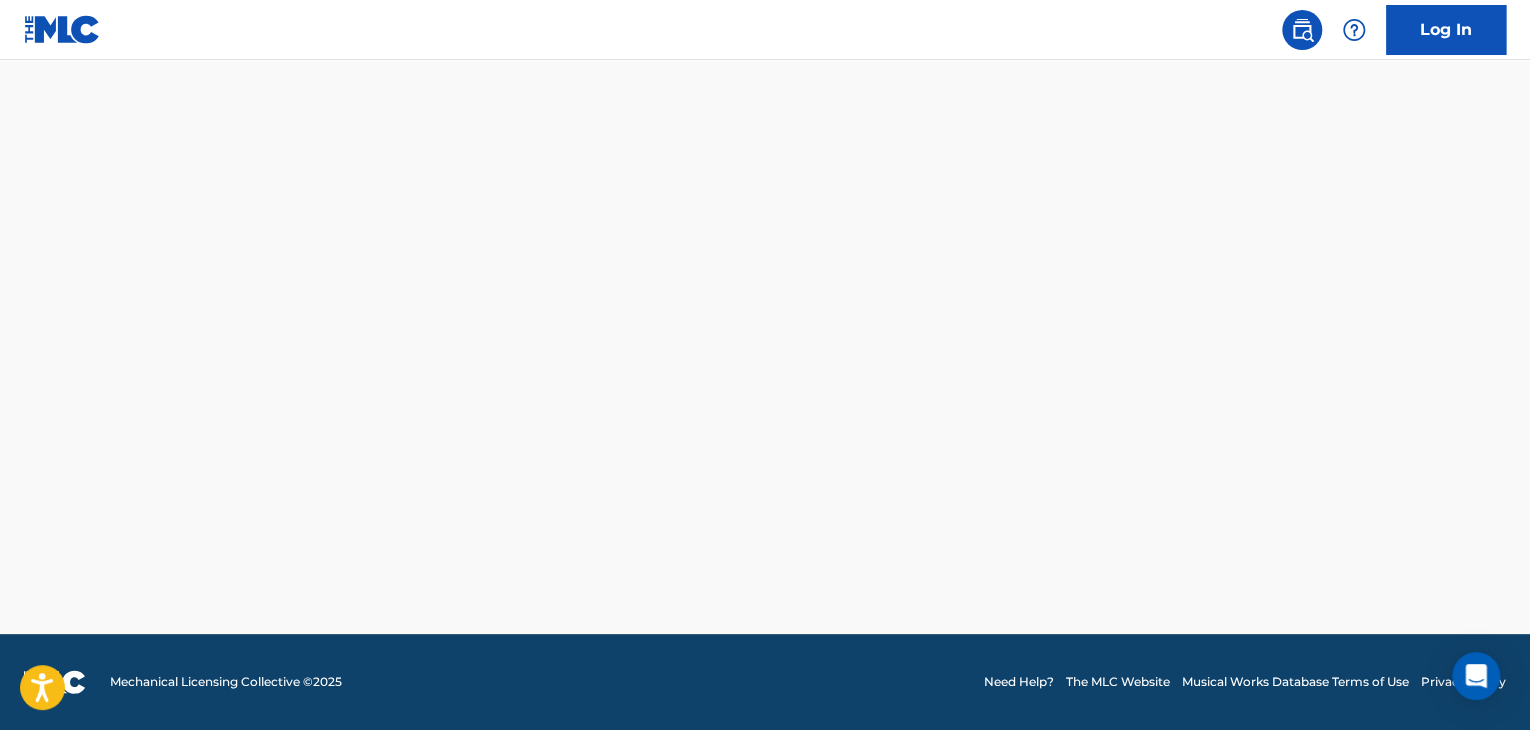 scroll, scrollTop: 533, scrollLeft: 0, axis: vertical 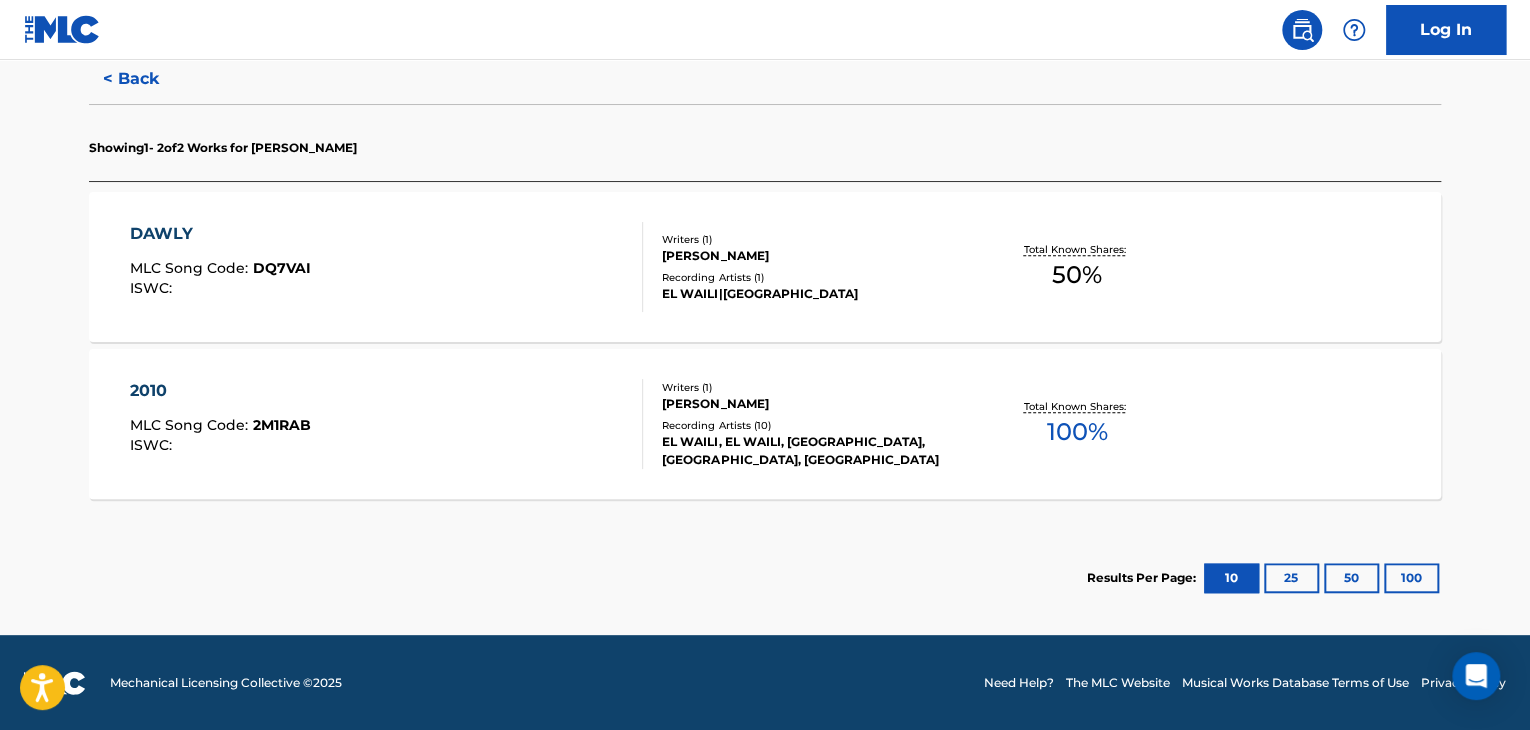 click on "2010 MLC Song Code : 2M1RAB ISWC :" at bounding box center [387, 424] 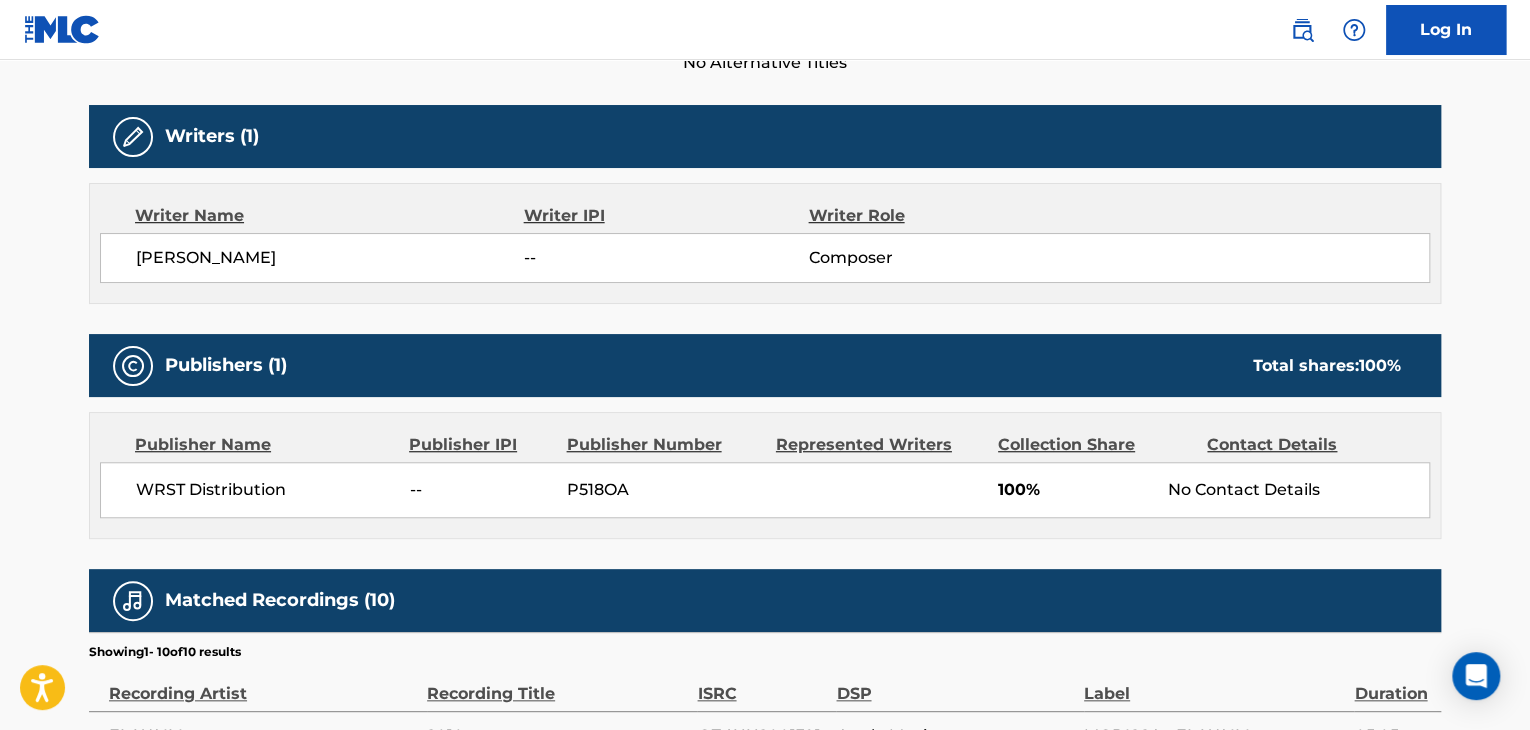 scroll, scrollTop: 600, scrollLeft: 0, axis: vertical 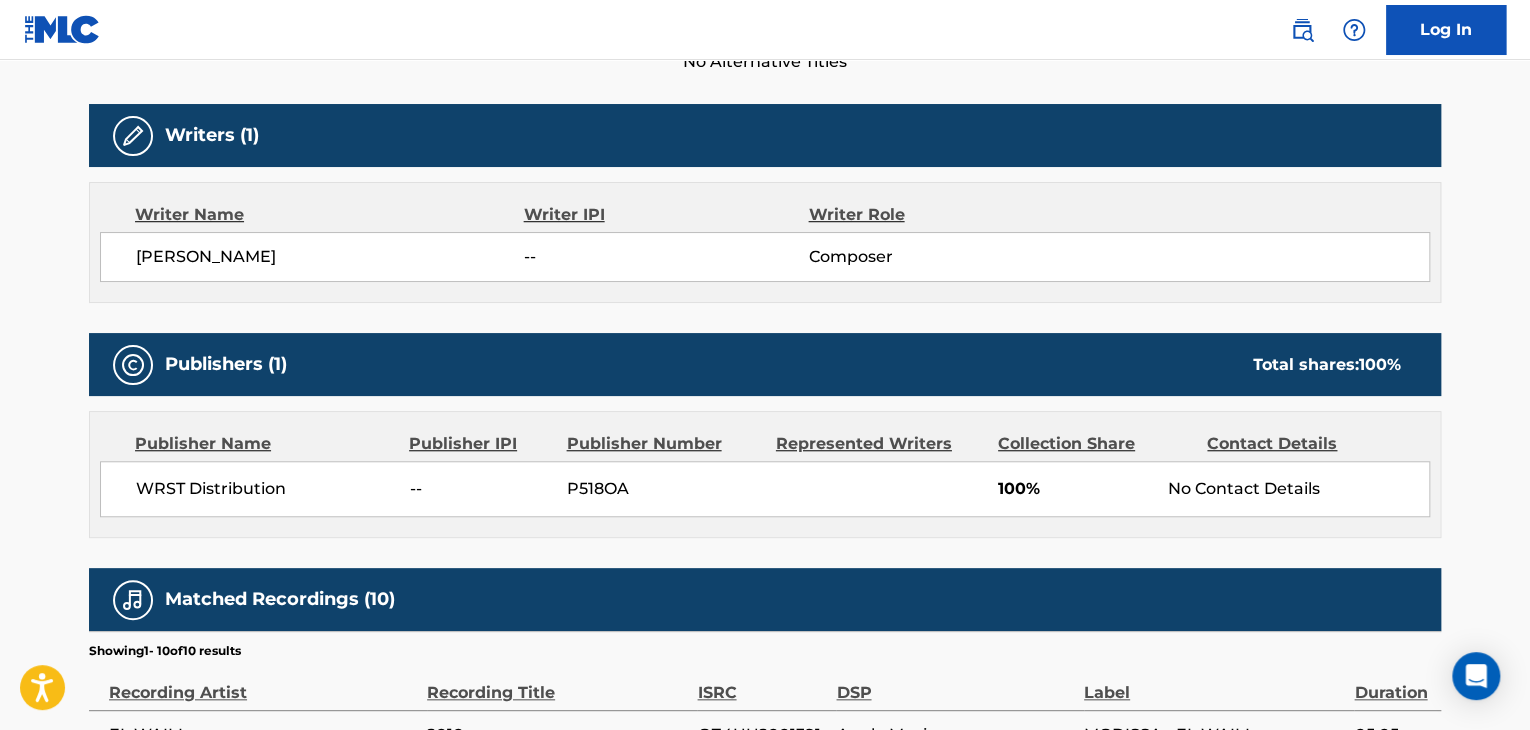 click on "WRST Distribution" at bounding box center [265, 489] 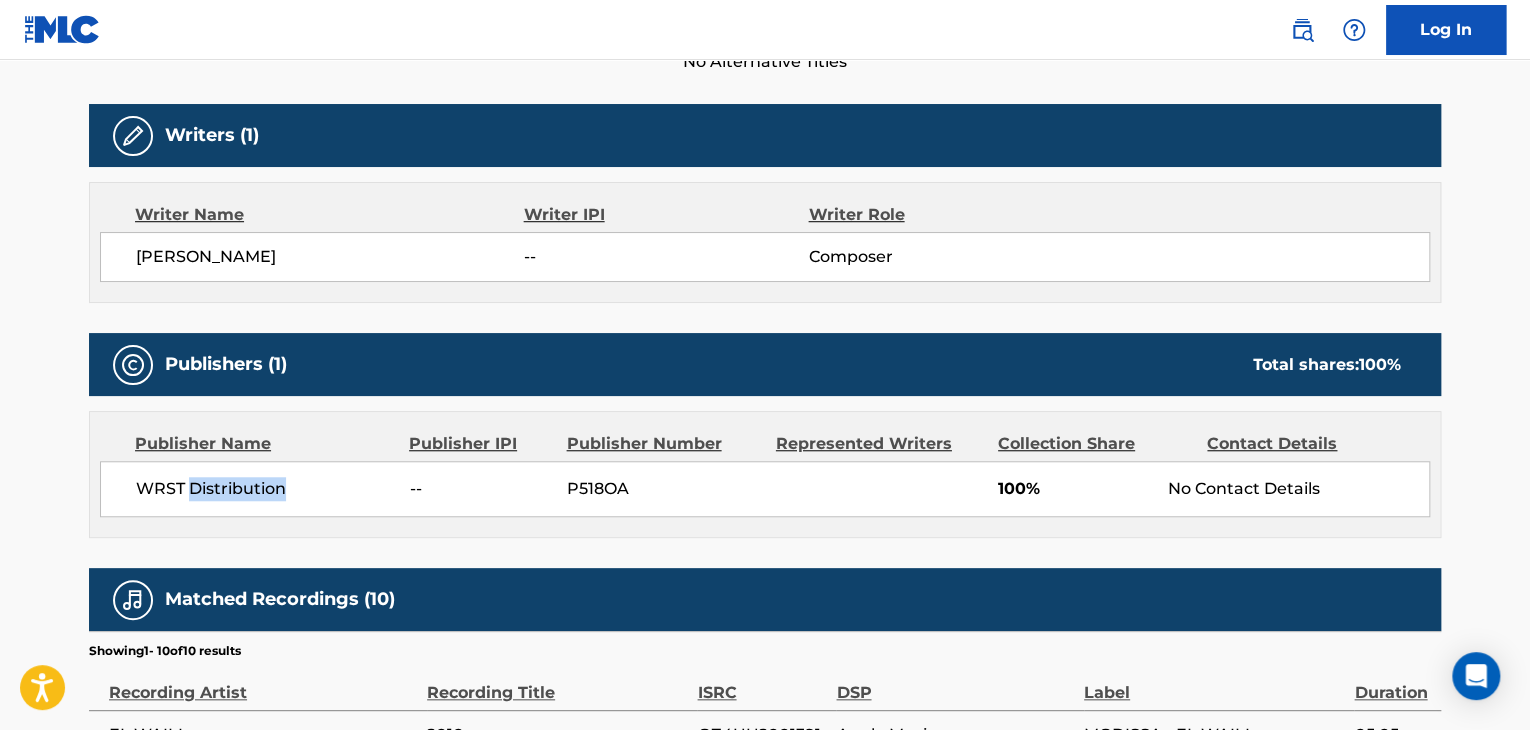 click on "WRST Distribution" at bounding box center (265, 489) 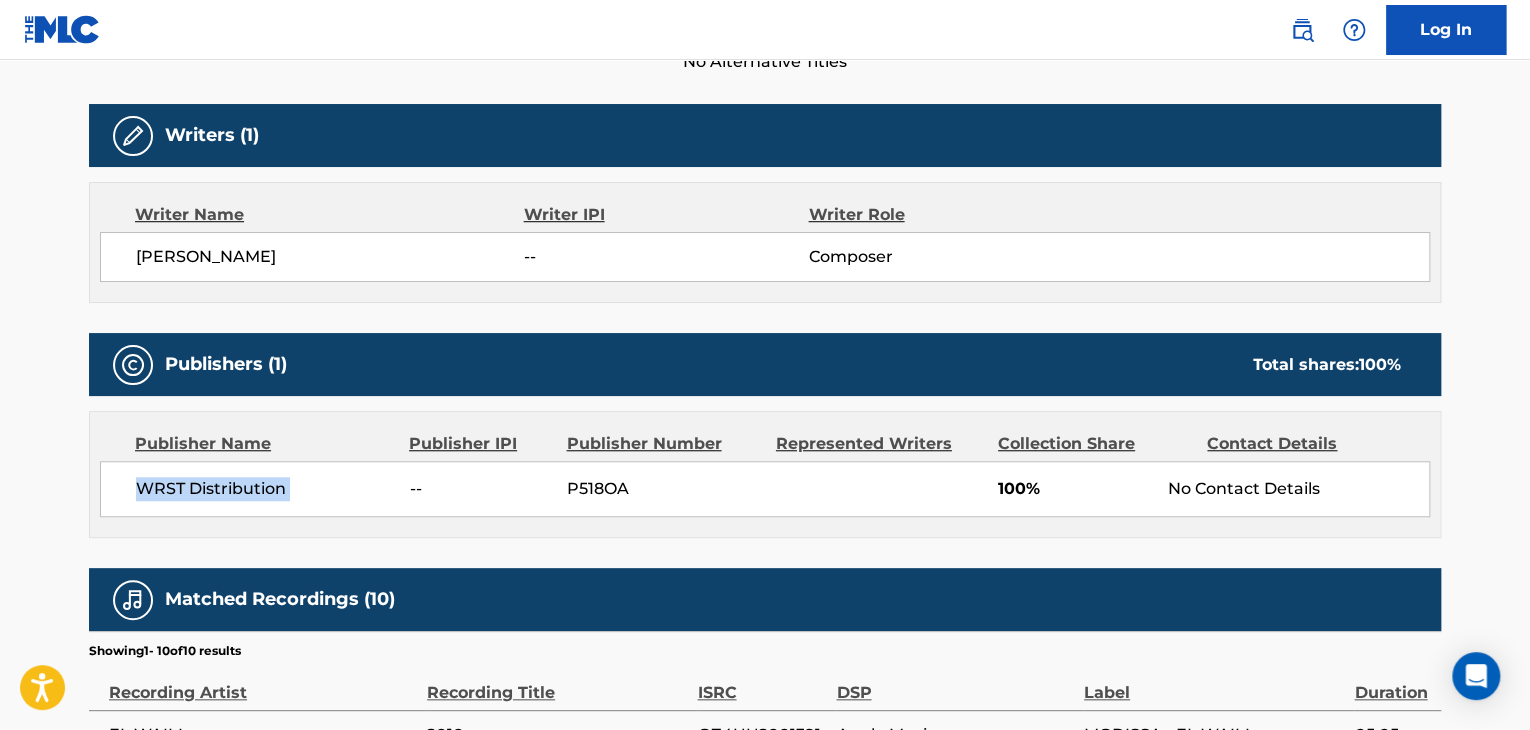click on "WRST Distribution" at bounding box center [265, 489] 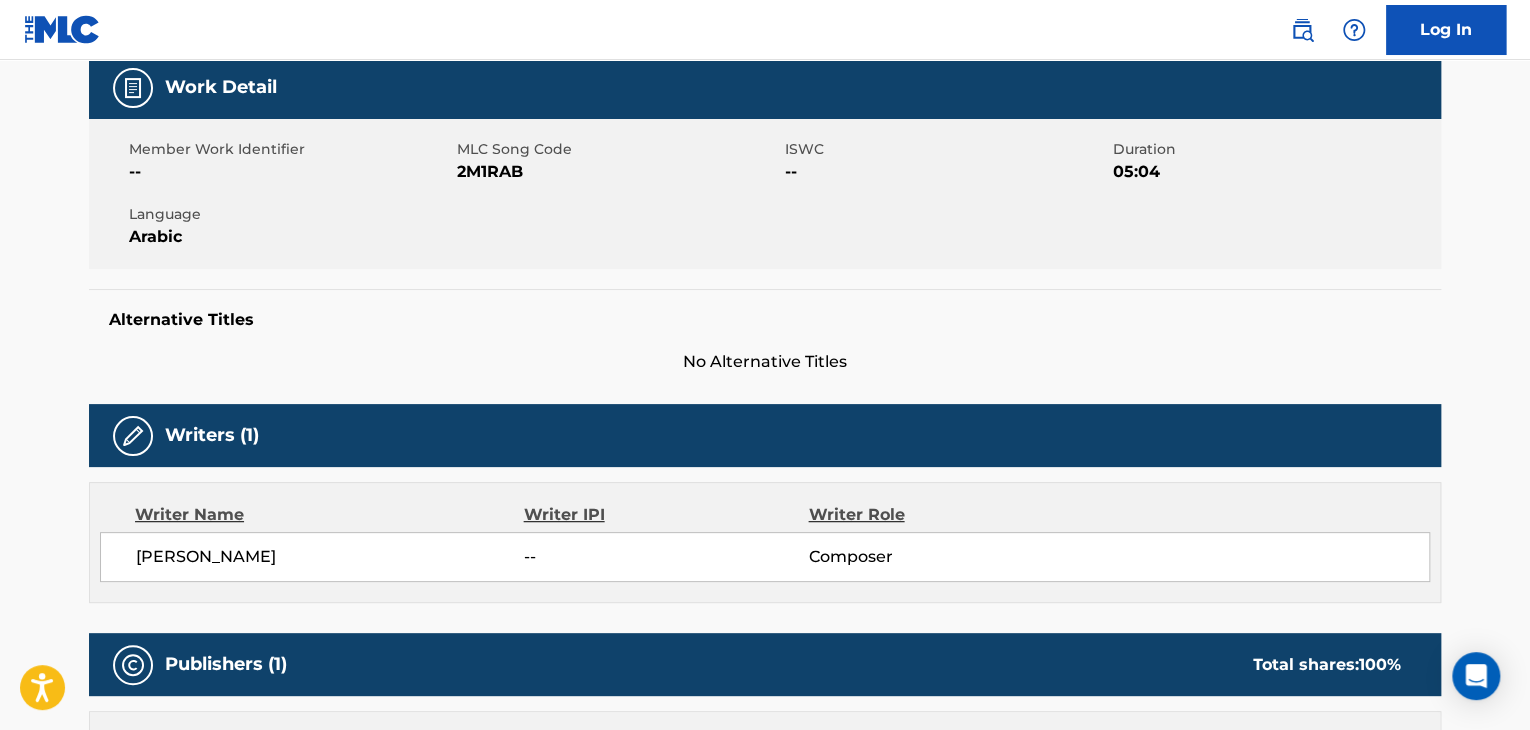 click on "2M1RAB" at bounding box center (618, 172) 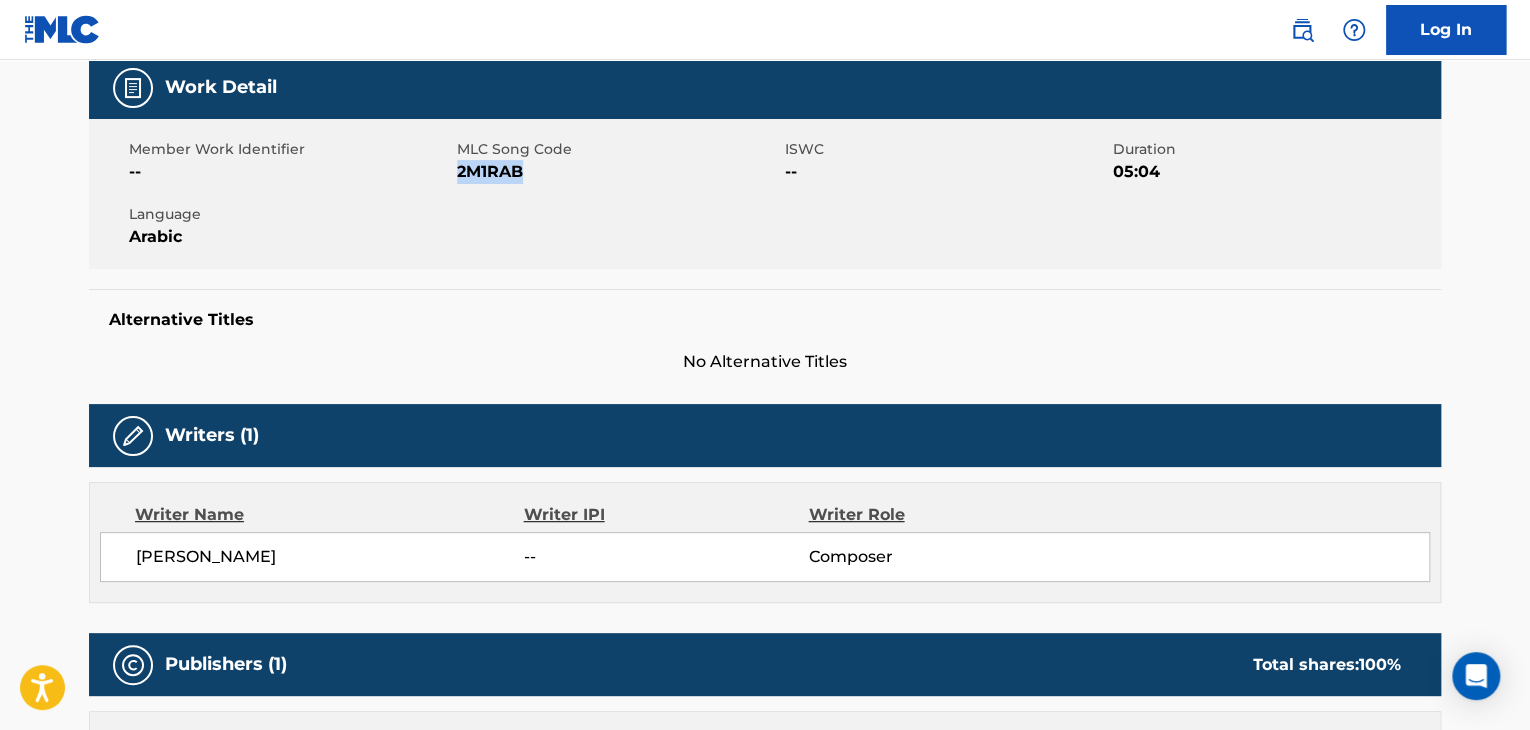 click on "2M1RAB" at bounding box center (618, 172) 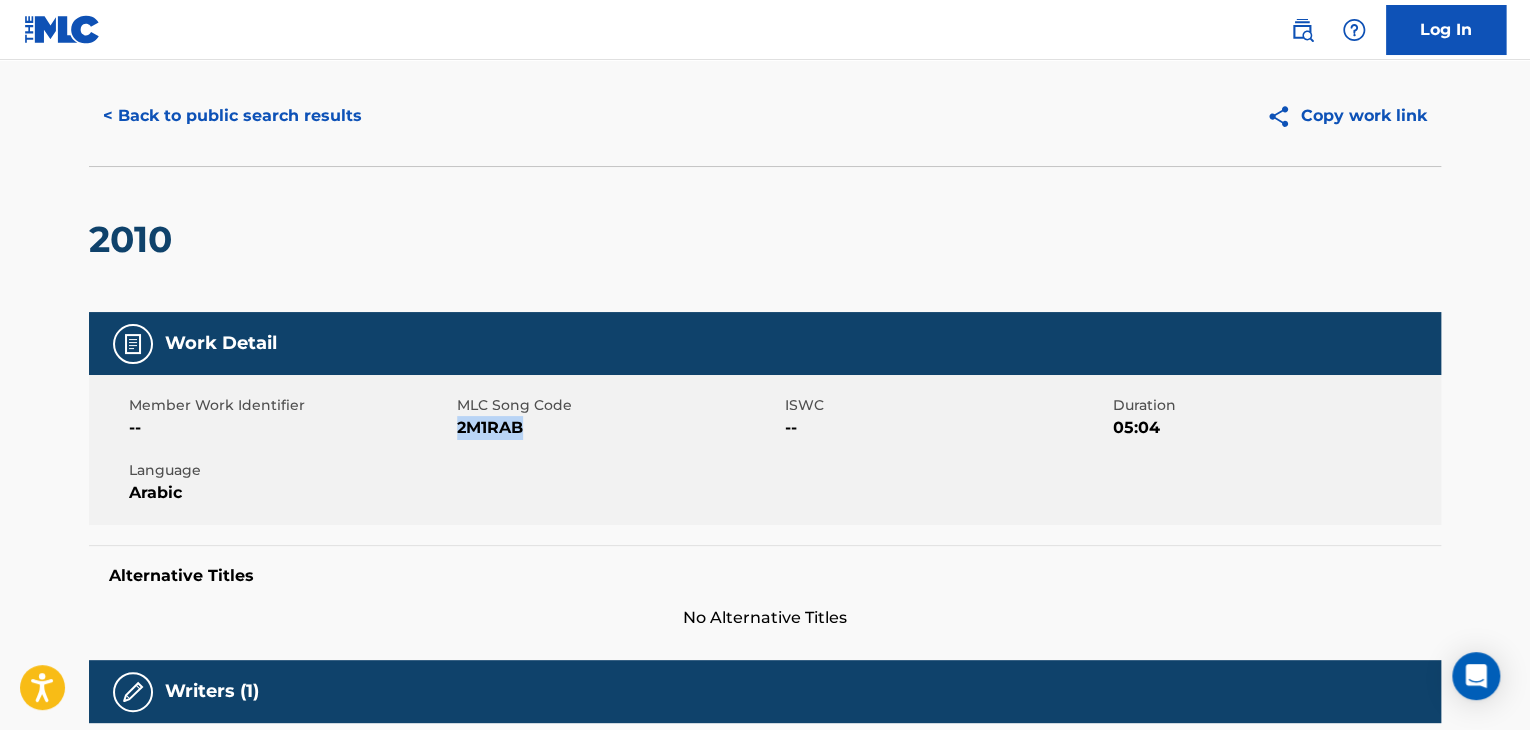scroll, scrollTop: 0, scrollLeft: 0, axis: both 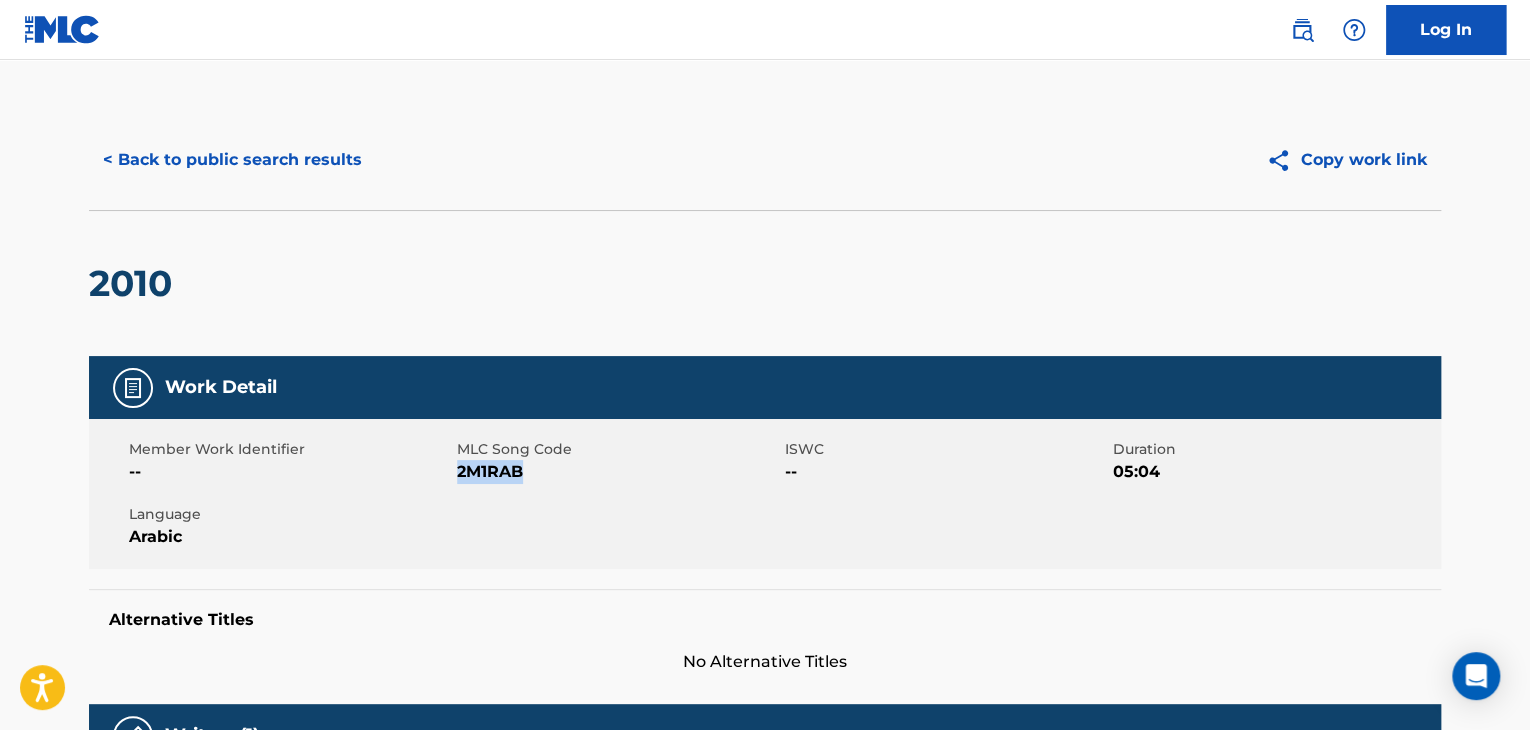 click on "< Back to public search results" at bounding box center [232, 160] 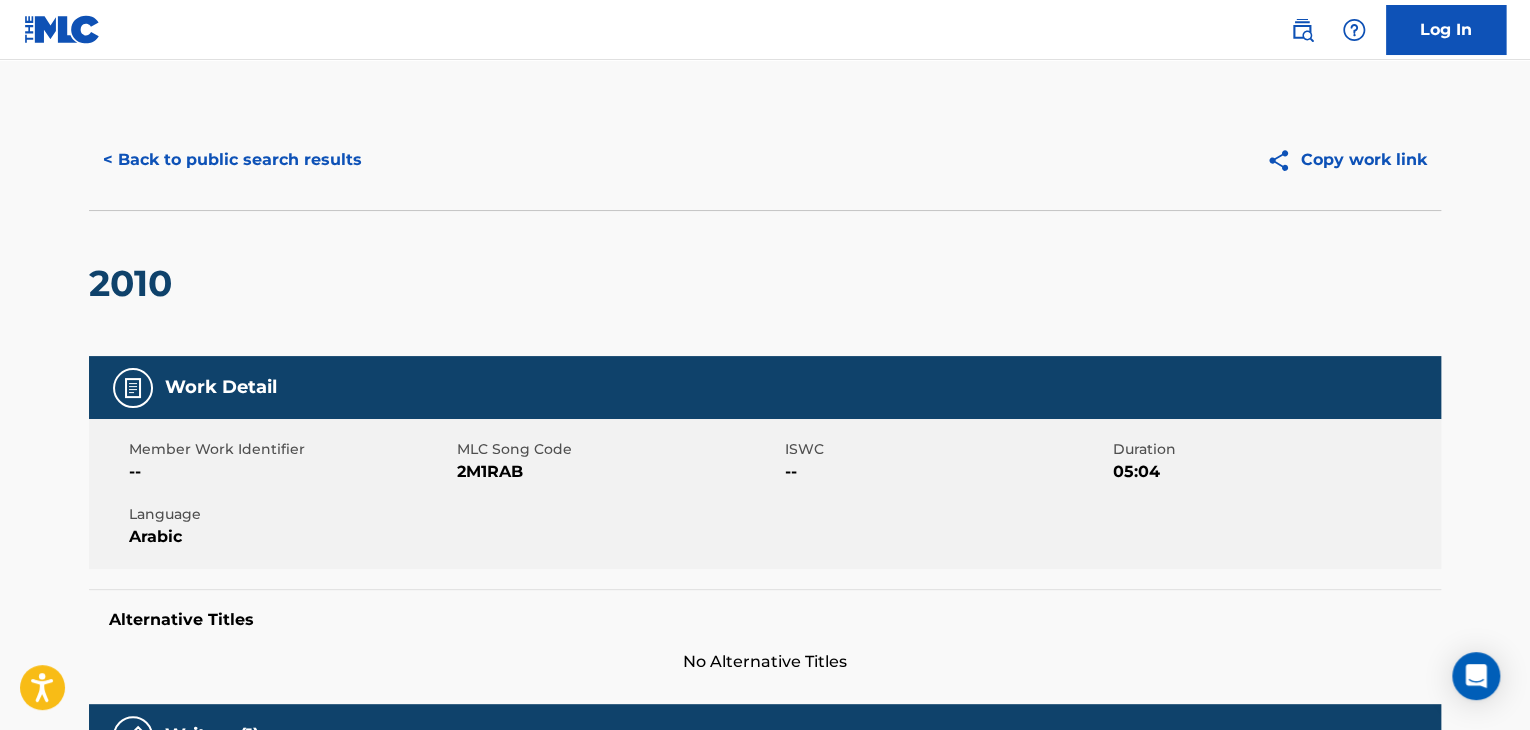 scroll, scrollTop: 24, scrollLeft: 0, axis: vertical 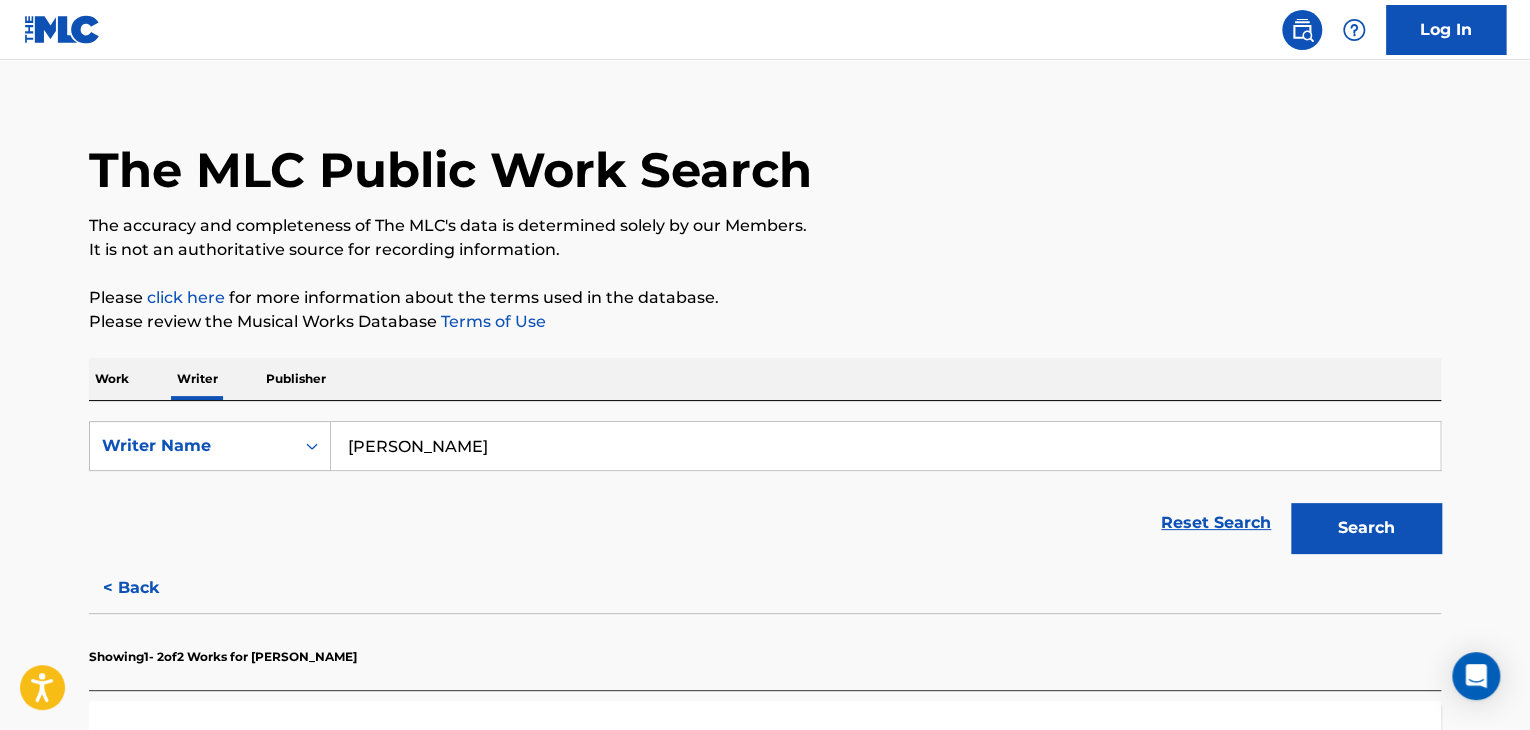click on "Work" at bounding box center (112, 379) 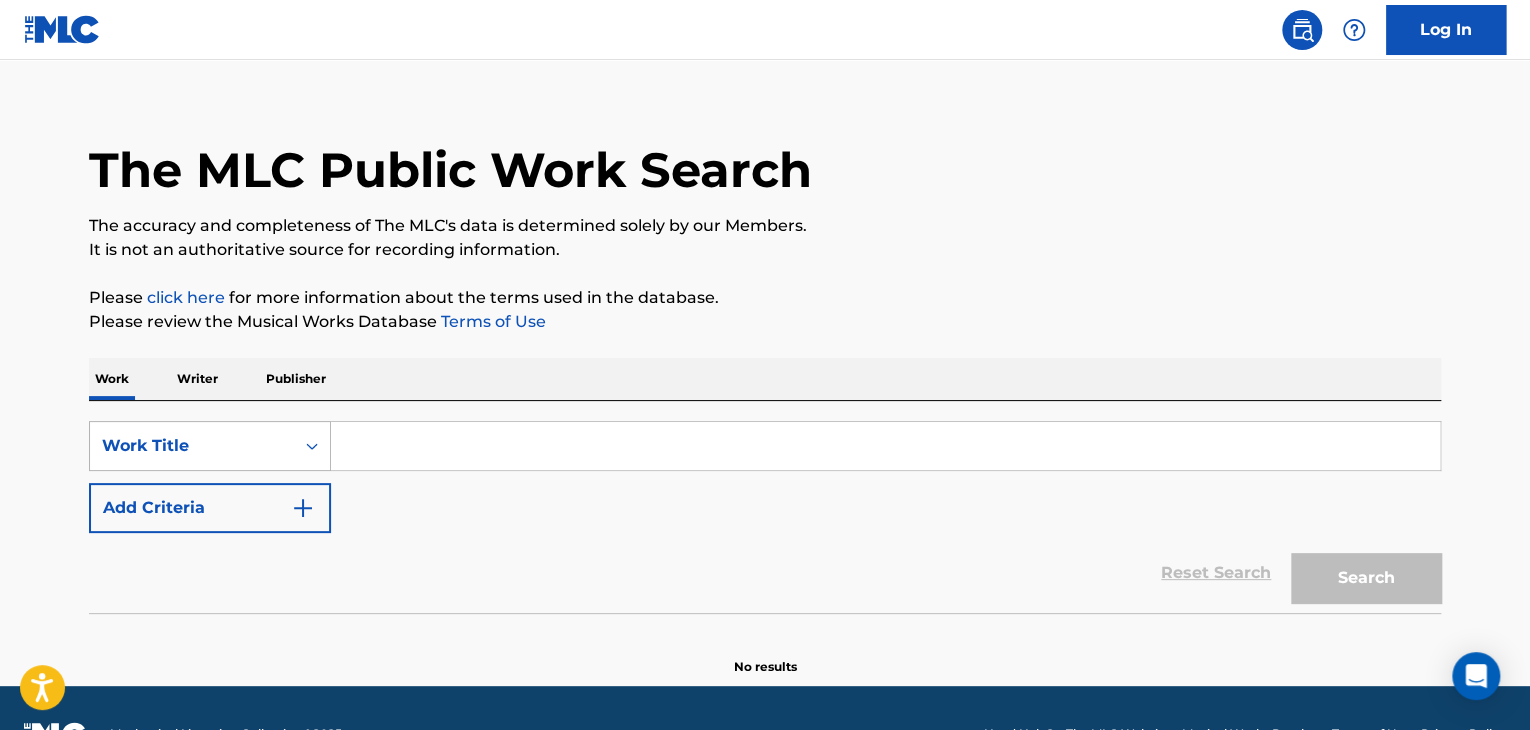 scroll, scrollTop: 0, scrollLeft: 0, axis: both 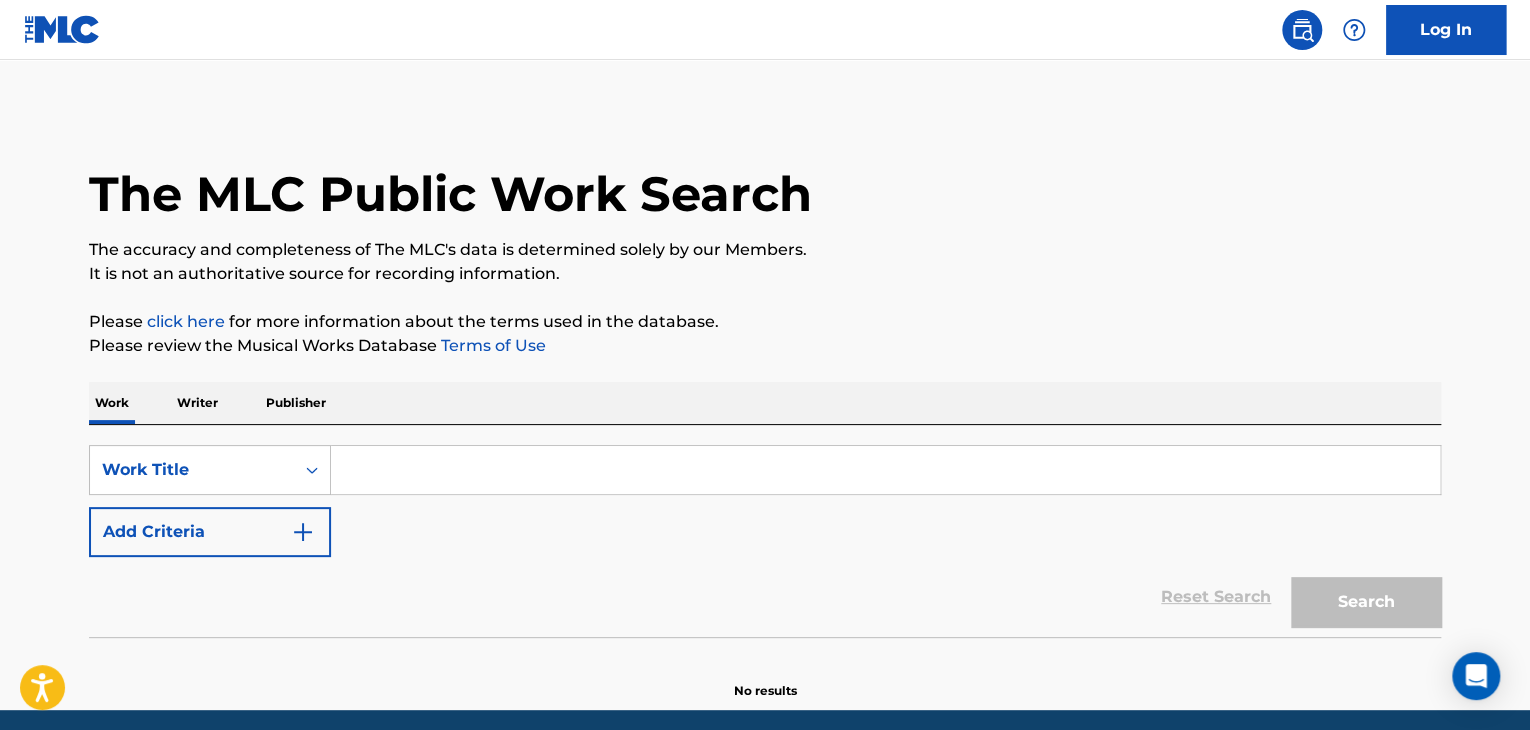 click at bounding box center [885, 470] 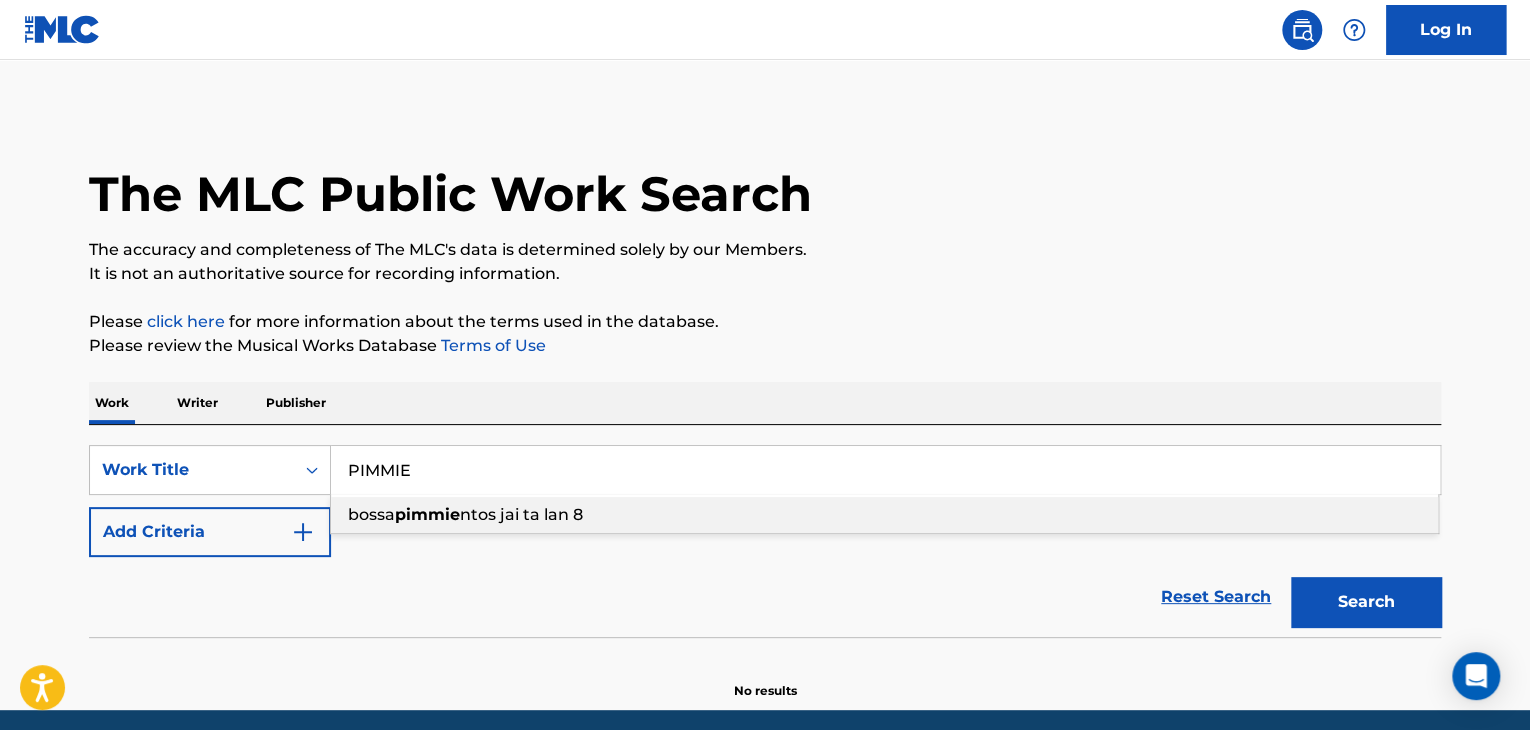 type on "PIMMIE" 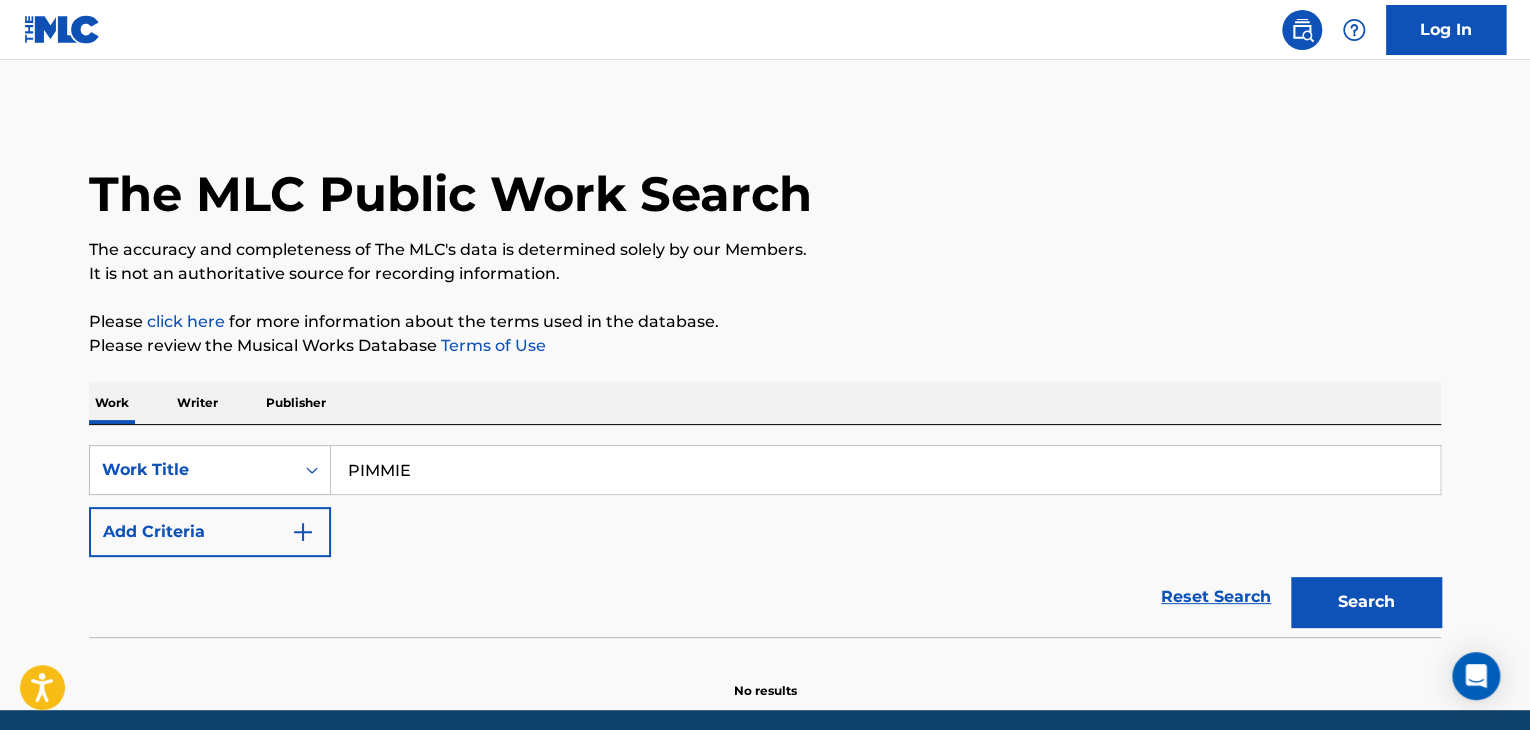 click on "Add Criteria" at bounding box center [210, 532] 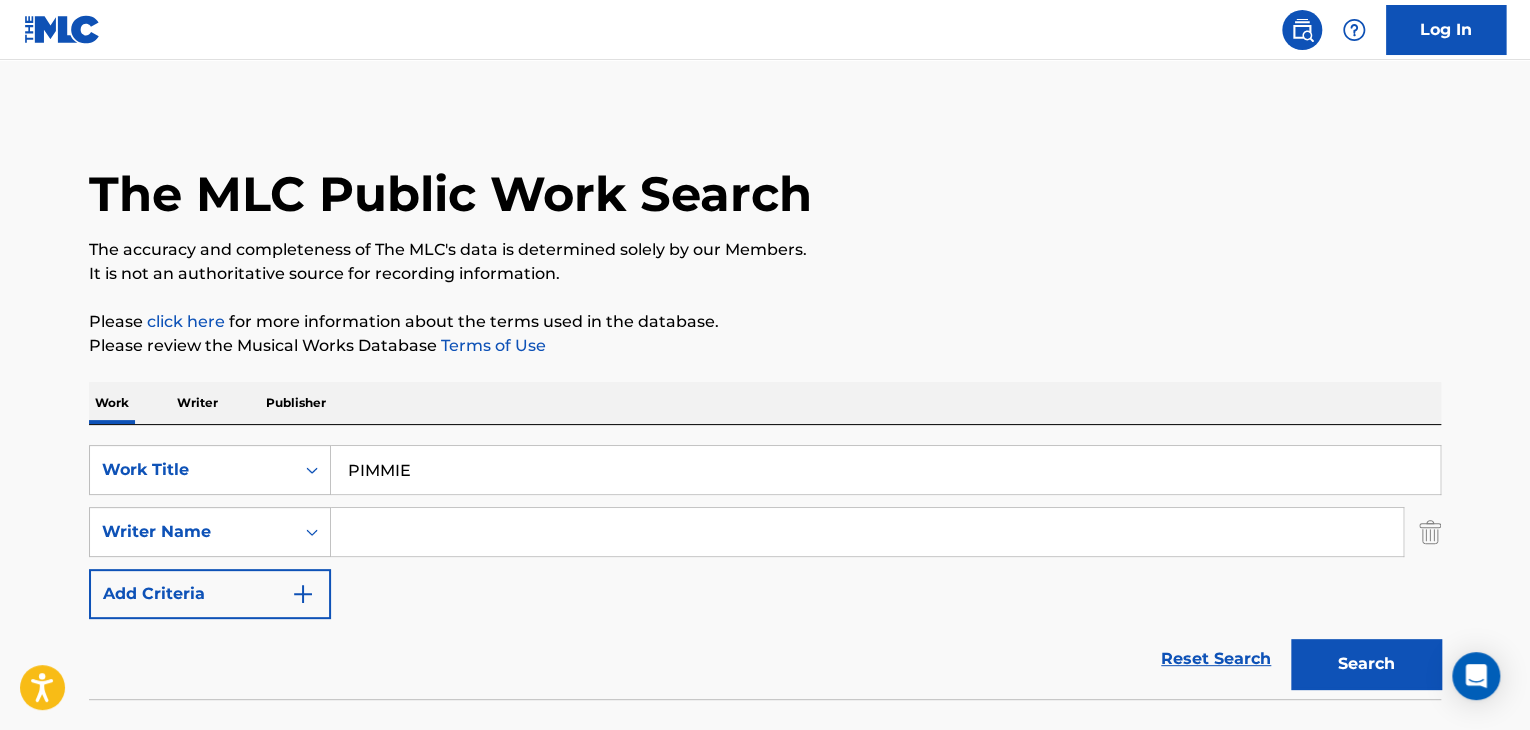 click at bounding box center [867, 532] 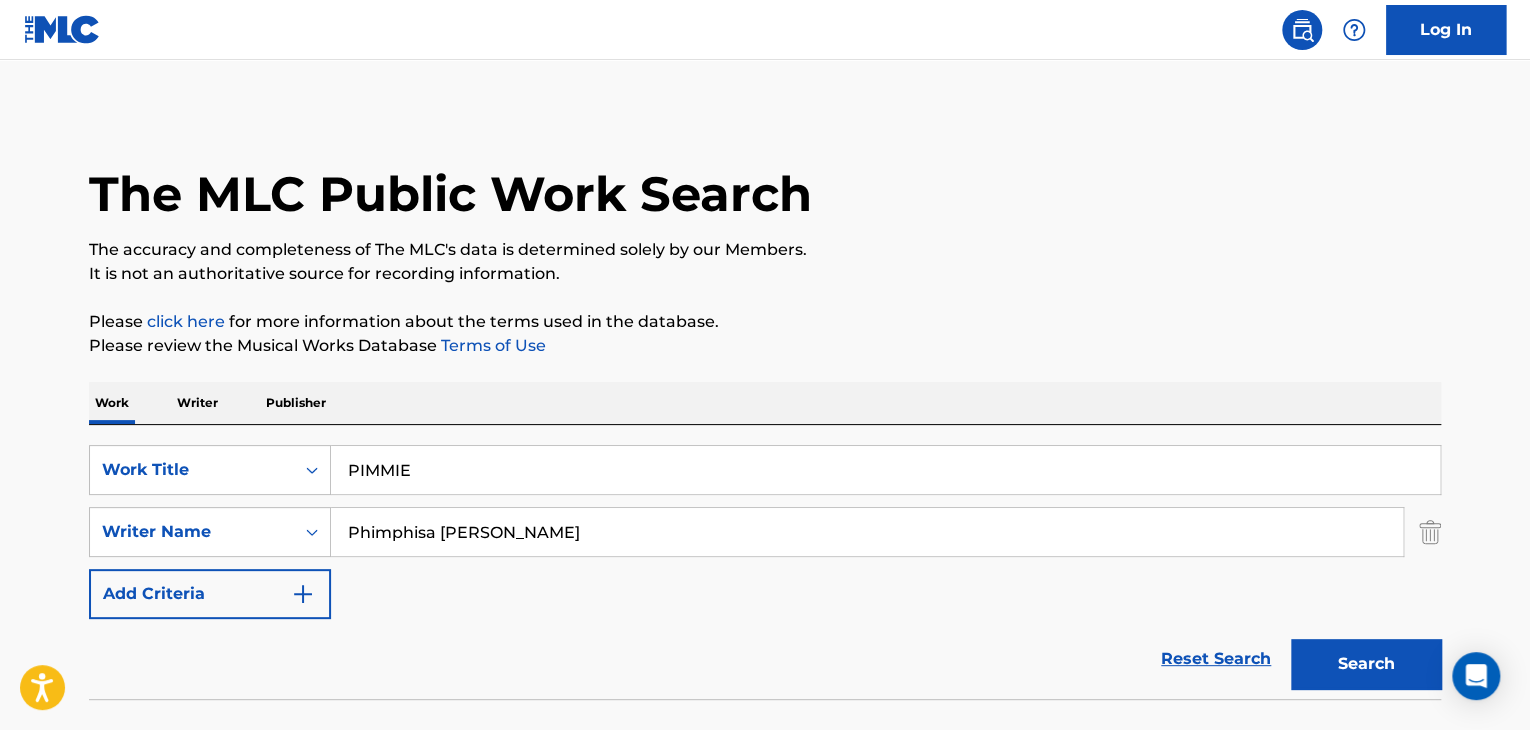 type on "Phimphisa [PERSON_NAME]" 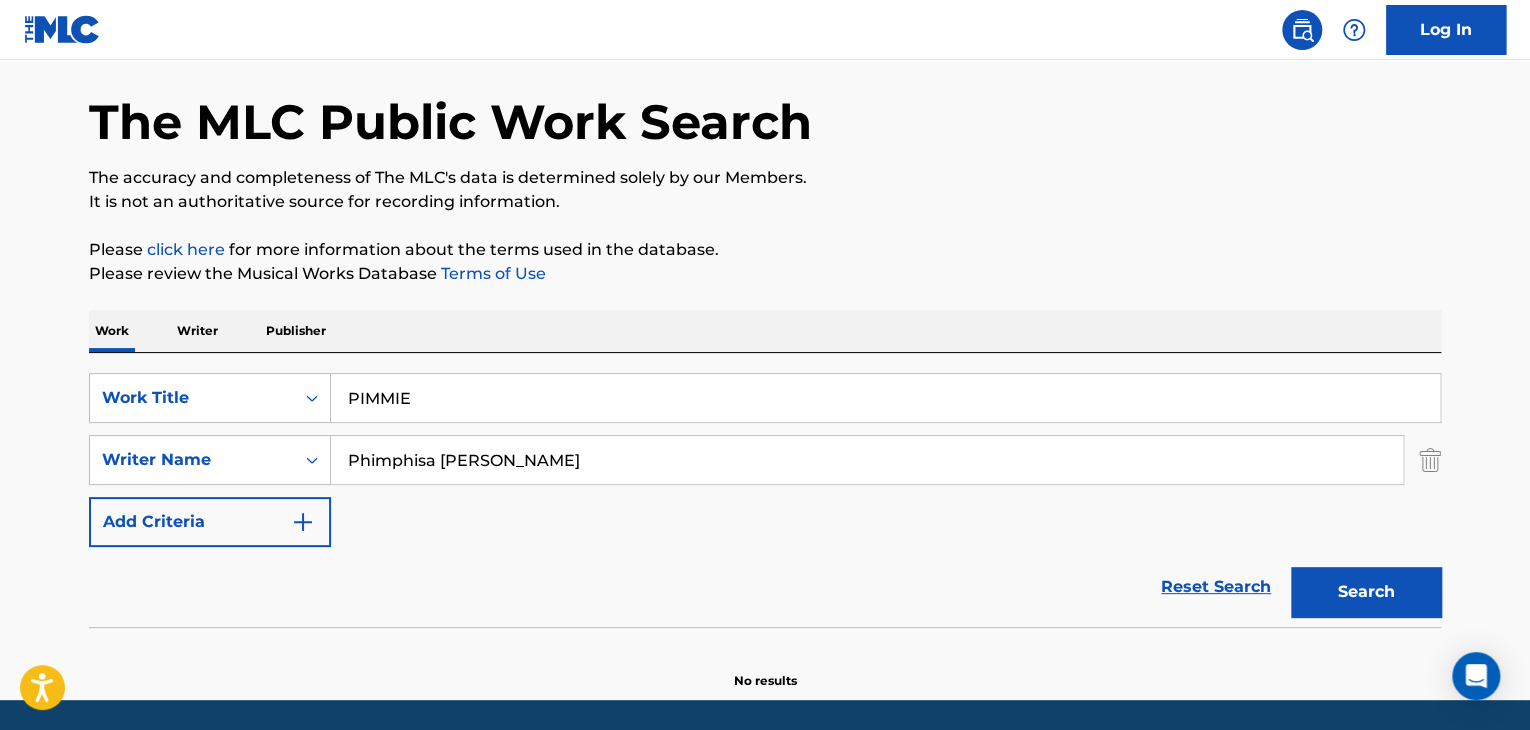 scroll, scrollTop: 138, scrollLeft: 0, axis: vertical 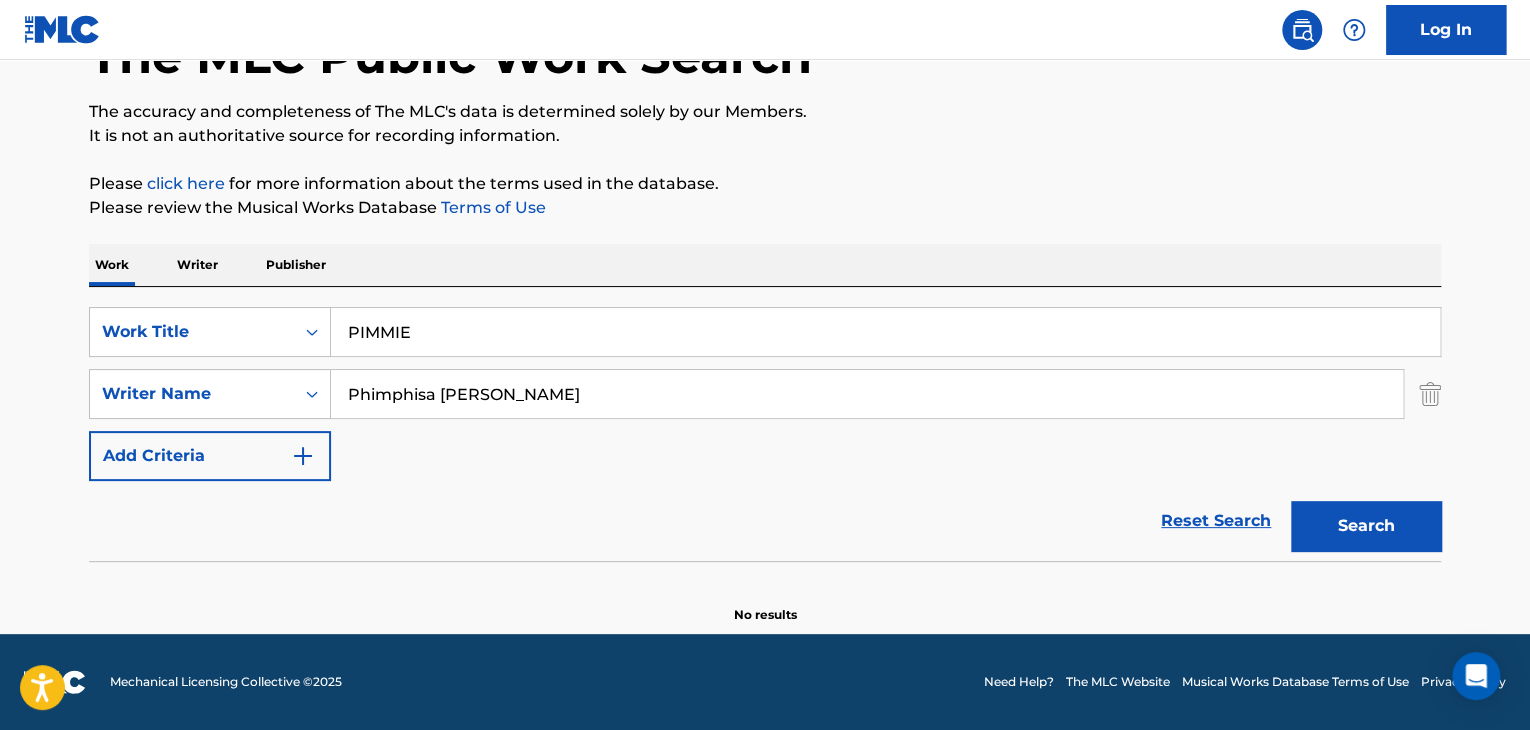 click on "Writer" at bounding box center (197, 265) 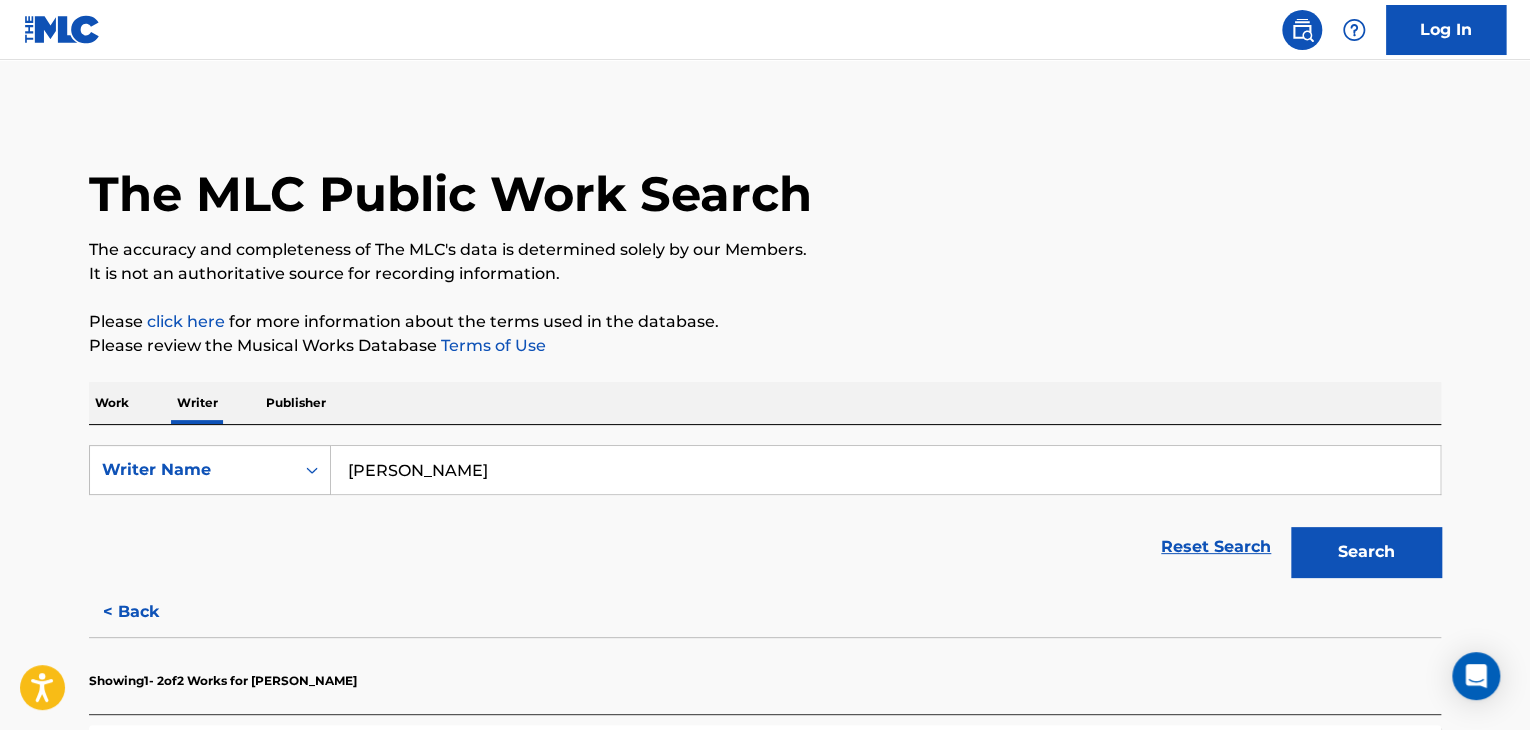 click on "[PERSON_NAME]" at bounding box center [885, 470] 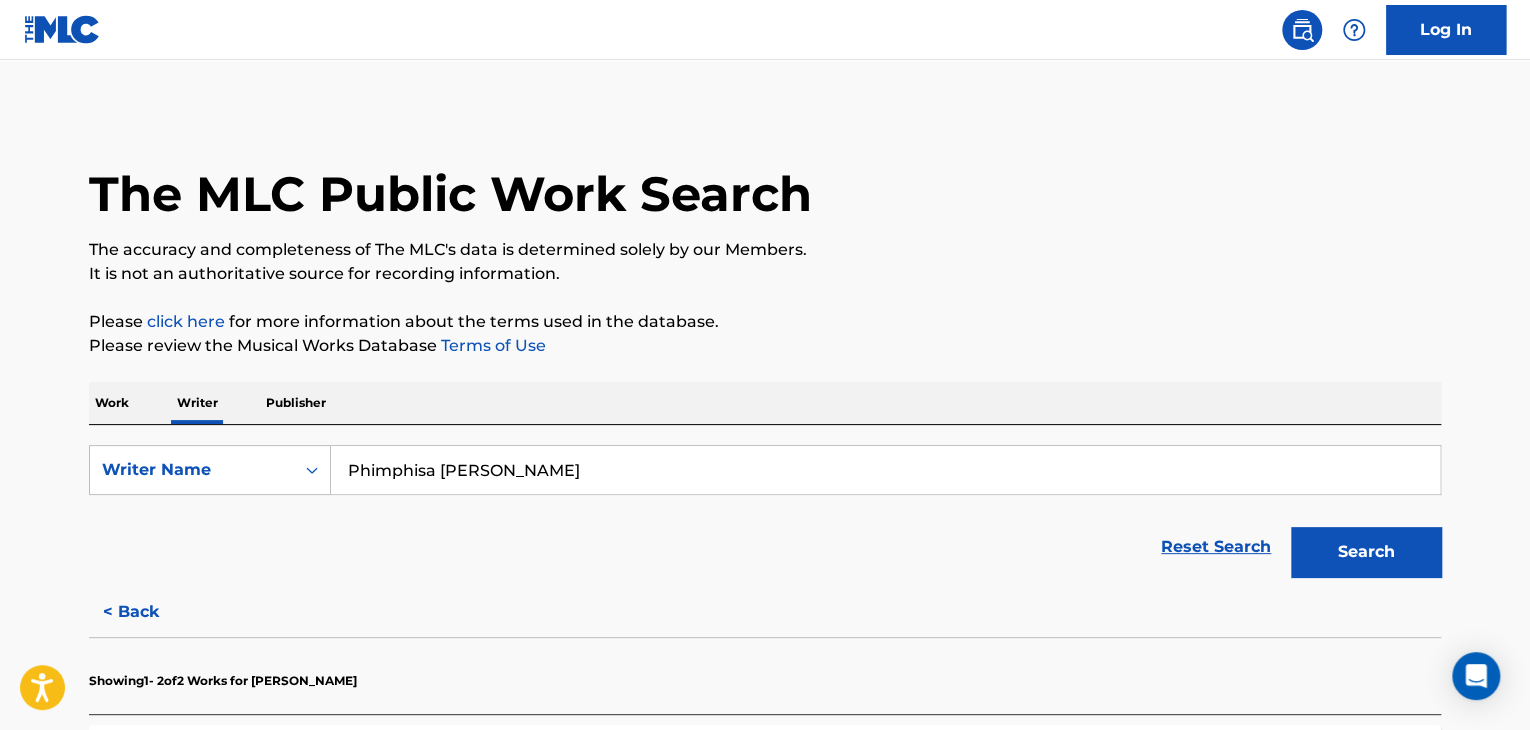 type on "Phimphisa [PERSON_NAME]" 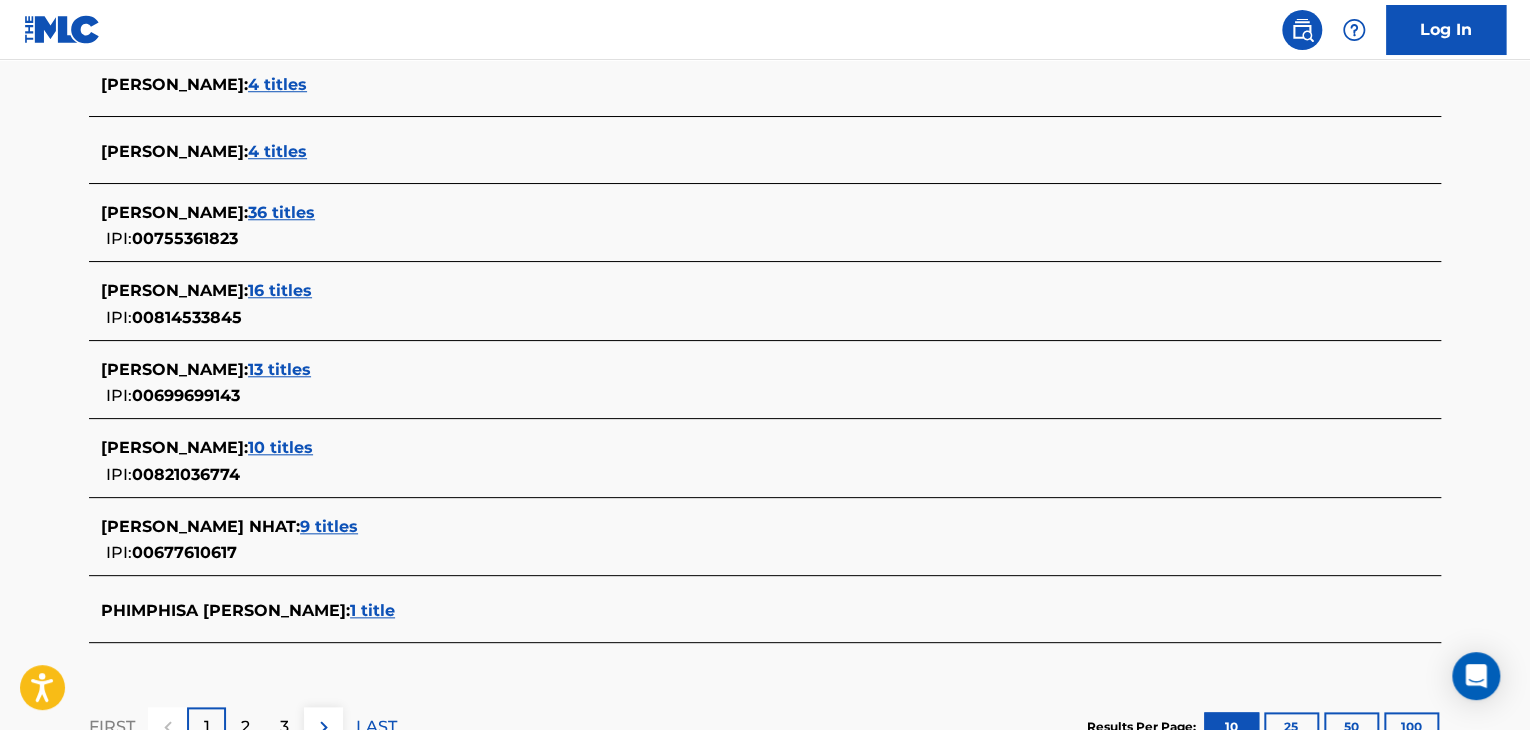 scroll, scrollTop: 791, scrollLeft: 0, axis: vertical 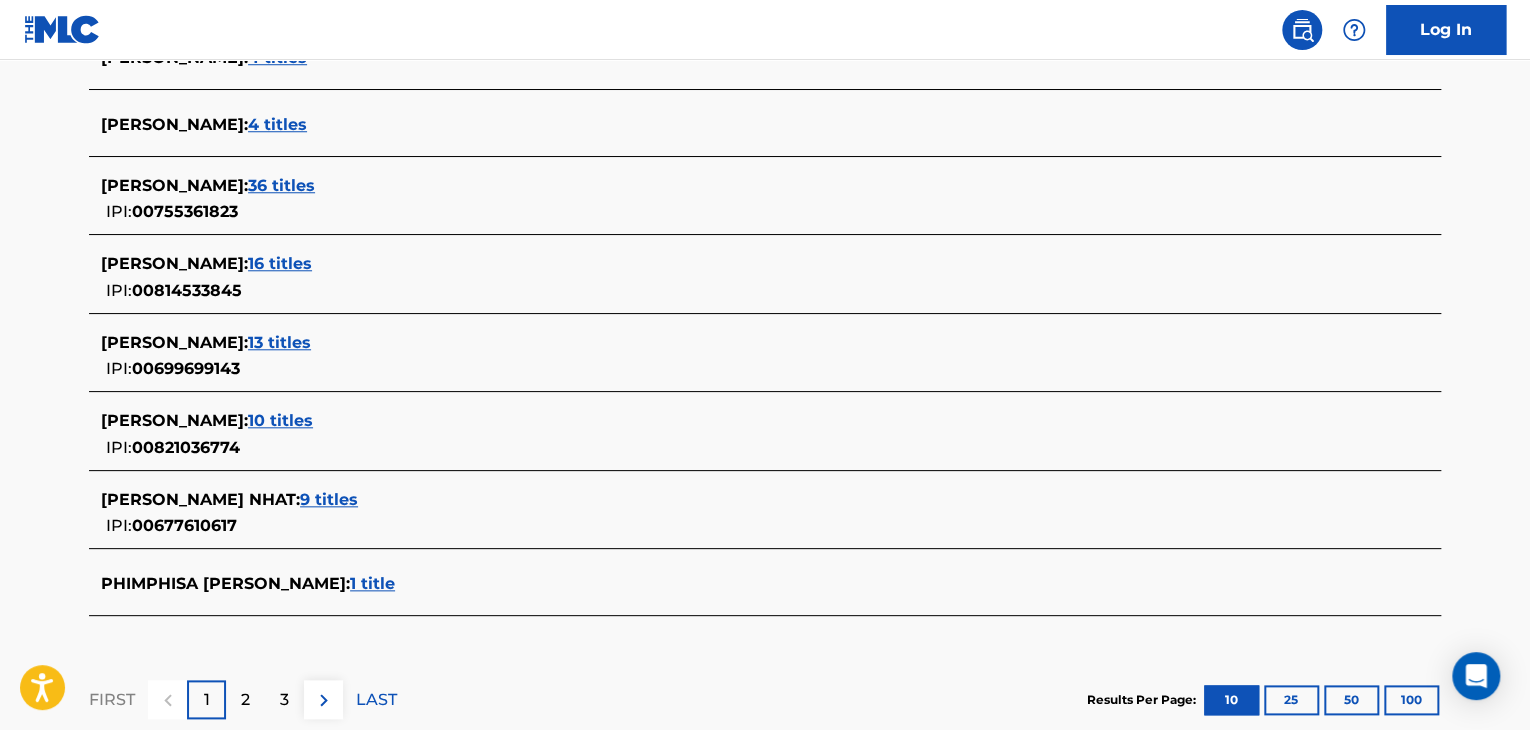 click on "1 title" at bounding box center [372, 583] 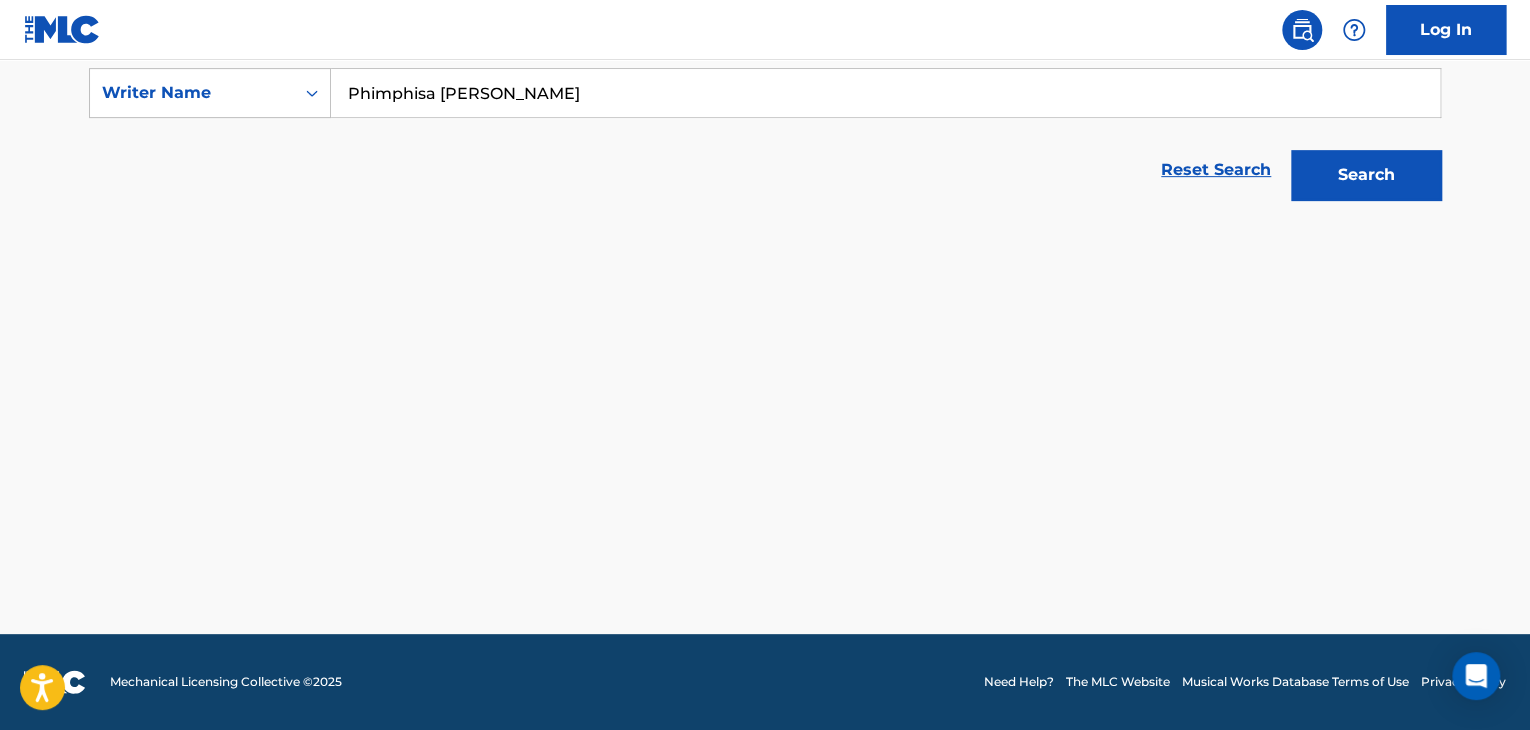 scroll, scrollTop: 376, scrollLeft: 0, axis: vertical 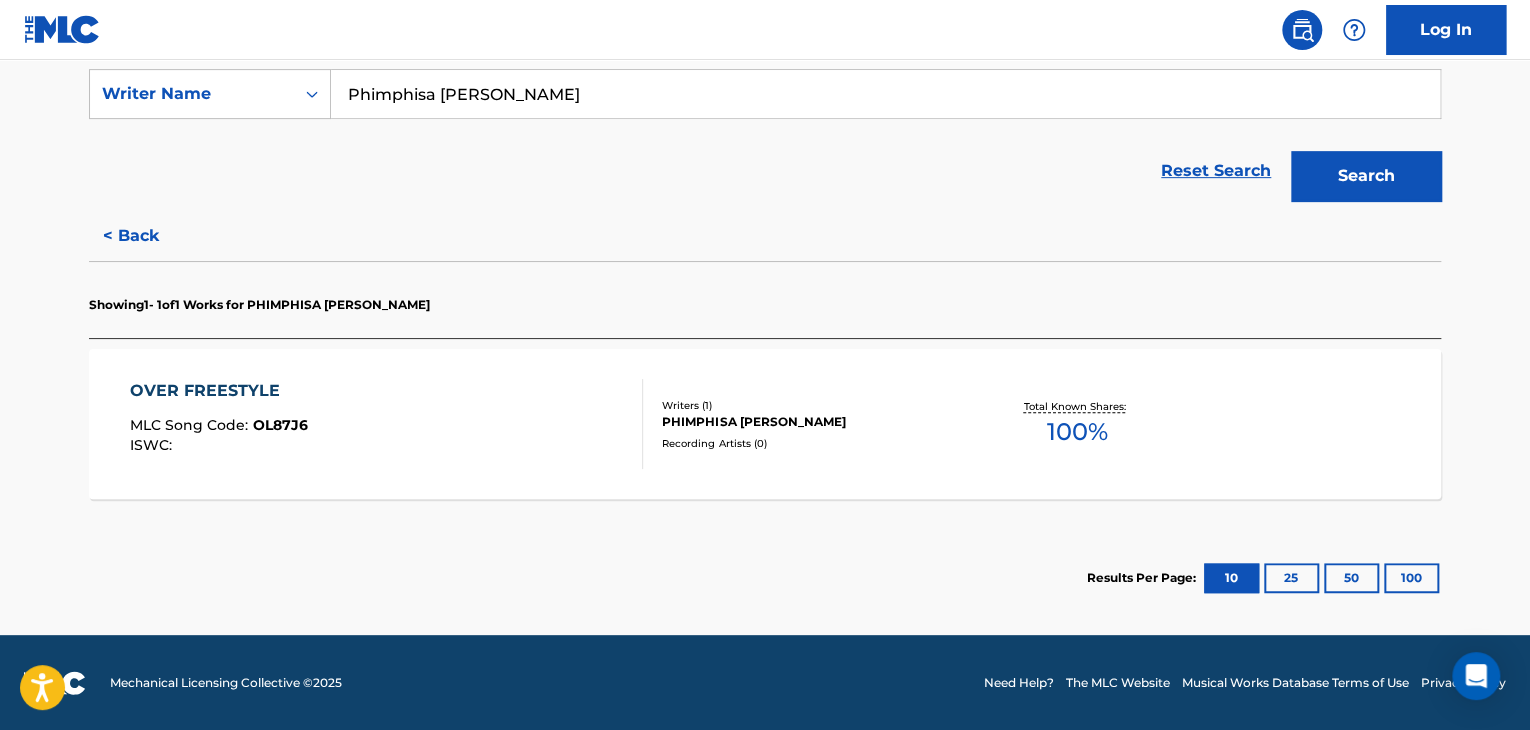 click on "OVER FREESTYLE MLC Song Code : OL87J6 ISWC :" at bounding box center [387, 424] 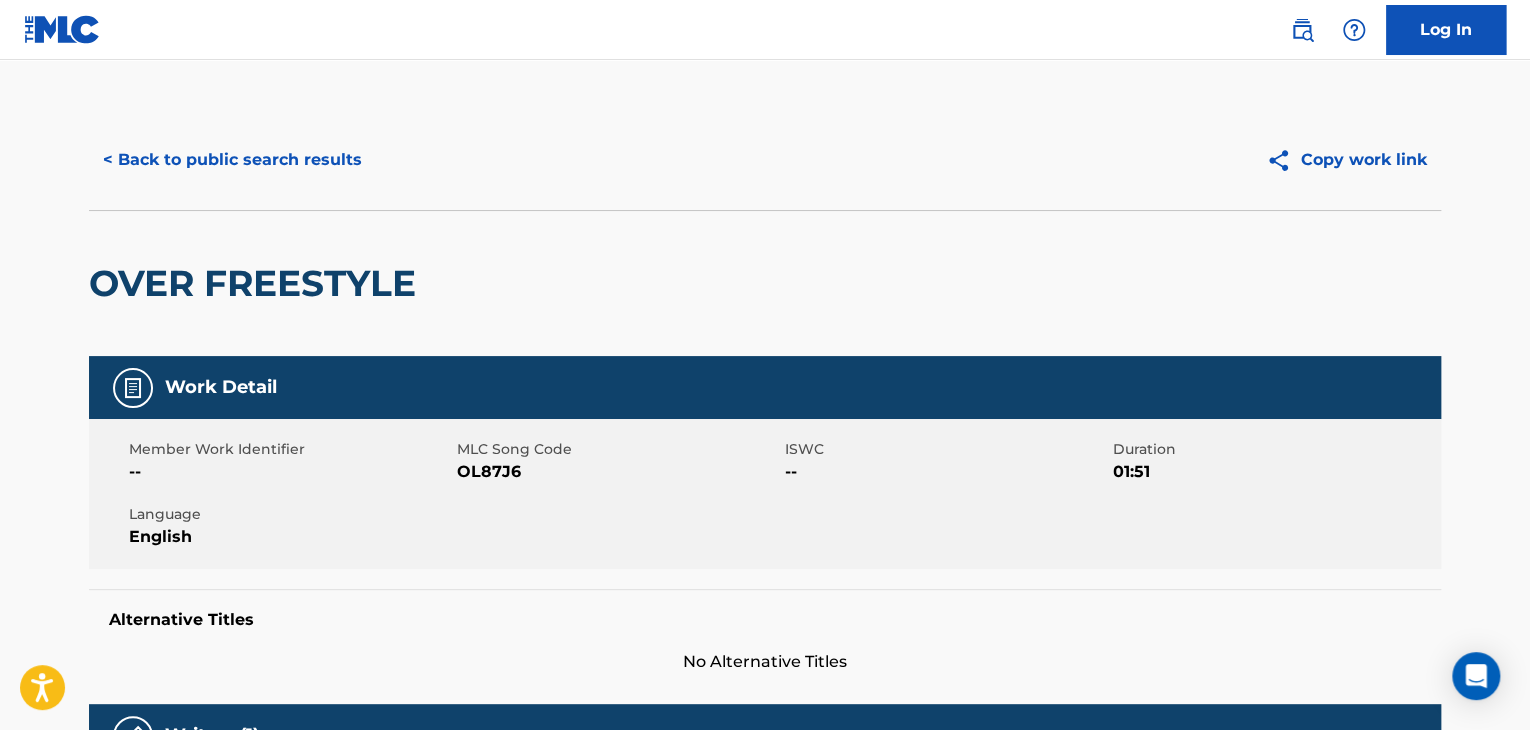 click on "< Back to public search results" at bounding box center (232, 160) 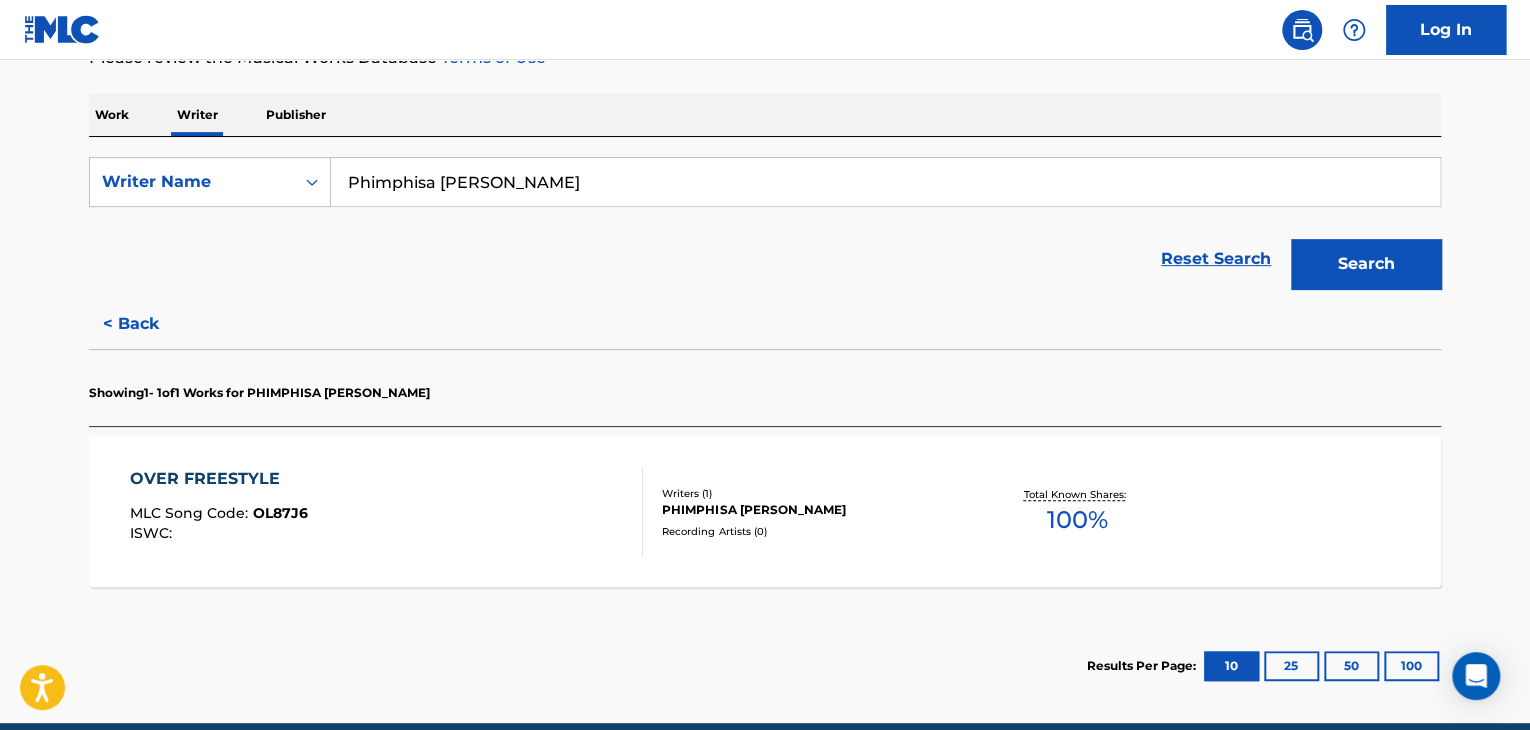 scroll, scrollTop: 324, scrollLeft: 0, axis: vertical 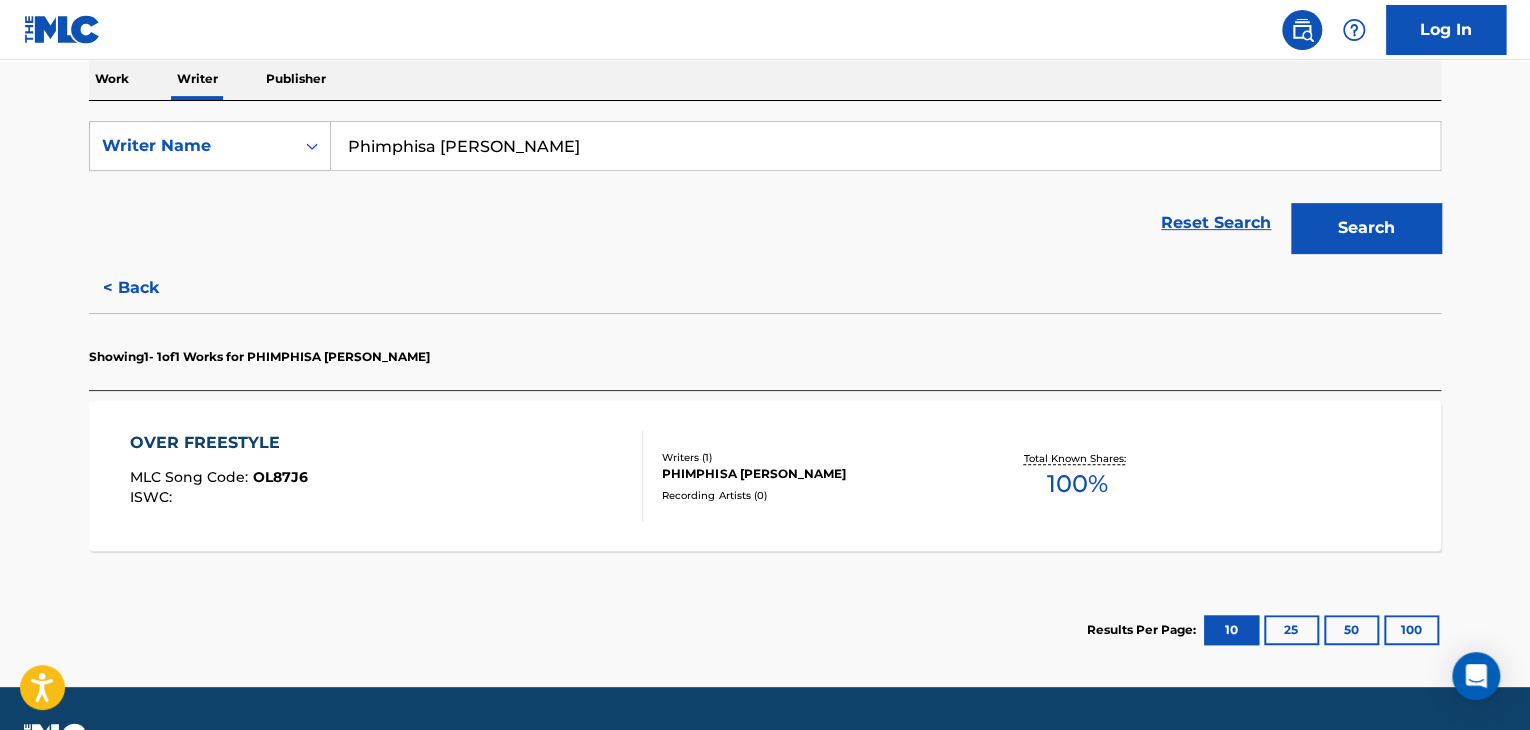 click on "OVER FREESTYLE MLC Song Code : OL87J6 ISWC :" at bounding box center (387, 476) 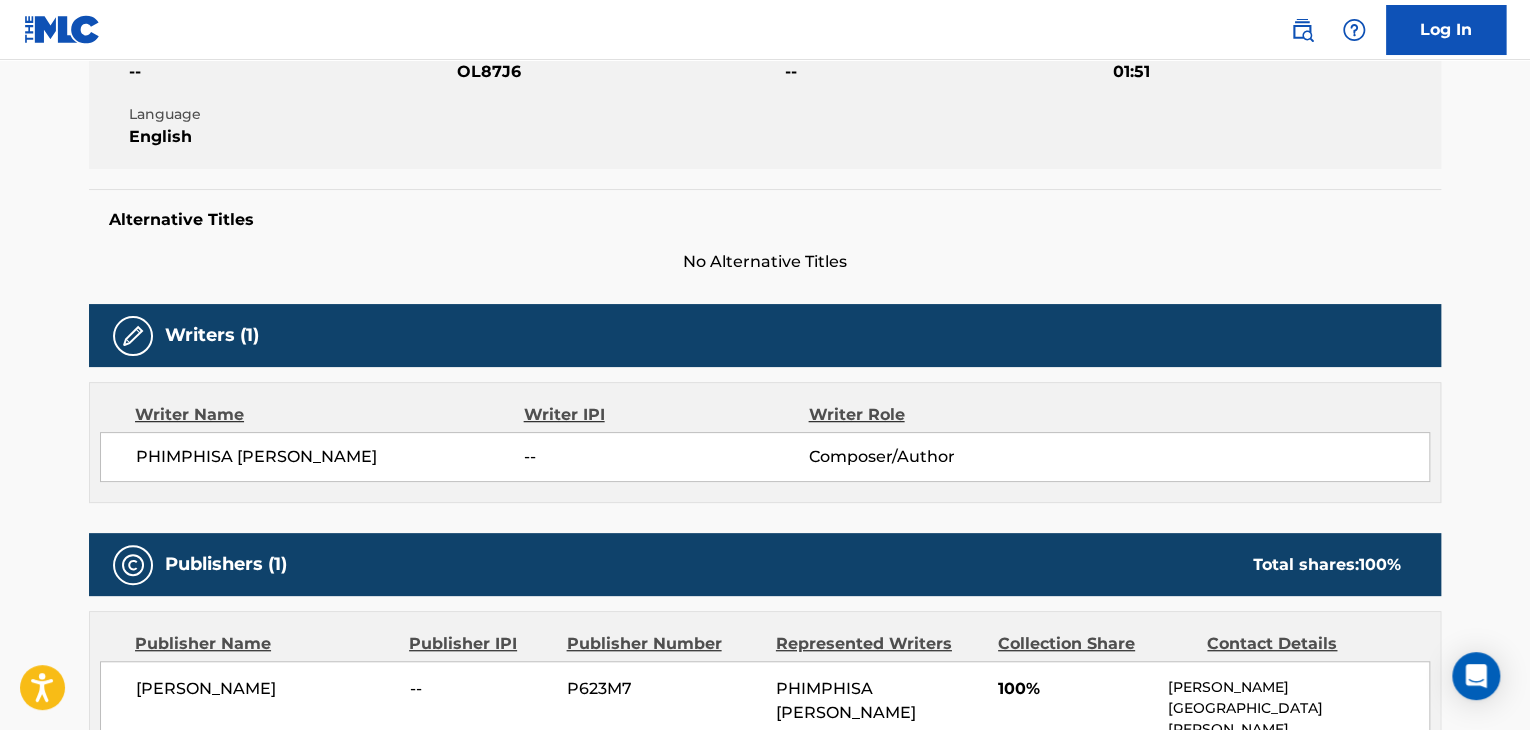 scroll, scrollTop: 600, scrollLeft: 0, axis: vertical 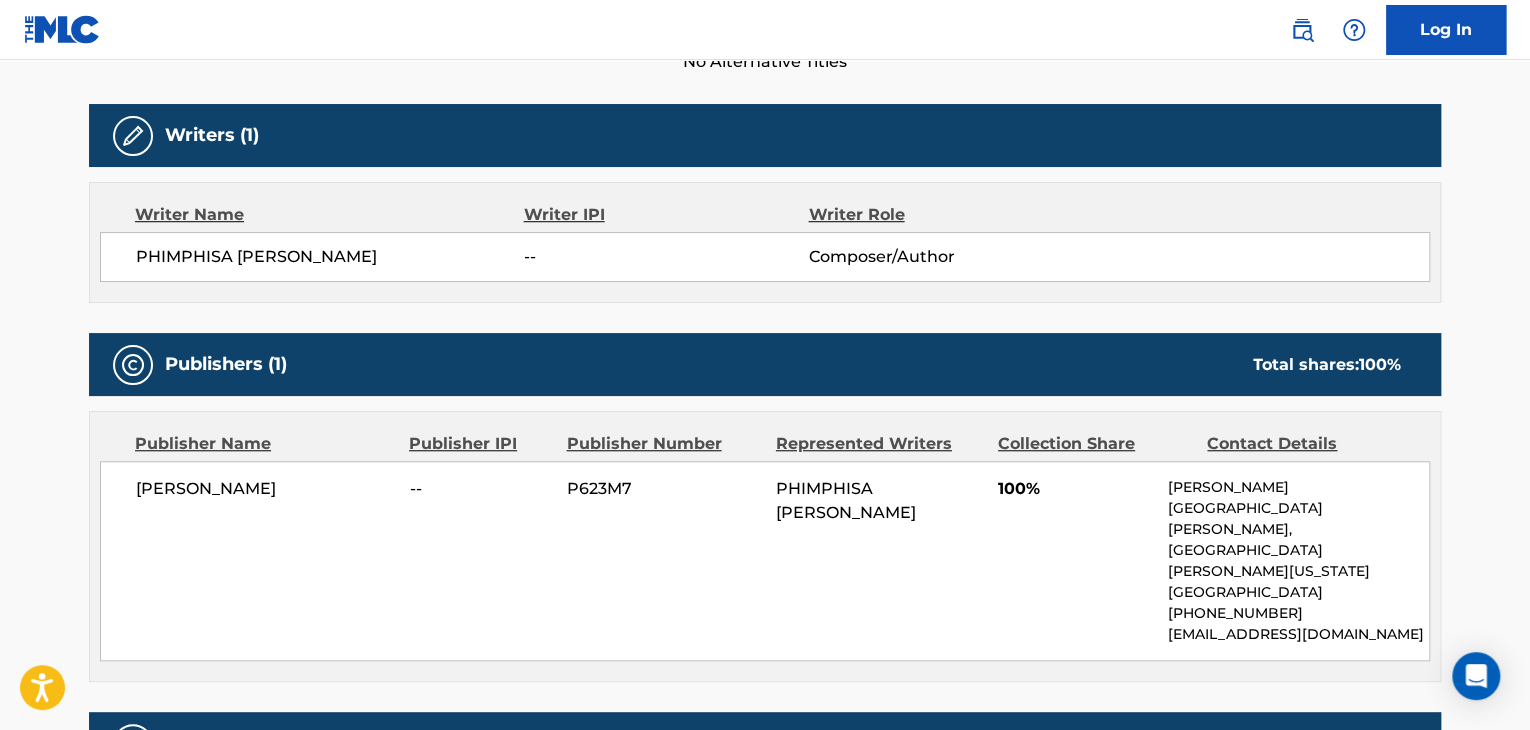 click on "[PERSON_NAME]" at bounding box center [265, 489] 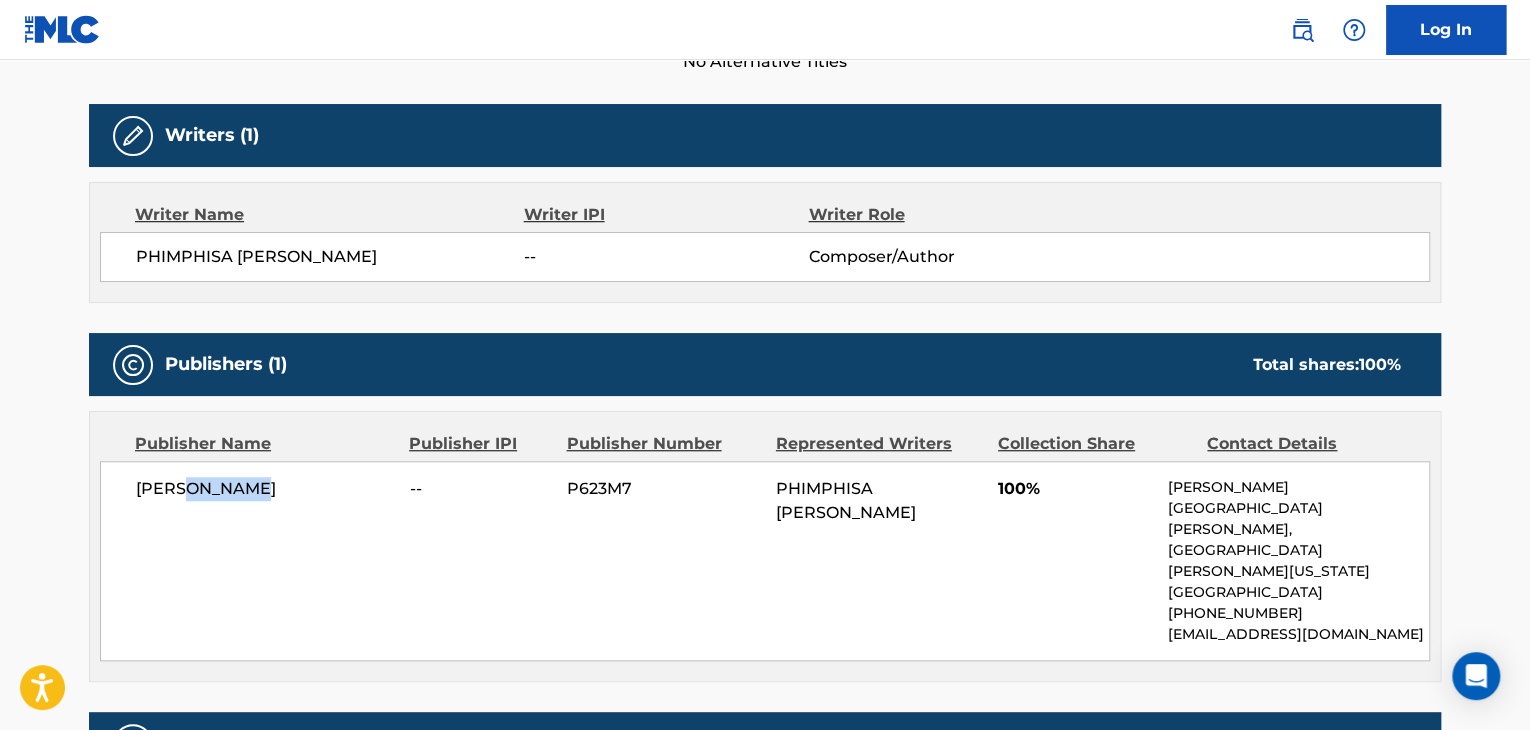click on "[PERSON_NAME]" at bounding box center (265, 489) 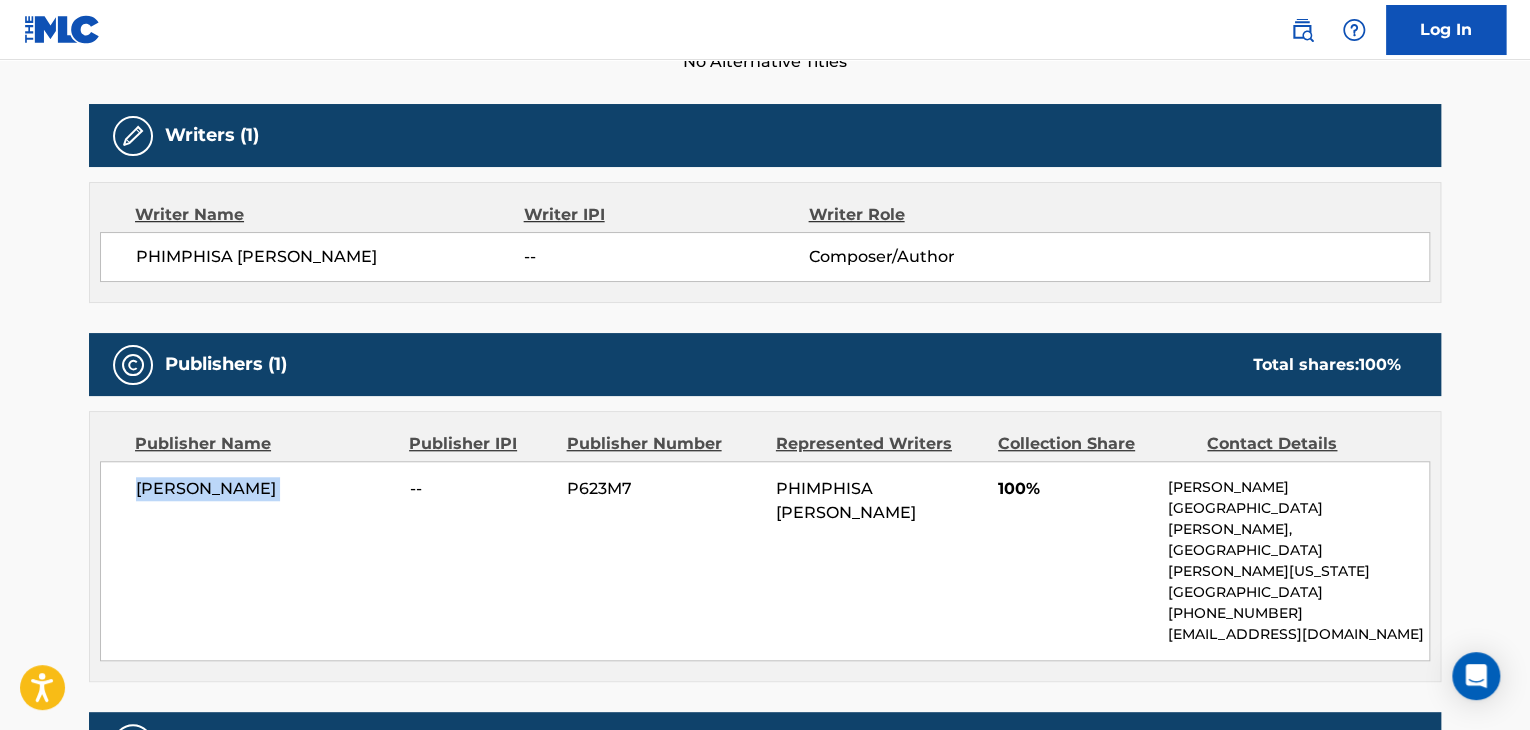 click on "[PERSON_NAME]" at bounding box center (265, 489) 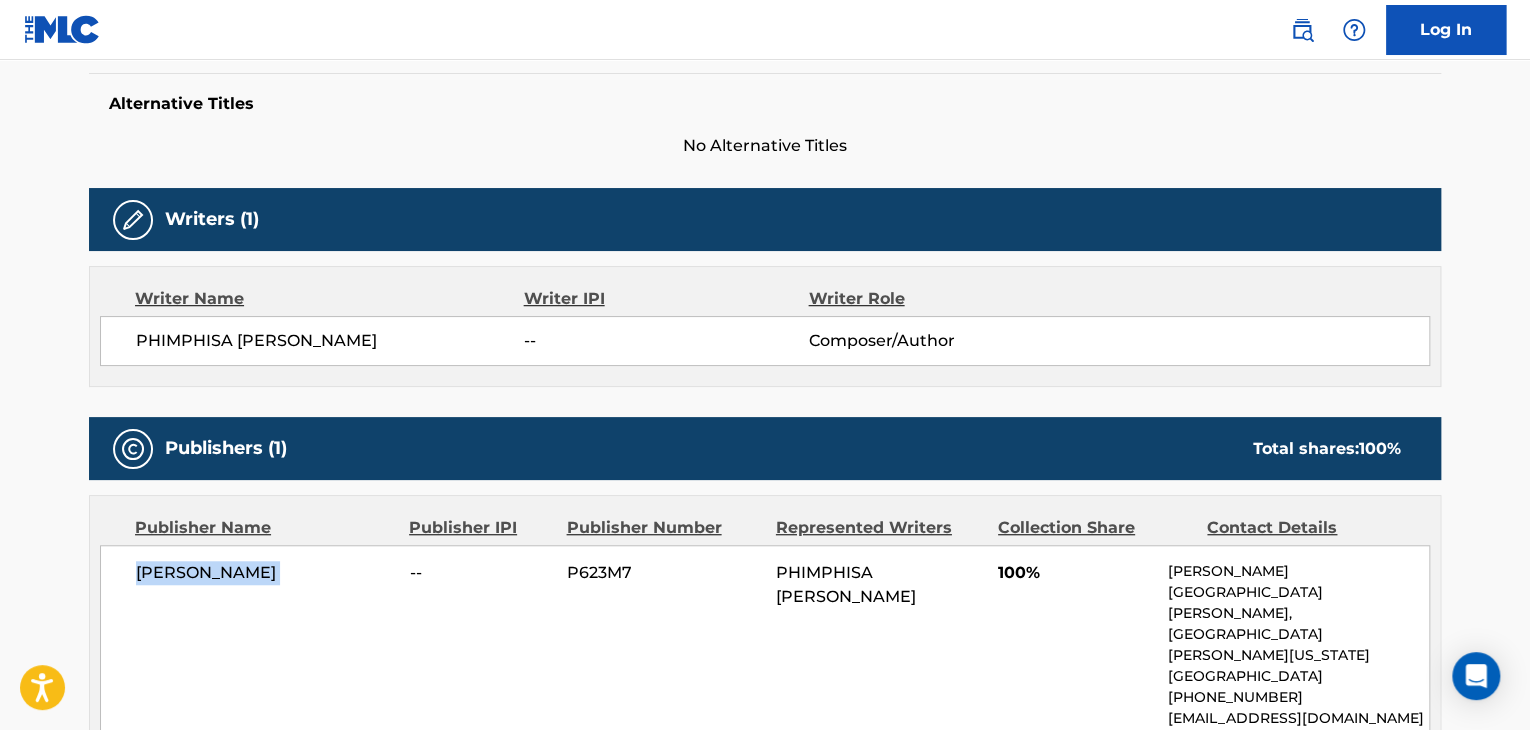 scroll, scrollTop: 300, scrollLeft: 0, axis: vertical 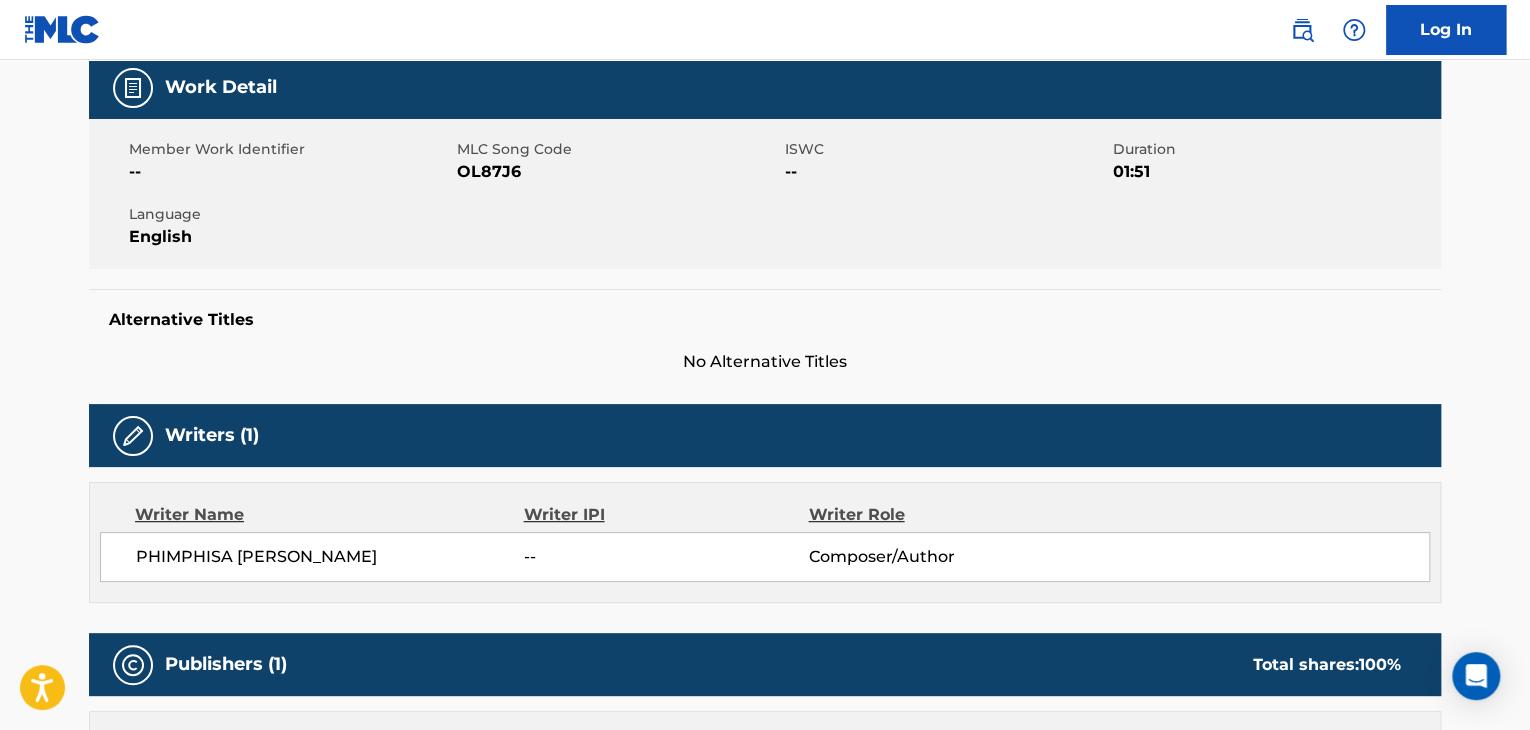 click on "OL87J6" at bounding box center [618, 172] 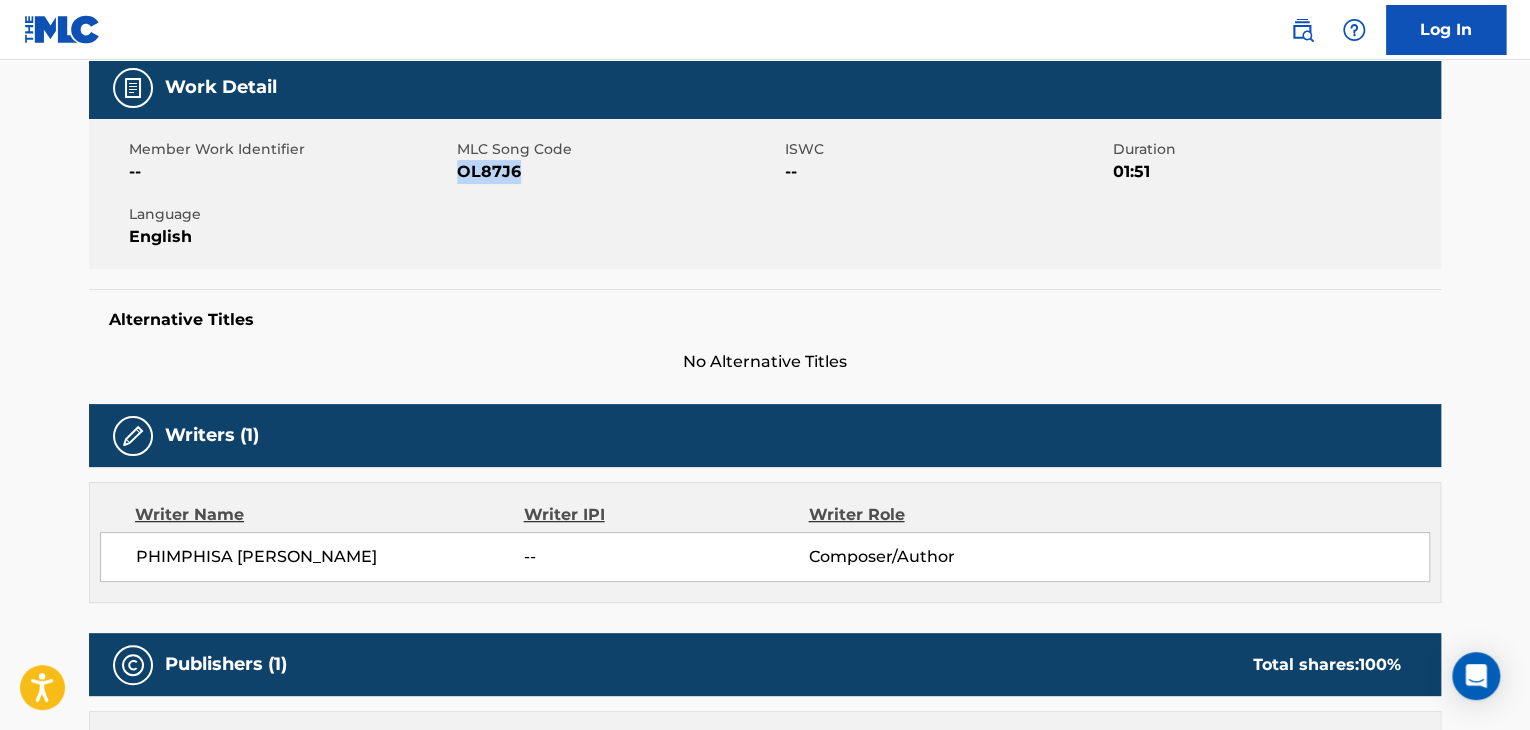 click on "OL87J6" at bounding box center [618, 172] 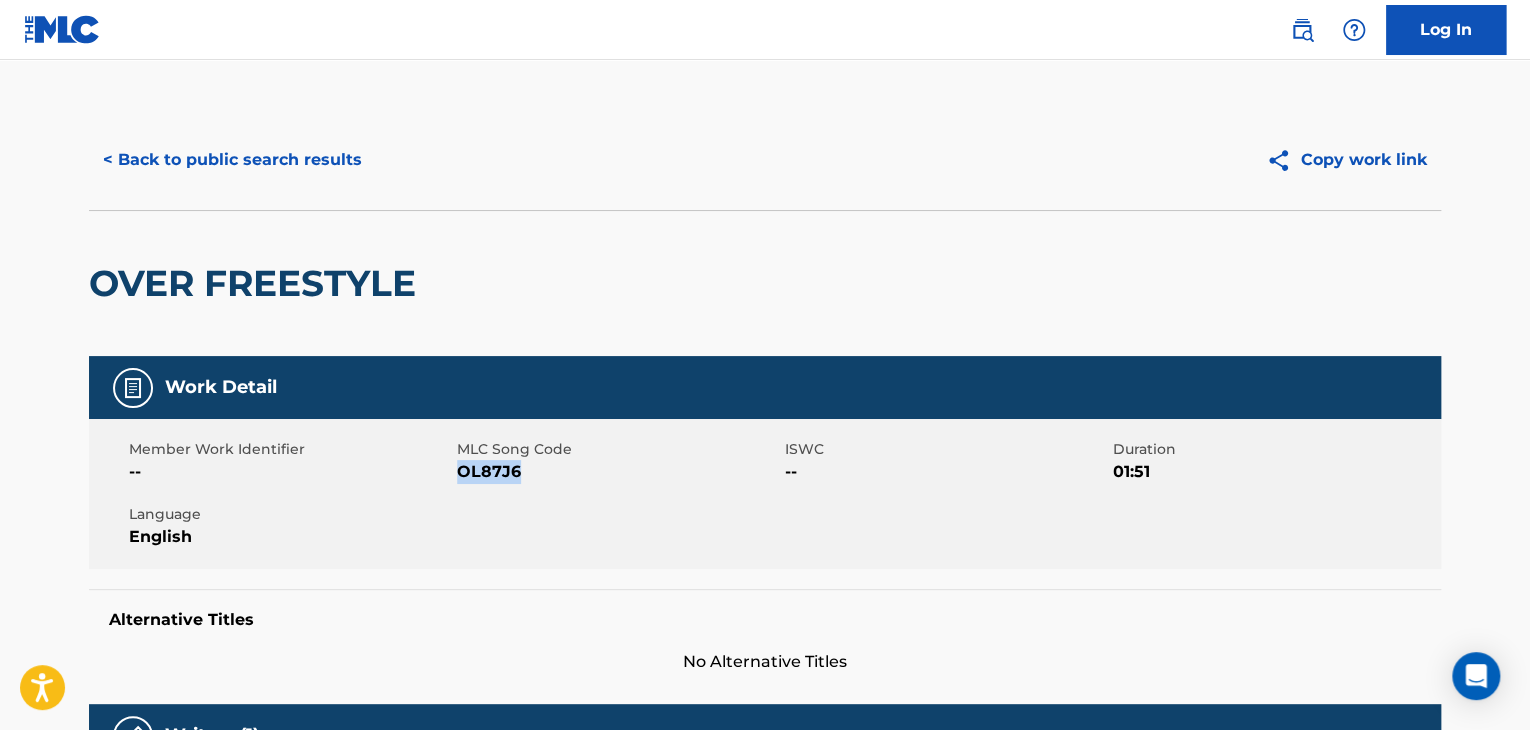 click on "< Back to public search results" at bounding box center (232, 160) 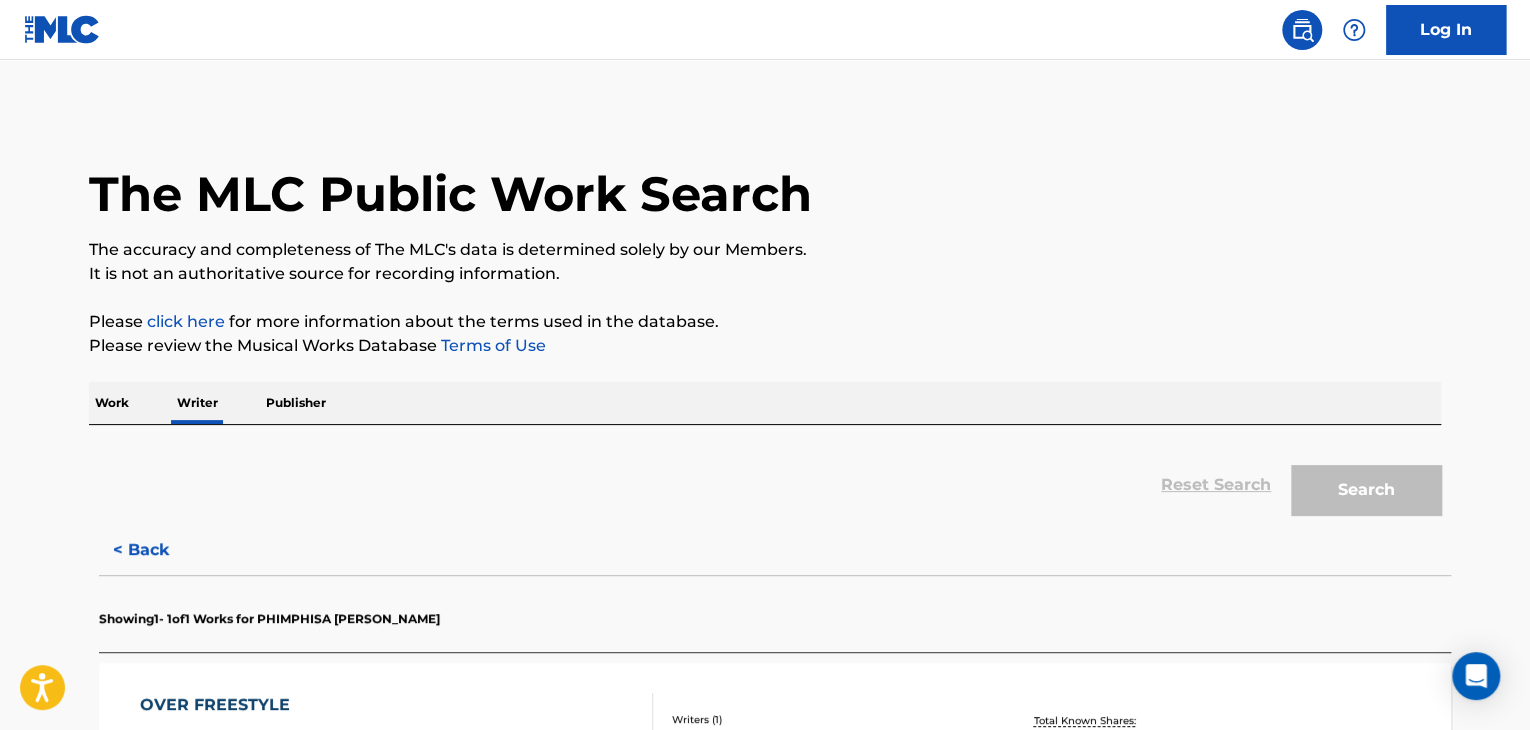 scroll, scrollTop: 24, scrollLeft: 0, axis: vertical 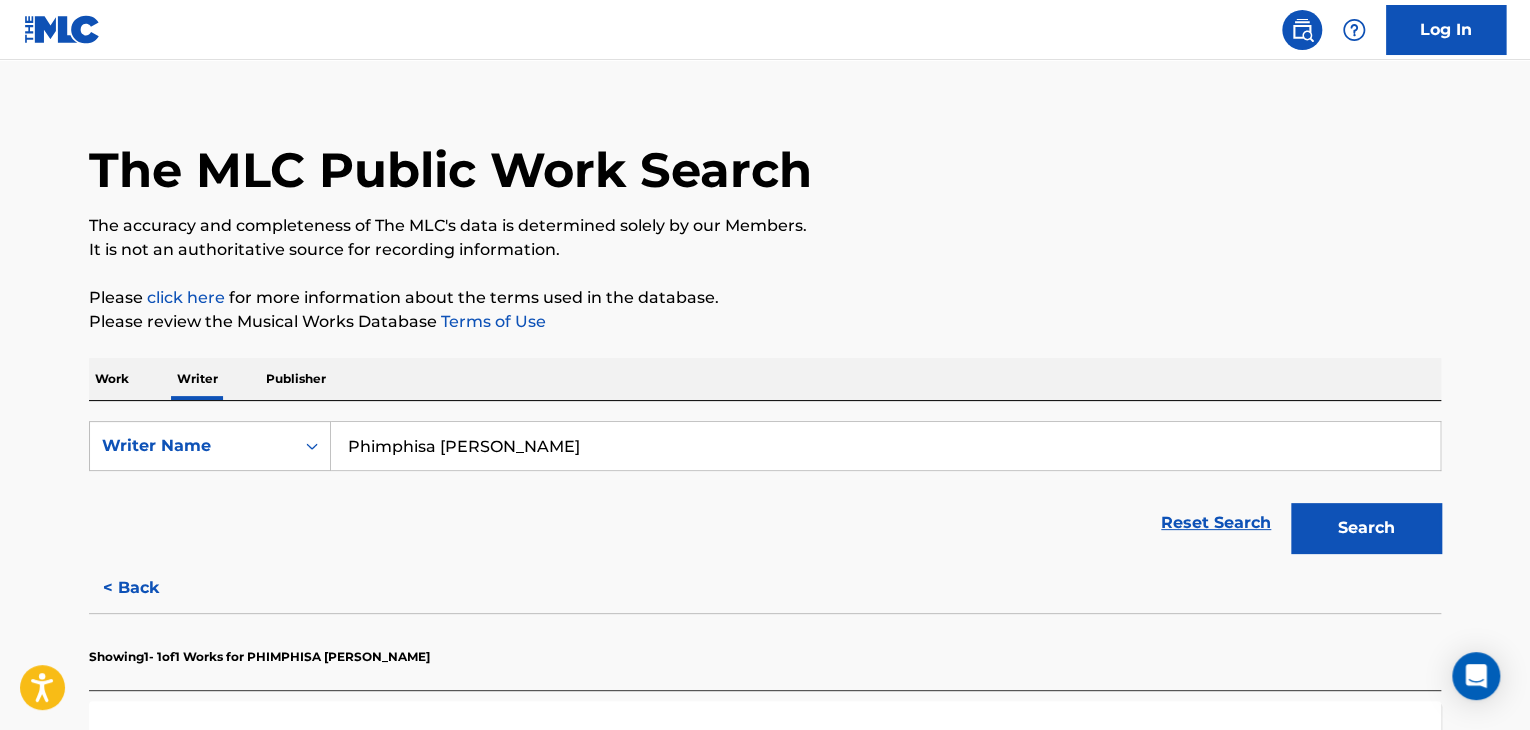 click on "Phimphisa [PERSON_NAME]" at bounding box center (885, 446) 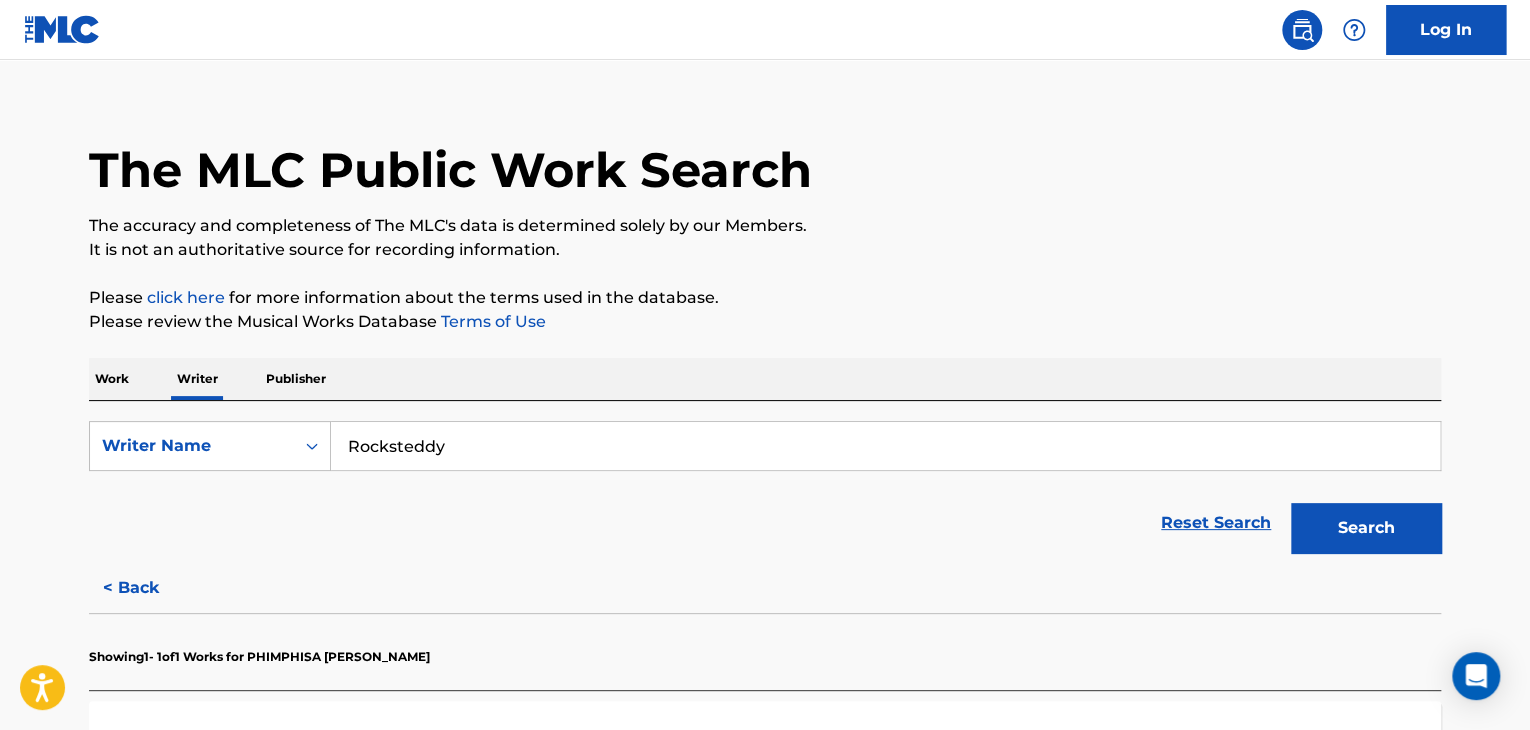 type on "Rocksteddy" 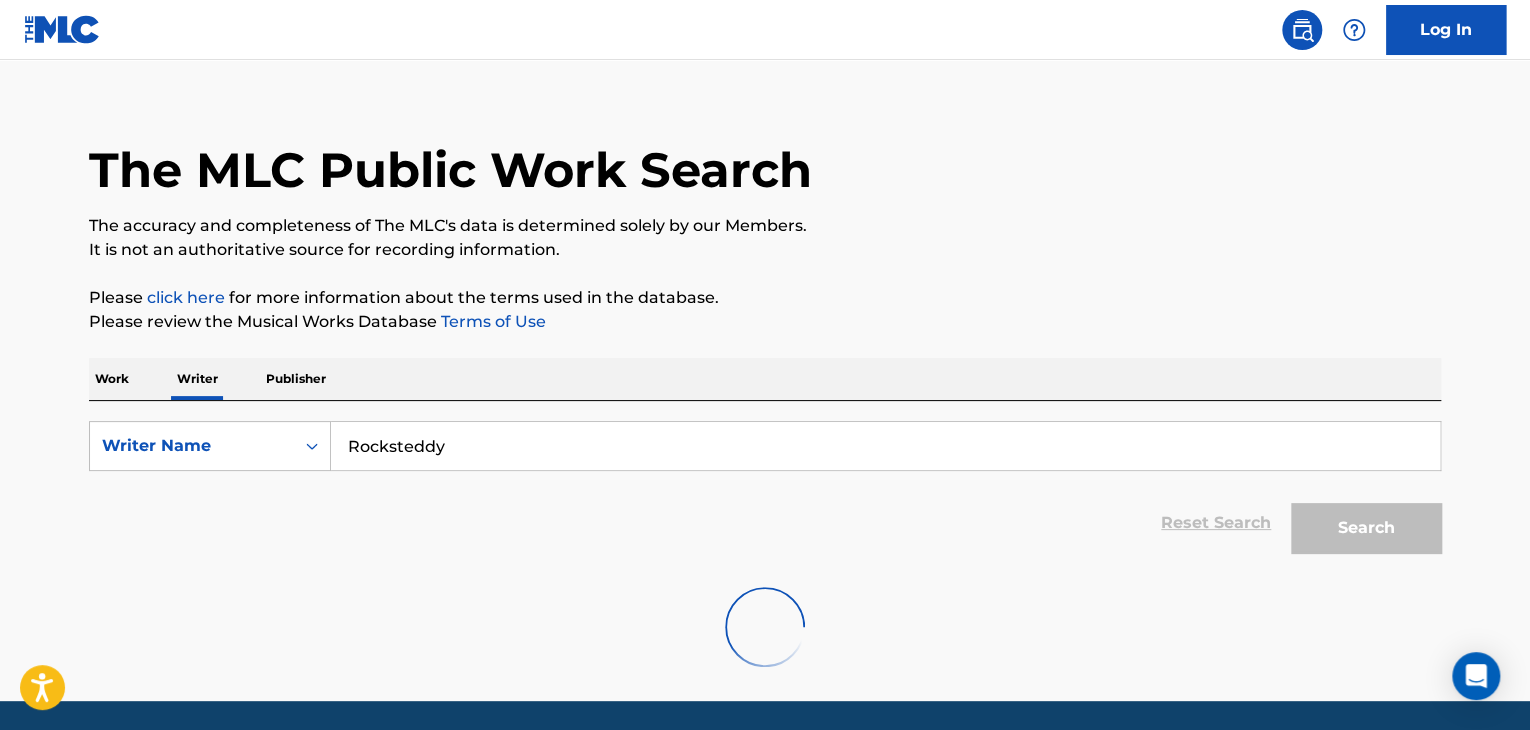 scroll, scrollTop: 0, scrollLeft: 0, axis: both 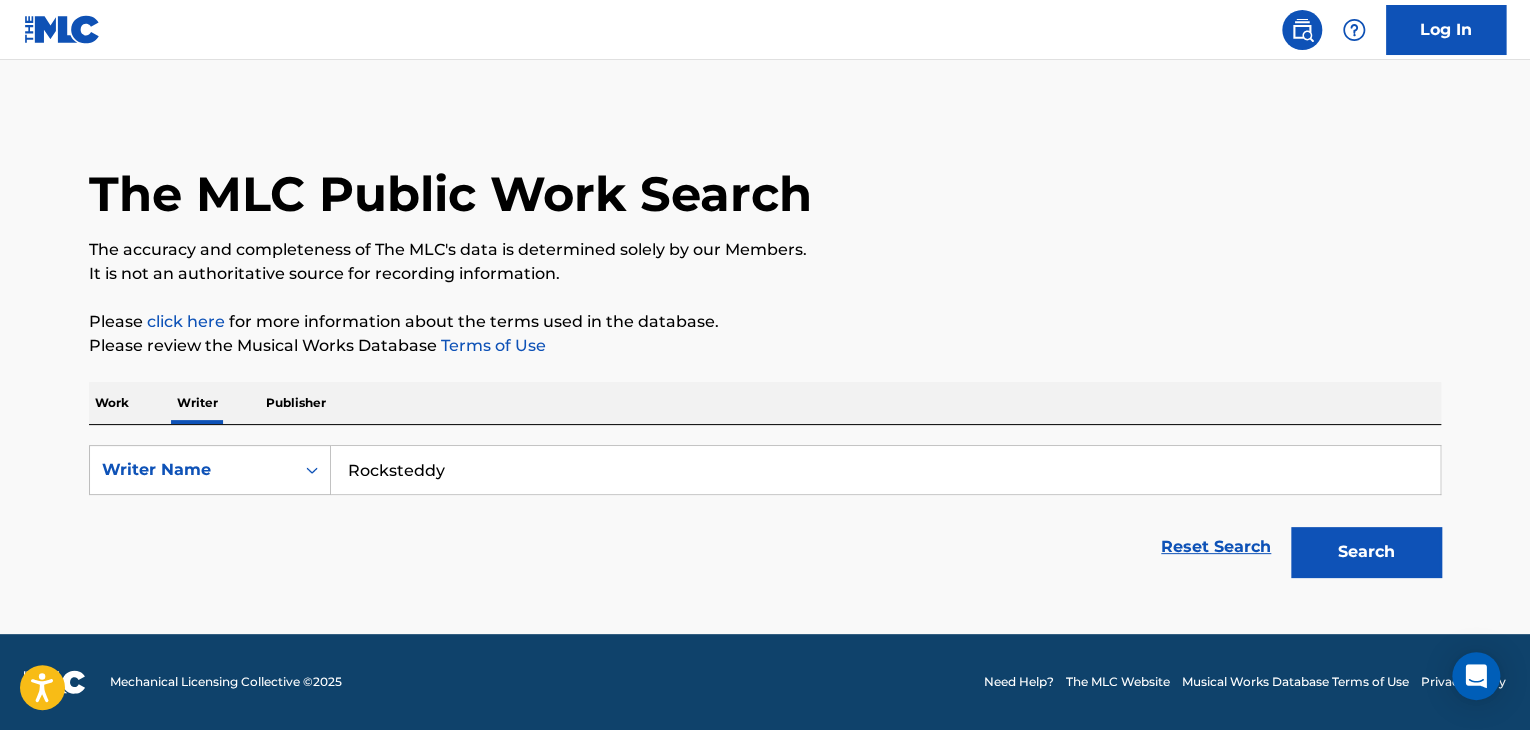 click on "Work" at bounding box center (112, 403) 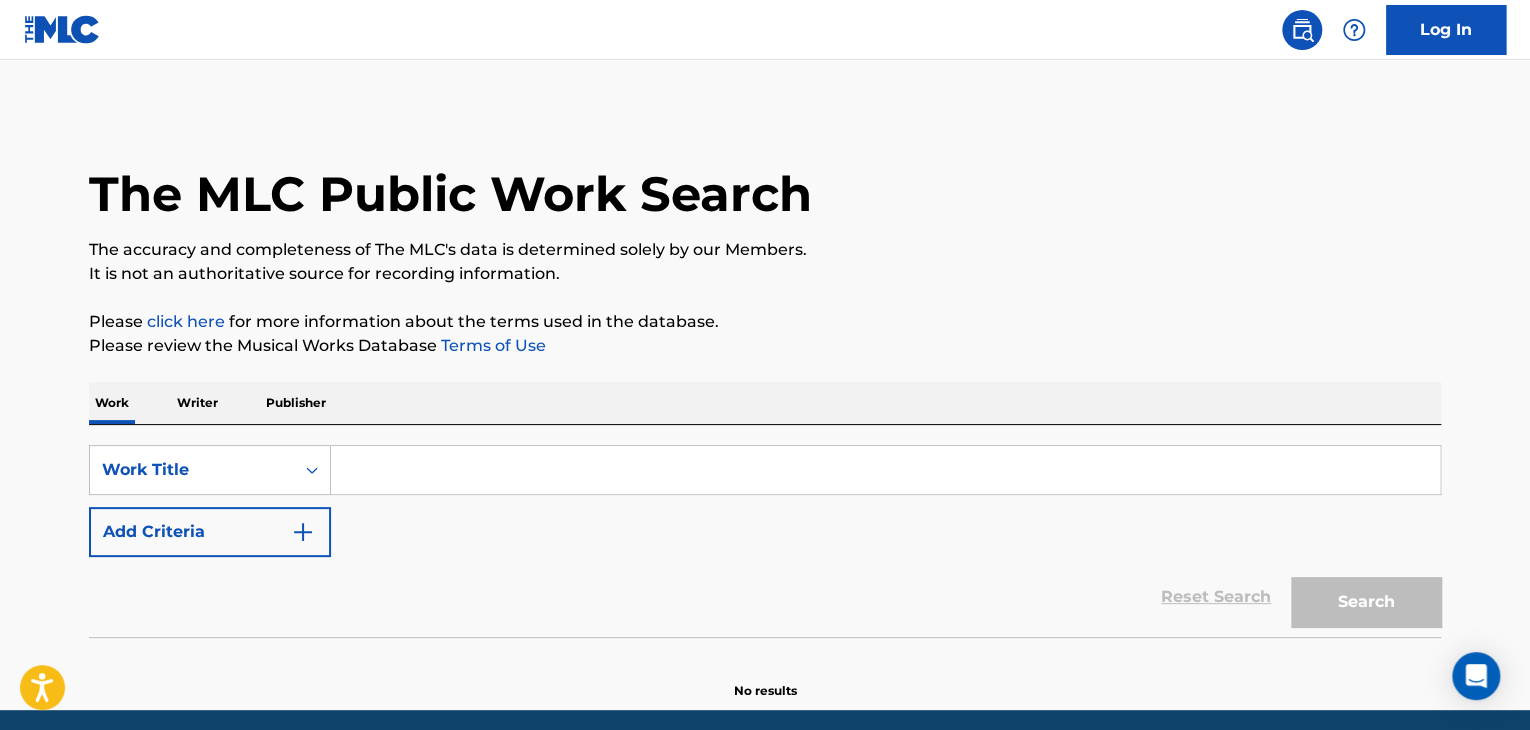 click on "SearchWithCriteriadc6f68c7-b912-4477-bc6a-e70828c2d399 Work Title Add Criteria Reset Search Search" at bounding box center (765, 531) 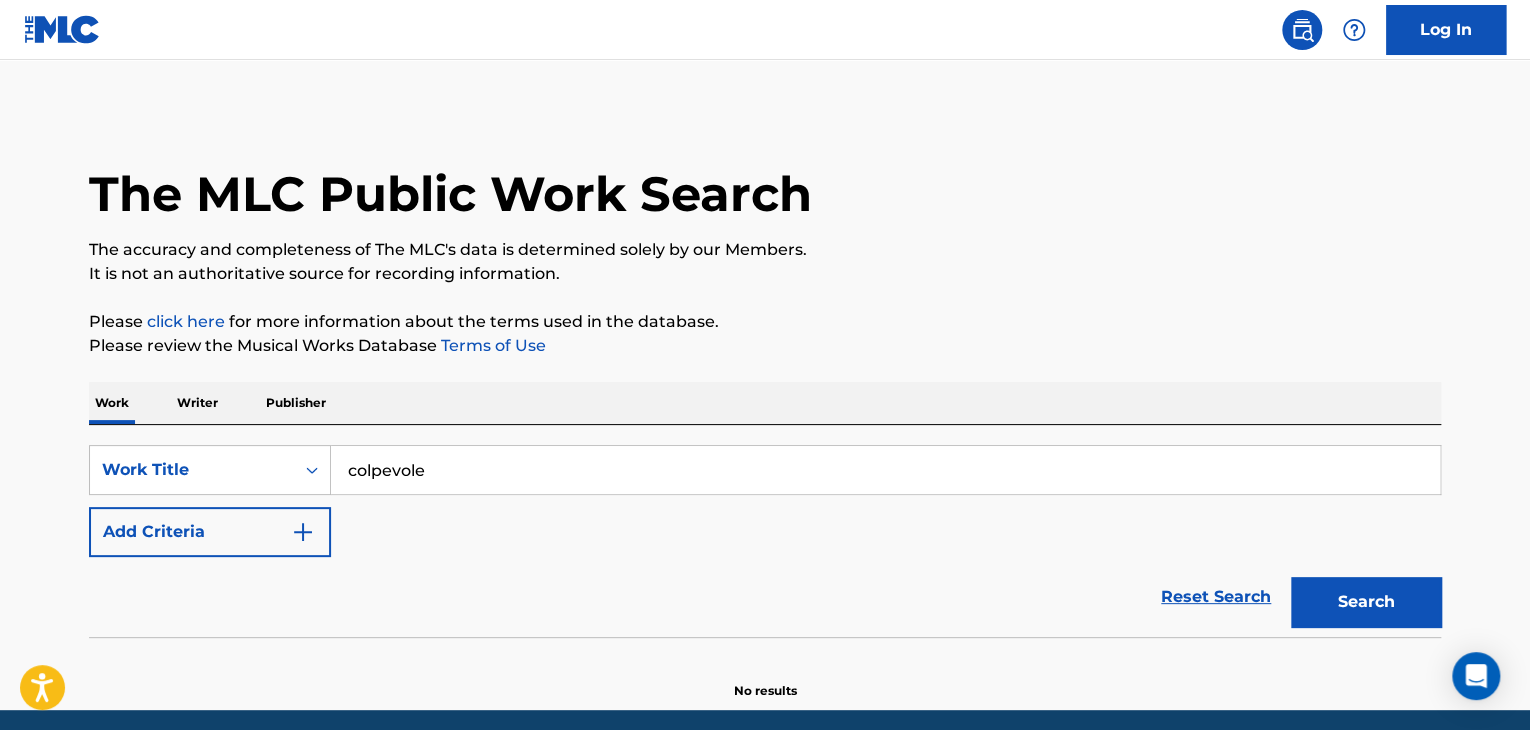 type on "colpevole" 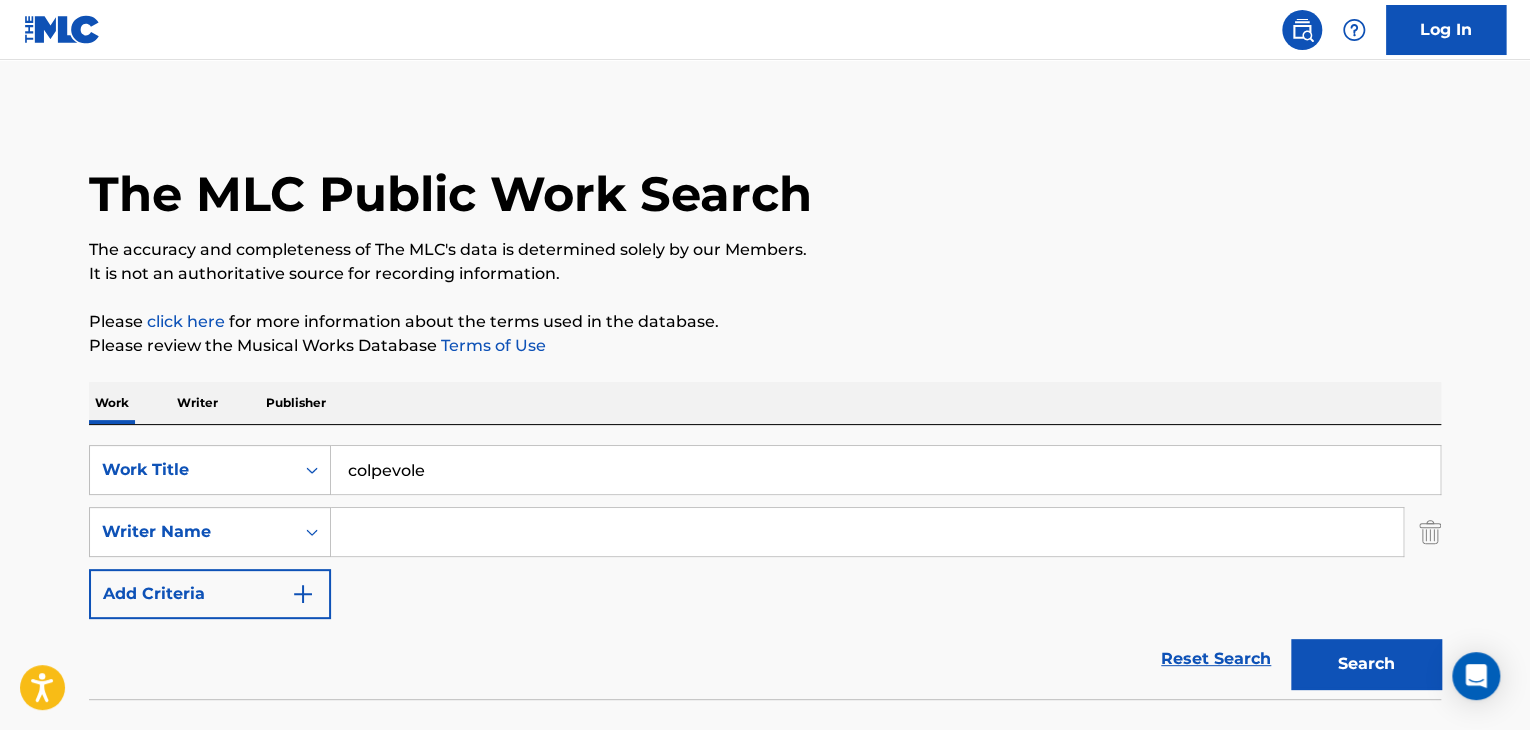 click at bounding box center [867, 532] 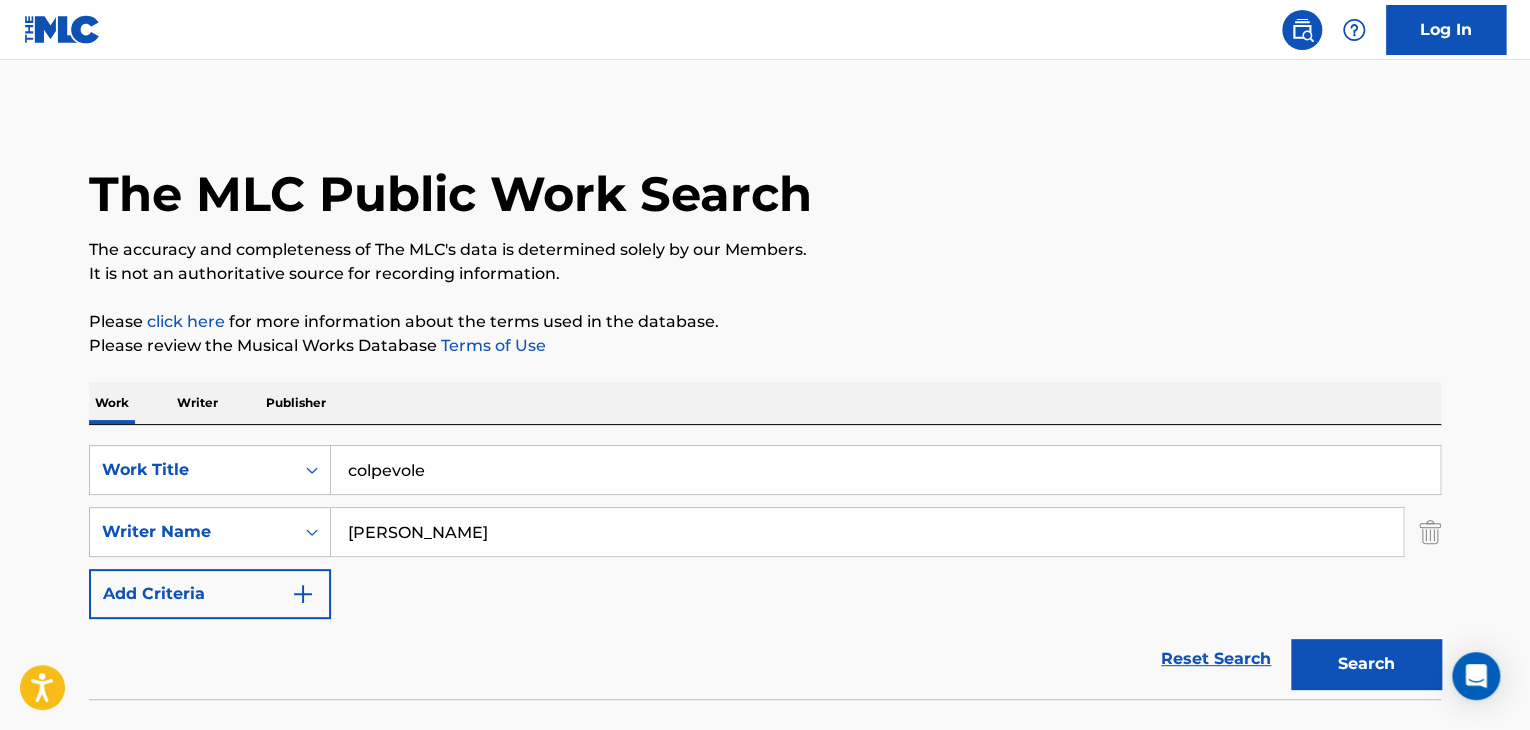 type on "[PERSON_NAME]" 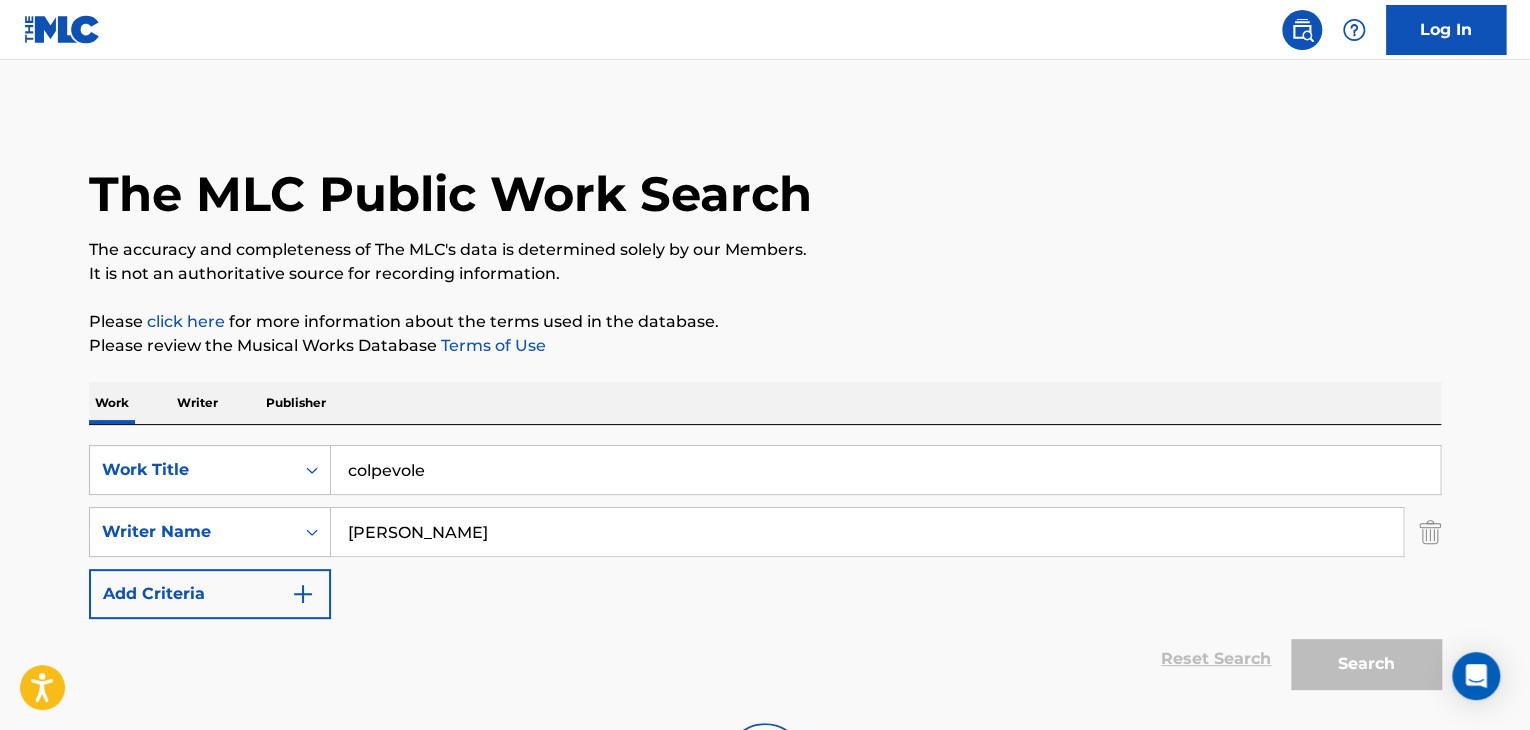 scroll, scrollTop: 138, scrollLeft: 0, axis: vertical 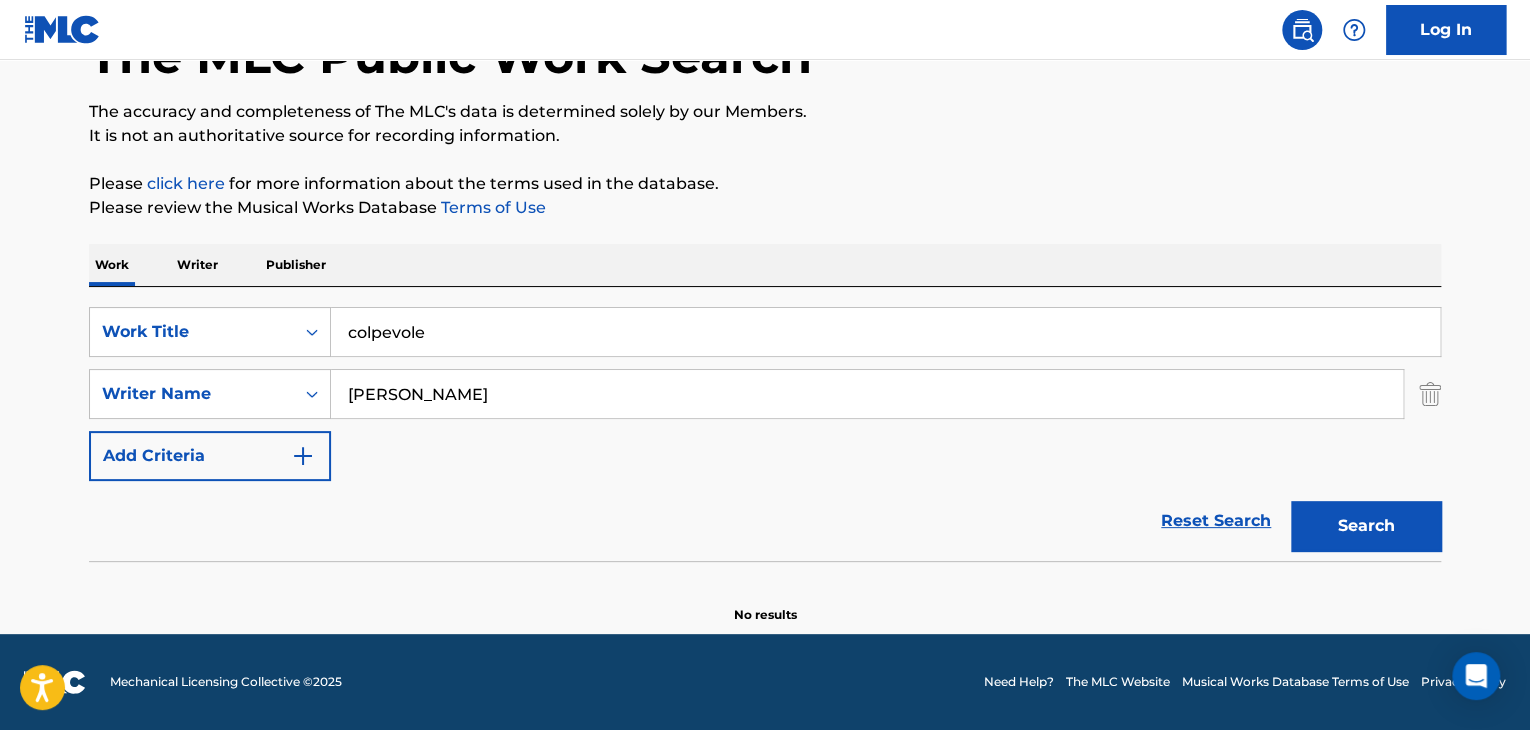 click on "Writer" at bounding box center (197, 265) 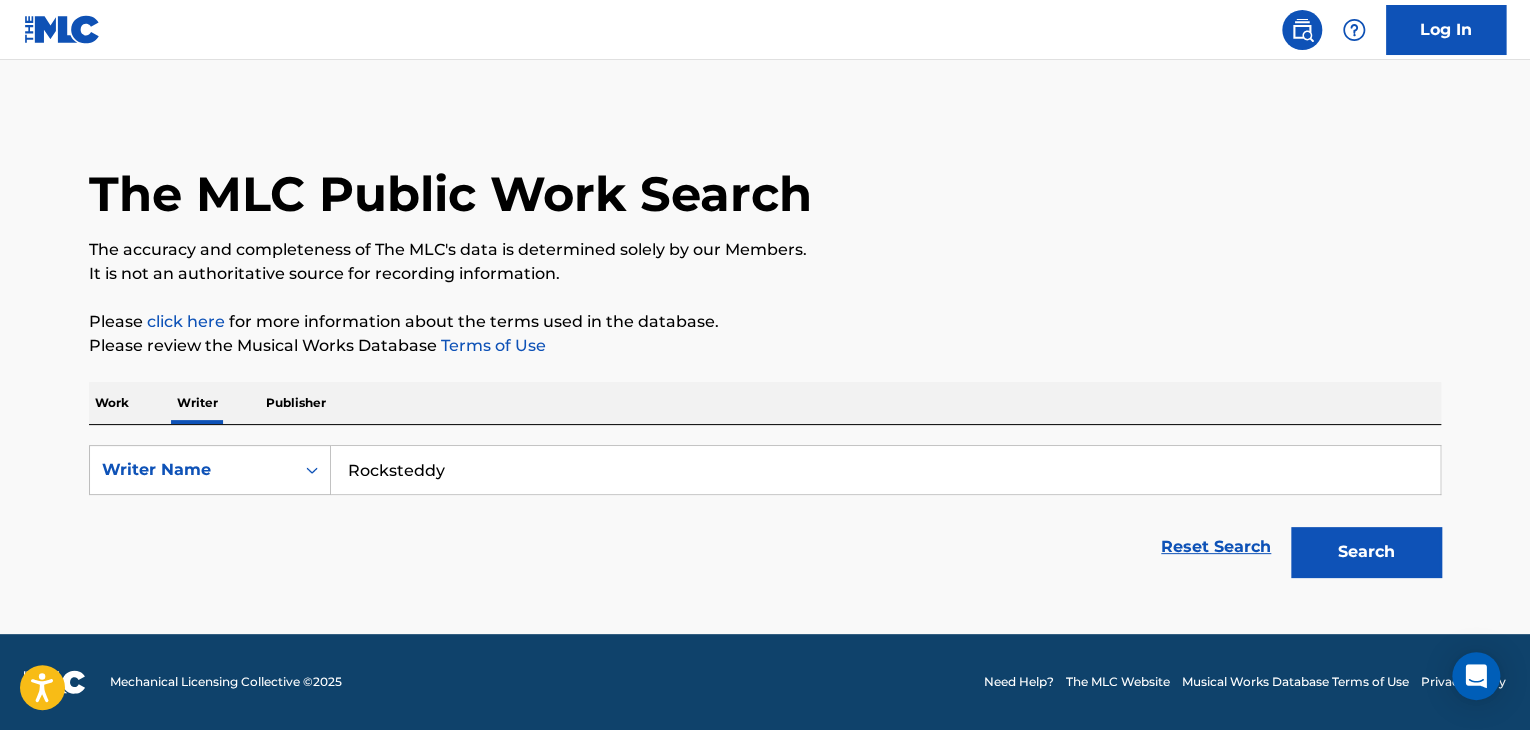 click on "Rocksteddy" at bounding box center (885, 470) 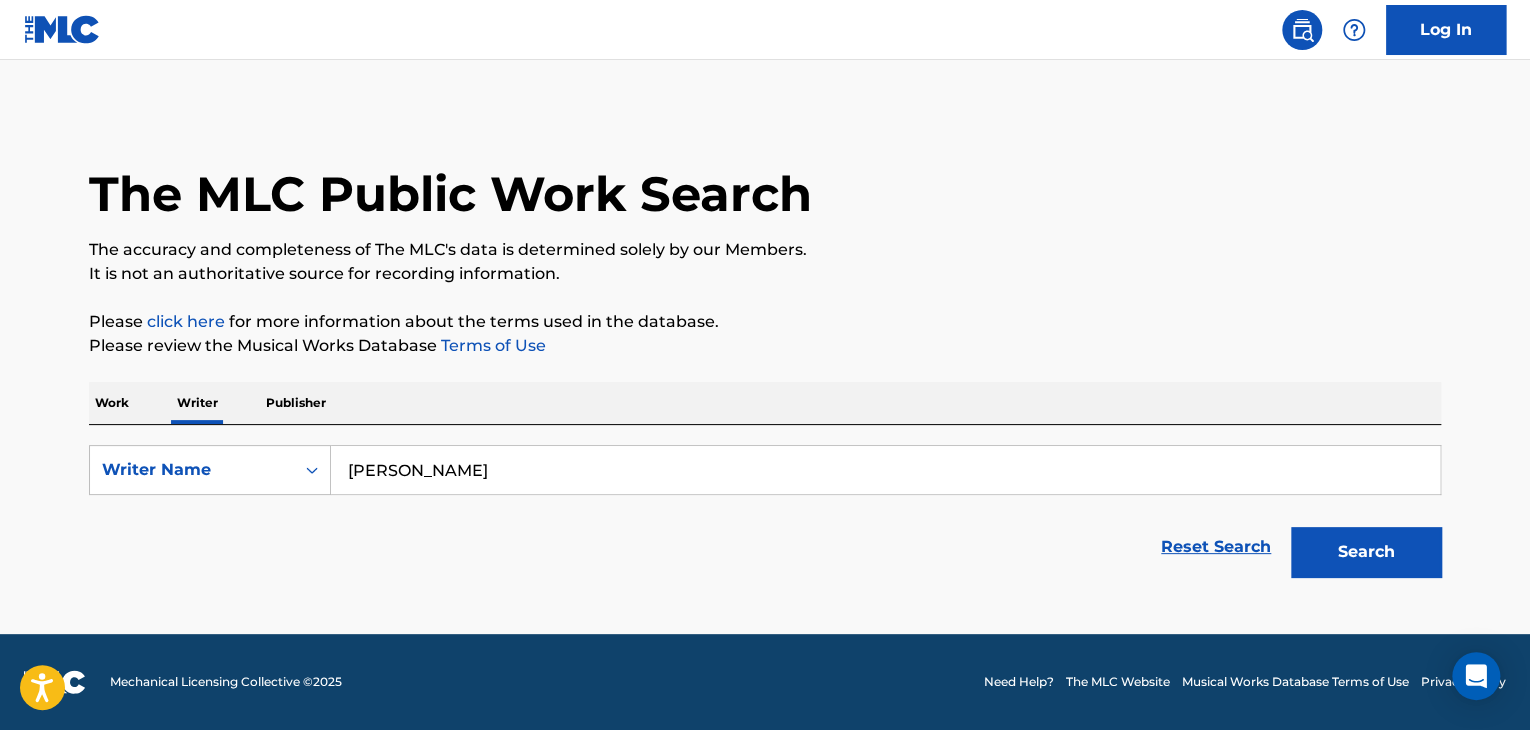 type on "[PERSON_NAME]" 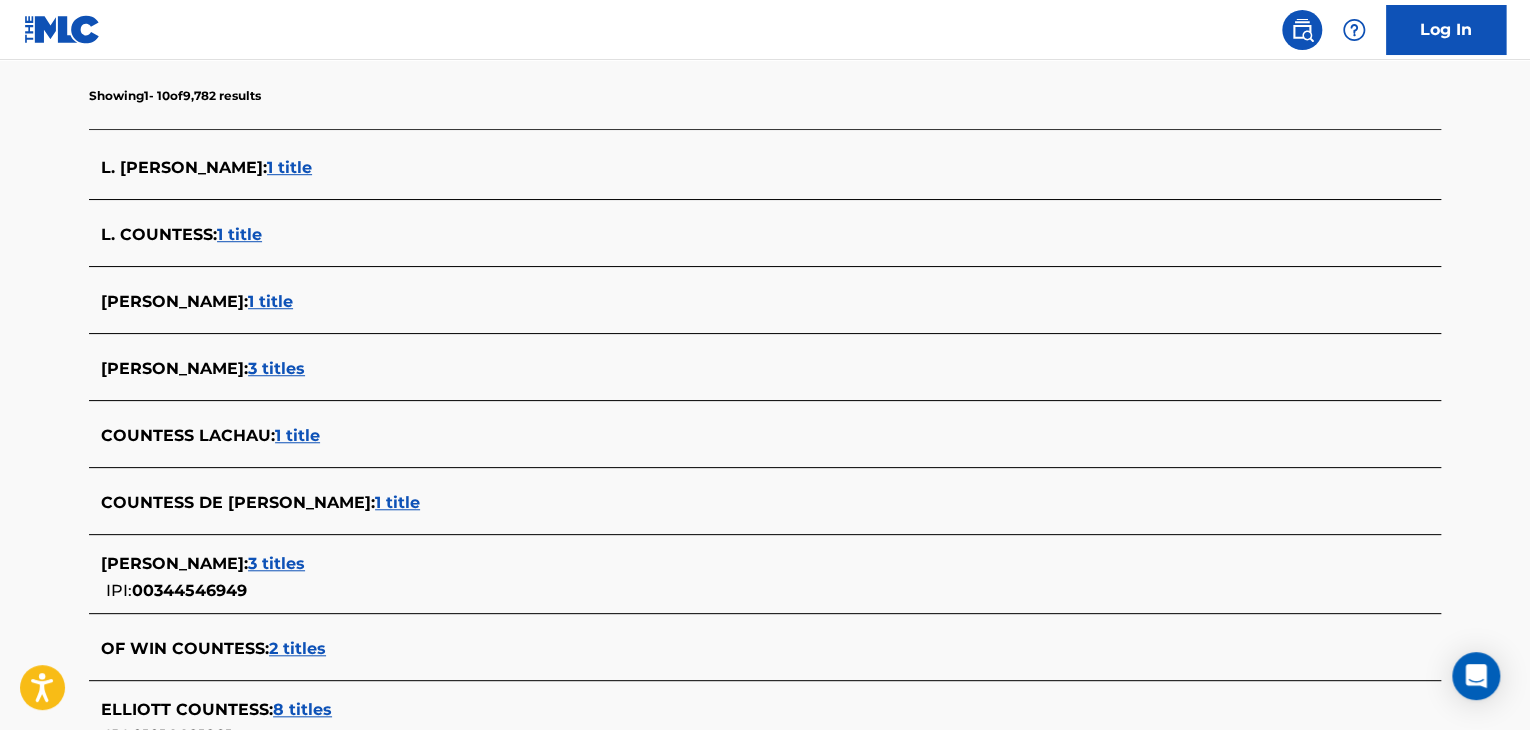 scroll, scrollTop: 500, scrollLeft: 0, axis: vertical 